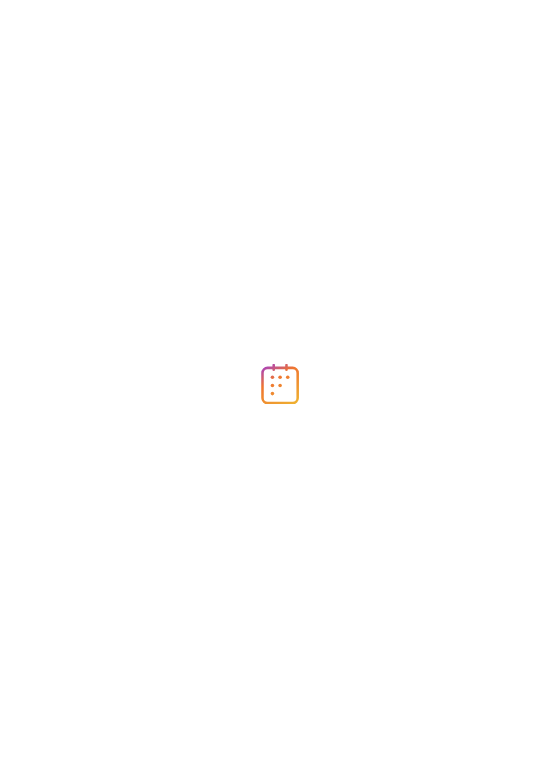 scroll, scrollTop: 0, scrollLeft: 0, axis: both 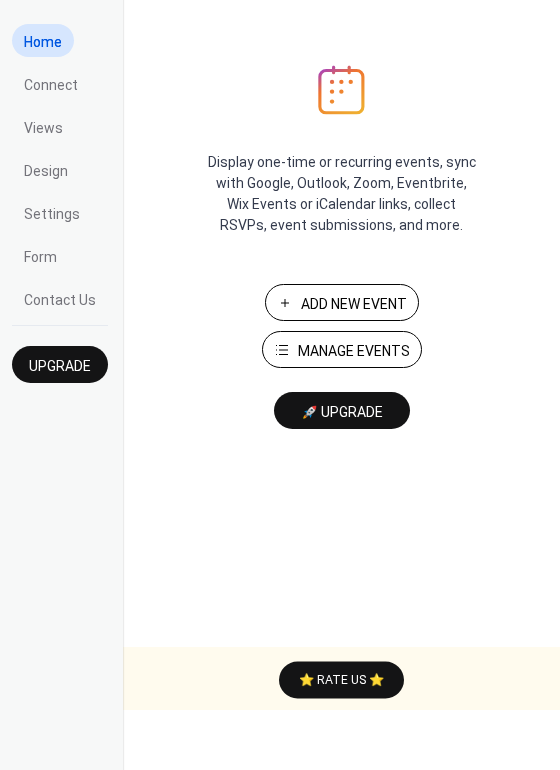 click on "Add New Event" at bounding box center [354, 304] 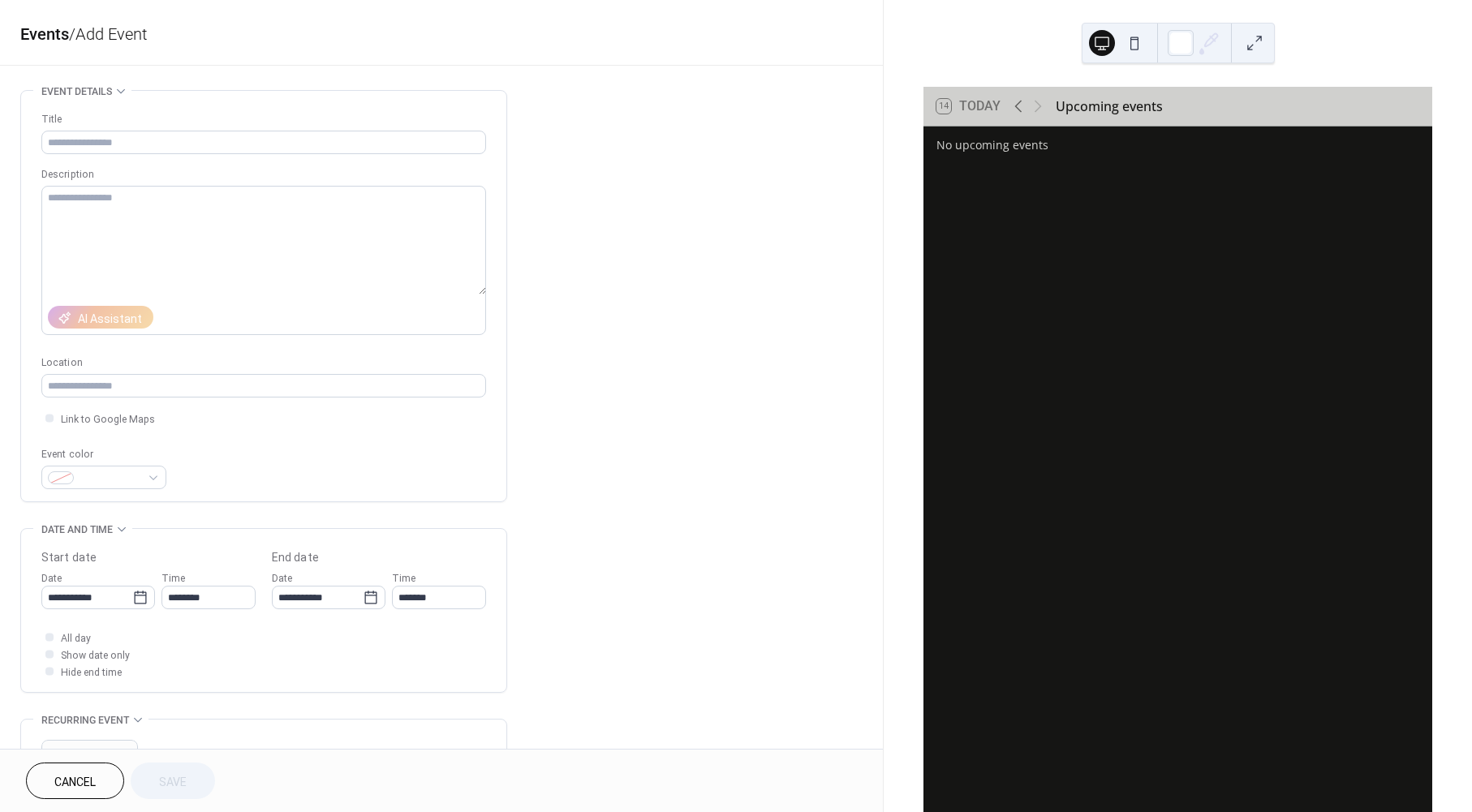 scroll, scrollTop: 0, scrollLeft: 0, axis: both 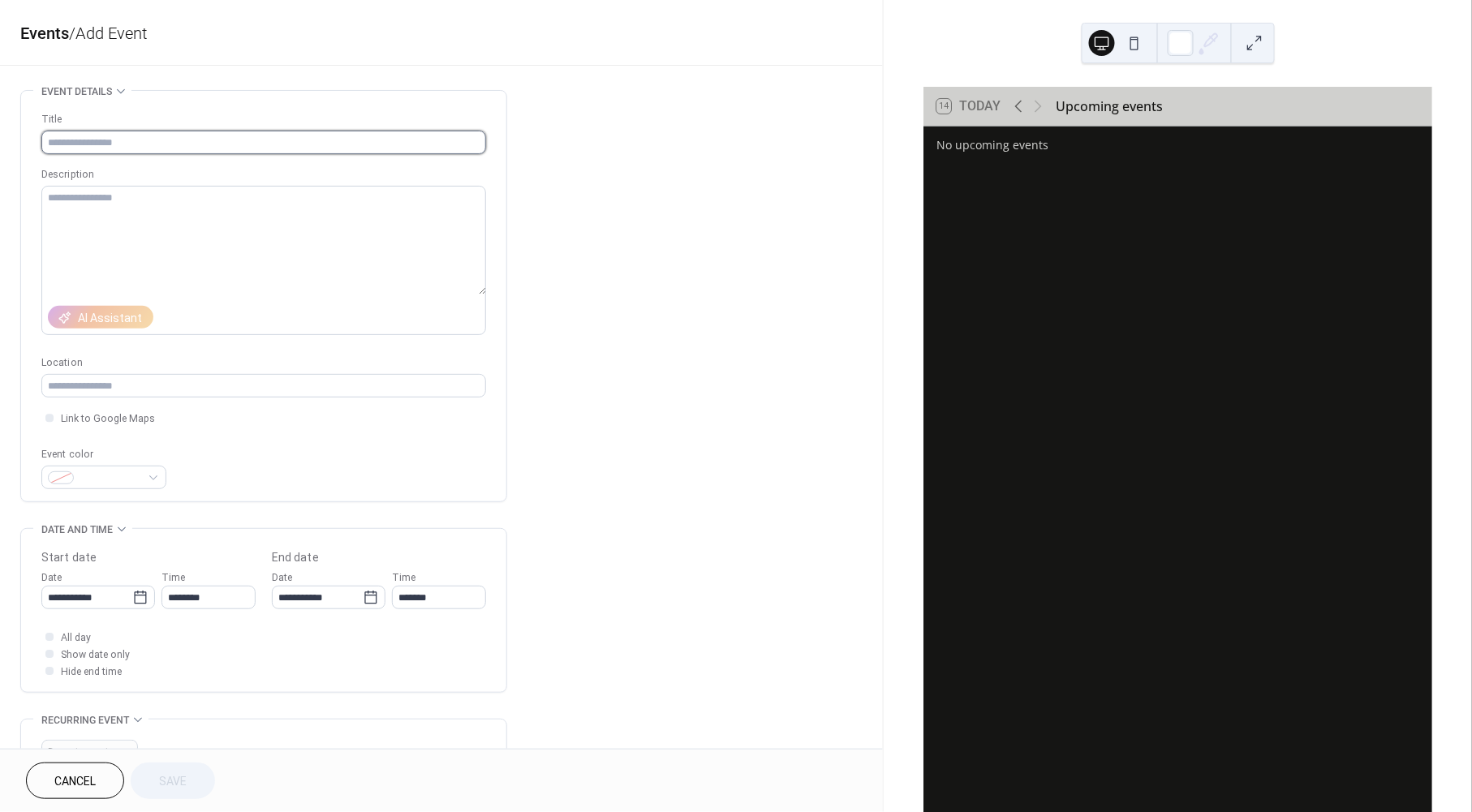 click at bounding box center (264, 142) 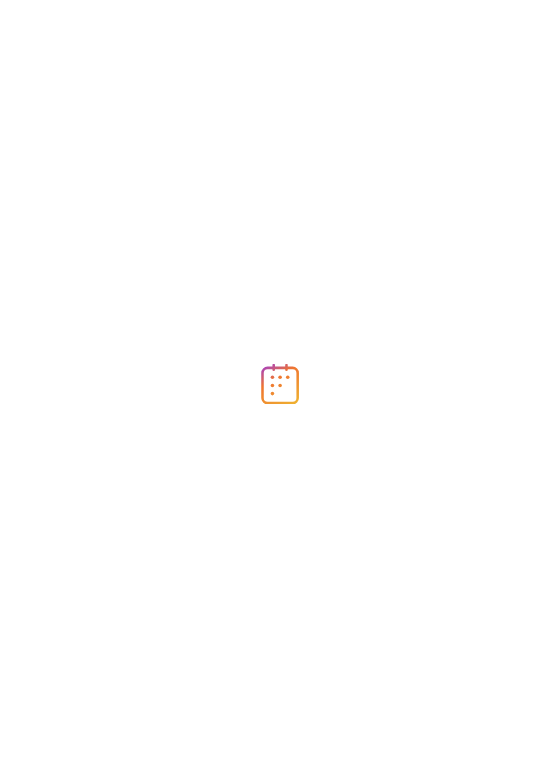 scroll, scrollTop: 0, scrollLeft: 0, axis: both 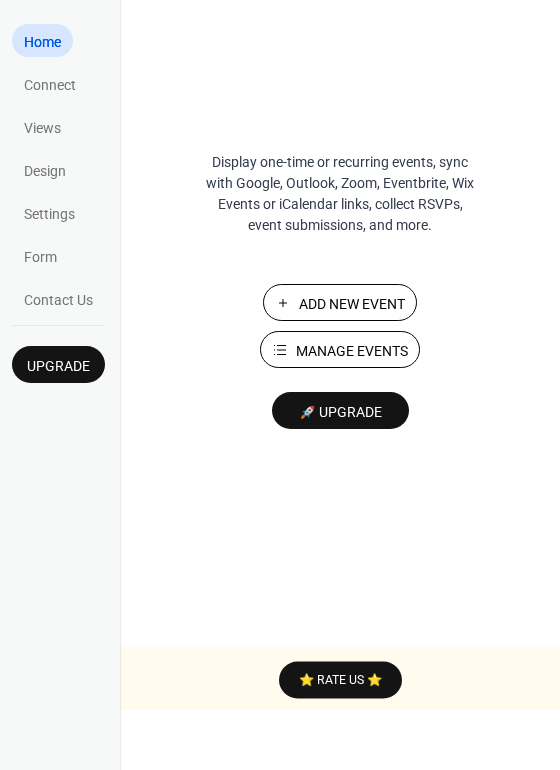click on "Add New Event" at bounding box center (354, 304) 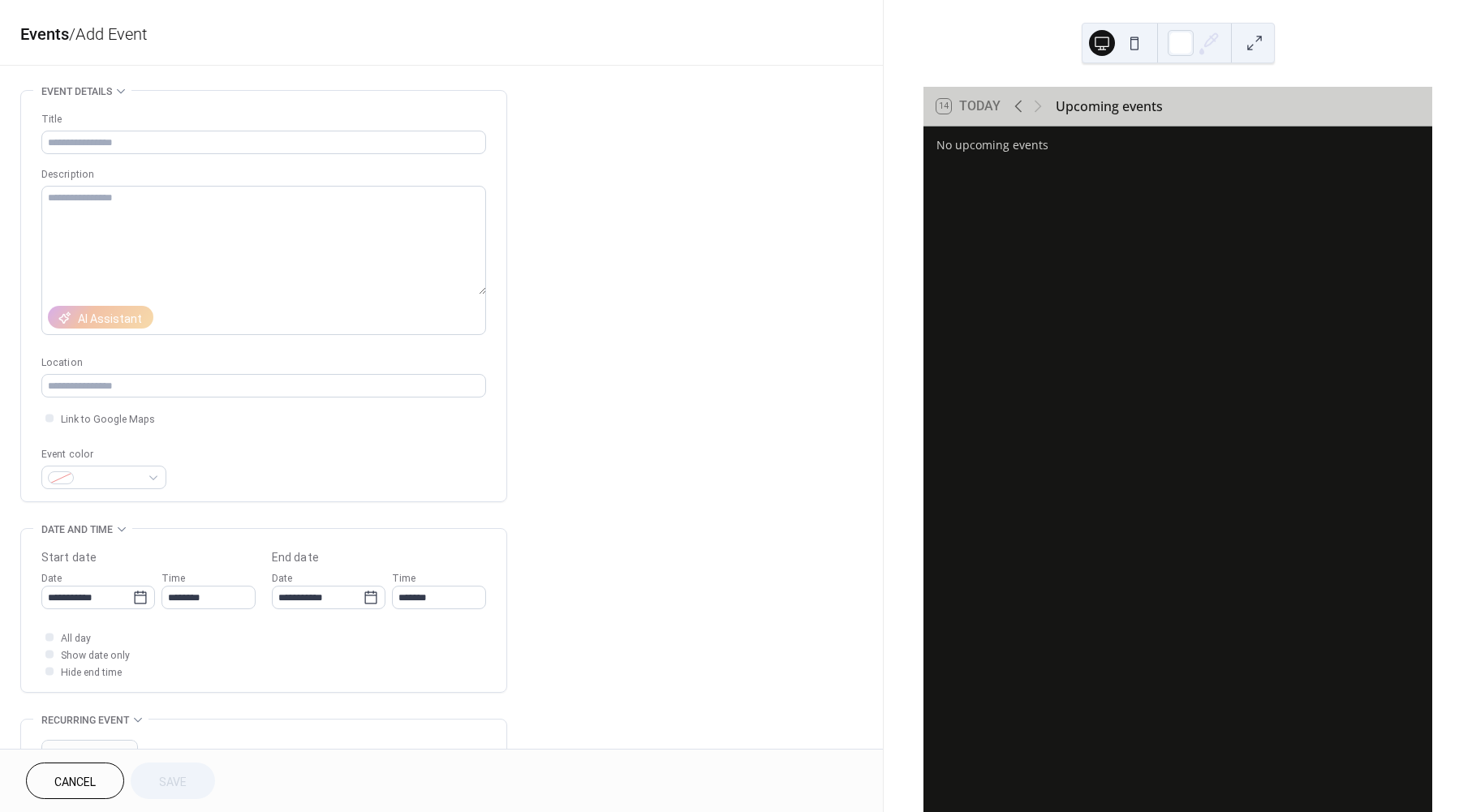 scroll, scrollTop: 0, scrollLeft: 0, axis: both 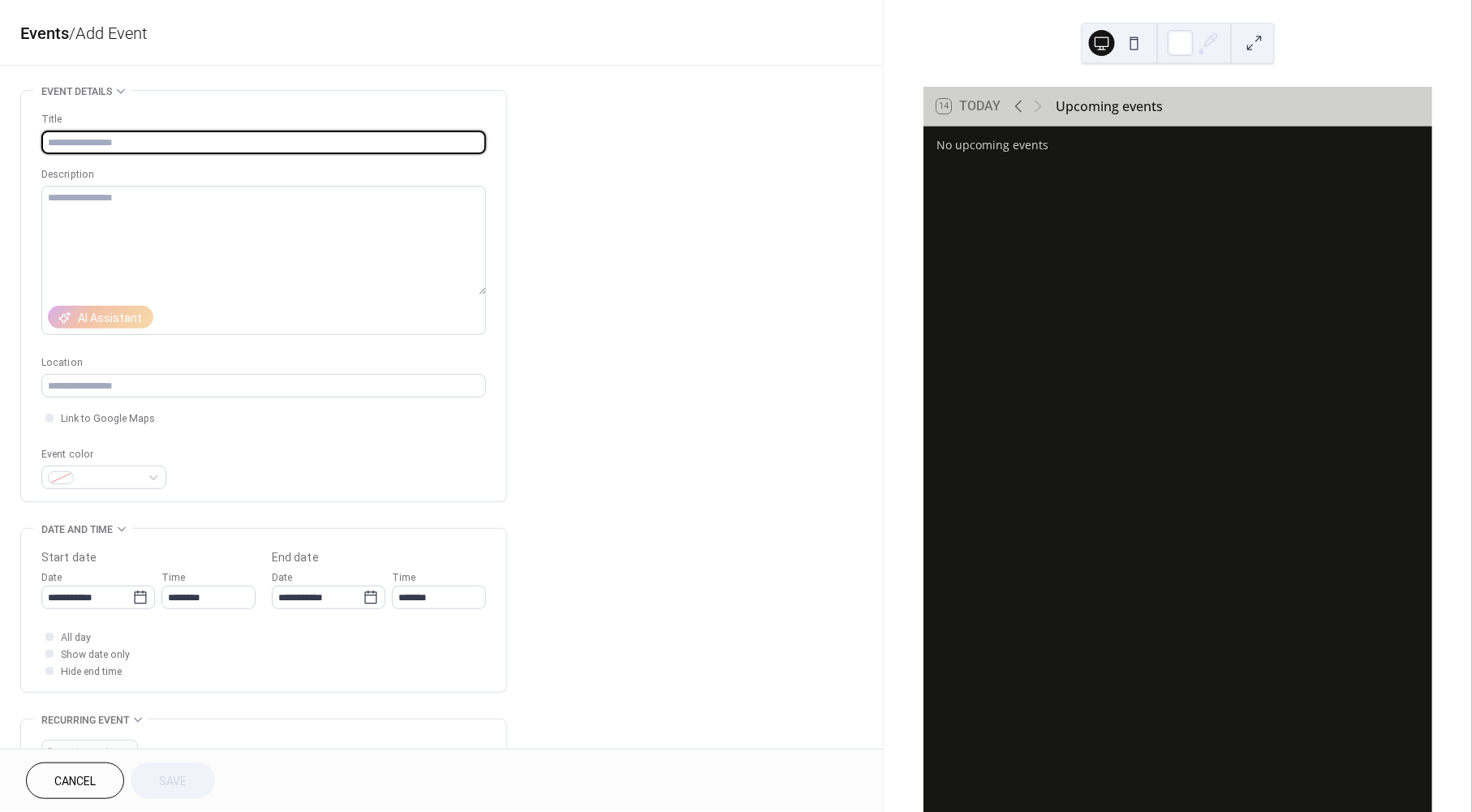 click at bounding box center (264, 142) 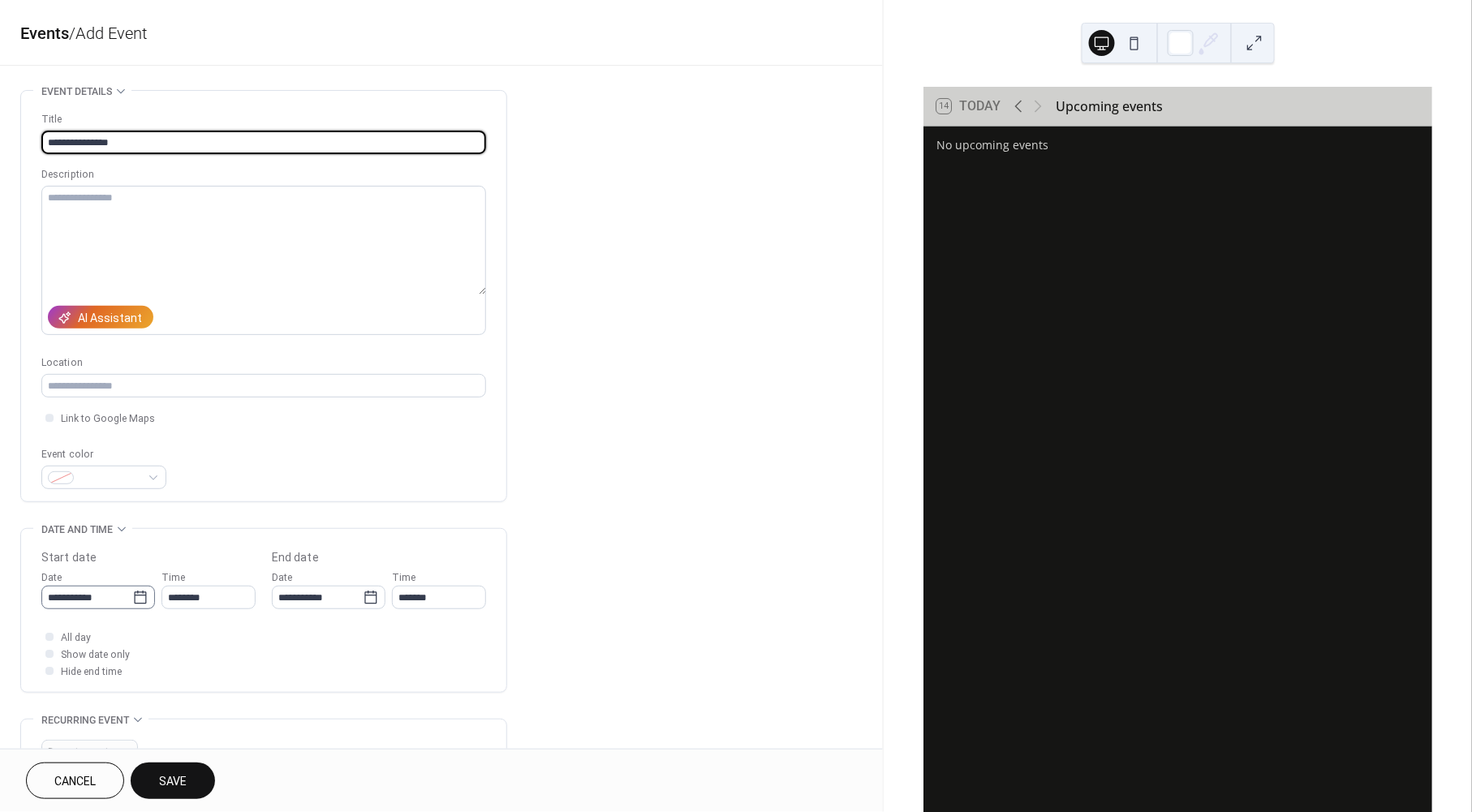 type on "**********" 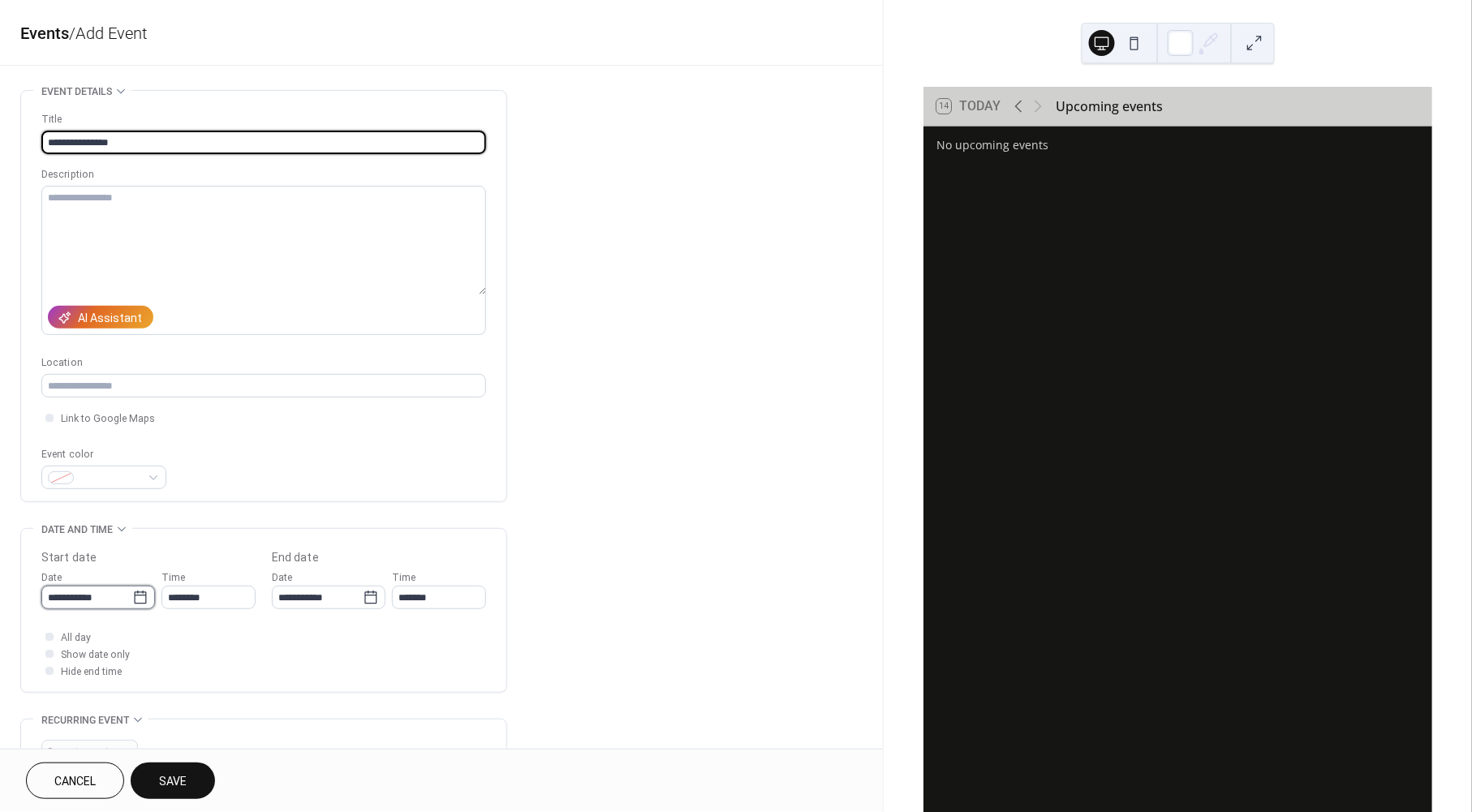 click on "**********" at bounding box center [87, 597] 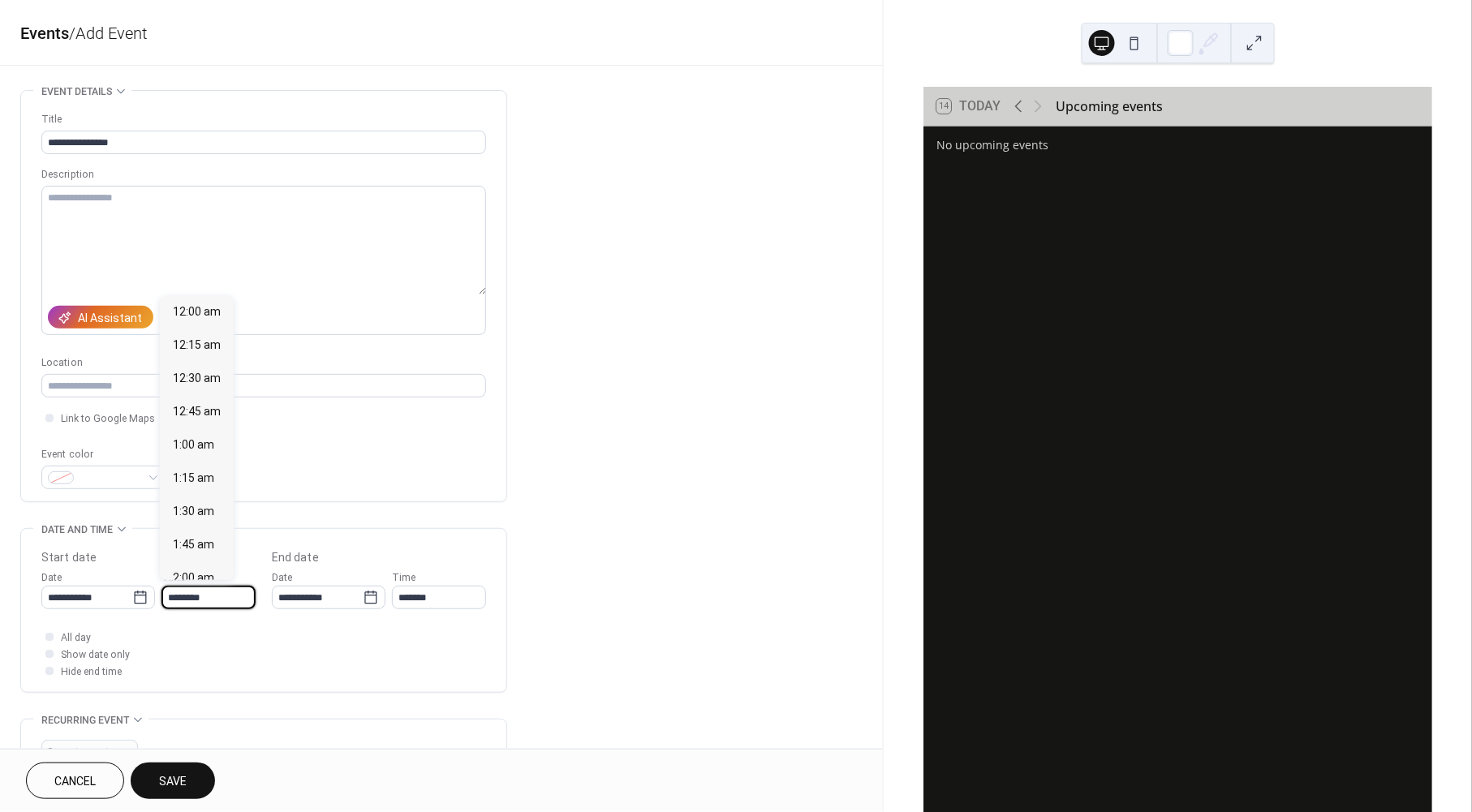 click on "********" at bounding box center [209, 597] 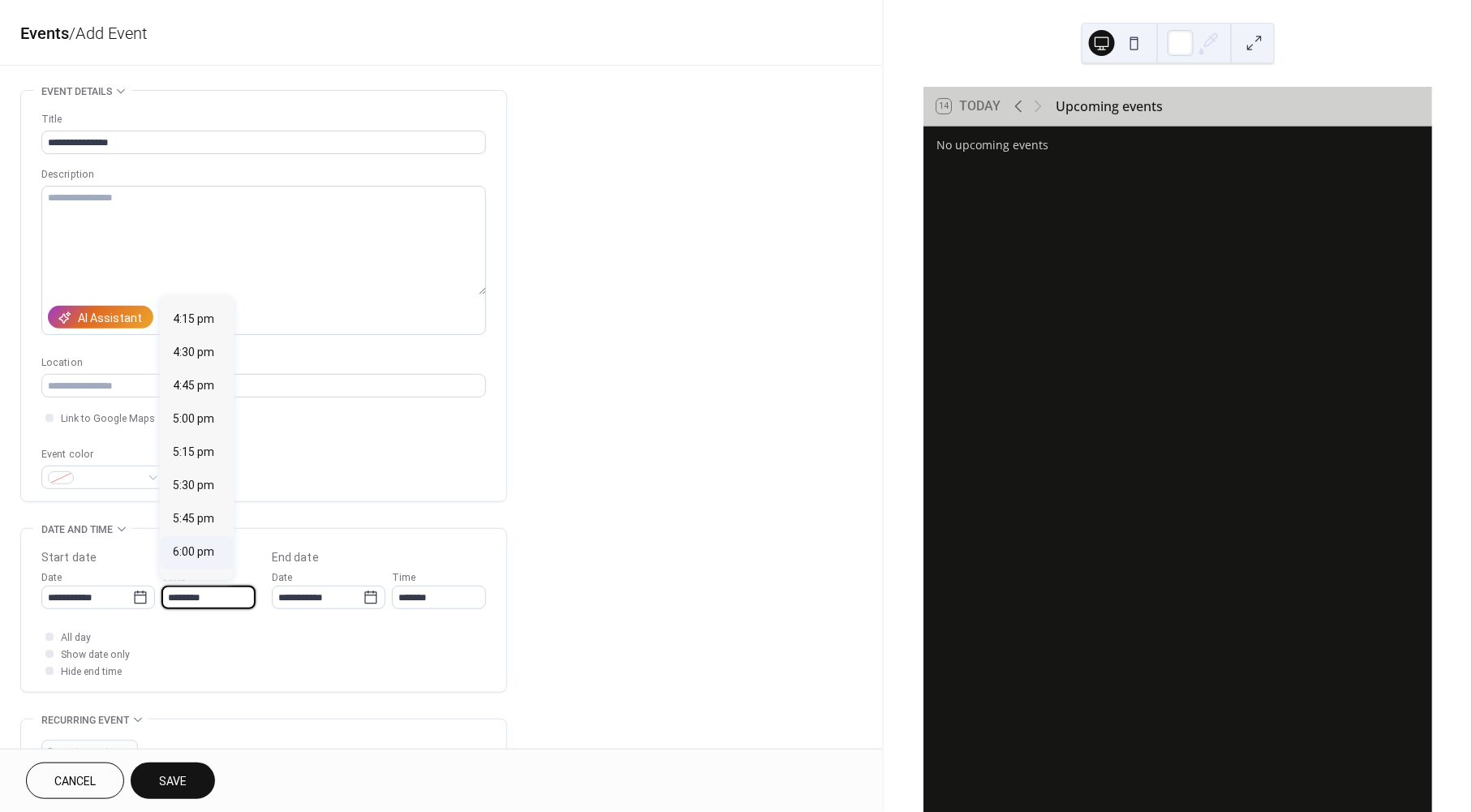 scroll, scrollTop: 2152, scrollLeft: 0, axis: vertical 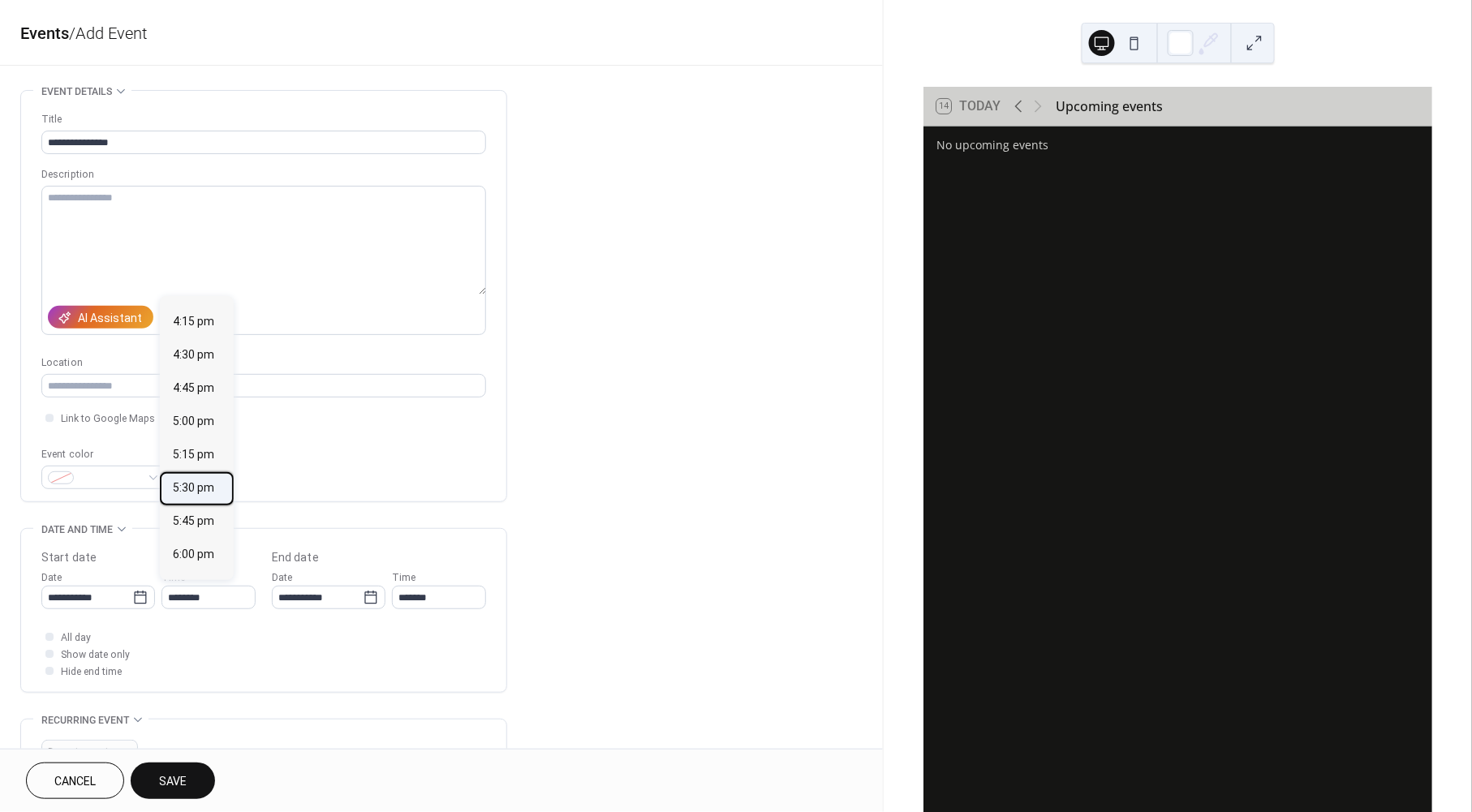 click on "5:30 pm" at bounding box center (193, 488) 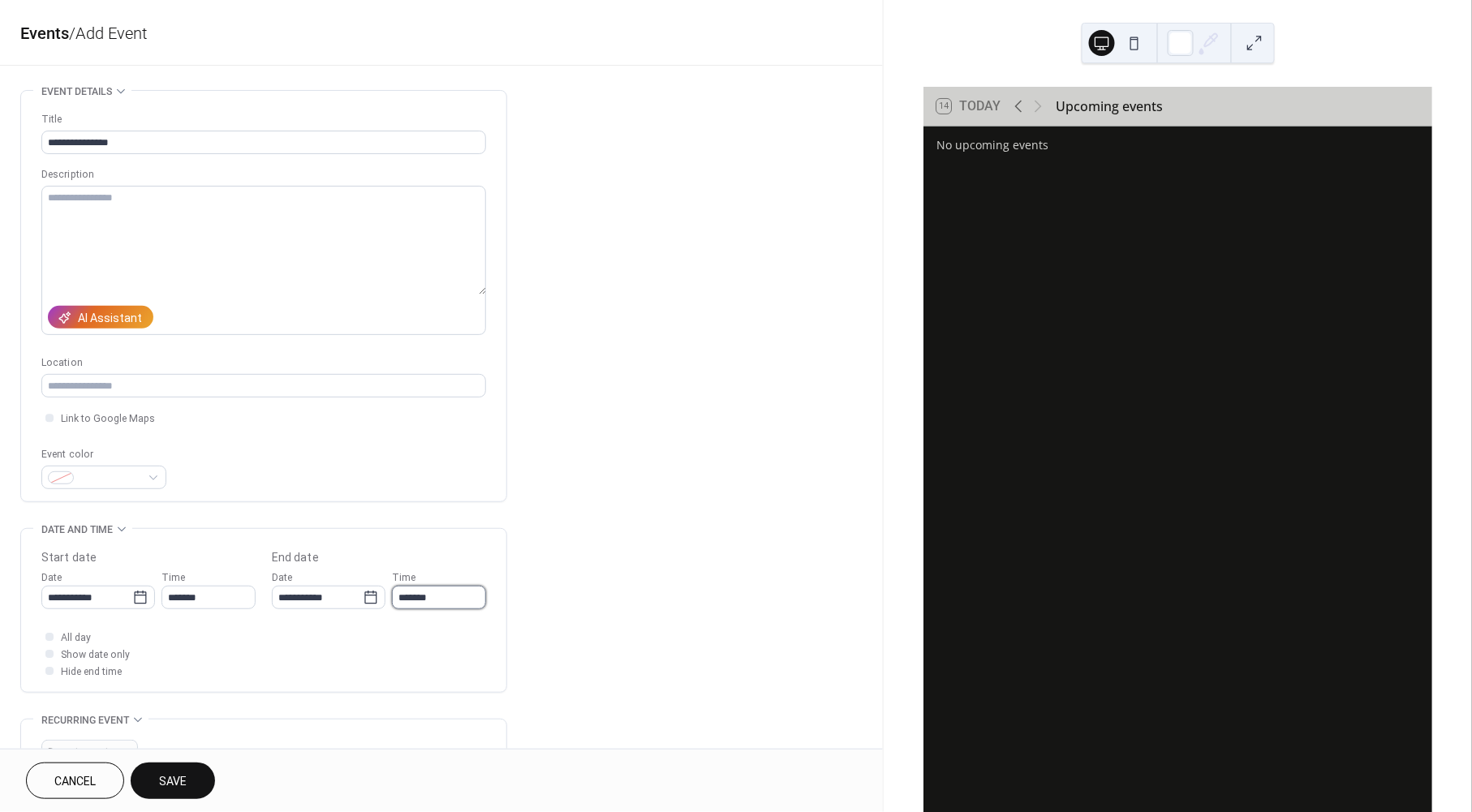 click on "*******" at bounding box center [439, 597] 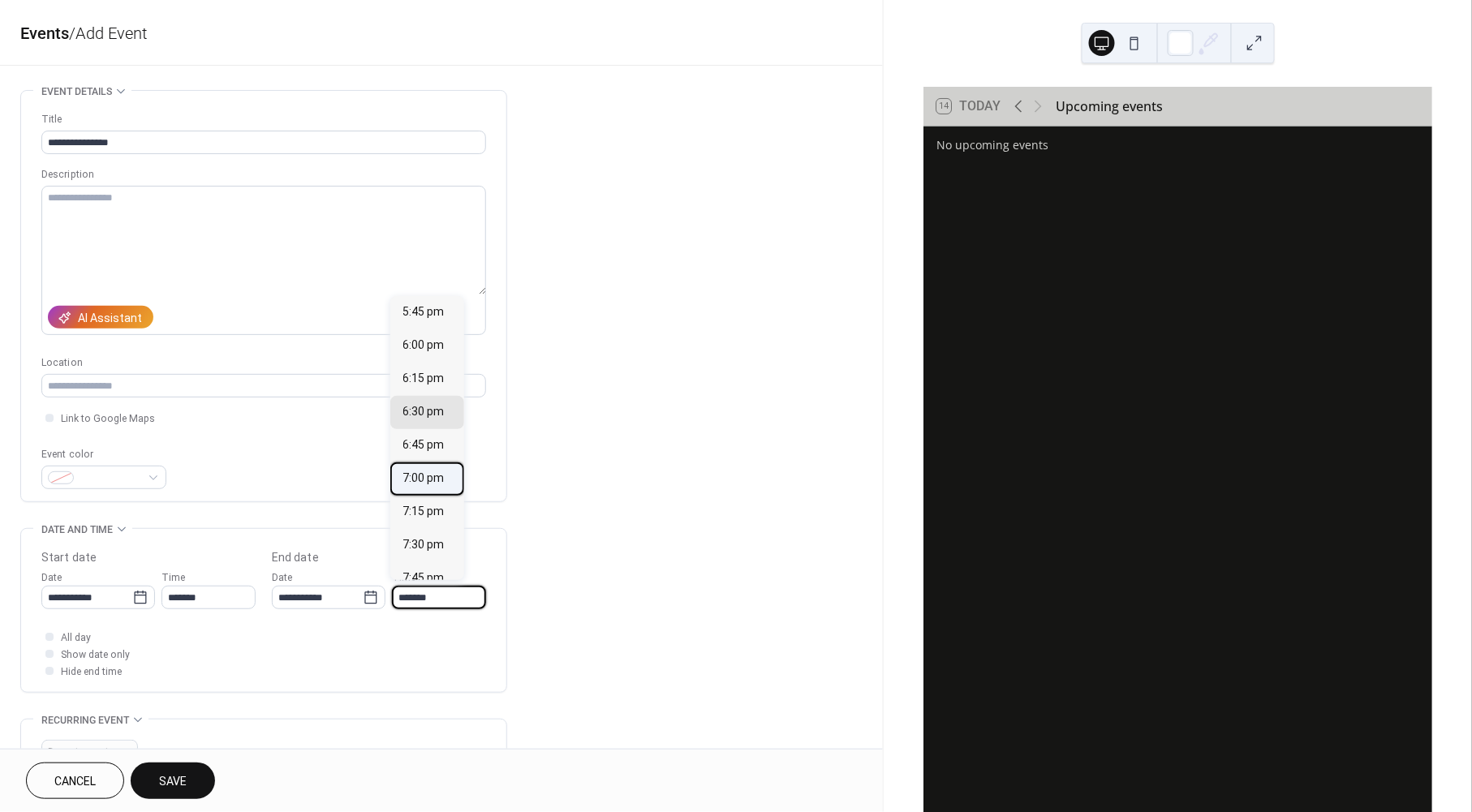 click on "7:00 pm" at bounding box center (424, 479) 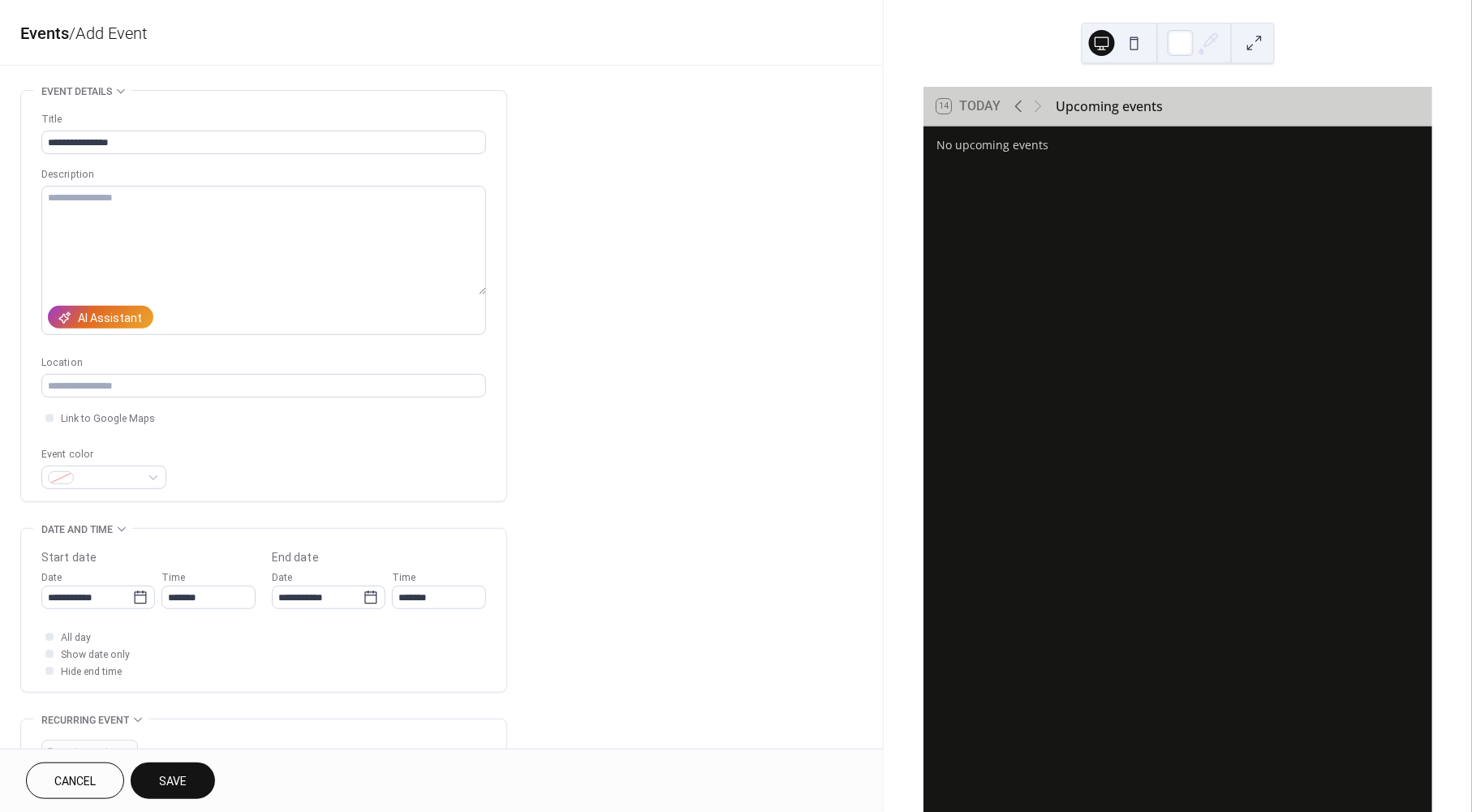 type on "*******" 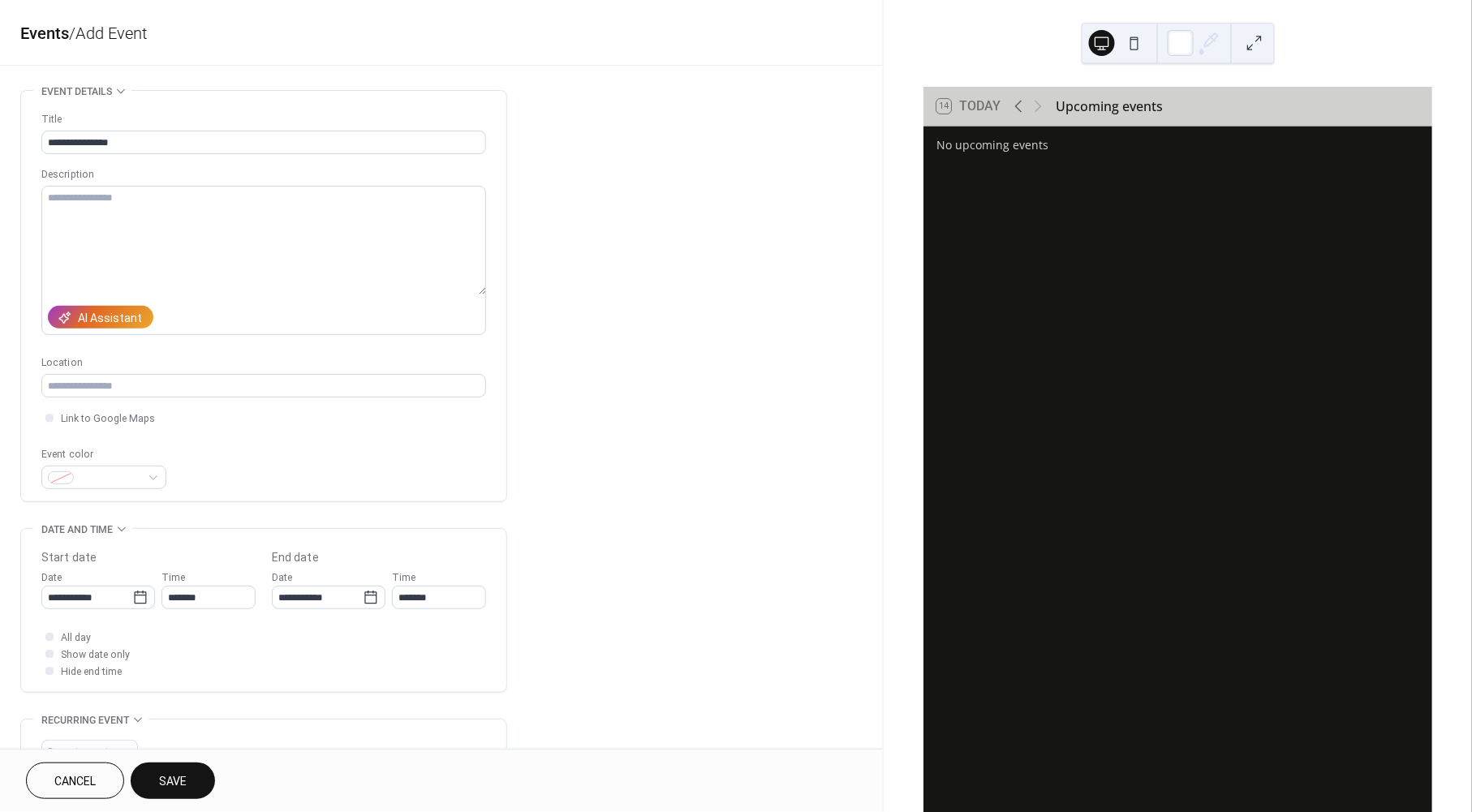 click on "Save" at bounding box center [173, 782] 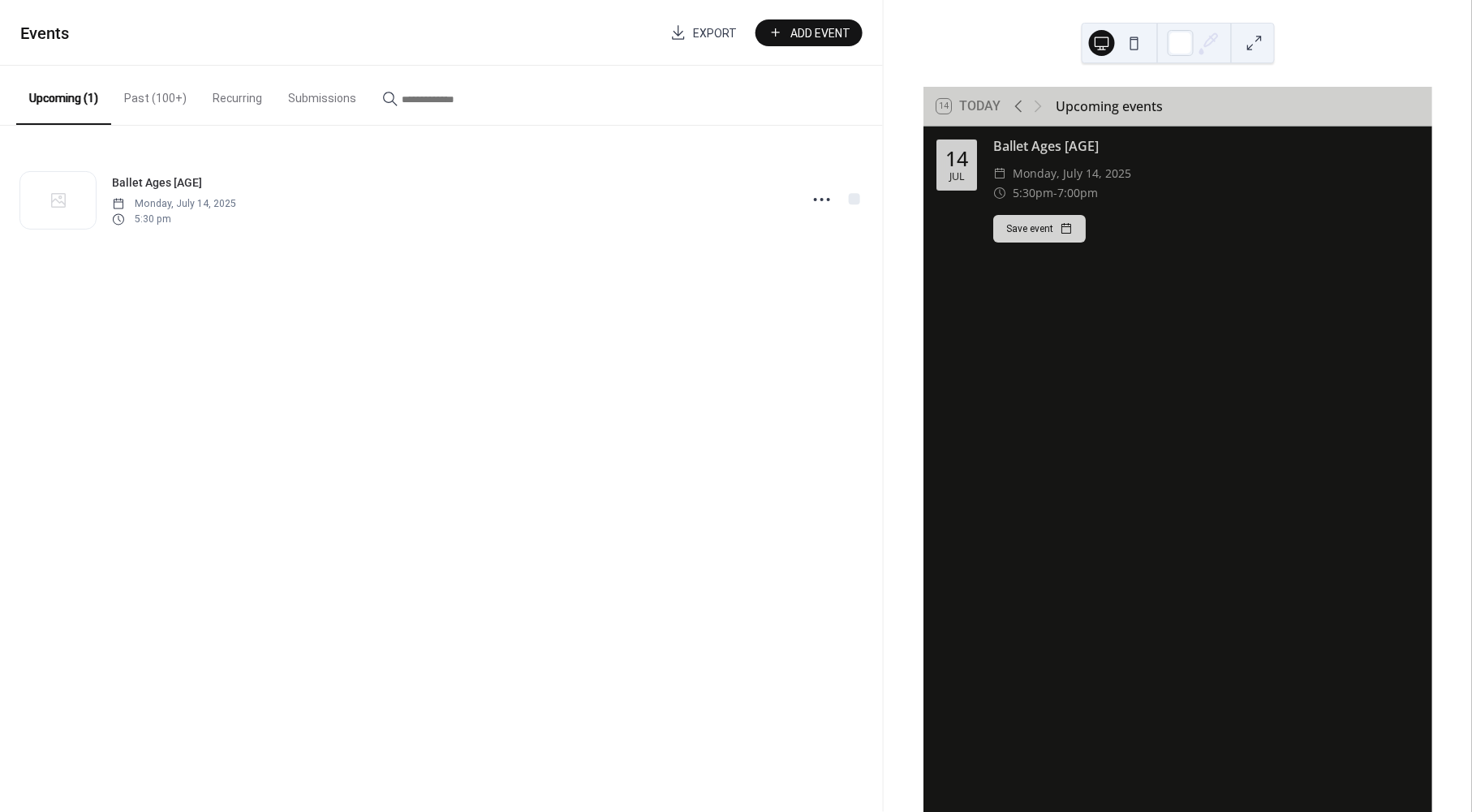 click on "Add Event" at bounding box center (820, 33) 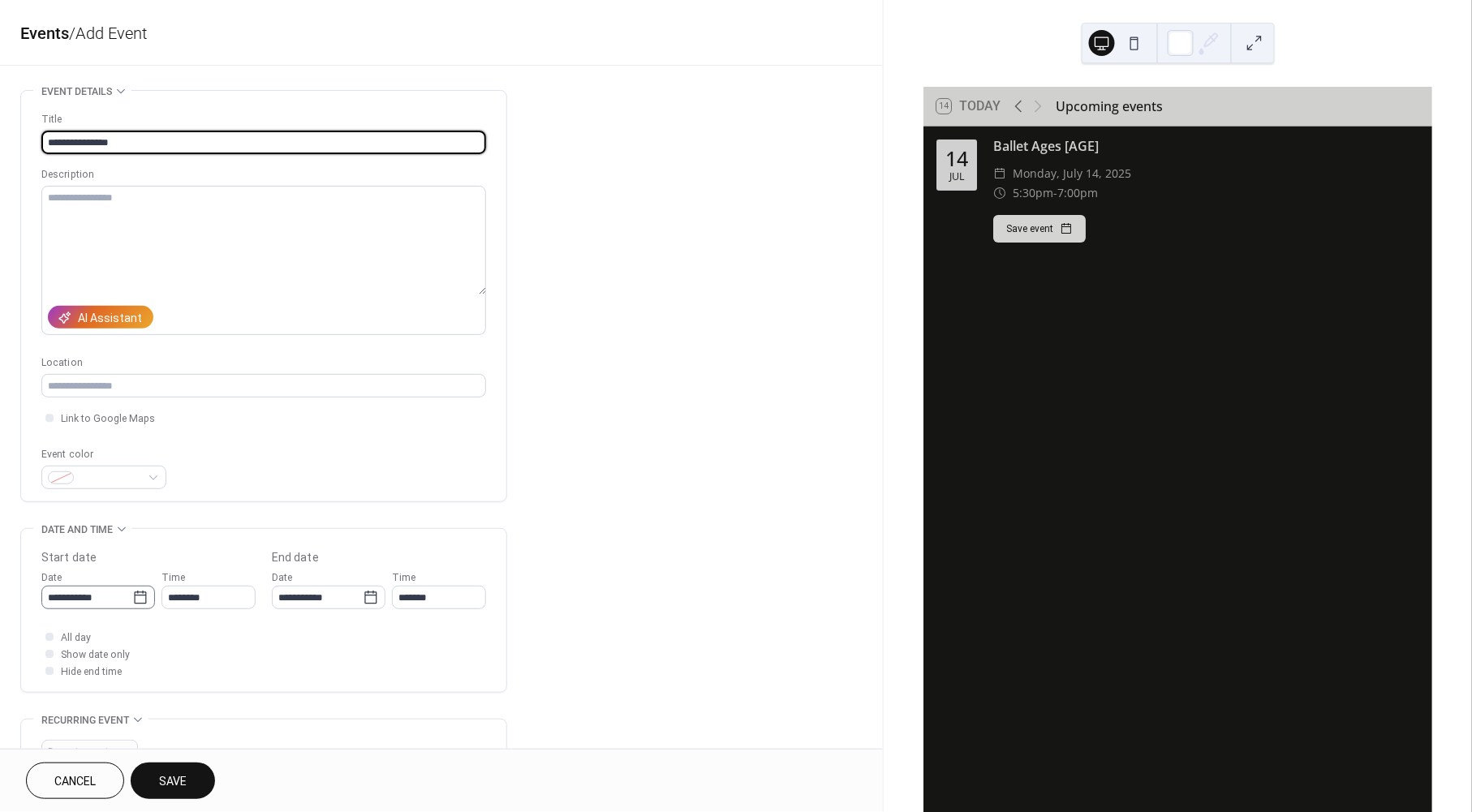 type on "**********" 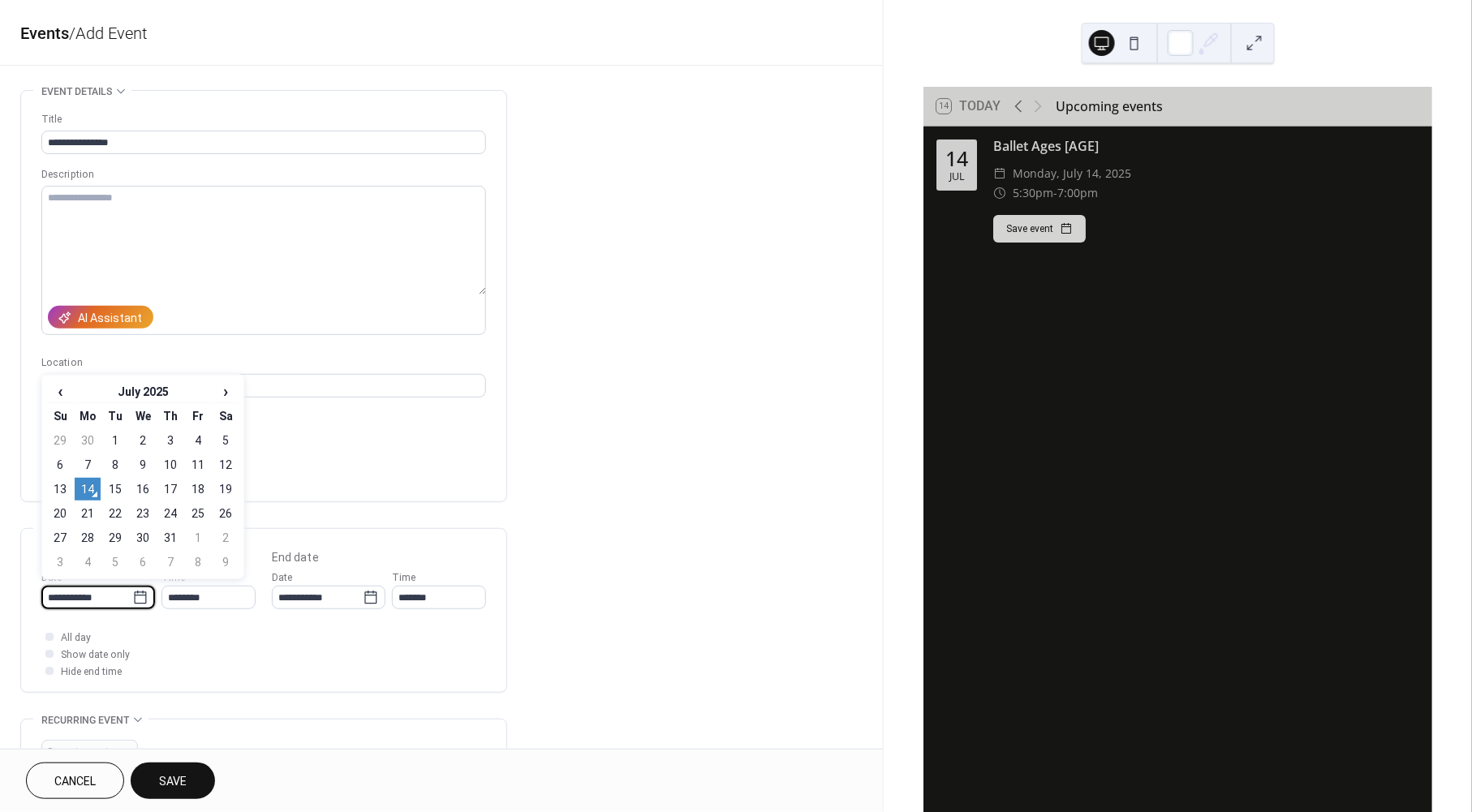 click on "**********" at bounding box center (87, 597) 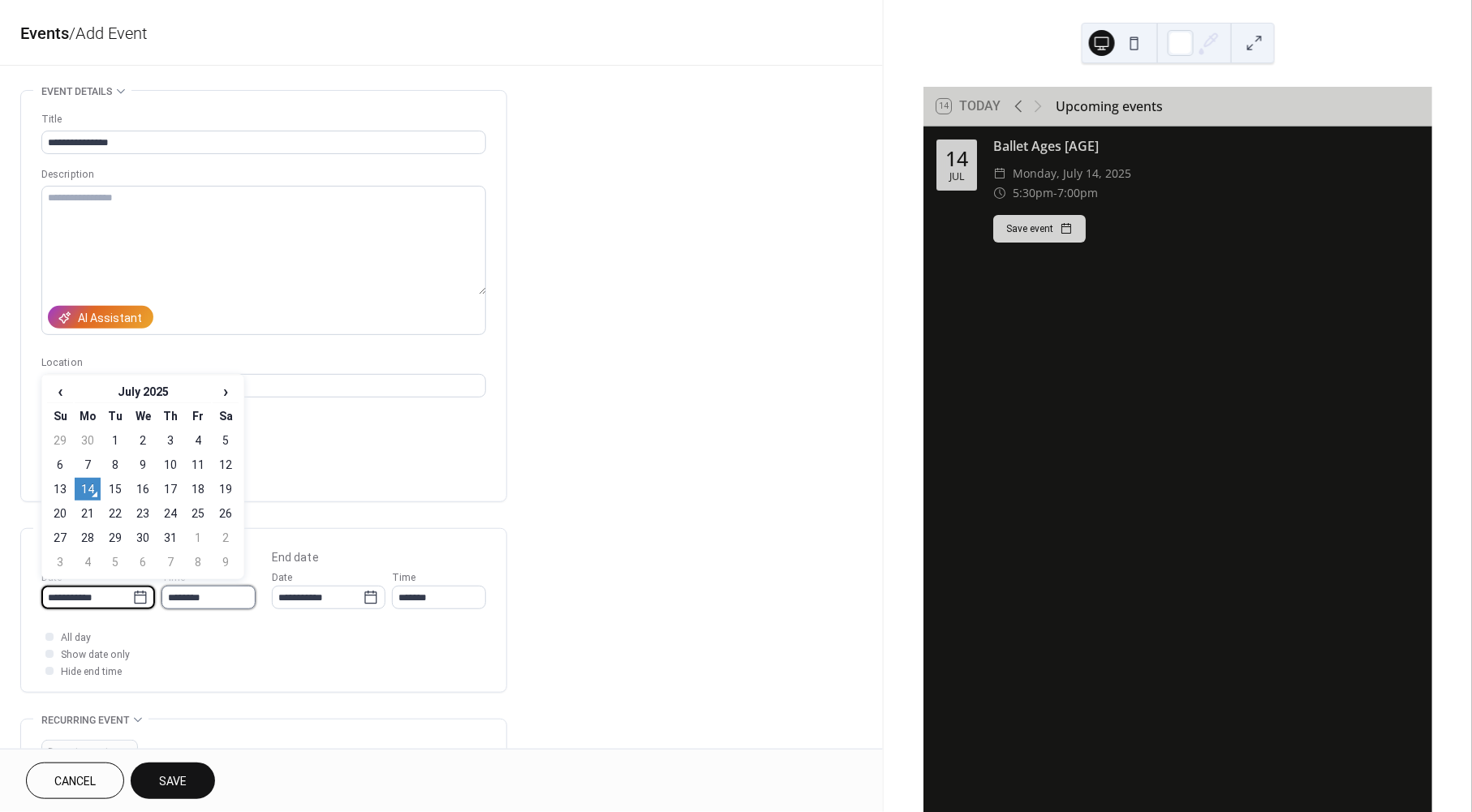 click on "********" at bounding box center (209, 597) 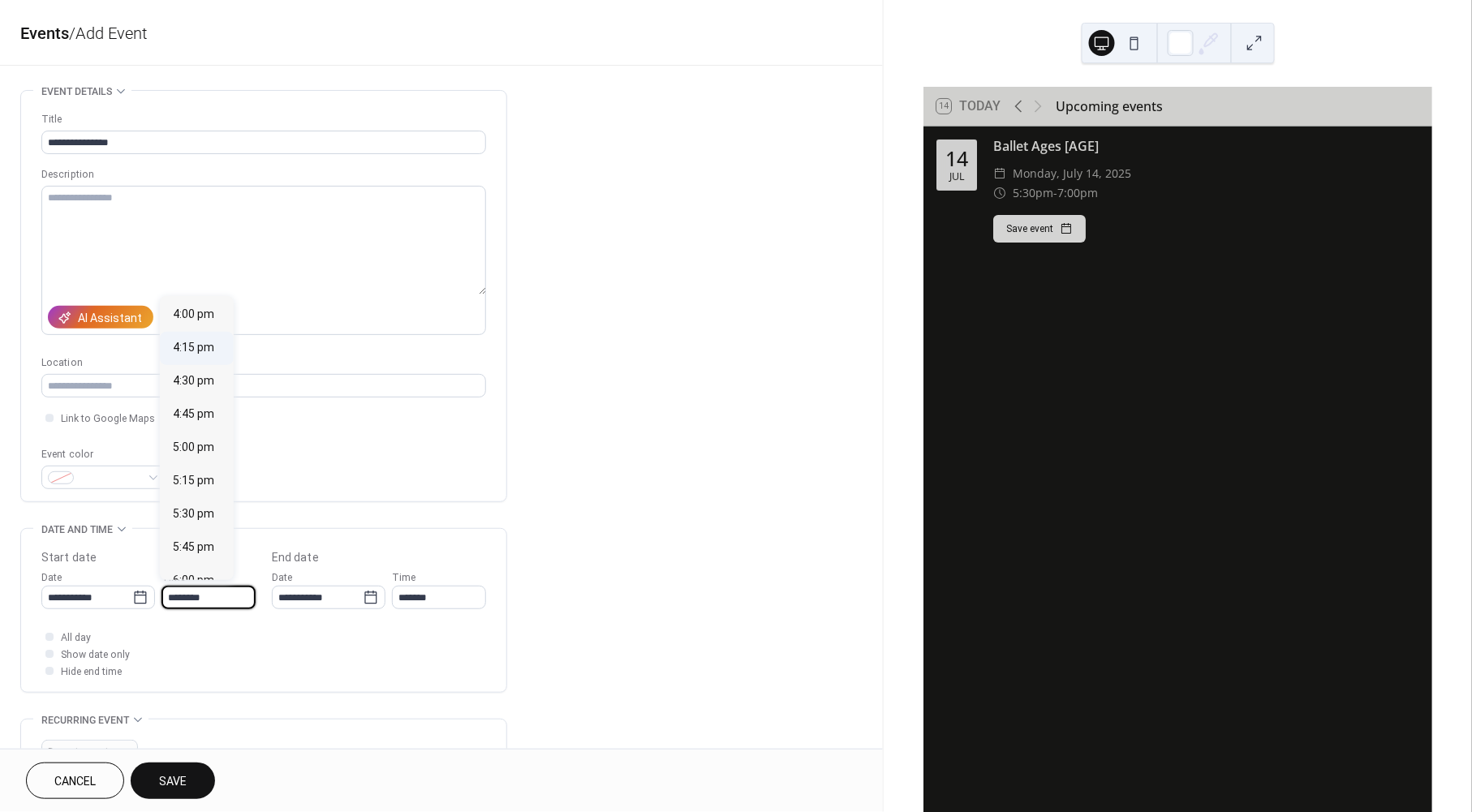 scroll, scrollTop: 2166, scrollLeft: 0, axis: vertical 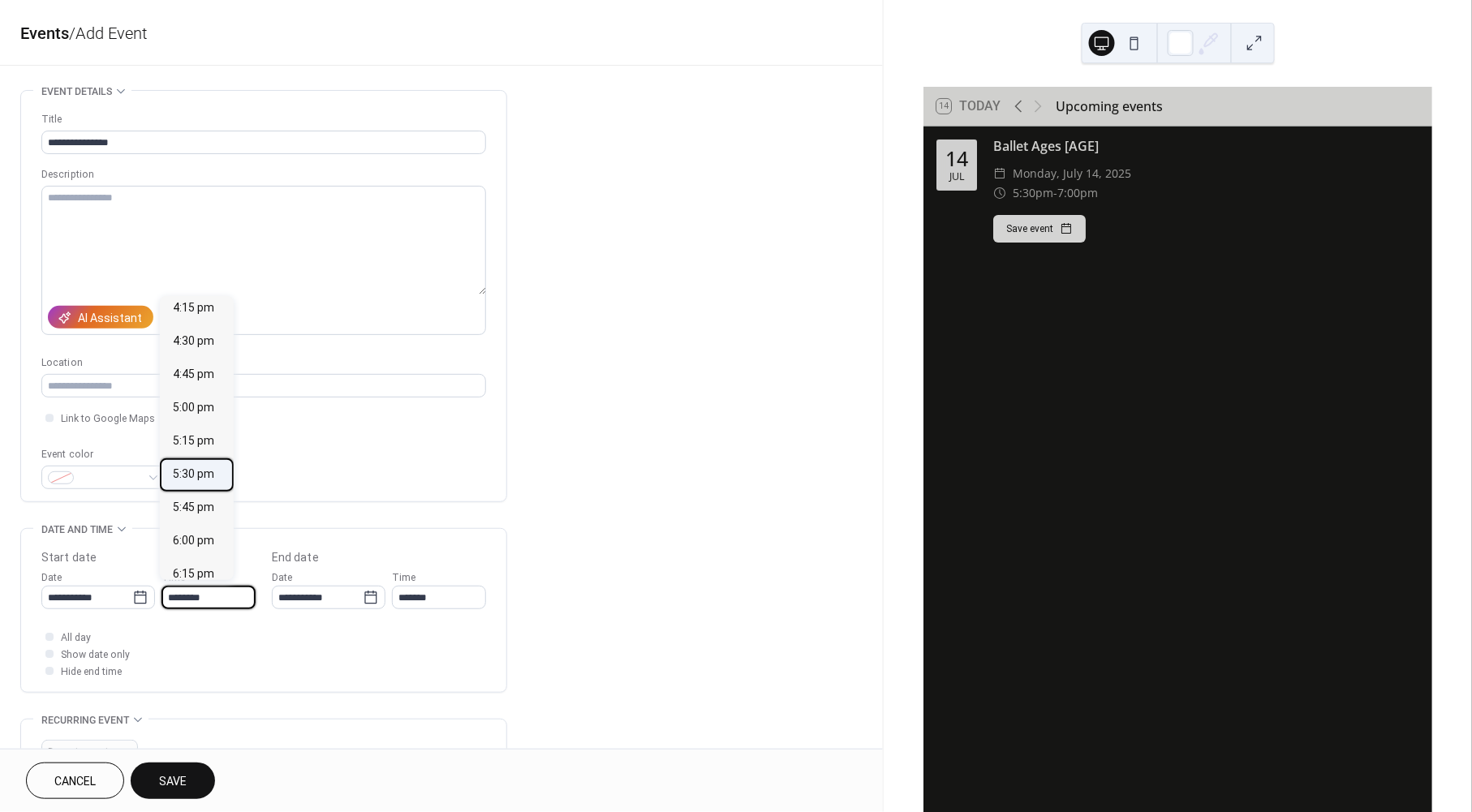 click on "5:30 pm" at bounding box center [193, 475] 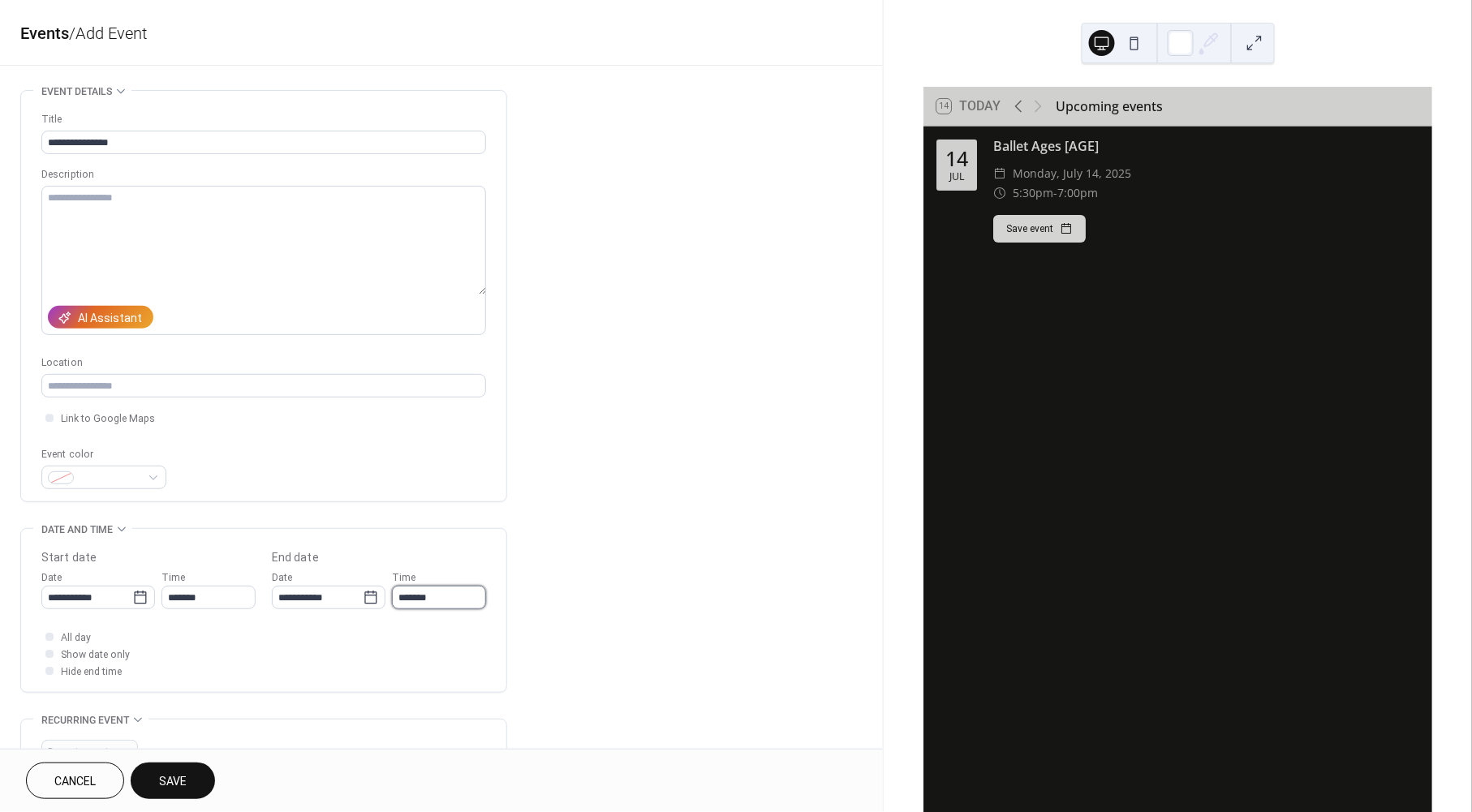 click on "*******" at bounding box center [439, 597] 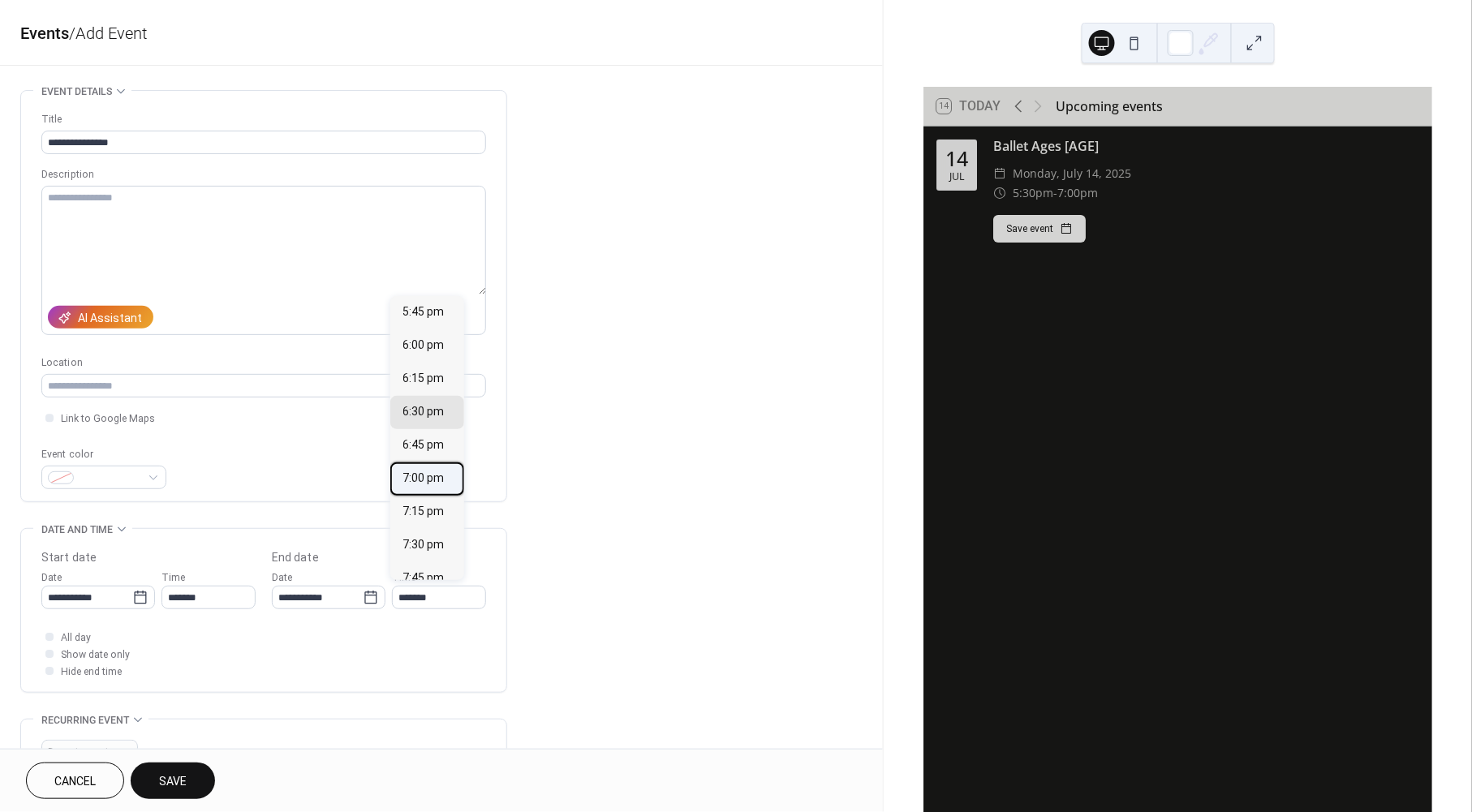 click on "7:00 pm" at bounding box center [427, 479] 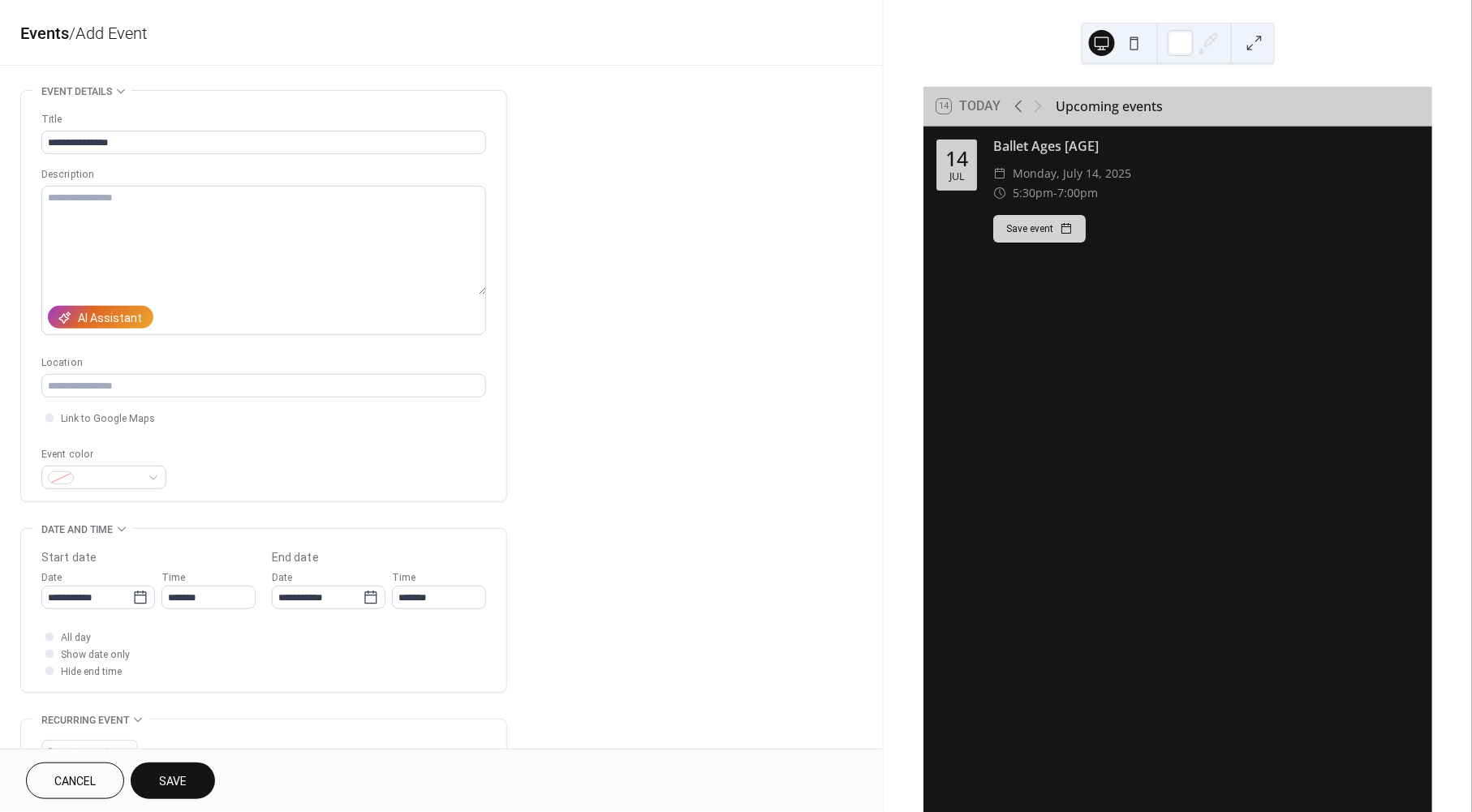 click on "Save" at bounding box center (173, 782) 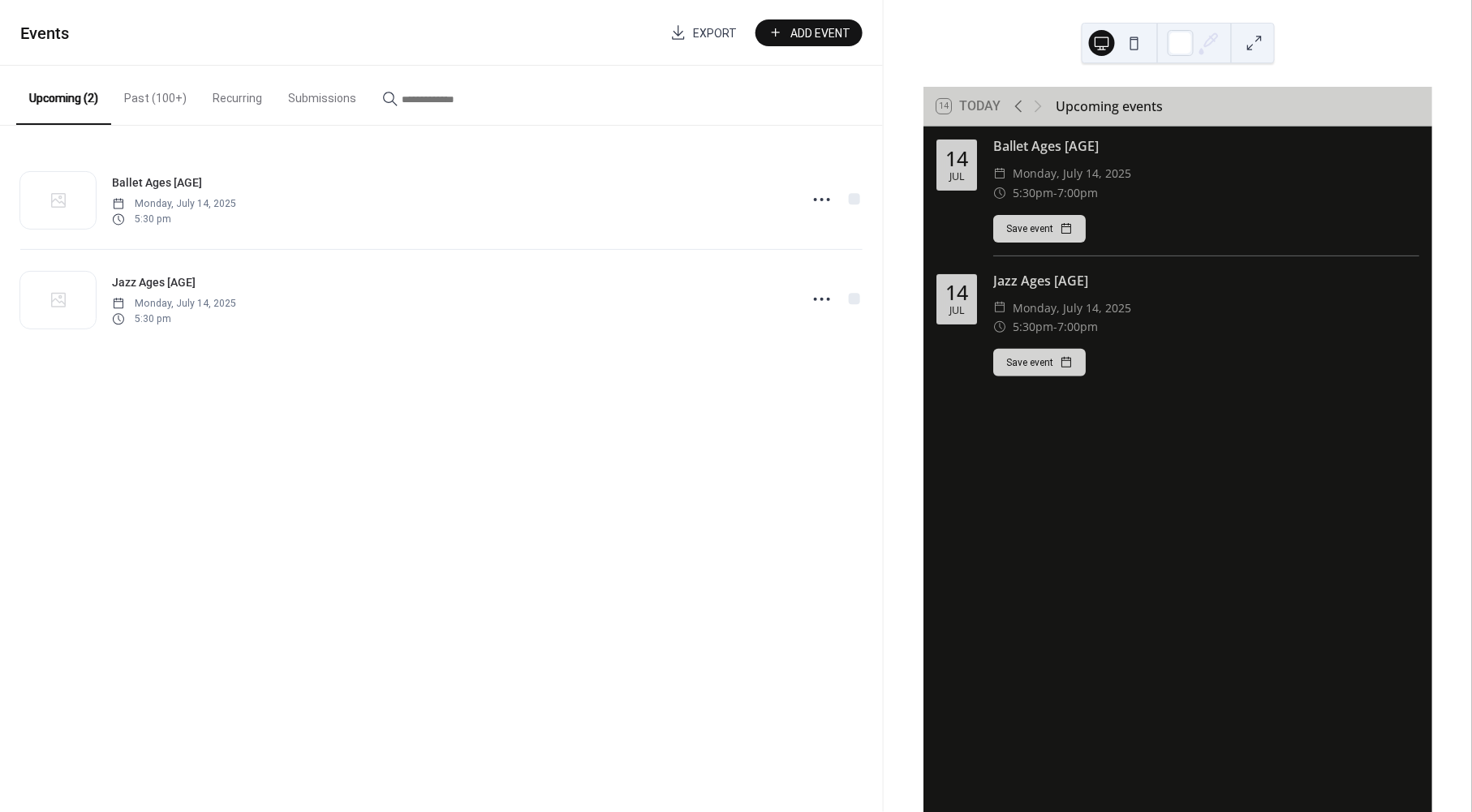 click on "Add Event" at bounding box center (820, 33) 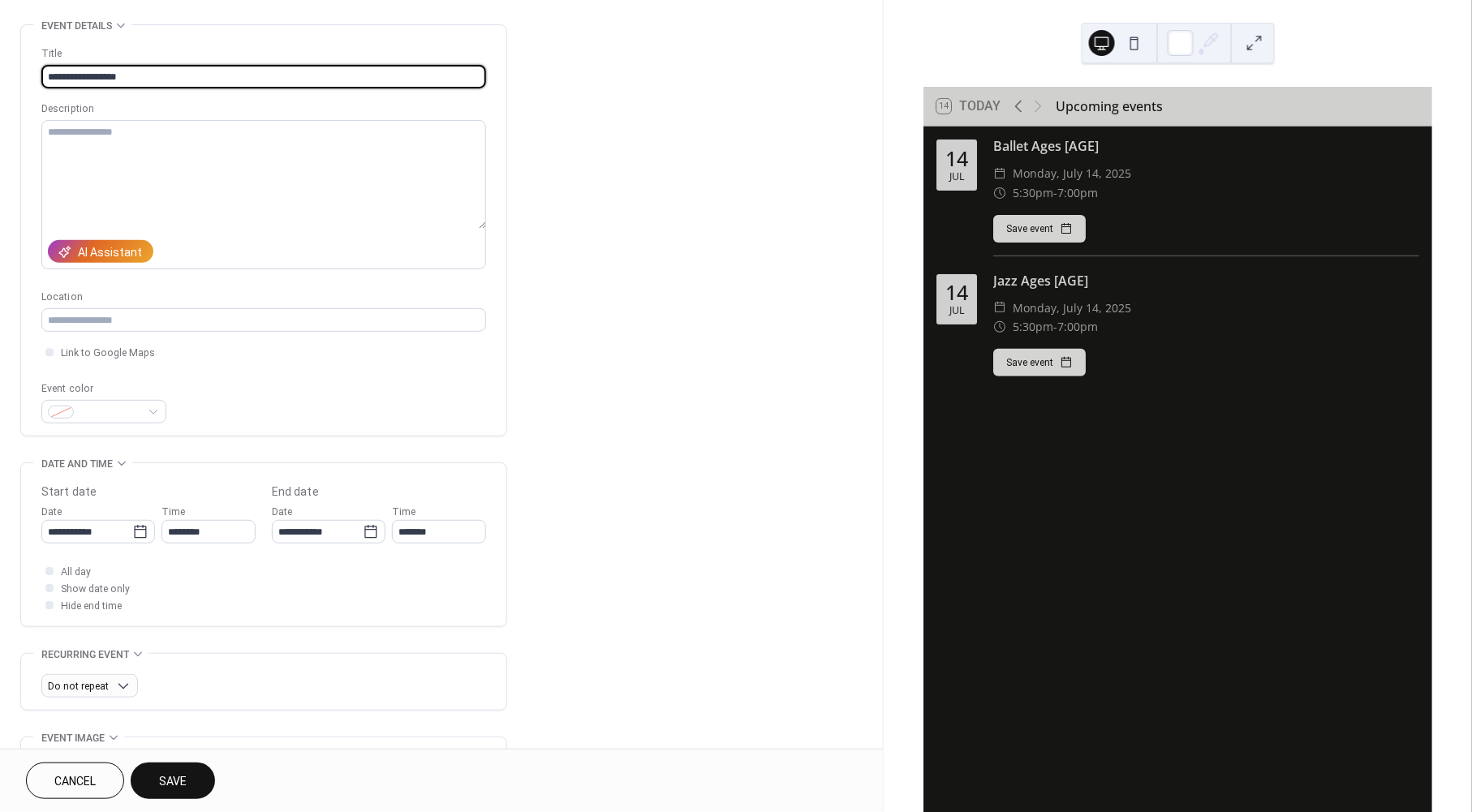 scroll, scrollTop: 114, scrollLeft: 0, axis: vertical 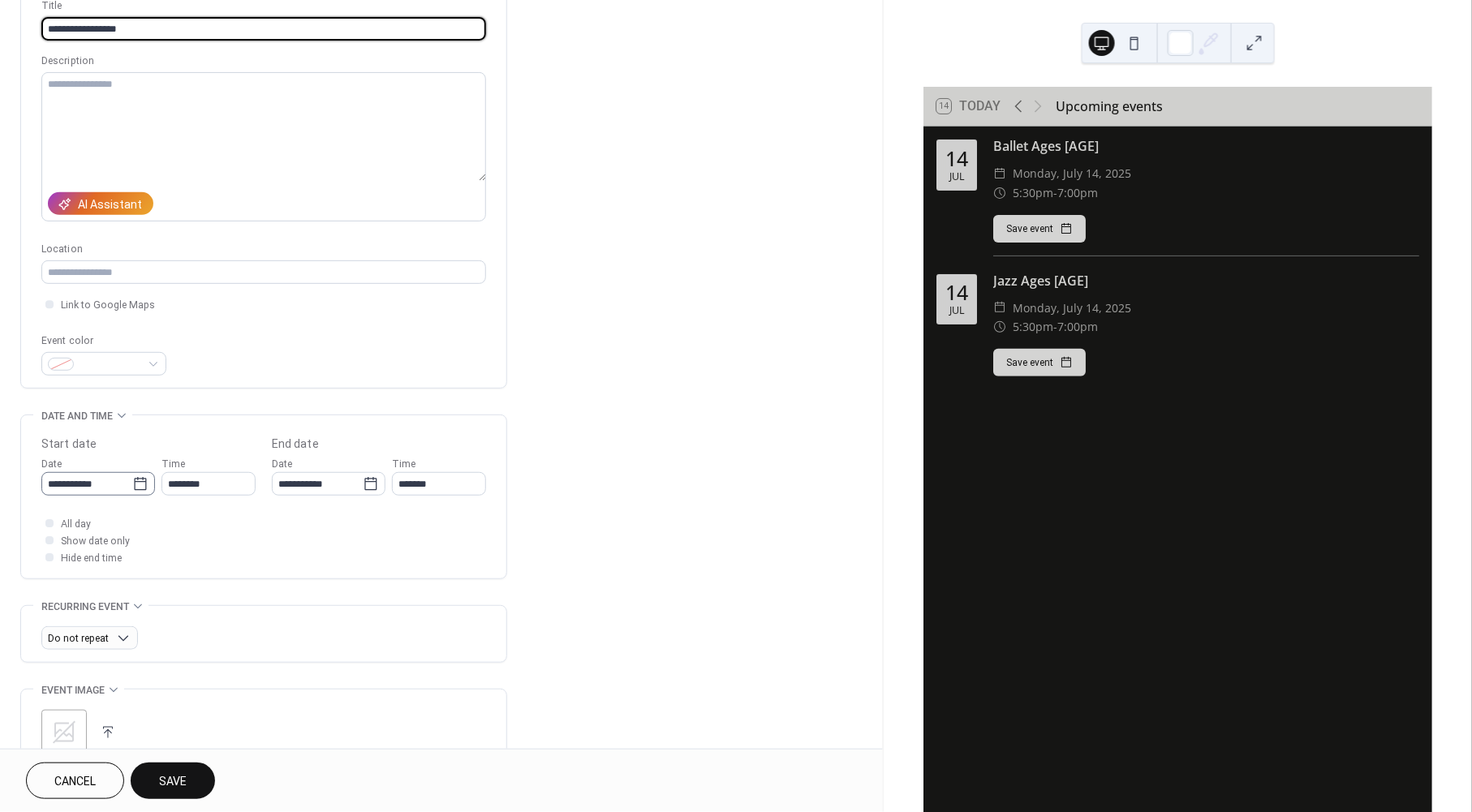 type on "**********" 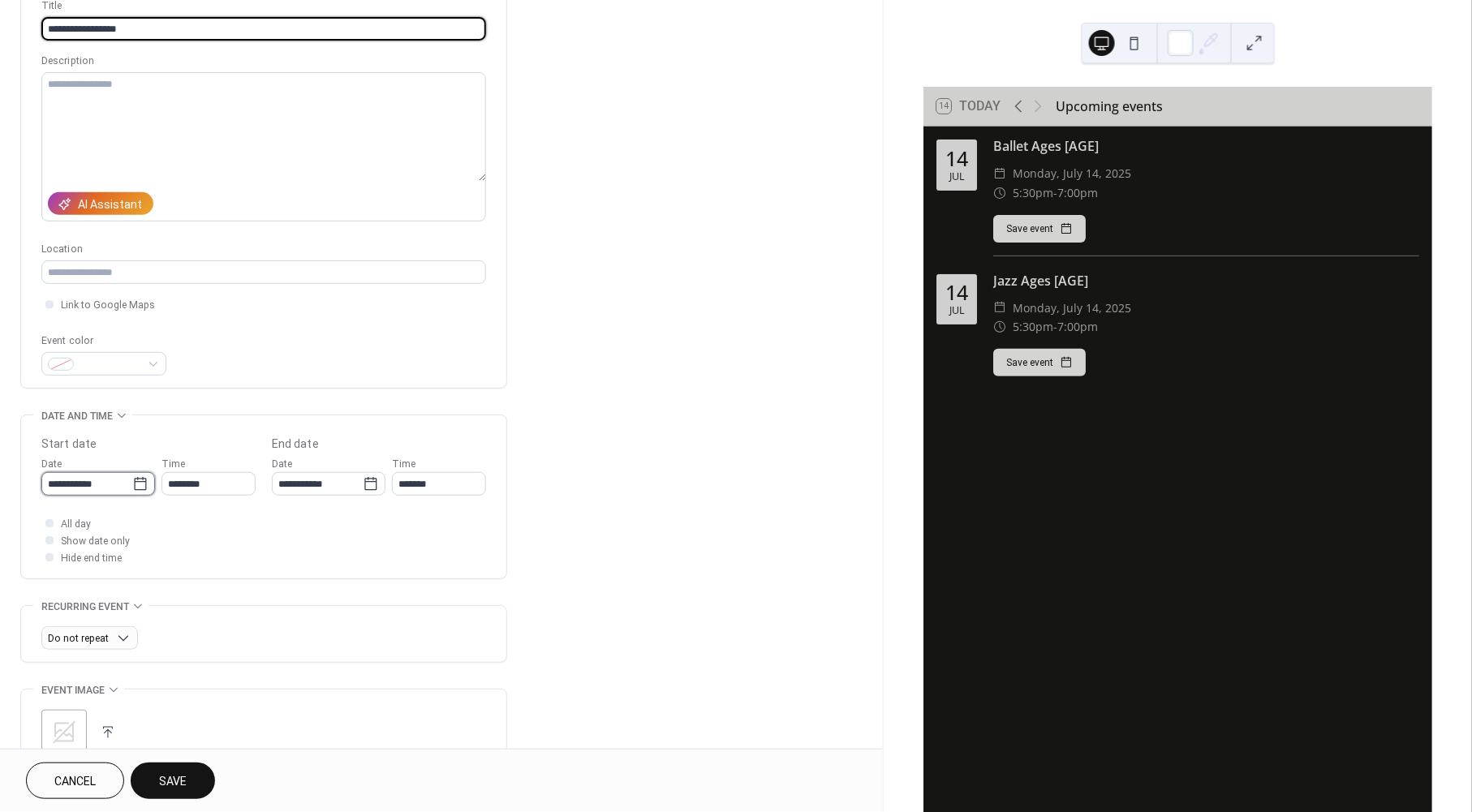click on "**********" at bounding box center (87, 483) 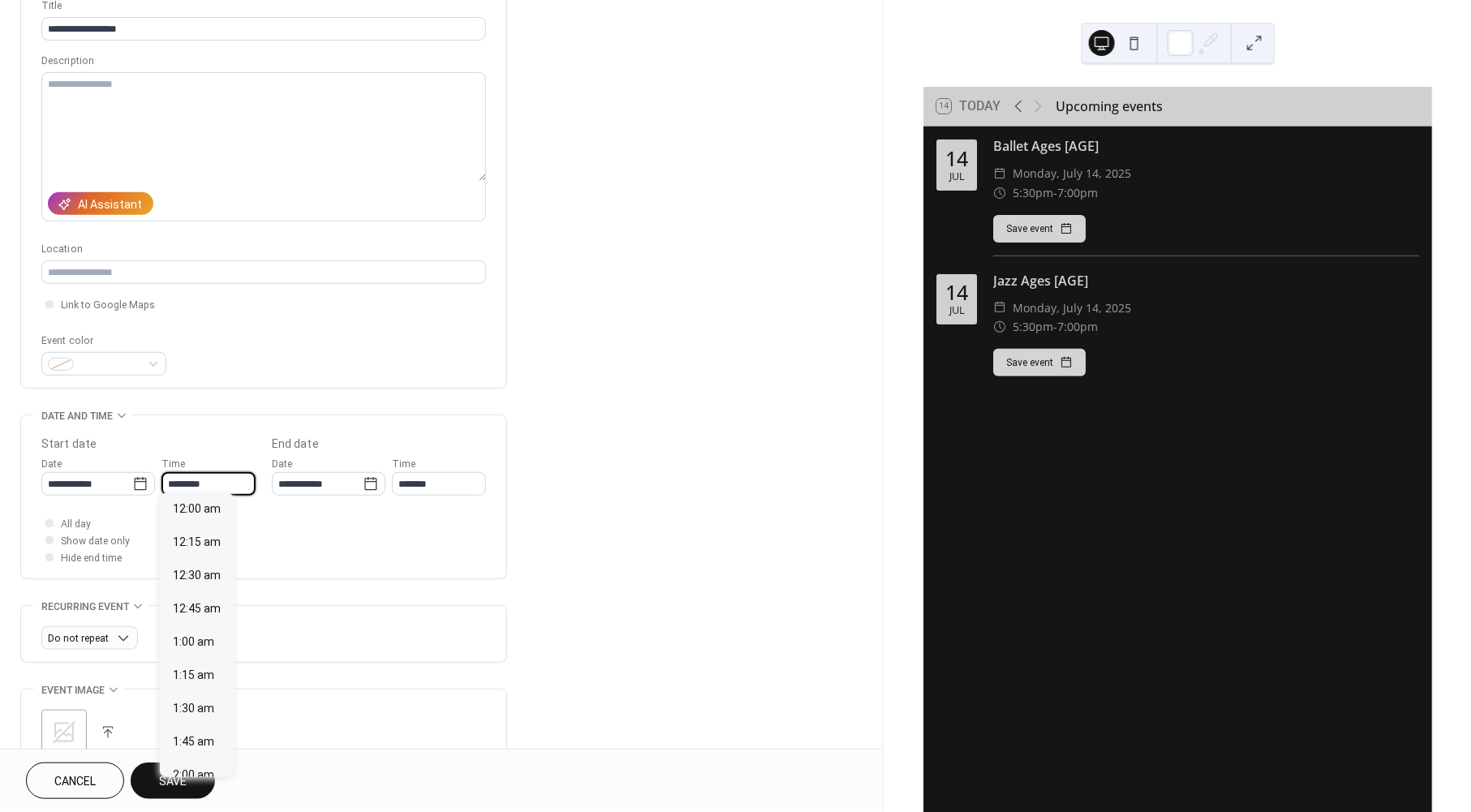 click on "********" at bounding box center (209, 483) 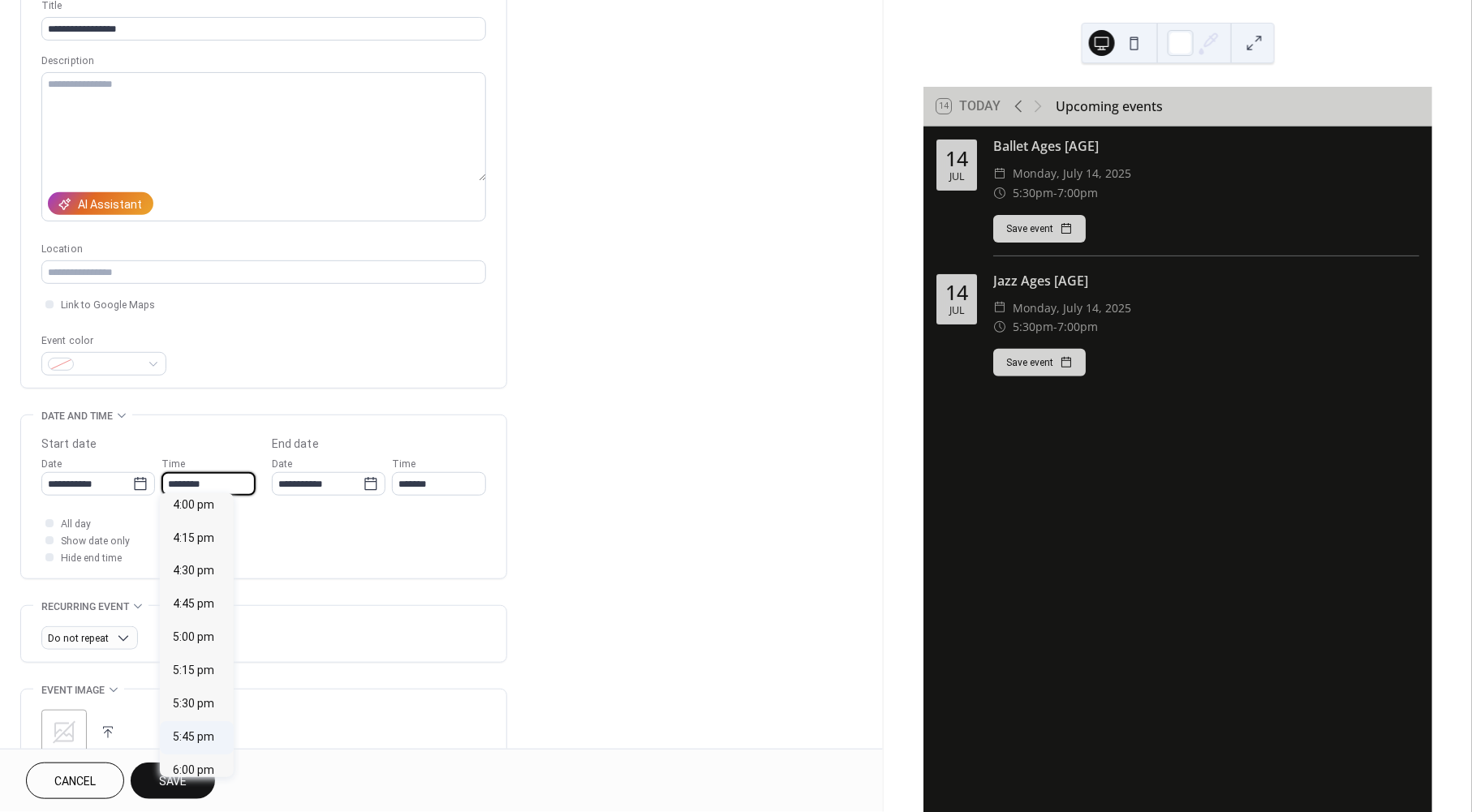 scroll, scrollTop: 2253, scrollLeft: 0, axis: vertical 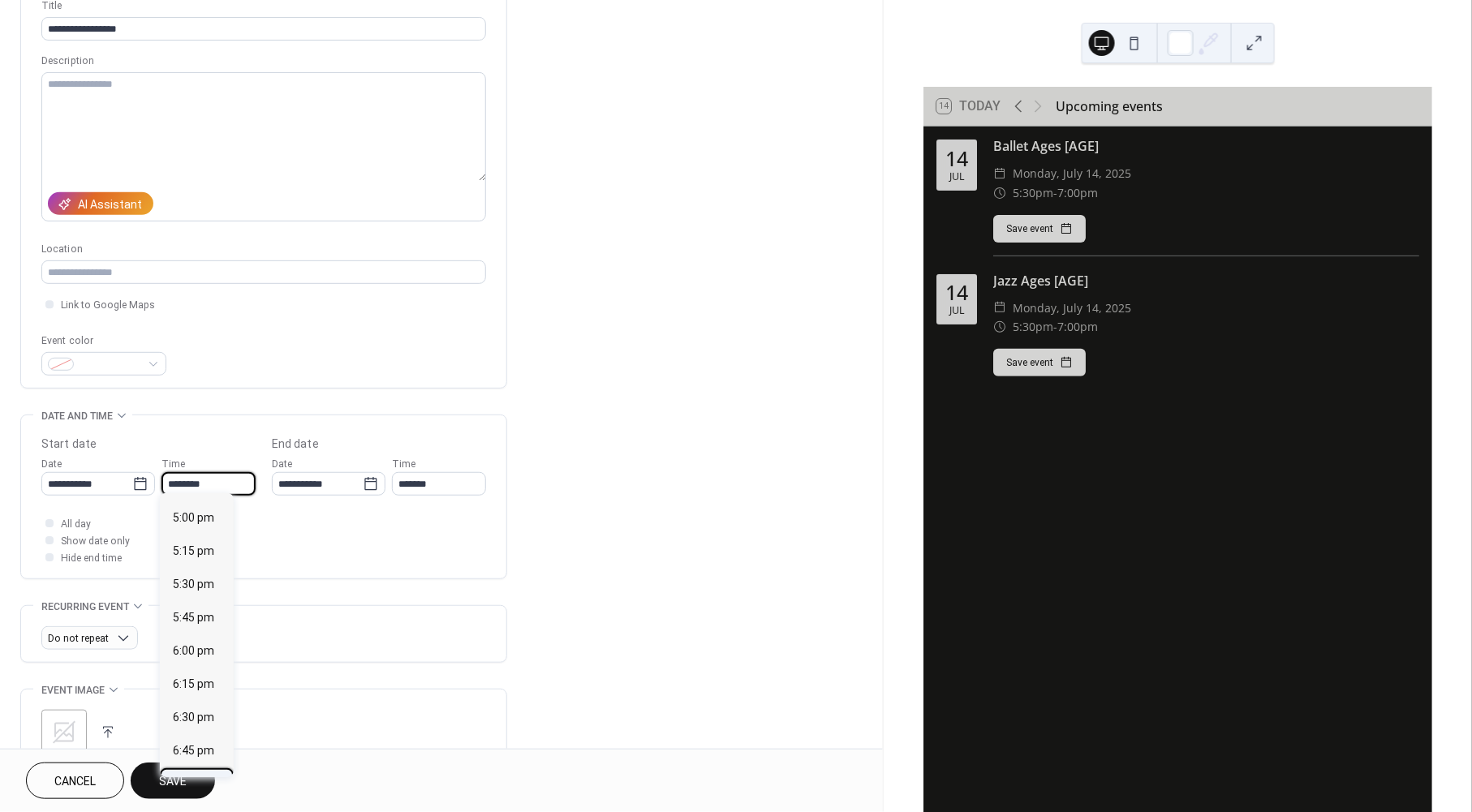 click on "7:00 pm" at bounding box center (193, 784) 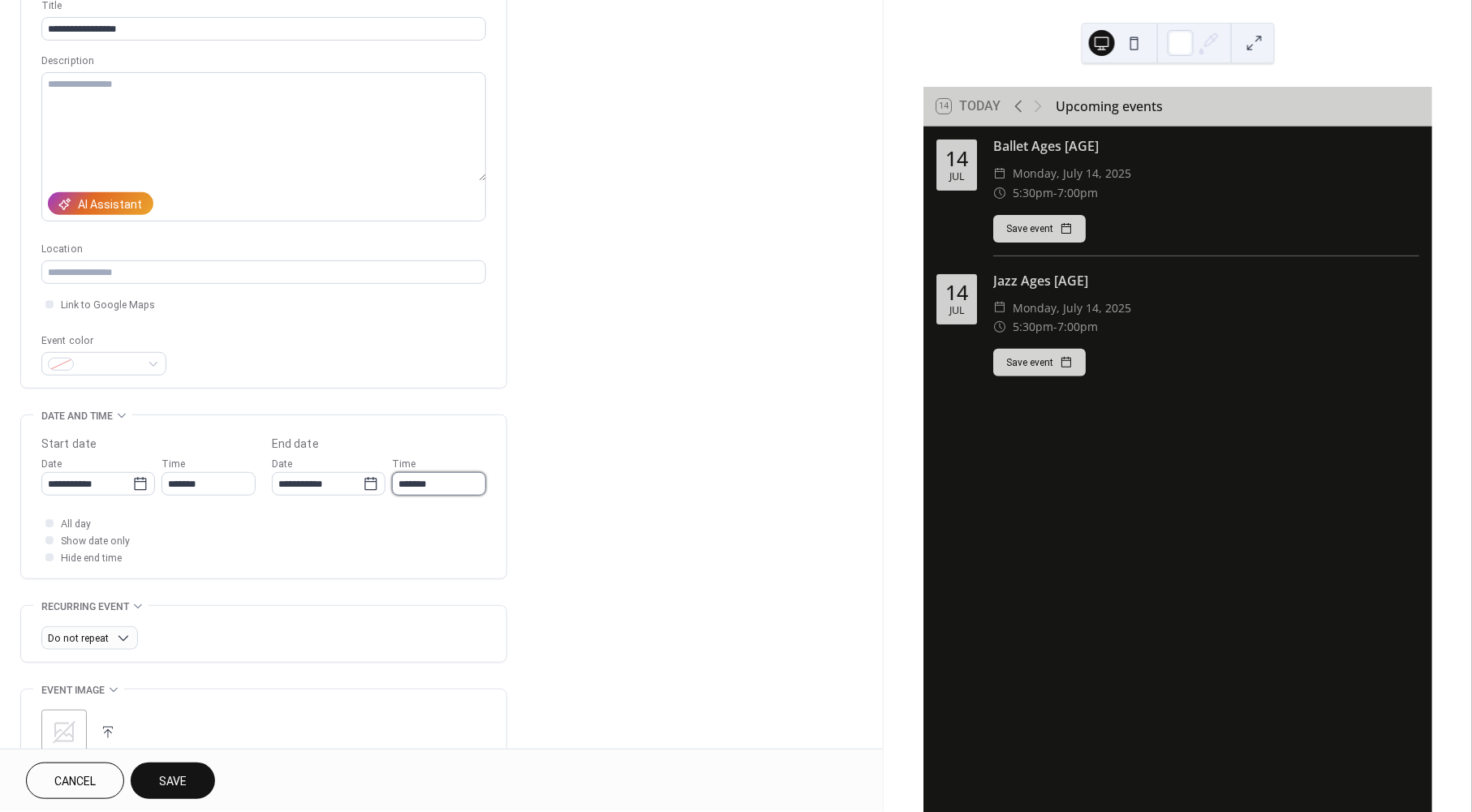 click on "*******" at bounding box center [439, 483] 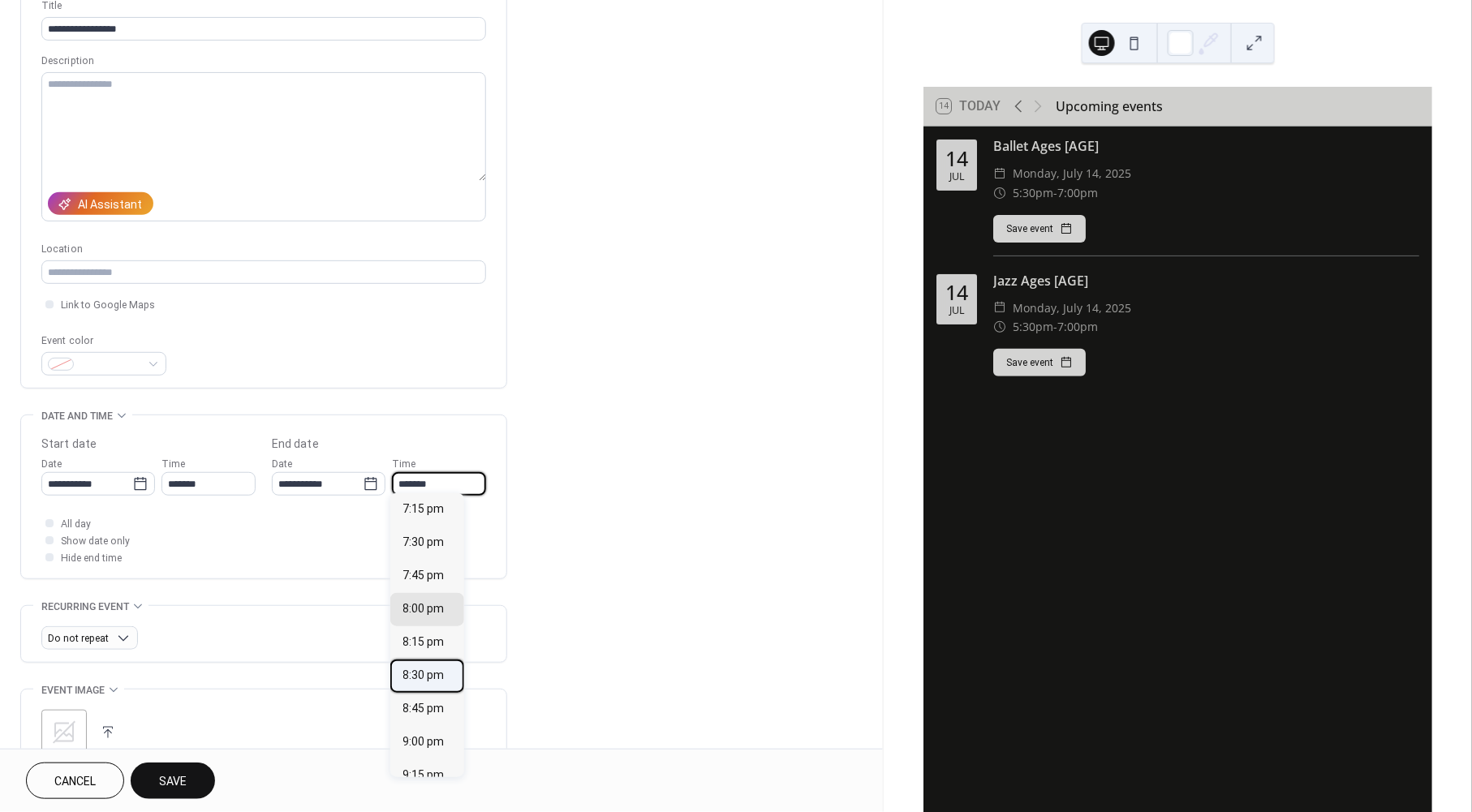 click on "8:30 pm" at bounding box center [424, 676] 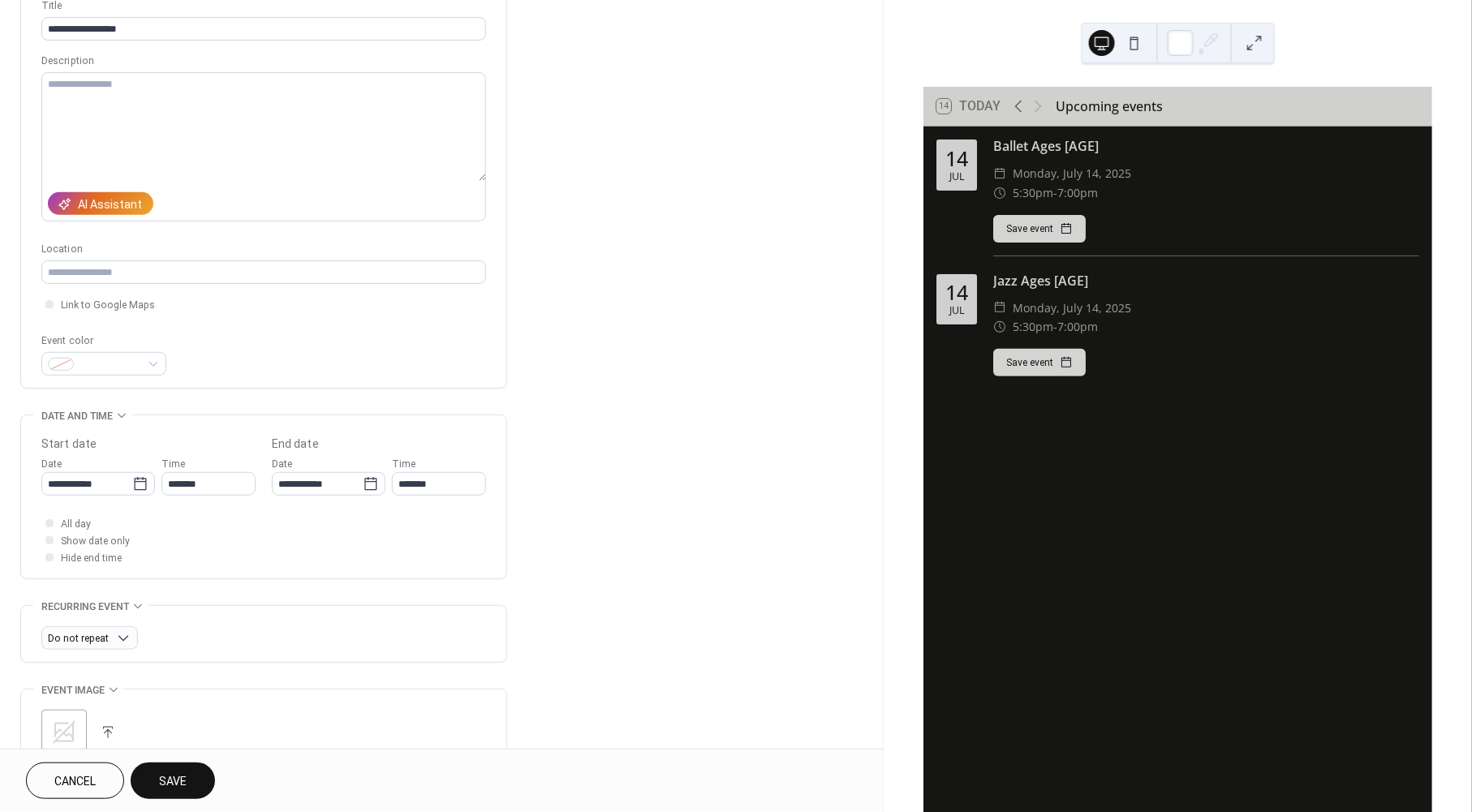 click on "Save" at bounding box center [173, 782] 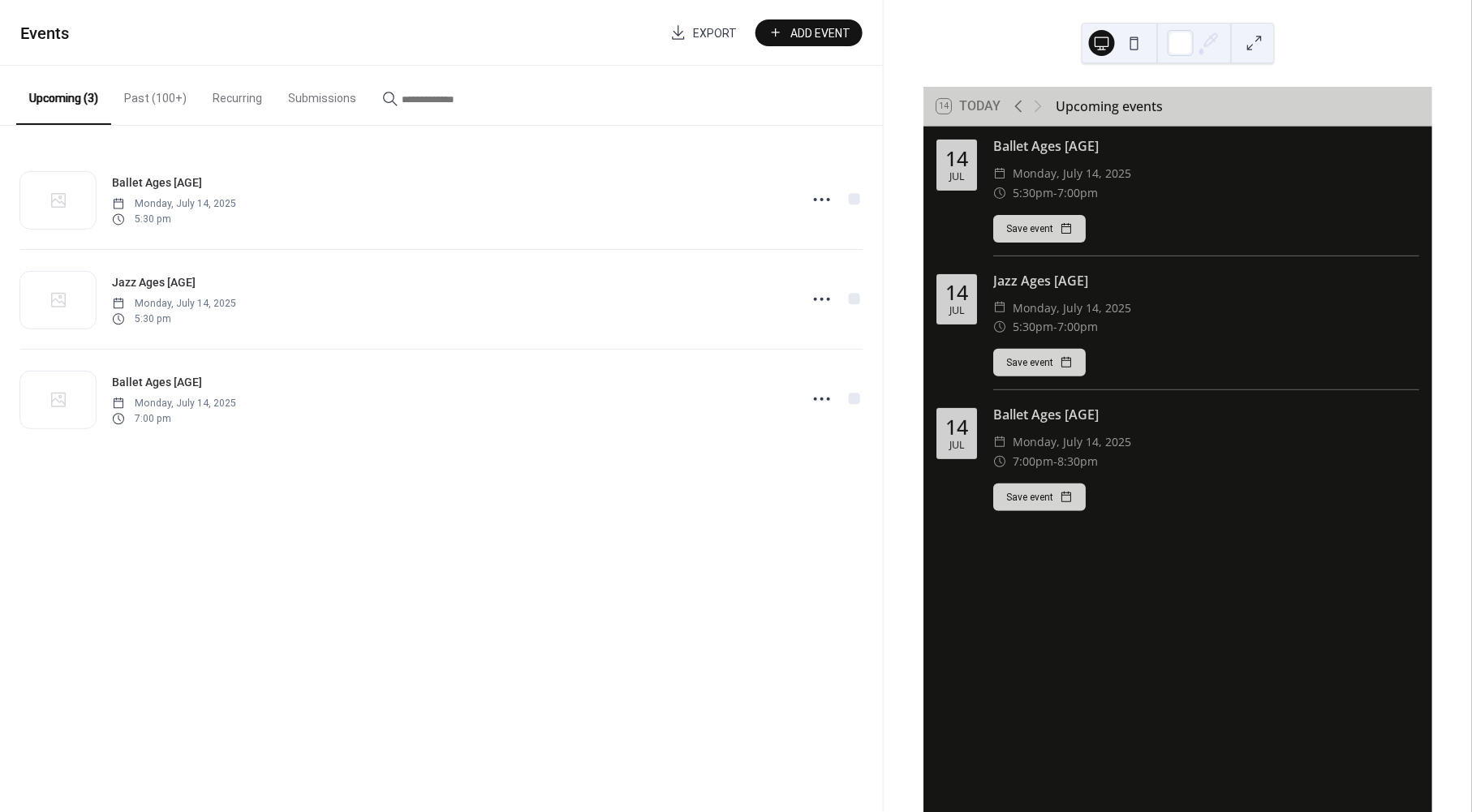 click on "Add Event" at bounding box center (820, 33) 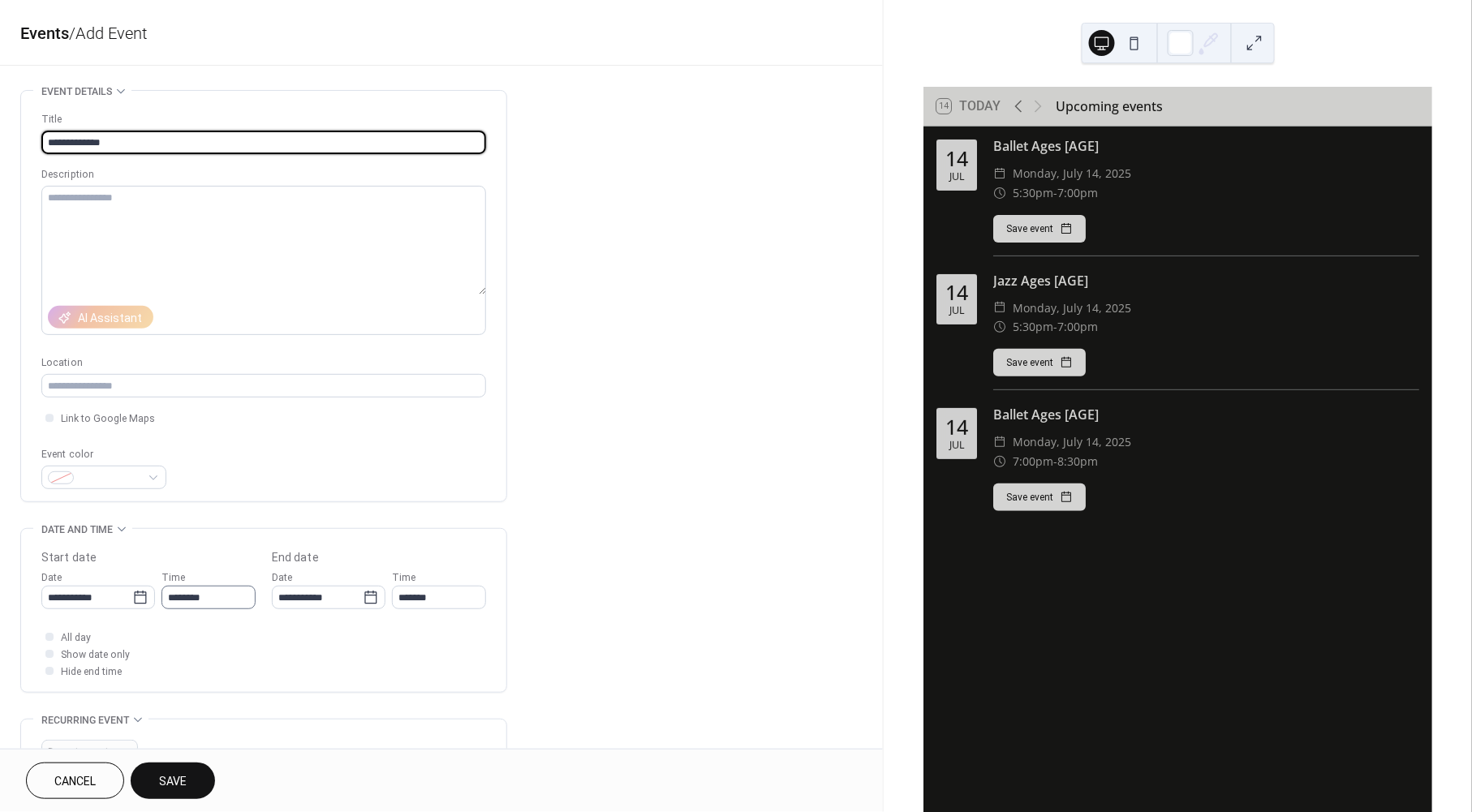 type on "**********" 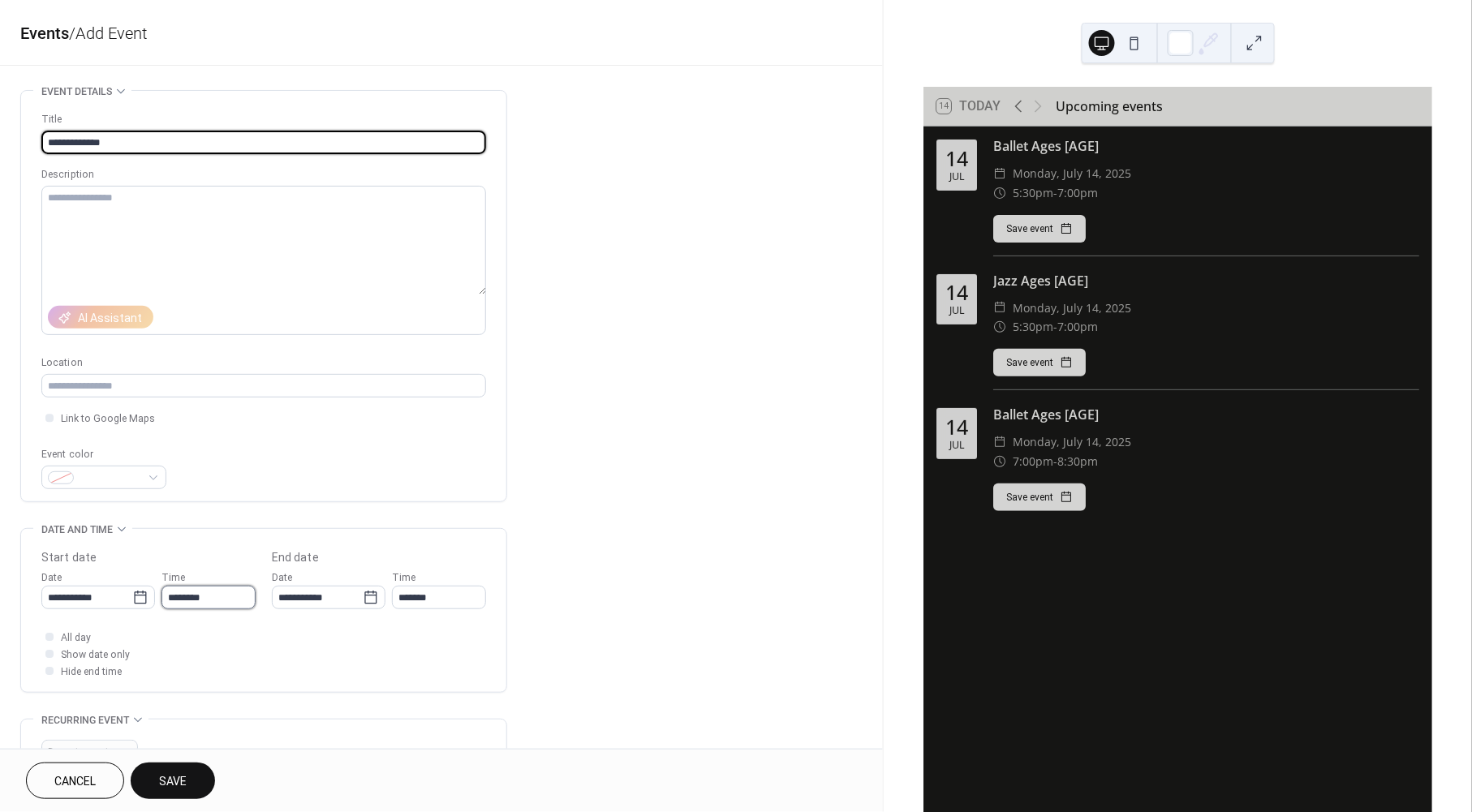 click on "********" at bounding box center (209, 597) 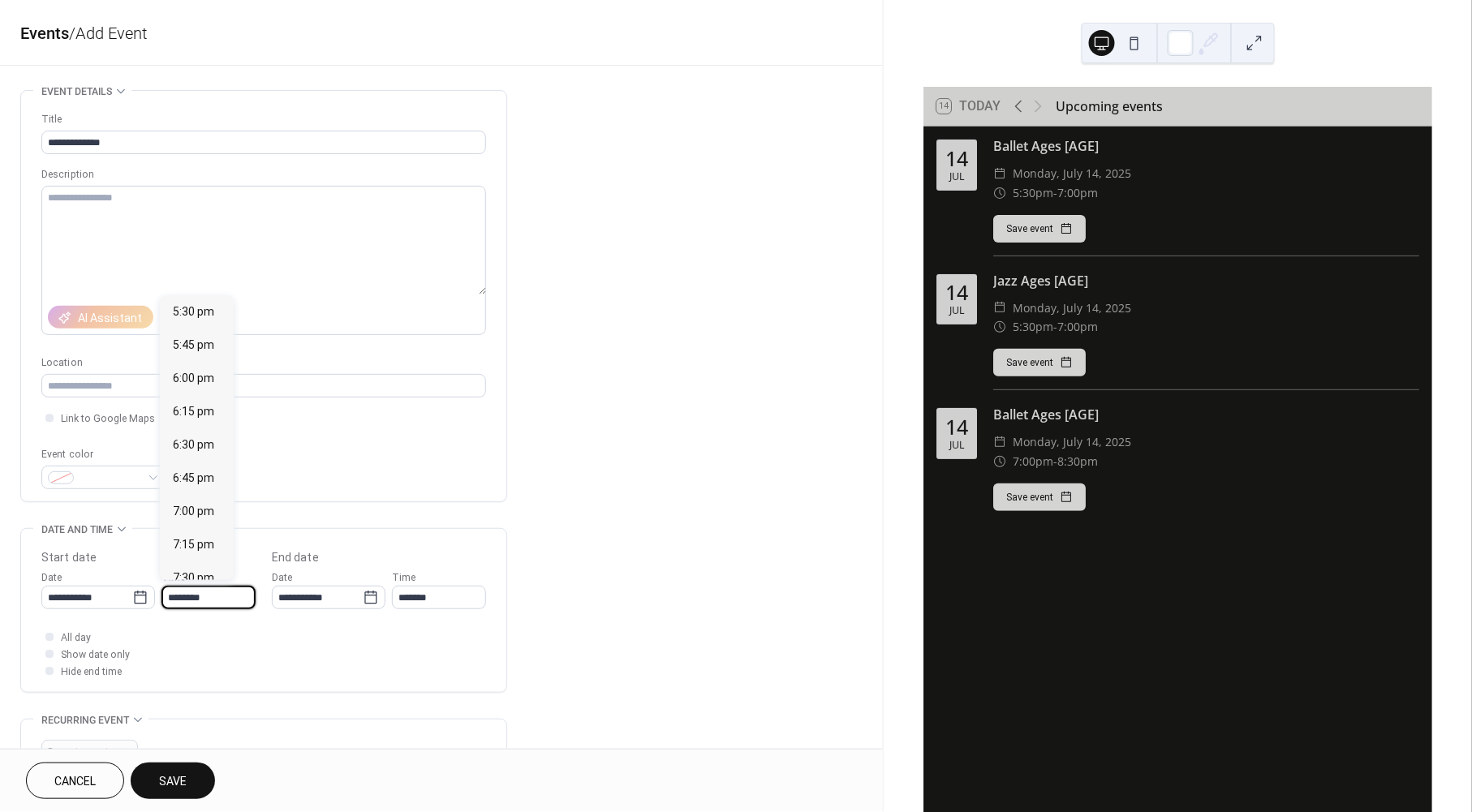 scroll, scrollTop: 2320, scrollLeft: 0, axis: vertical 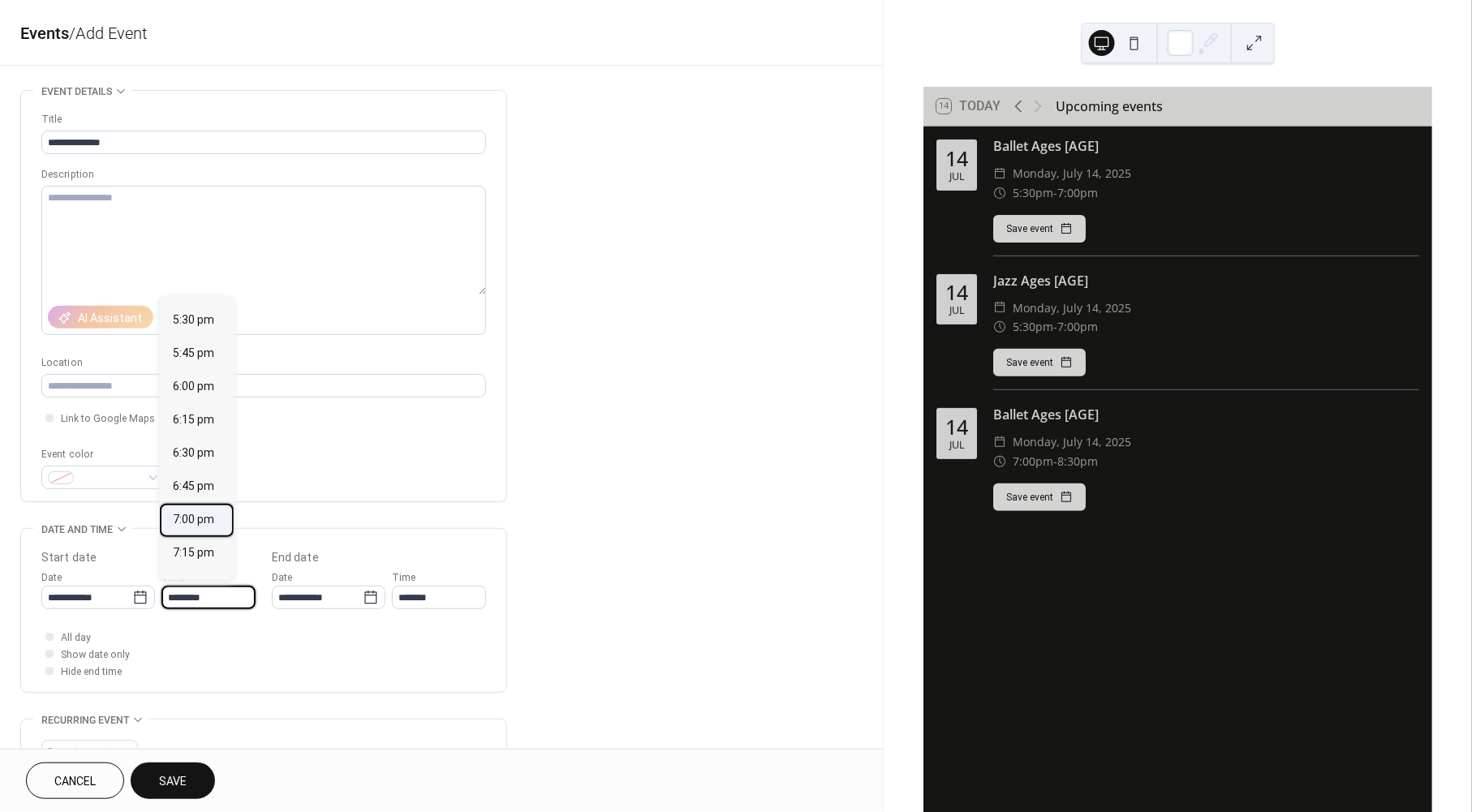 click on "7:00 pm" at bounding box center (193, 520) 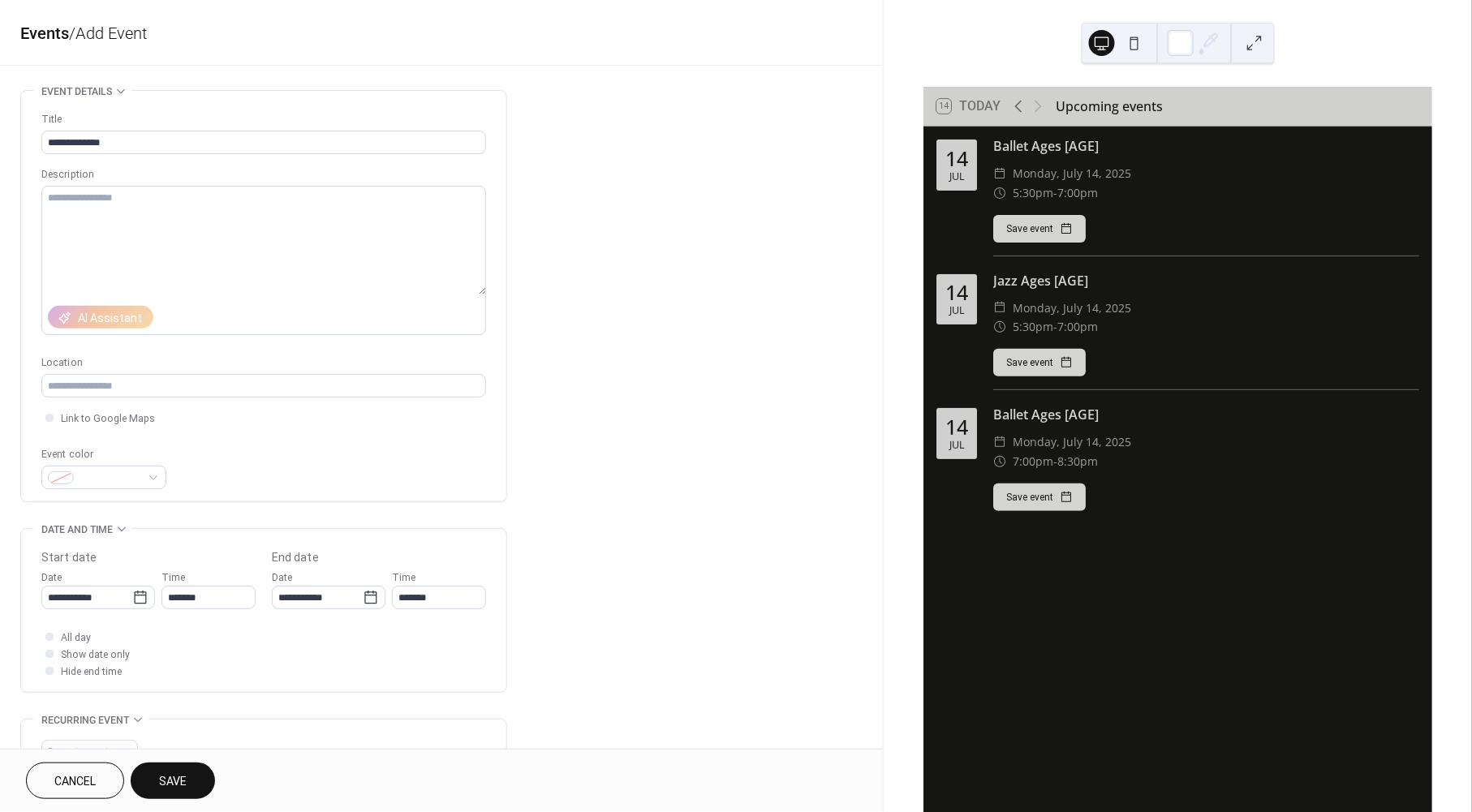 type on "*******" 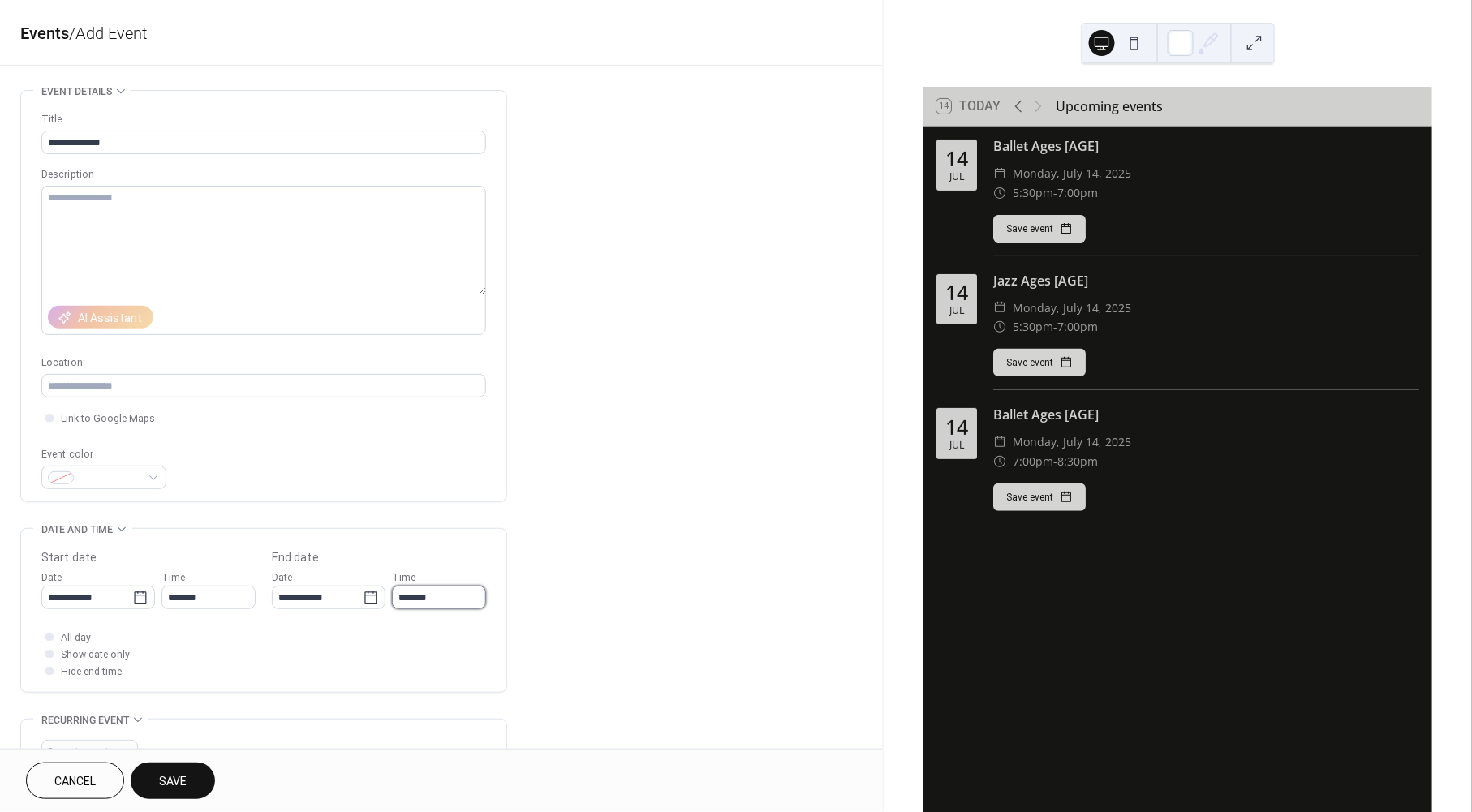 click on "*******" at bounding box center (439, 597) 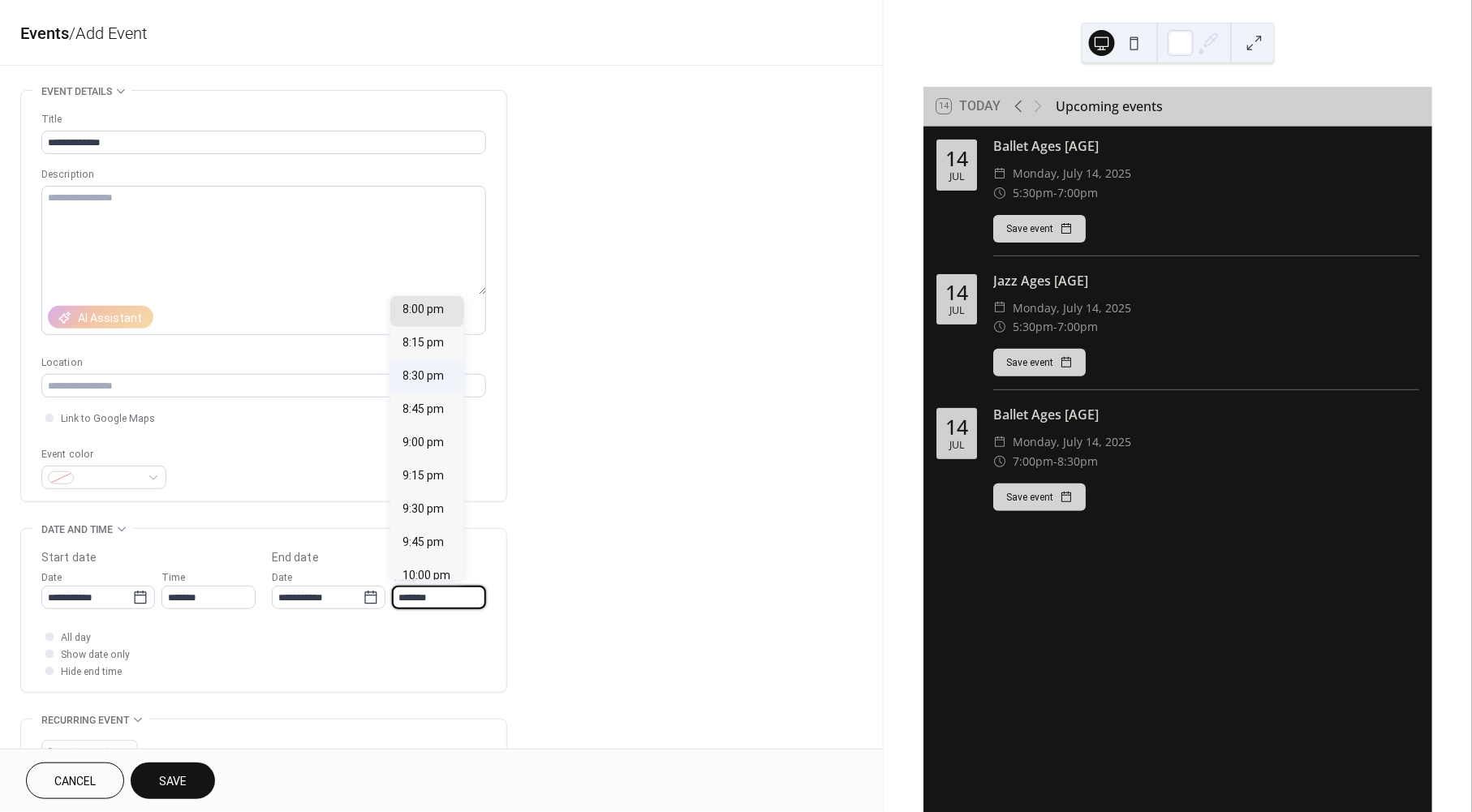 scroll, scrollTop: 95, scrollLeft: 0, axis: vertical 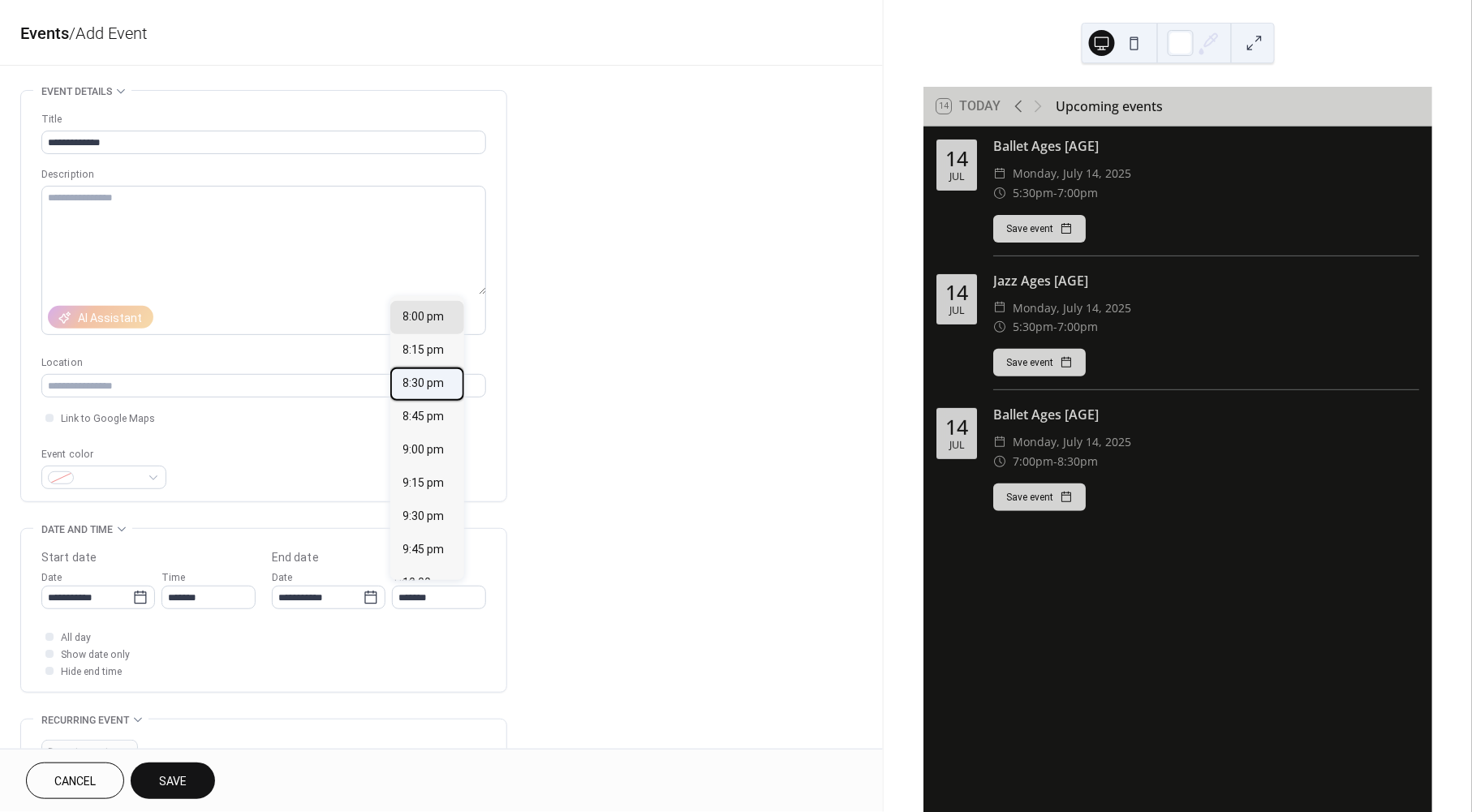click on "8:30 pm" at bounding box center [424, 384] 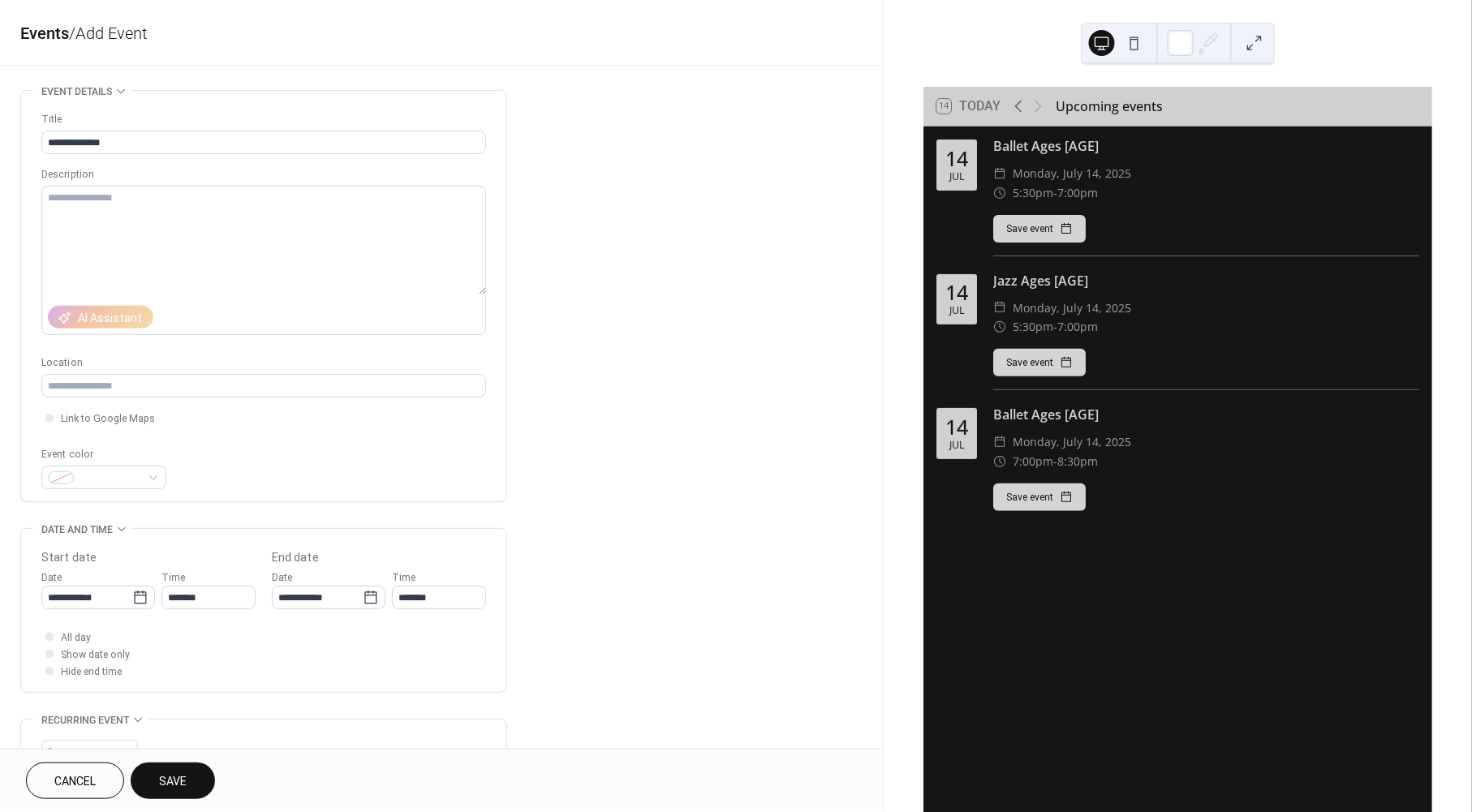 click on "Save" at bounding box center [173, 782] 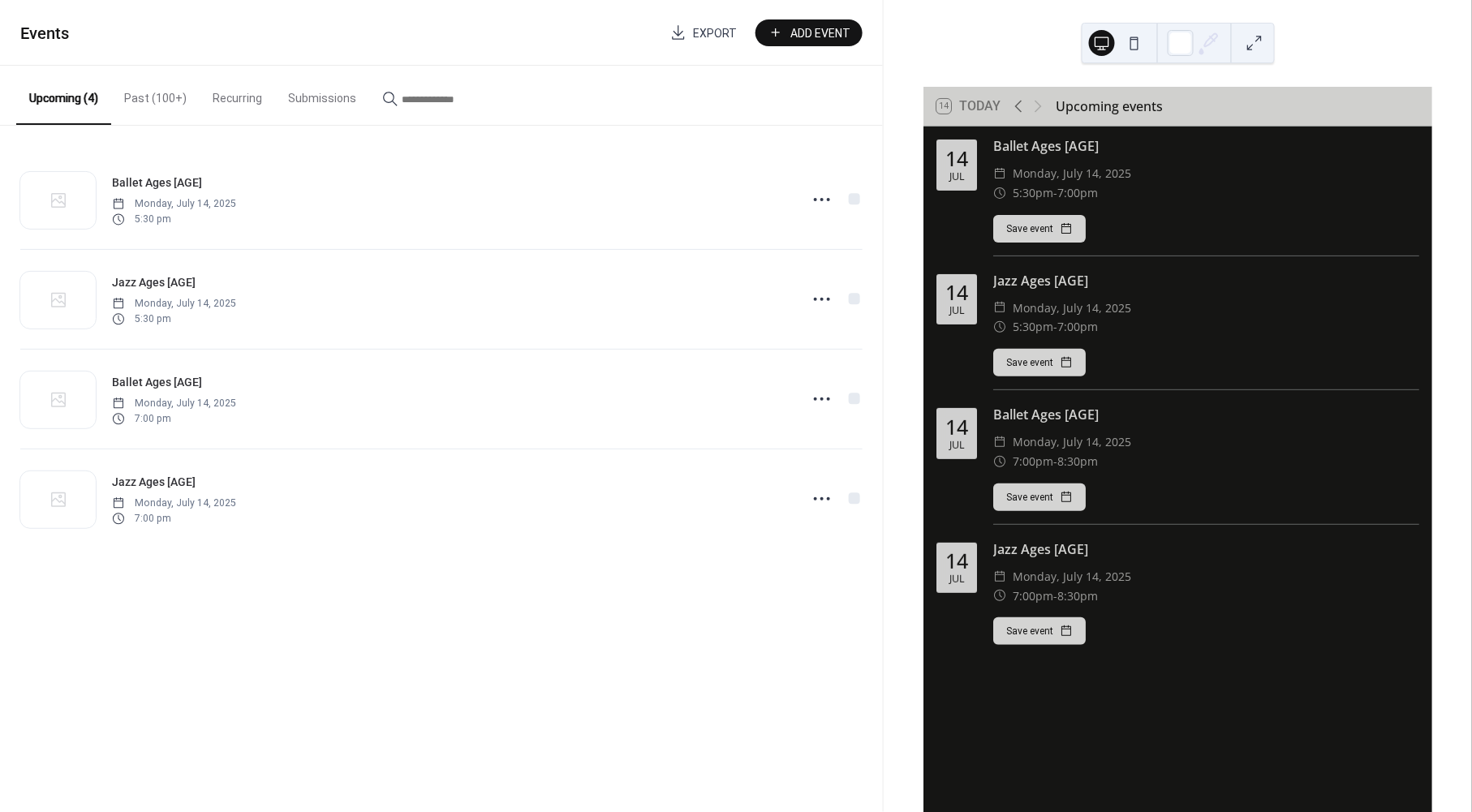 click on "Add Event" at bounding box center (809, 32) 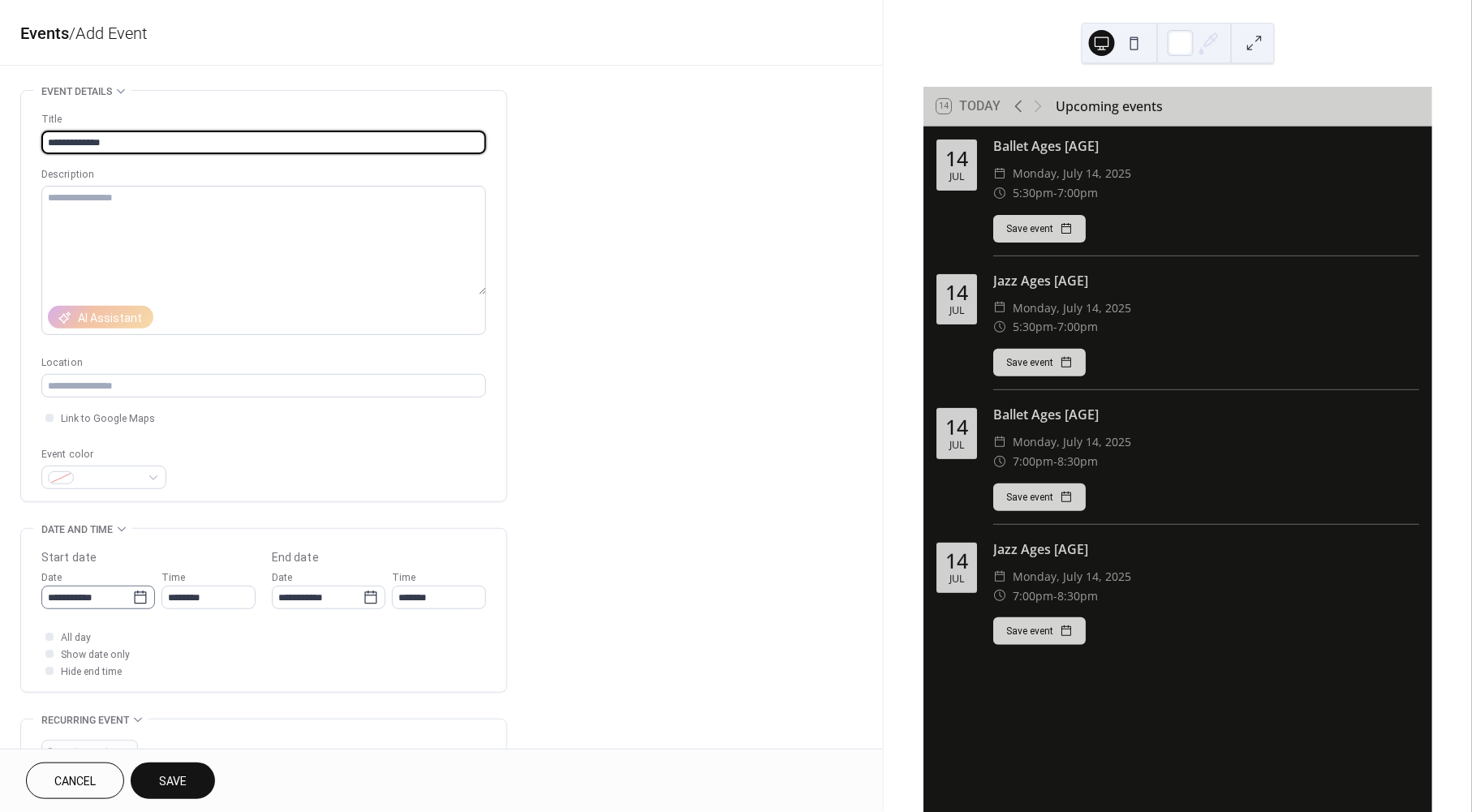 type on "**********" 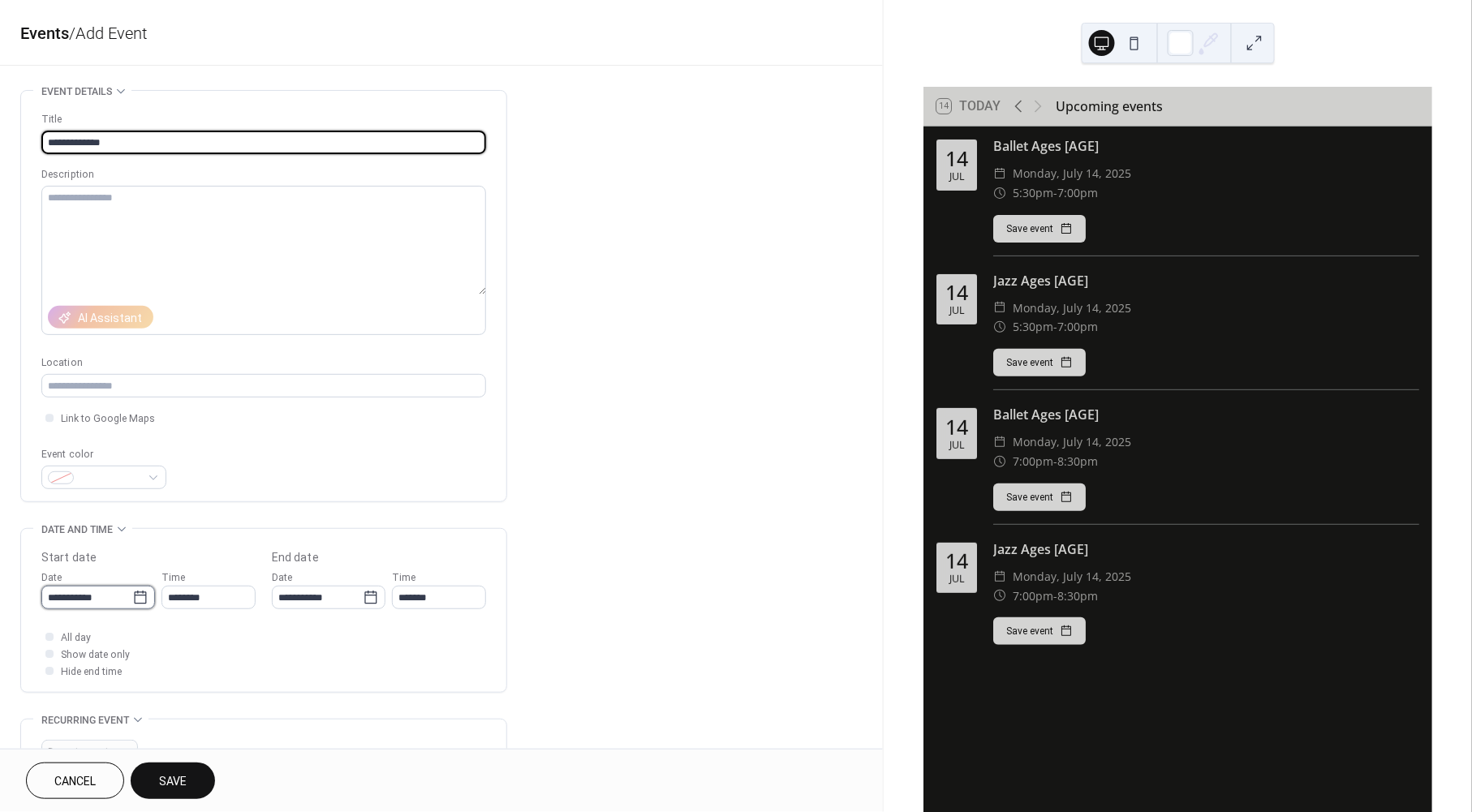 click on "**********" at bounding box center (87, 597) 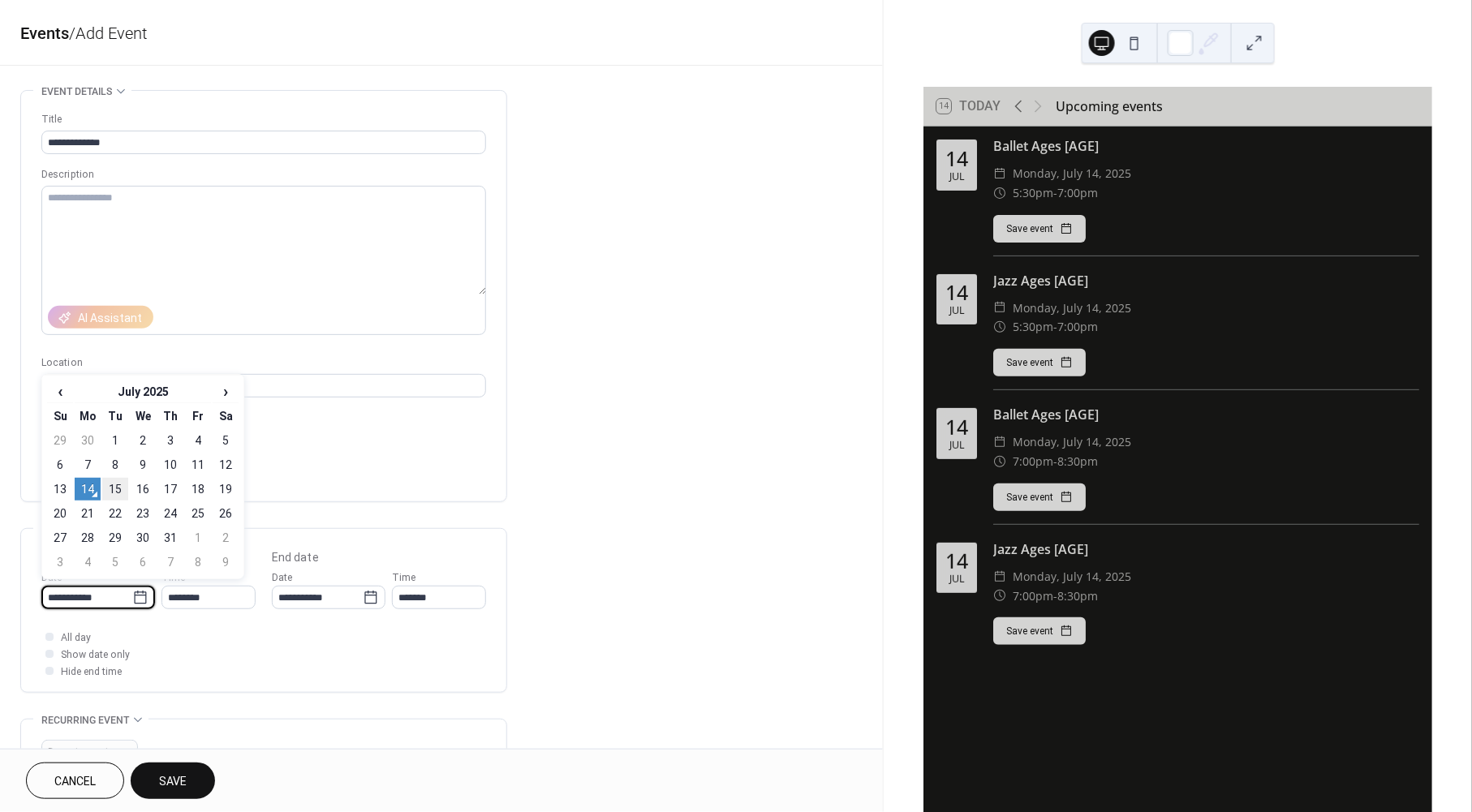 click on "15" at bounding box center (115, 489) 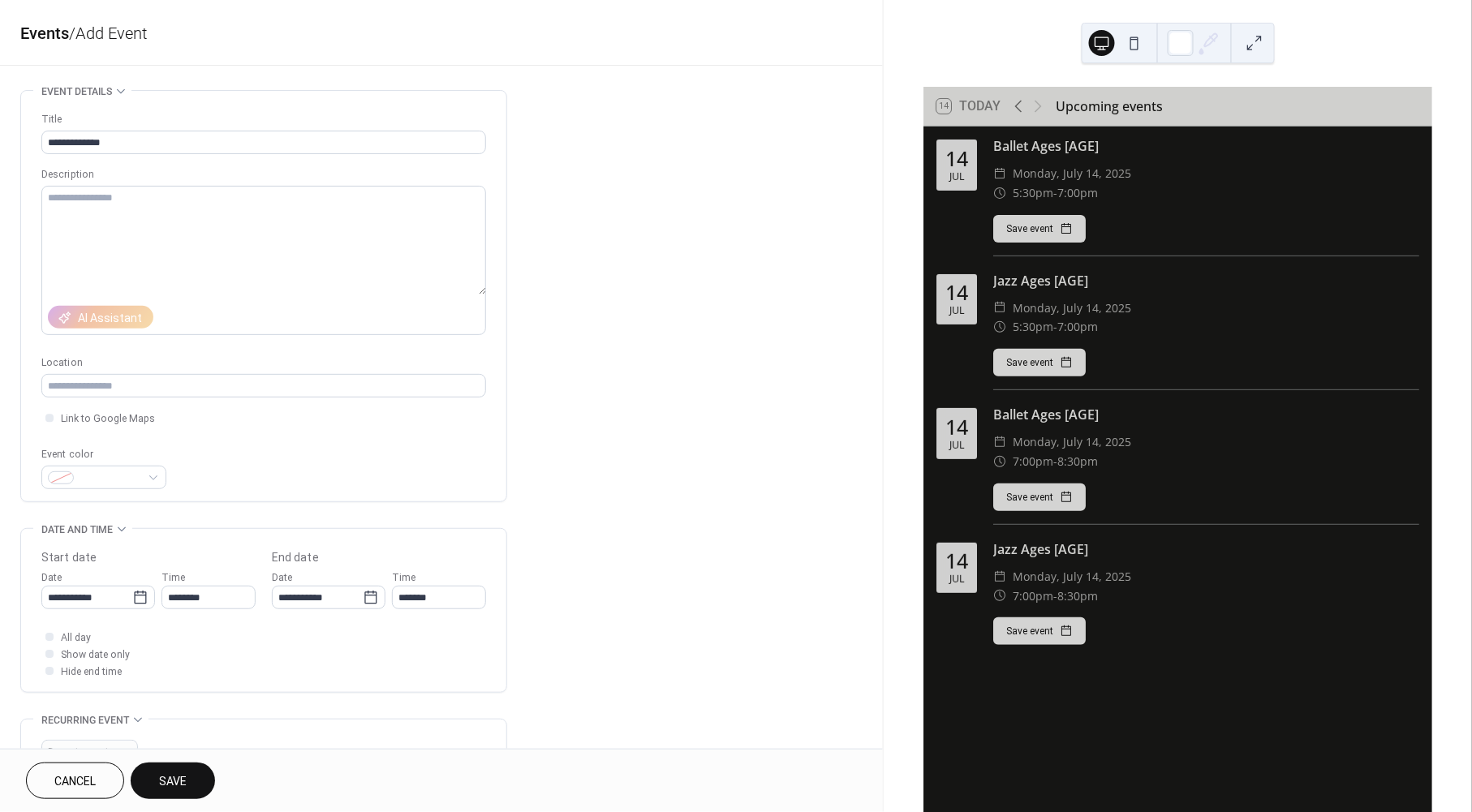 click on "**********" at bounding box center (264, 614) 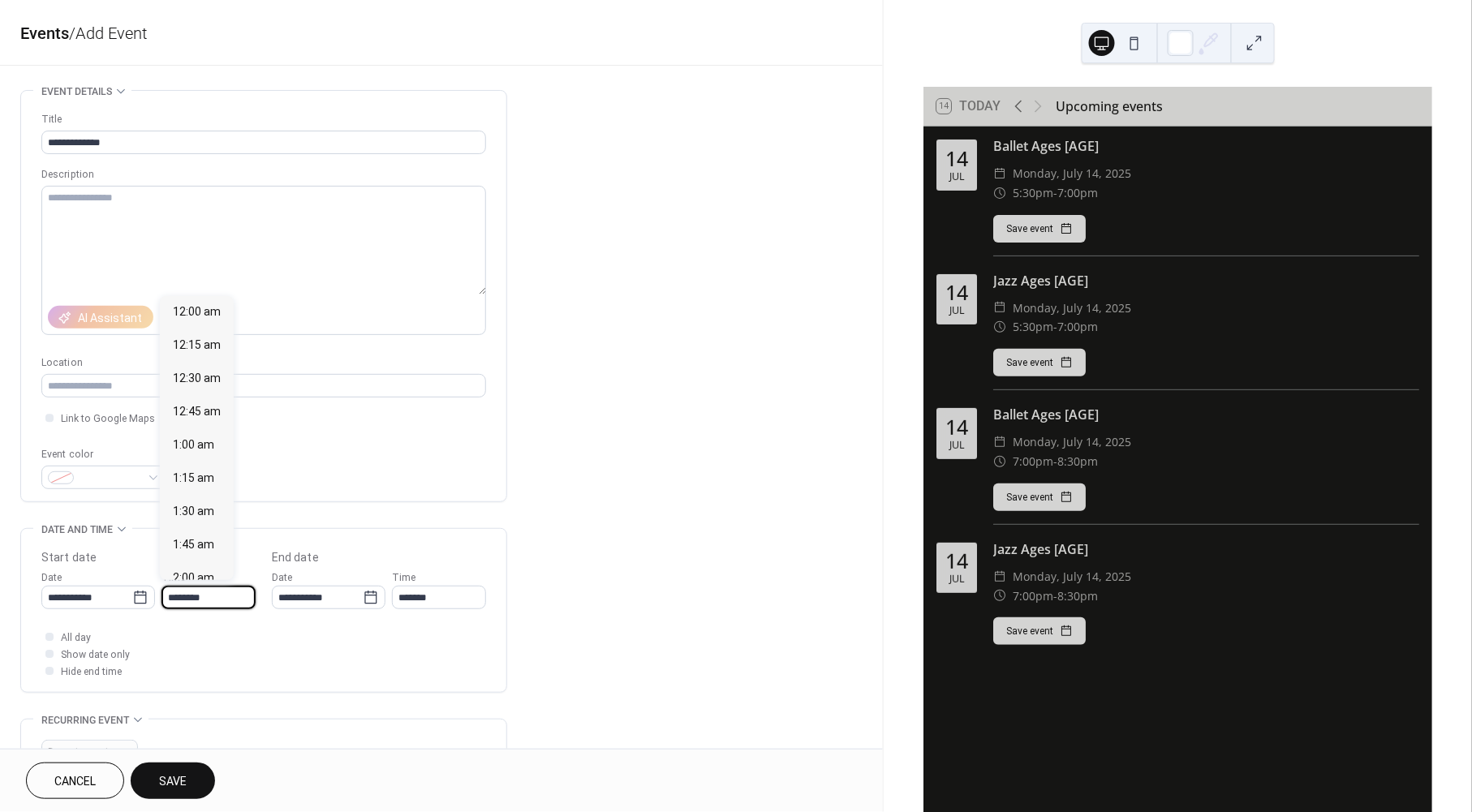 click on "********" at bounding box center [209, 597] 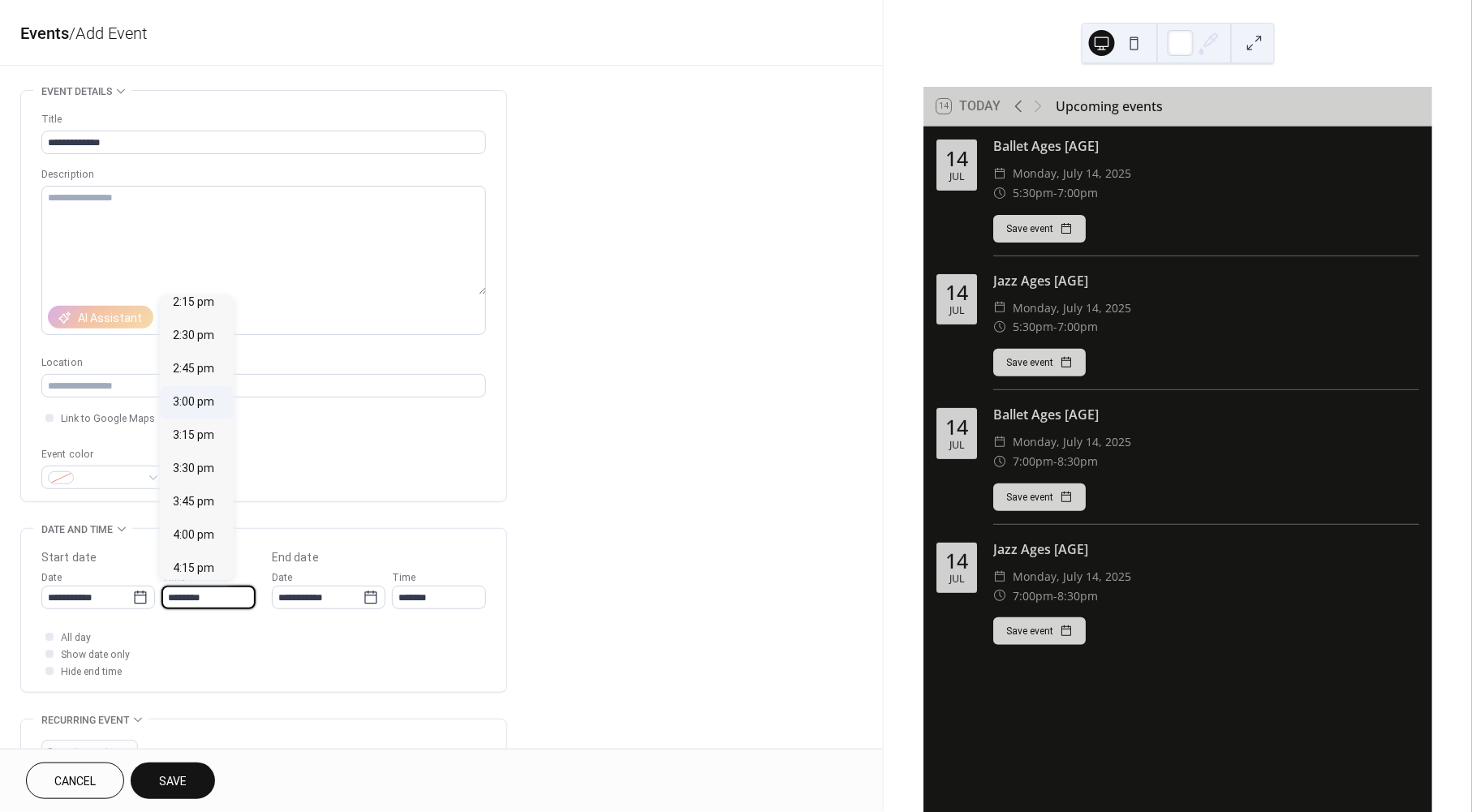 scroll, scrollTop: 1919, scrollLeft: 0, axis: vertical 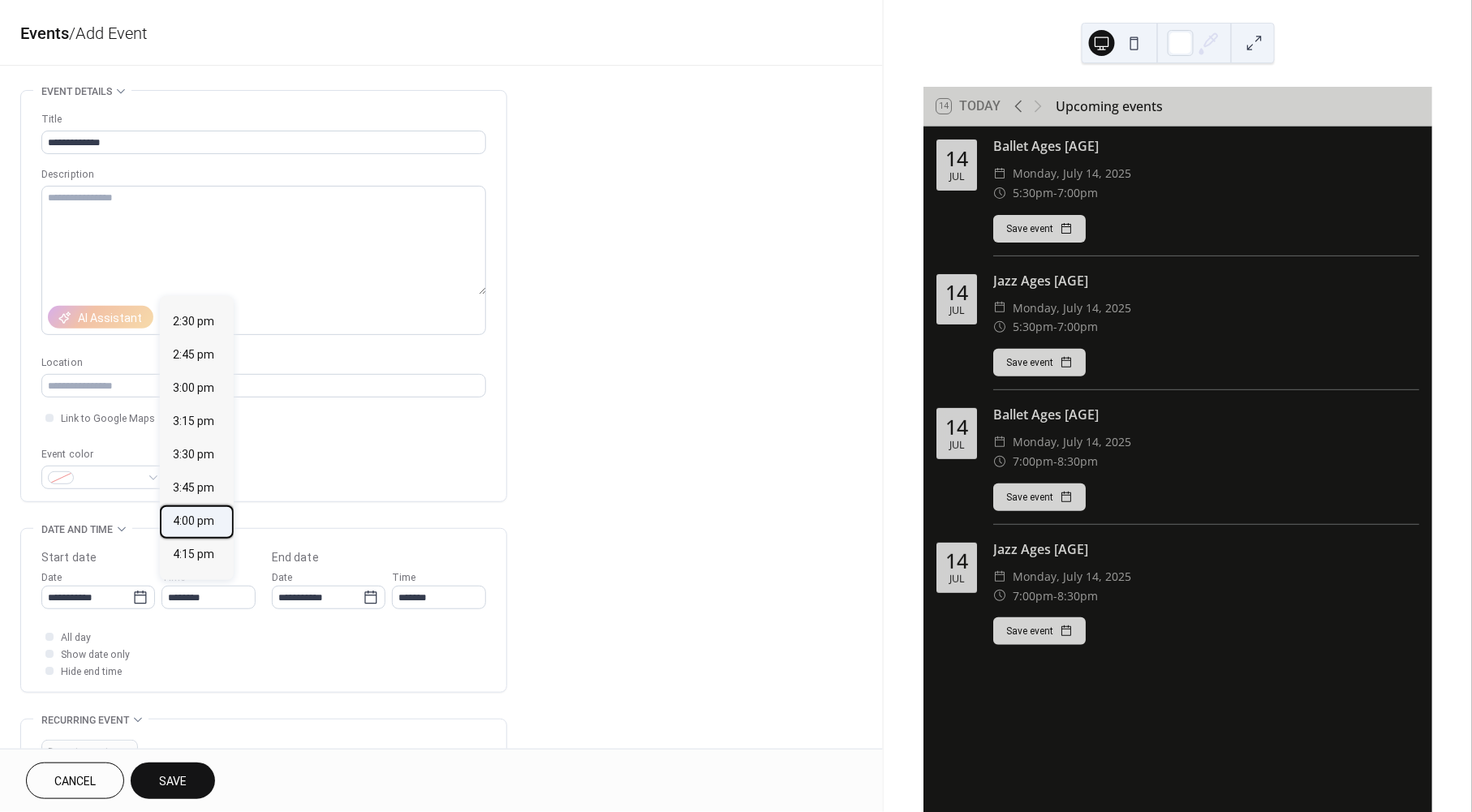 click on "4:00 pm" at bounding box center [193, 522] 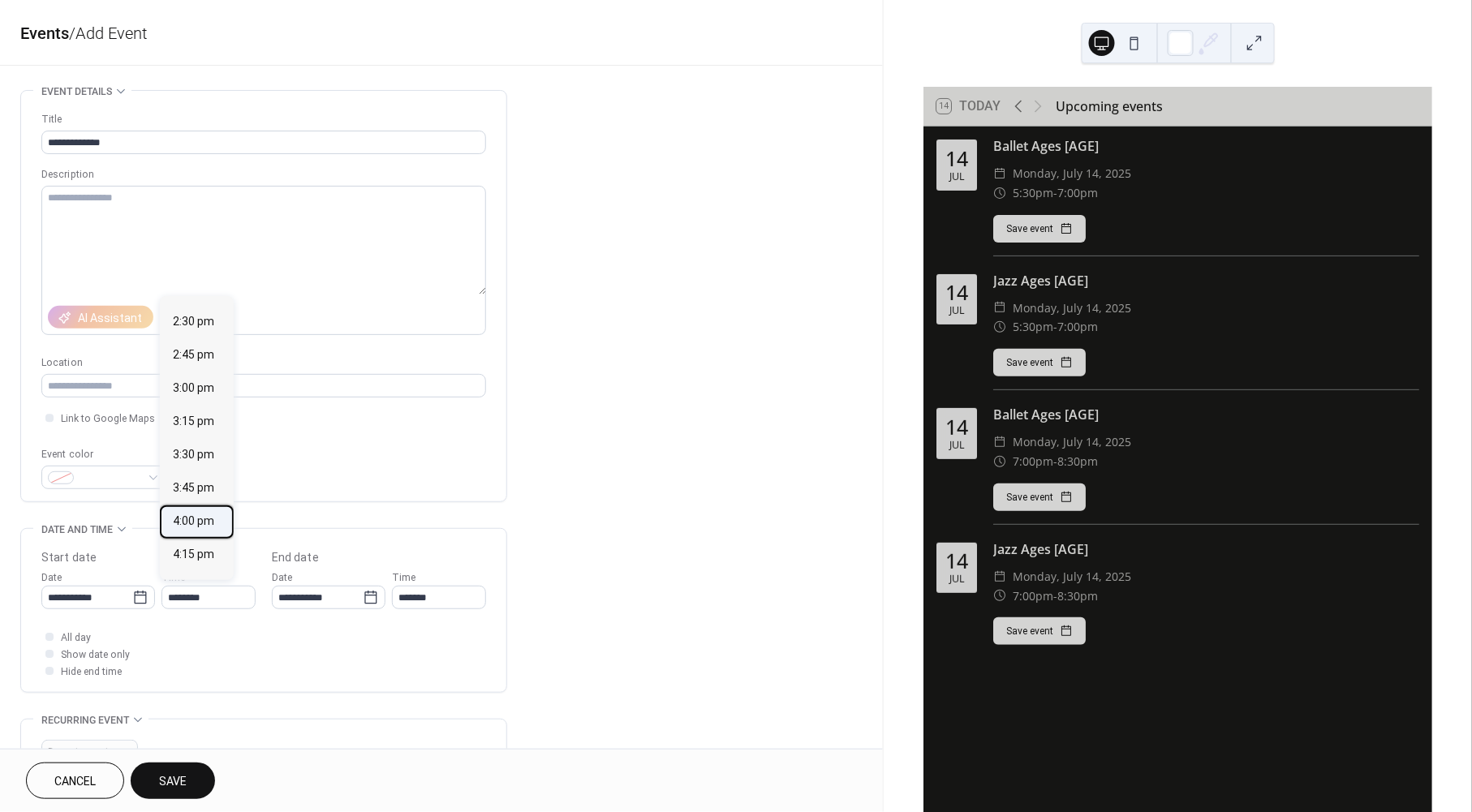 type on "*******" 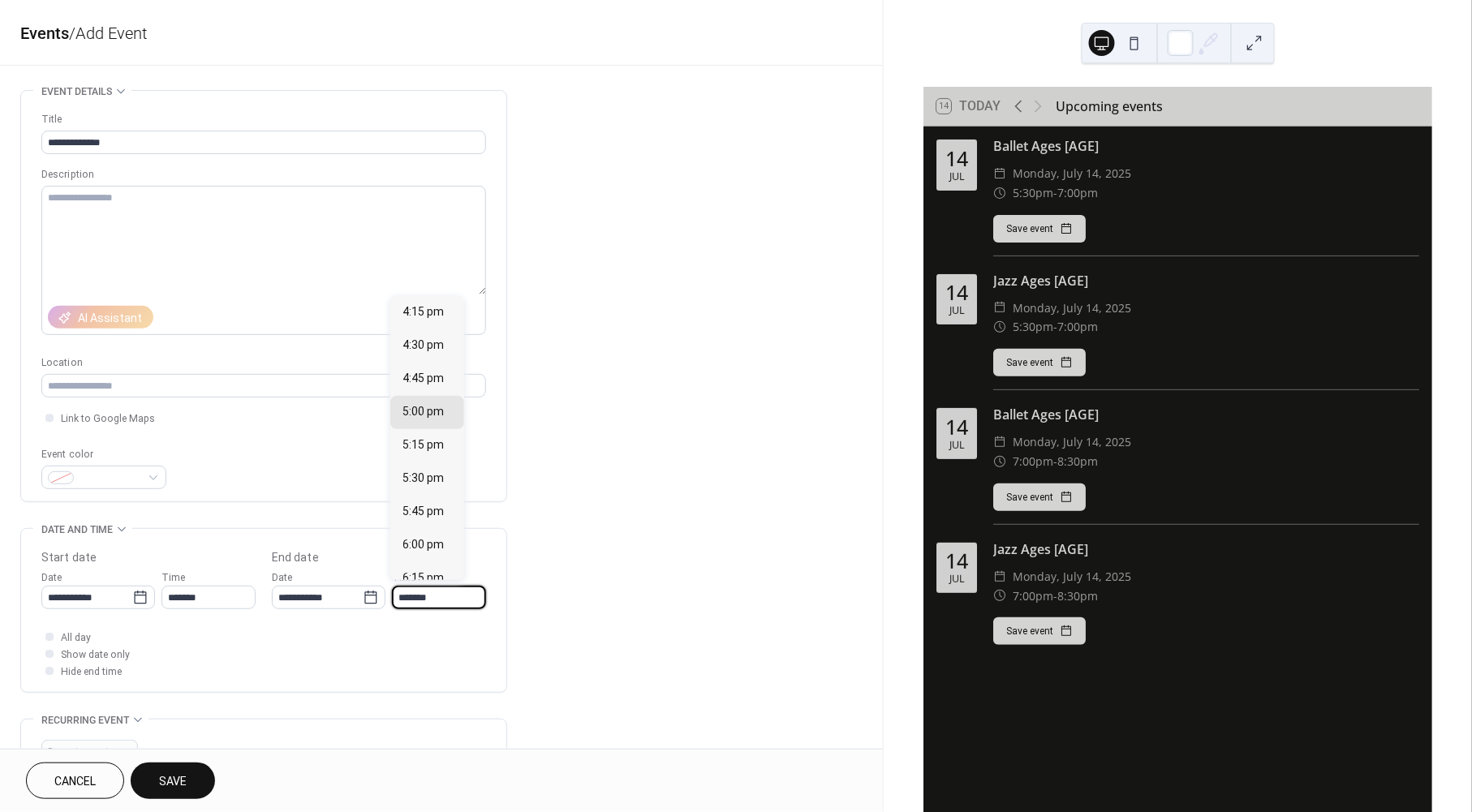 click on "**********" at bounding box center [736, 406] 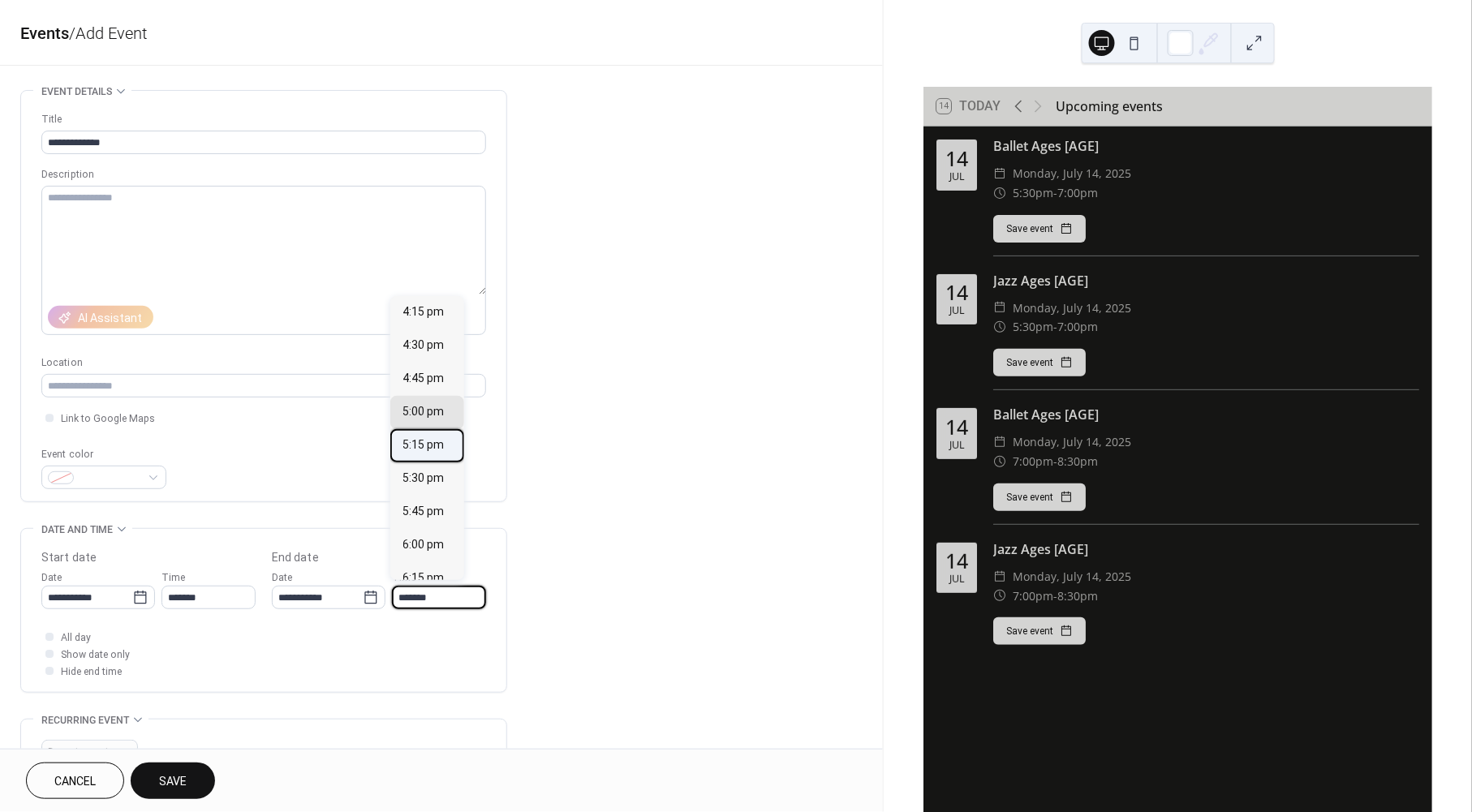 click on "5:15 pm" at bounding box center [424, 445] 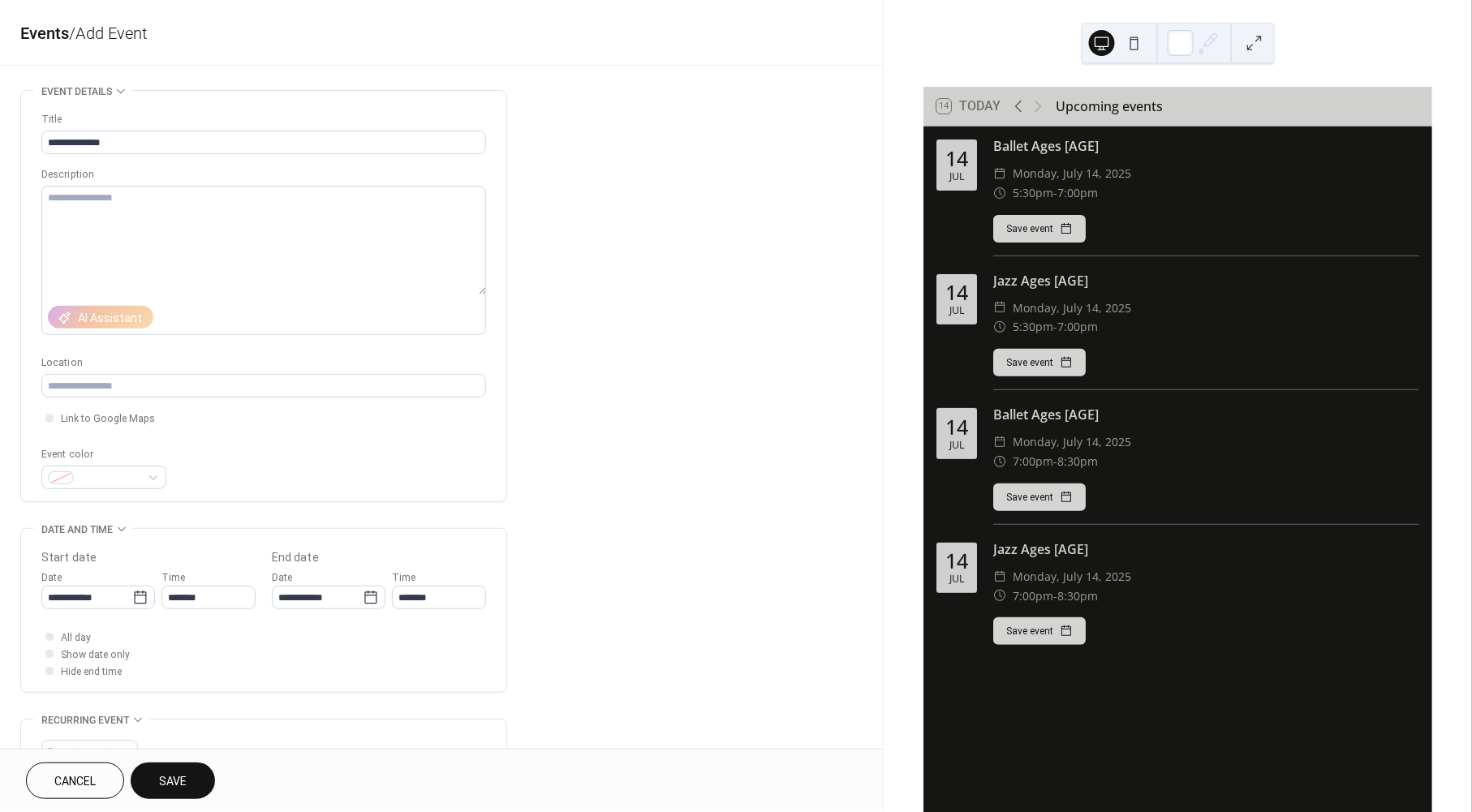 type on "*******" 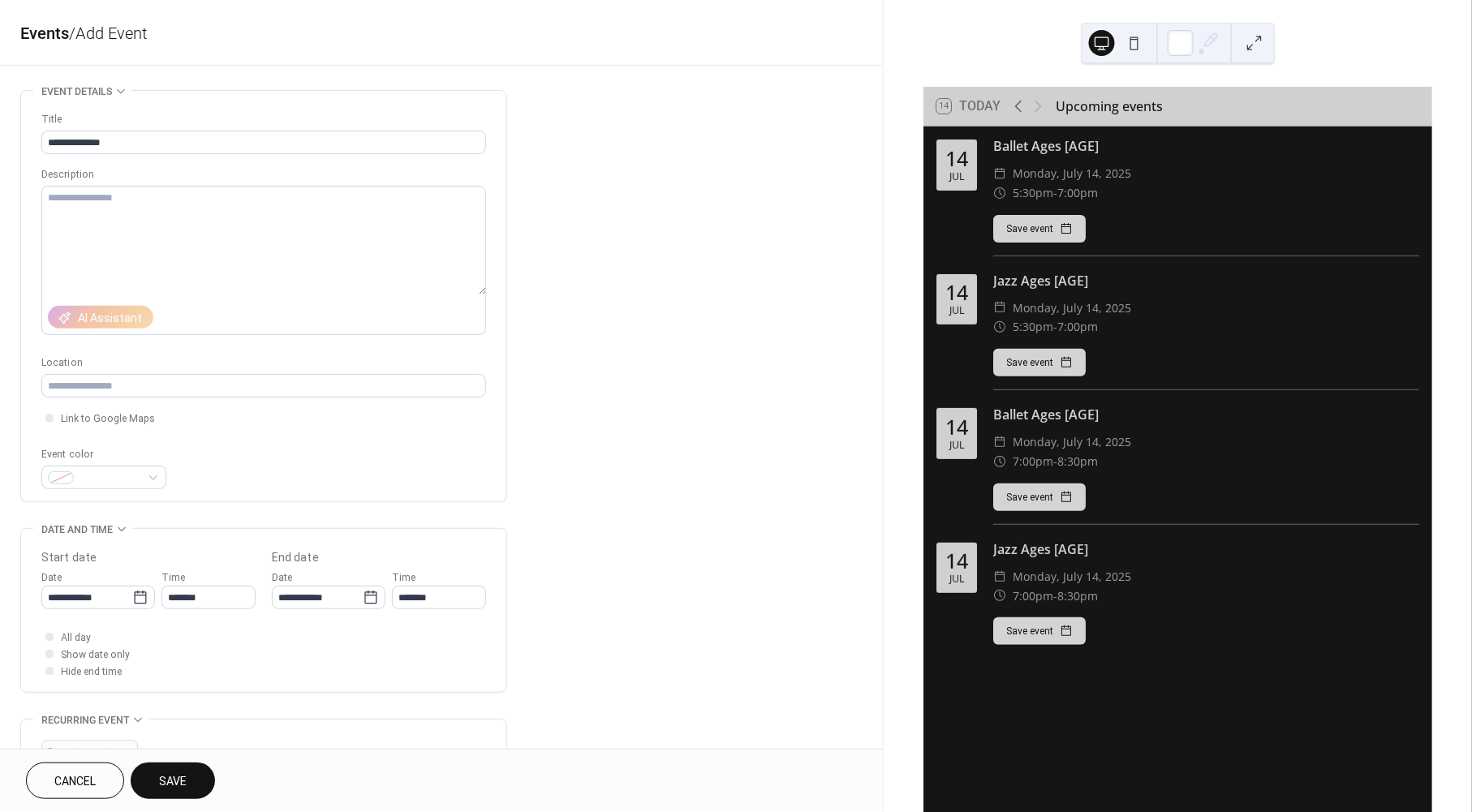 click on "Save" at bounding box center [173, 782] 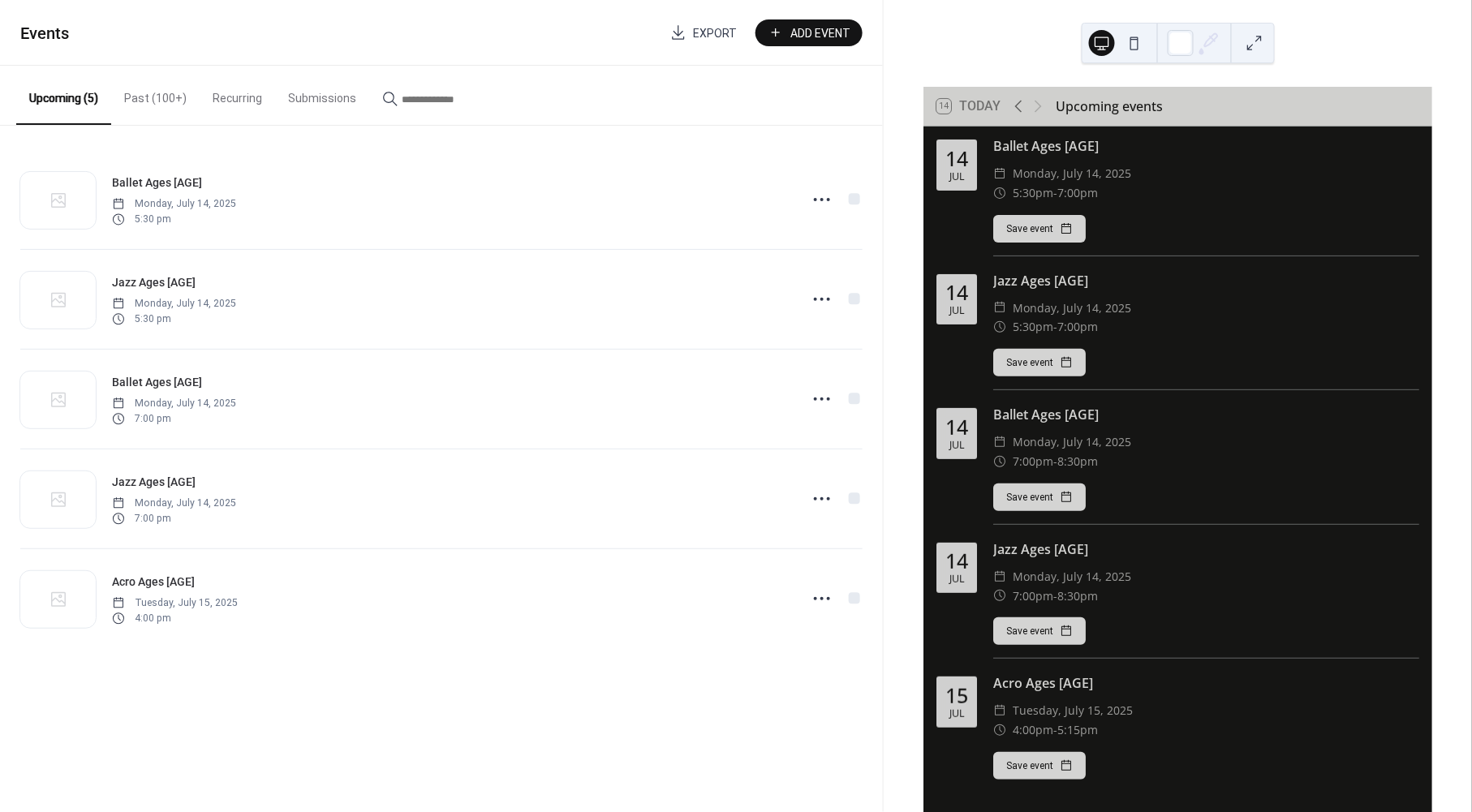 click on "Add Event" at bounding box center [820, 33] 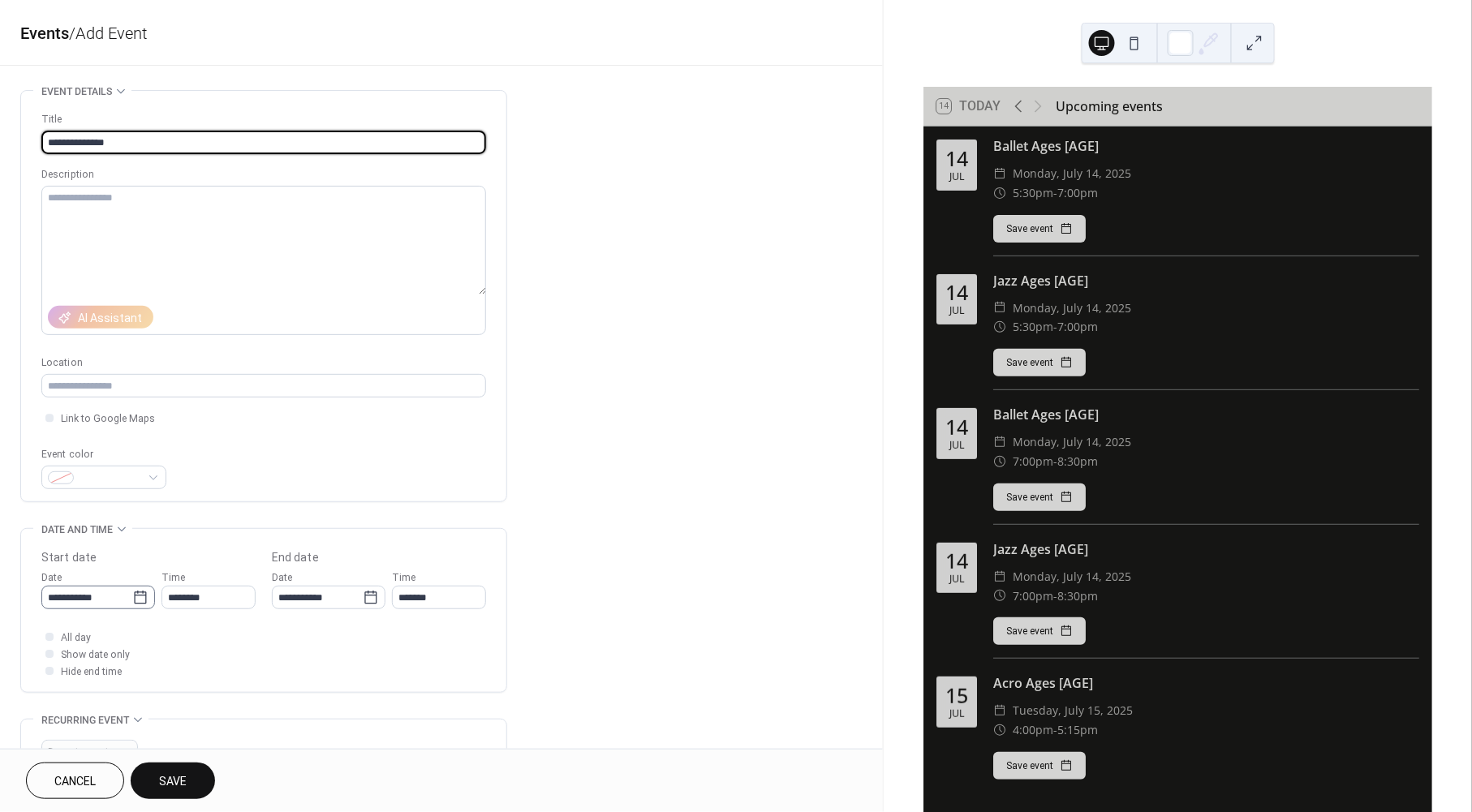 type on "**********" 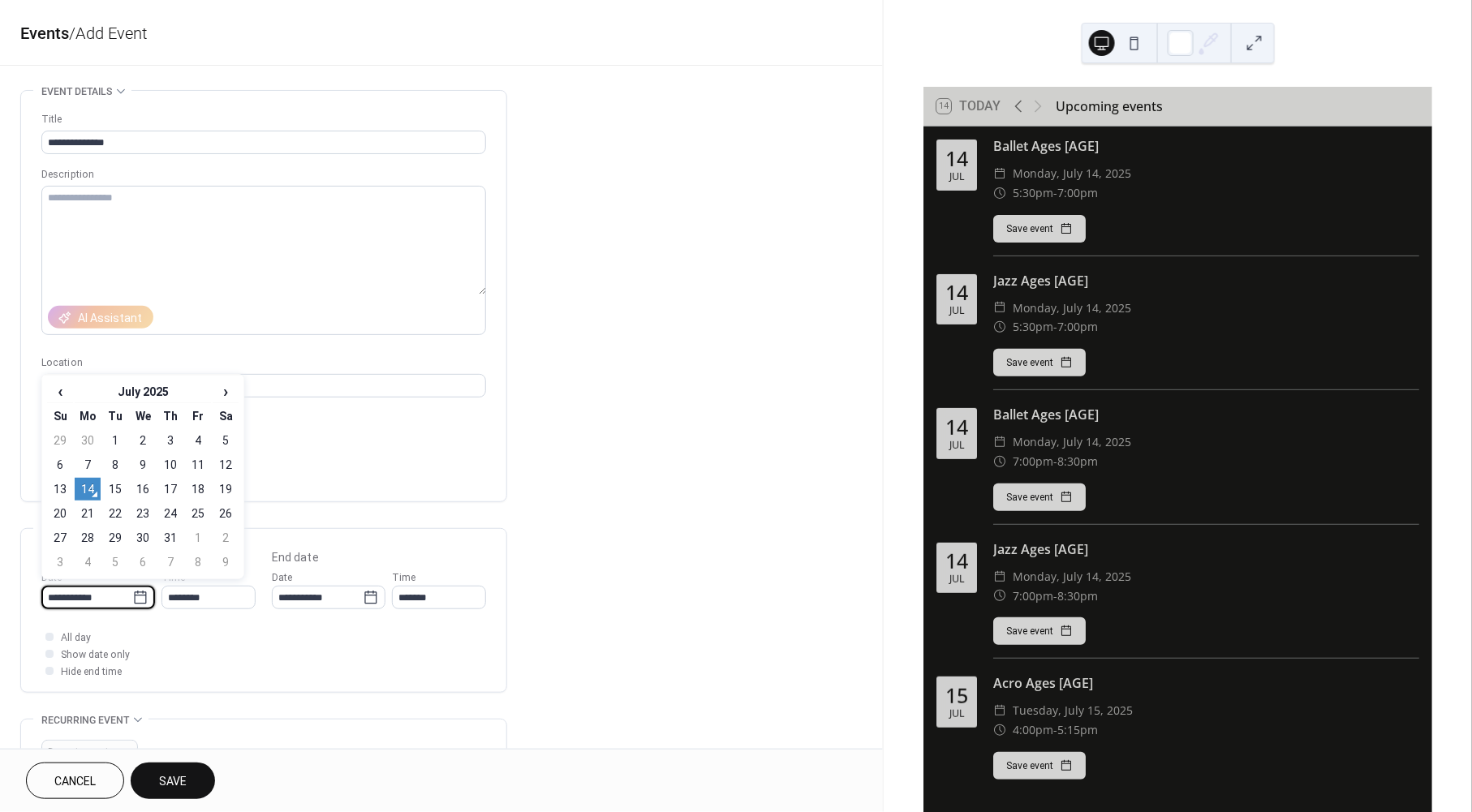 click on "**********" at bounding box center [87, 597] 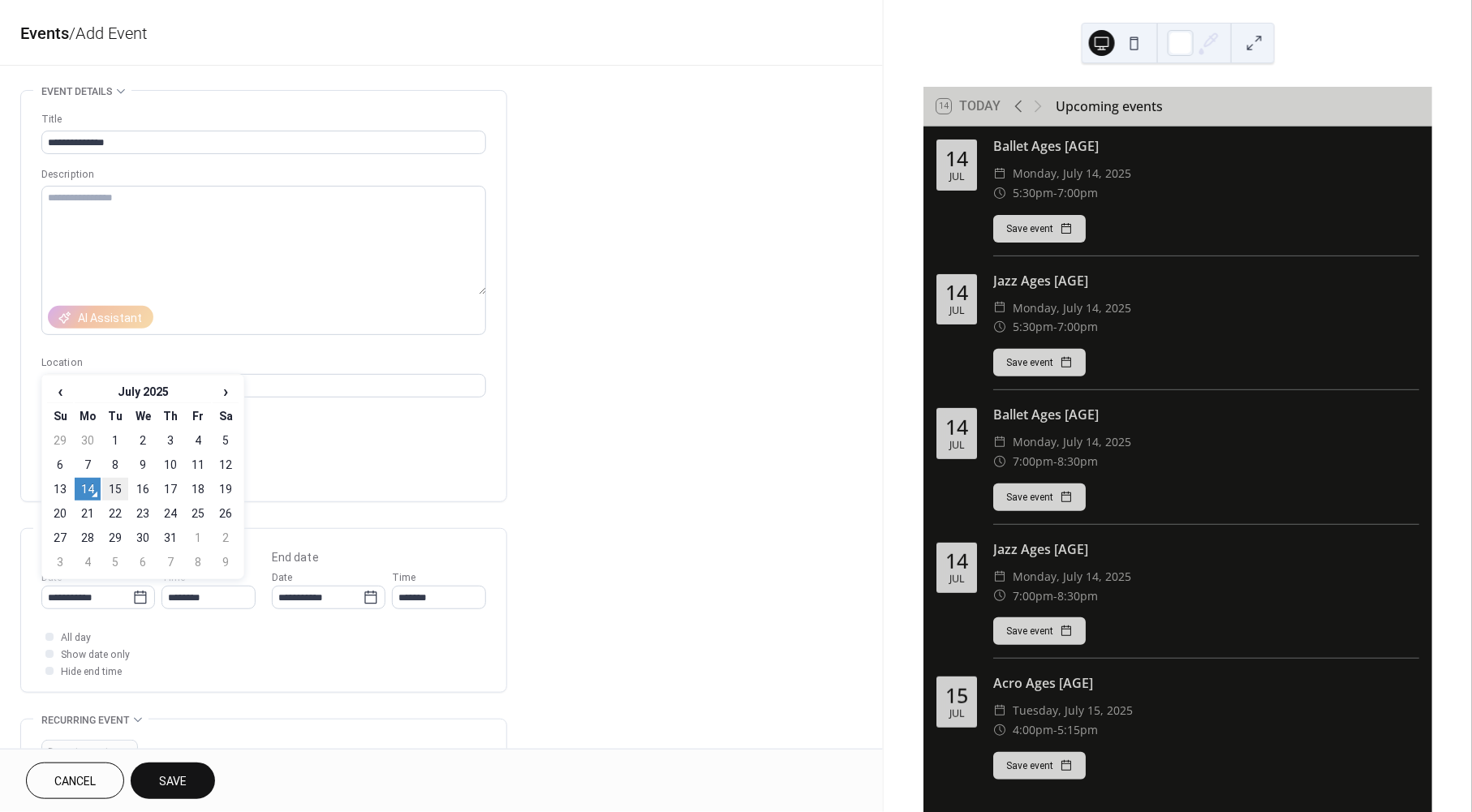click on "15" at bounding box center (115, 489) 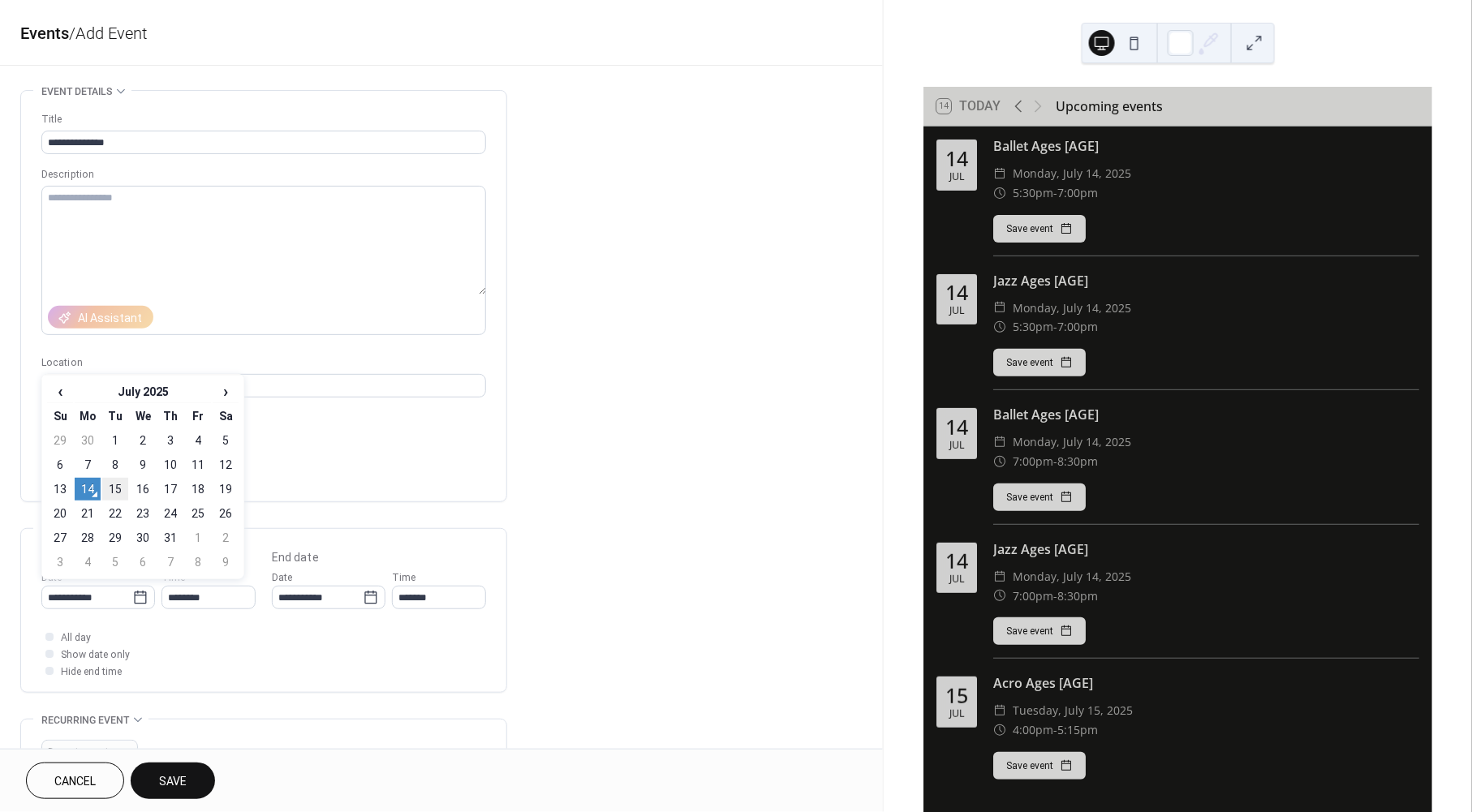 type on "**********" 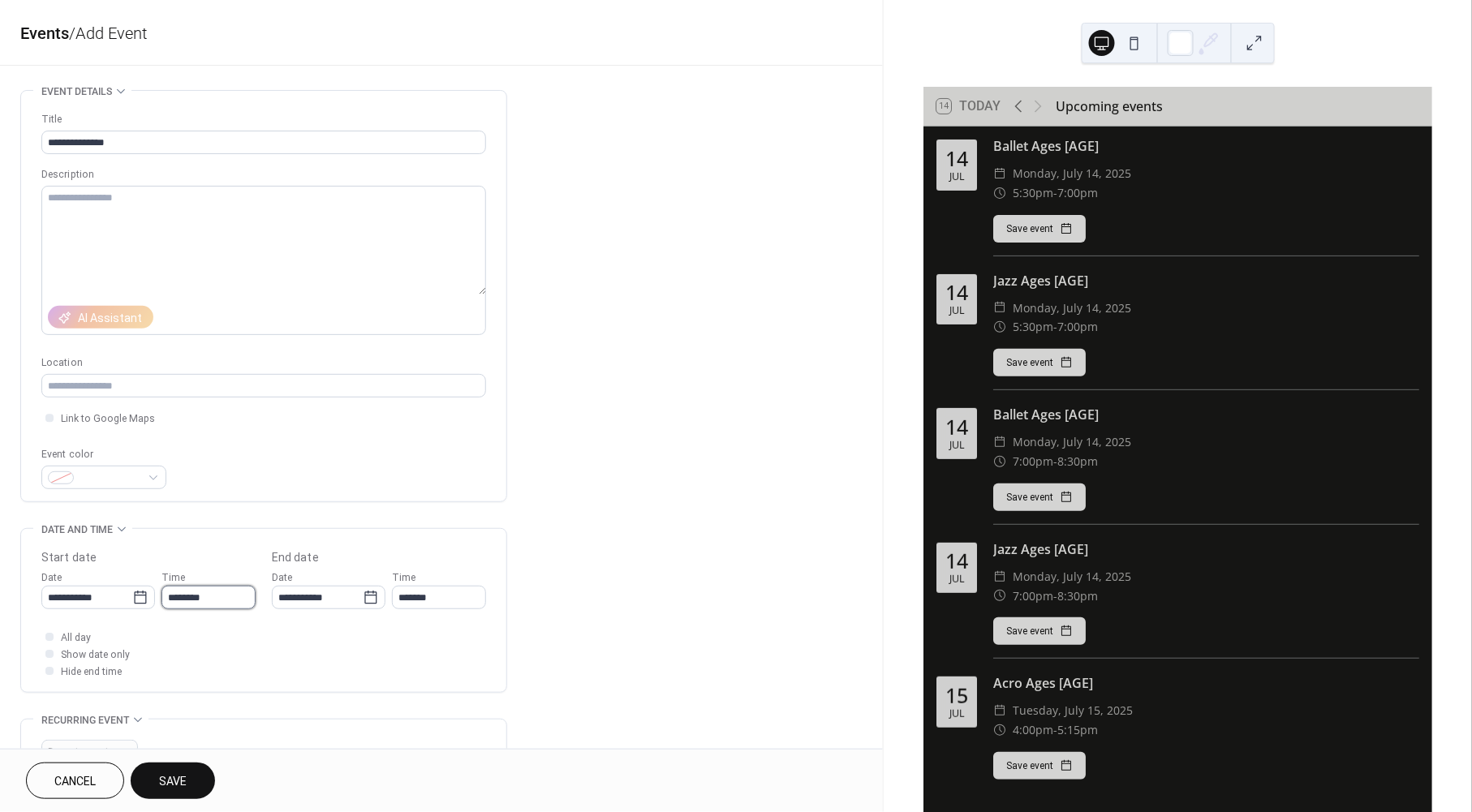 click on "********" at bounding box center [209, 597] 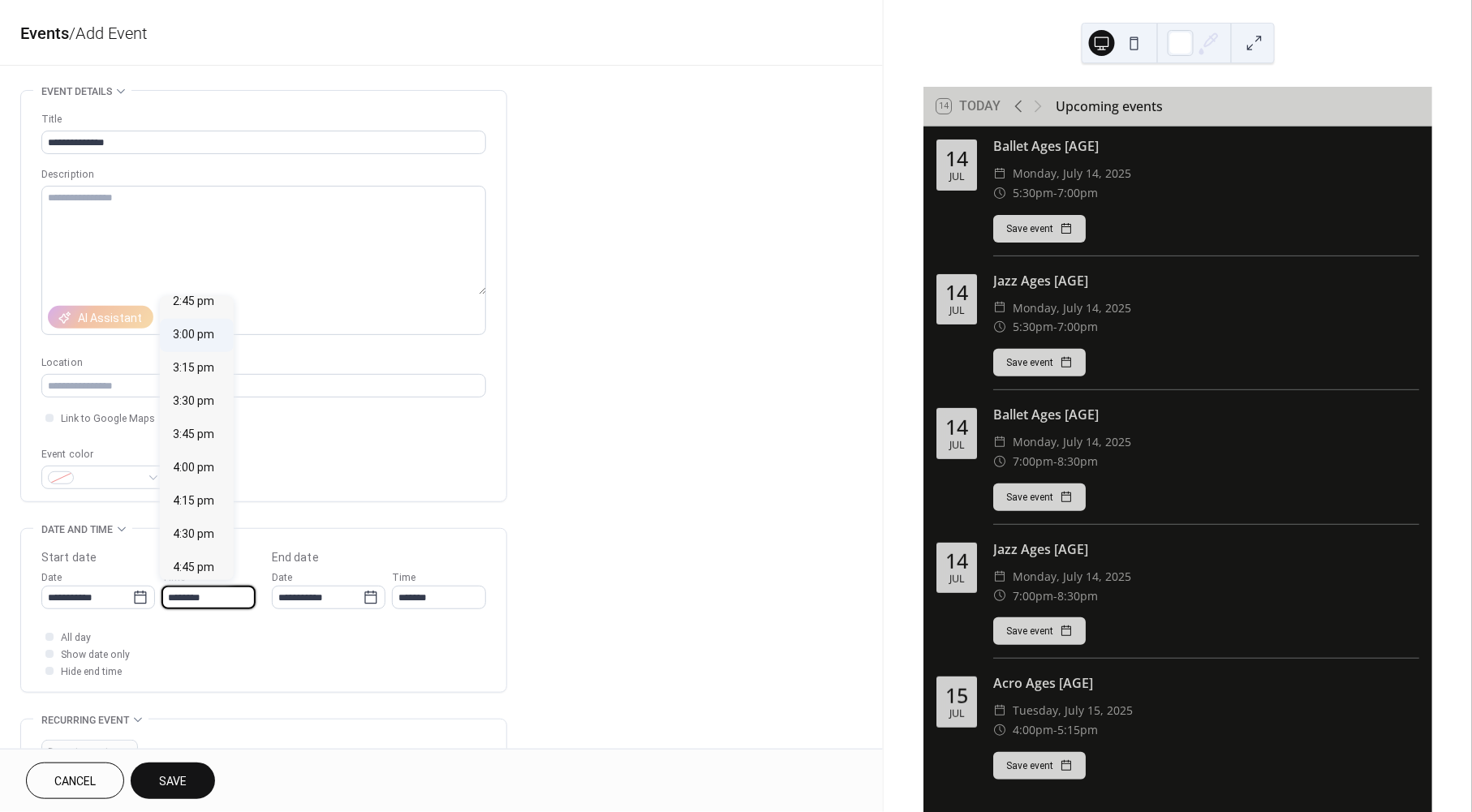scroll, scrollTop: 2018, scrollLeft: 0, axis: vertical 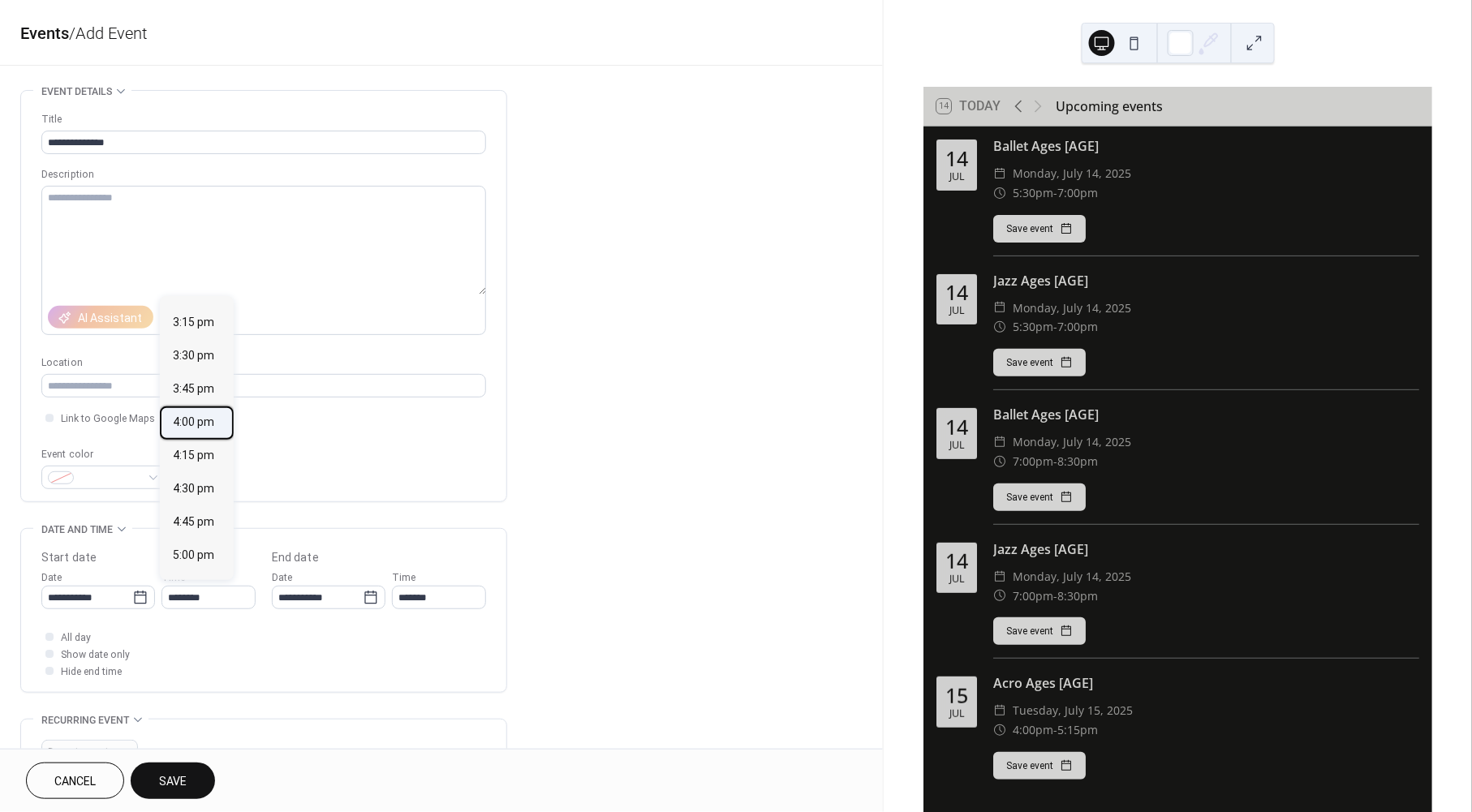 click on "4:00 pm" at bounding box center [193, 423] 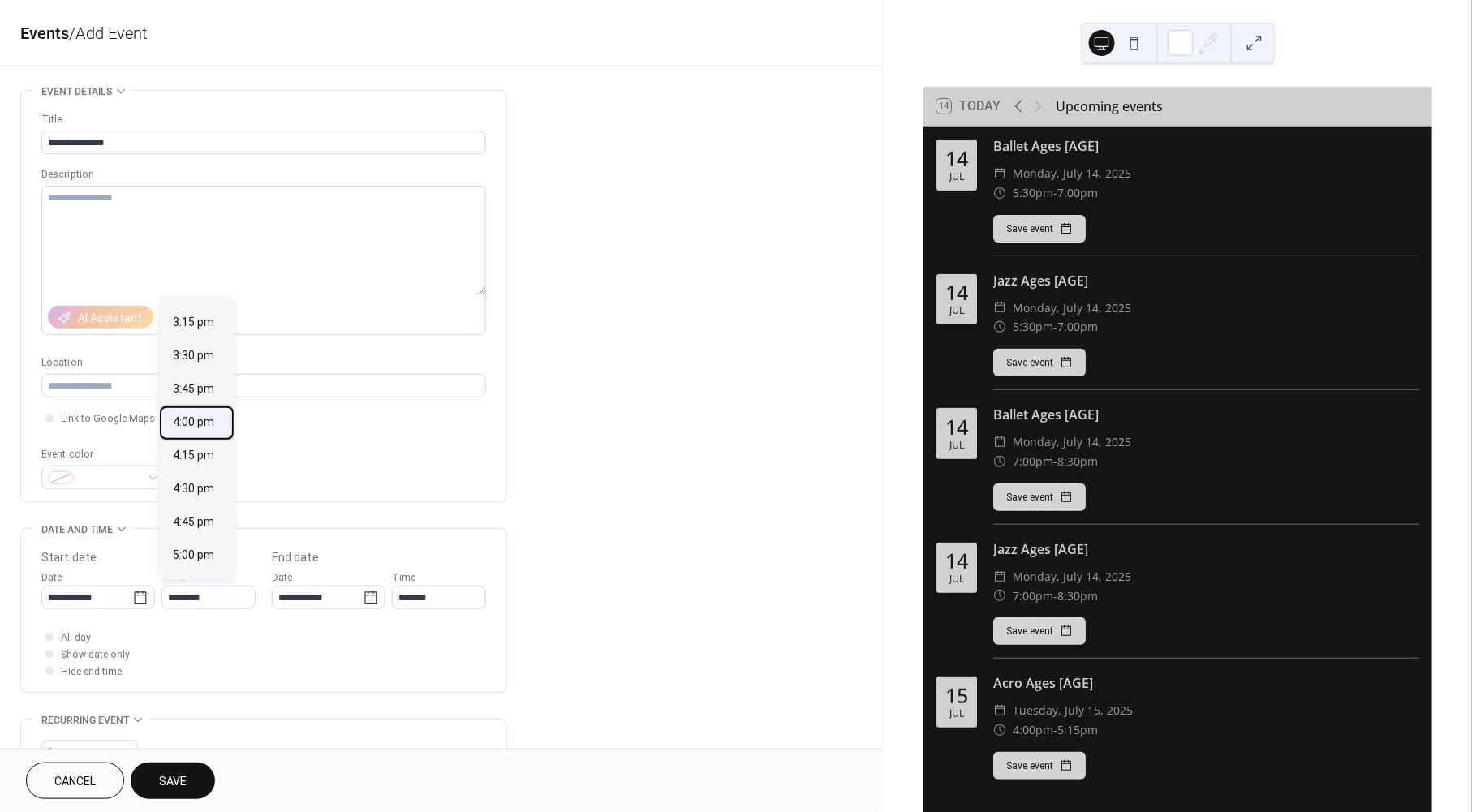 type on "*******" 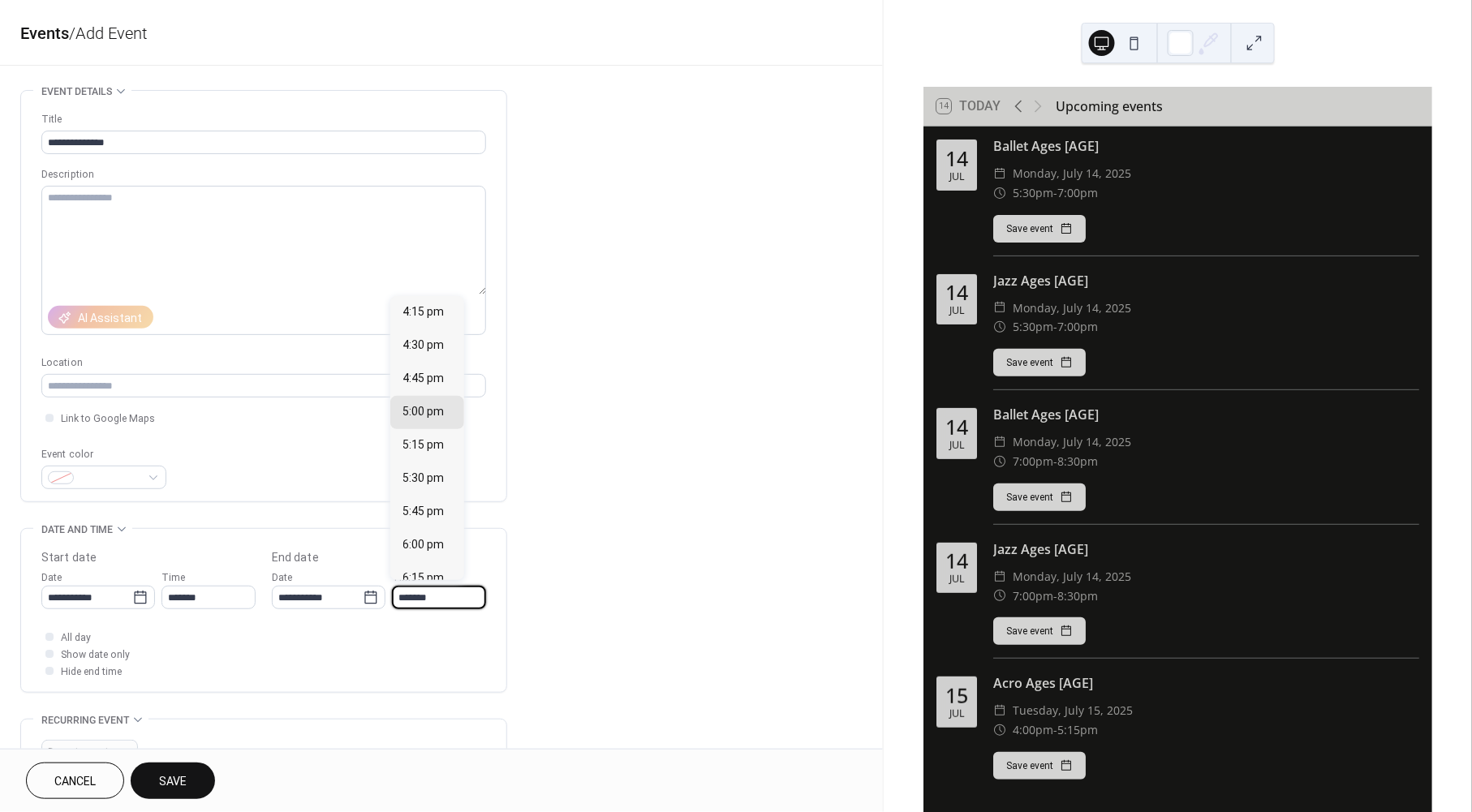 click on "*******" at bounding box center (439, 597) 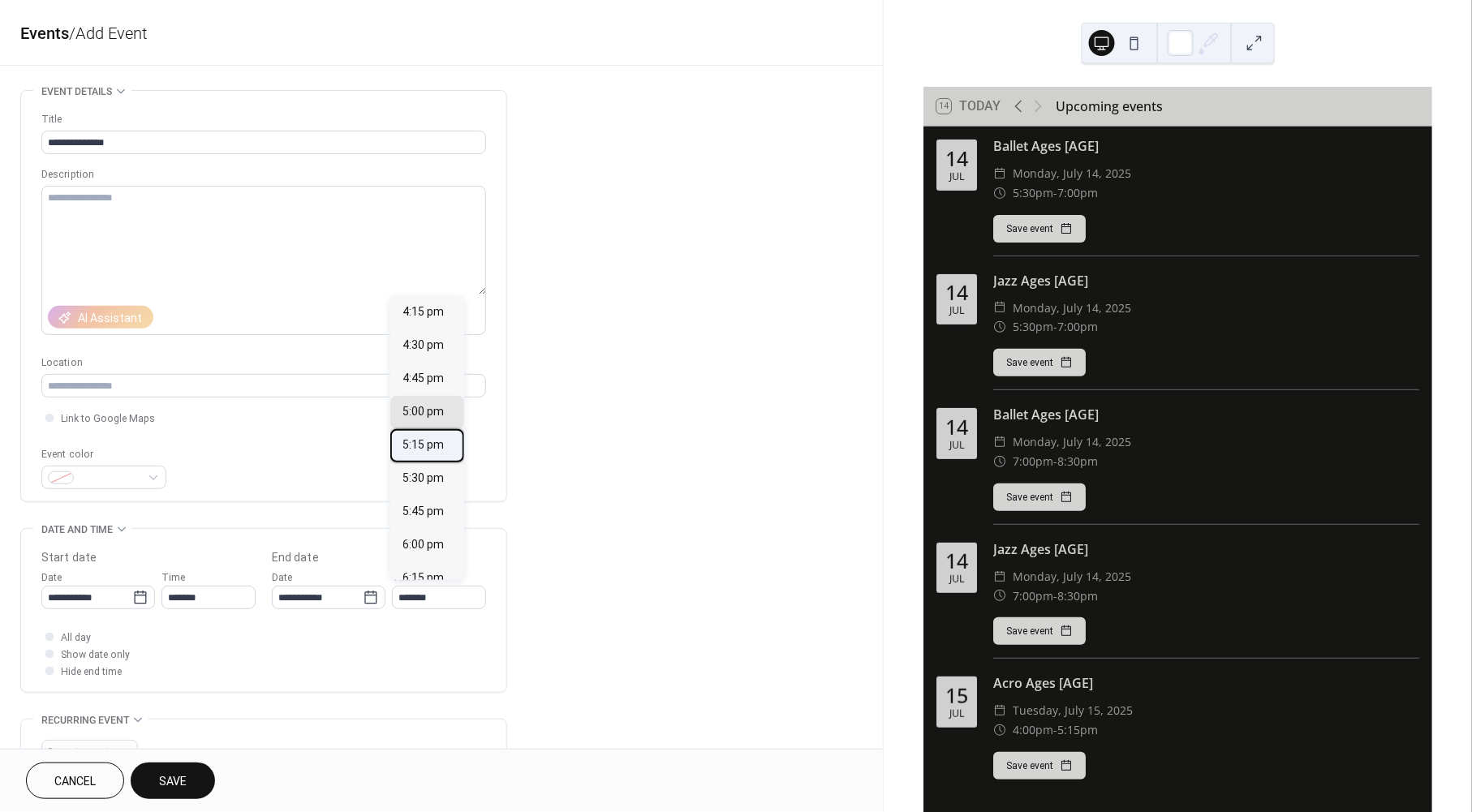 click on "5:15 pm" at bounding box center [424, 445] 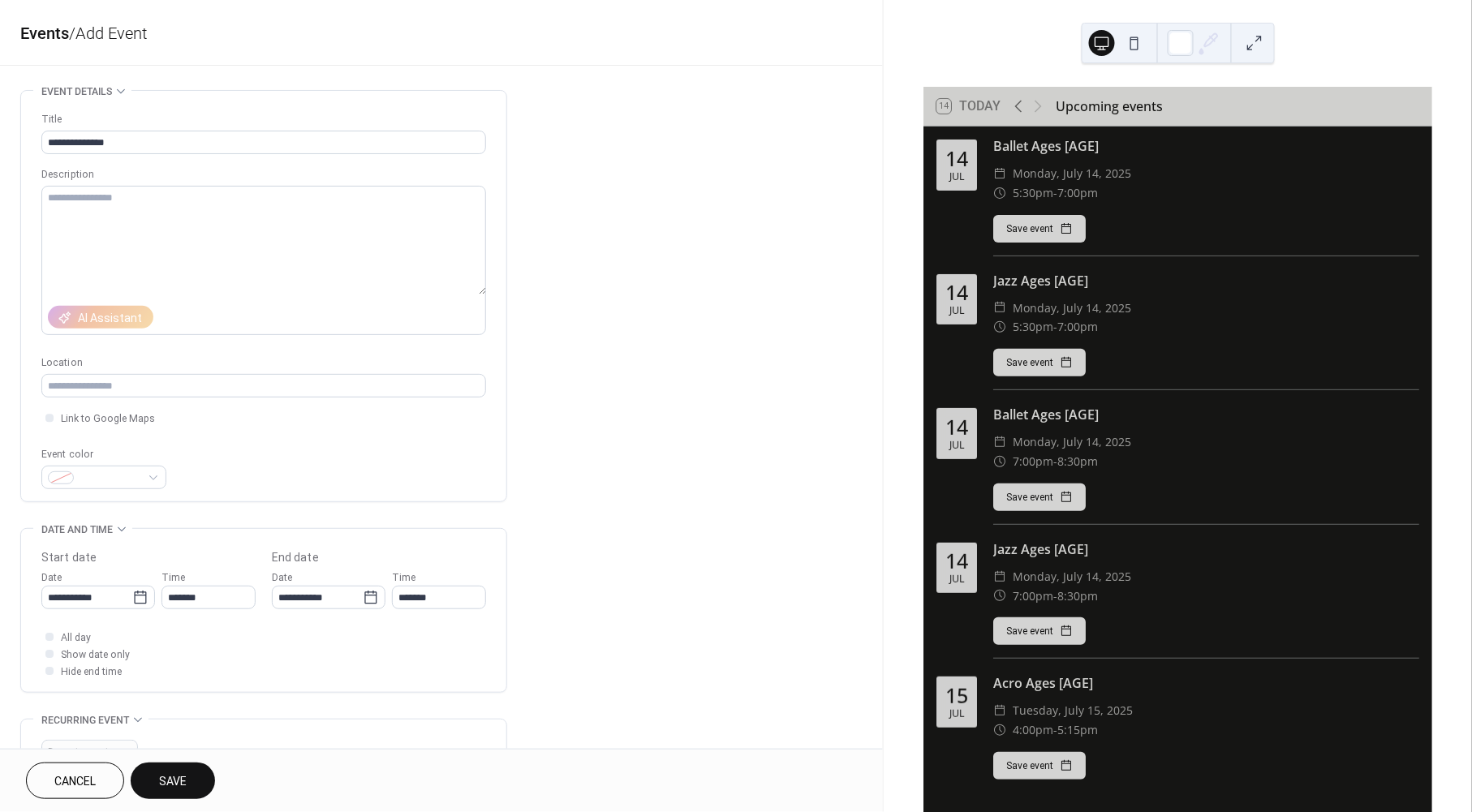 click on "Save" at bounding box center (173, 782) 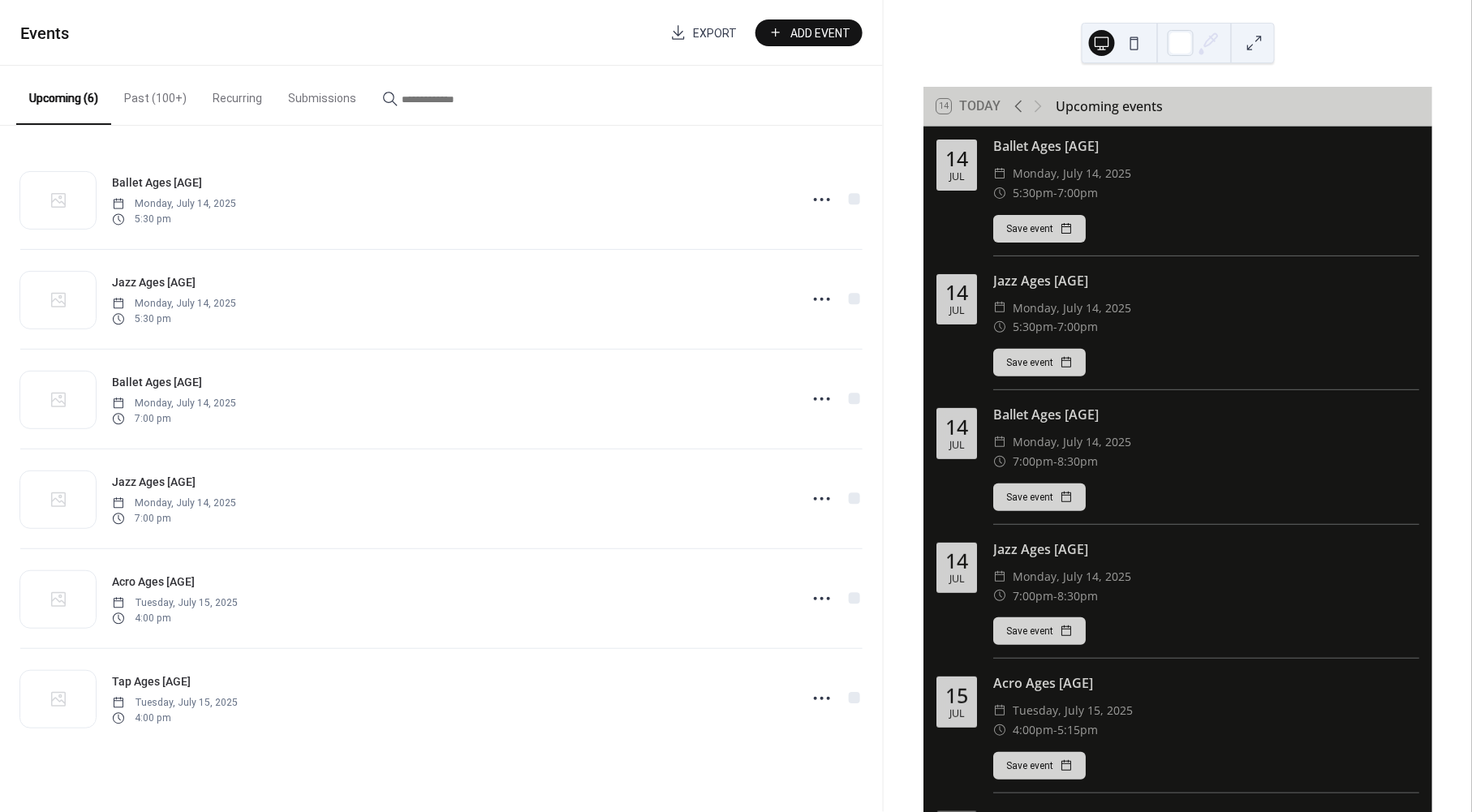 click on "Add Event" at bounding box center (820, 33) 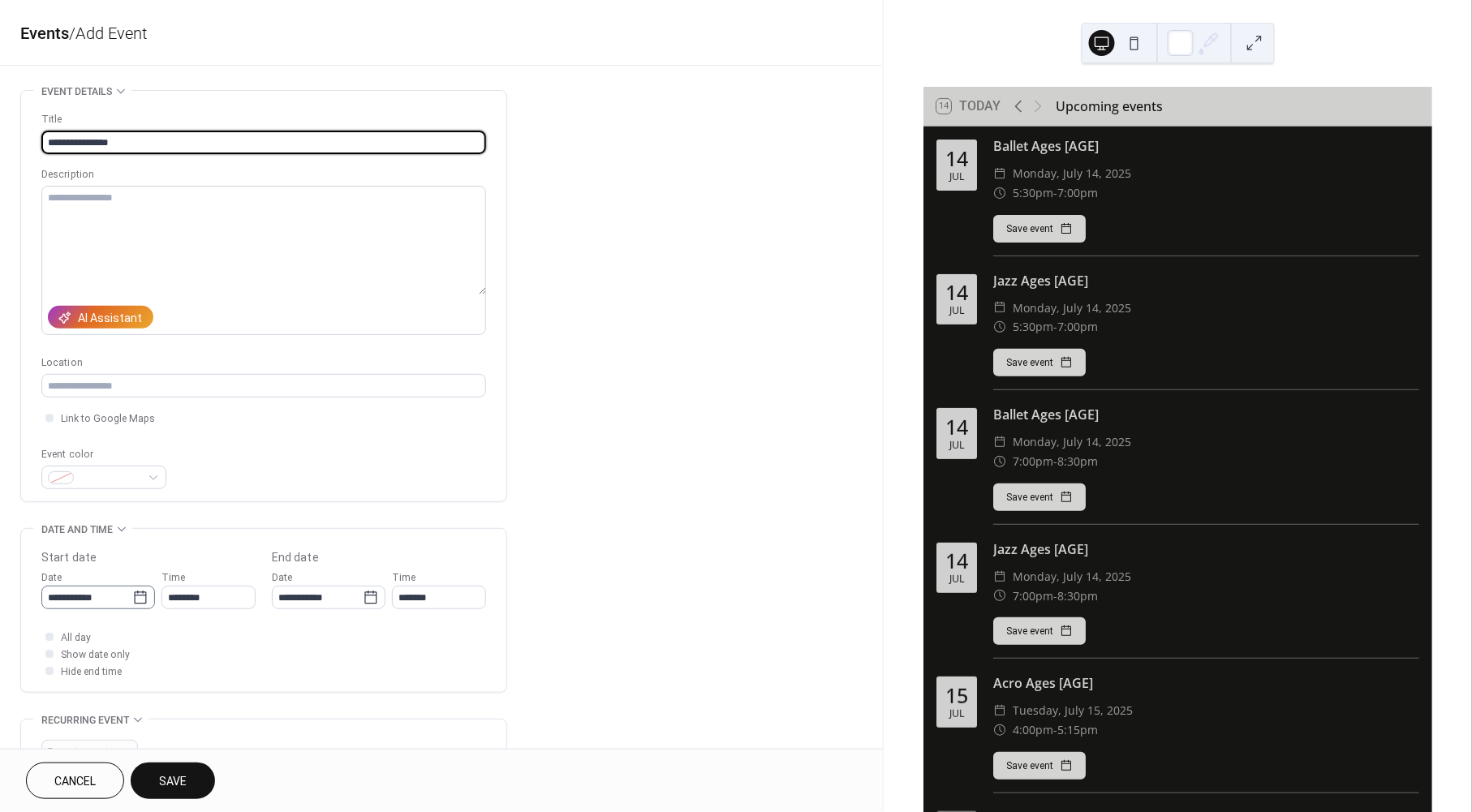 type on "**********" 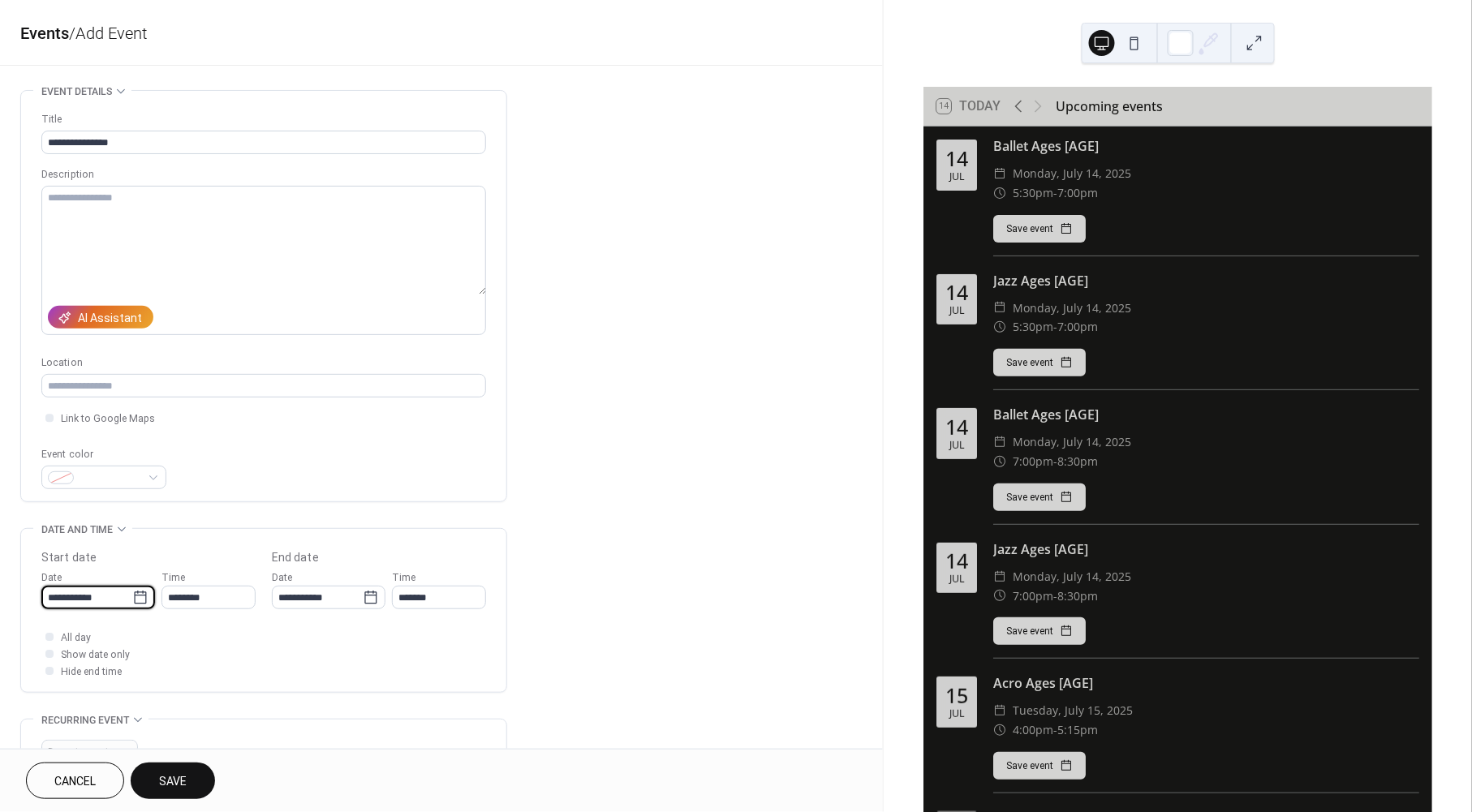 click on "**********" at bounding box center (87, 597) 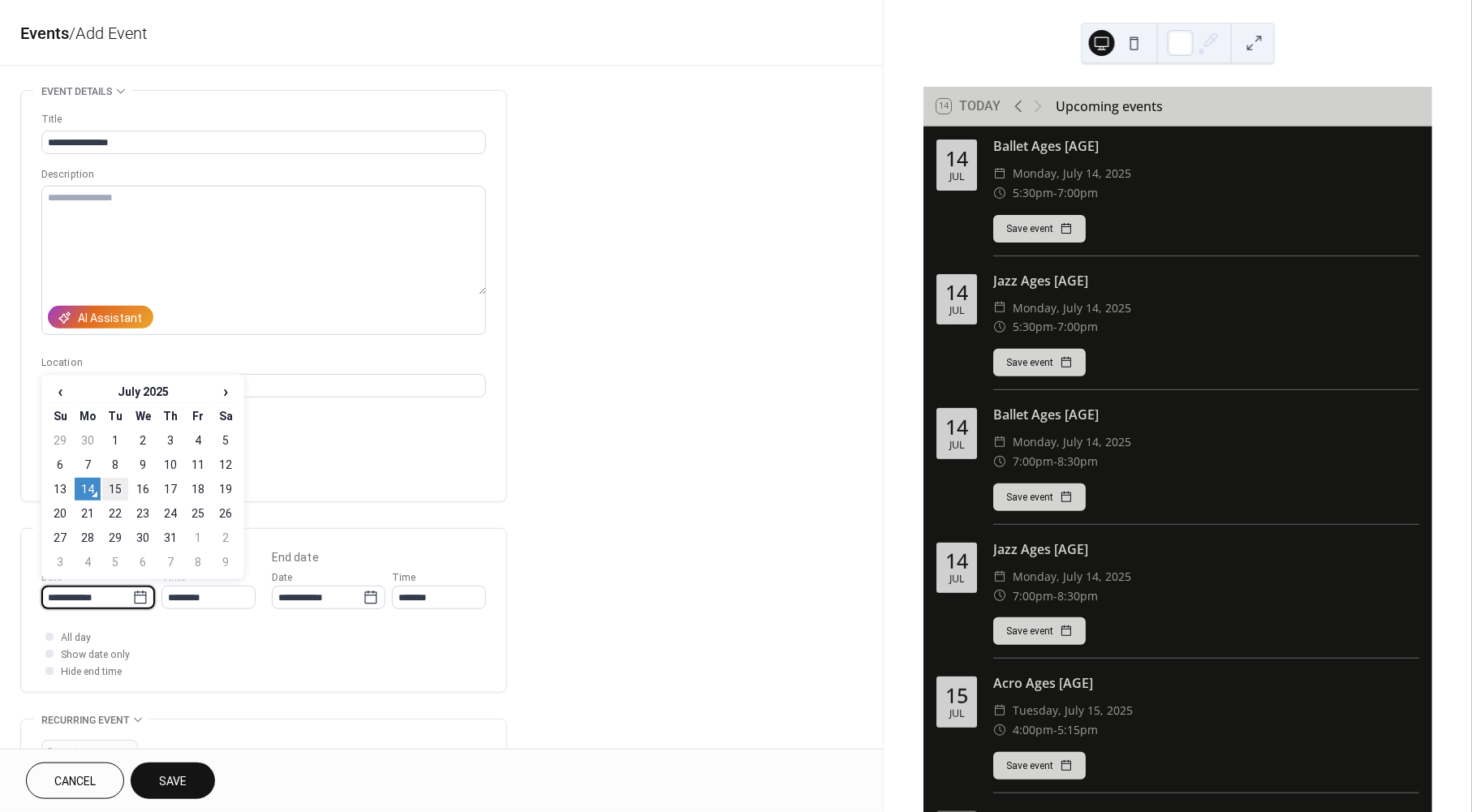 click on "15" at bounding box center (115, 489) 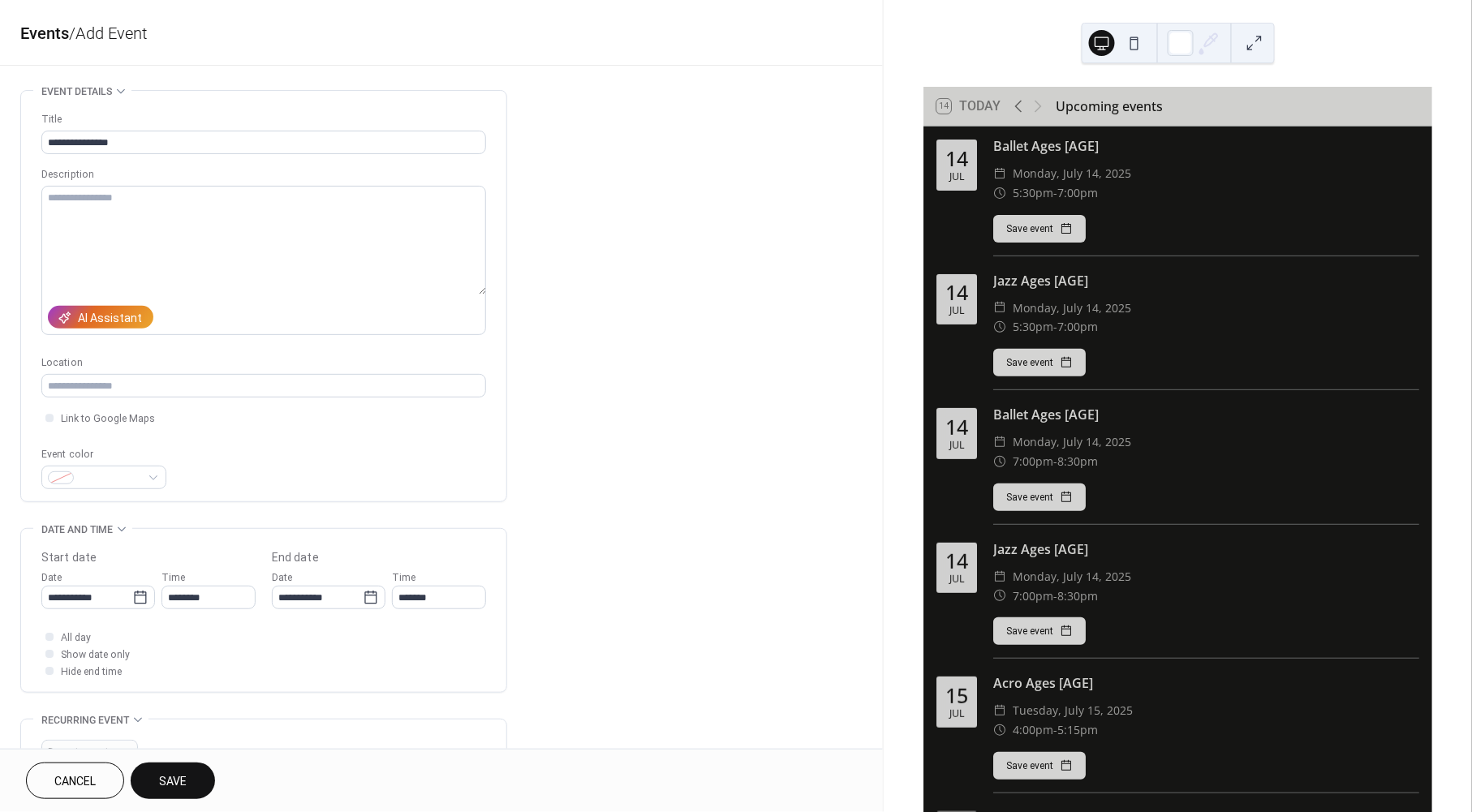 type on "**********" 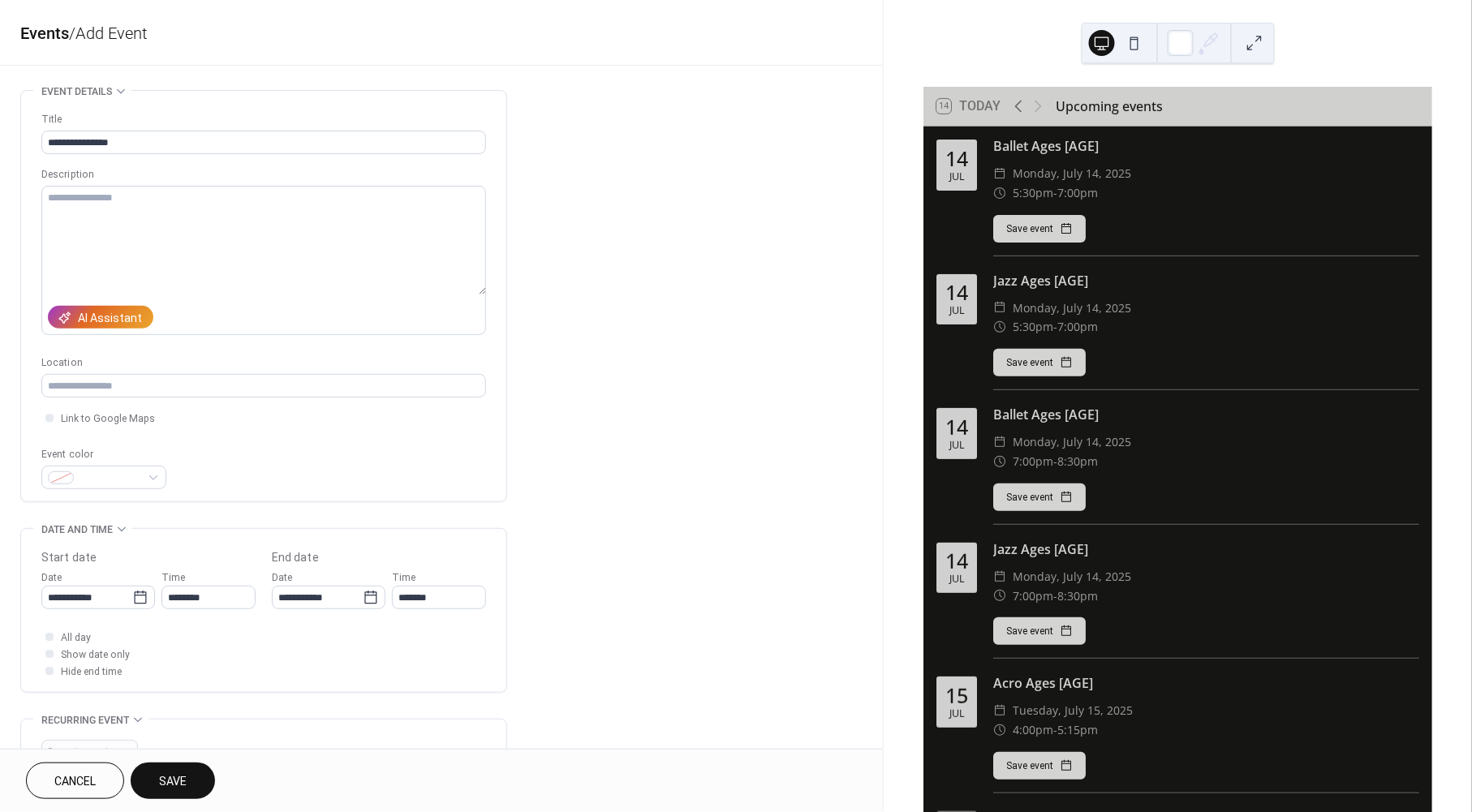 type on "**********" 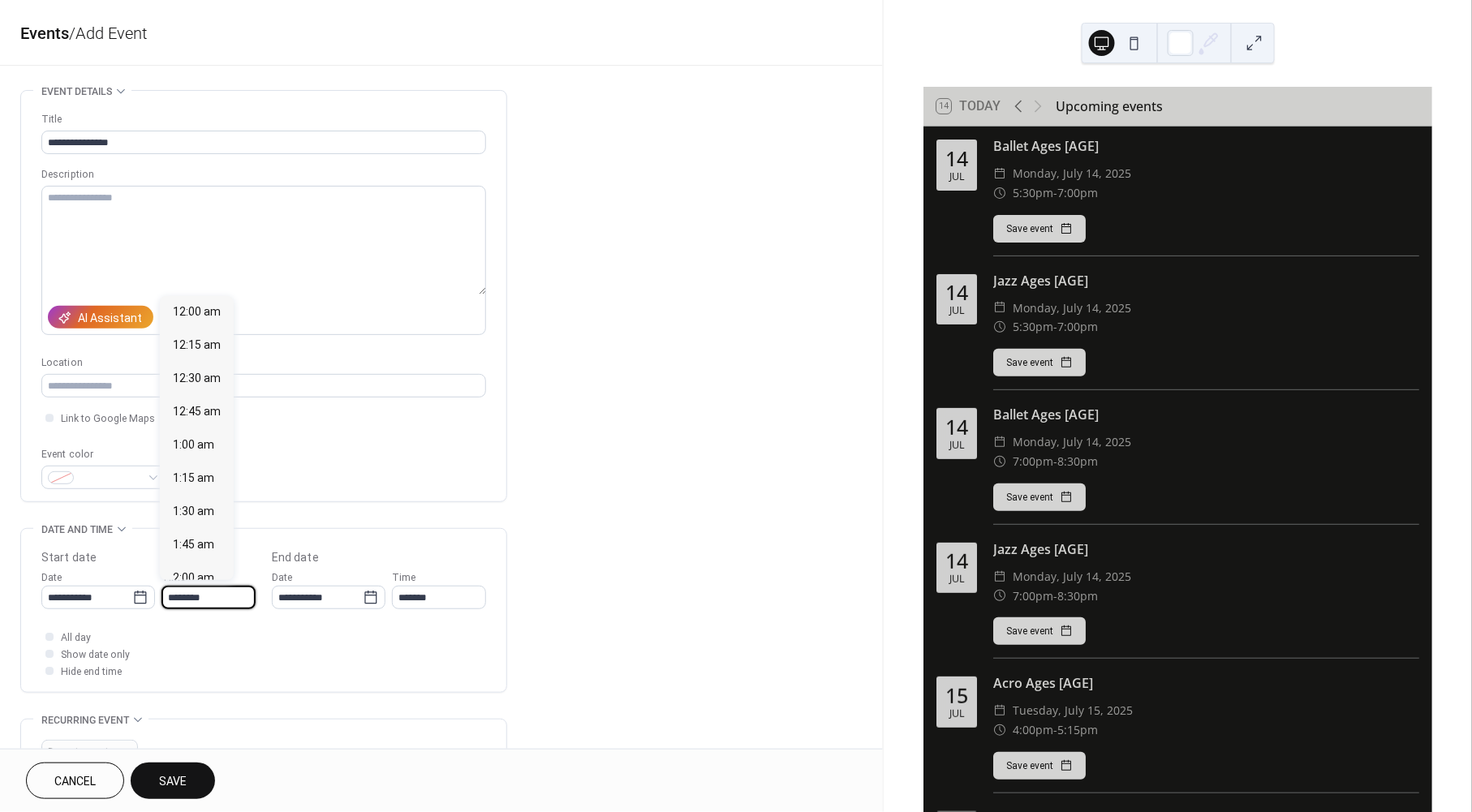 click on "********" at bounding box center (209, 597) 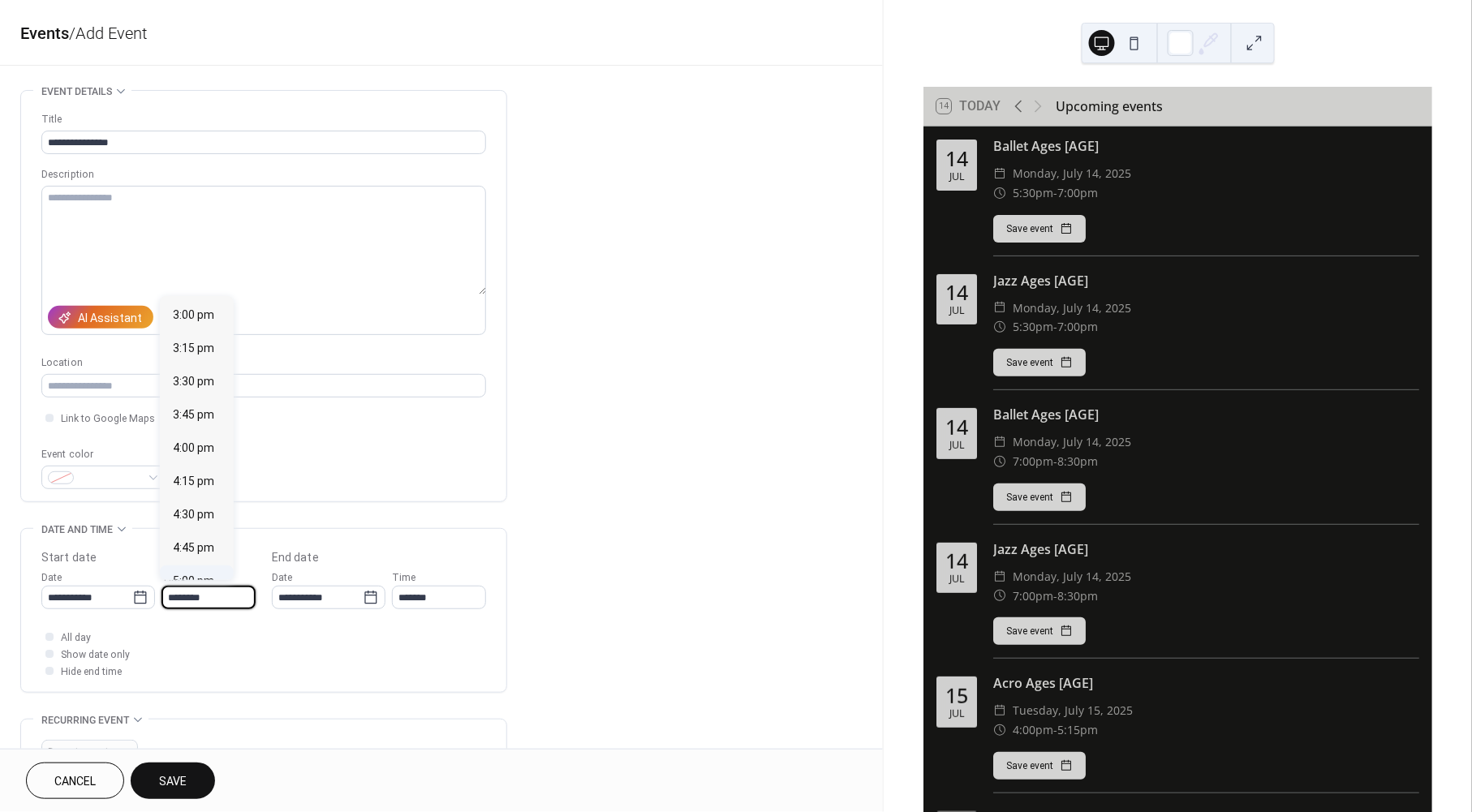 scroll, scrollTop: 2047, scrollLeft: 0, axis: vertical 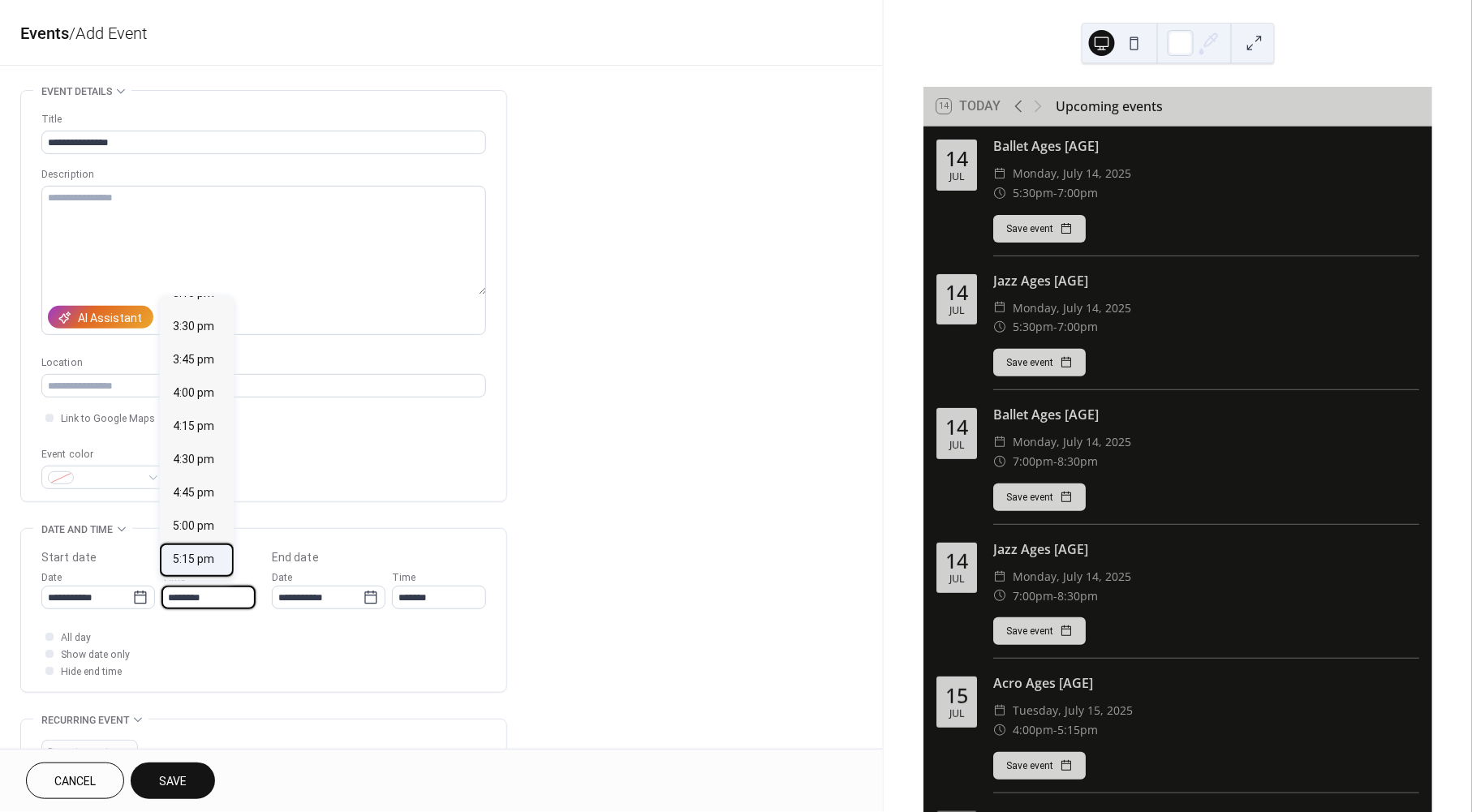 click on "5:15 pm" at bounding box center (196, 560) 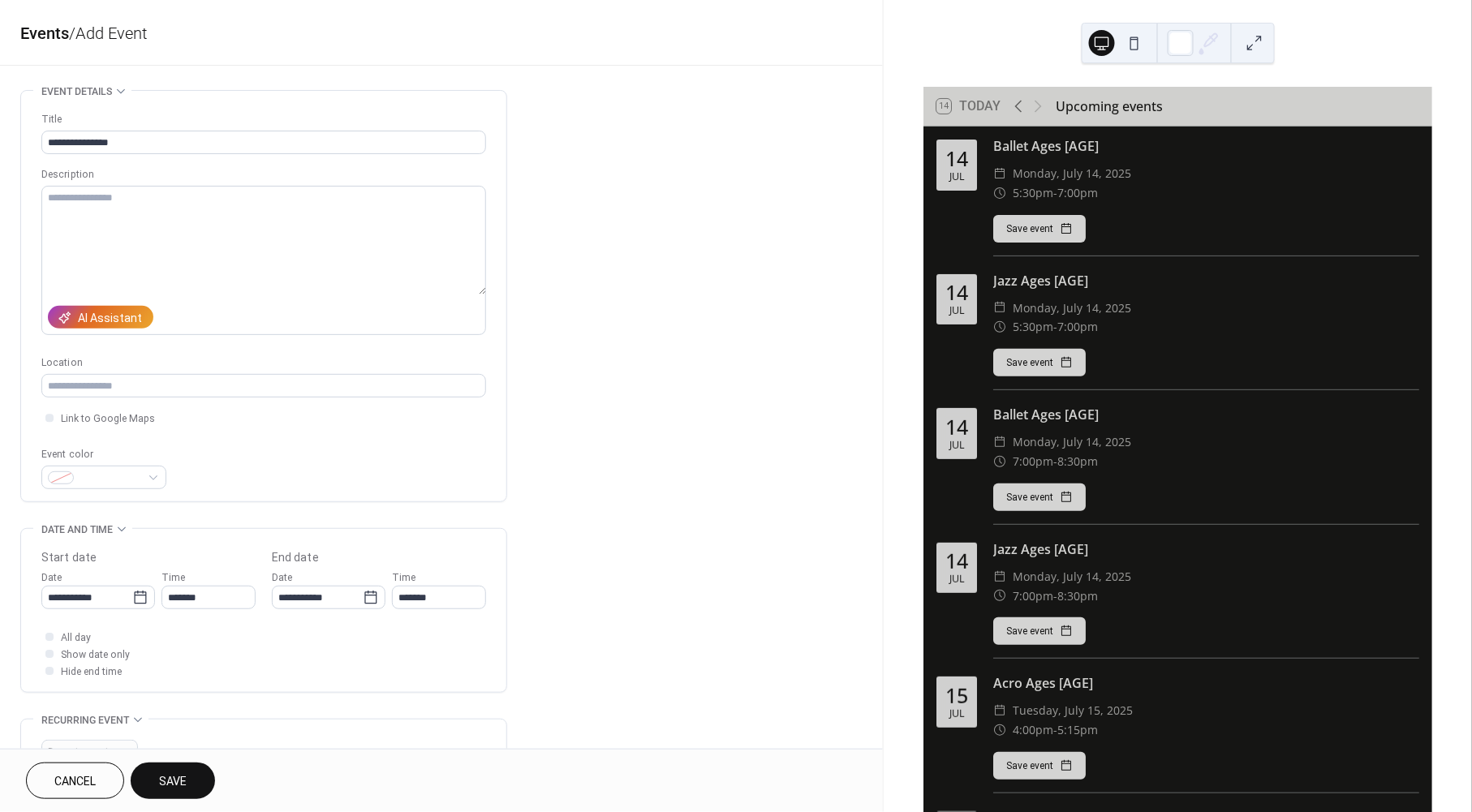 type on "*******" 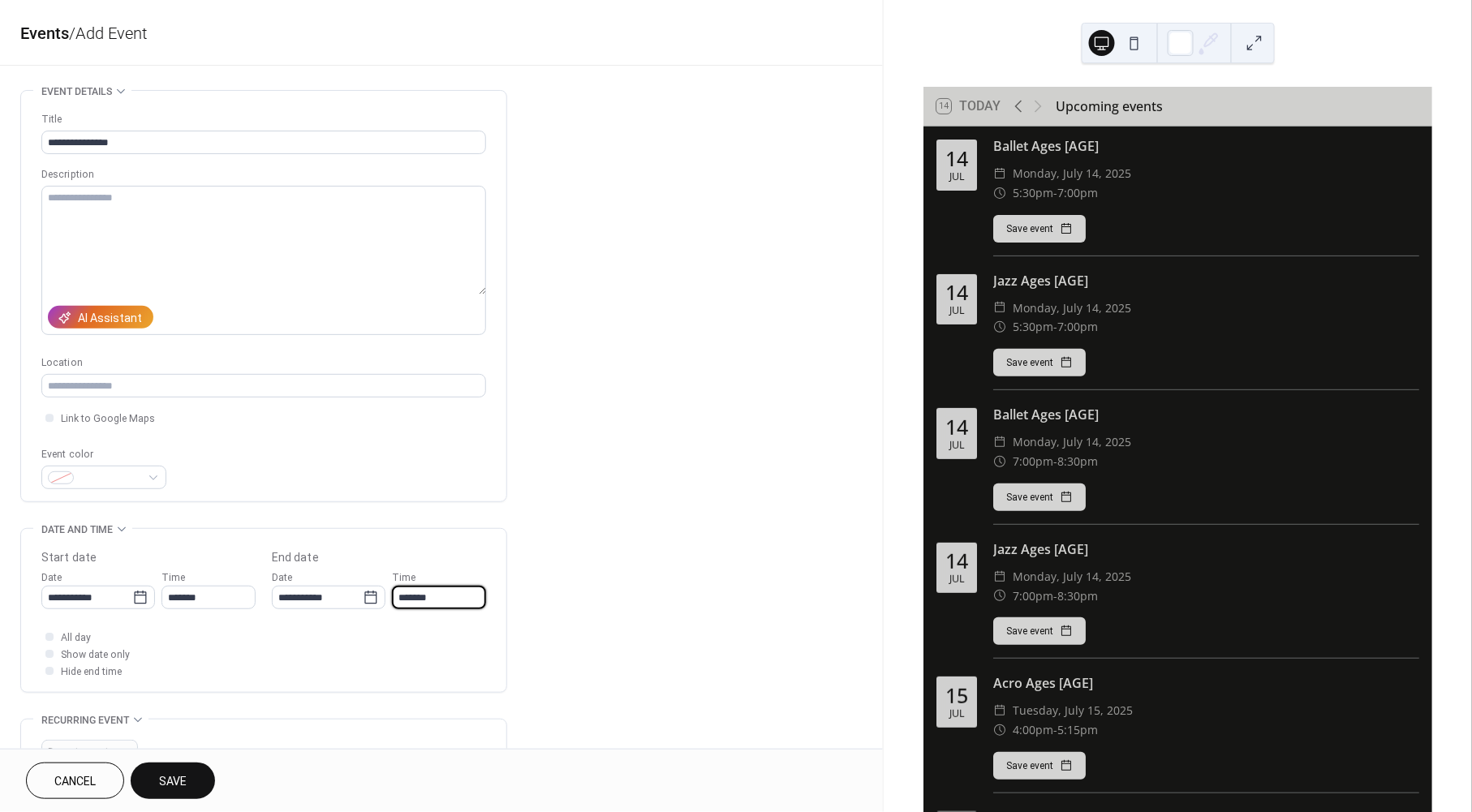 click on "*******" at bounding box center [439, 597] 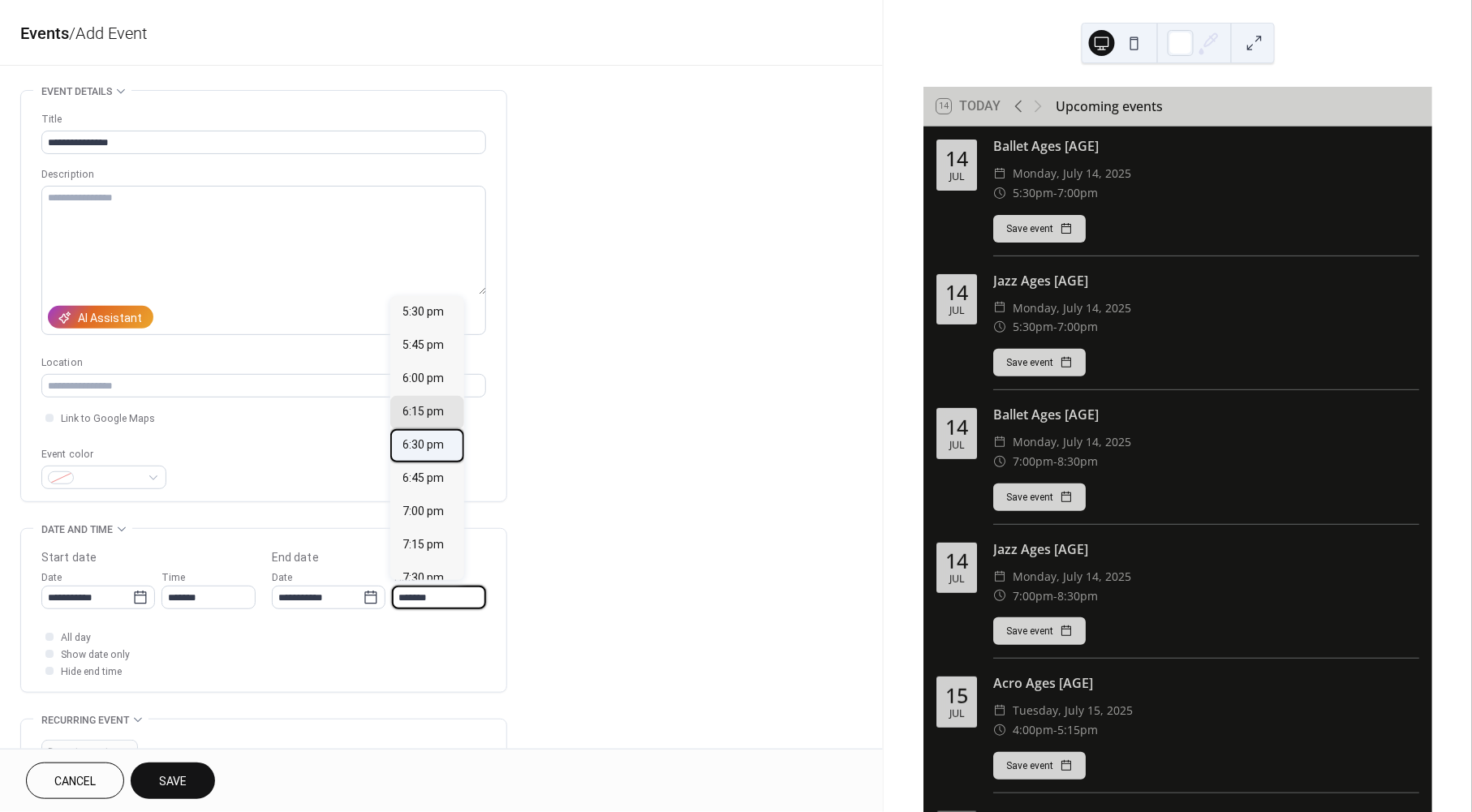 click on "6:30 pm" at bounding box center (424, 445) 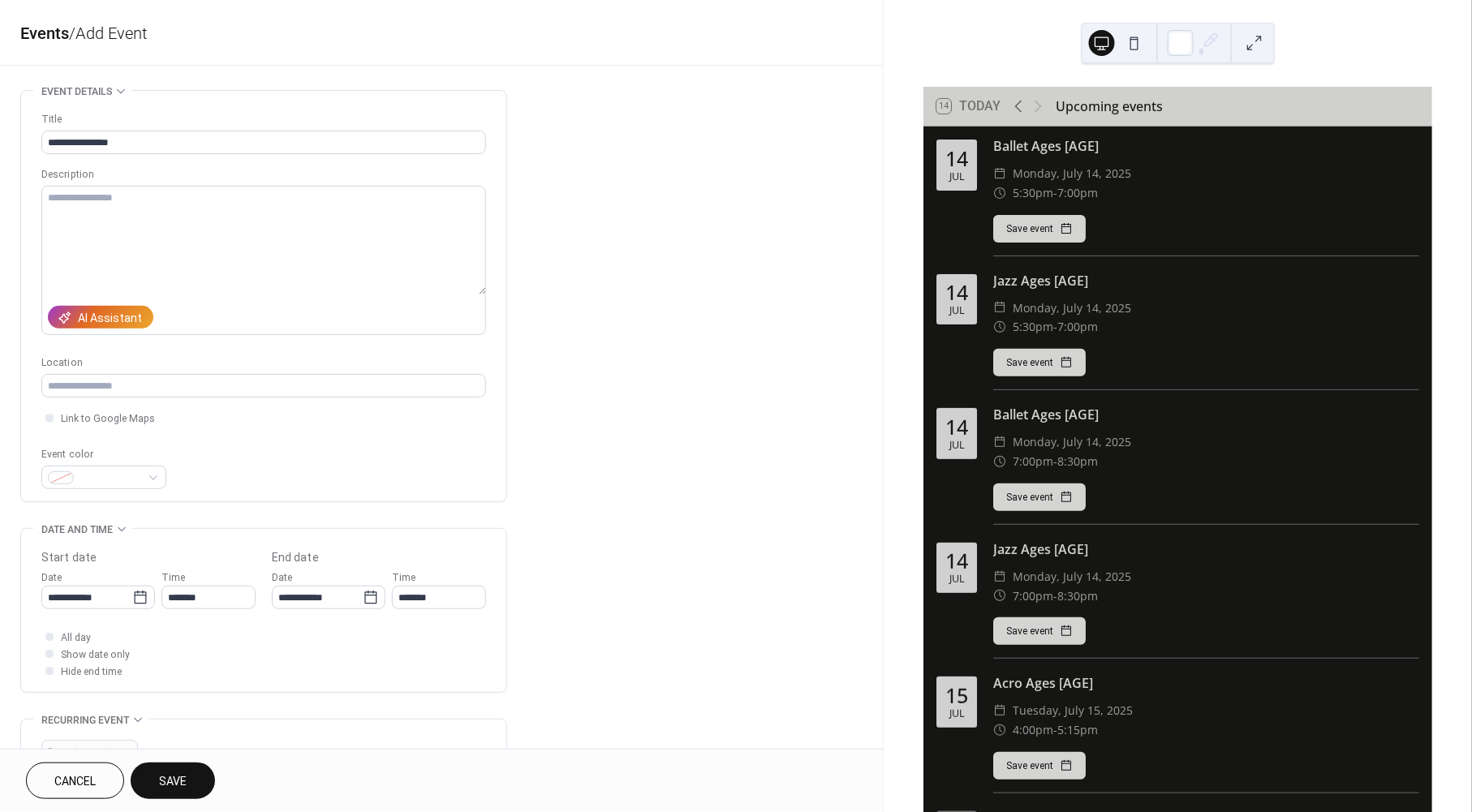 type on "*******" 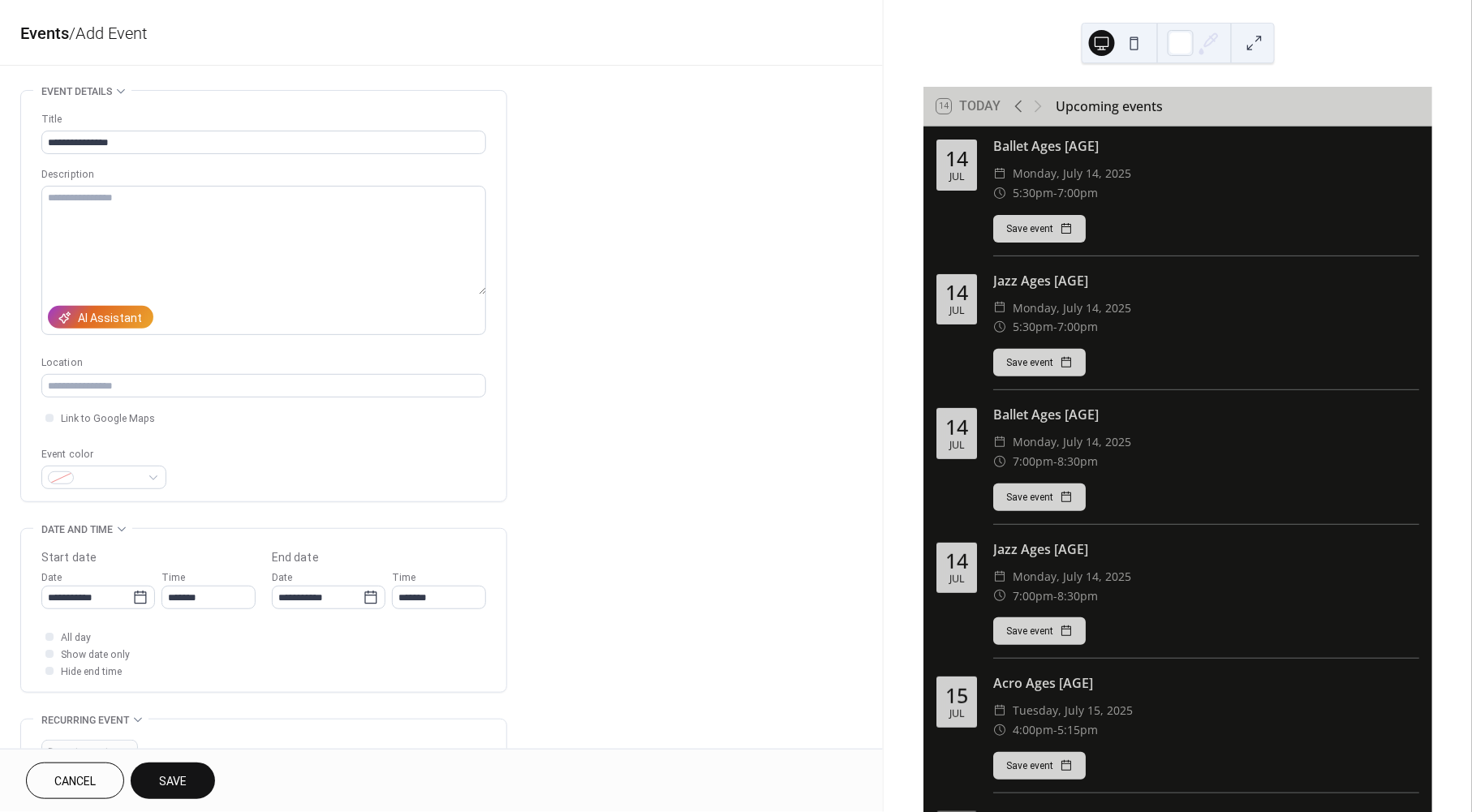 click on "Save" at bounding box center (173, 782) 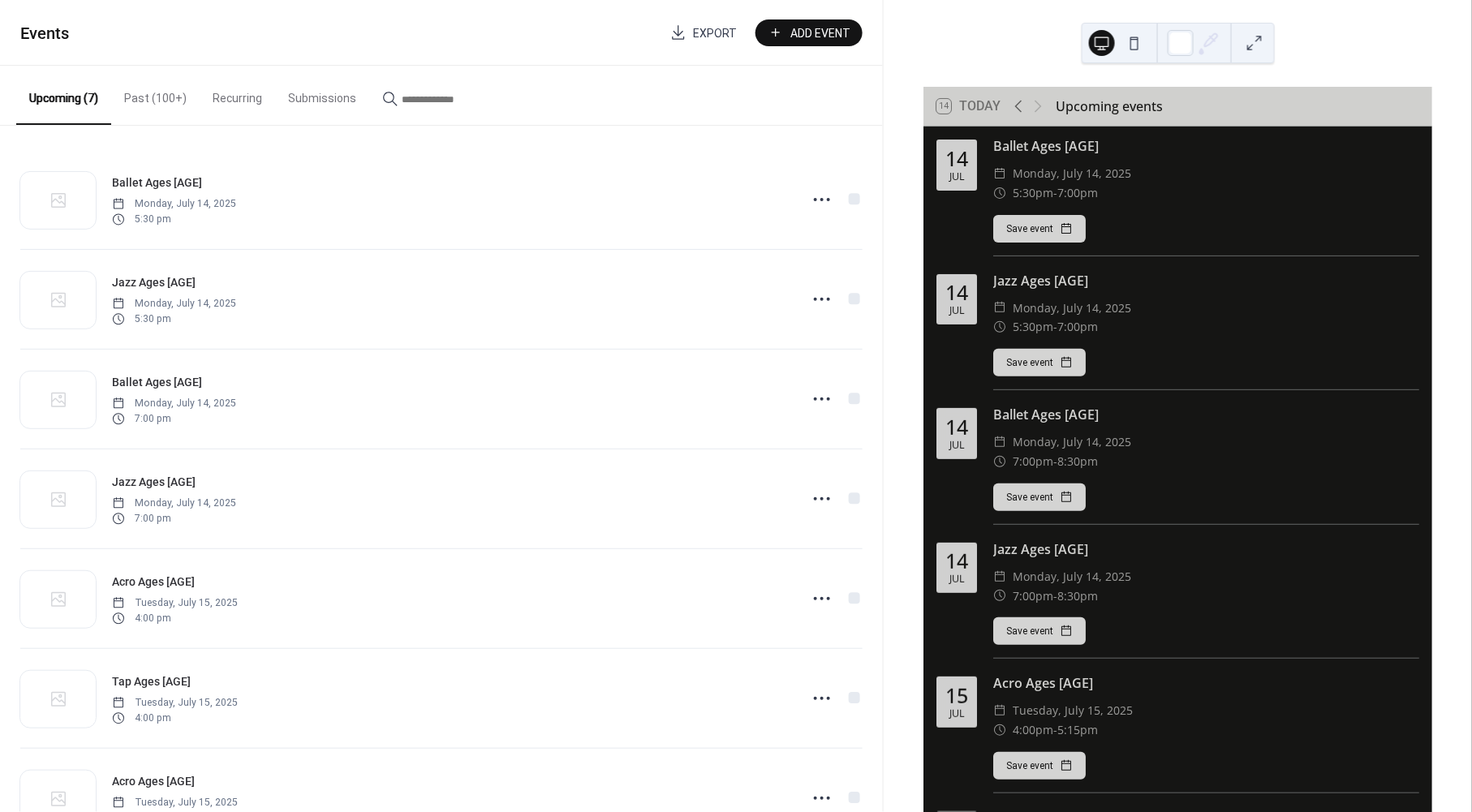 click on "Add Event" at bounding box center [820, 33] 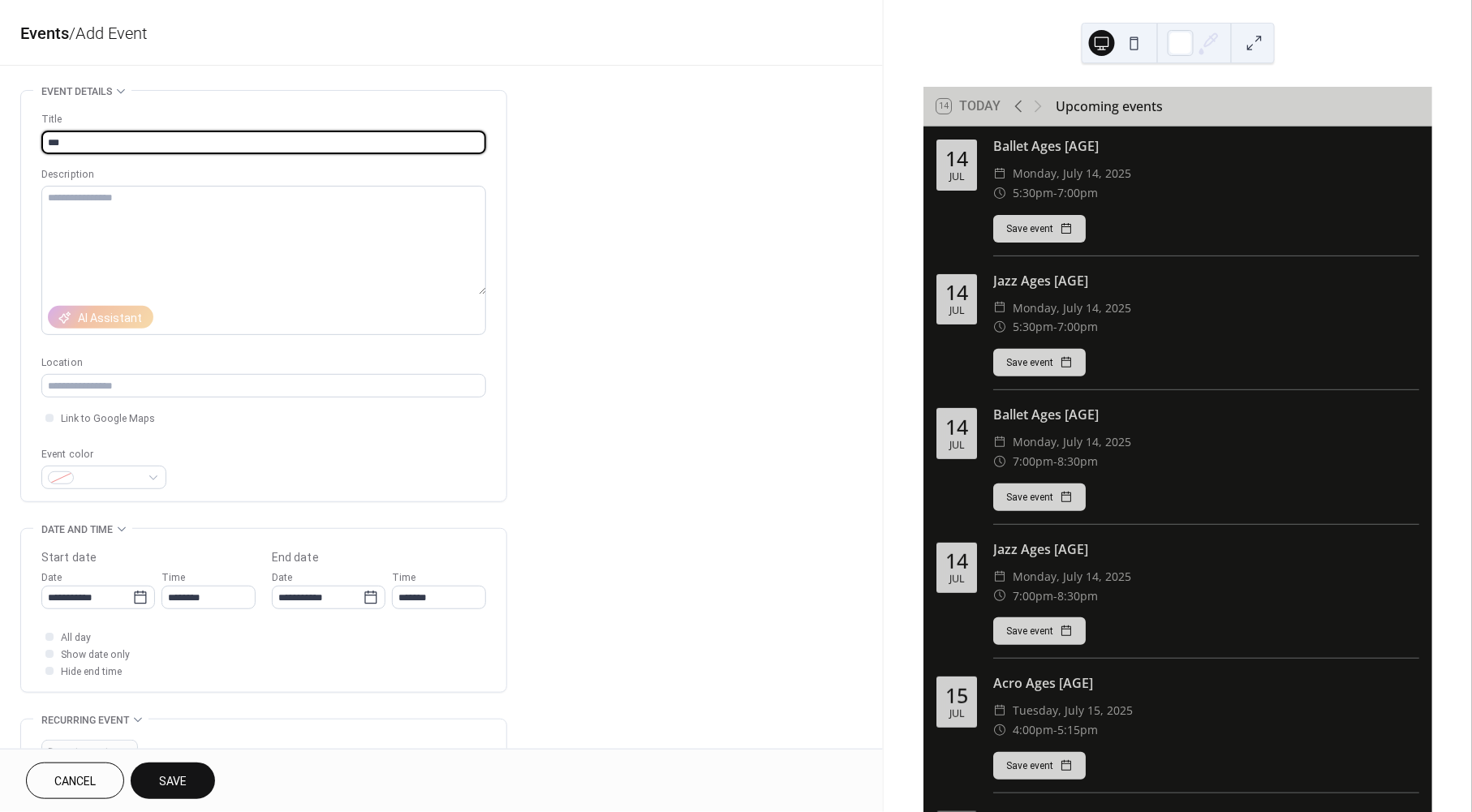 scroll, scrollTop: 104, scrollLeft: 0, axis: vertical 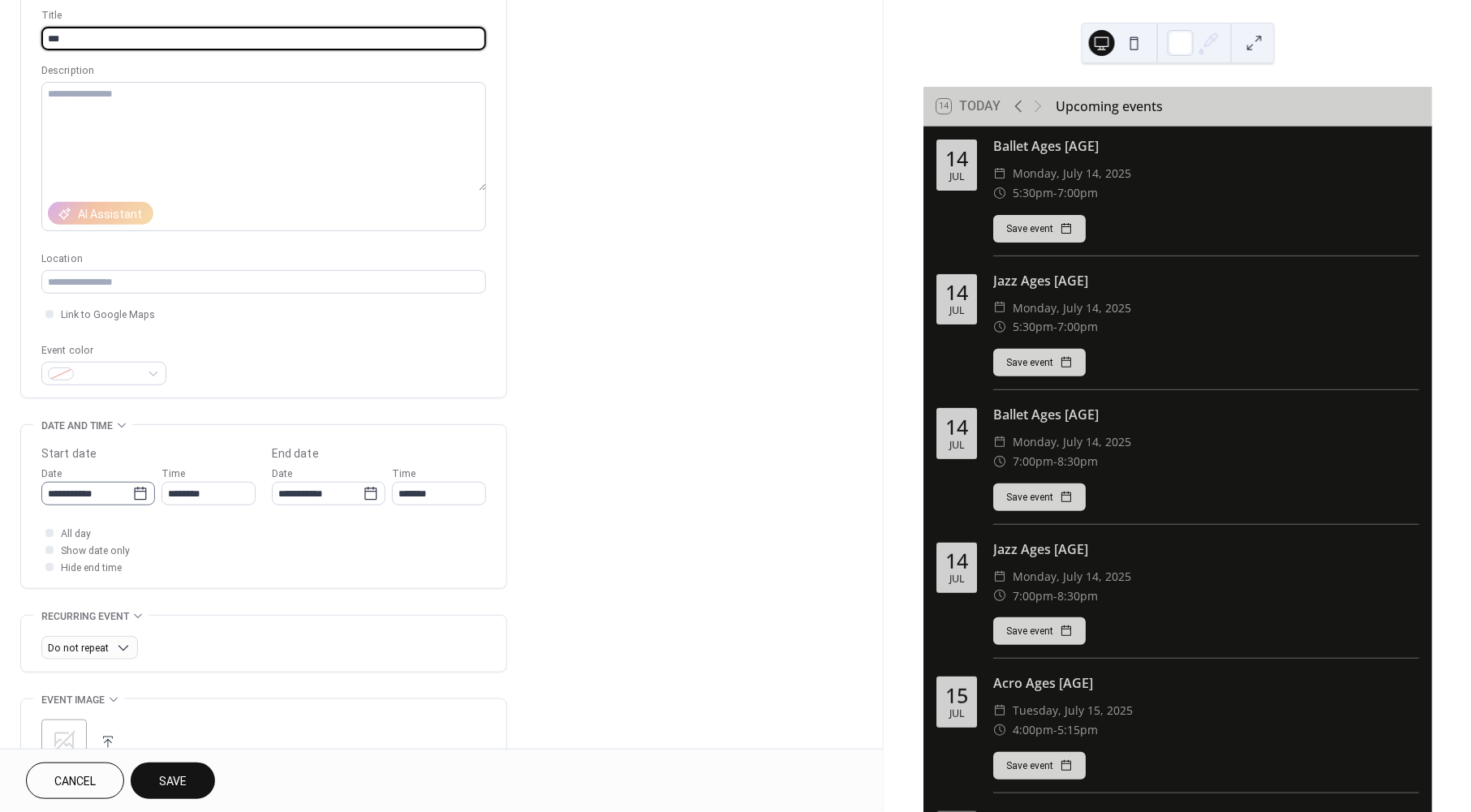 type on "***" 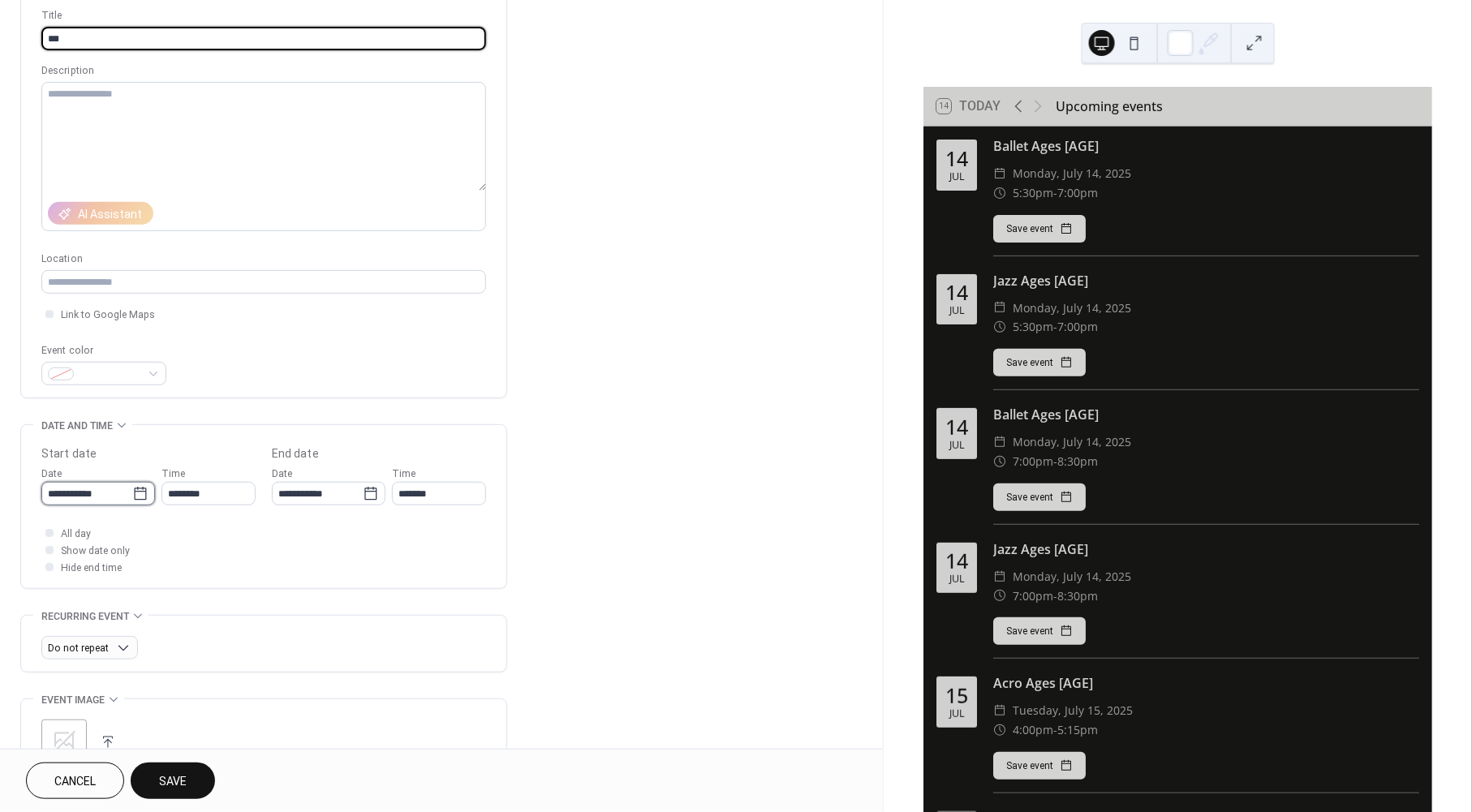 click on "**********" at bounding box center (87, 493) 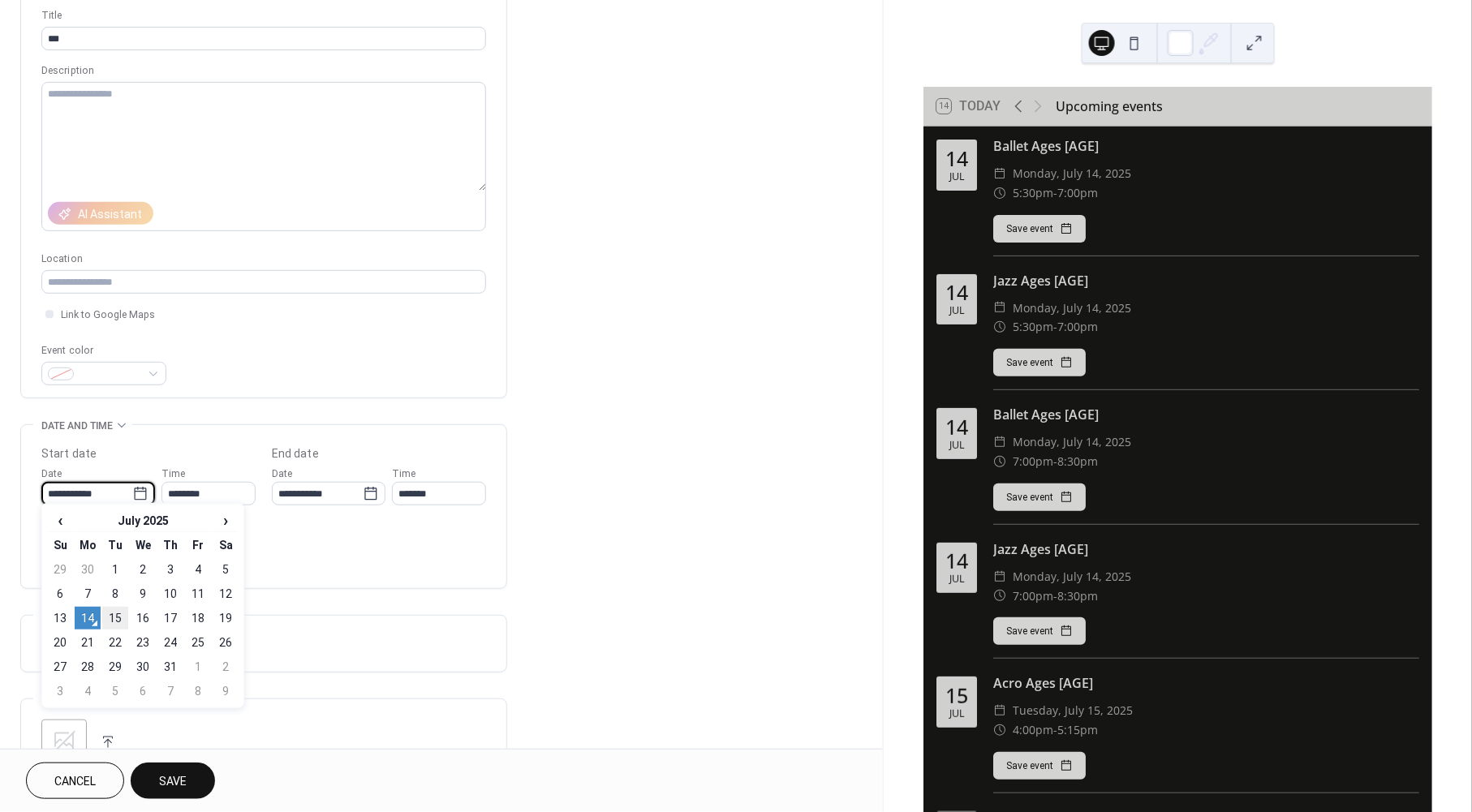 click on "15" at bounding box center (115, 618) 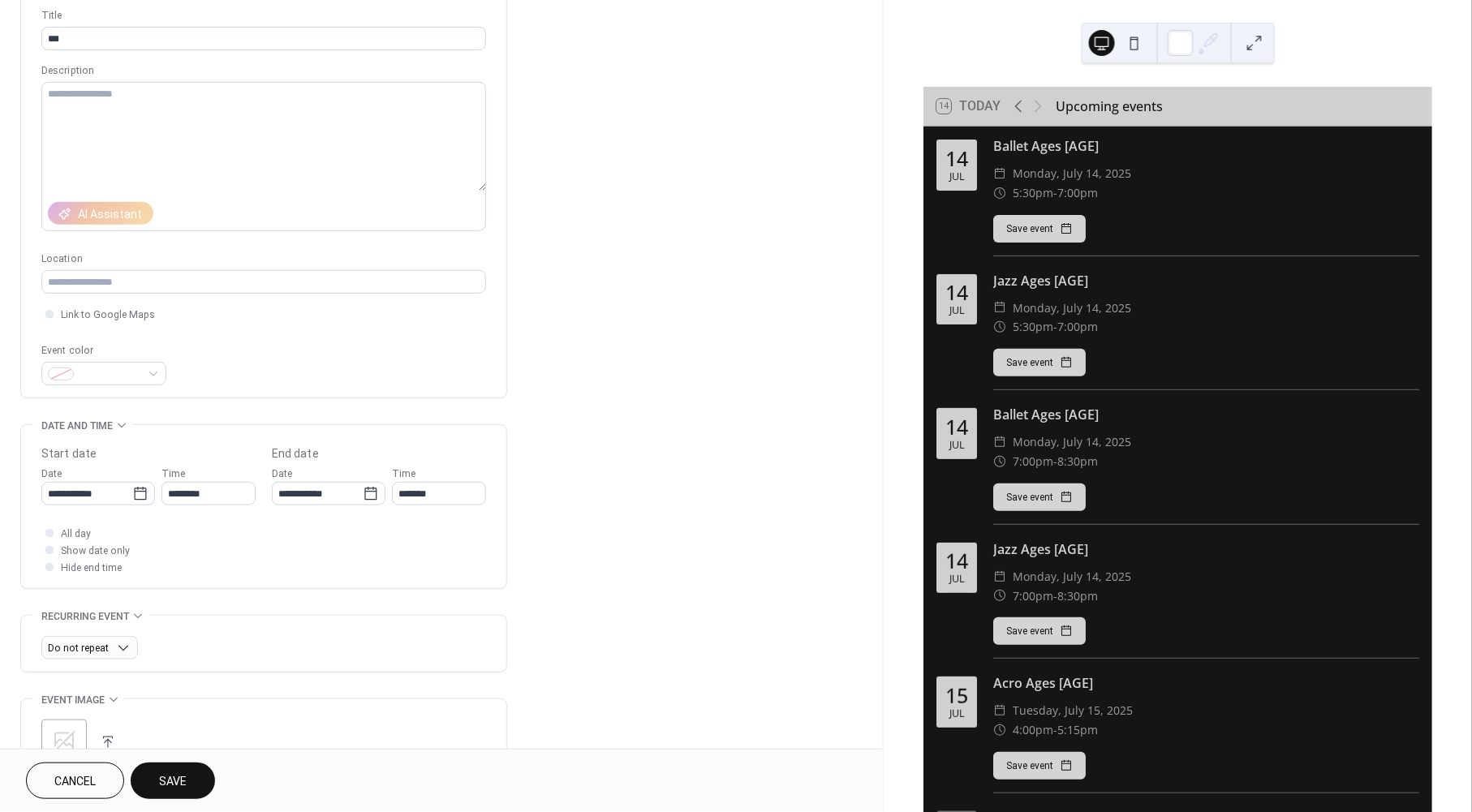 type on "**********" 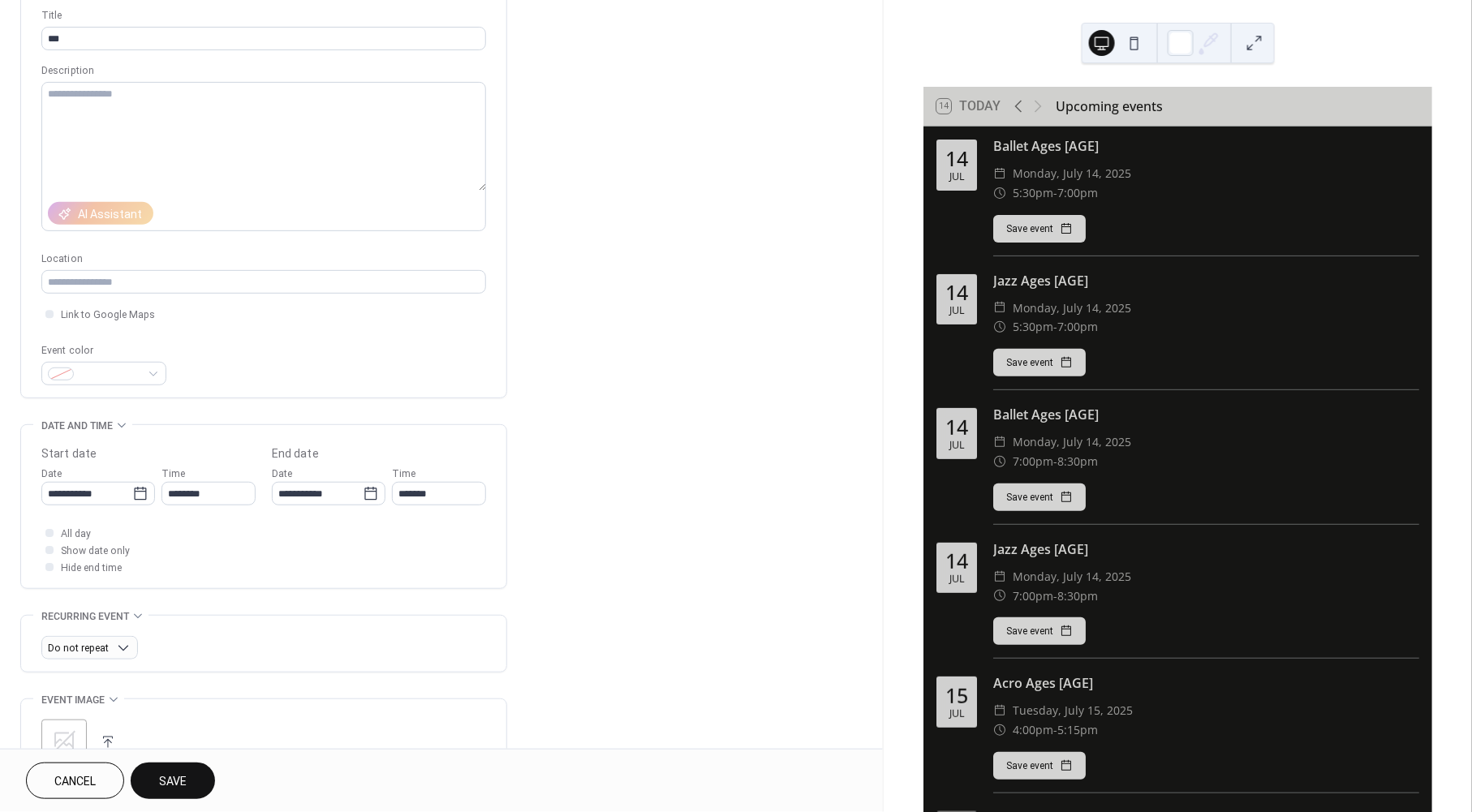 type on "**********" 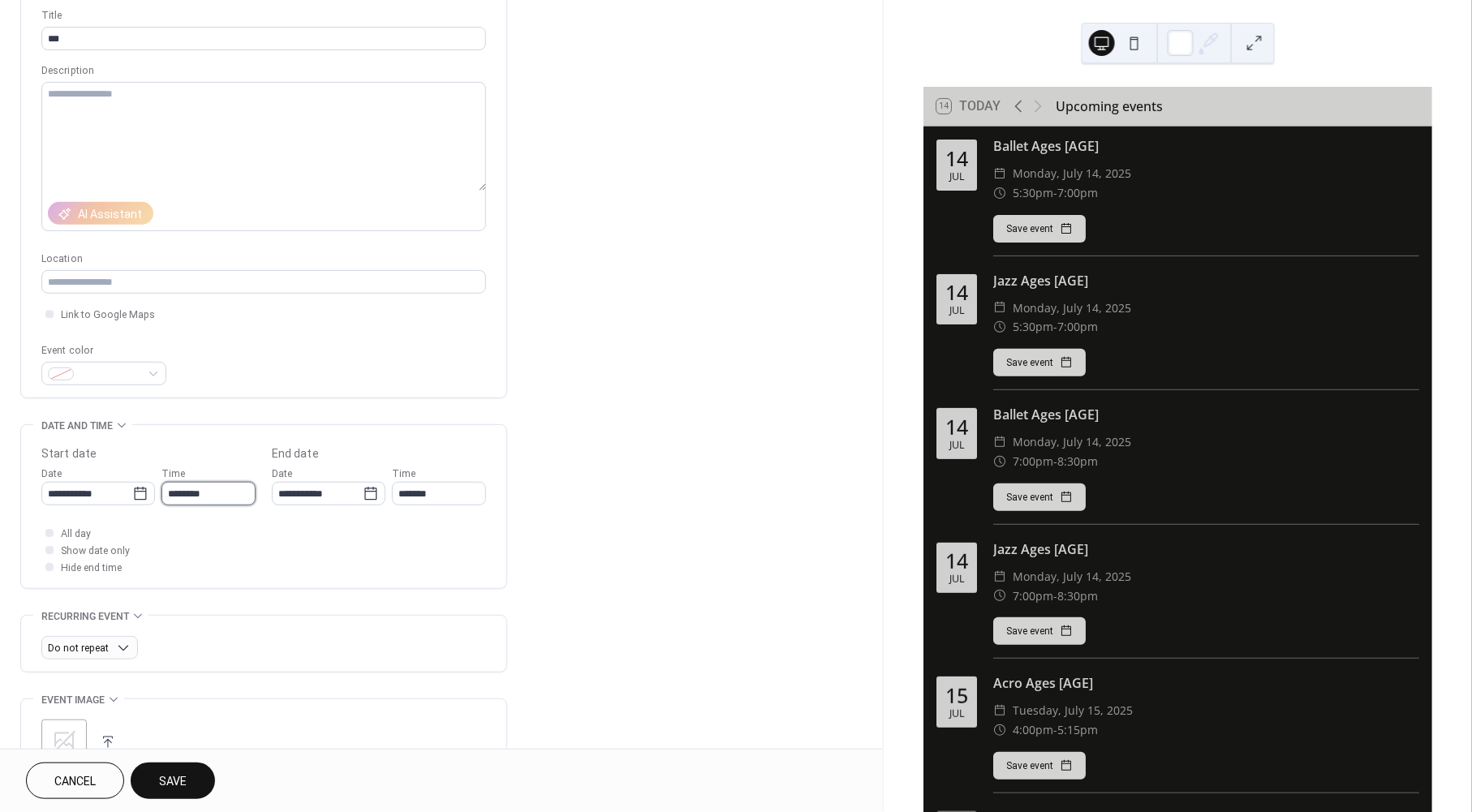 click on "********" at bounding box center [209, 493] 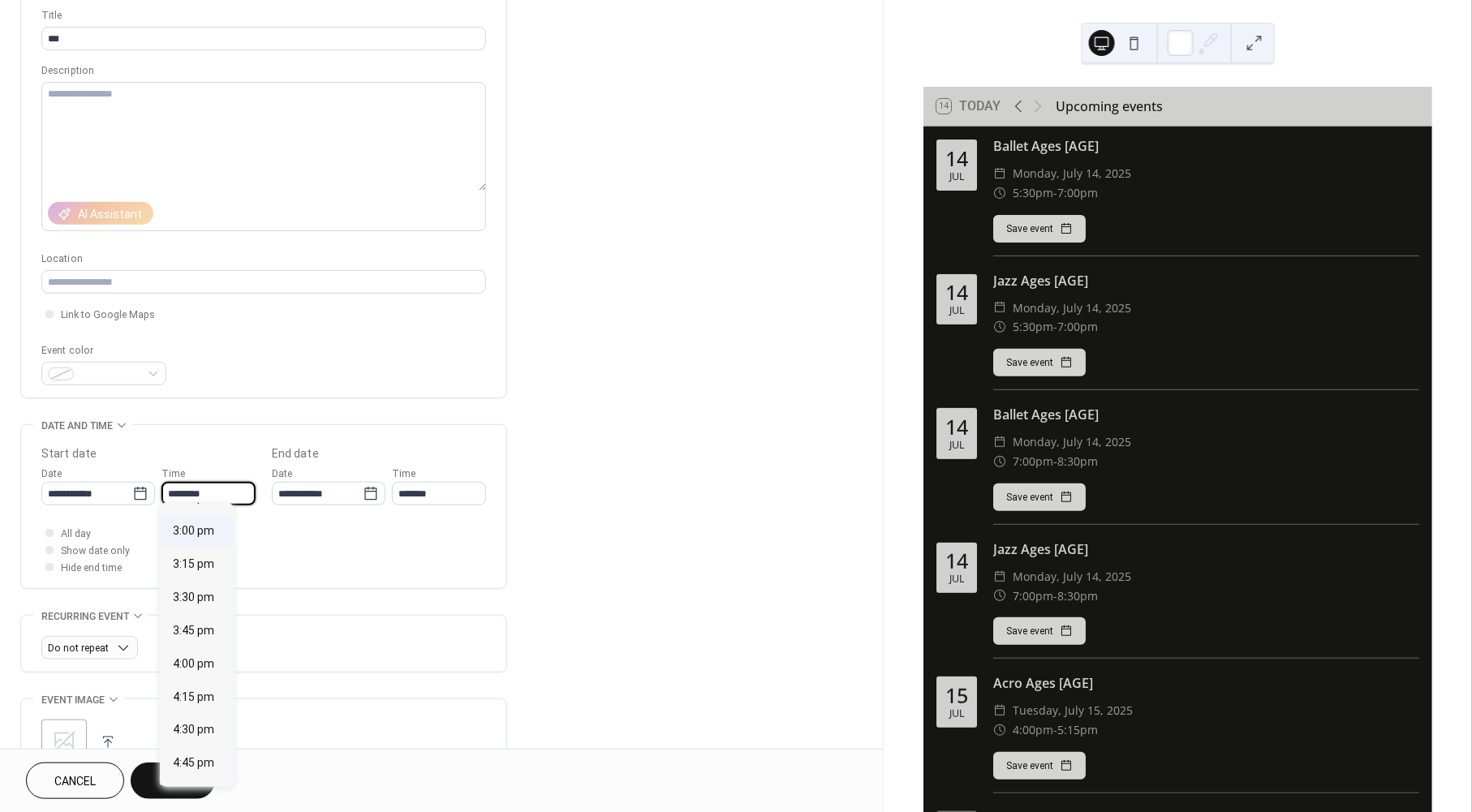 scroll, scrollTop: 2031, scrollLeft: 0, axis: vertical 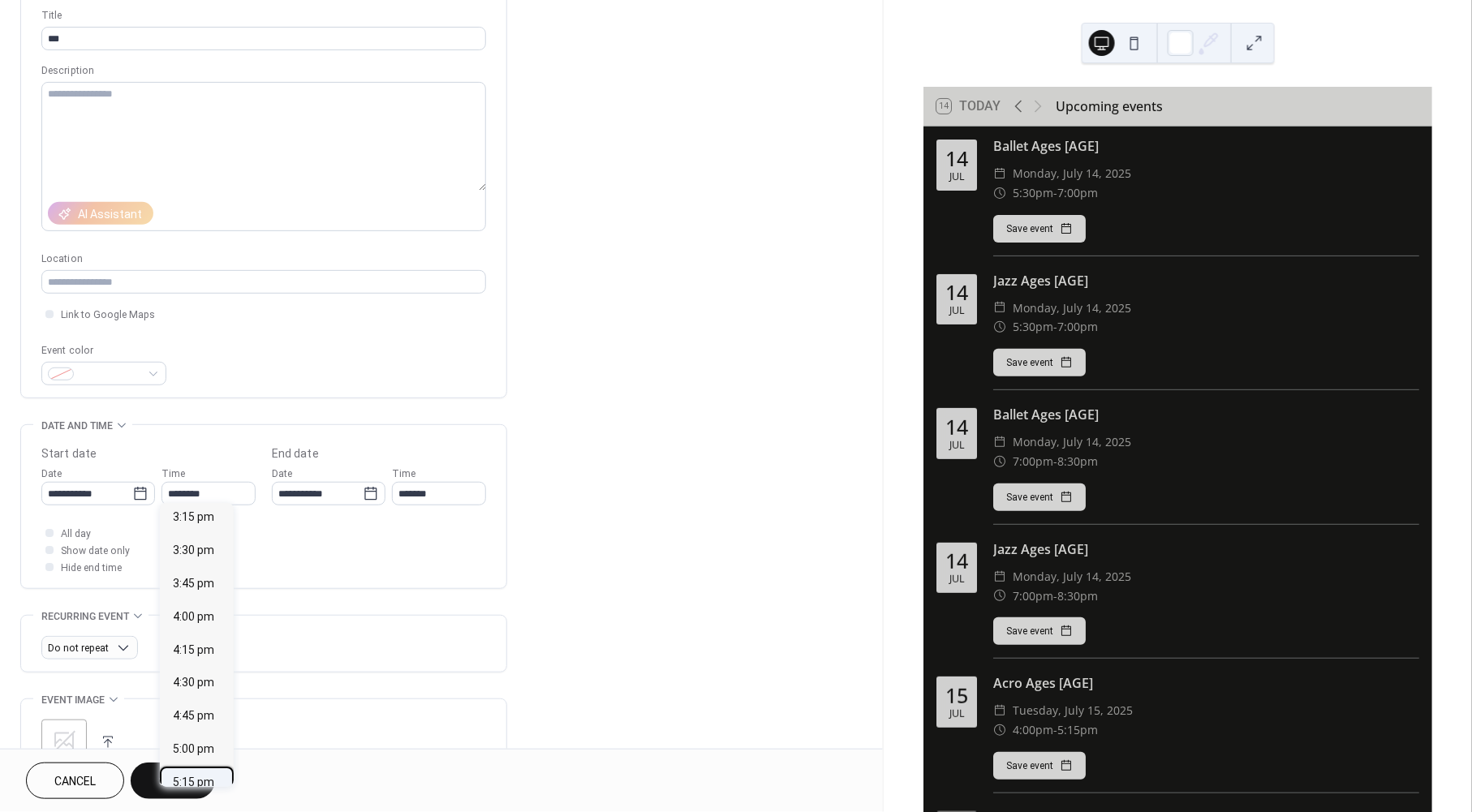 click on "5:15 pm" at bounding box center (193, 783) 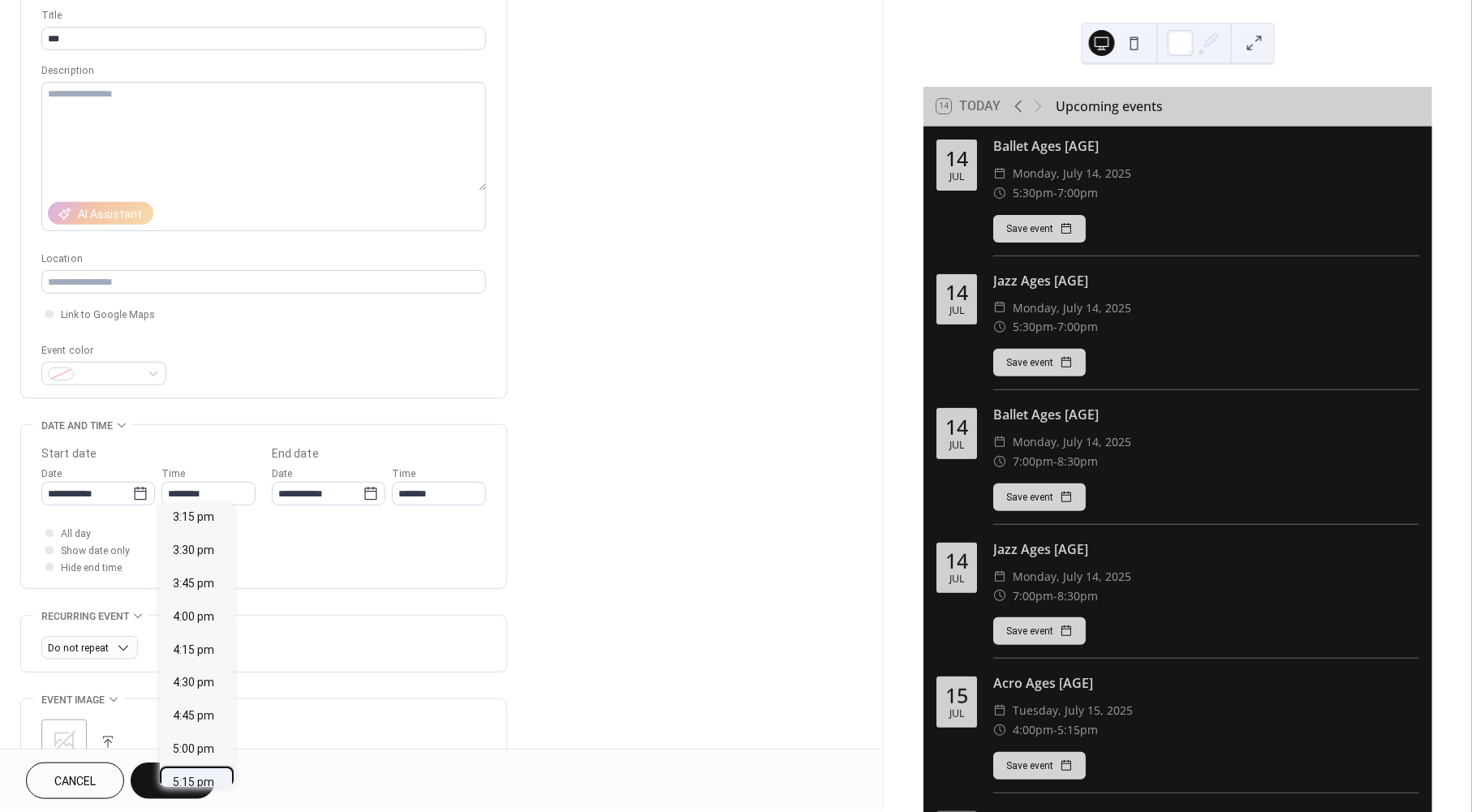 type on "*******" 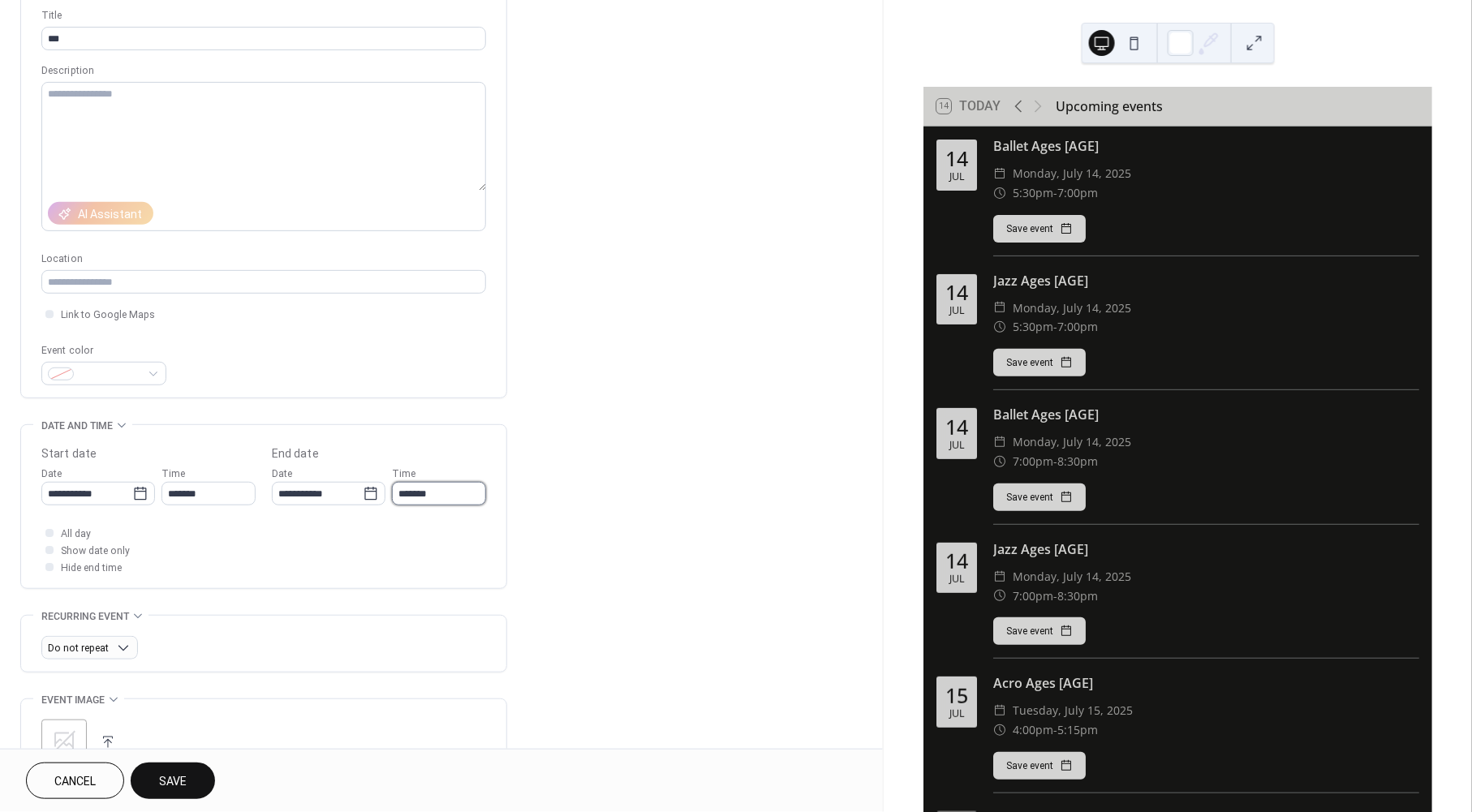 click on "*******" at bounding box center [439, 493] 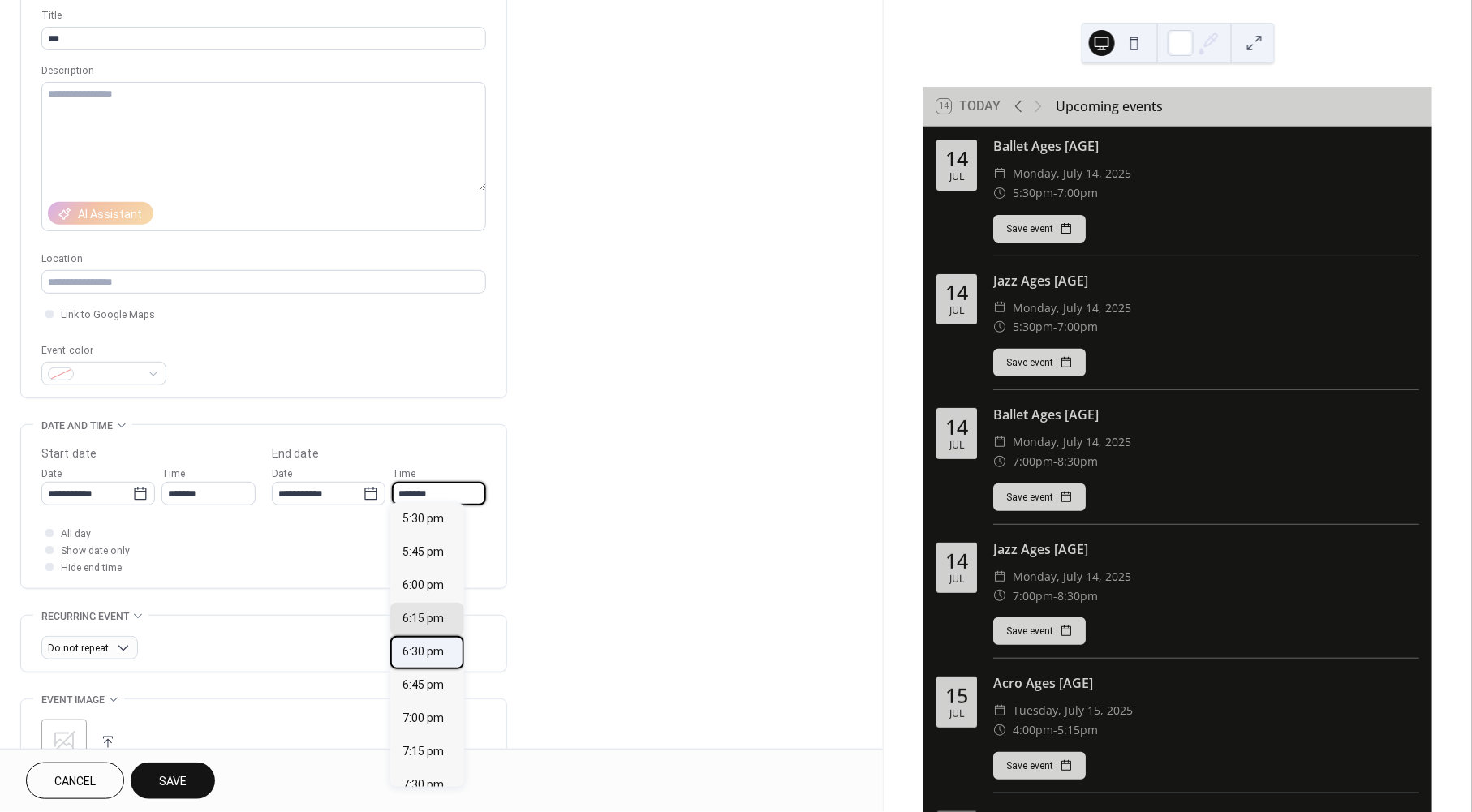click on "6:30 pm" at bounding box center (424, 652) 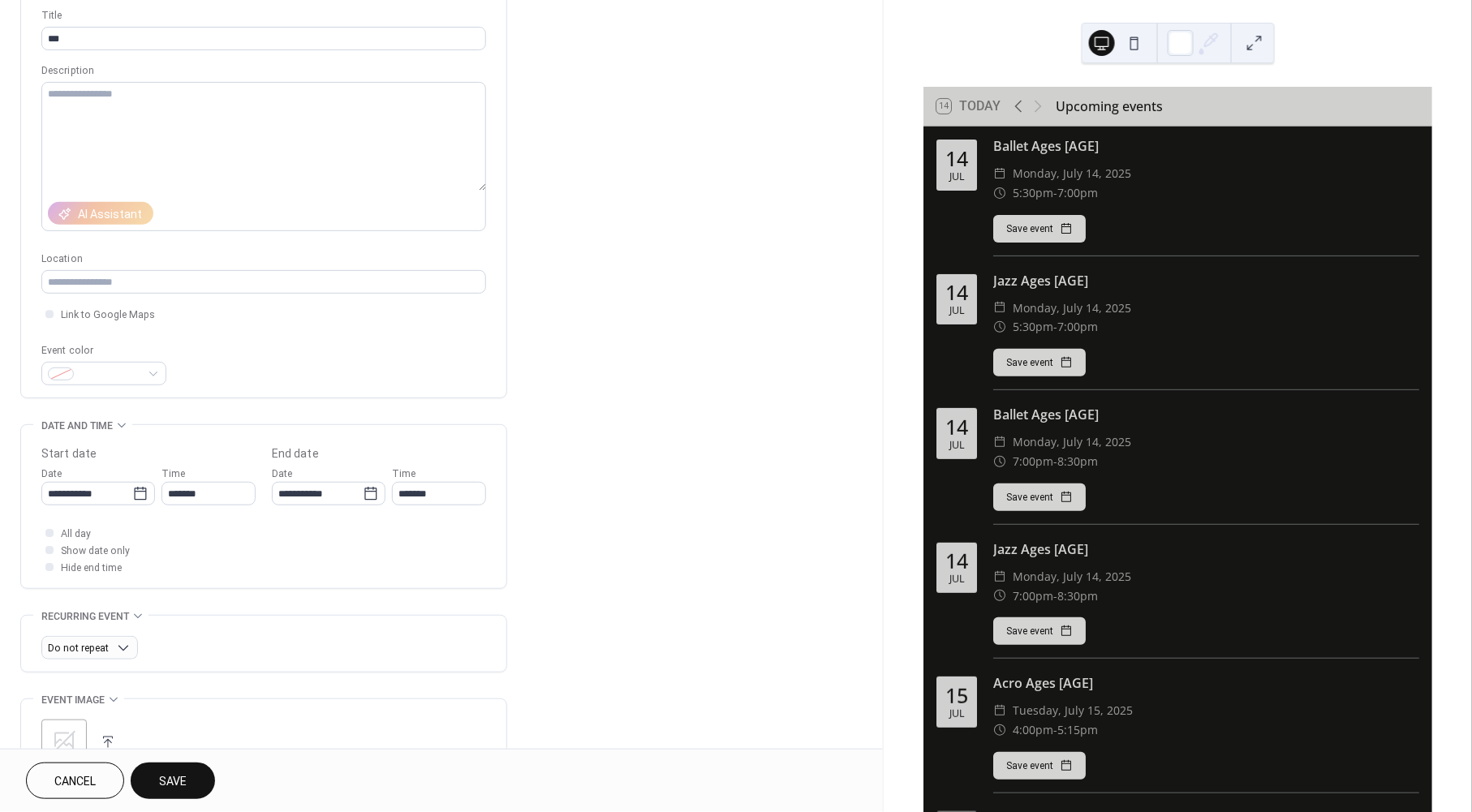type on "*******" 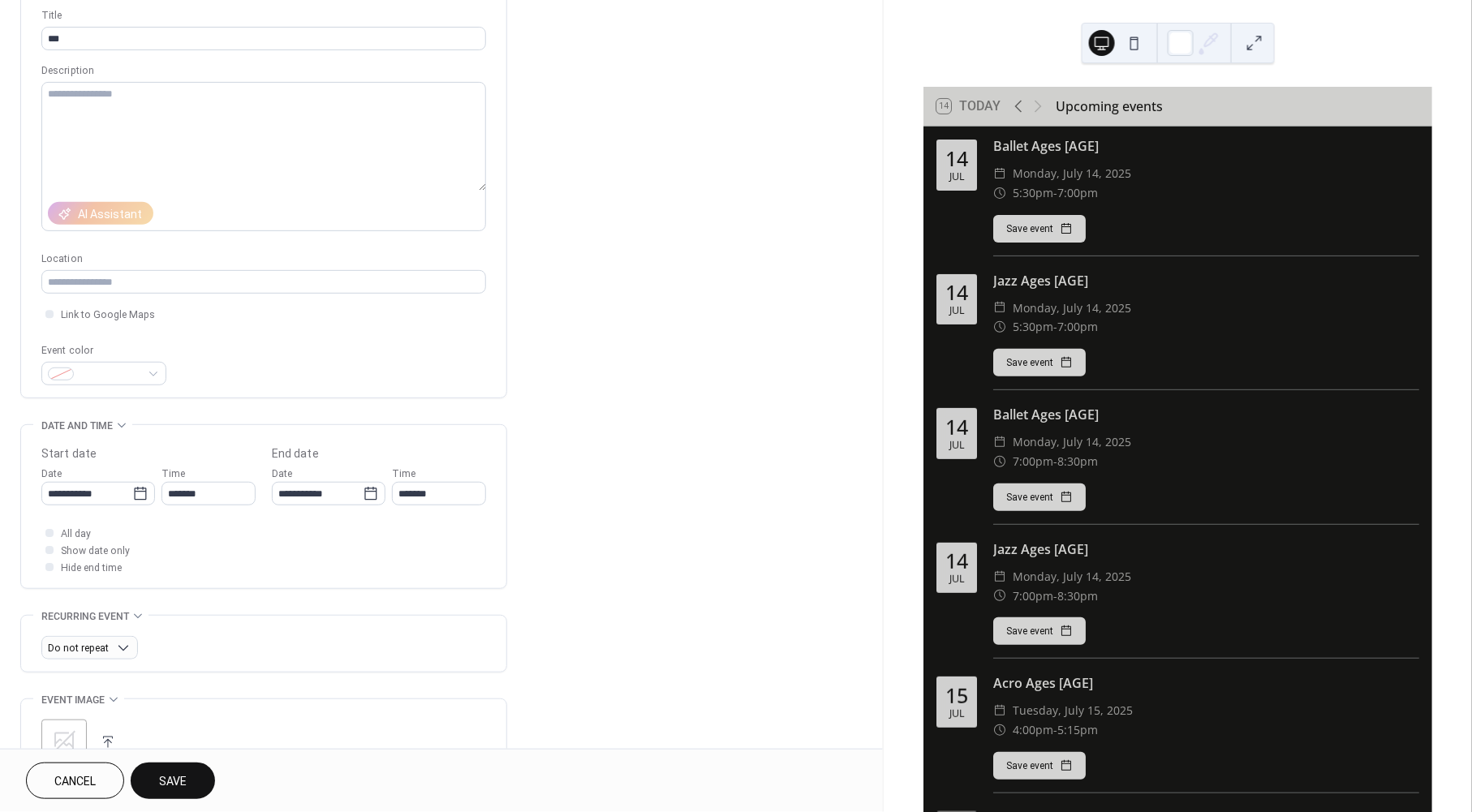 click on "Save" at bounding box center (173, 782) 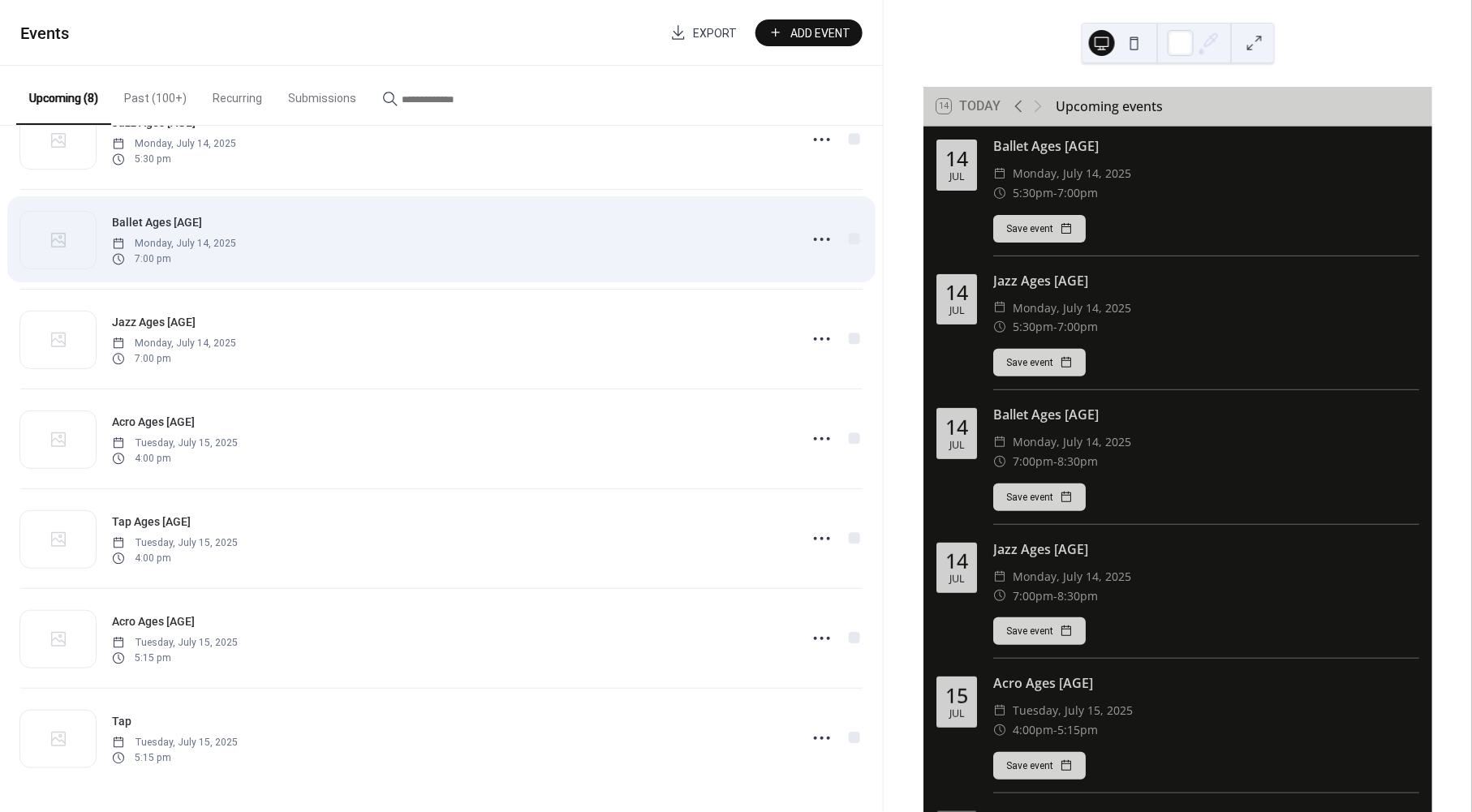 scroll, scrollTop: 161, scrollLeft: 0, axis: vertical 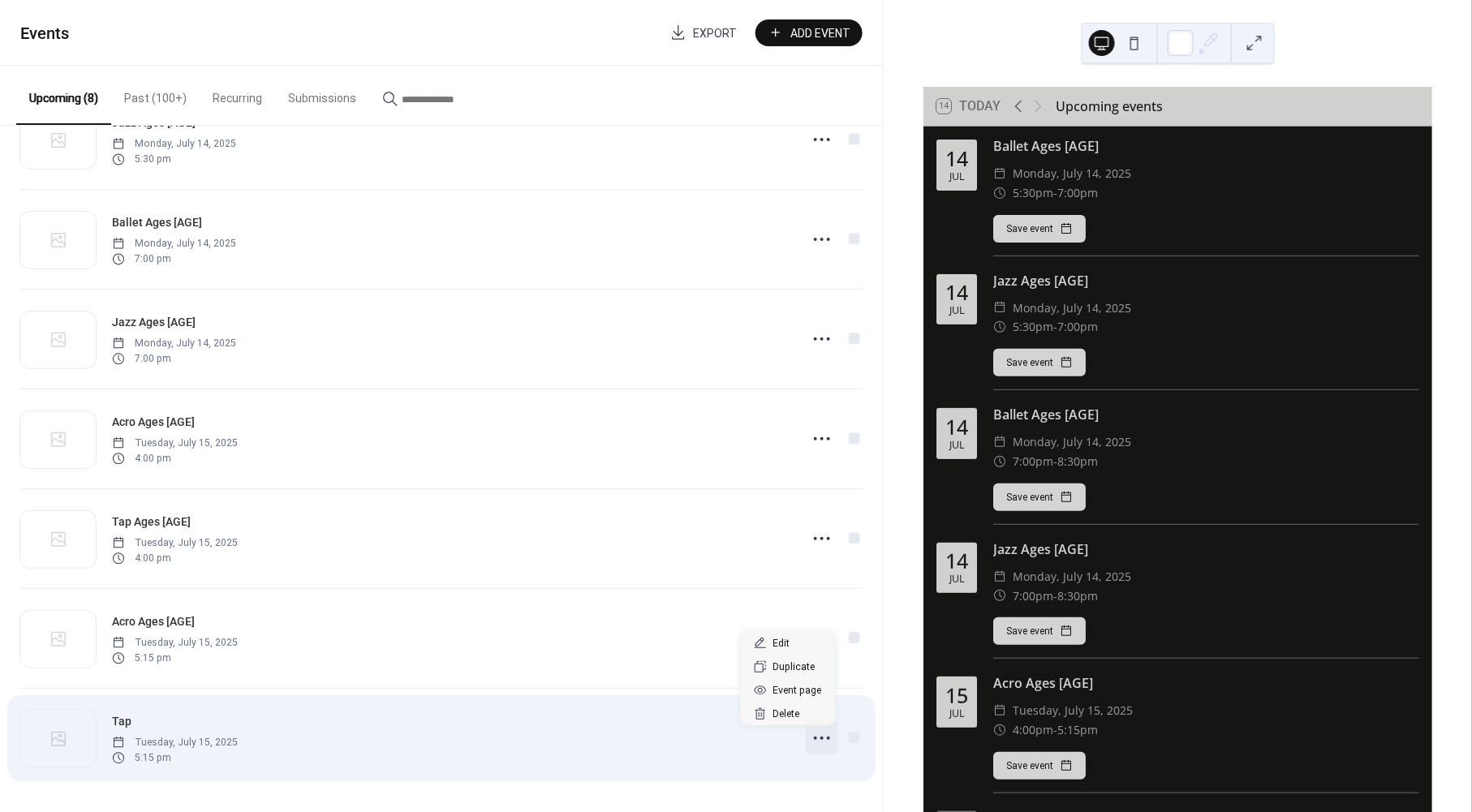 click 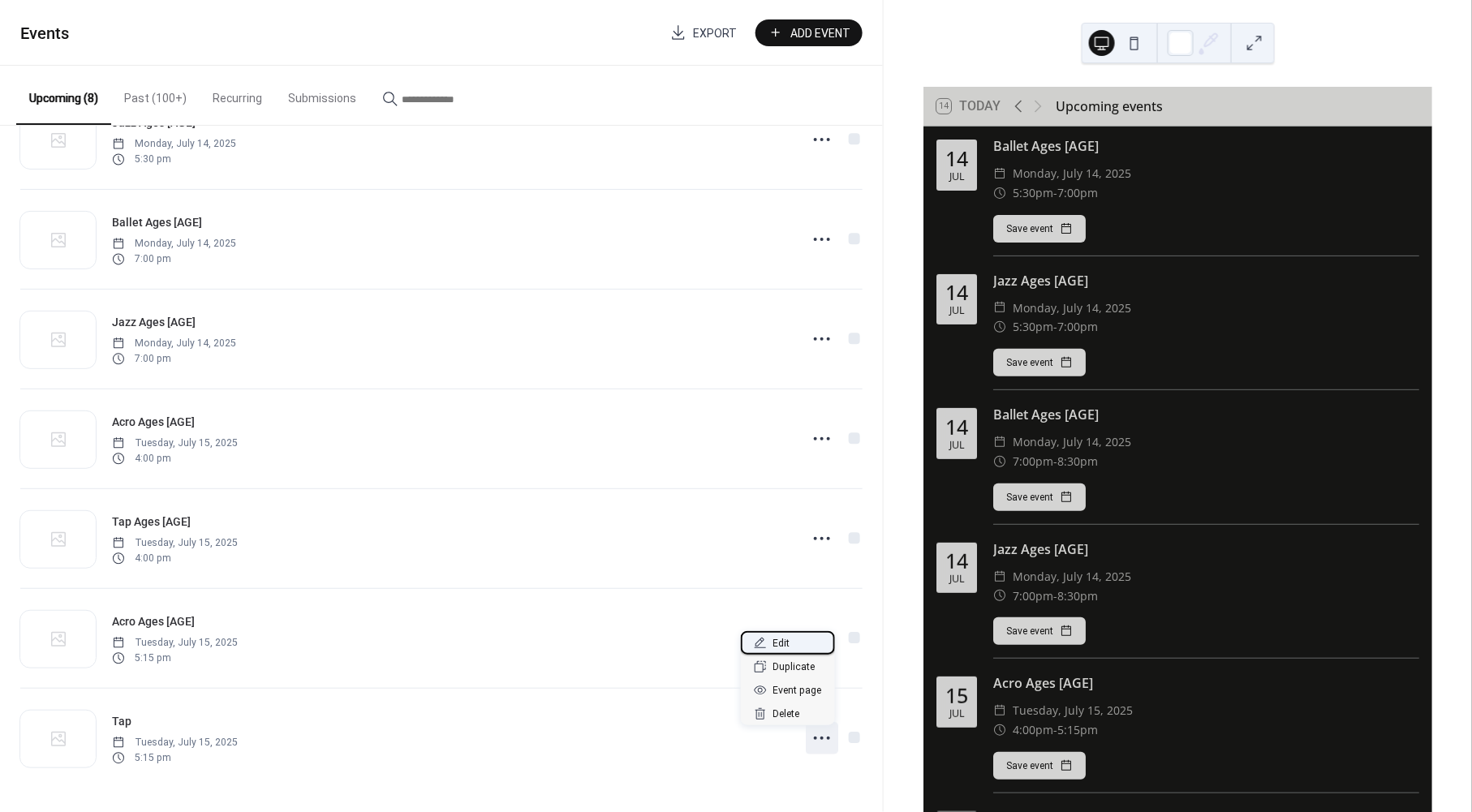 click on "Edit" at bounding box center [781, 644] 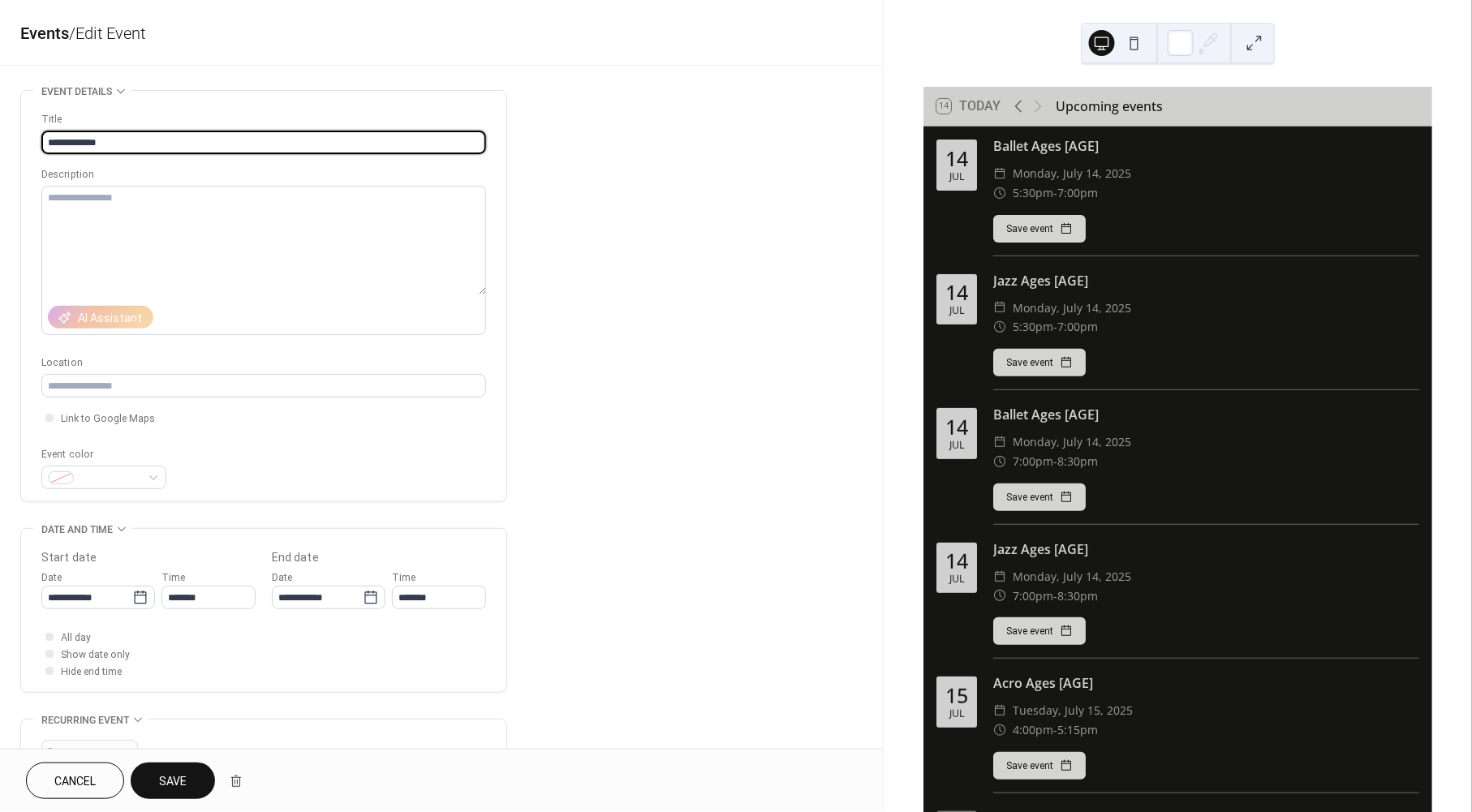 type on "**********" 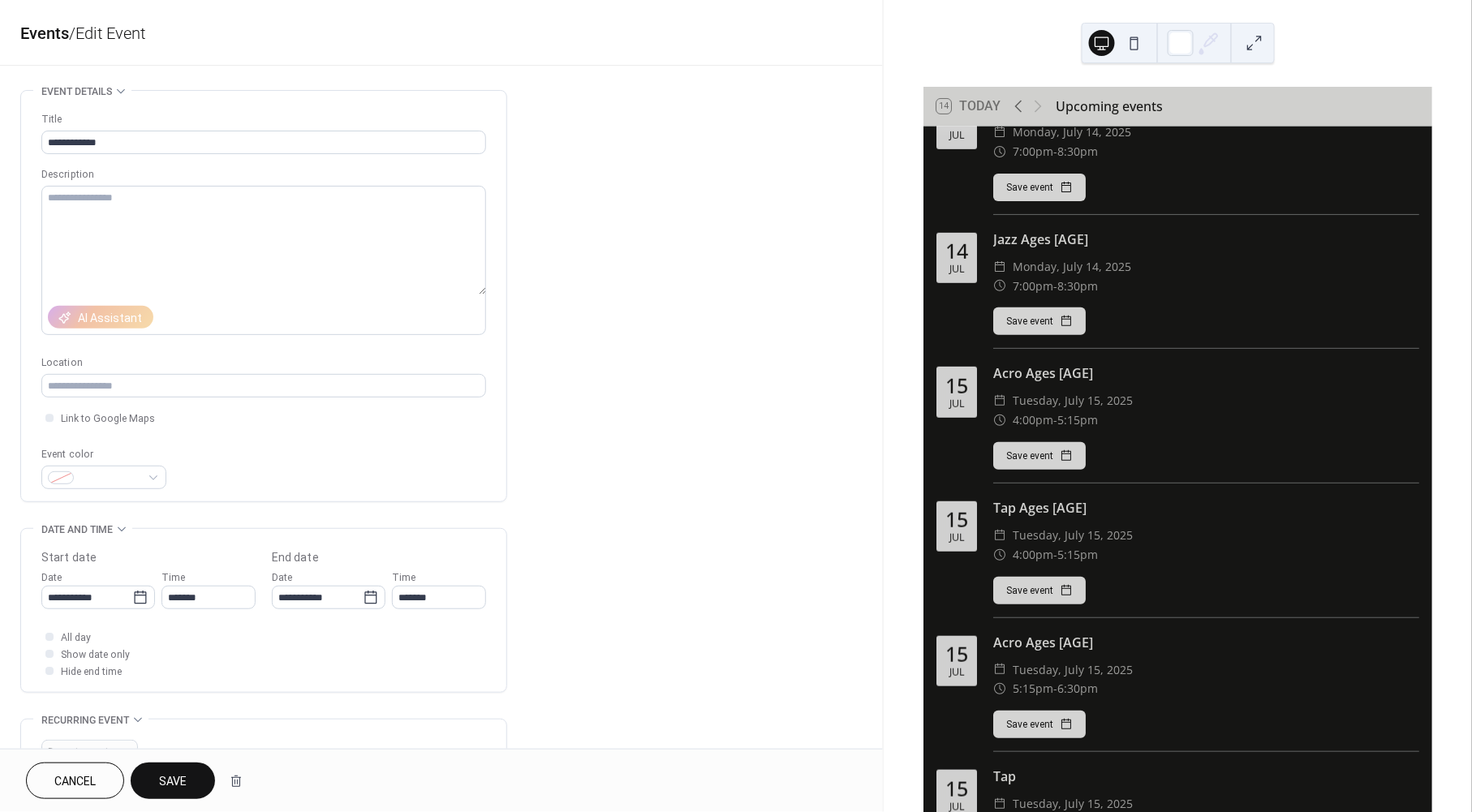 scroll, scrollTop: 293, scrollLeft: 0, axis: vertical 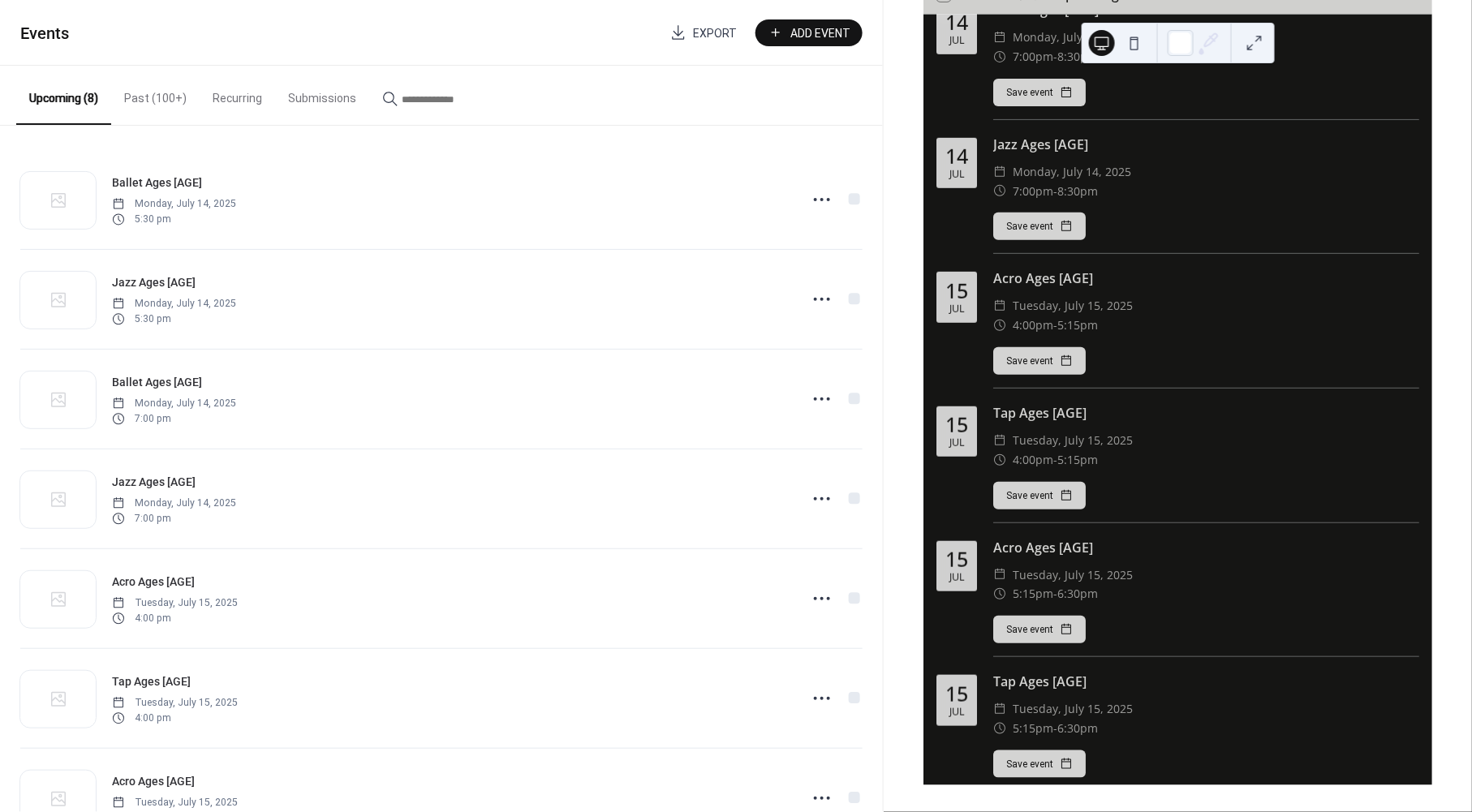 click on "Events Export Add Event" at bounding box center [441, 32] 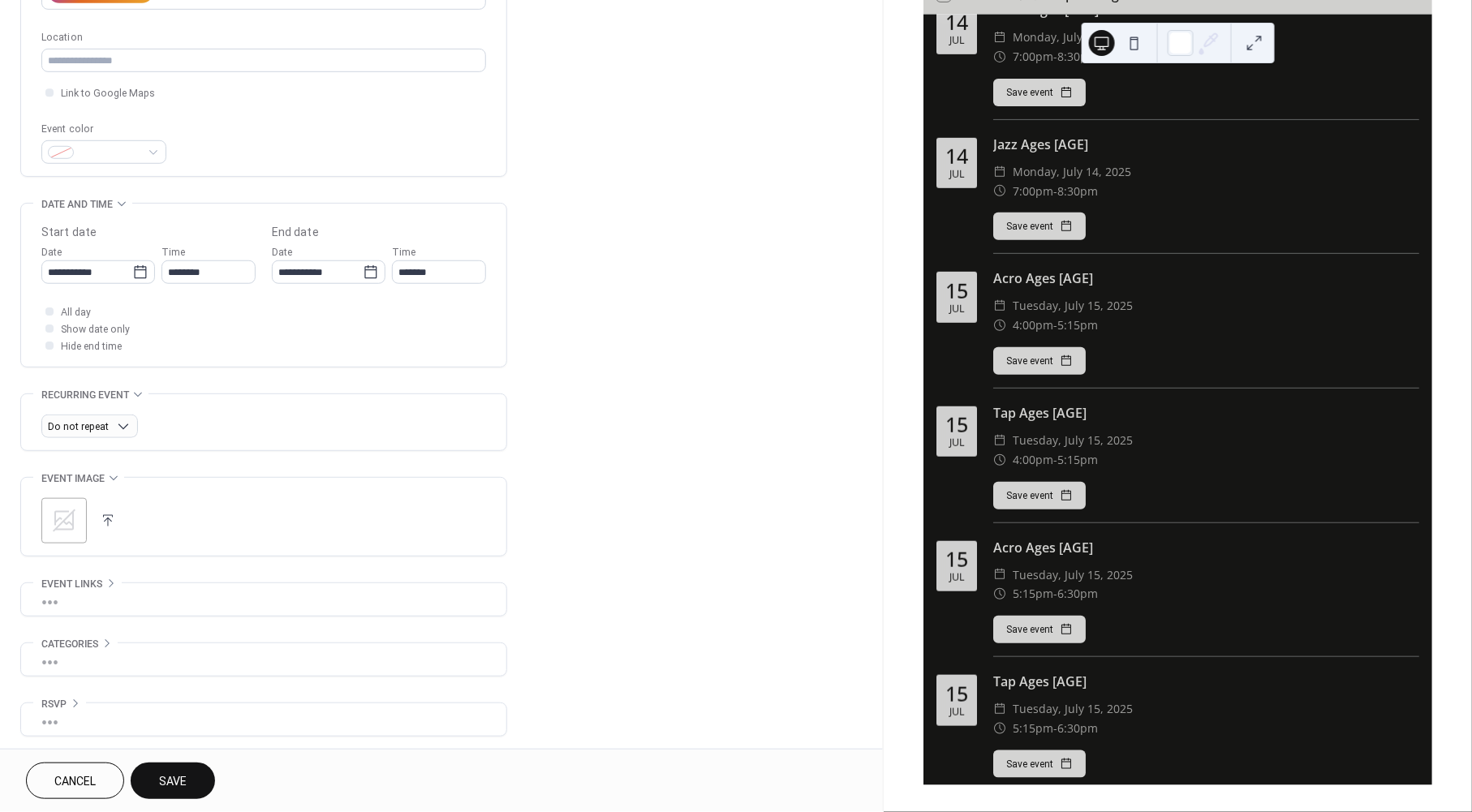 scroll, scrollTop: 324, scrollLeft: 0, axis: vertical 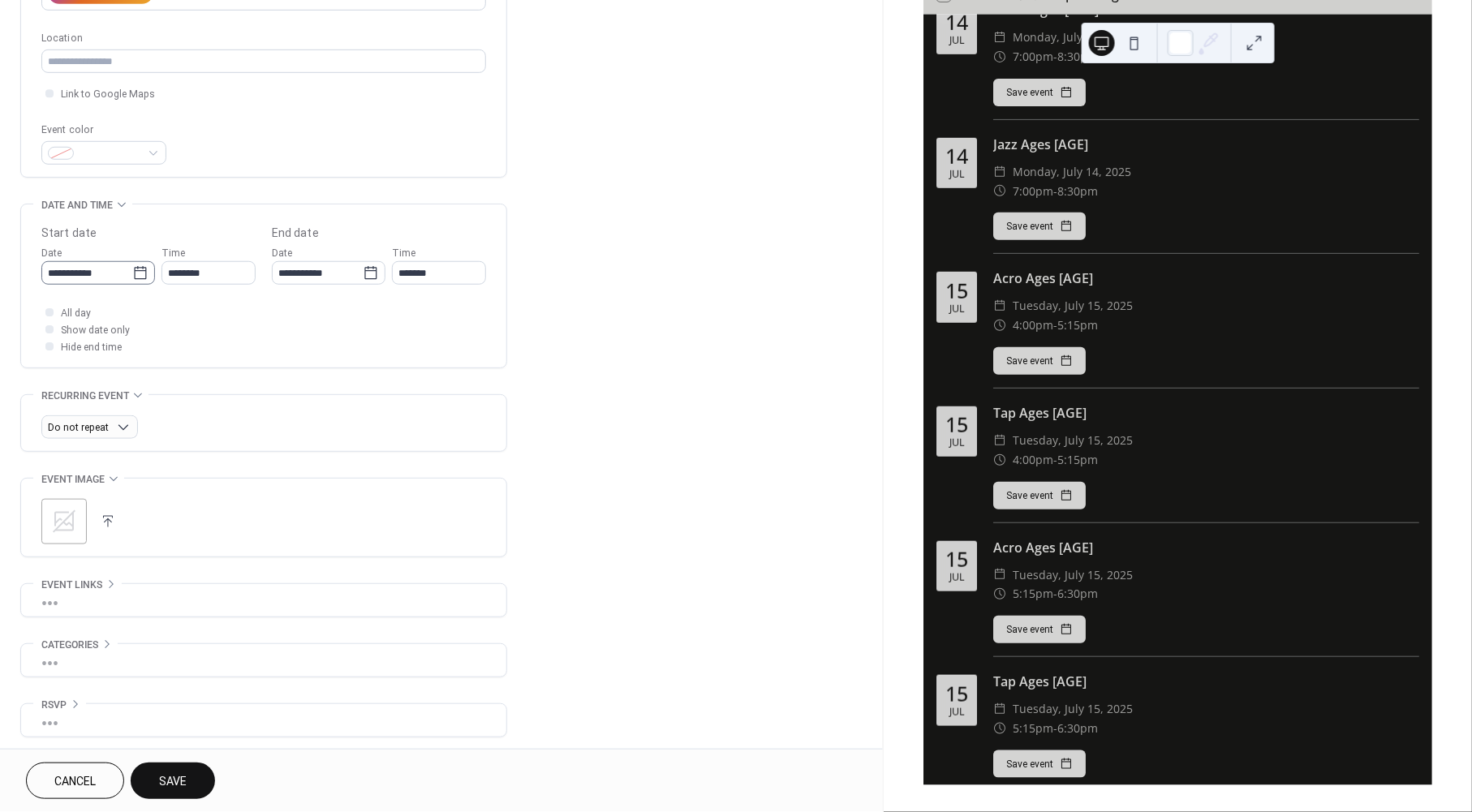 type on "**********" 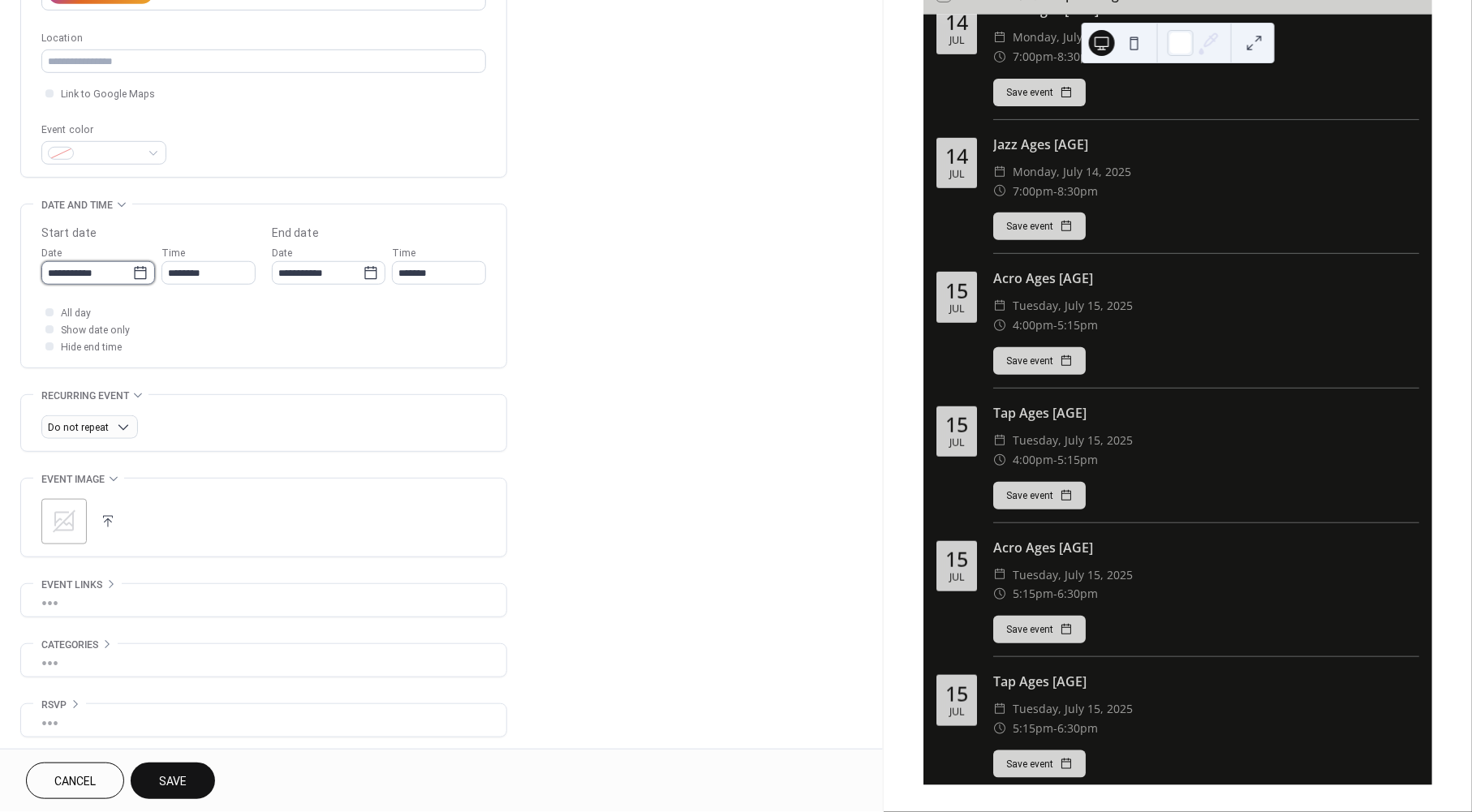click on "**********" at bounding box center (87, 273) 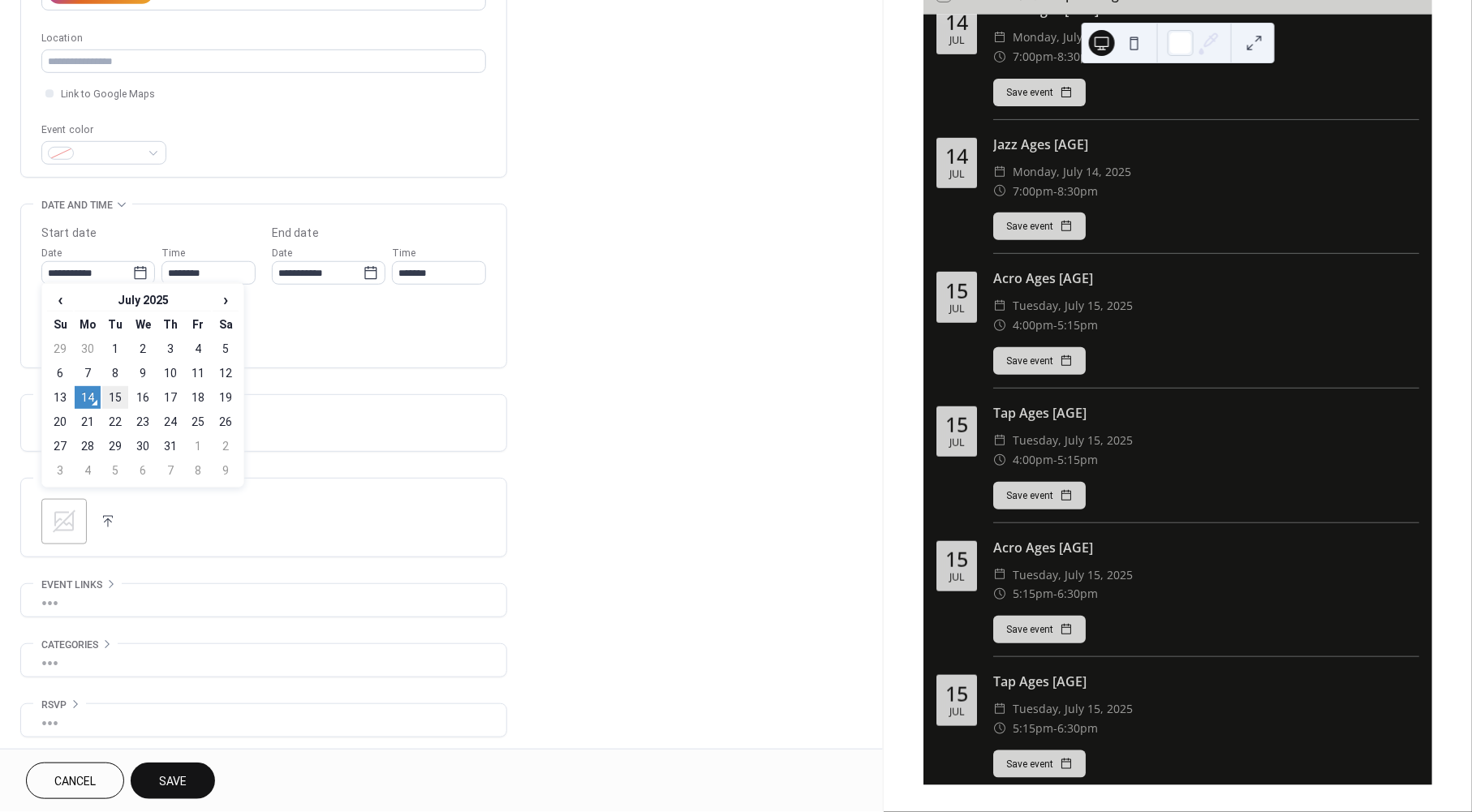 click on "15" at bounding box center (115, 397) 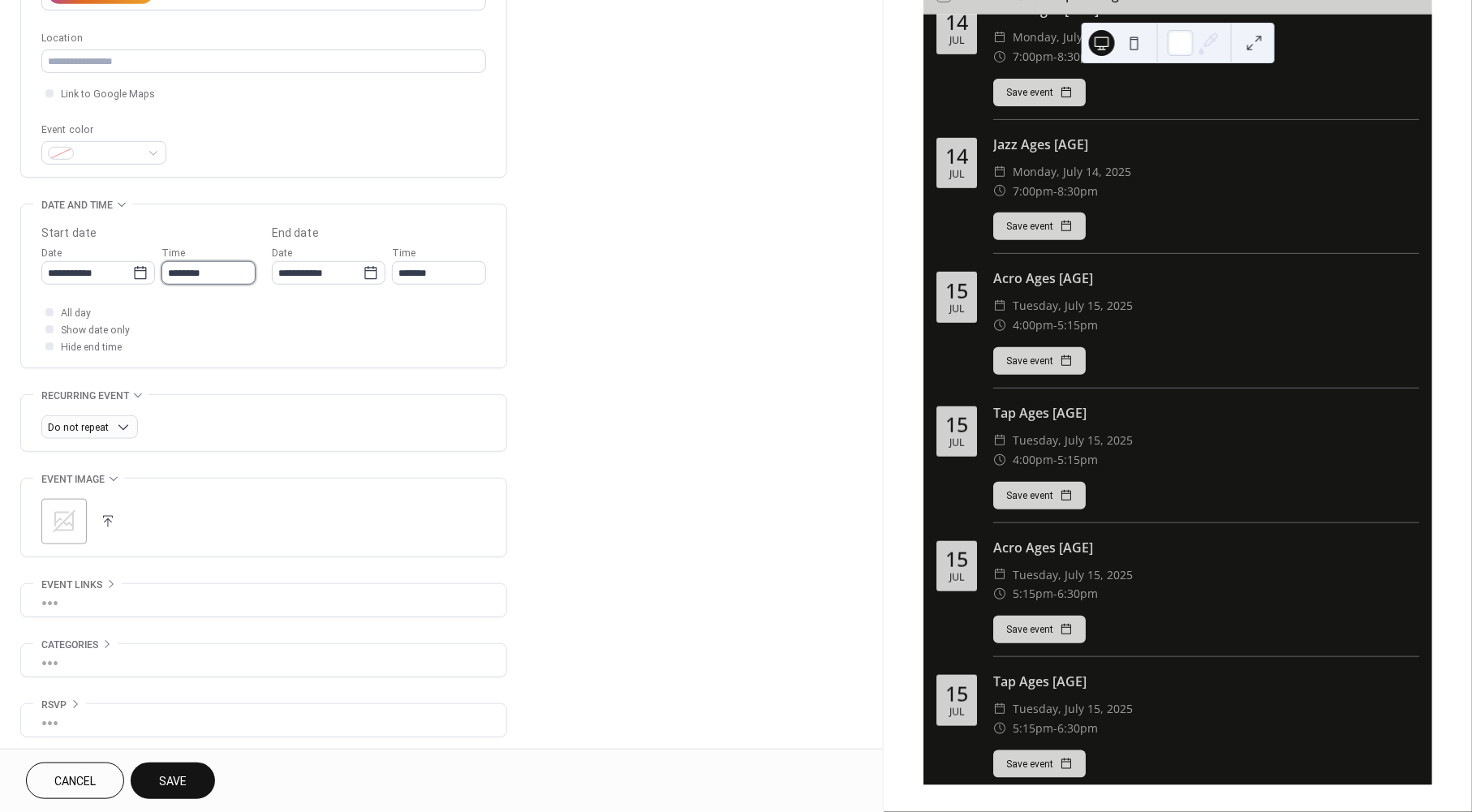 click on "********" at bounding box center [209, 273] 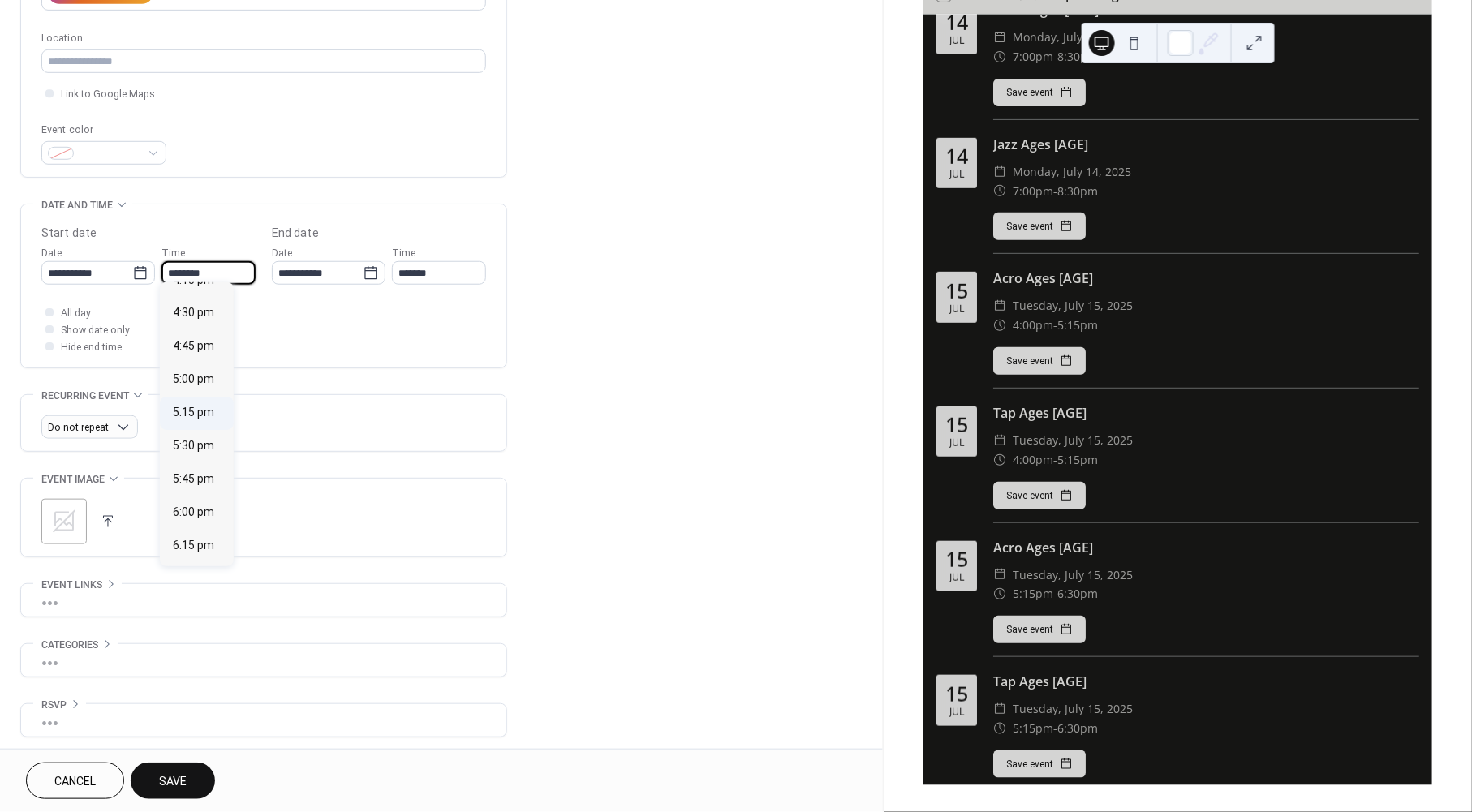 scroll, scrollTop: 2207, scrollLeft: 0, axis: vertical 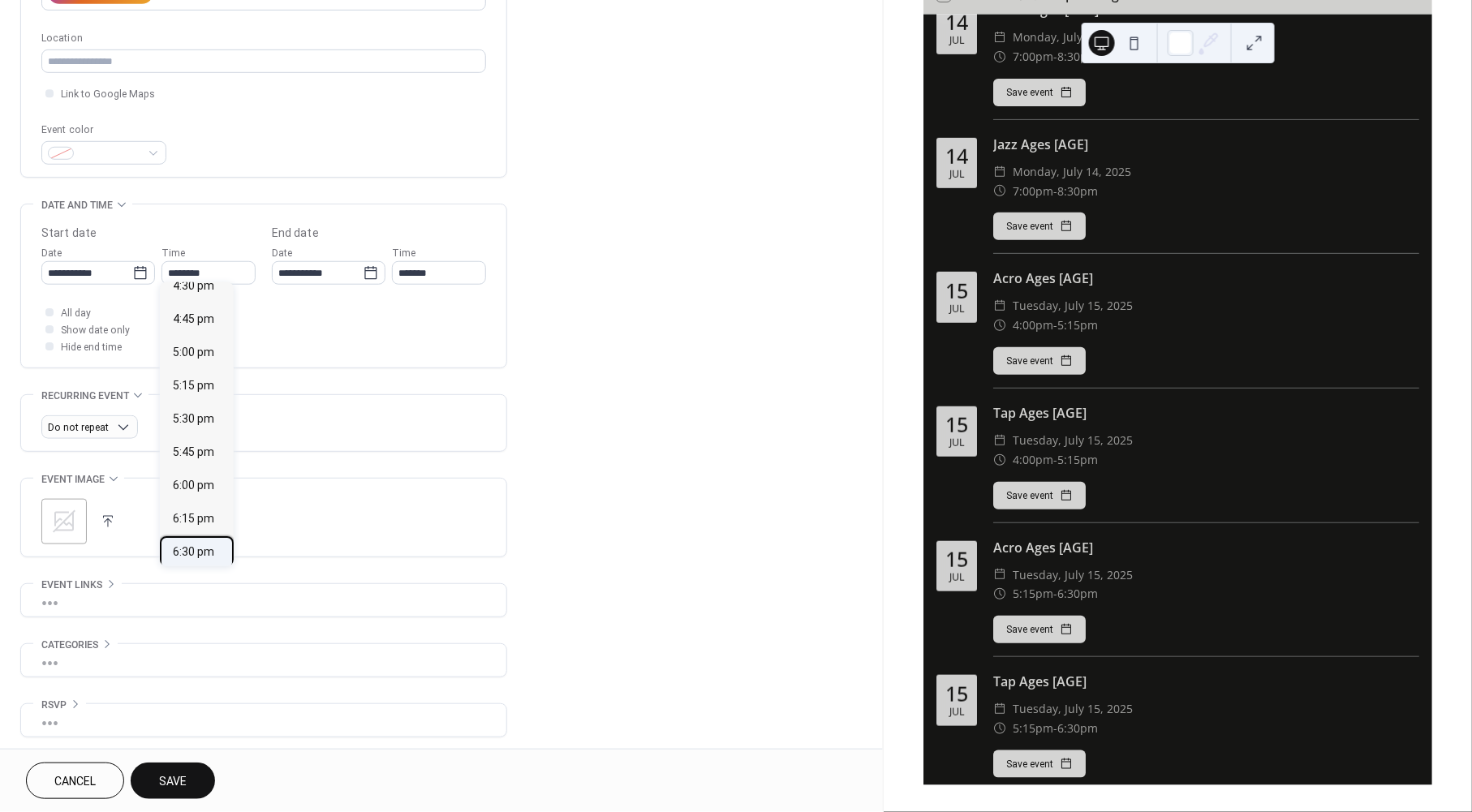 click on "6:30 pm" at bounding box center (193, 552) 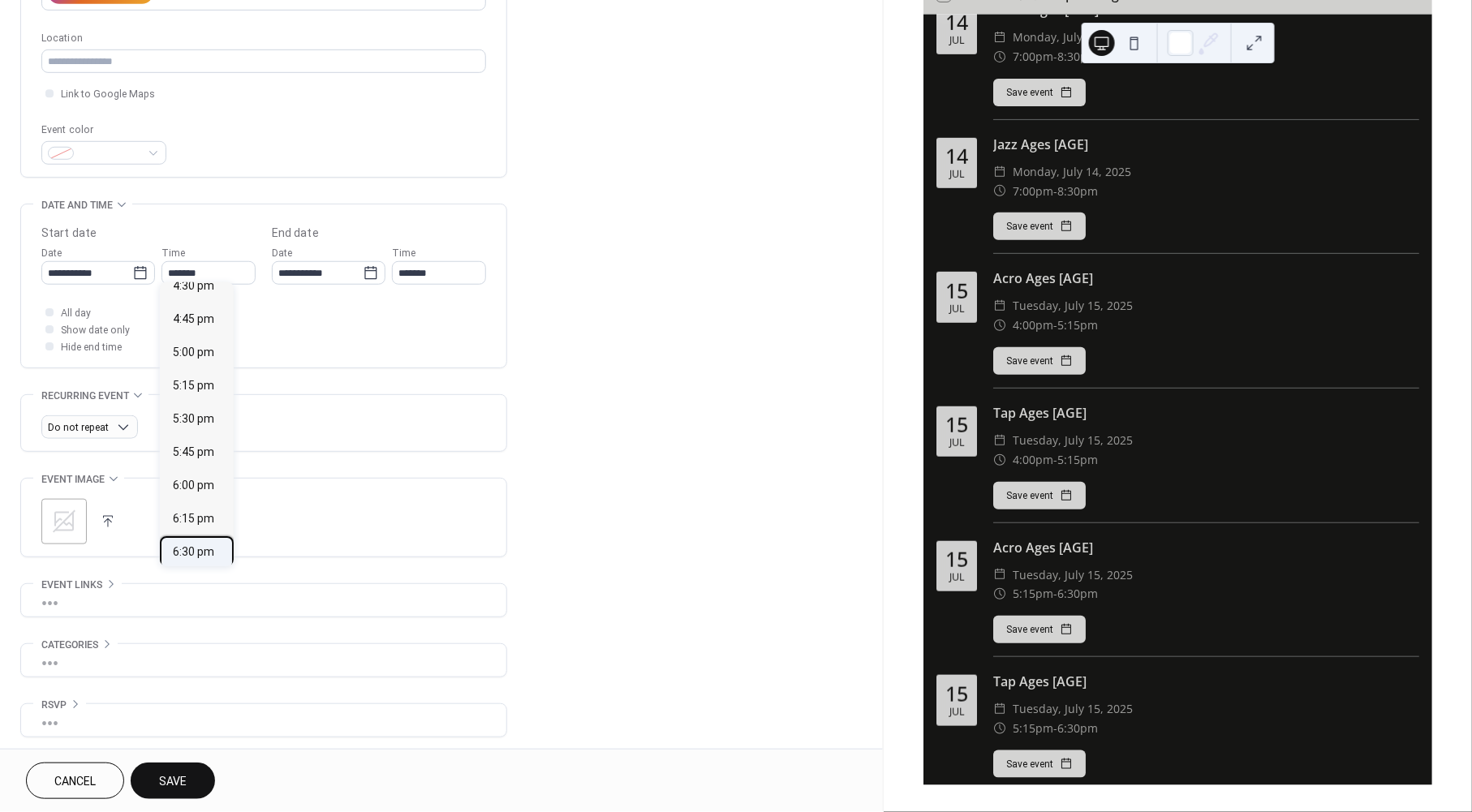 type on "*******" 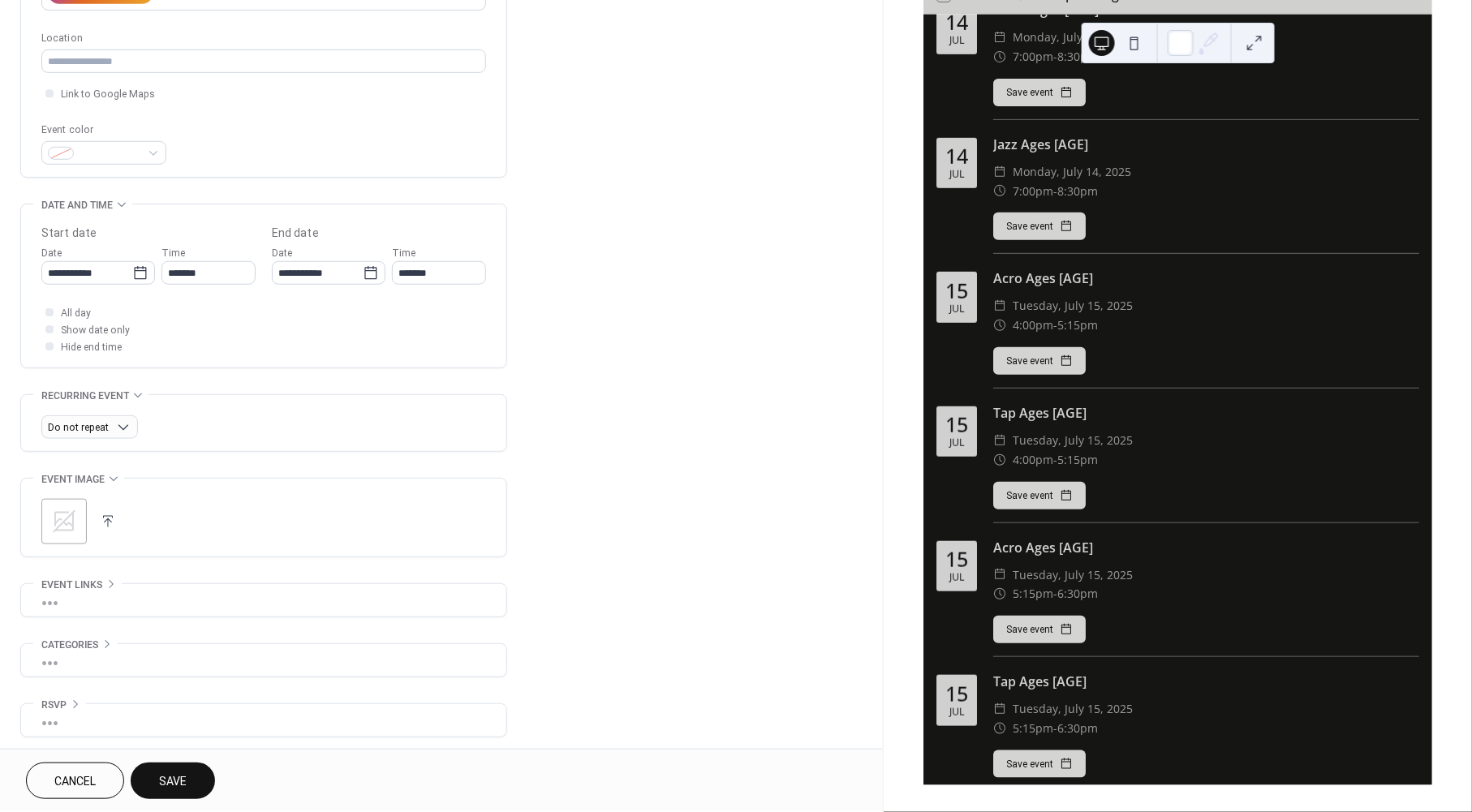 click on "Save" at bounding box center [173, 780] 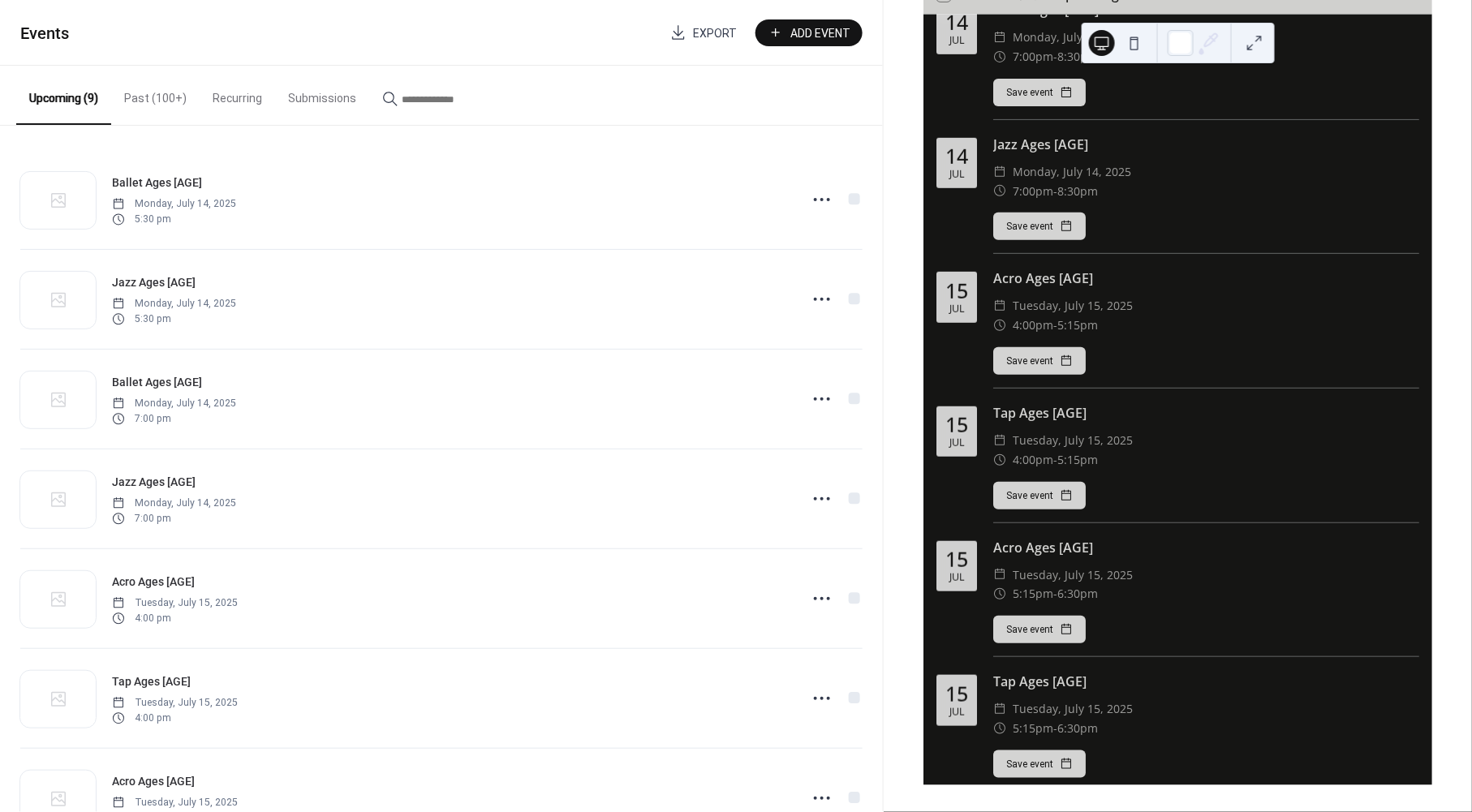 click on "Add Event" at bounding box center (820, 33) 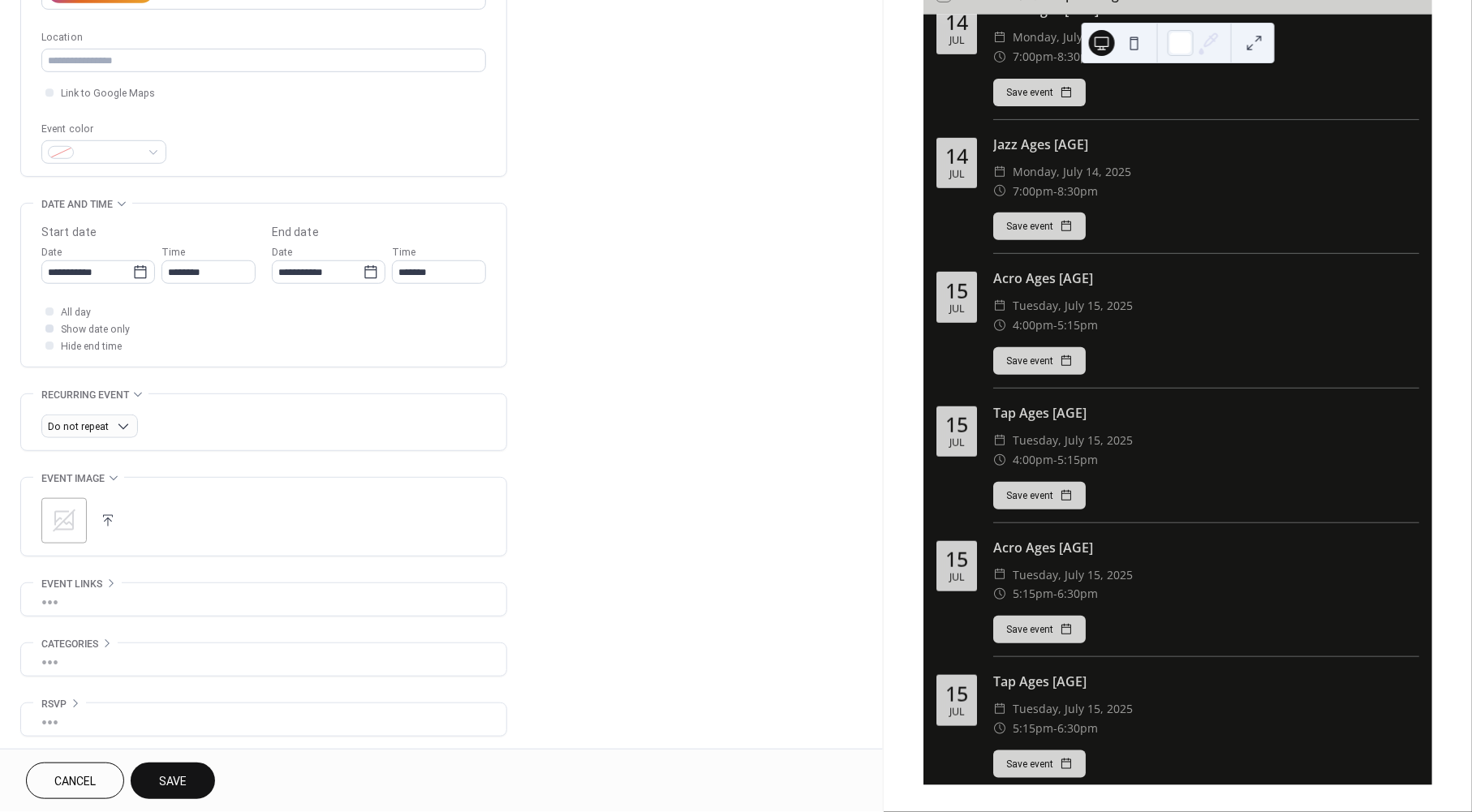 scroll, scrollTop: 324, scrollLeft: 0, axis: vertical 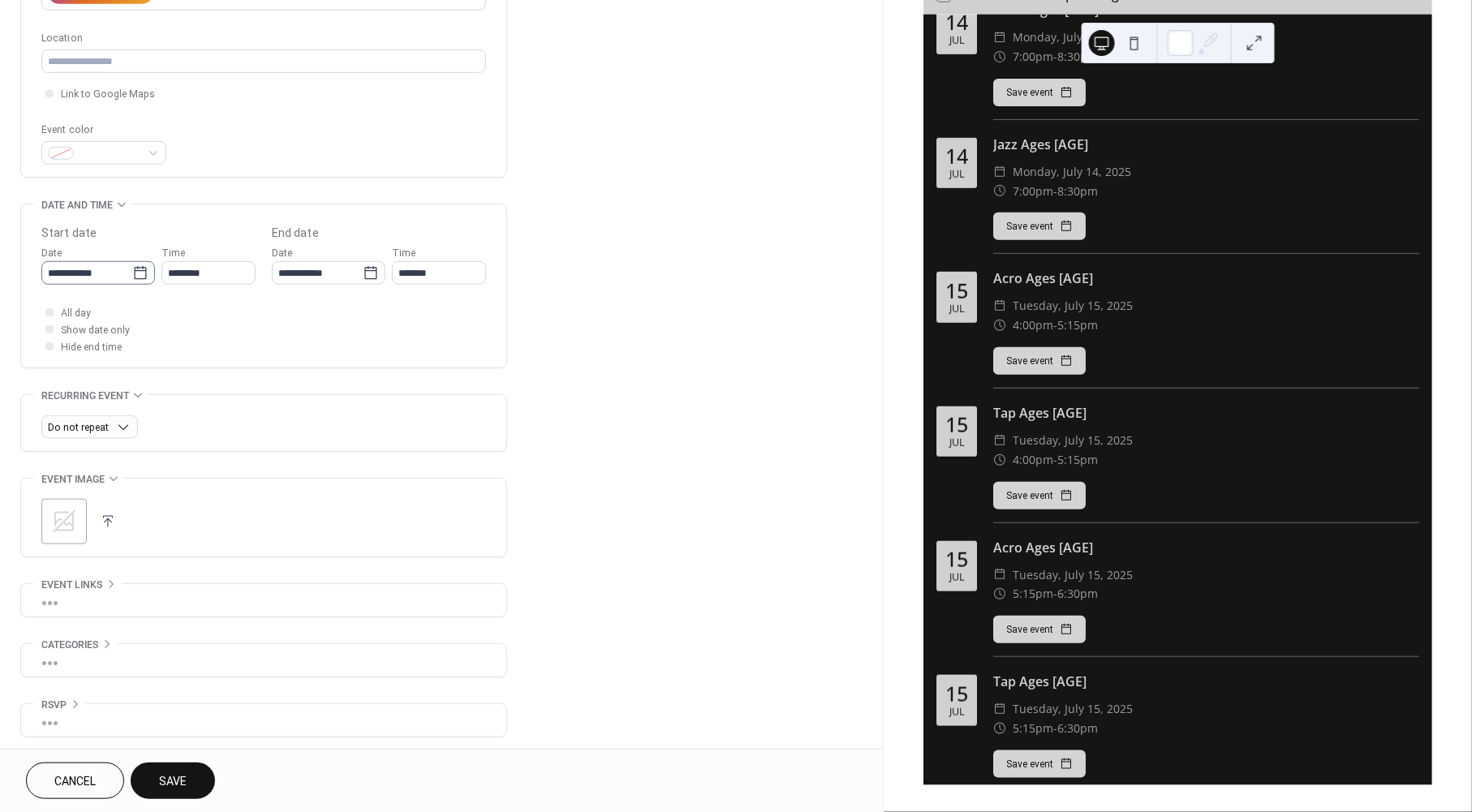 type on "**********" 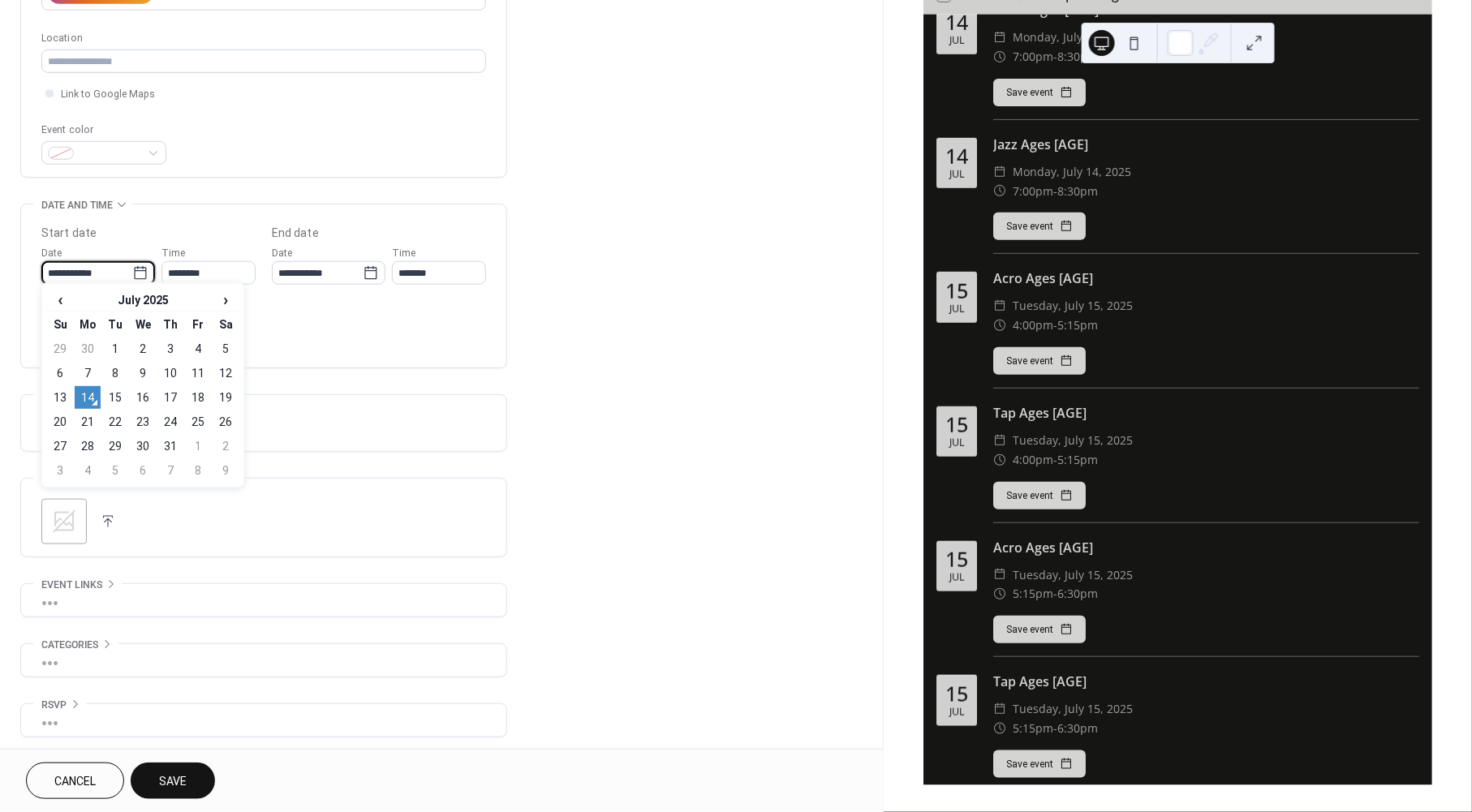 click on "**********" at bounding box center [736, 406] 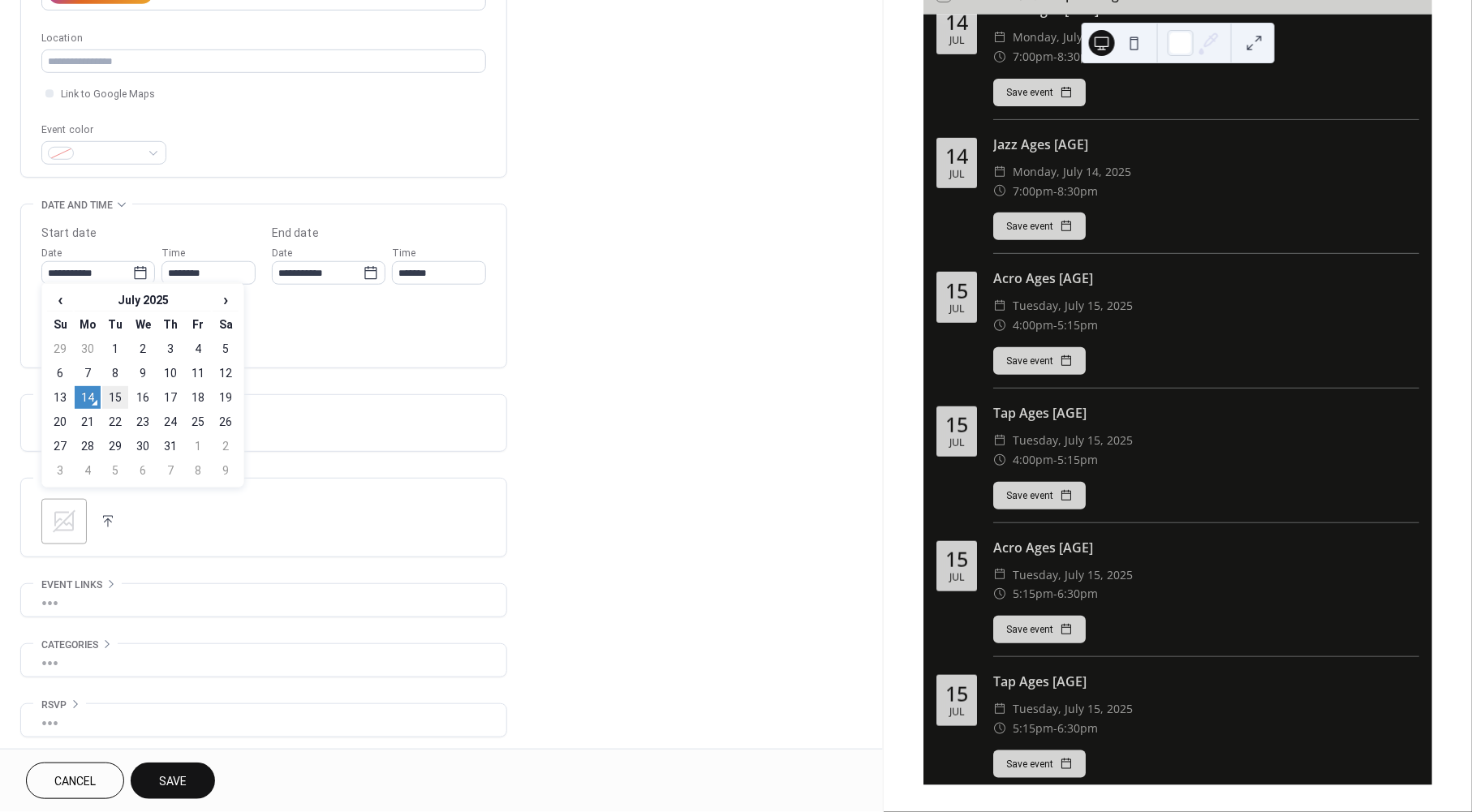 click on "15" at bounding box center [115, 397] 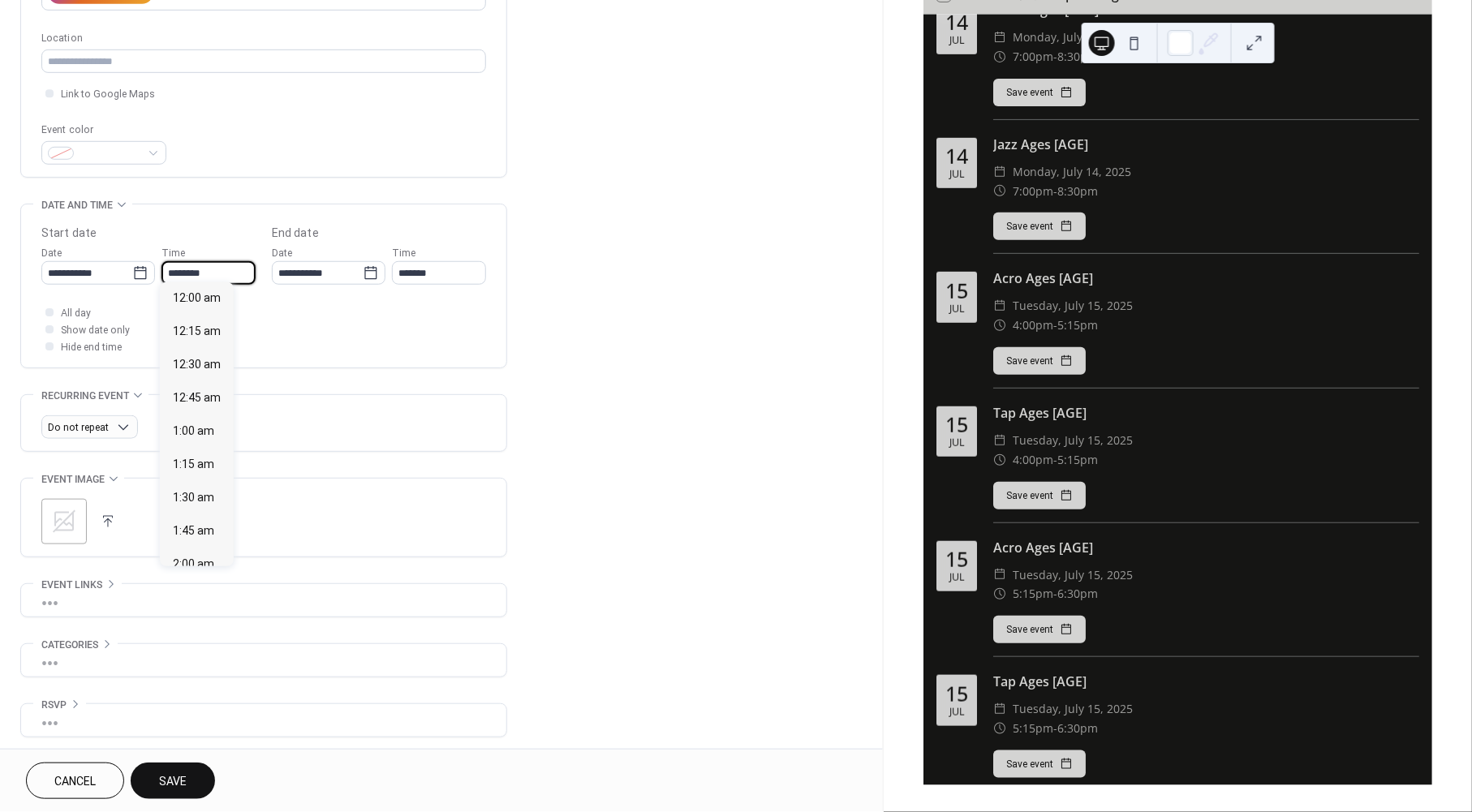 click on "********" at bounding box center (209, 273) 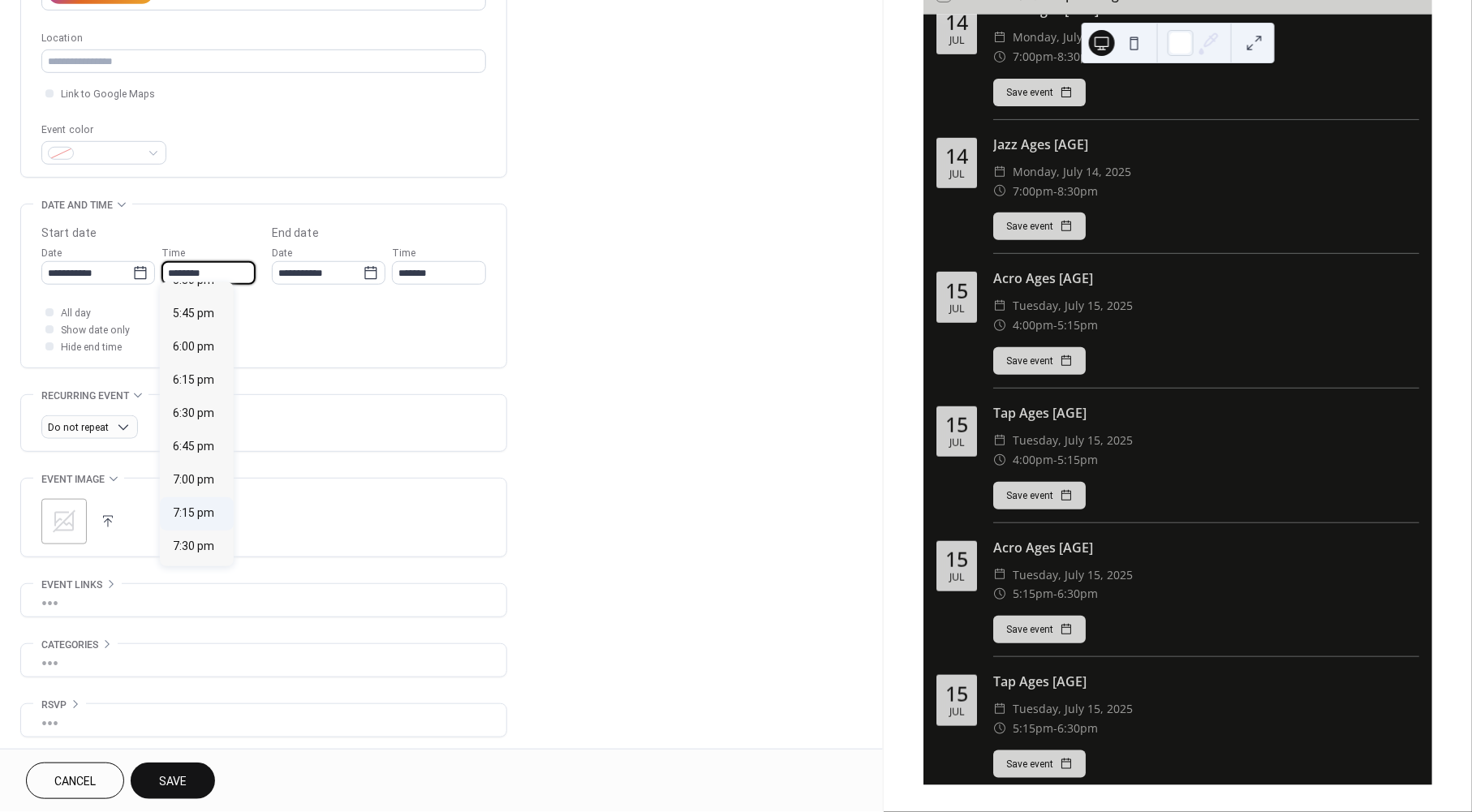 scroll, scrollTop: 2353, scrollLeft: 0, axis: vertical 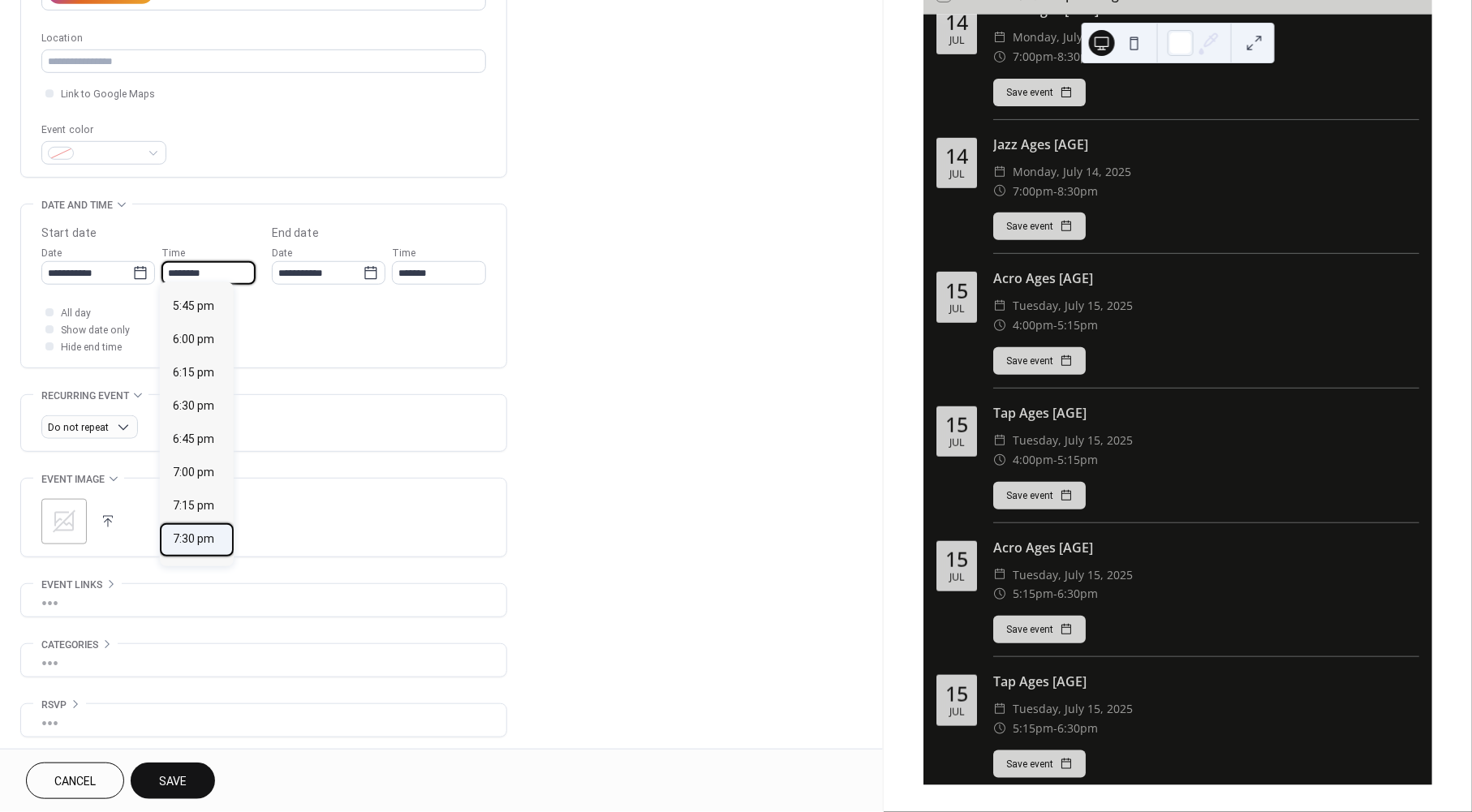 click on "7:30 pm" at bounding box center (193, 539) 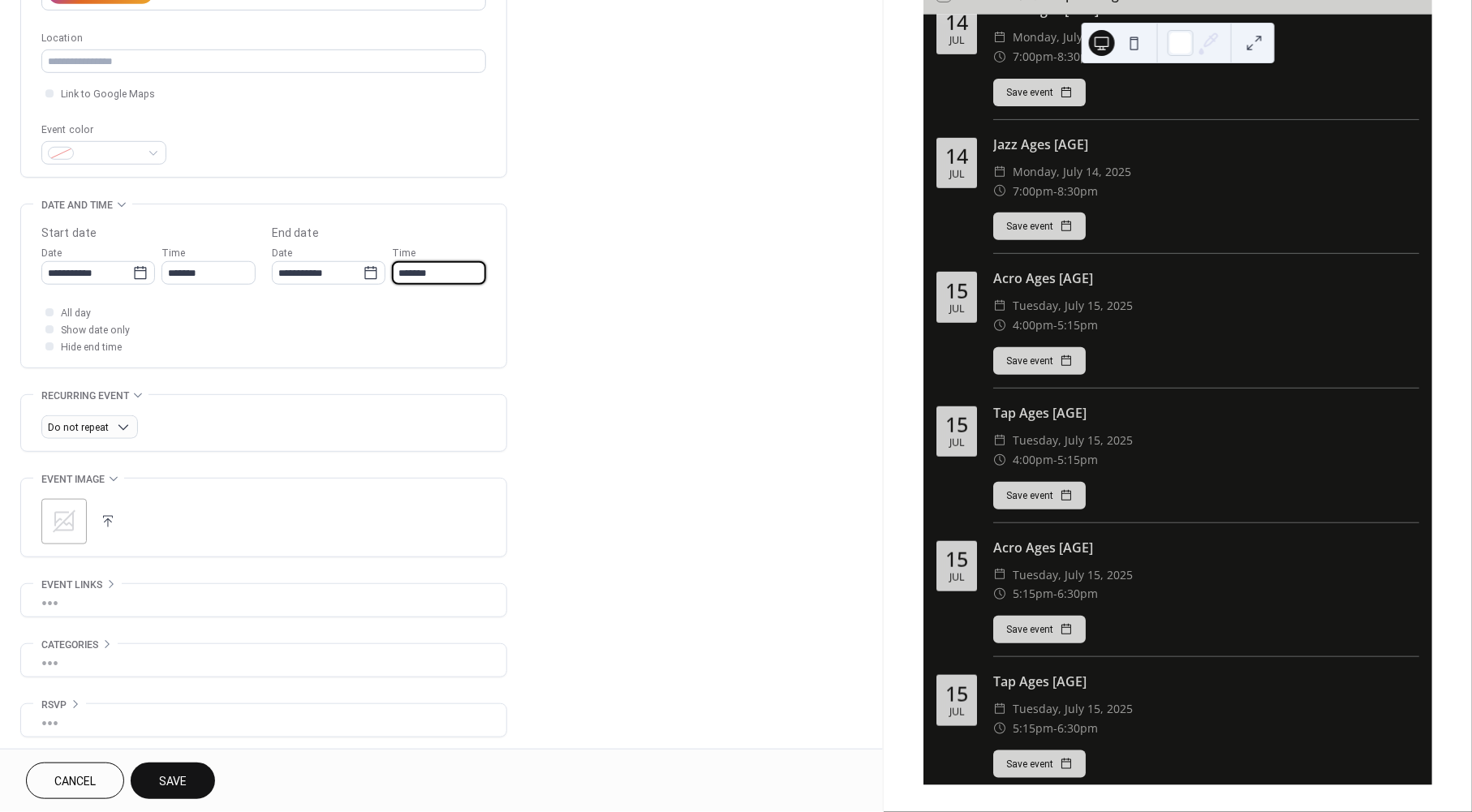 click on "*******" at bounding box center (439, 273) 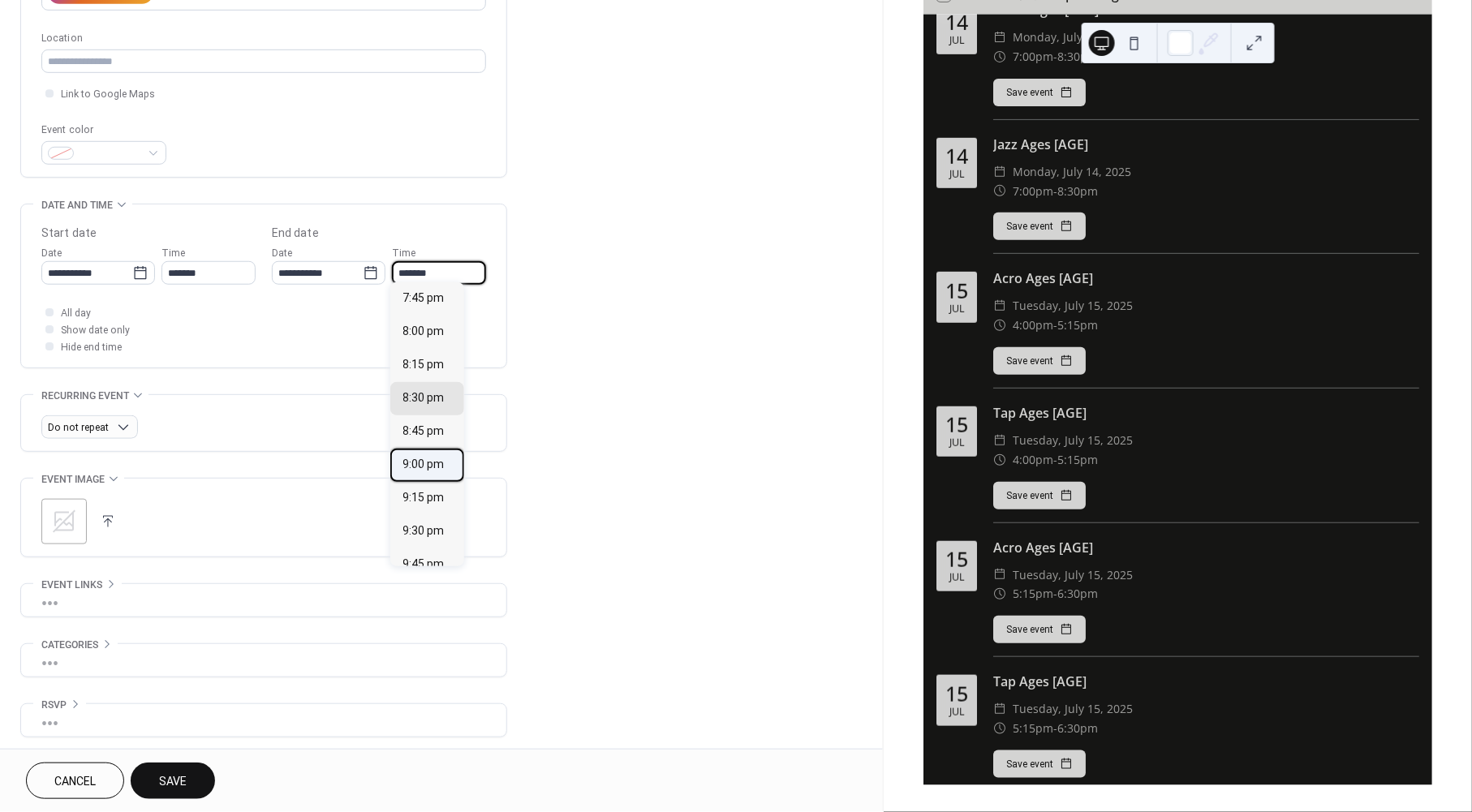 click on "9:00 pm" at bounding box center (424, 465) 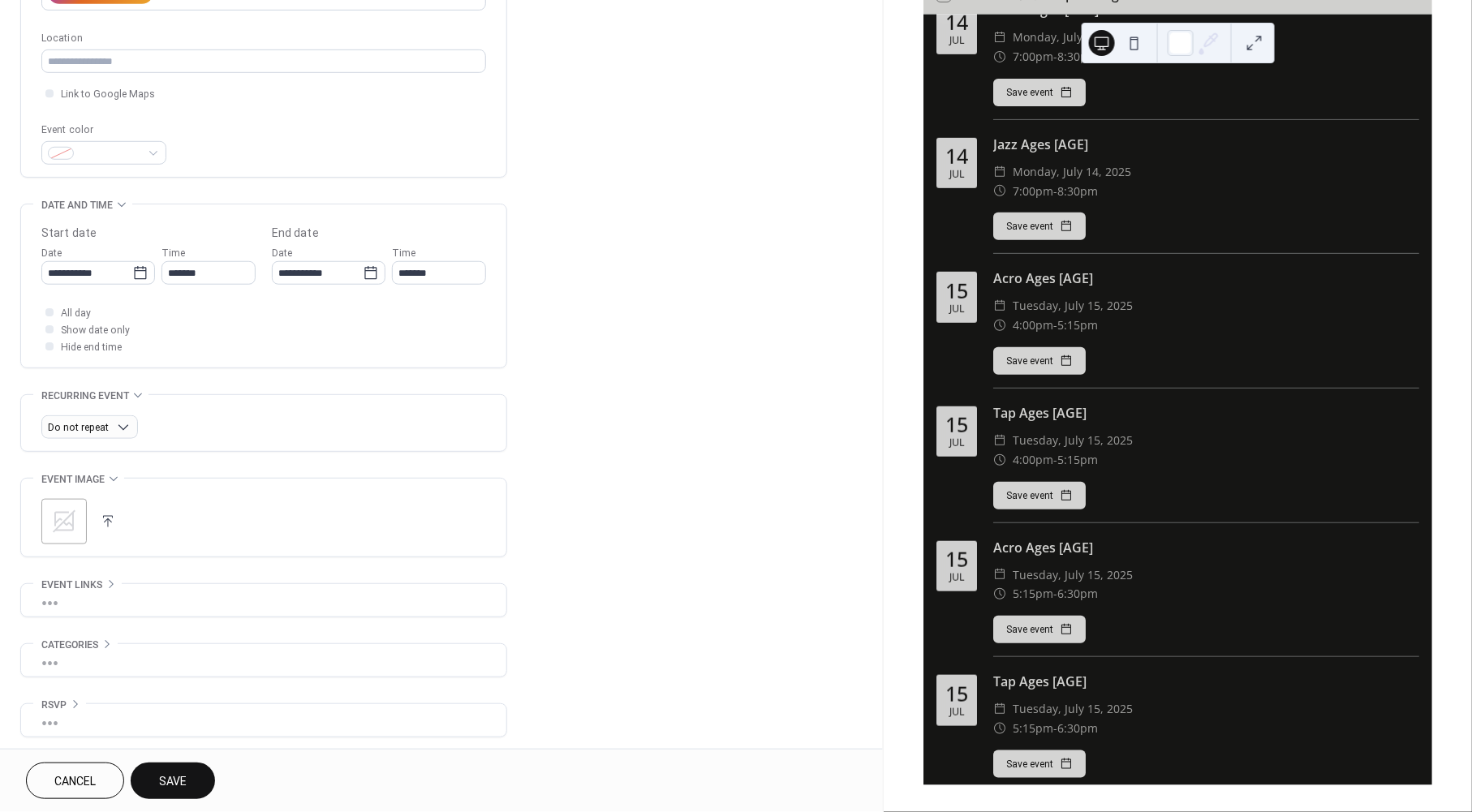 click on "Save" at bounding box center (173, 782) 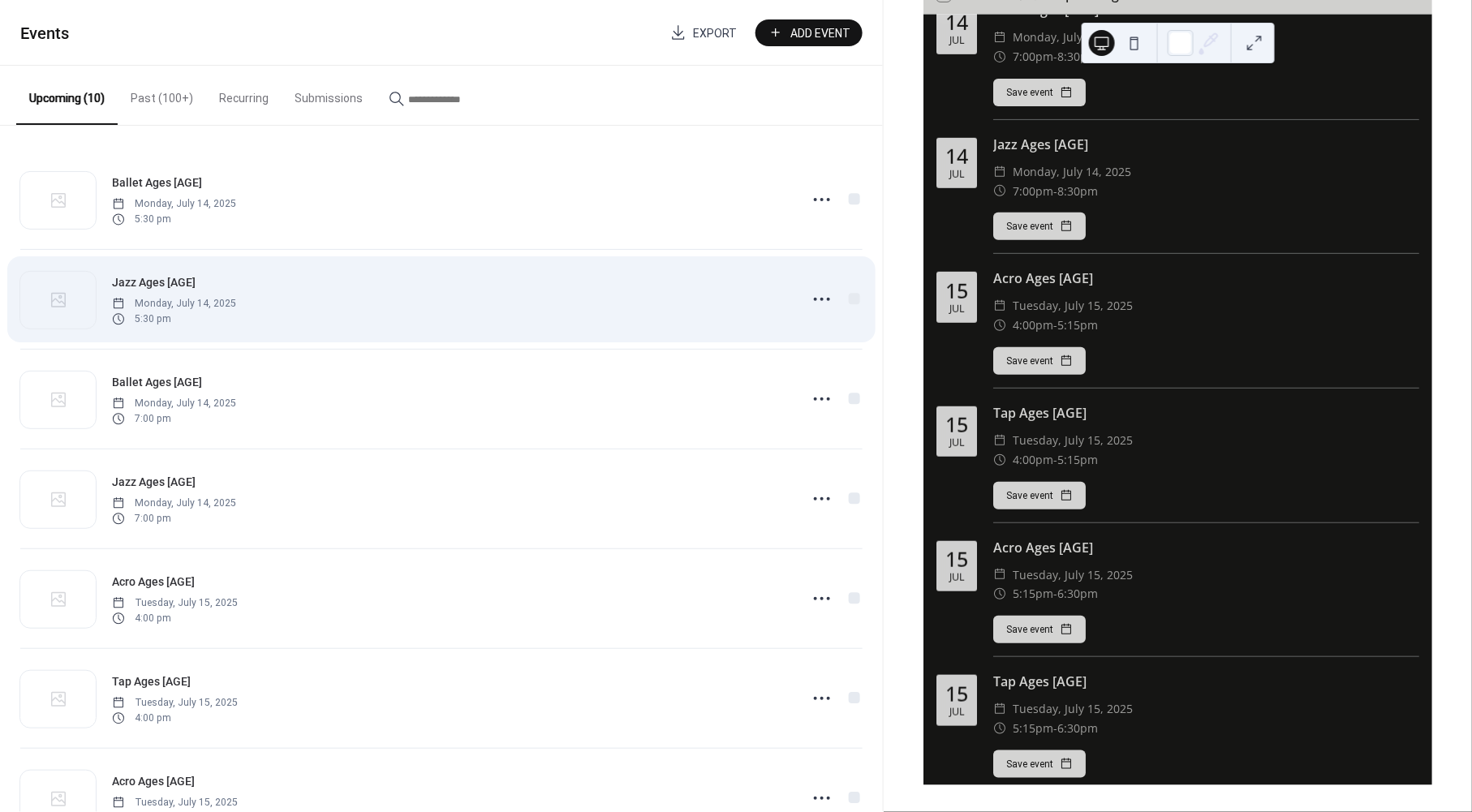 scroll, scrollTop: 0, scrollLeft: 0, axis: both 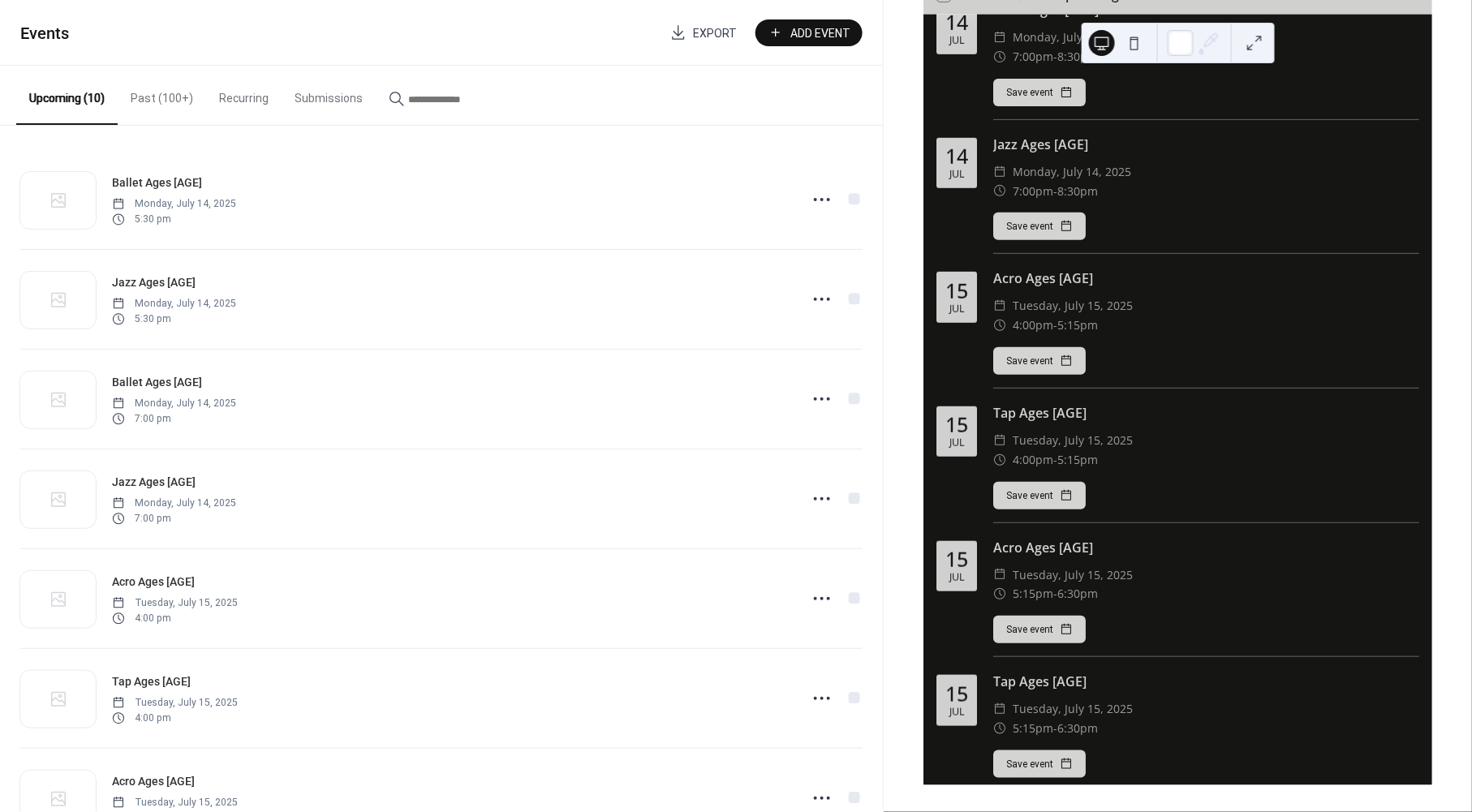 click on "Add Event" at bounding box center [809, 32] 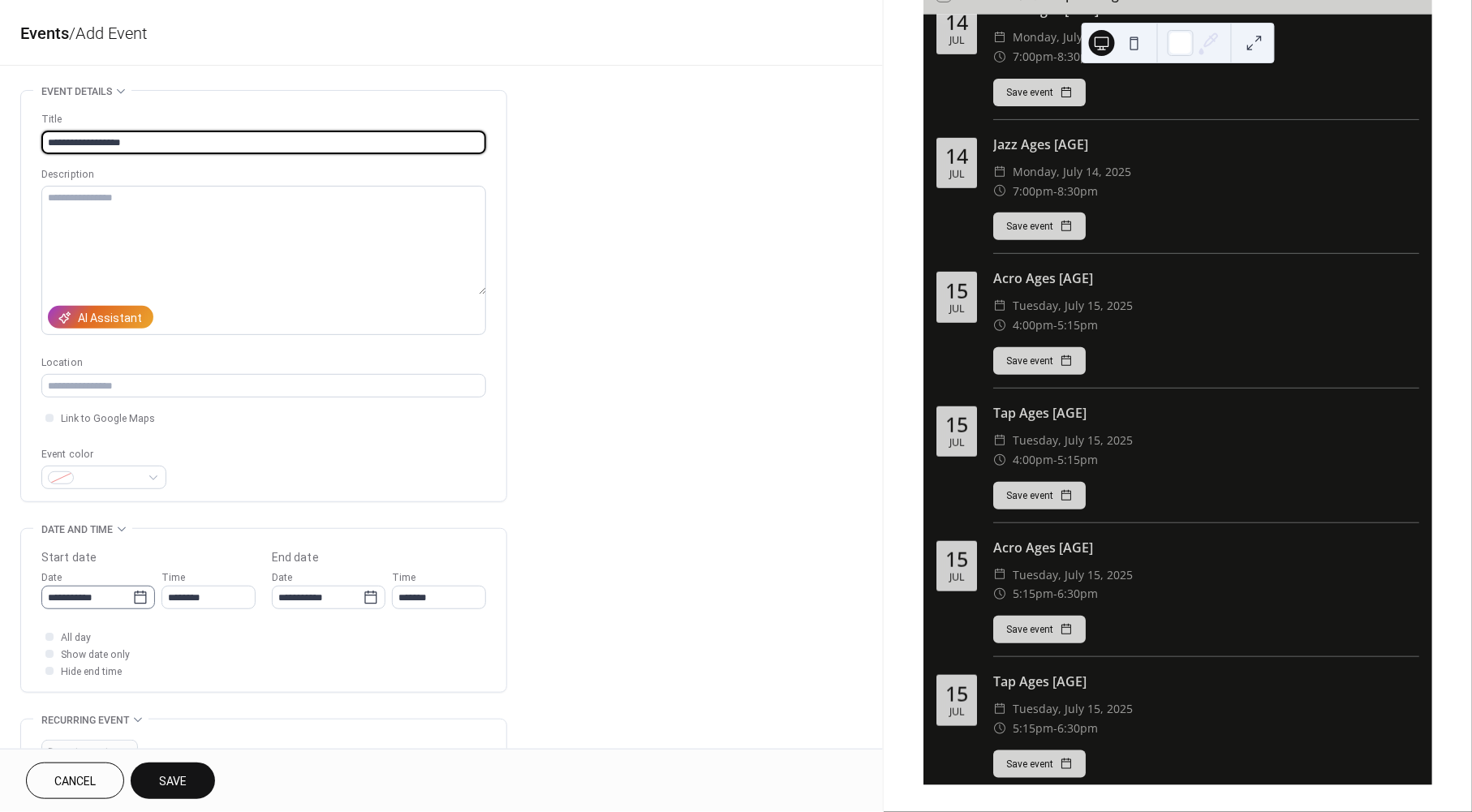 type on "**********" 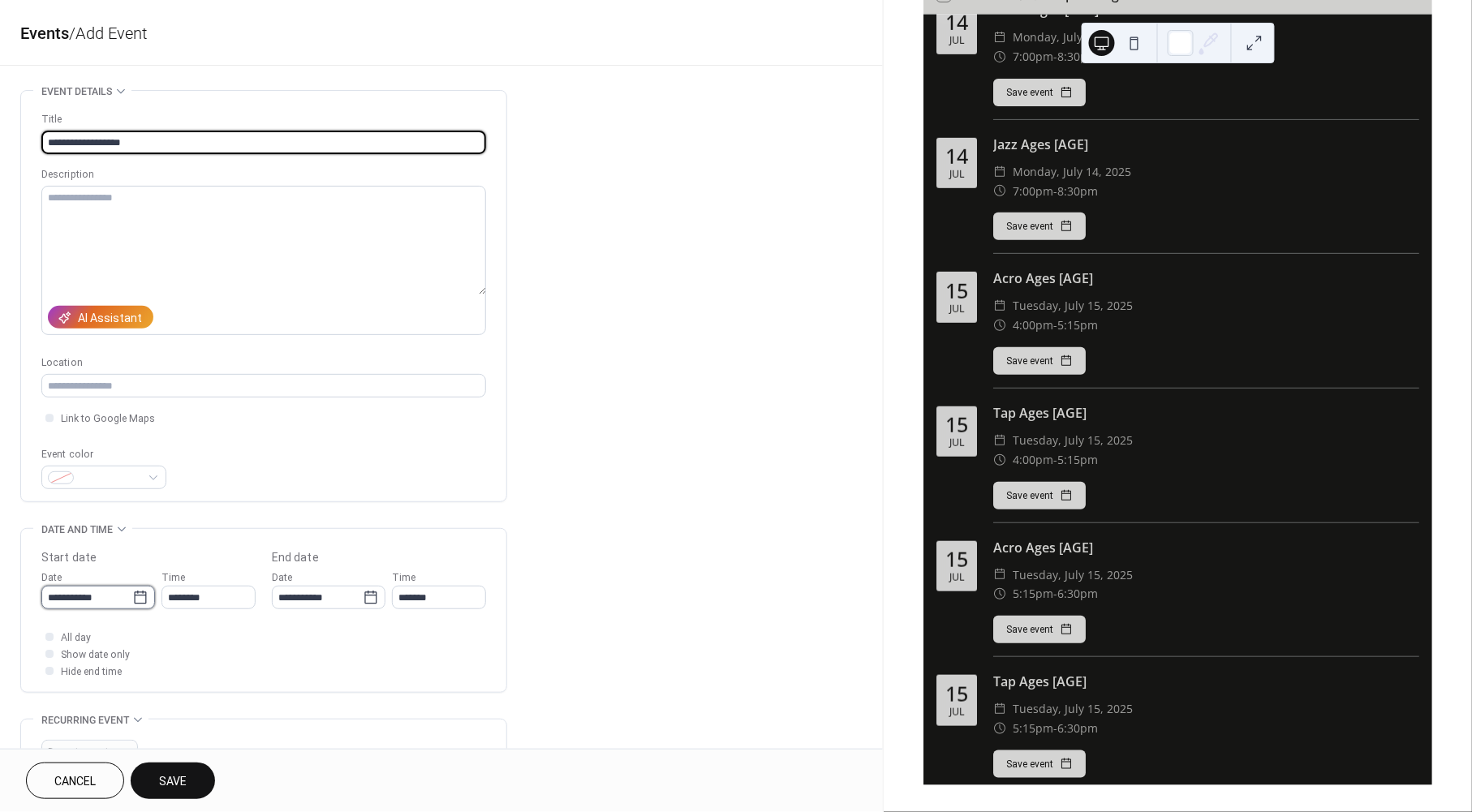 click on "**********" at bounding box center [87, 597] 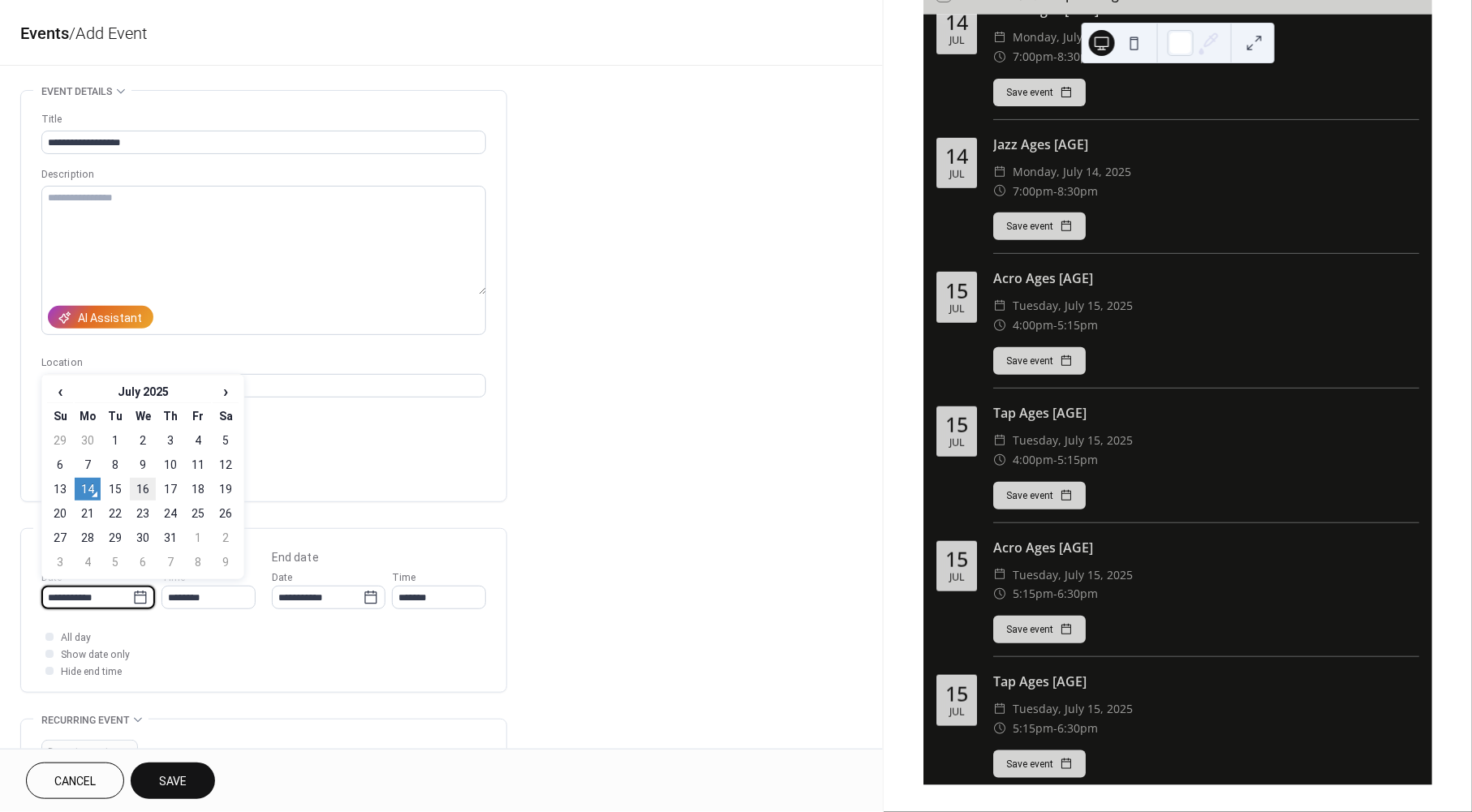 click on "16" at bounding box center [143, 489] 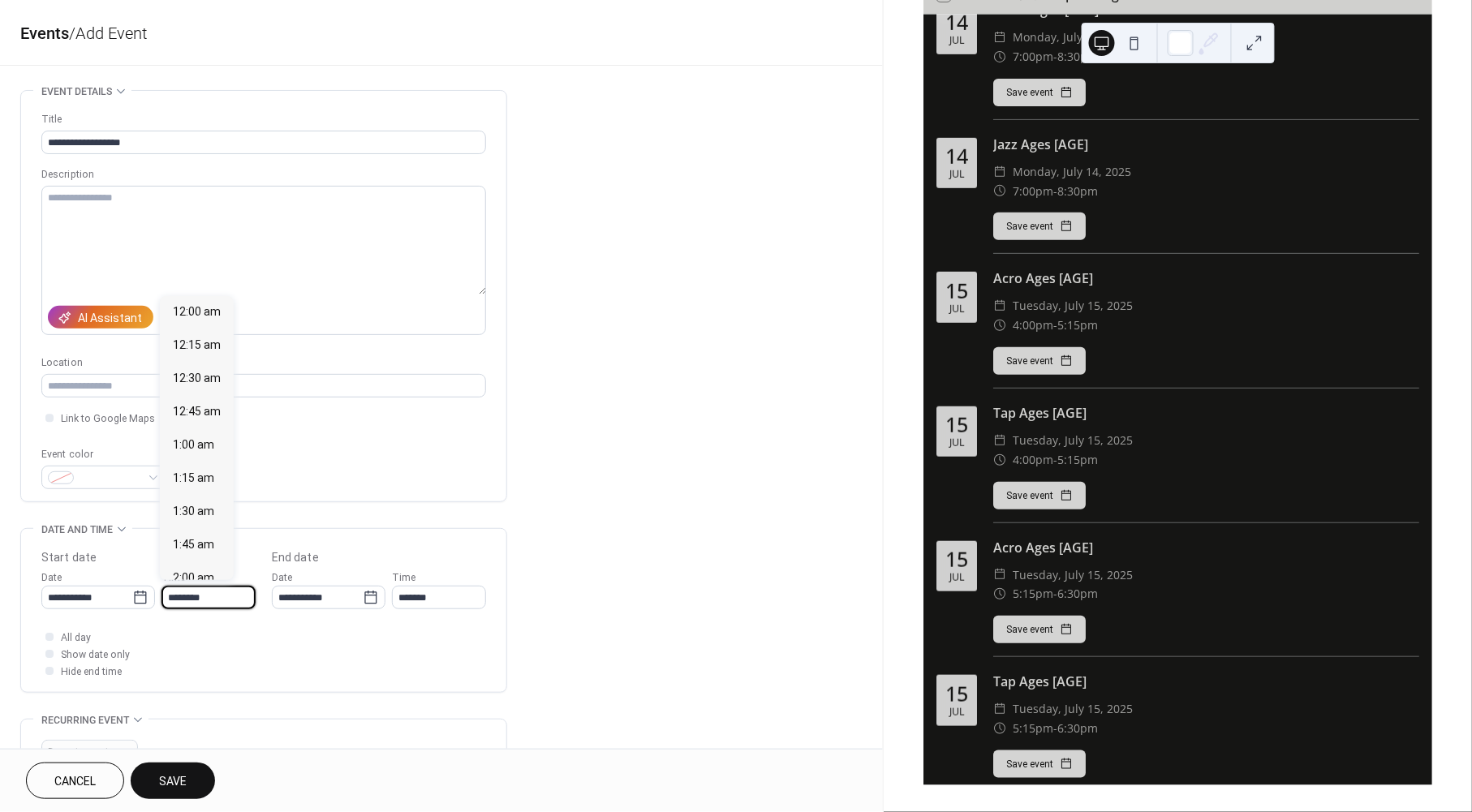 click on "********" at bounding box center [209, 597] 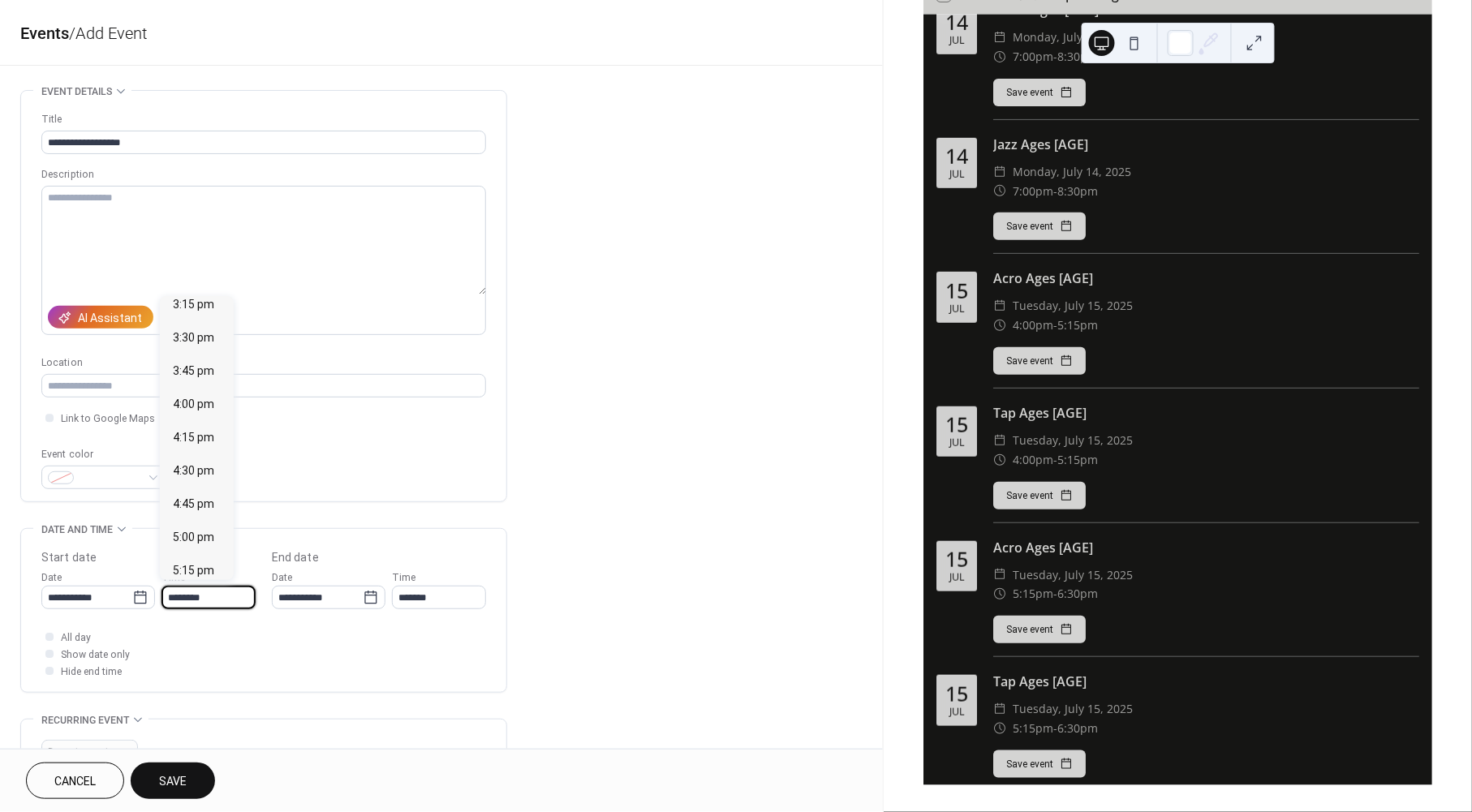 scroll, scrollTop: 2064, scrollLeft: 0, axis: vertical 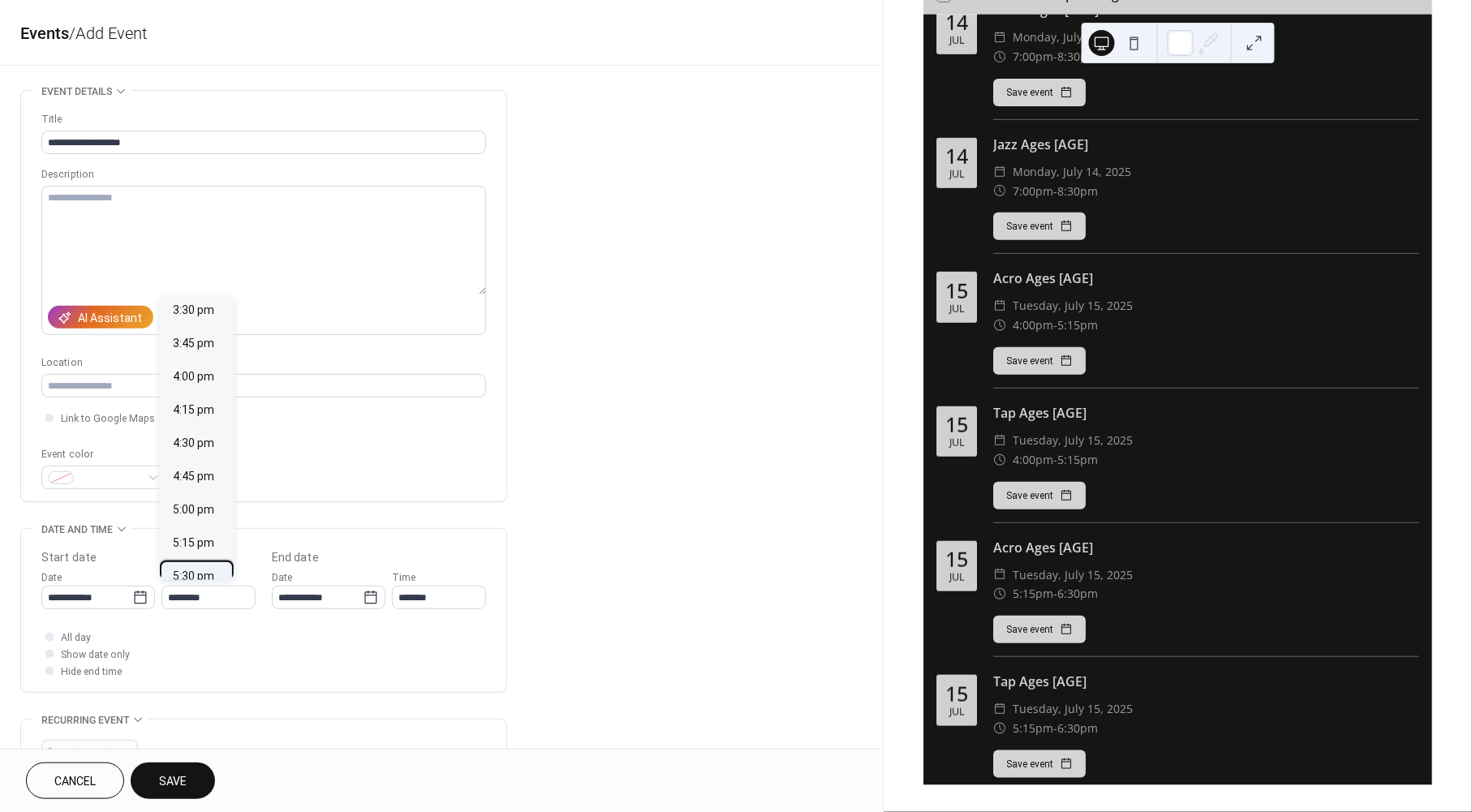click on "5:30 pm" at bounding box center [193, 577] 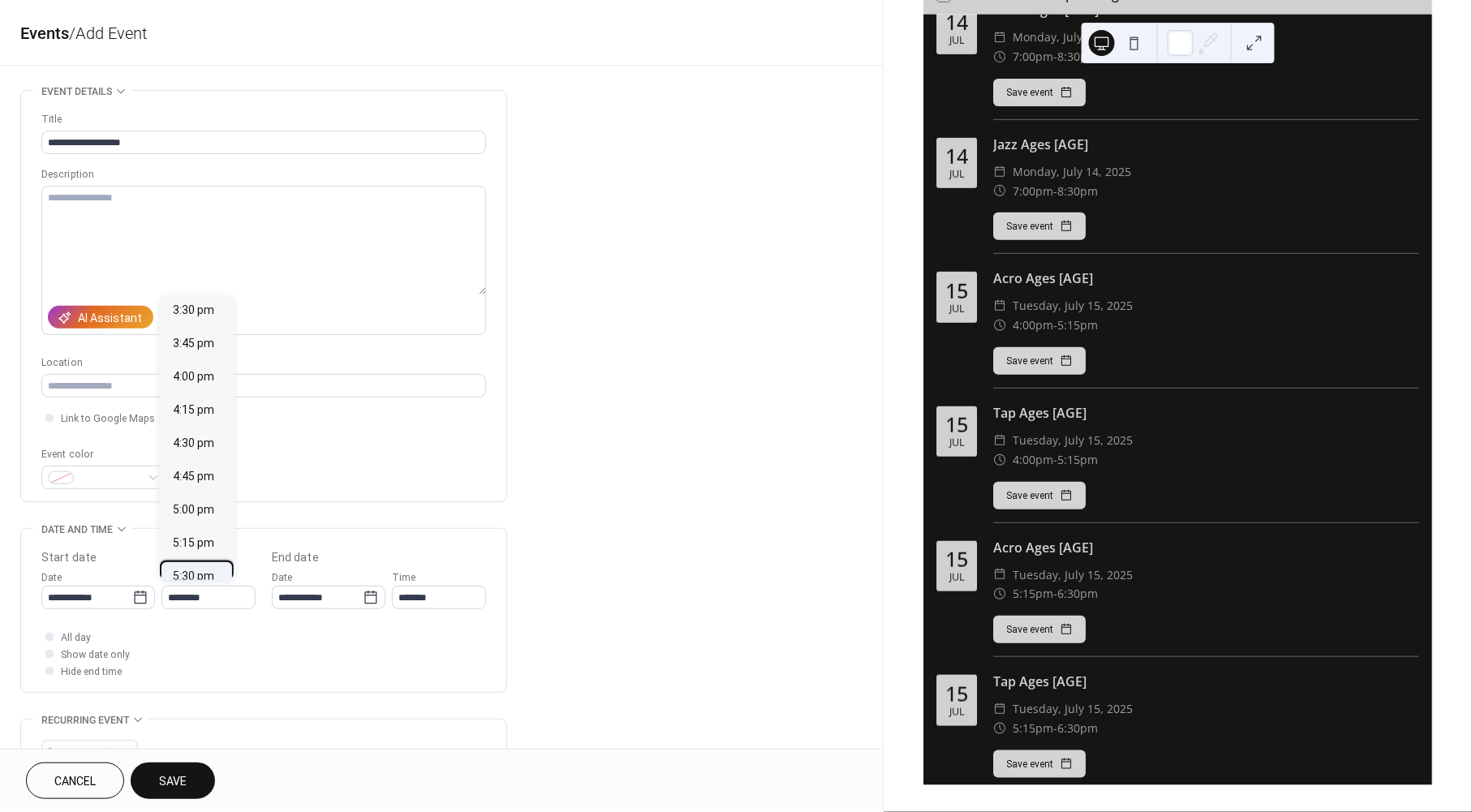 type on "*******" 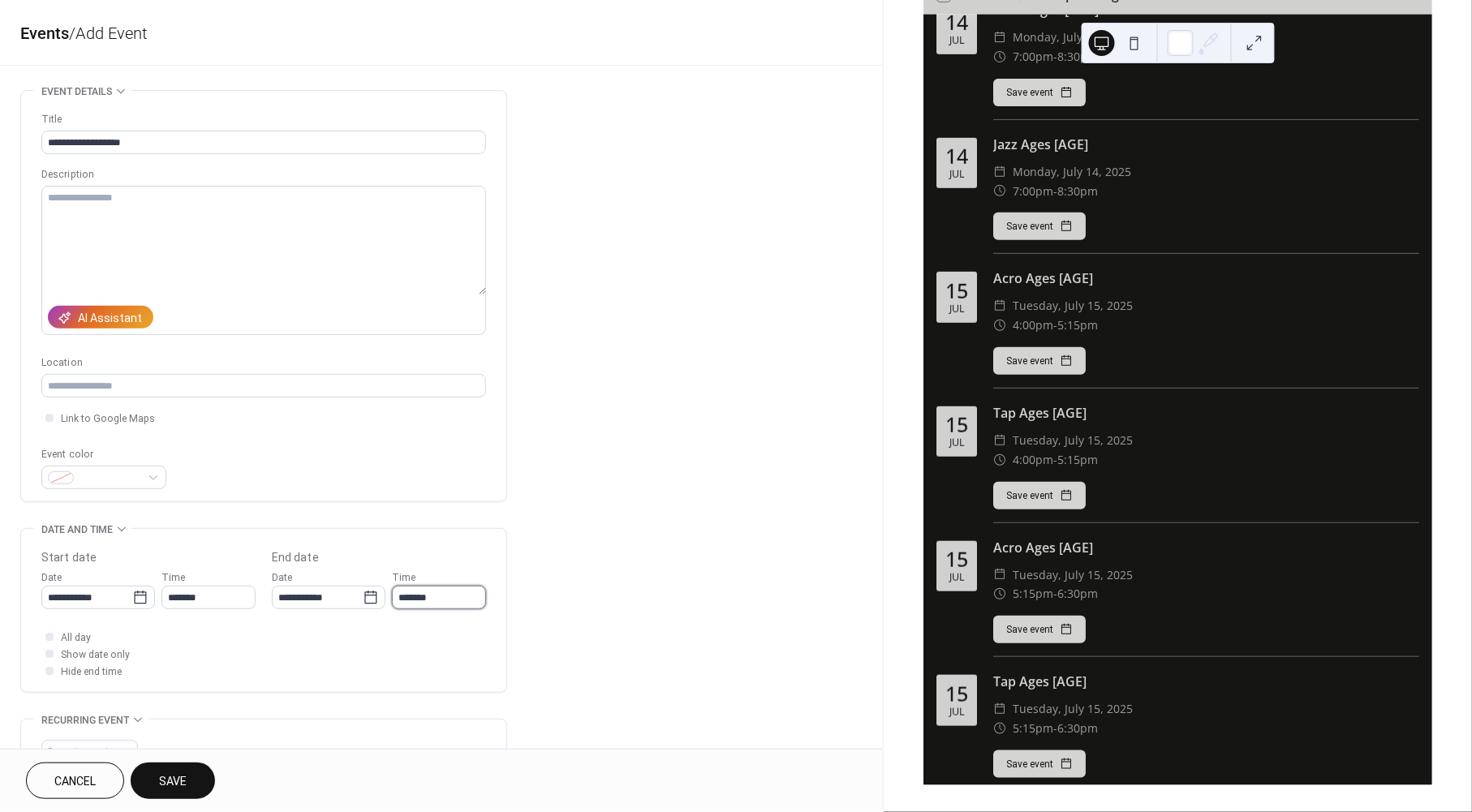 click on "*******" at bounding box center [439, 597] 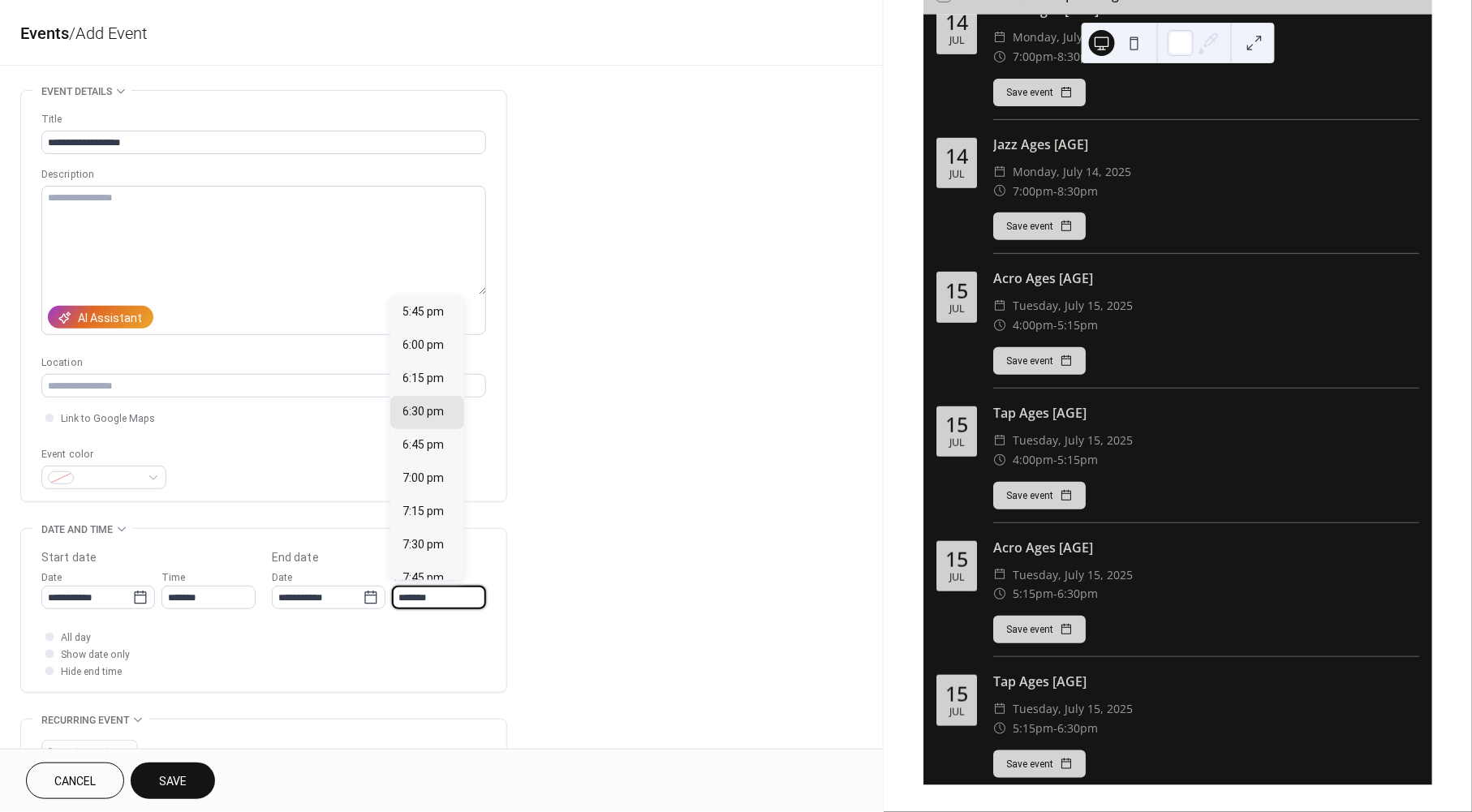 scroll, scrollTop: 10, scrollLeft: 0, axis: vertical 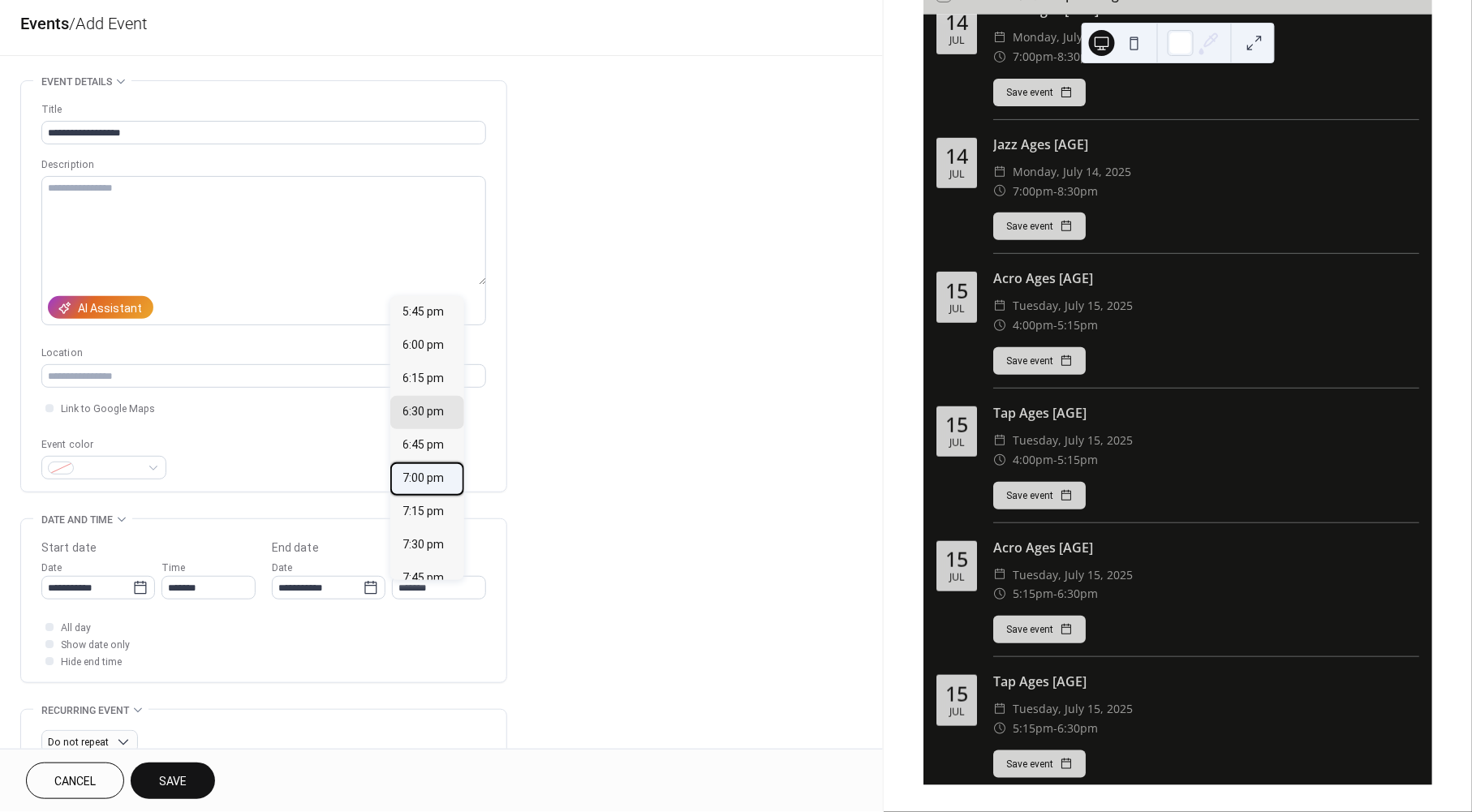 click on "7:00 pm" at bounding box center [424, 479] 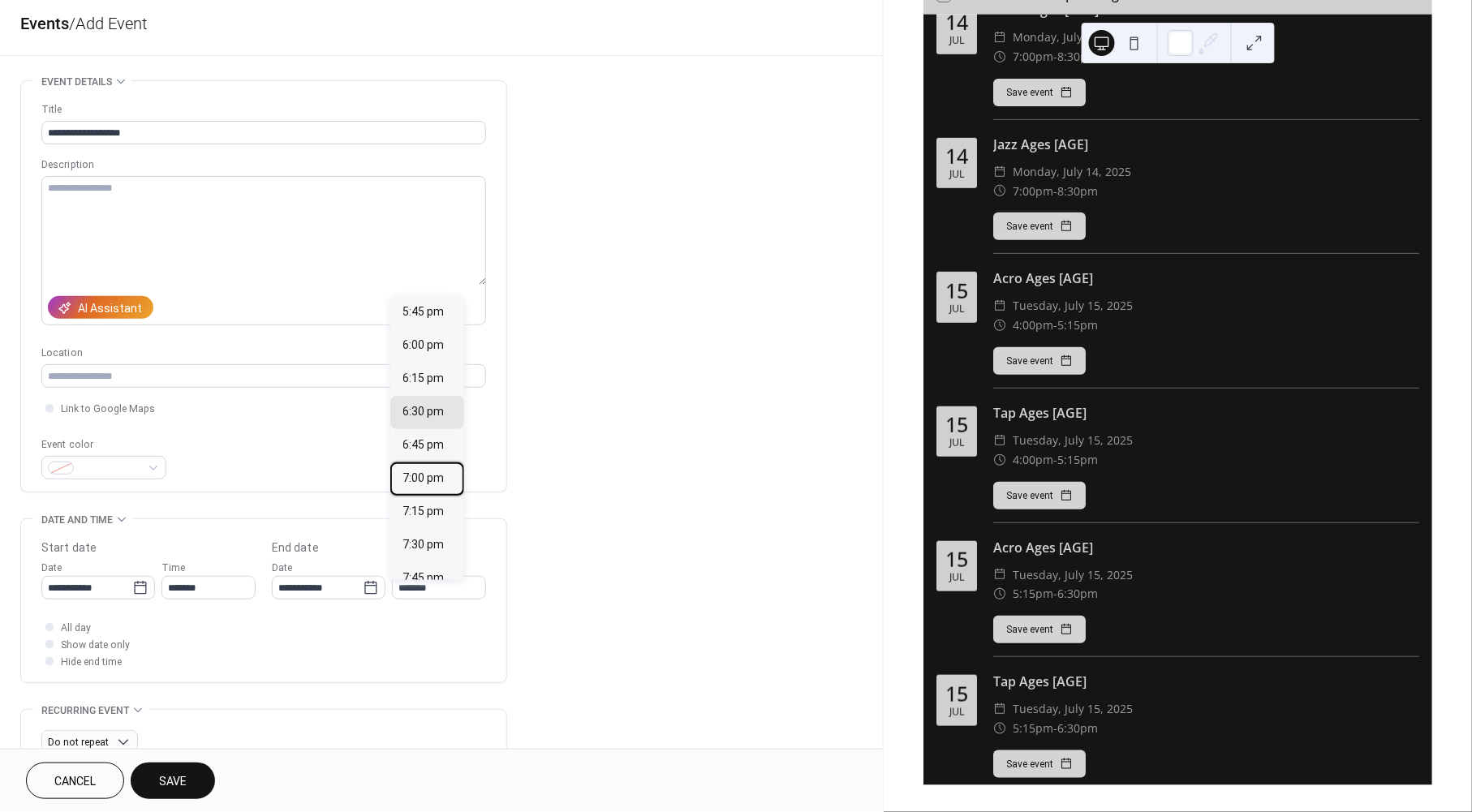 type on "*******" 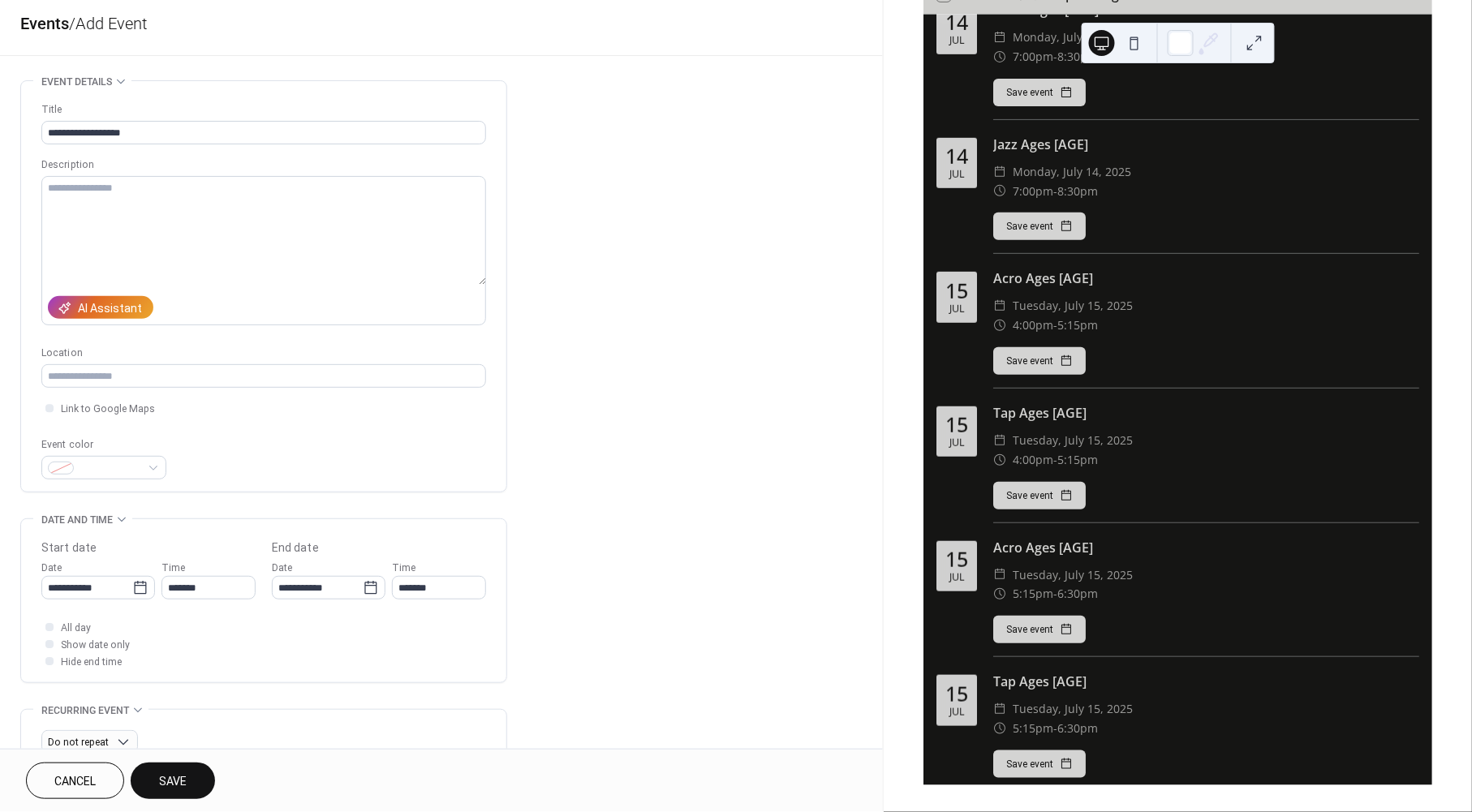 click on "Save" at bounding box center [173, 782] 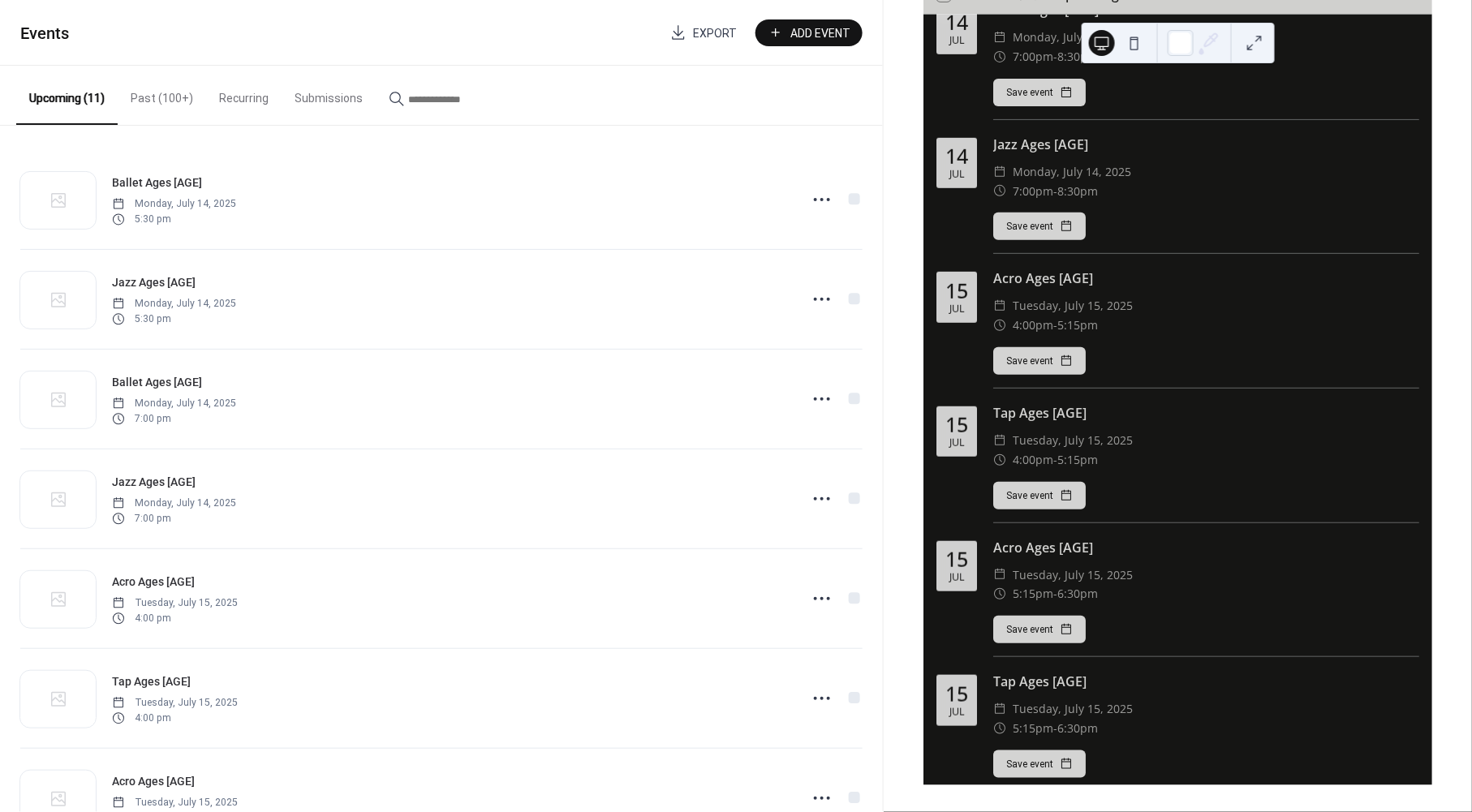 click on "Add Event" at bounding box center (820, 33) 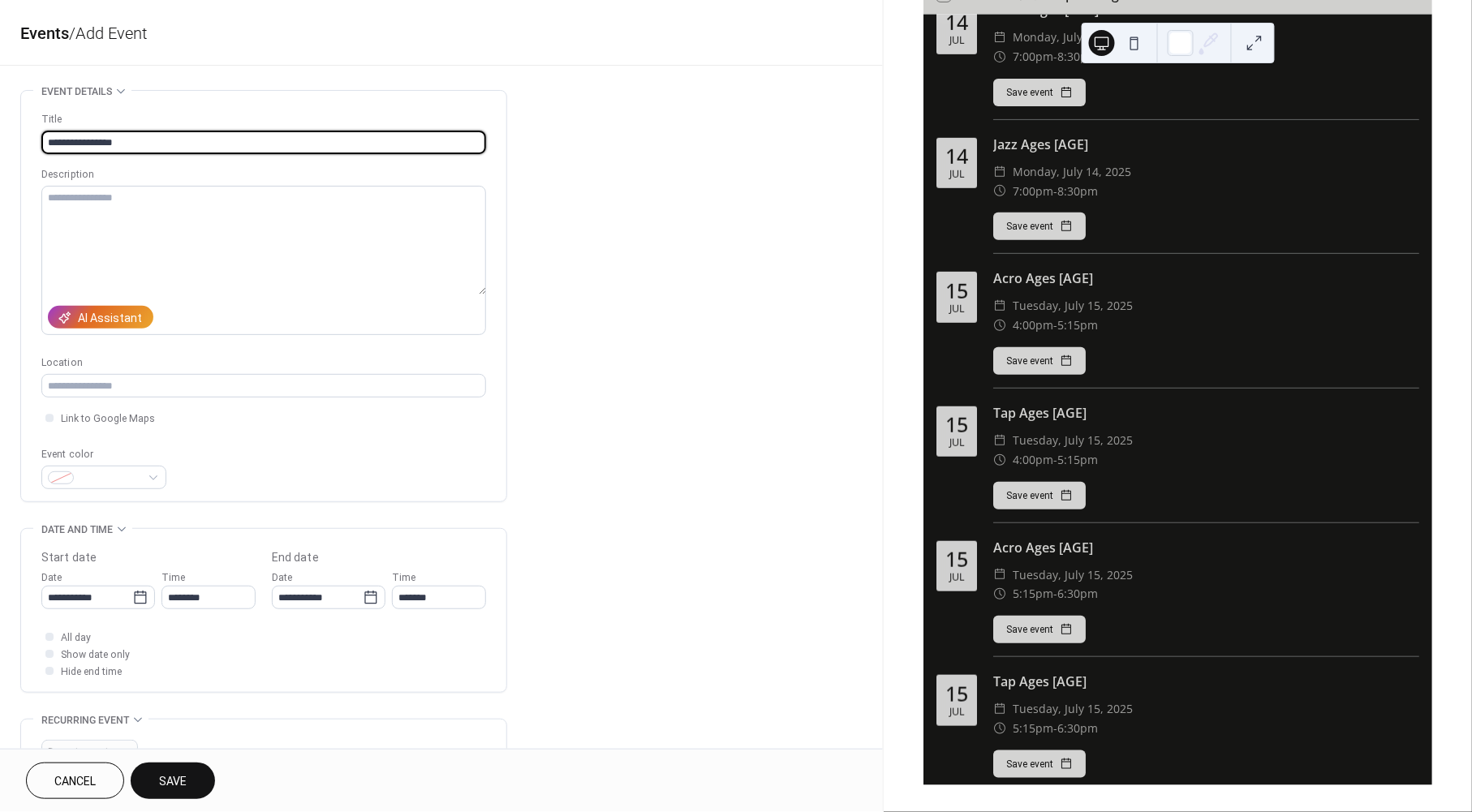 click on "**********" at bounding box center (264, 142) 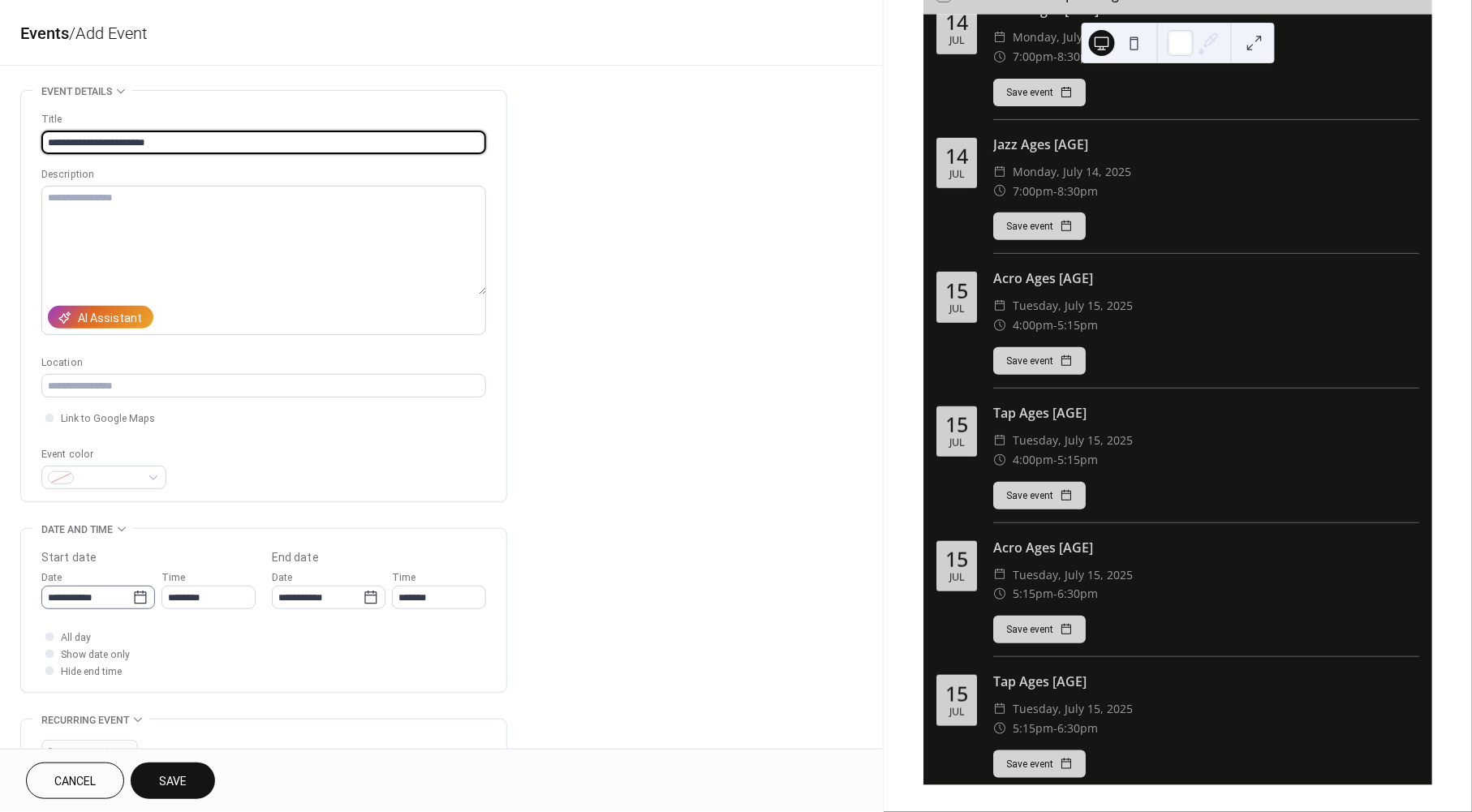type on "**********" 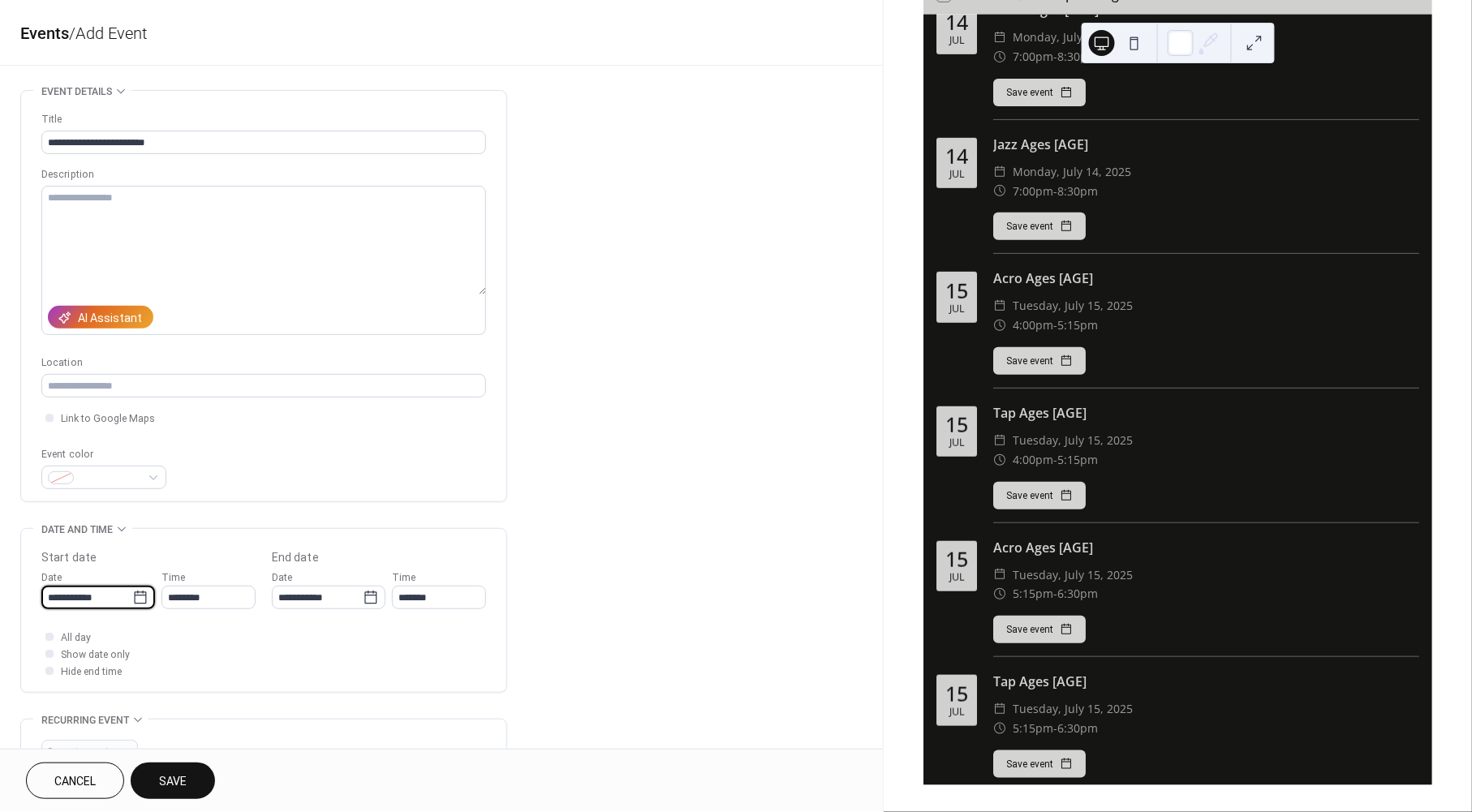 click on "**********" at bounding box center [87, 597] 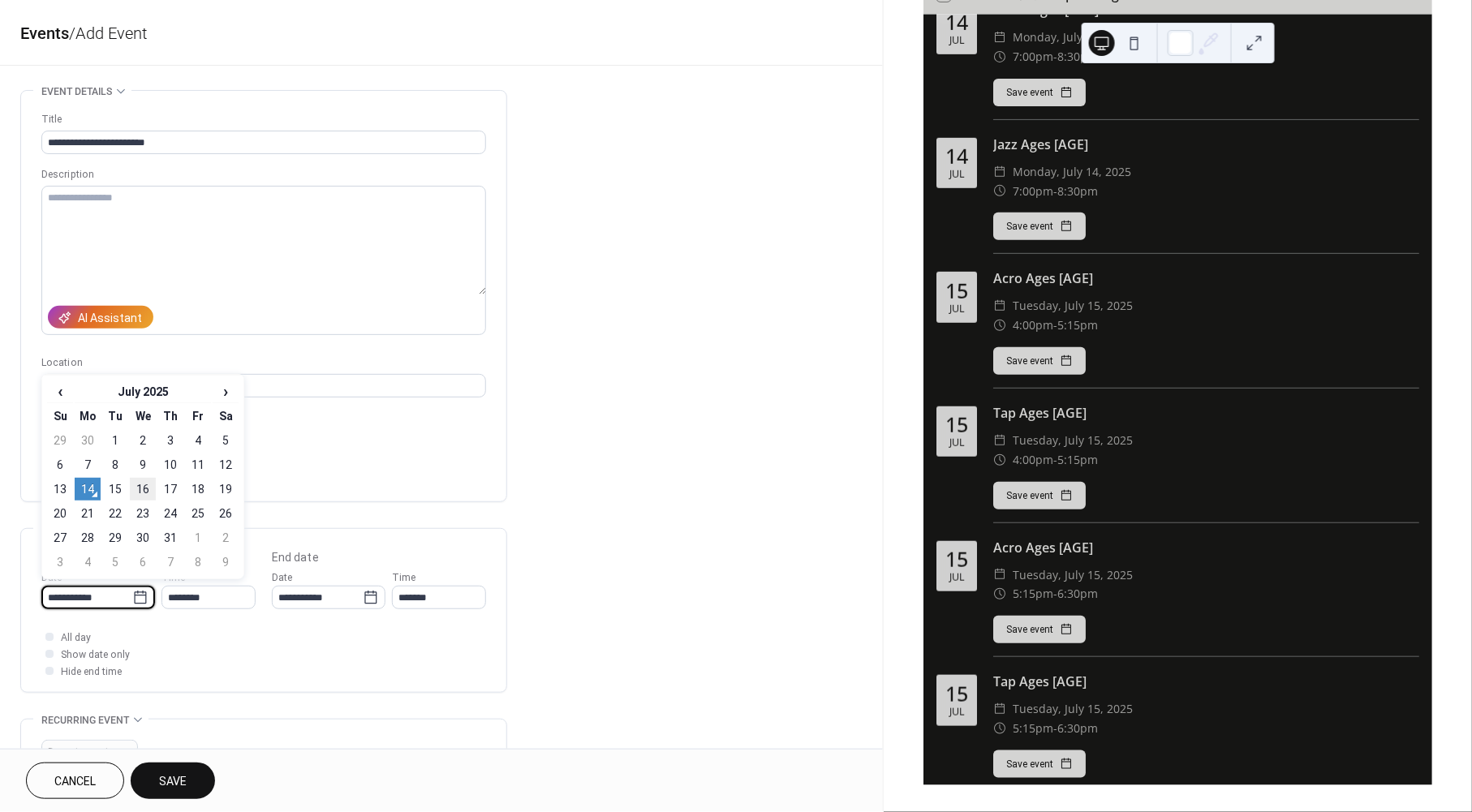 click on "16" at bounding box center [143, 489] 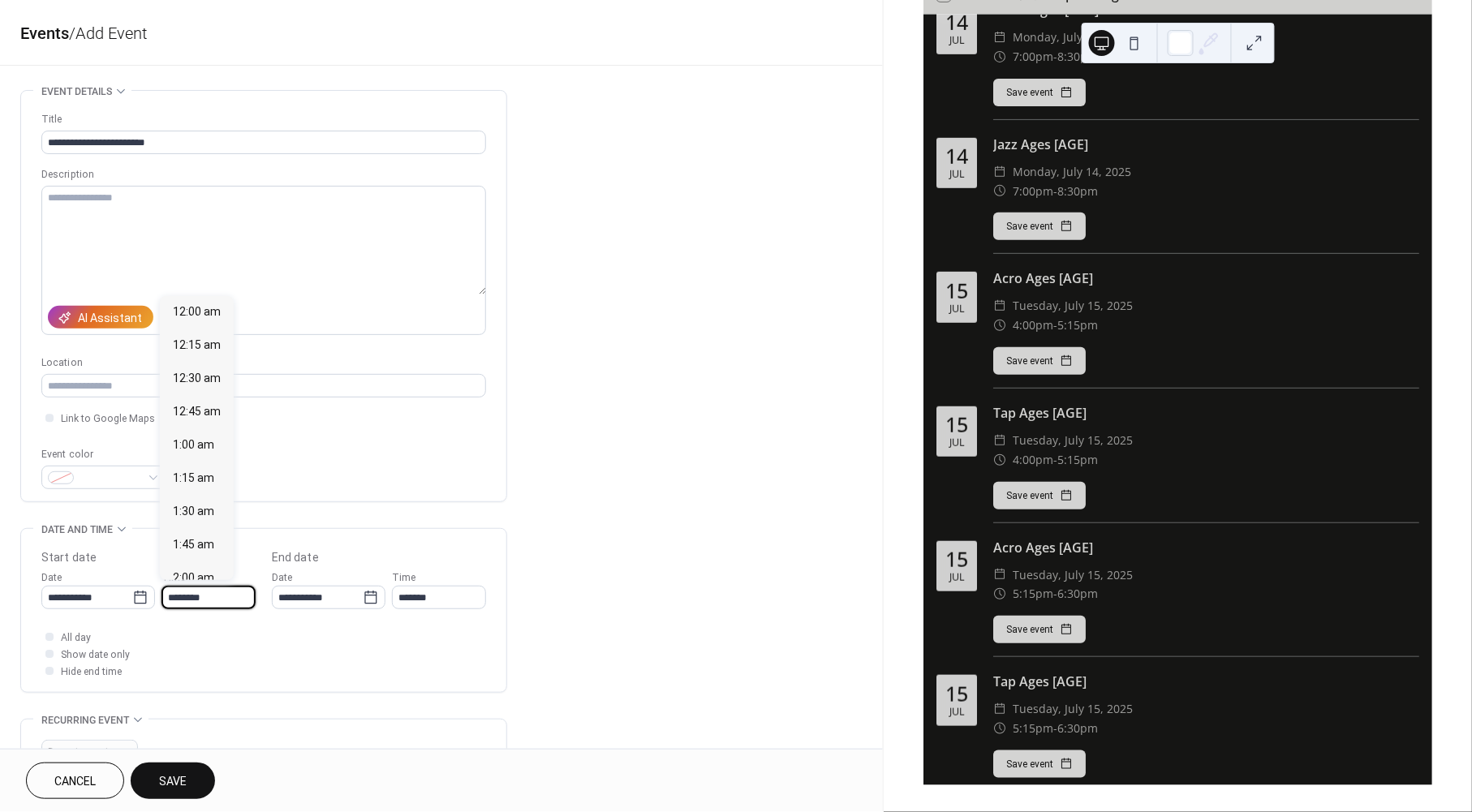click on "********" at bounding box center (209, 597) 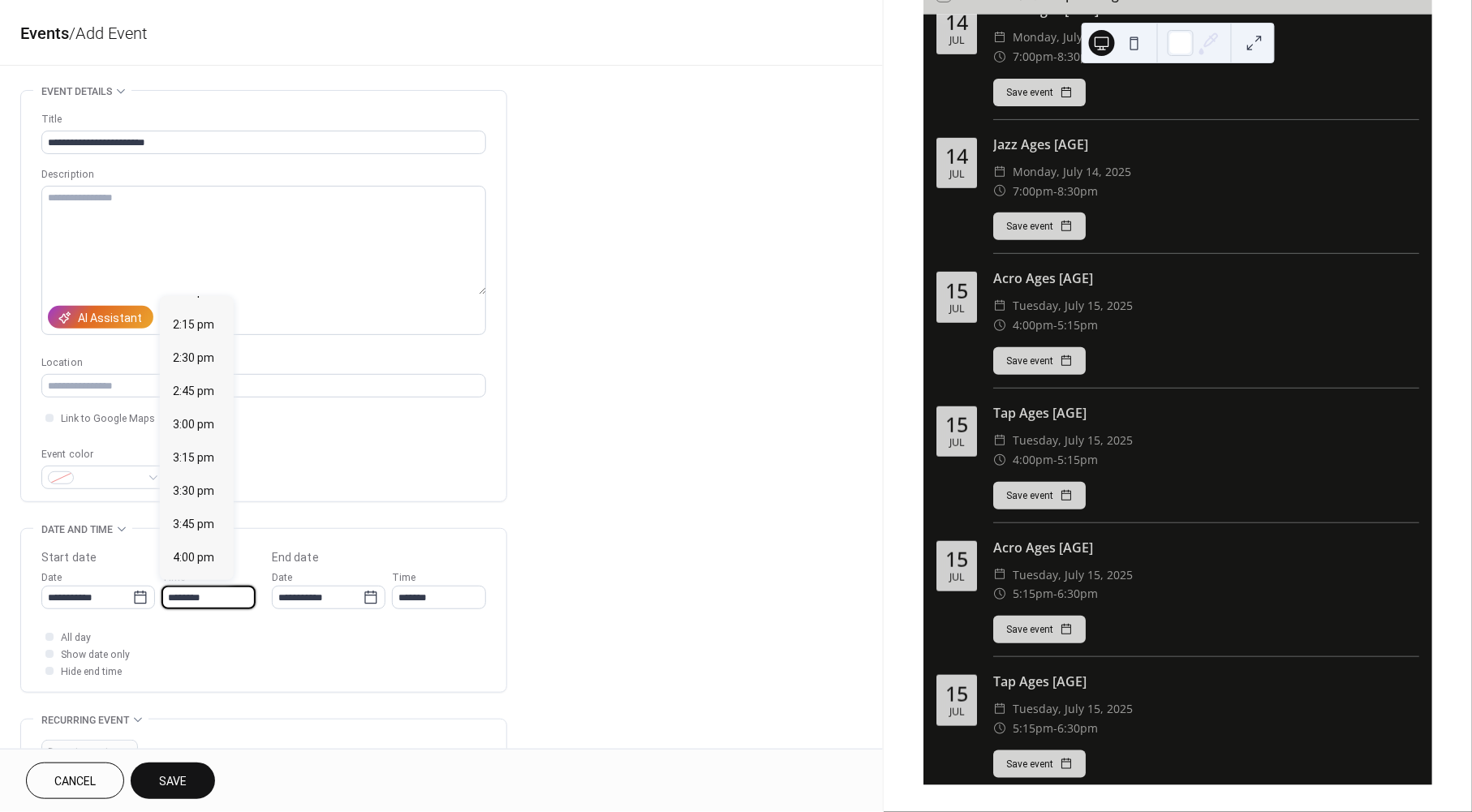 scroll, scrollTop: 2151, scrollLeft: 0, axis: vertical 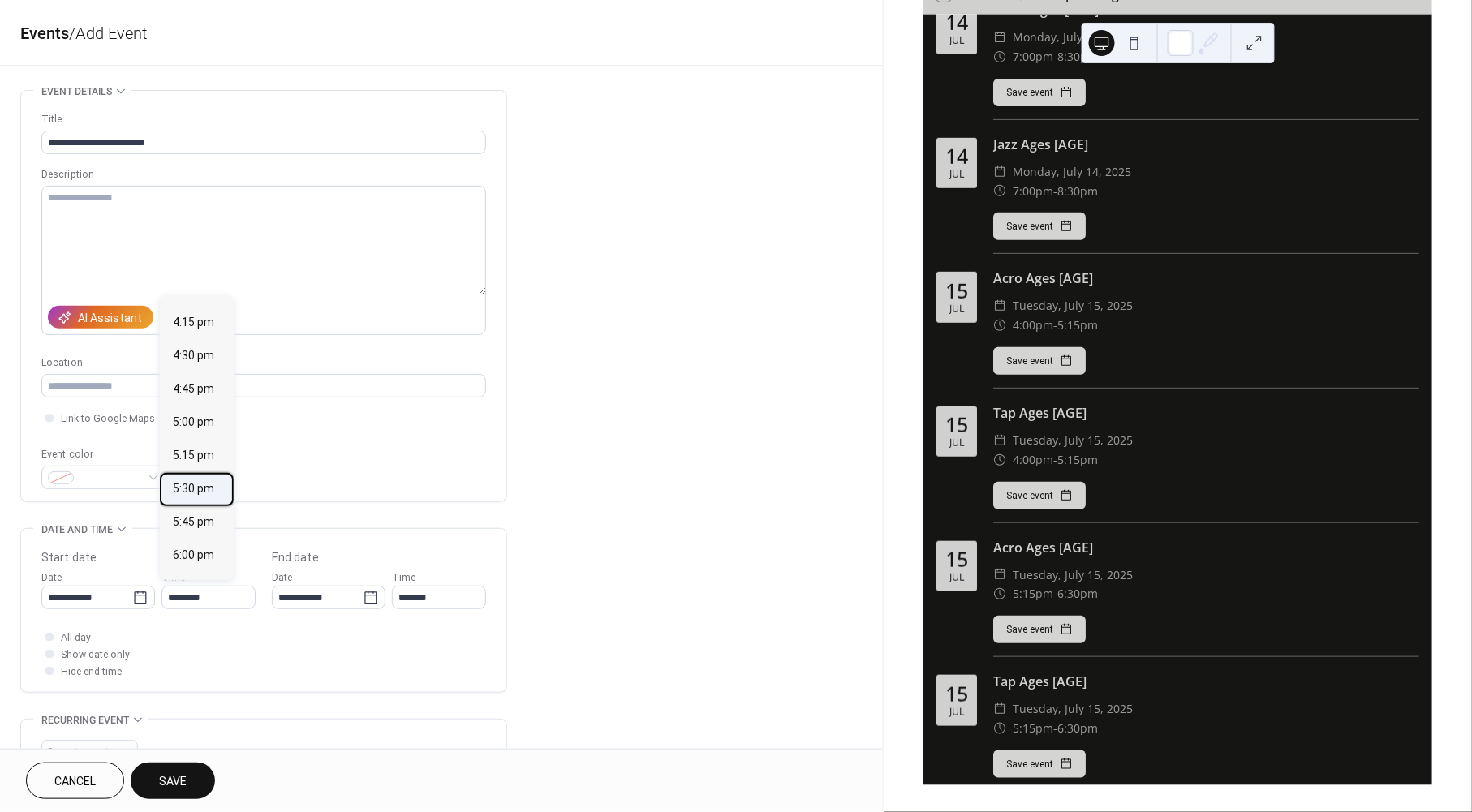 click on "5:30 pm" at bounding box center [193, 489] 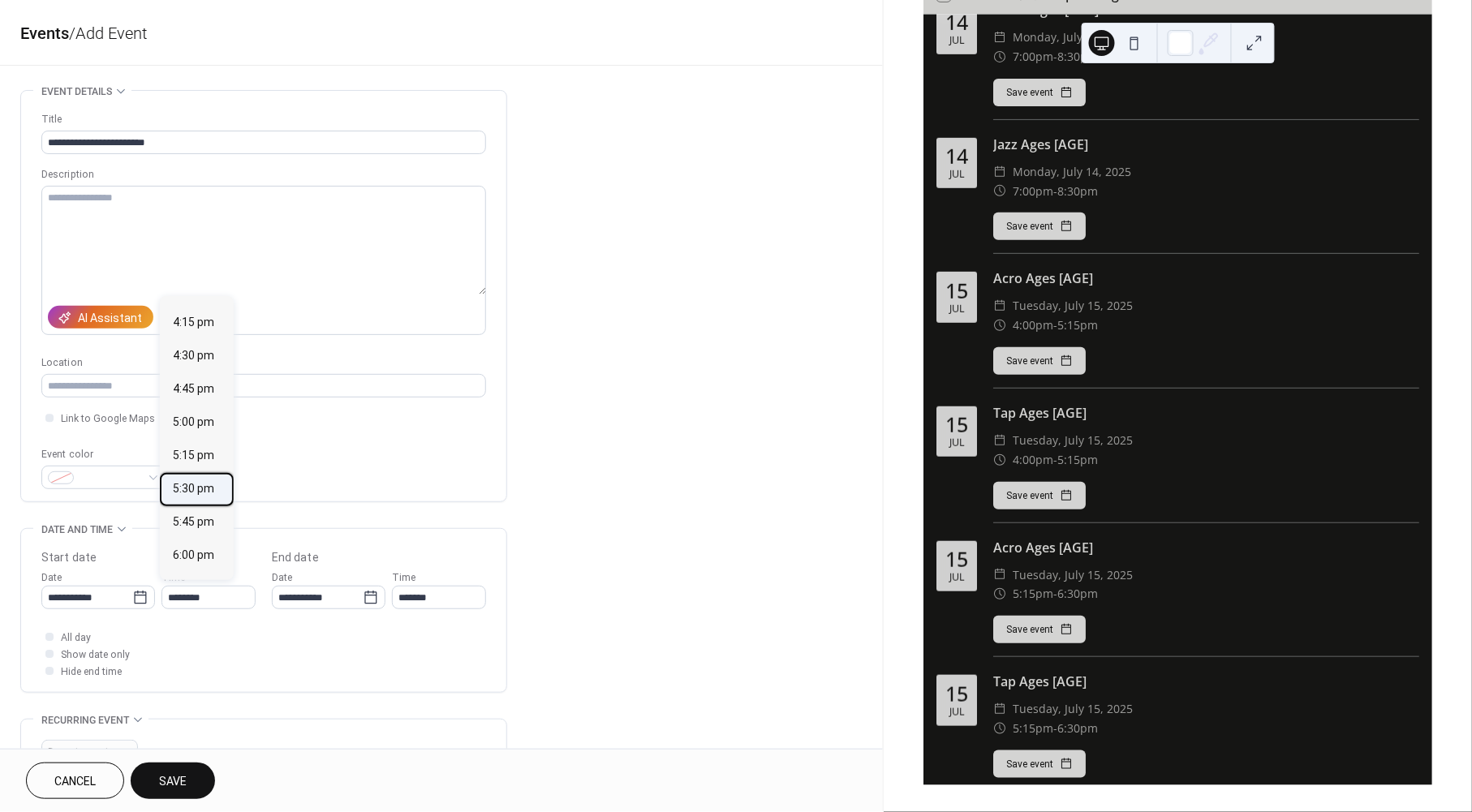 type on "*******" 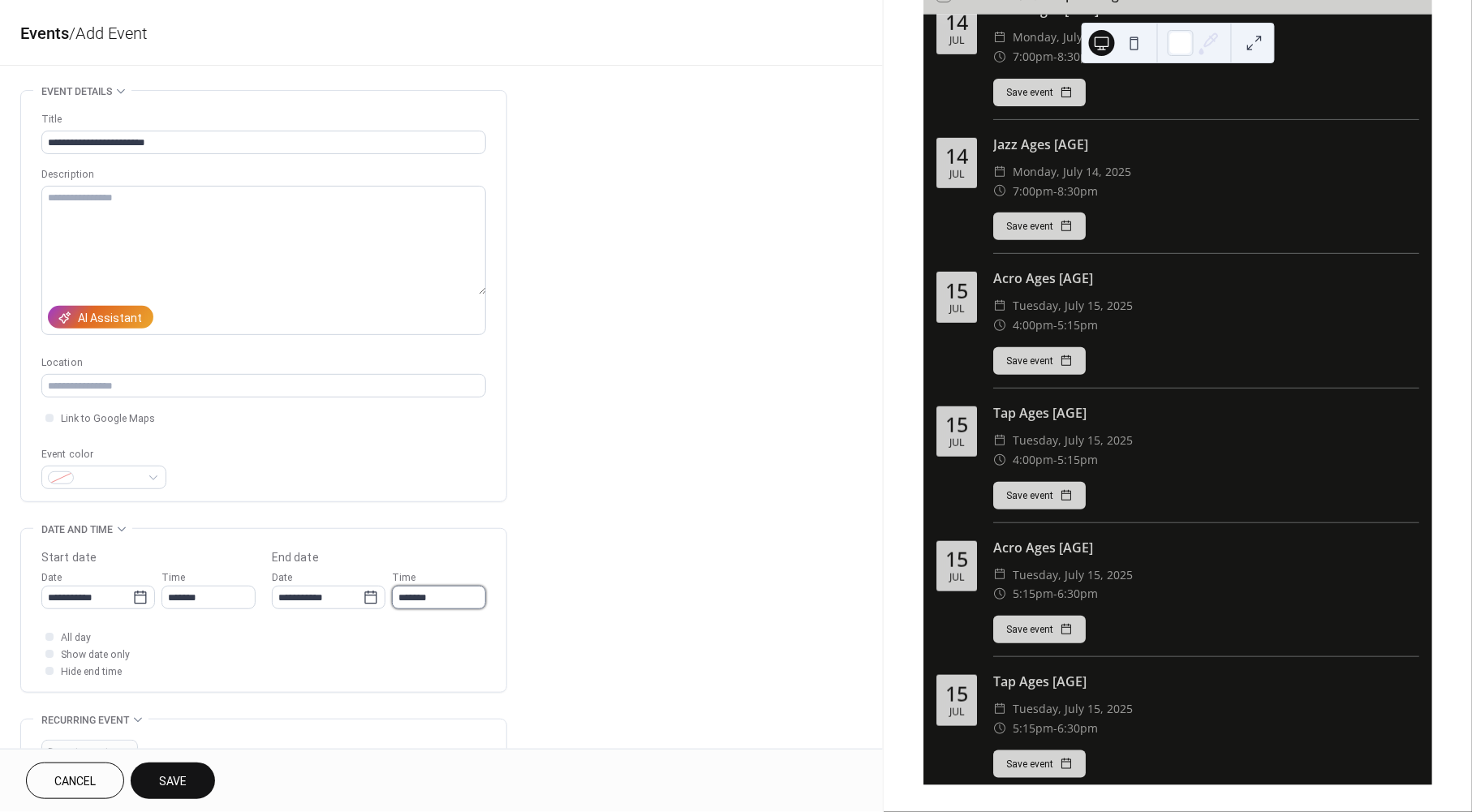 click on "*******" at bounding box center [439, 597] 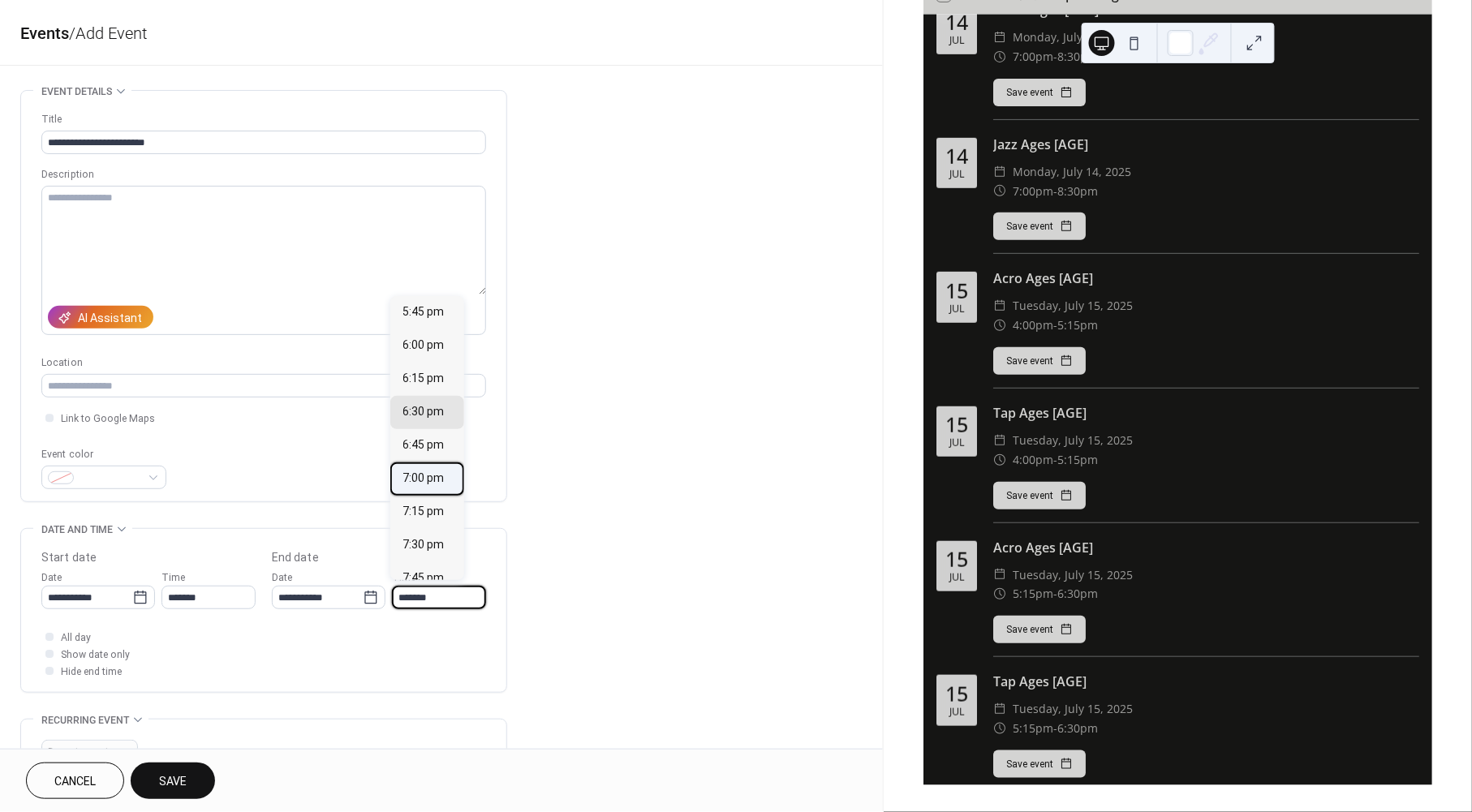 click on "7:00 pm" at bounding box center (424, 479) 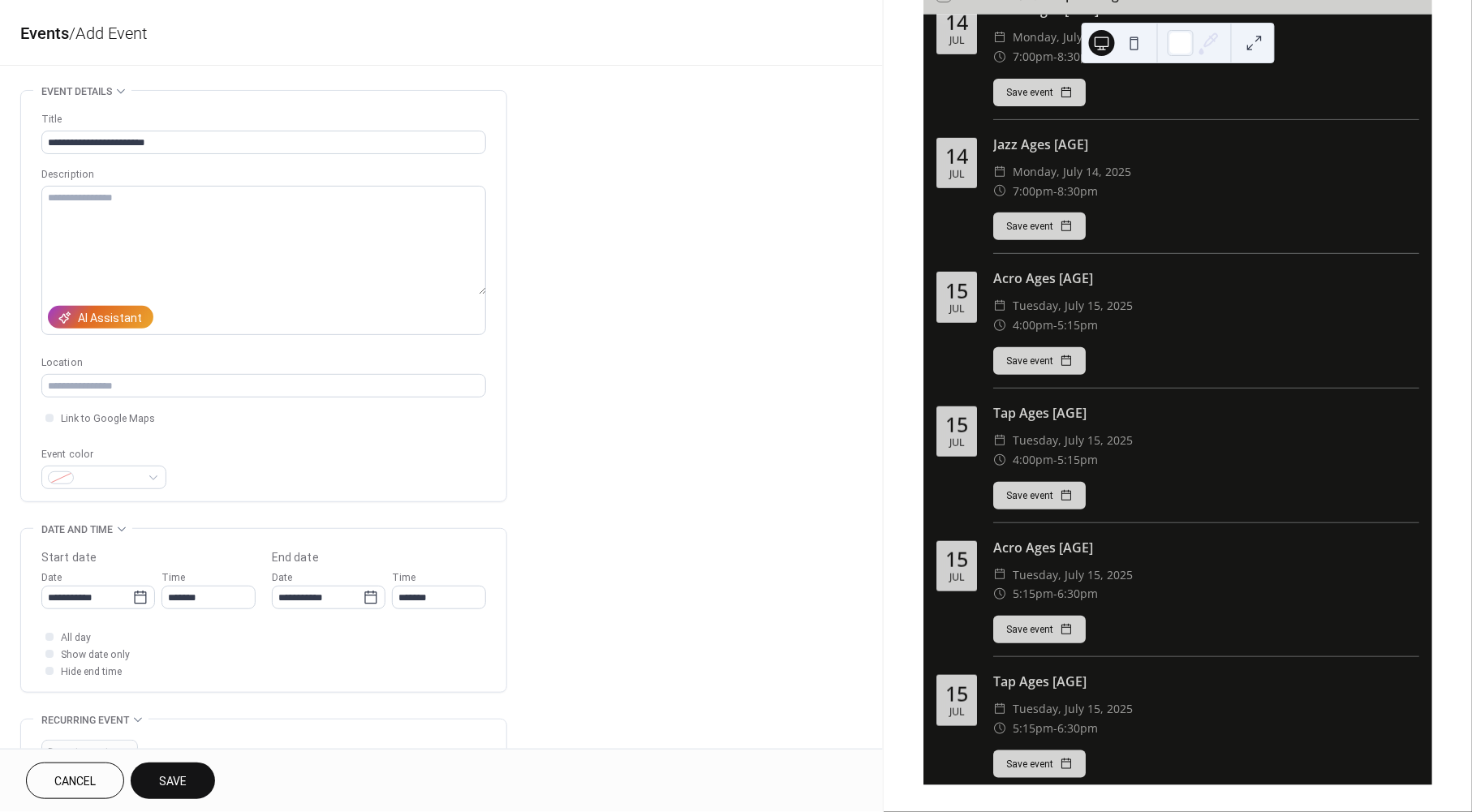 type on "*******" 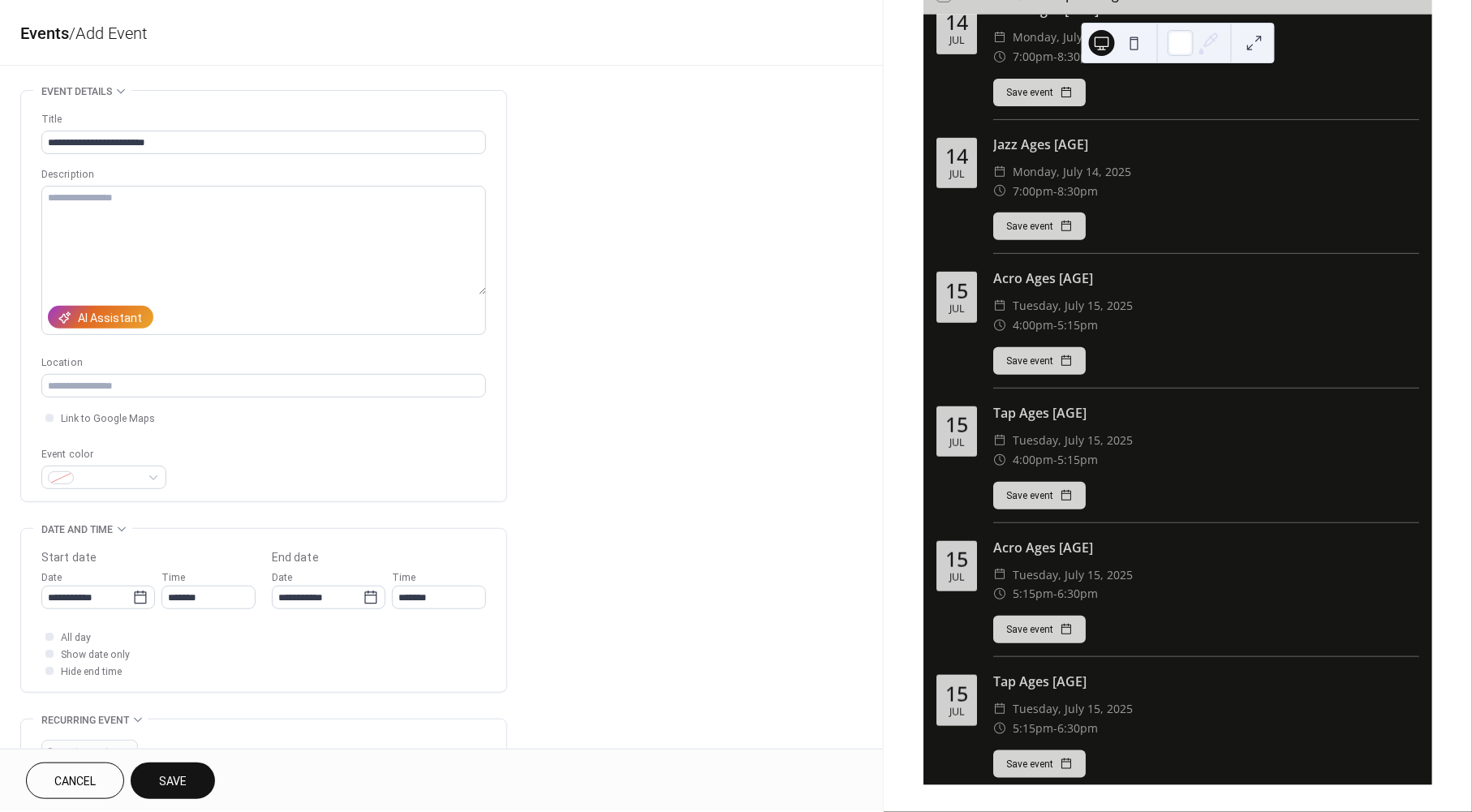 click on "Save" at bounding box center (173, 782) 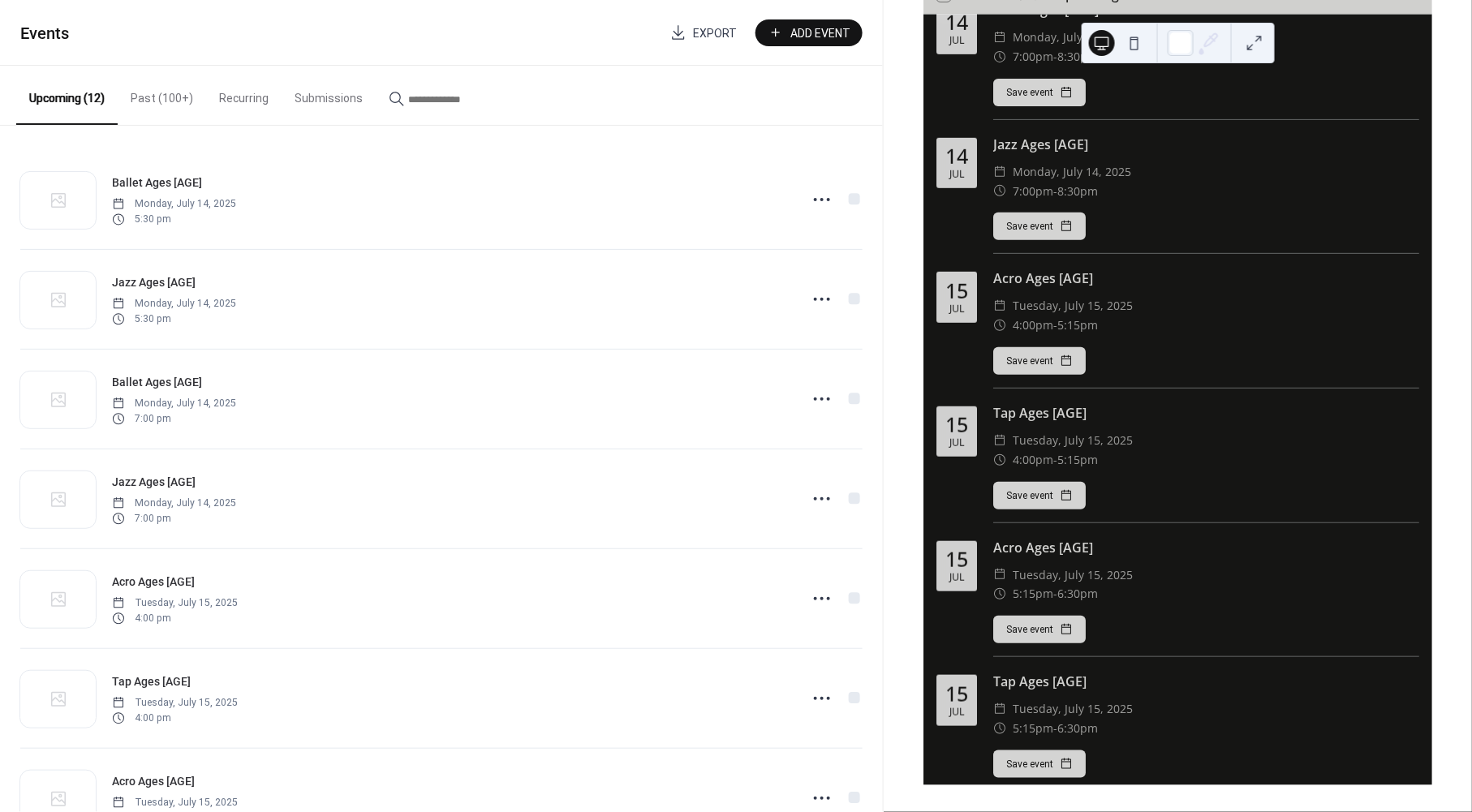 click on "Add Event" at bounding box center (820, 33) 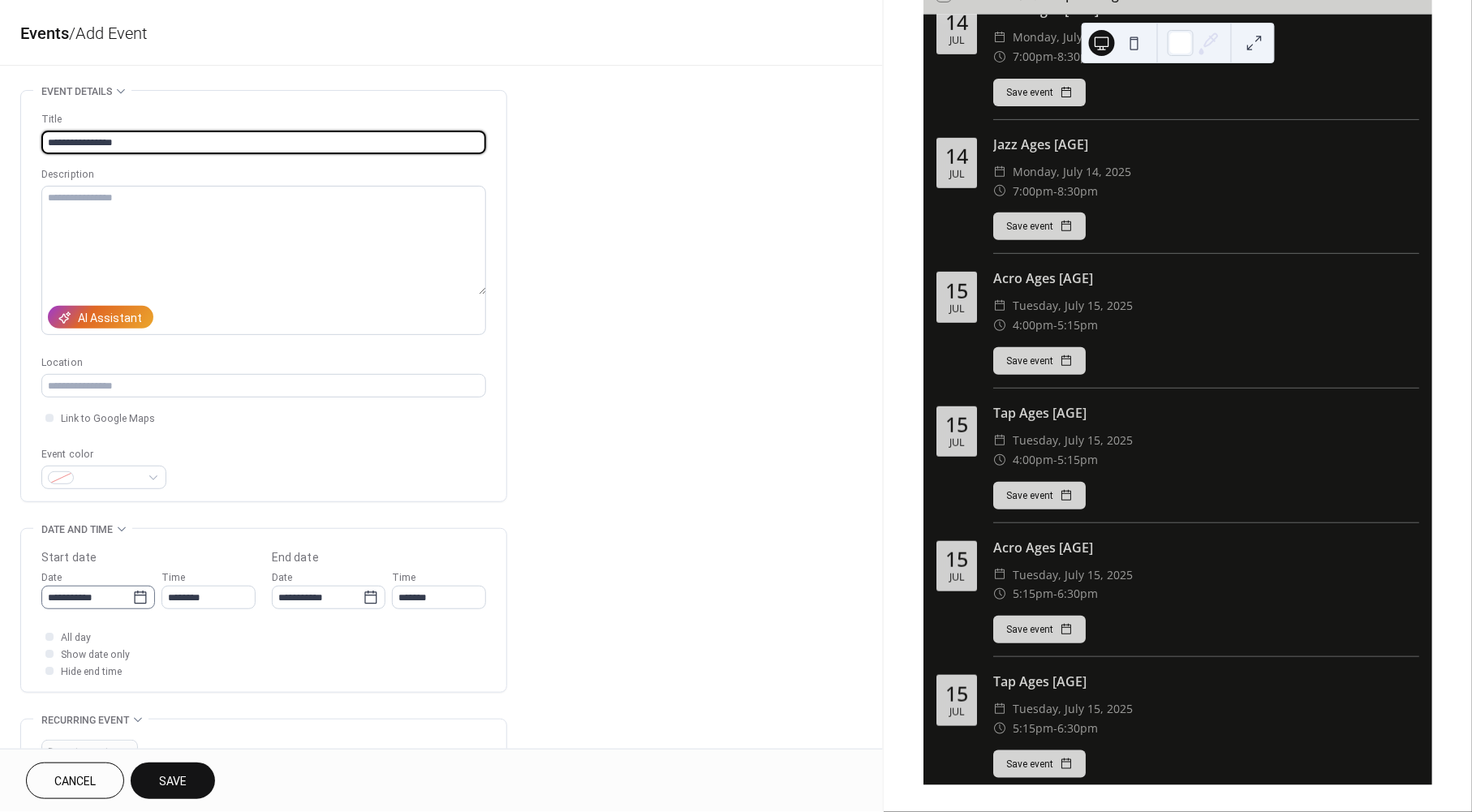 type on "**********" 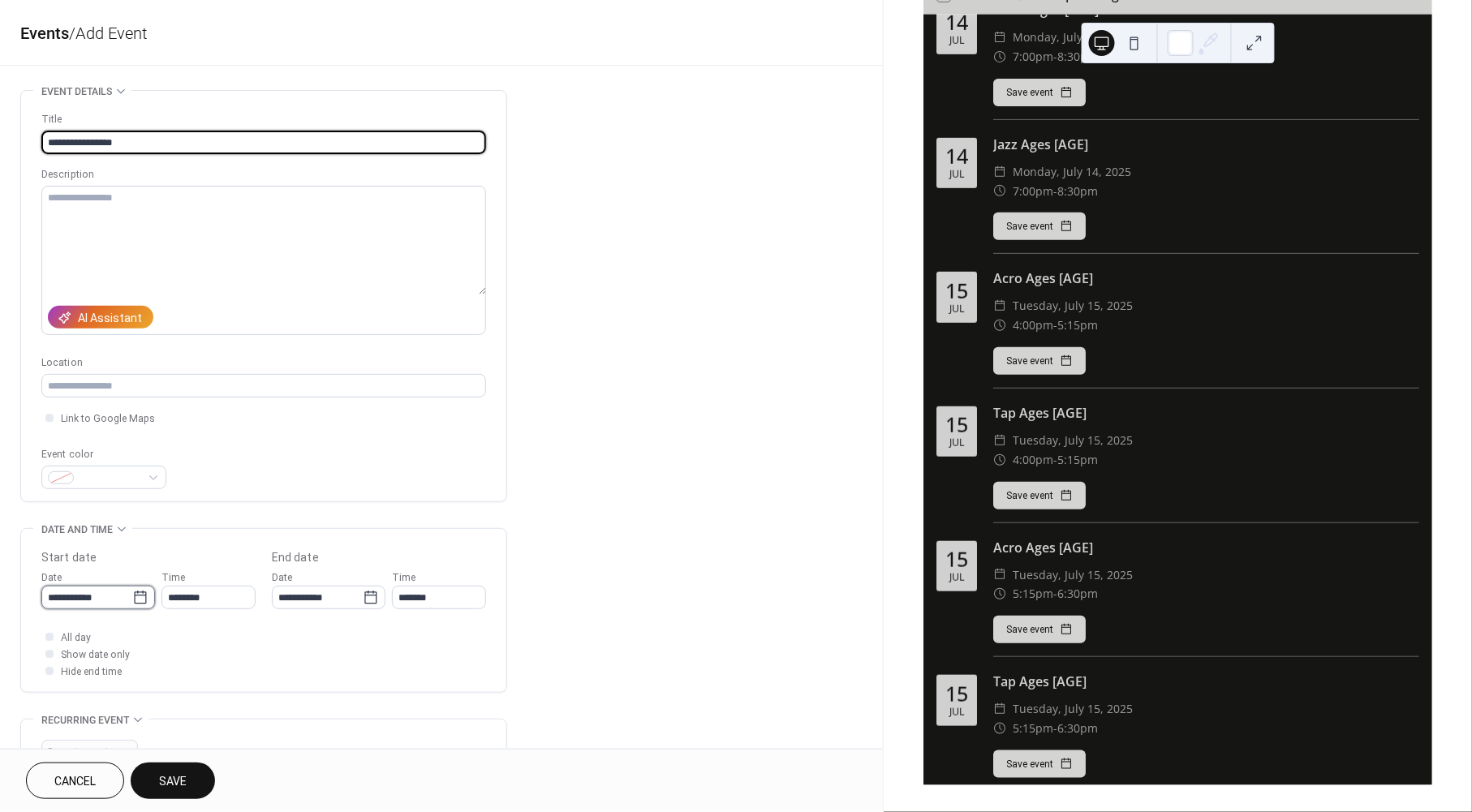 click on "**********" at bounding box center [87, 597] 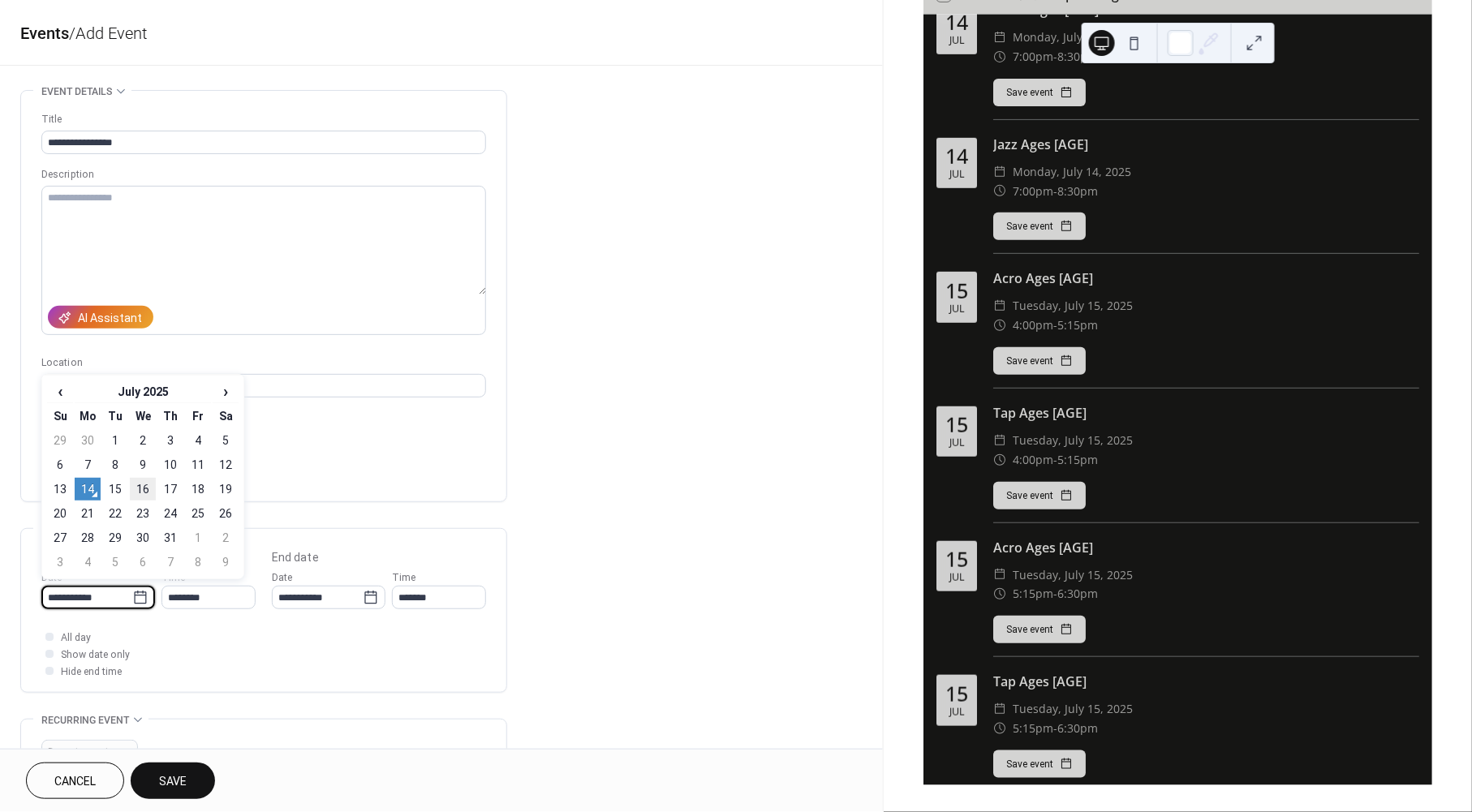 click on "16" at bounding box center [143, 489] 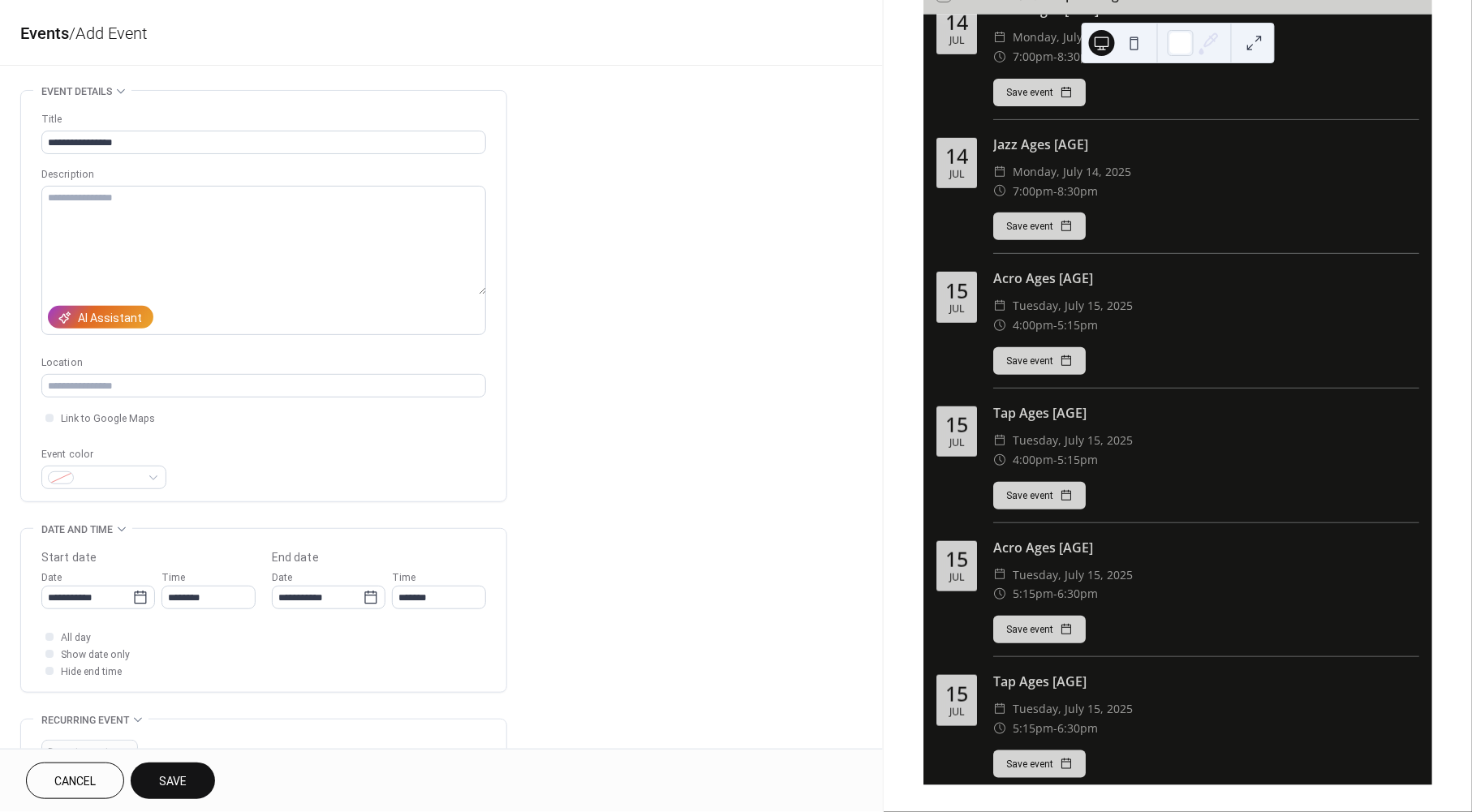 type on "**********" 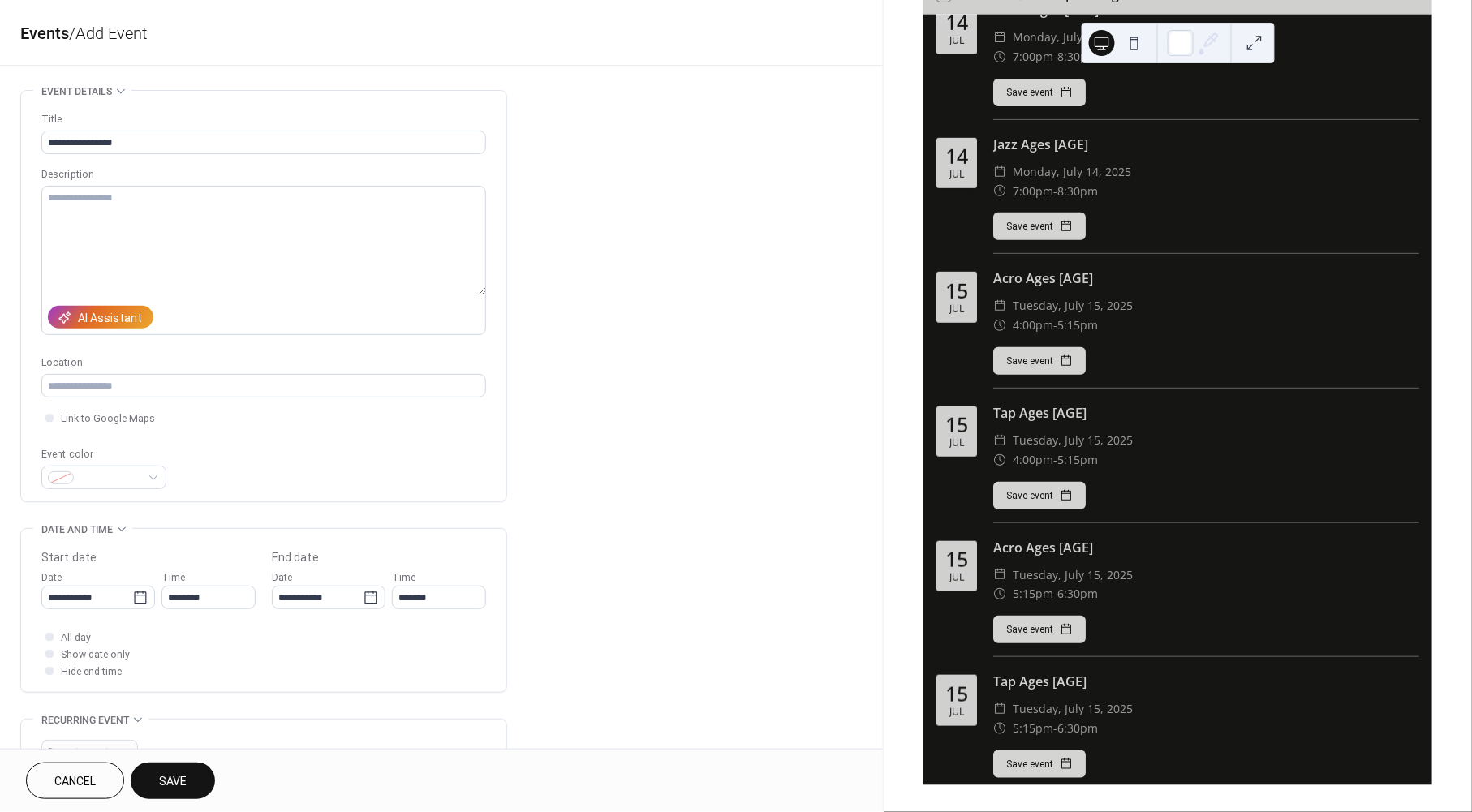 type on "**********" 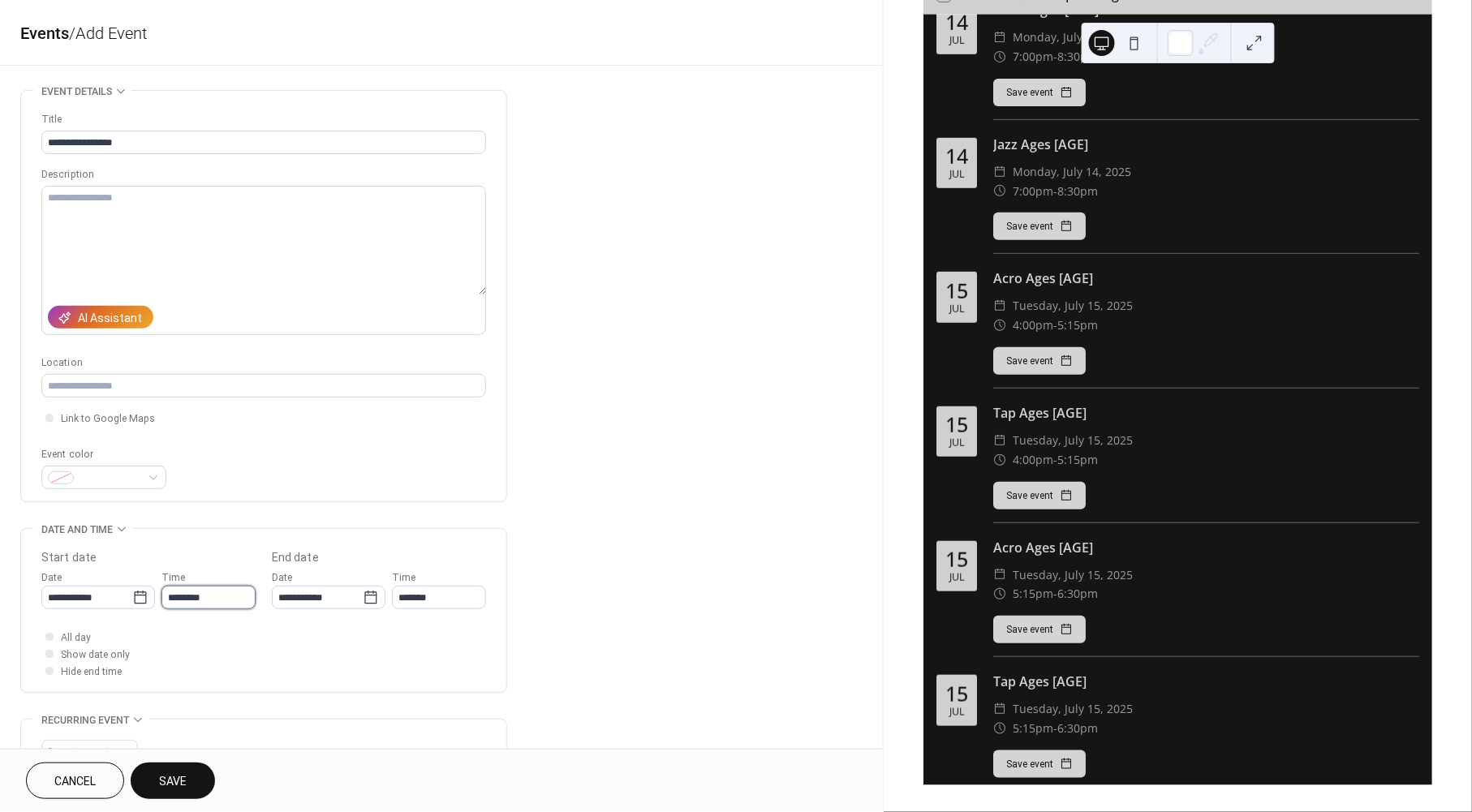 click on "********" at bounding box center [209, 597] 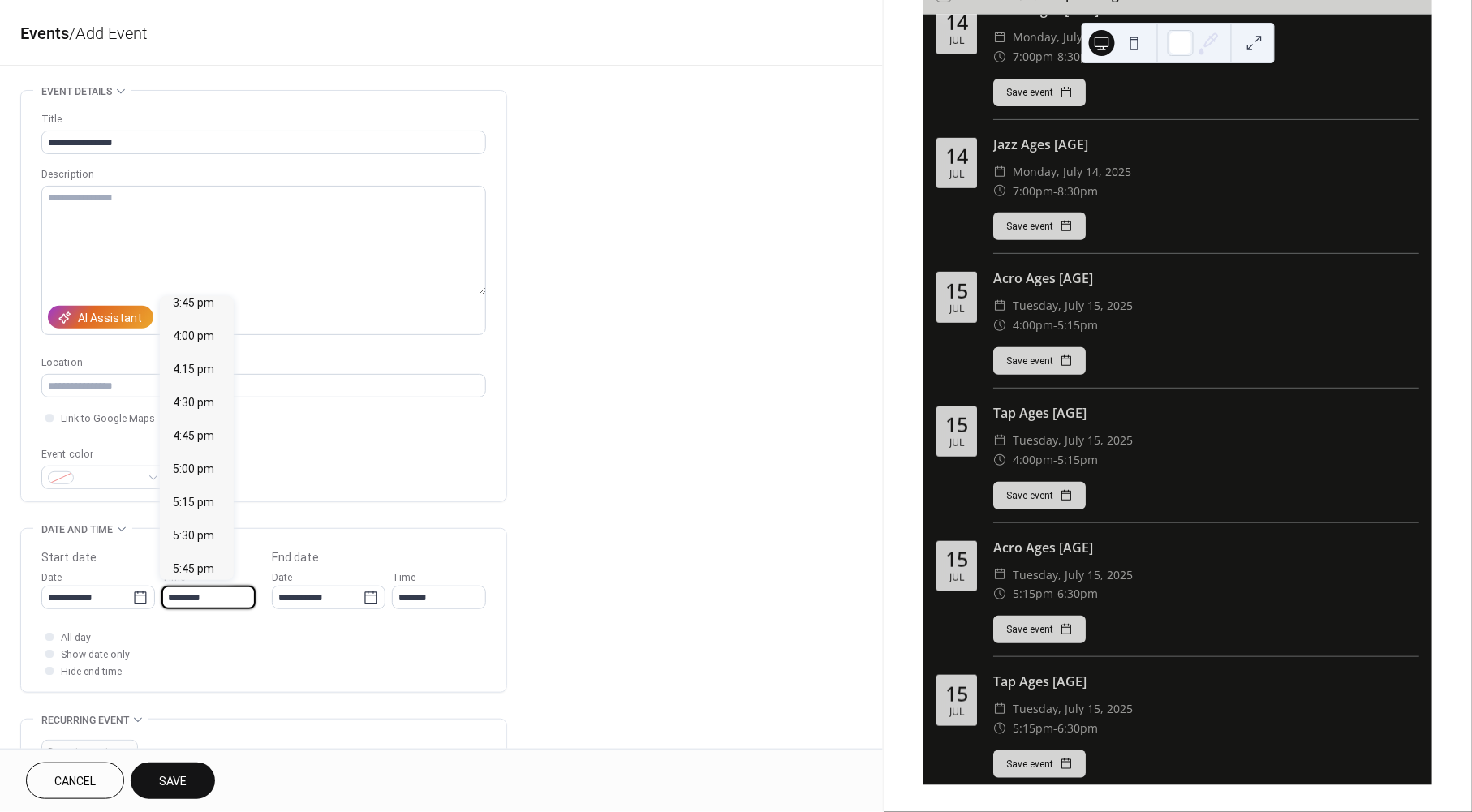scroll, scrollTop: 2217, scrollLeft: 0, axis: vertical 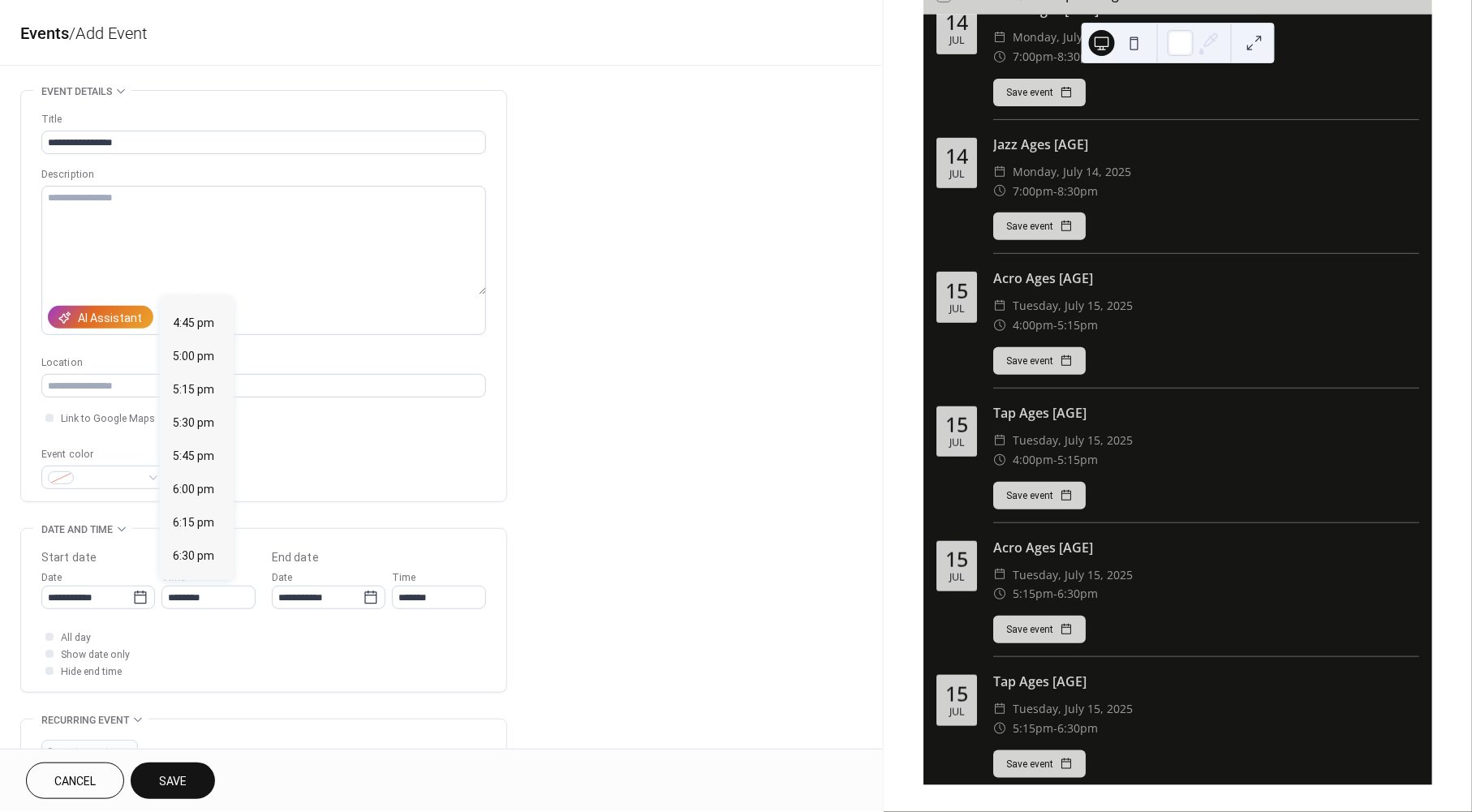 click on "7:00 pm" at bounding box center (196, 623) 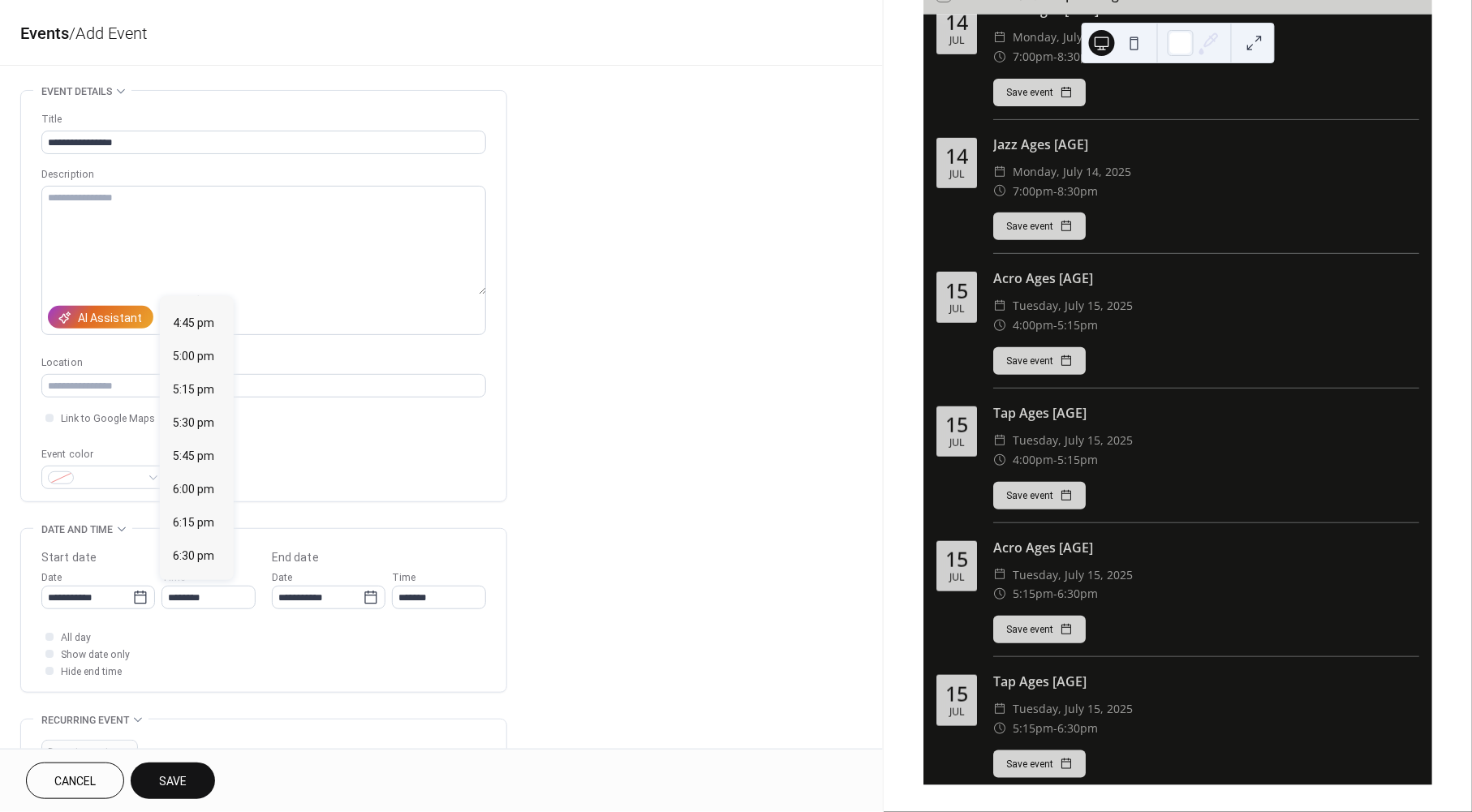 type on "*******" 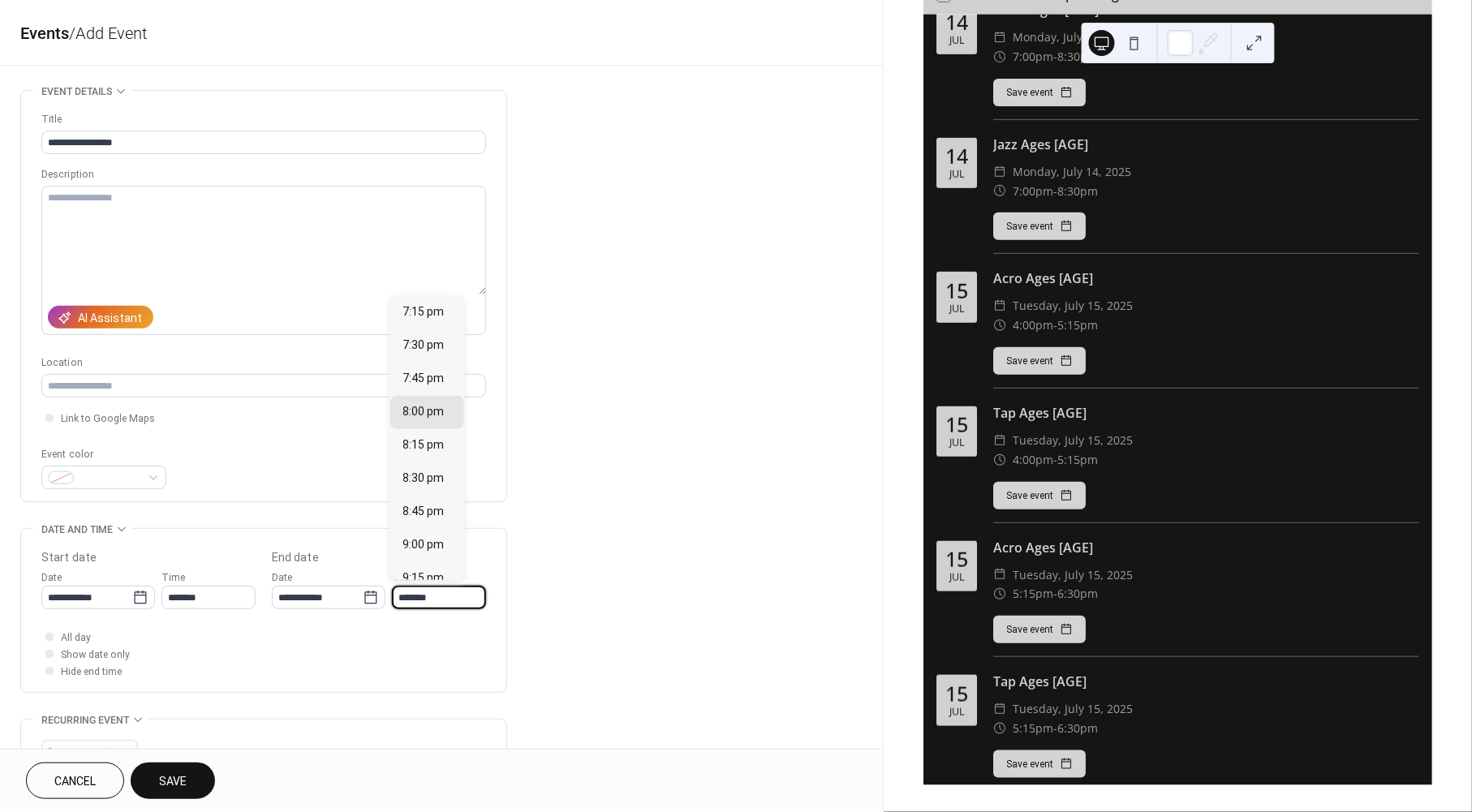 click on "*******" at bounding box center (439, 597) 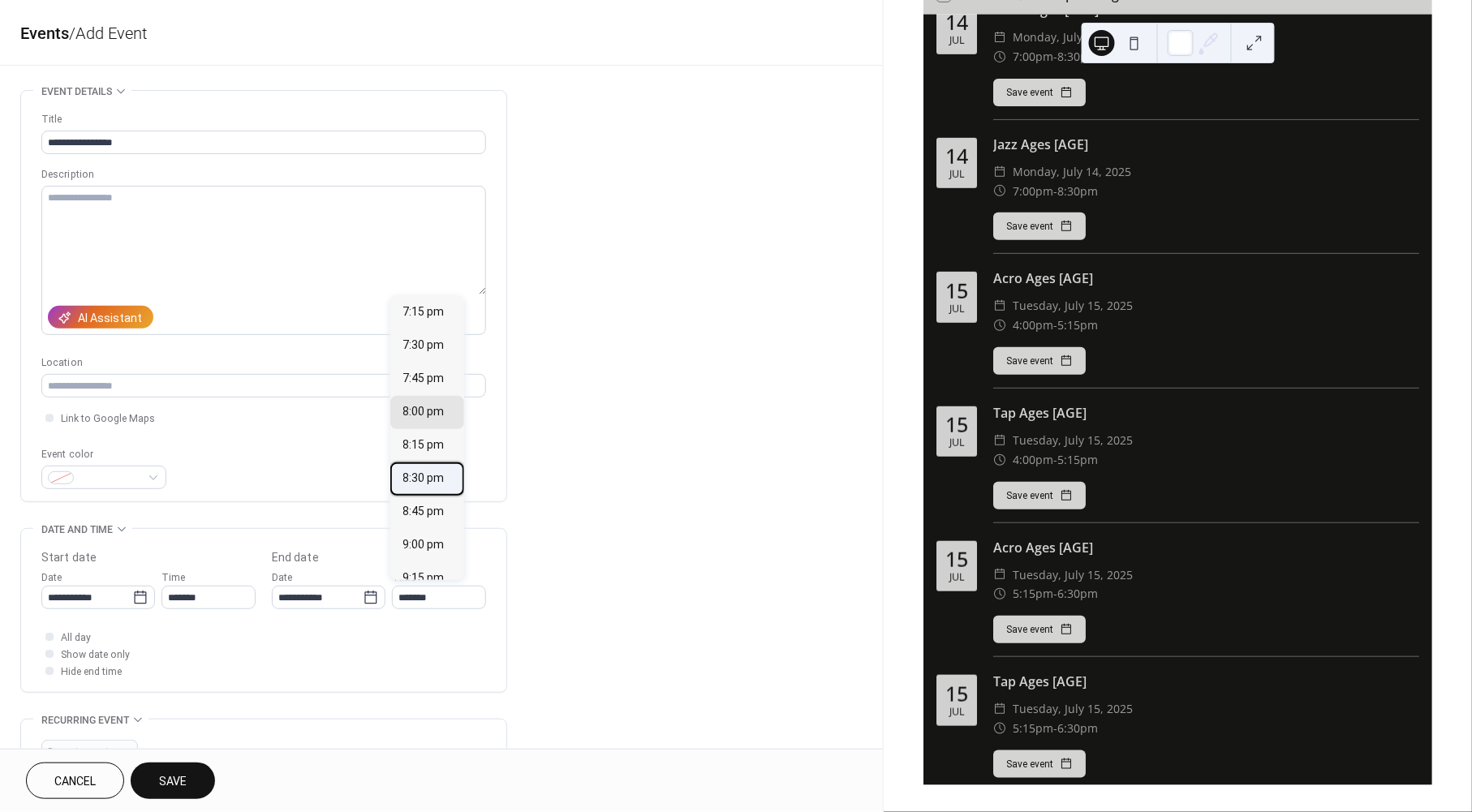 click on "8:30 pm" at bounding box center [424, 479] 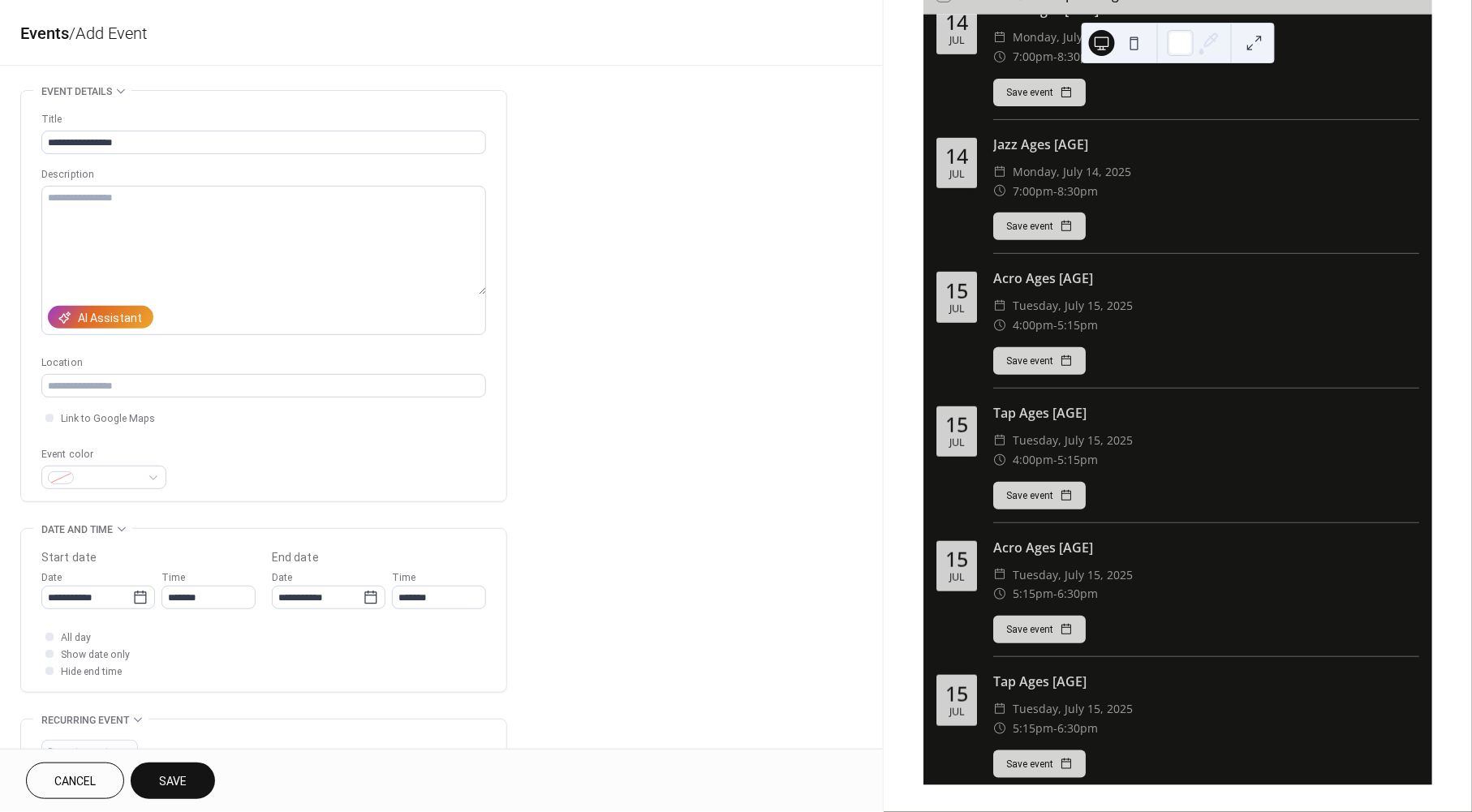 click on "Save" at bounding box center [173, 782] 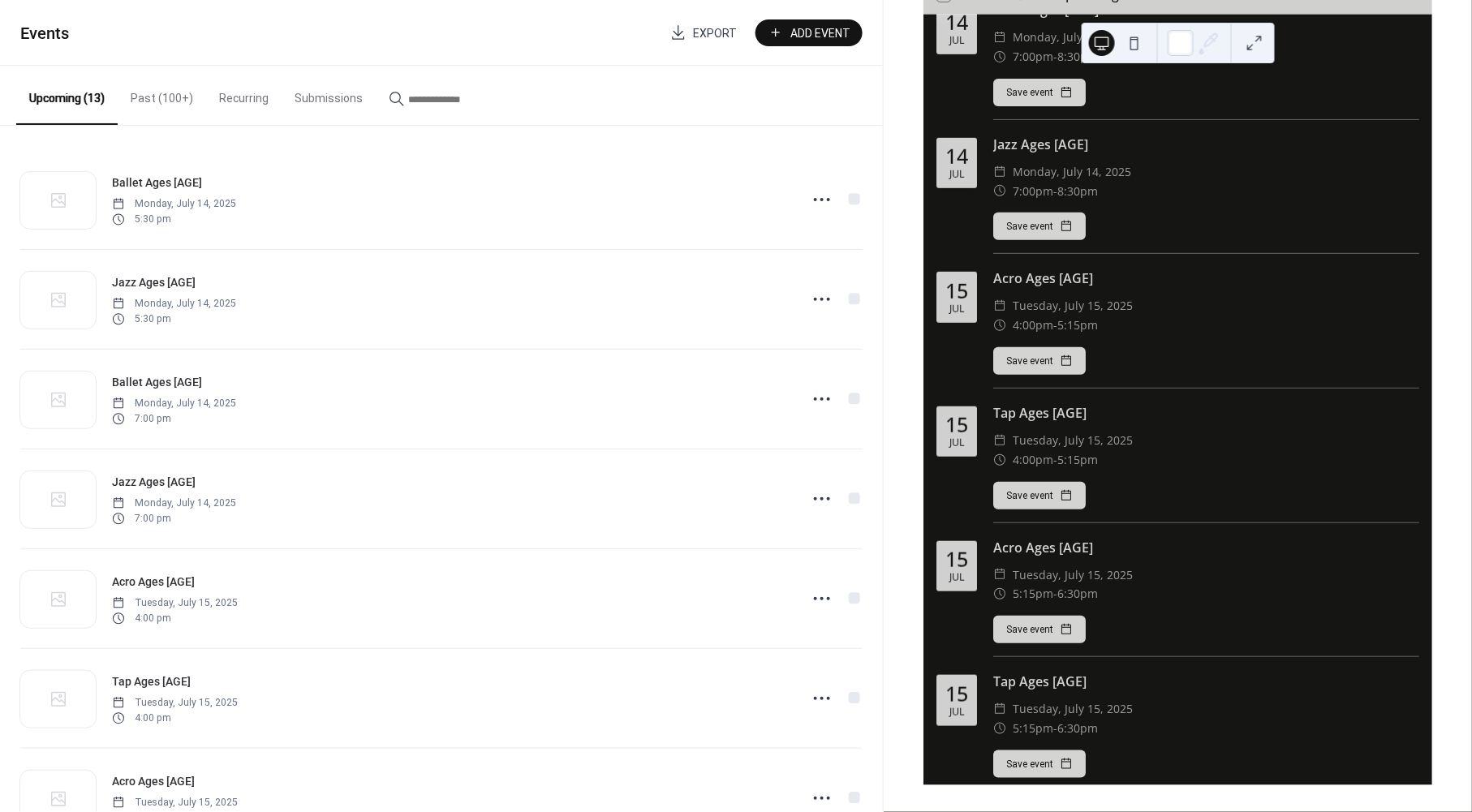 click on "Add Event" at bounding box center [809, 32] 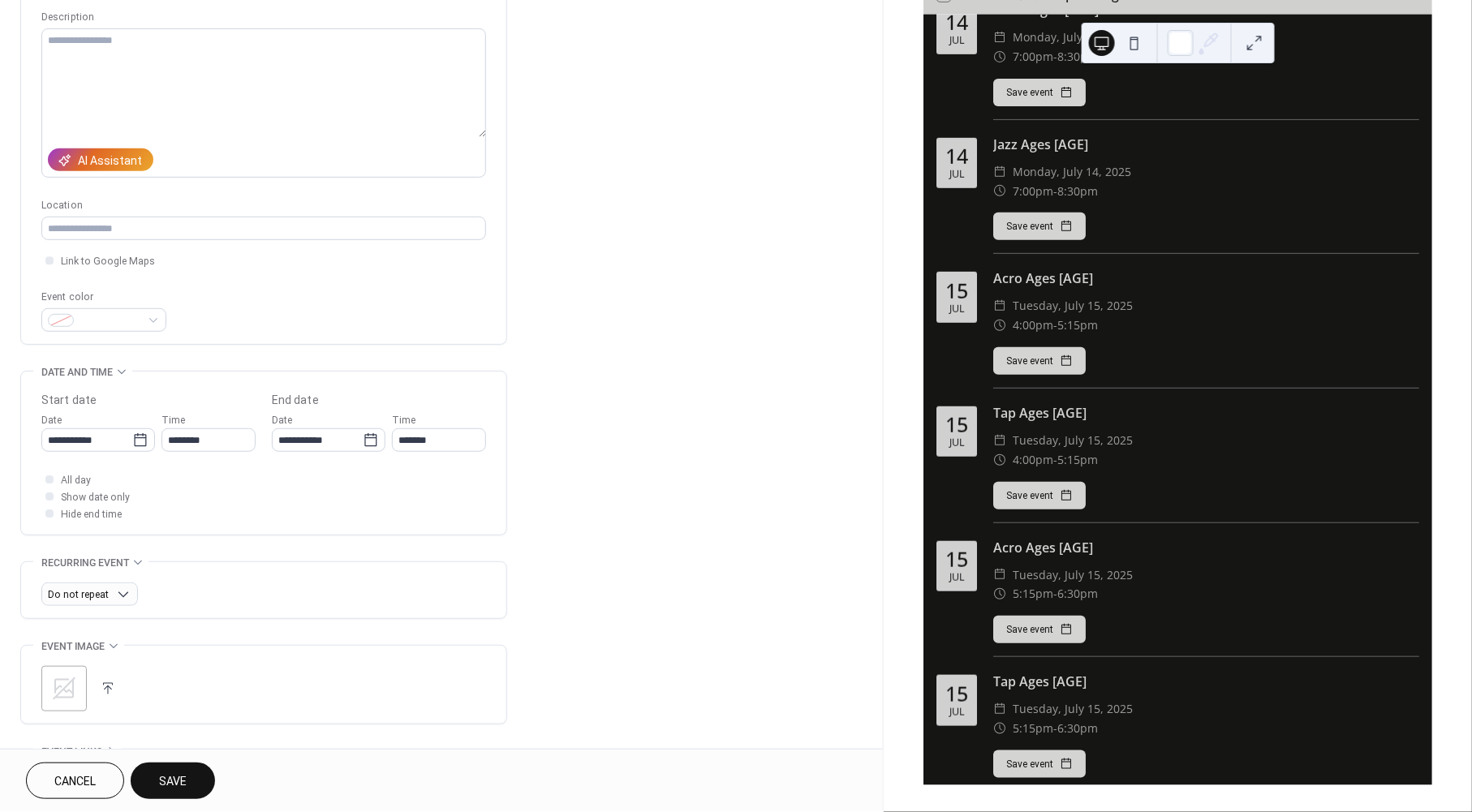 scroll, scrollTop: 186, scrollLeft: 0, axis: vertical 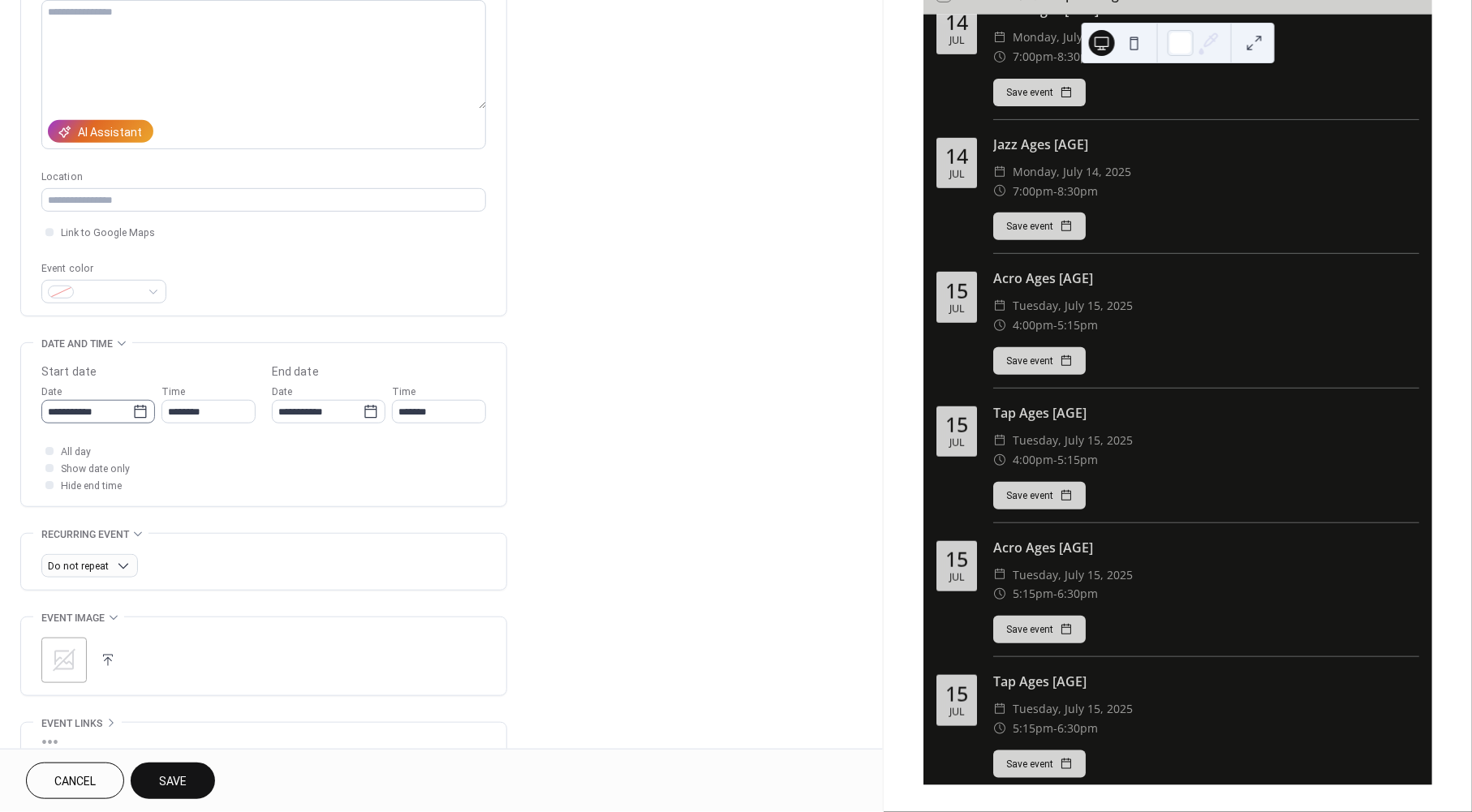 type on "**********" 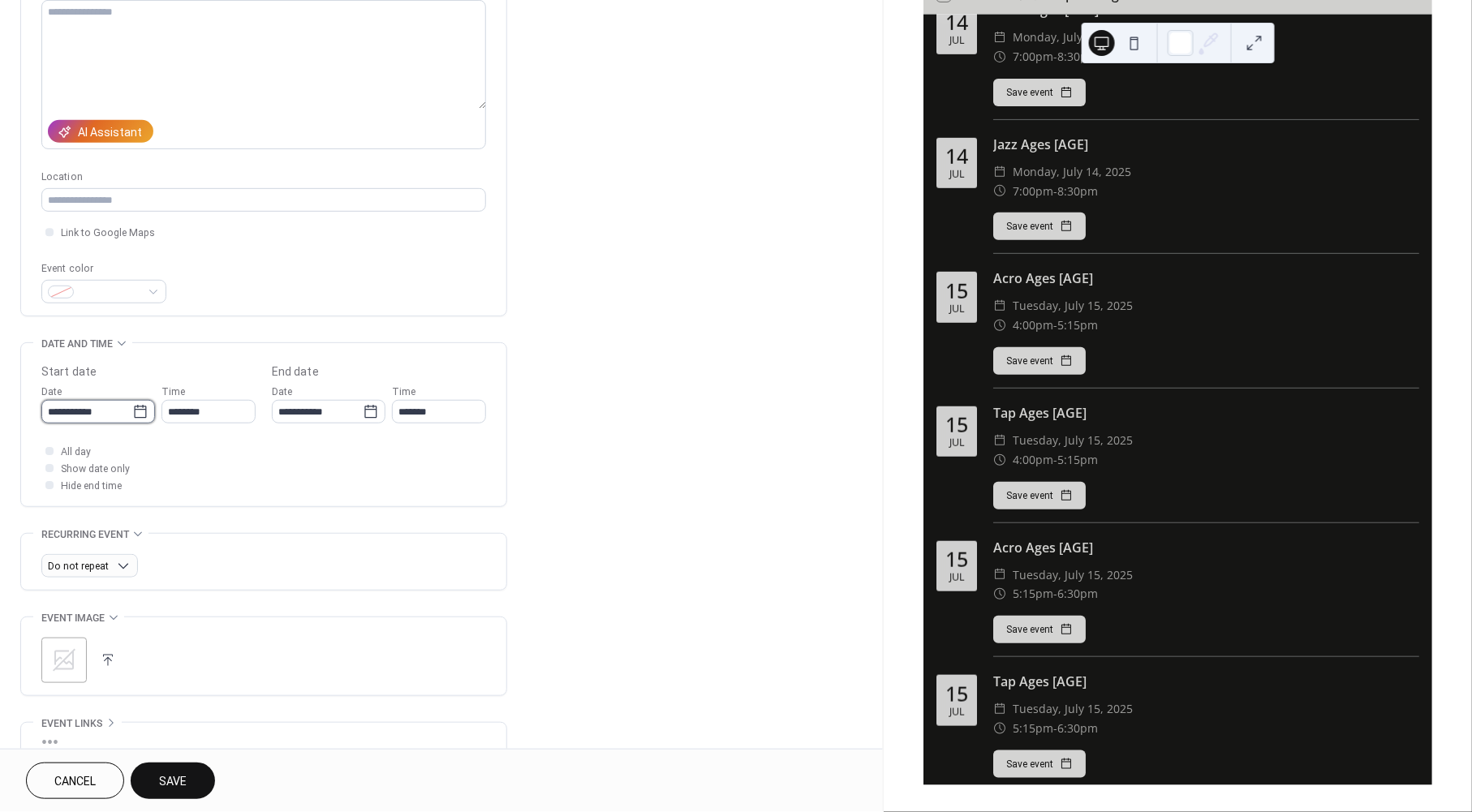 click on "**********" at bounding box center [87, 411] 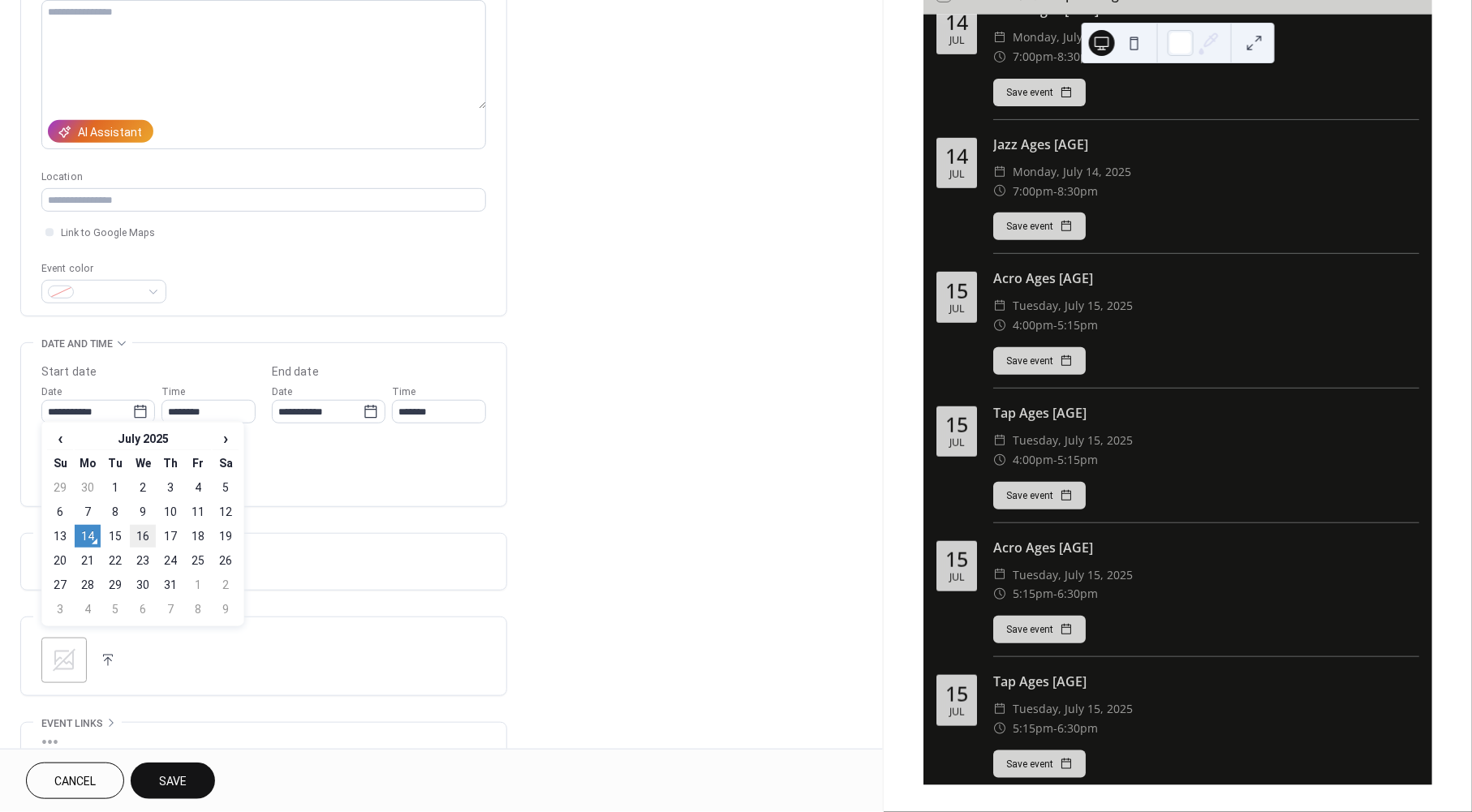 click on "16" at bounding box center [143, 536] 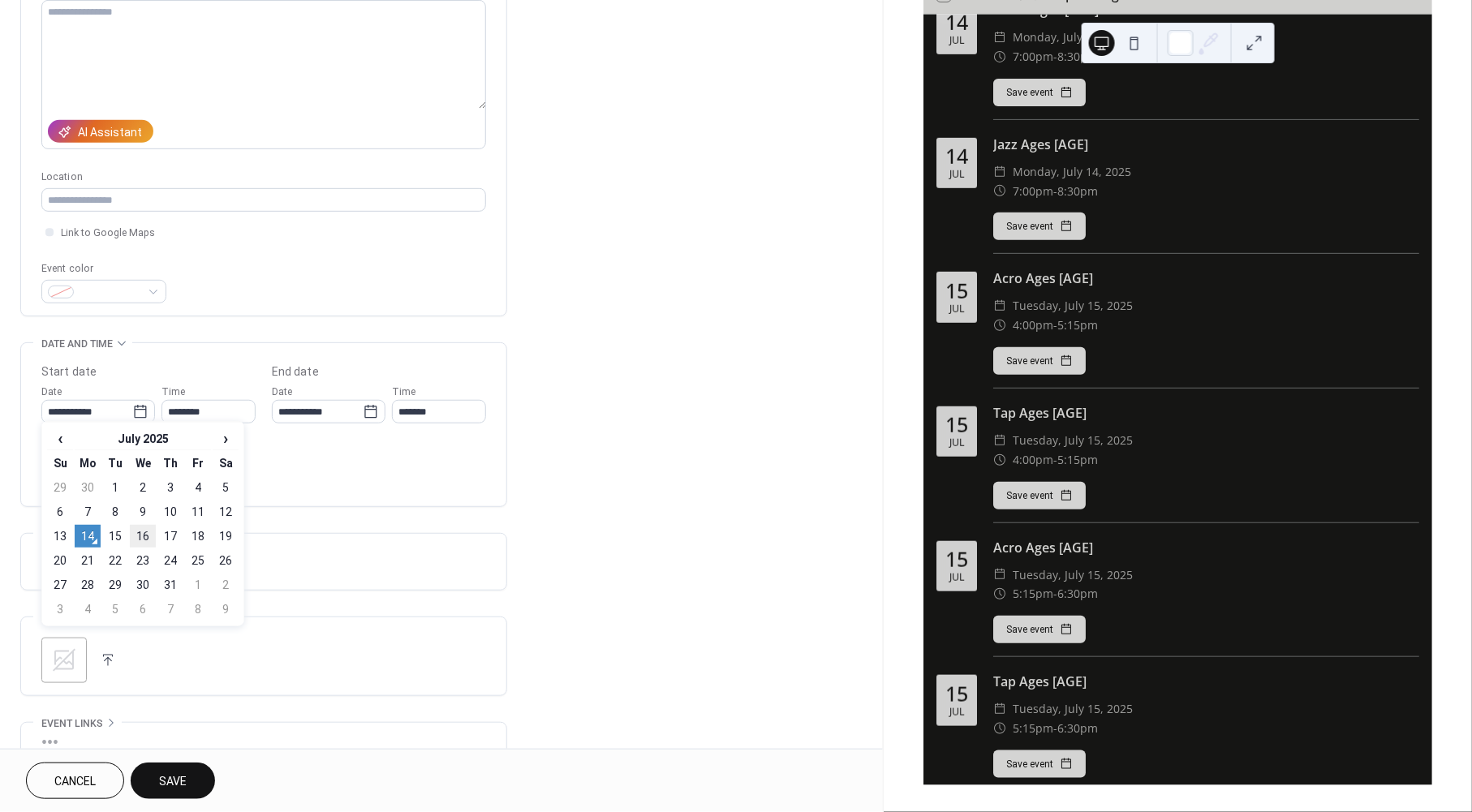 type on "**********" 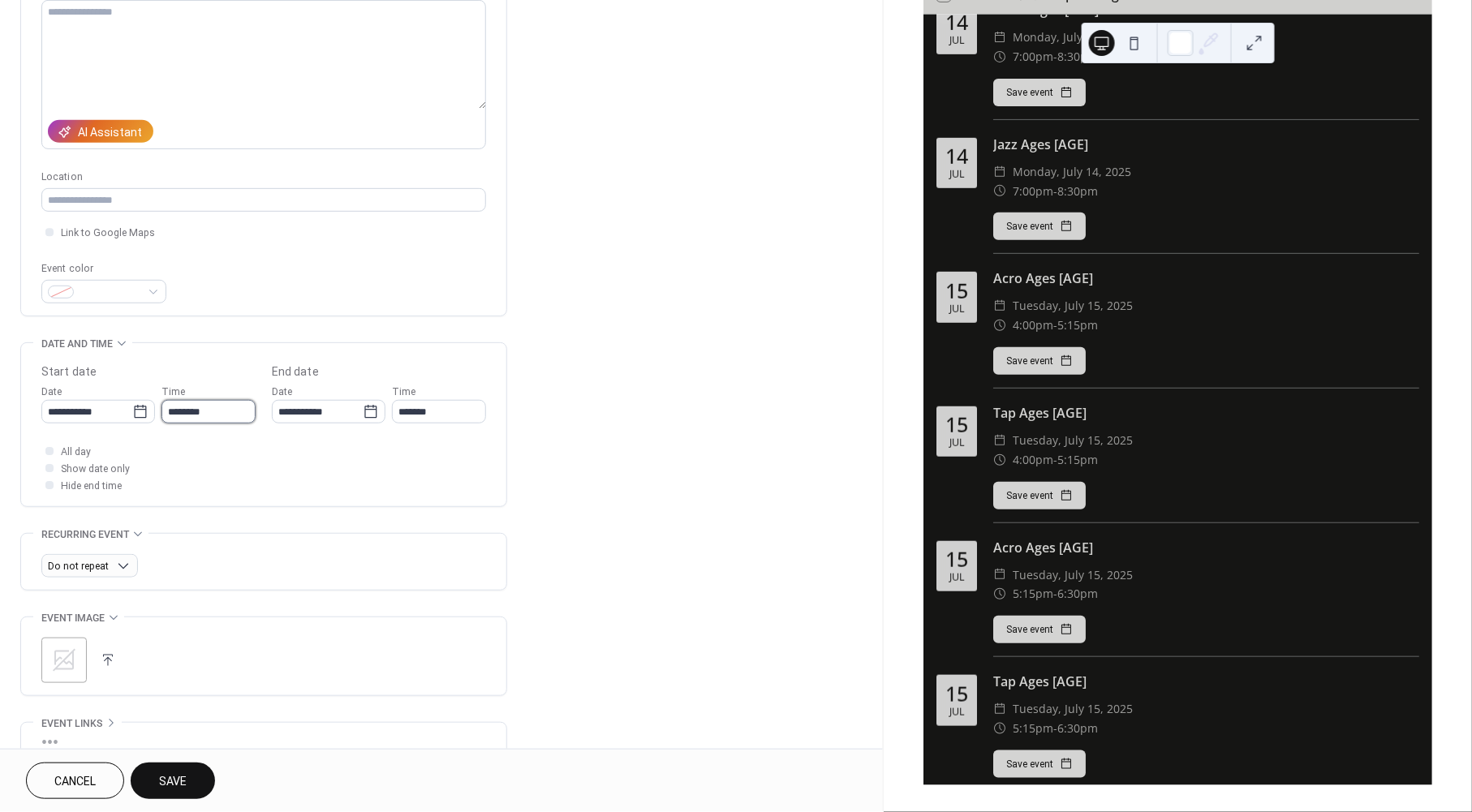 click on "********" at bounding box center [209, 411] 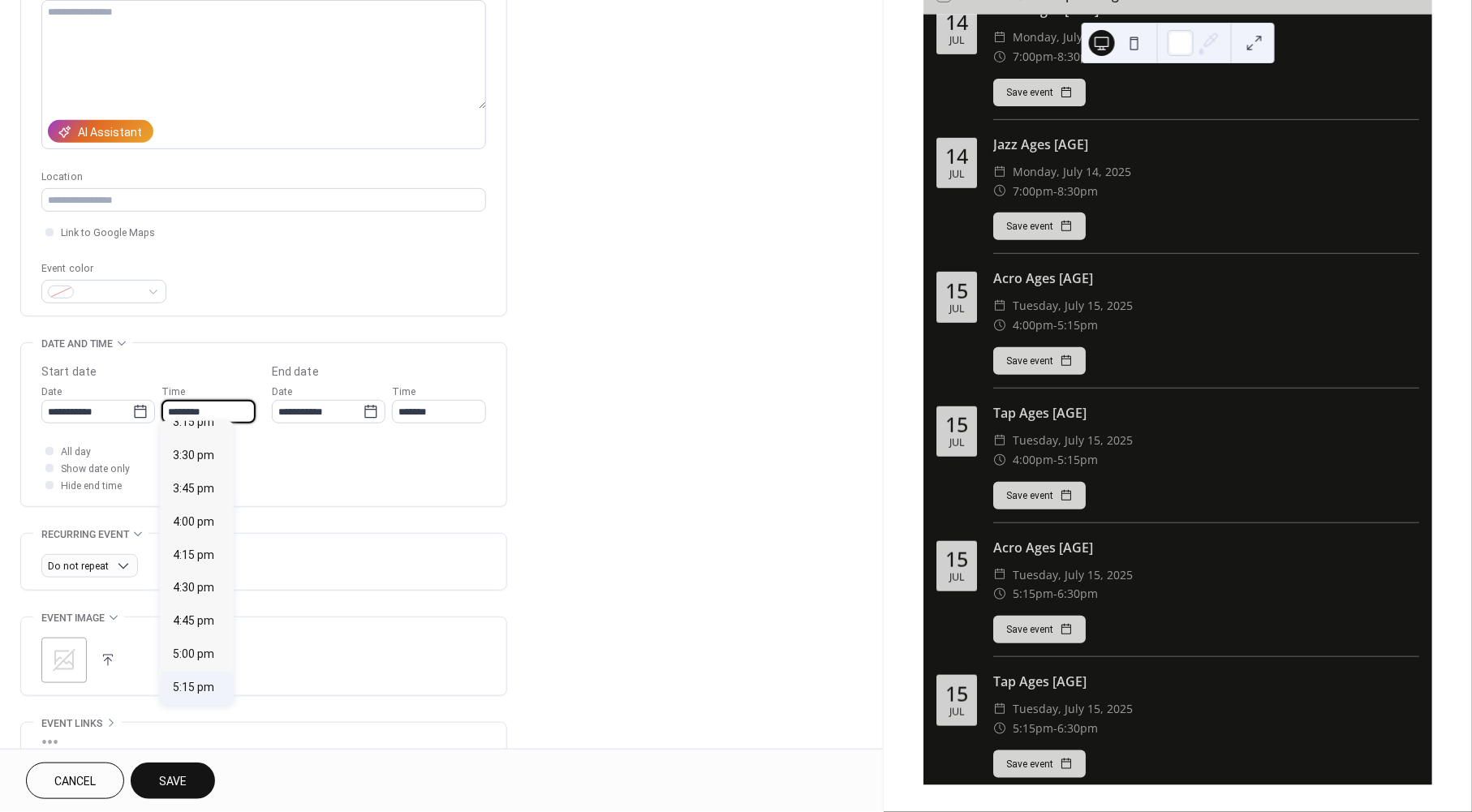scroll, scrollTop: 2223, scrollLeft: 0, axis: vertical 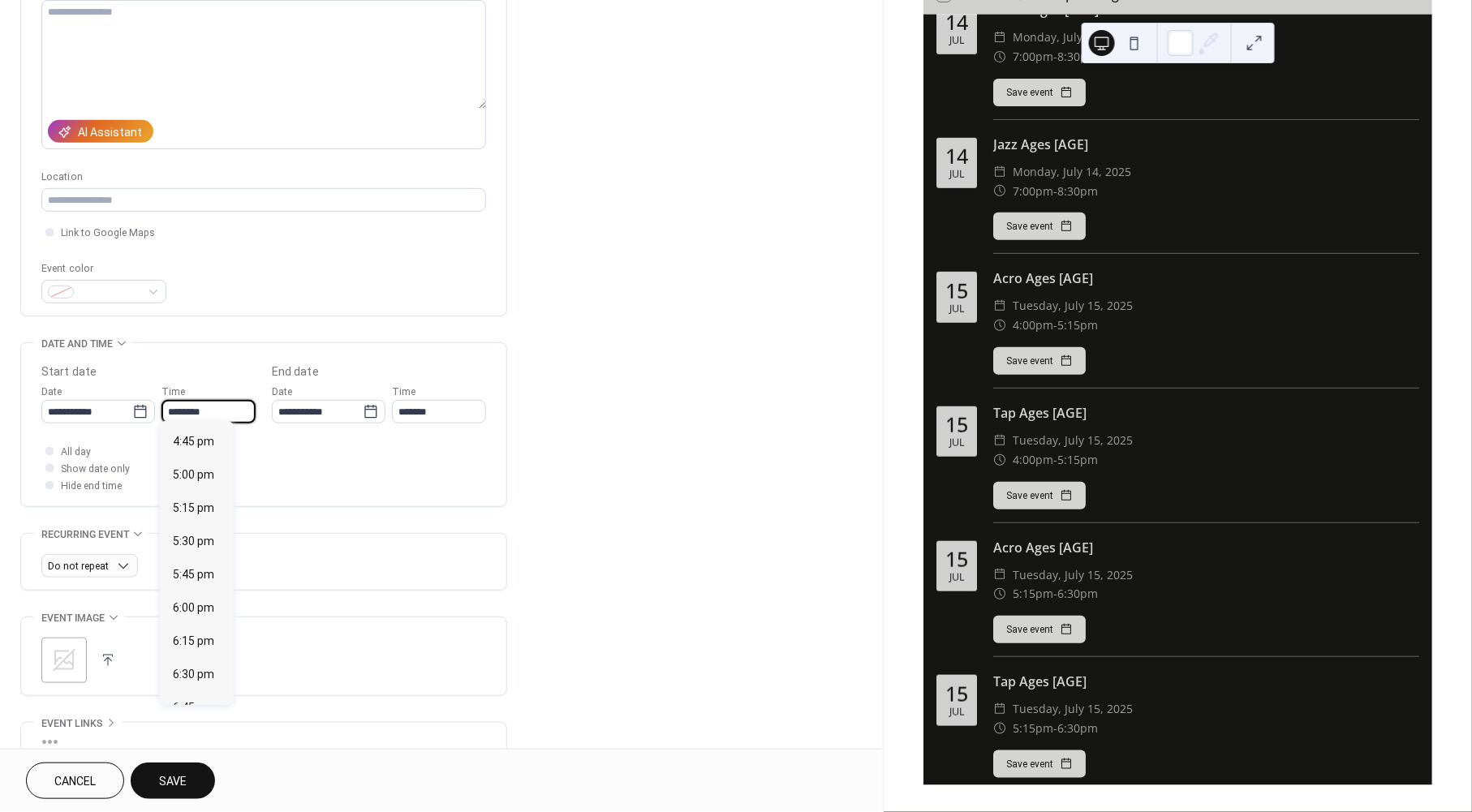 click on "7:00 pm" at bounding box center [193, 741] 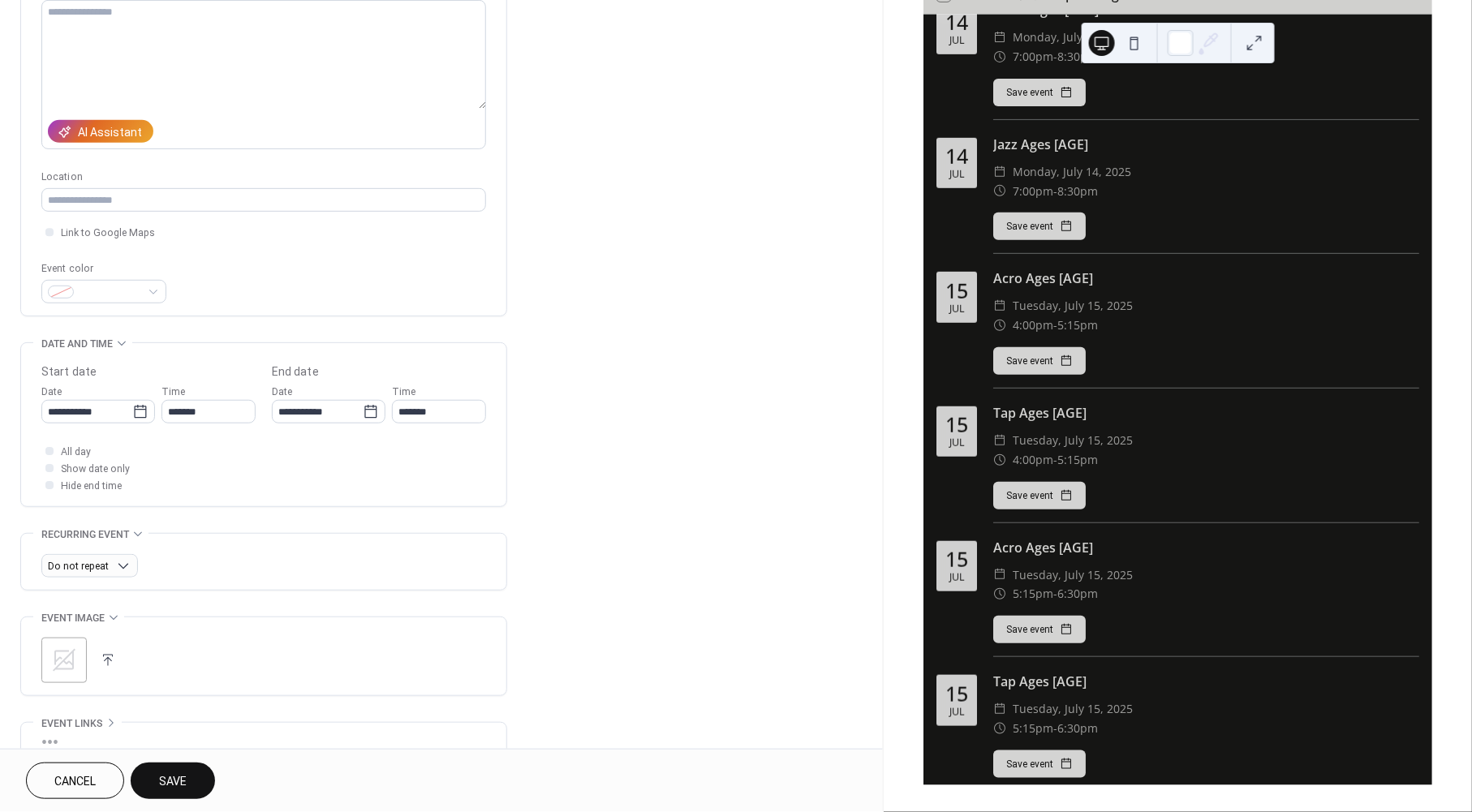 type on "*******" 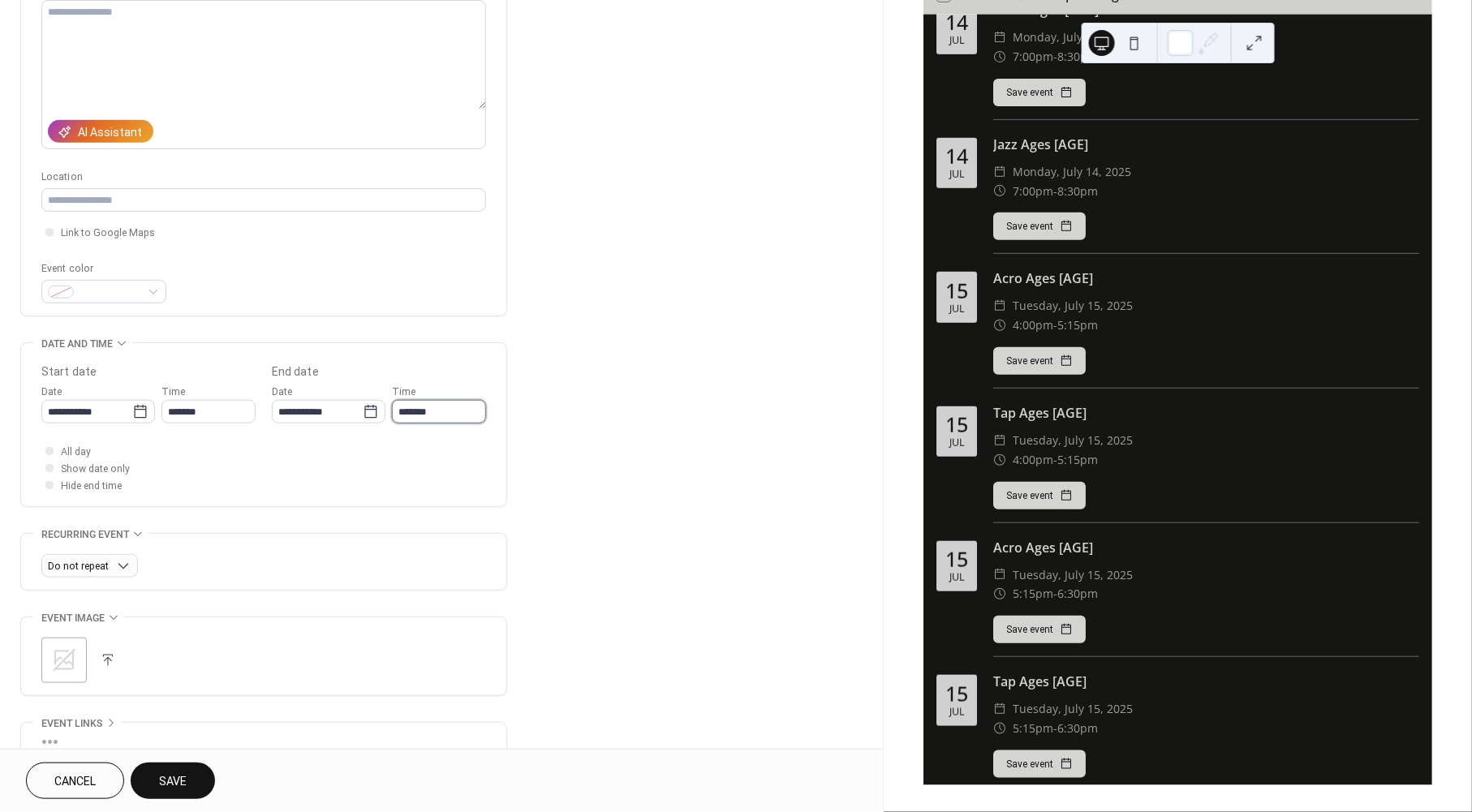 click on "*******" at bounding box center (439, 411) 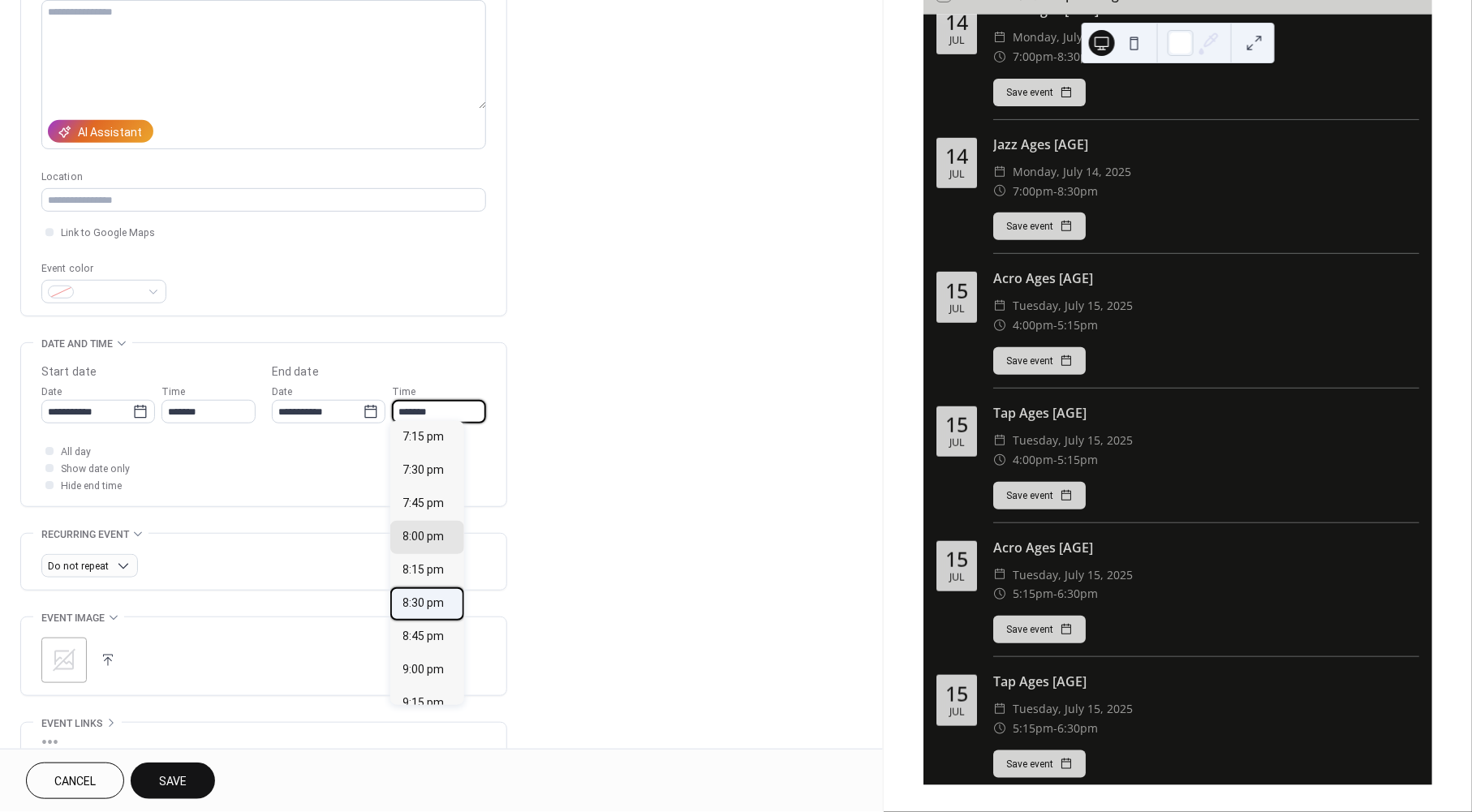 click on "8:30 pm" at bounding box center (424, 604) 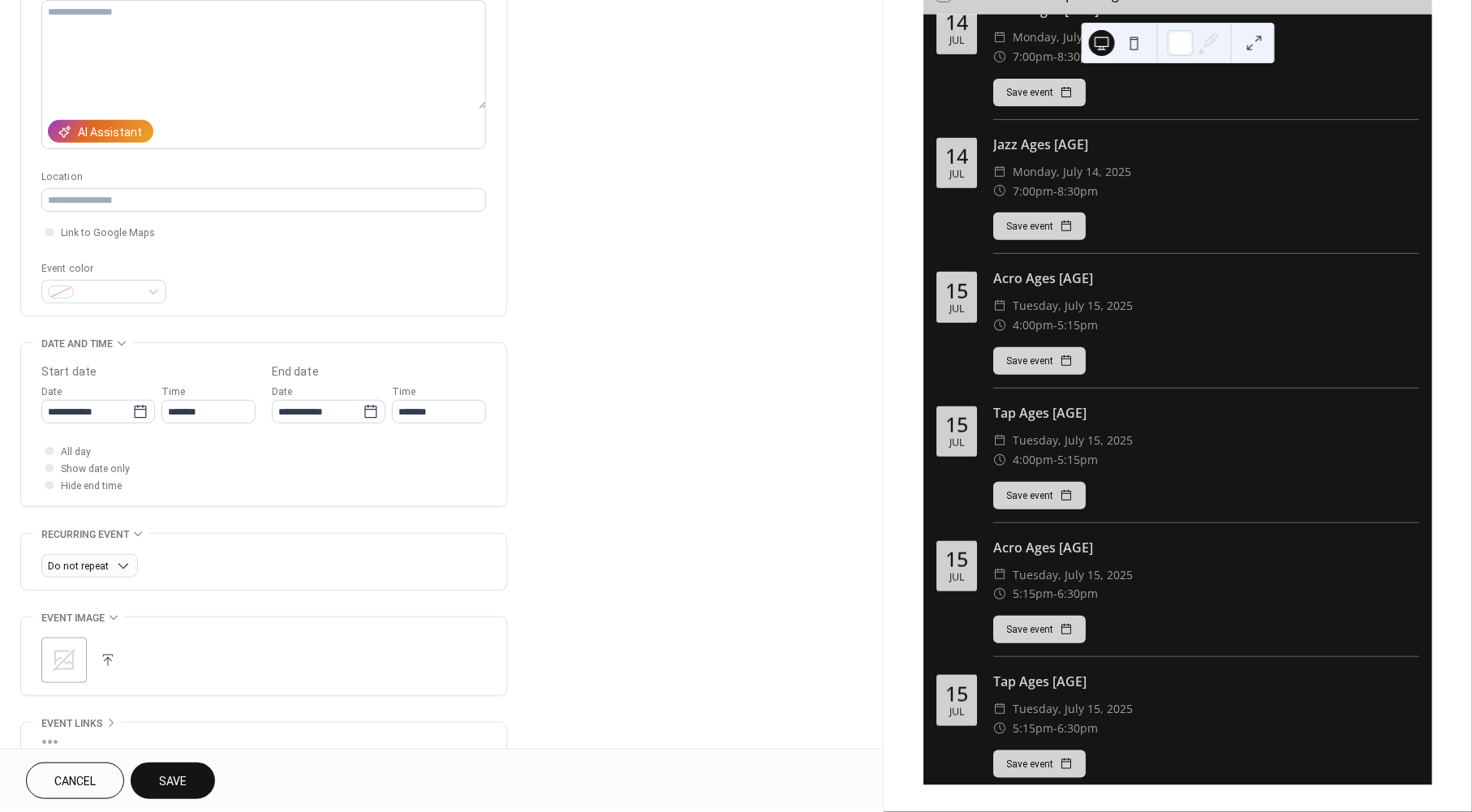 click on "Save" at bounding box center (173, 780) 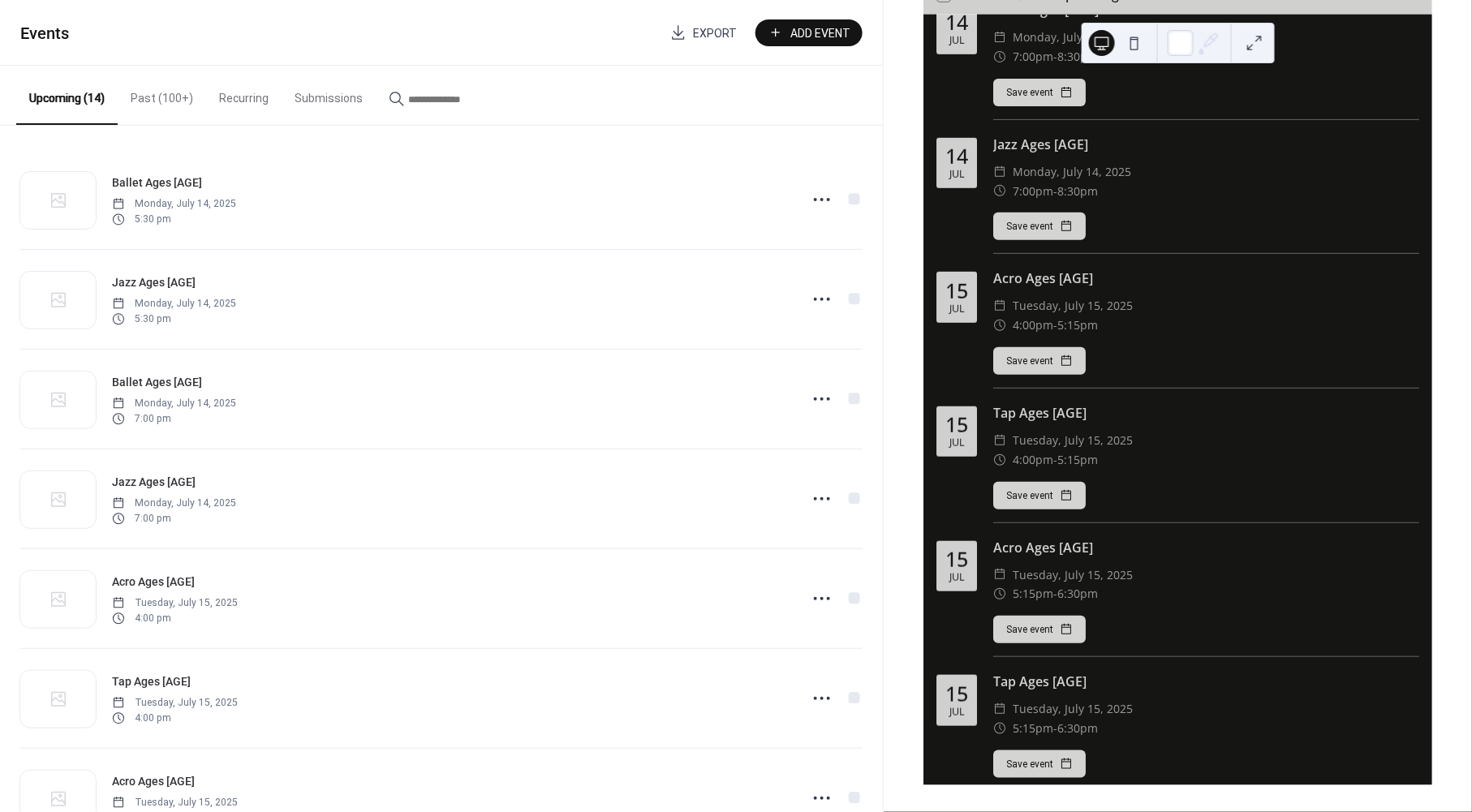 click on "Add Event" at bounding box center (820, 33) 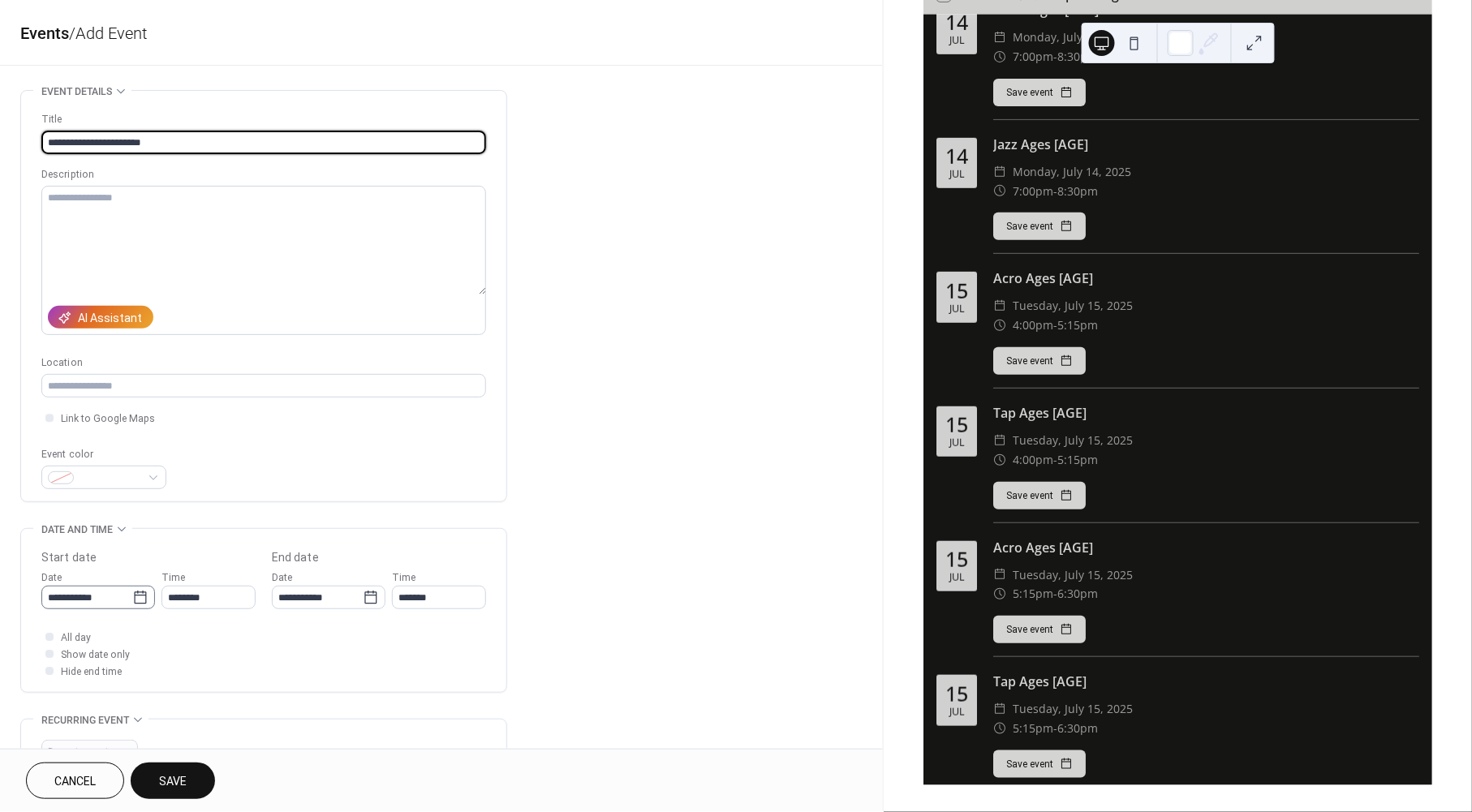 type on "**********" 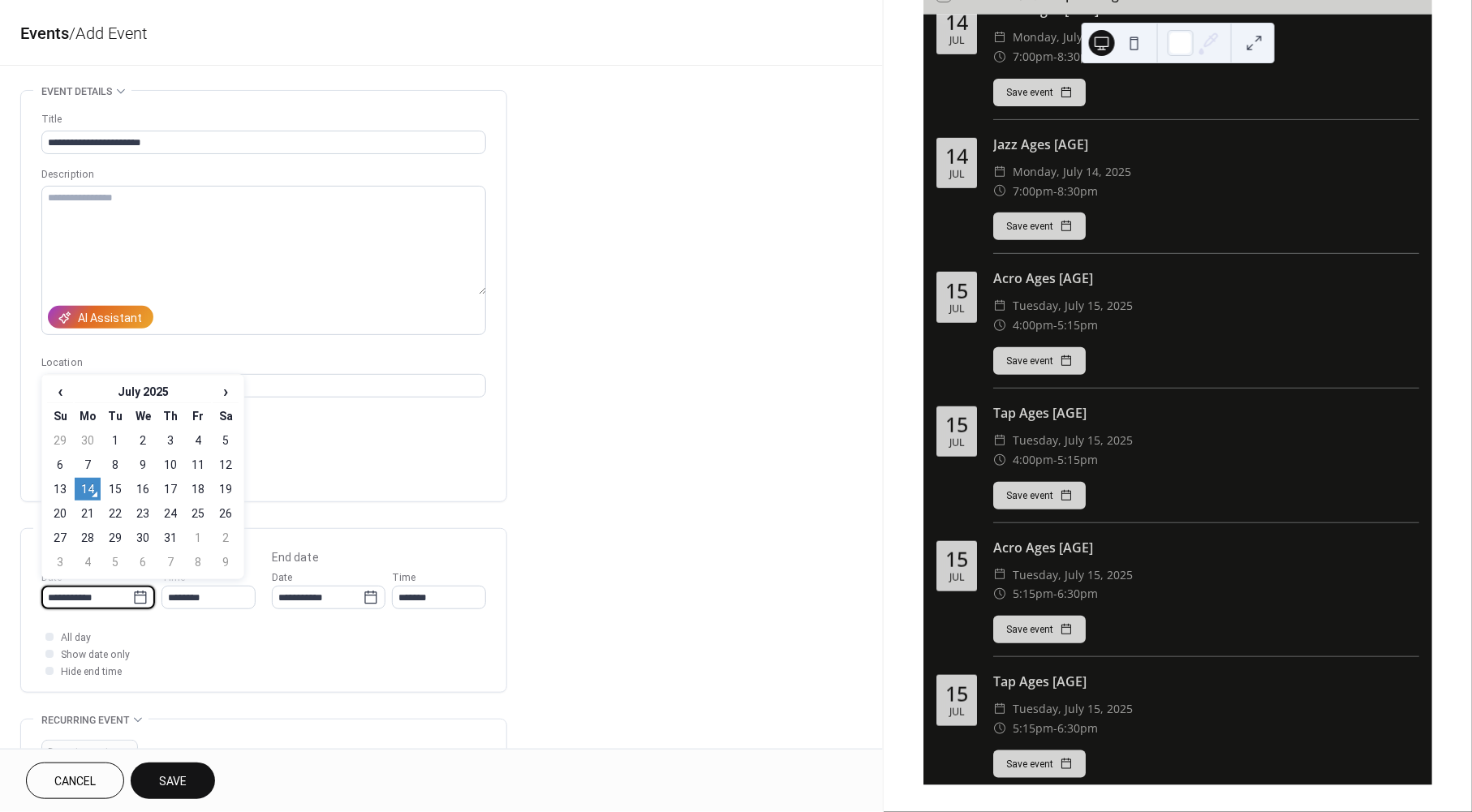 click on "**********" at bounding box center (87, 597) 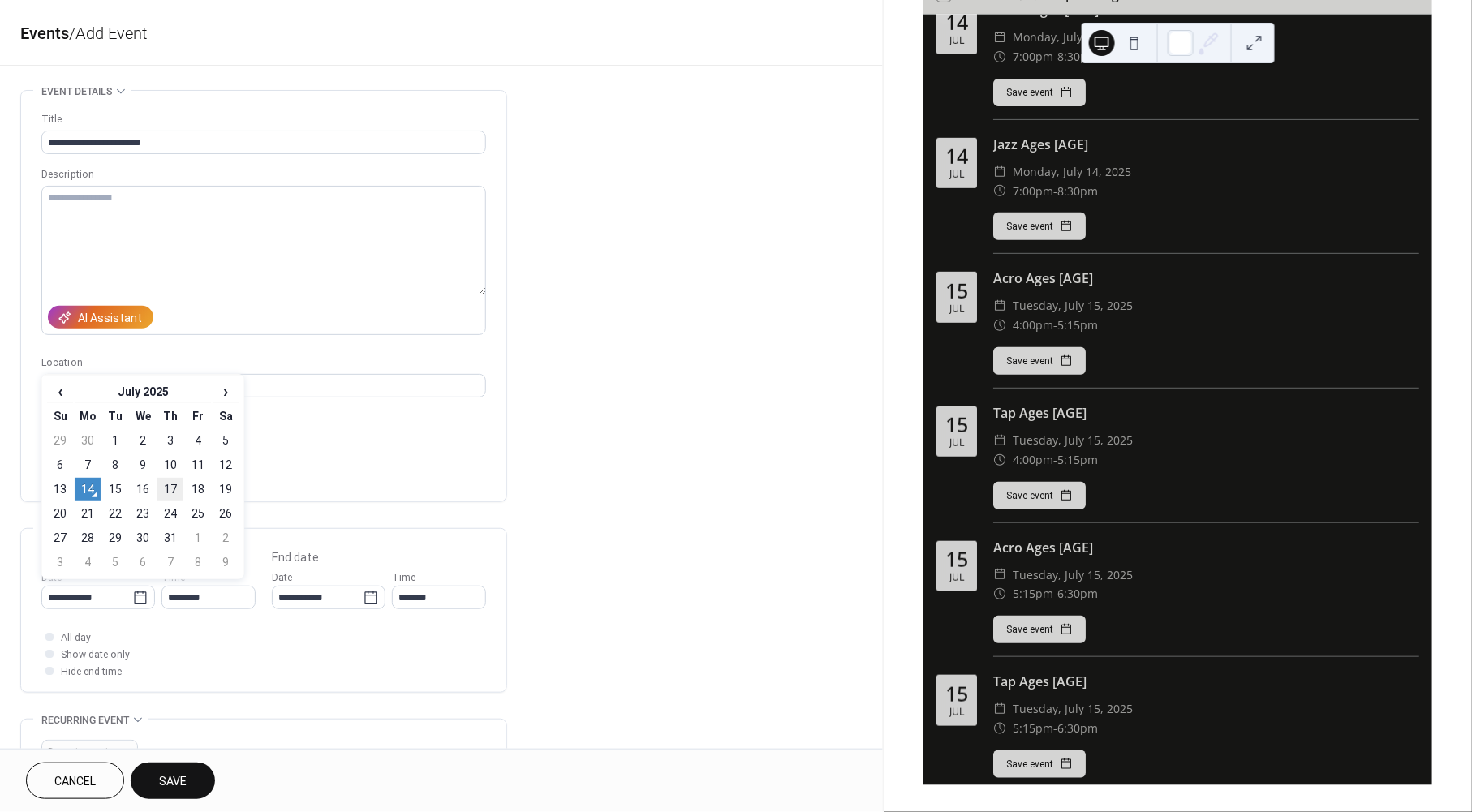 click on "17" at bounding box center [170, 489] 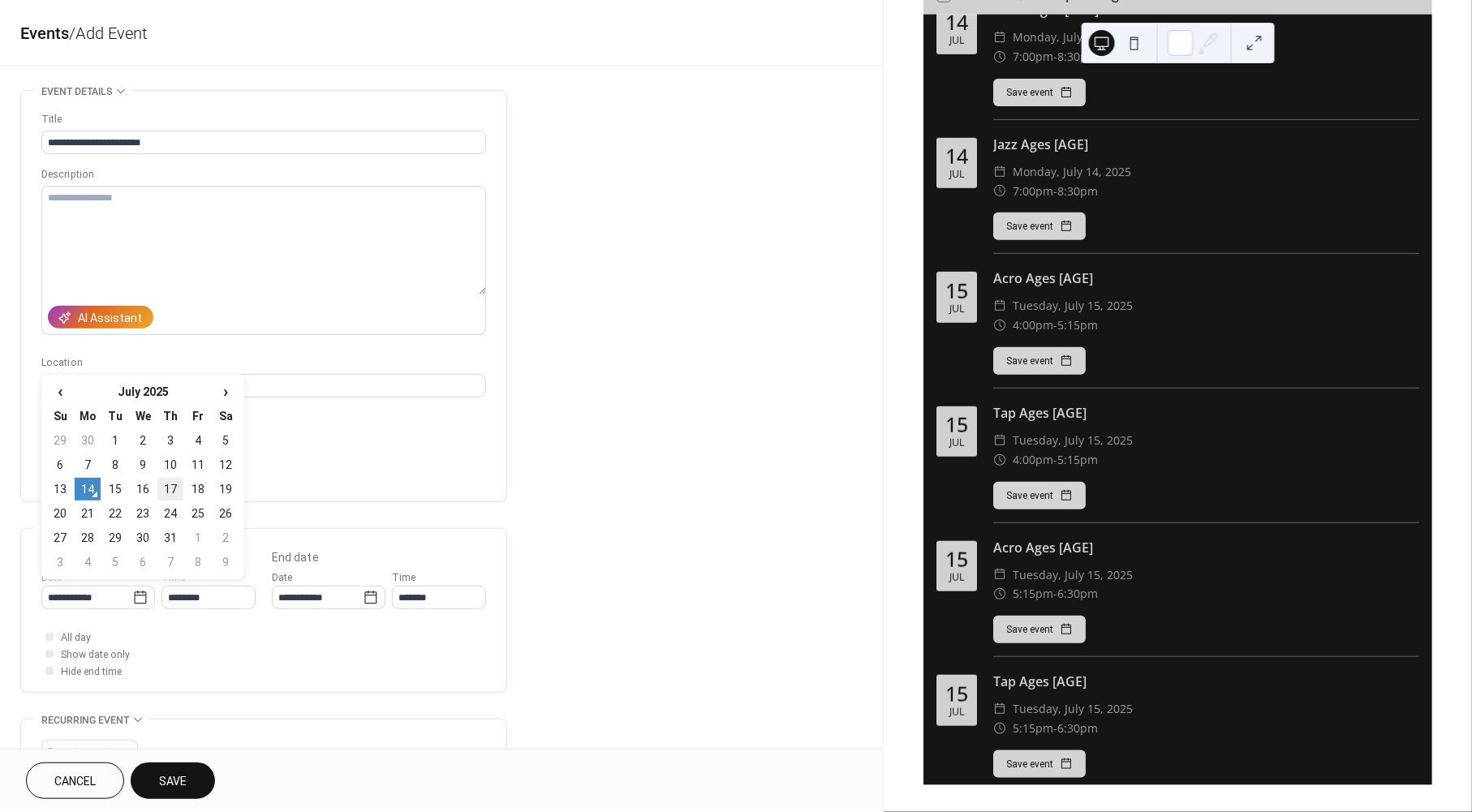 type on "**********" 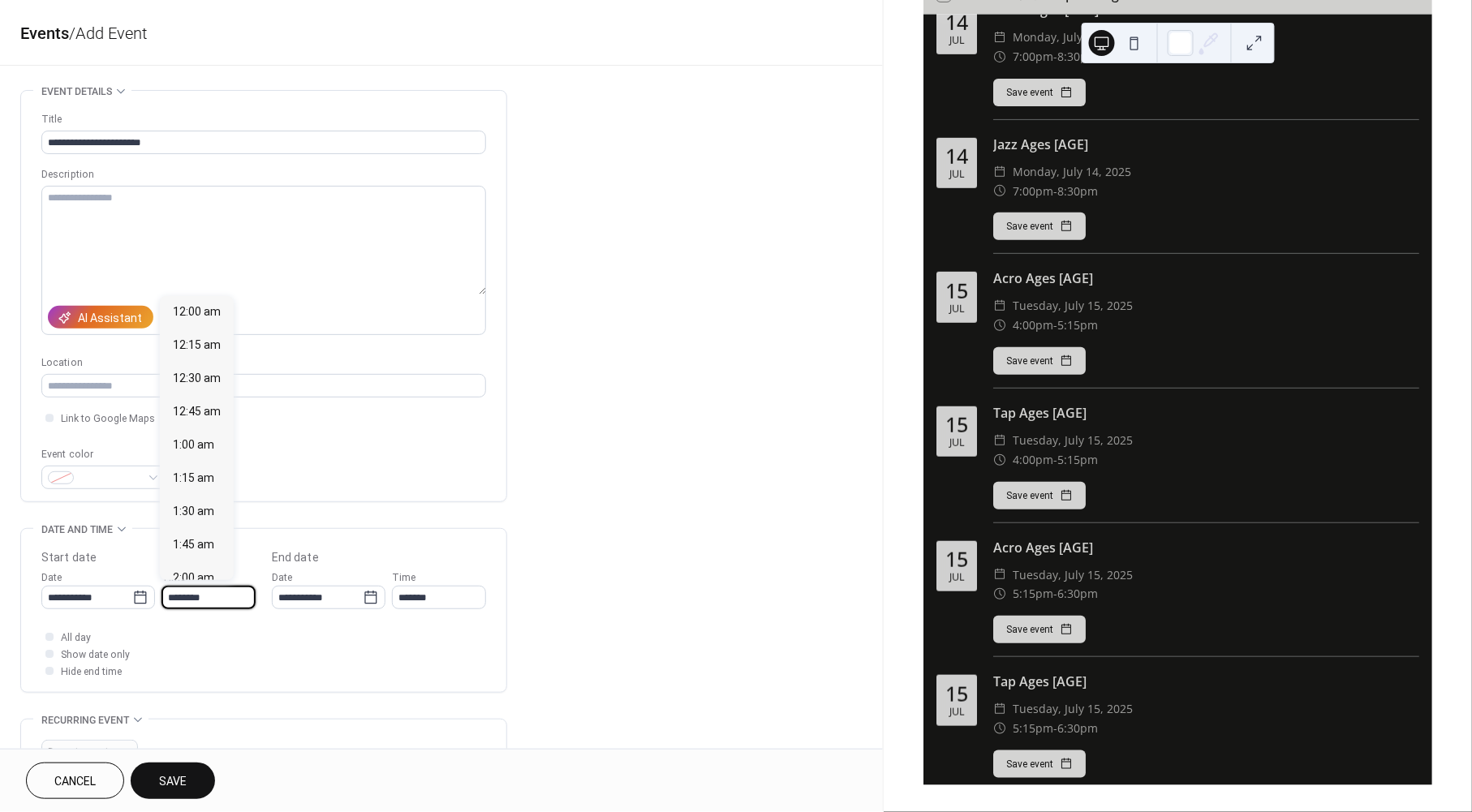 click on "********" at bounding box center [209, 597] 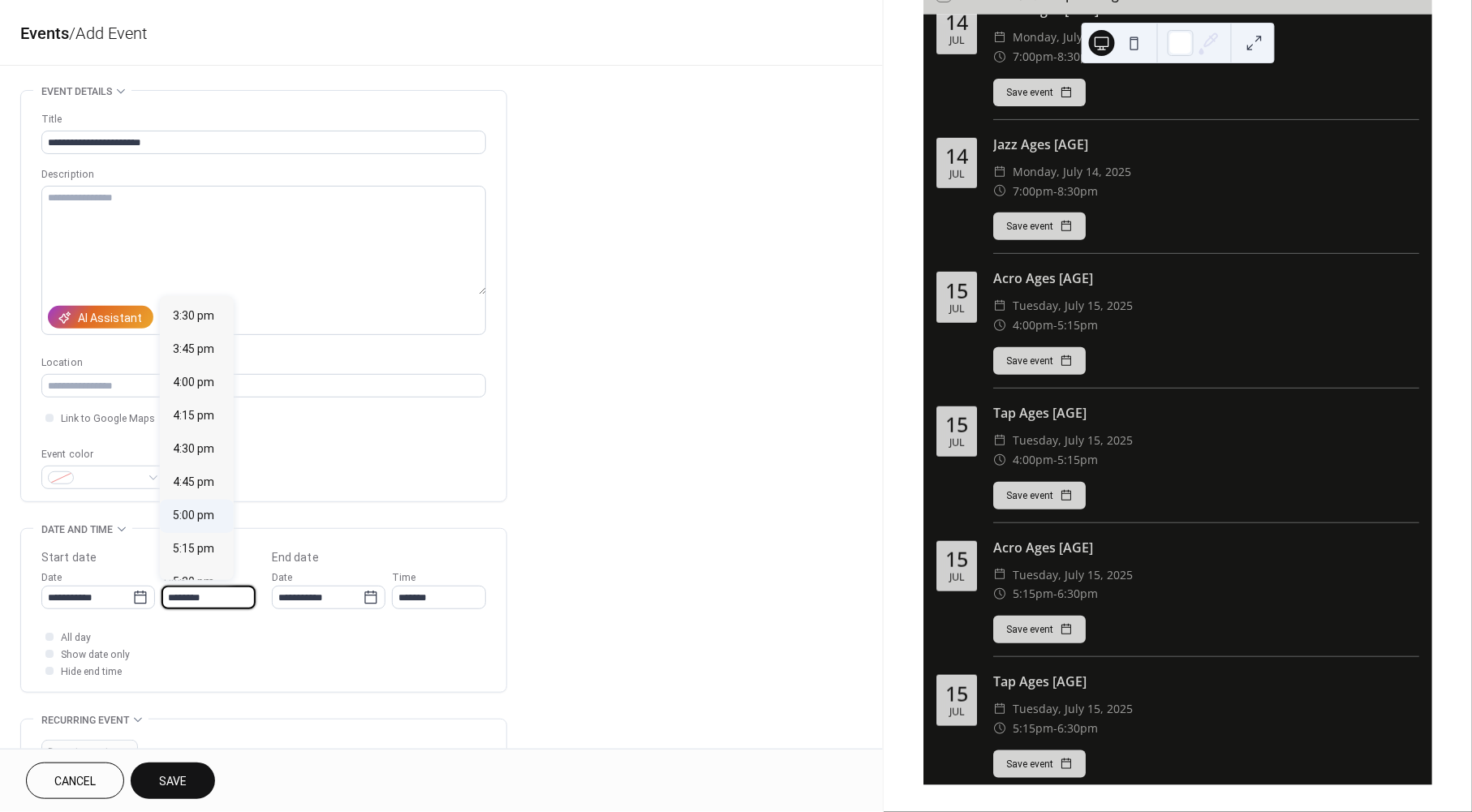 scroll, scrollTop: 2140, scrollLeft: 0, axis: vertical 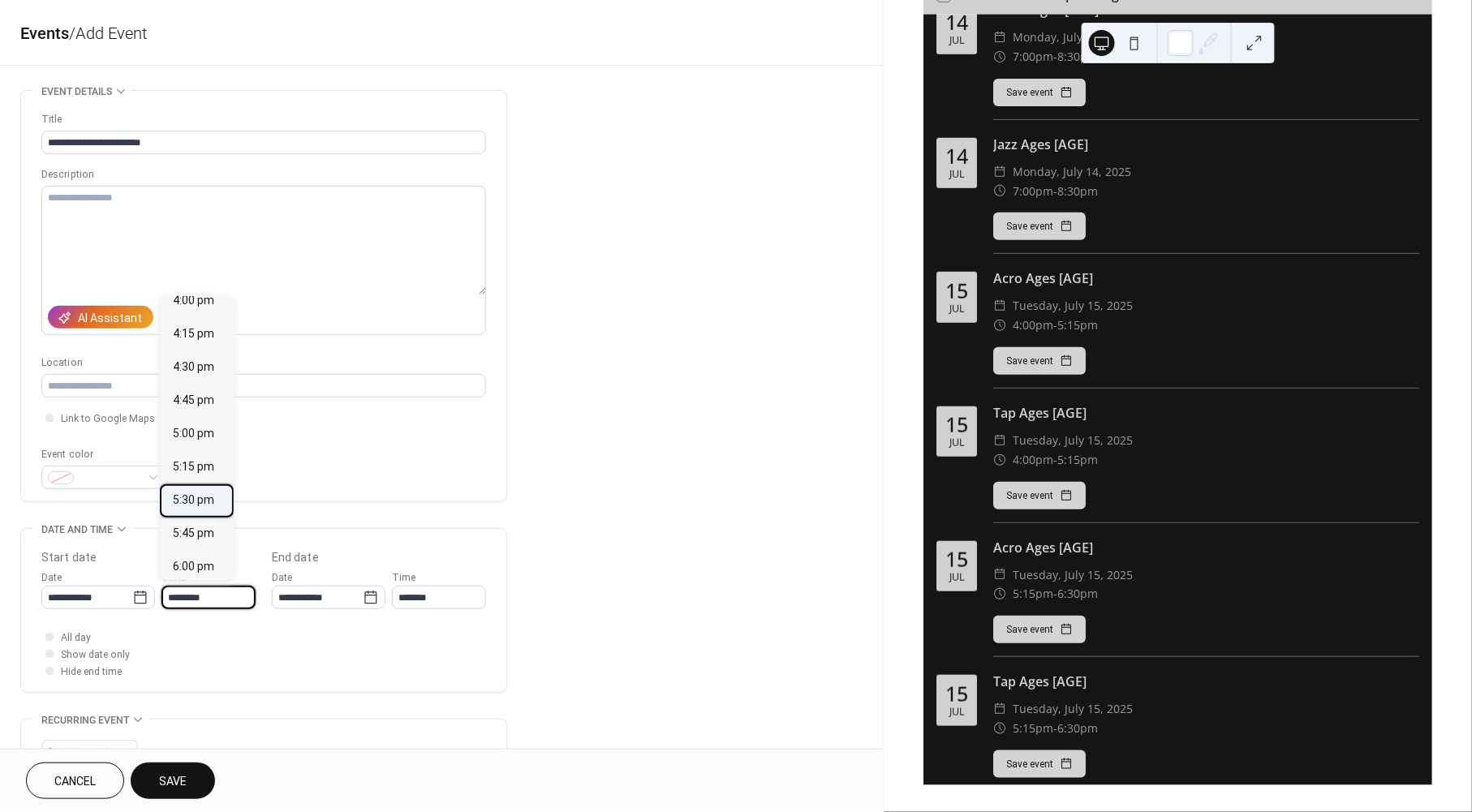 click on "5:30 pm" at bounding box center (193, 501) 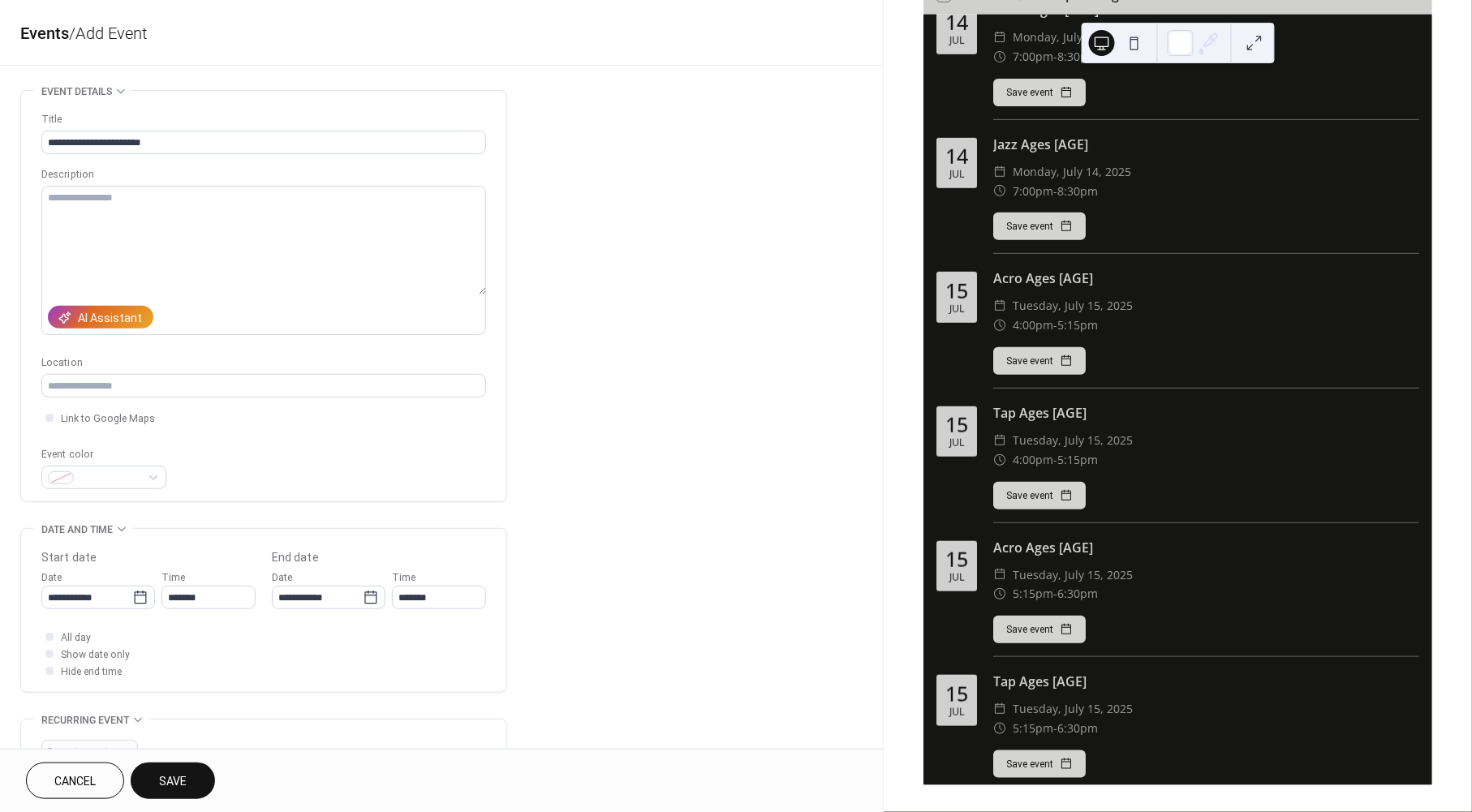 type on "*******" 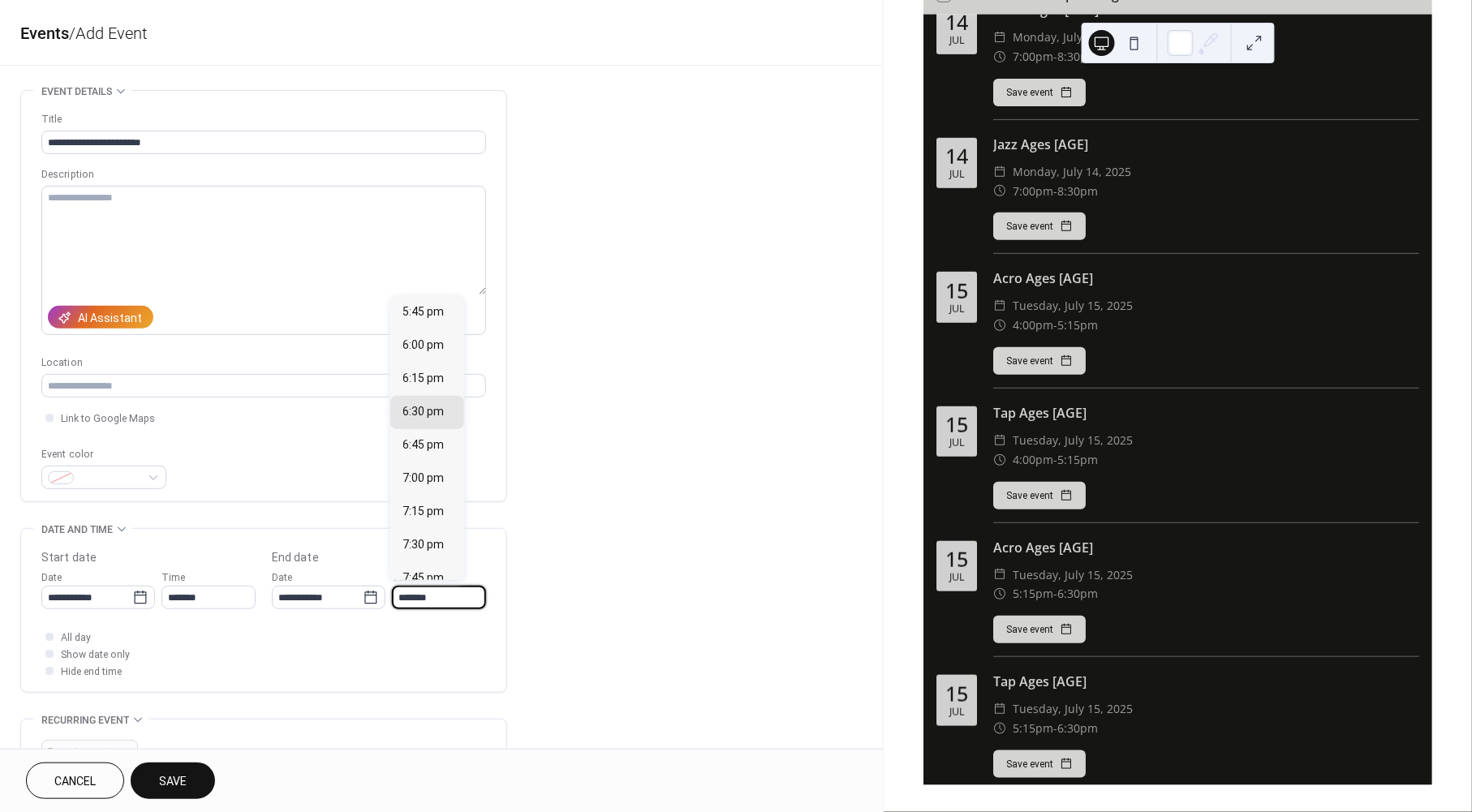 click on "*******" at bounding box center (439, 597) 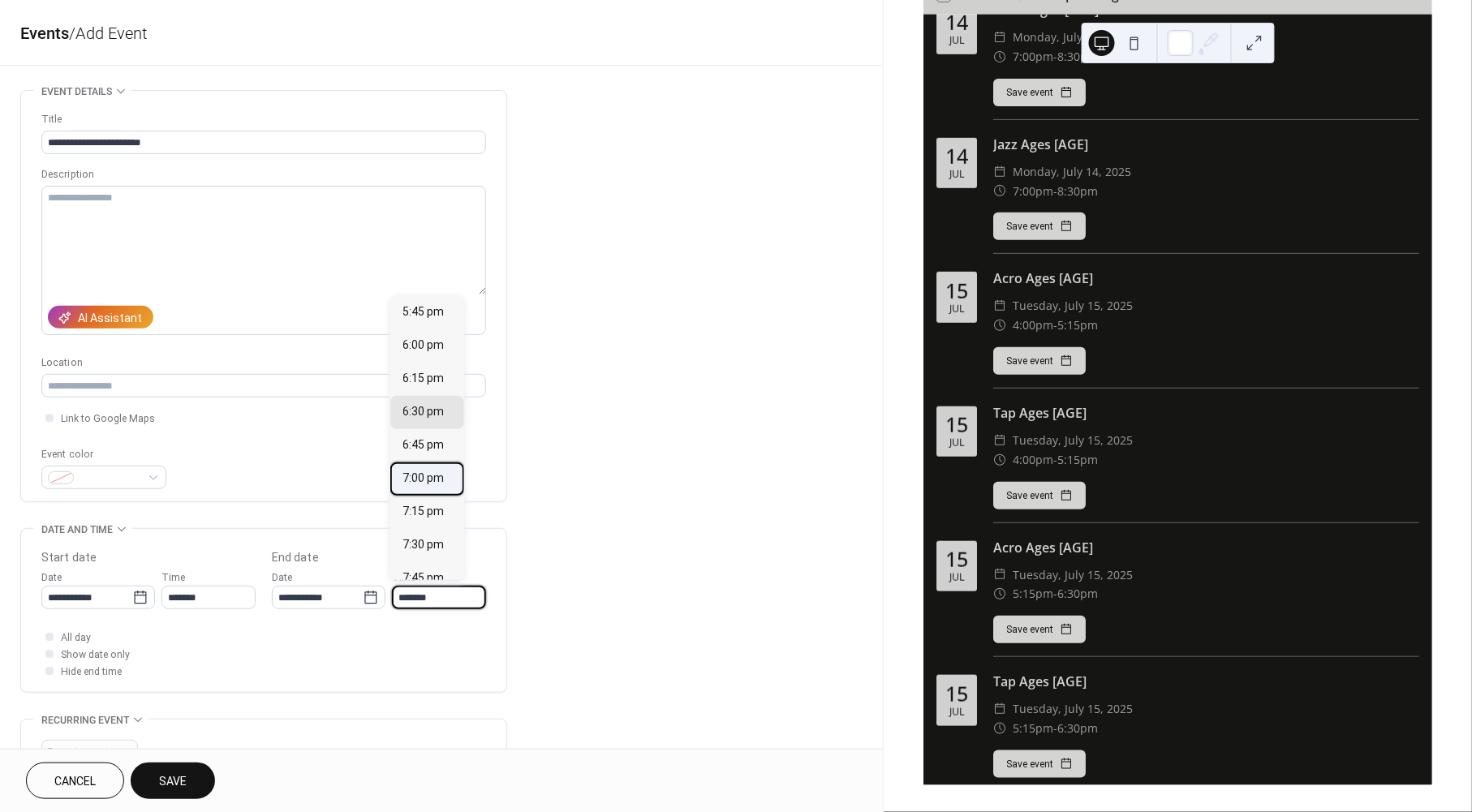 click on "7:00 pm" at bounding box center (424, 479) 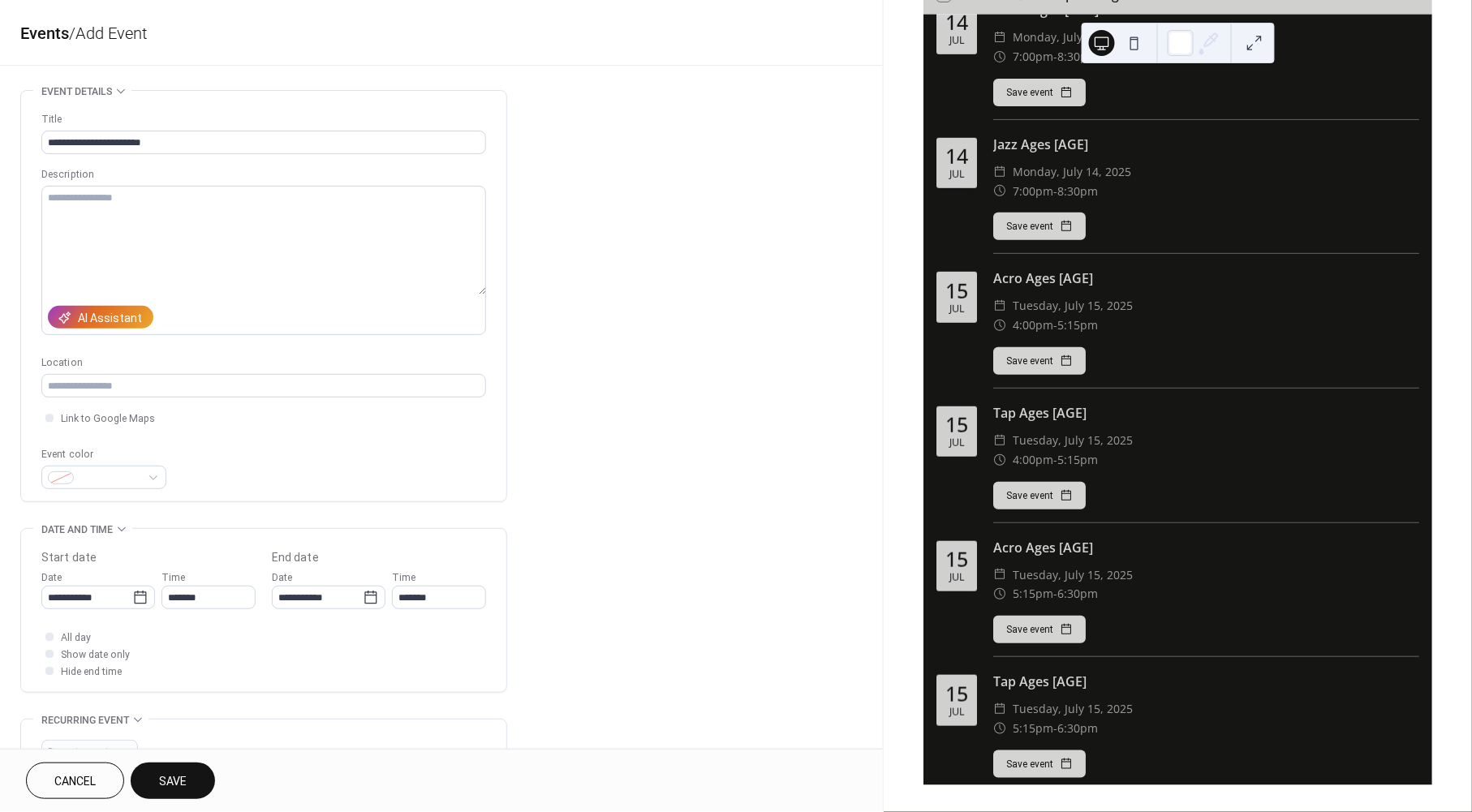 type on "*******" 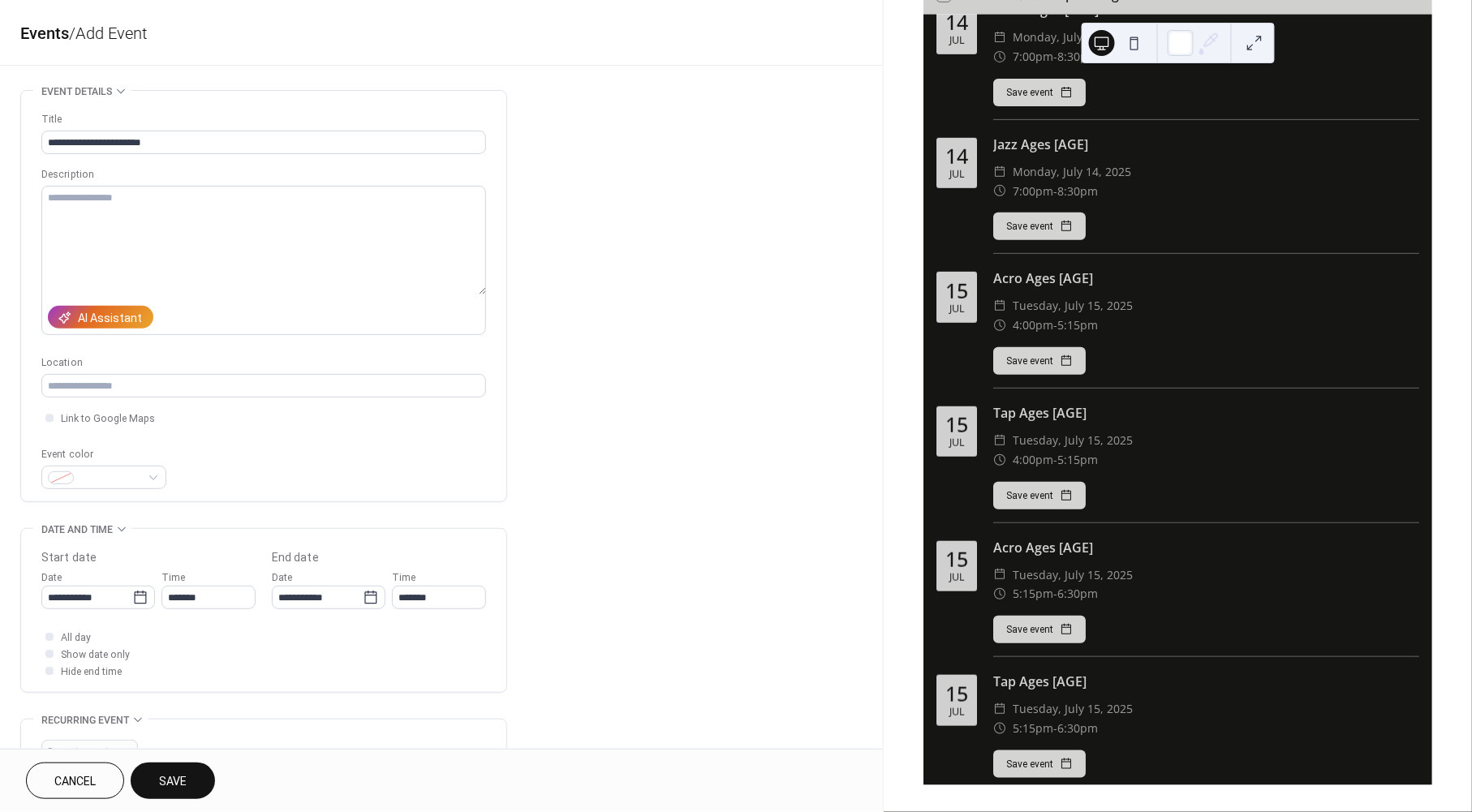 click on "Save" at bounding box center [173, 782] 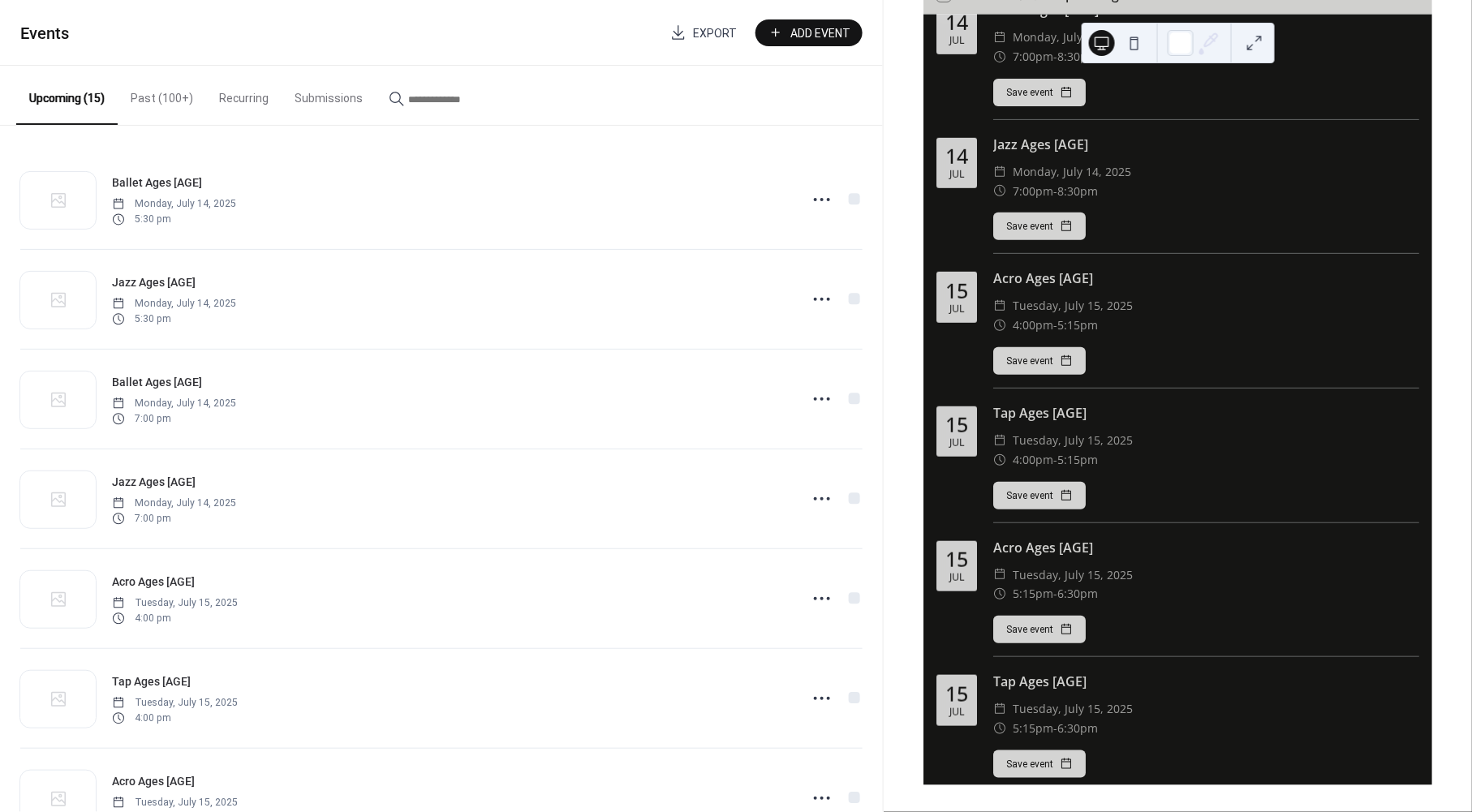 click on "Add Event" at bounding box center (809, 32) 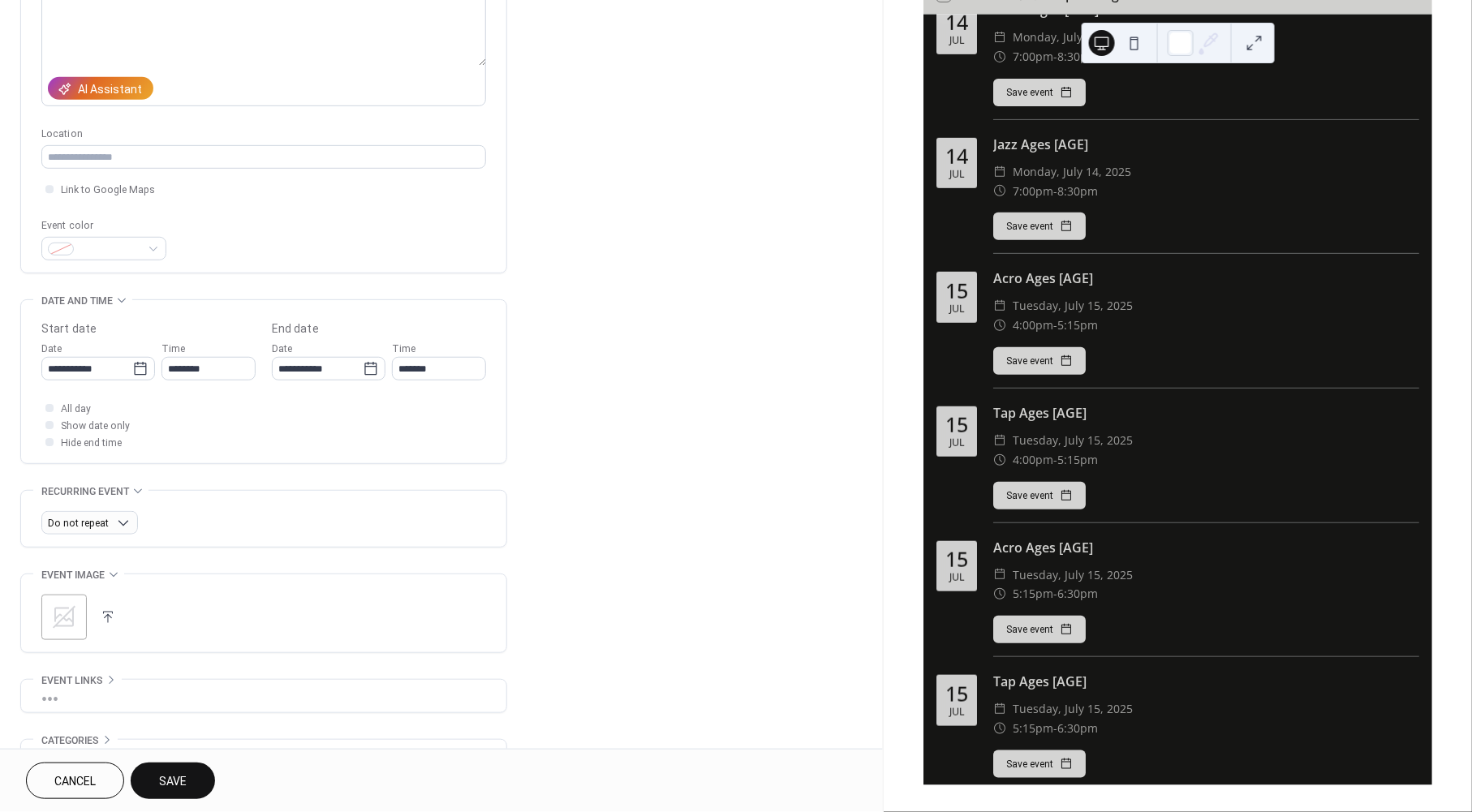 scroll, scrollTop: 240, scrollLeft: 0, axis: vertical 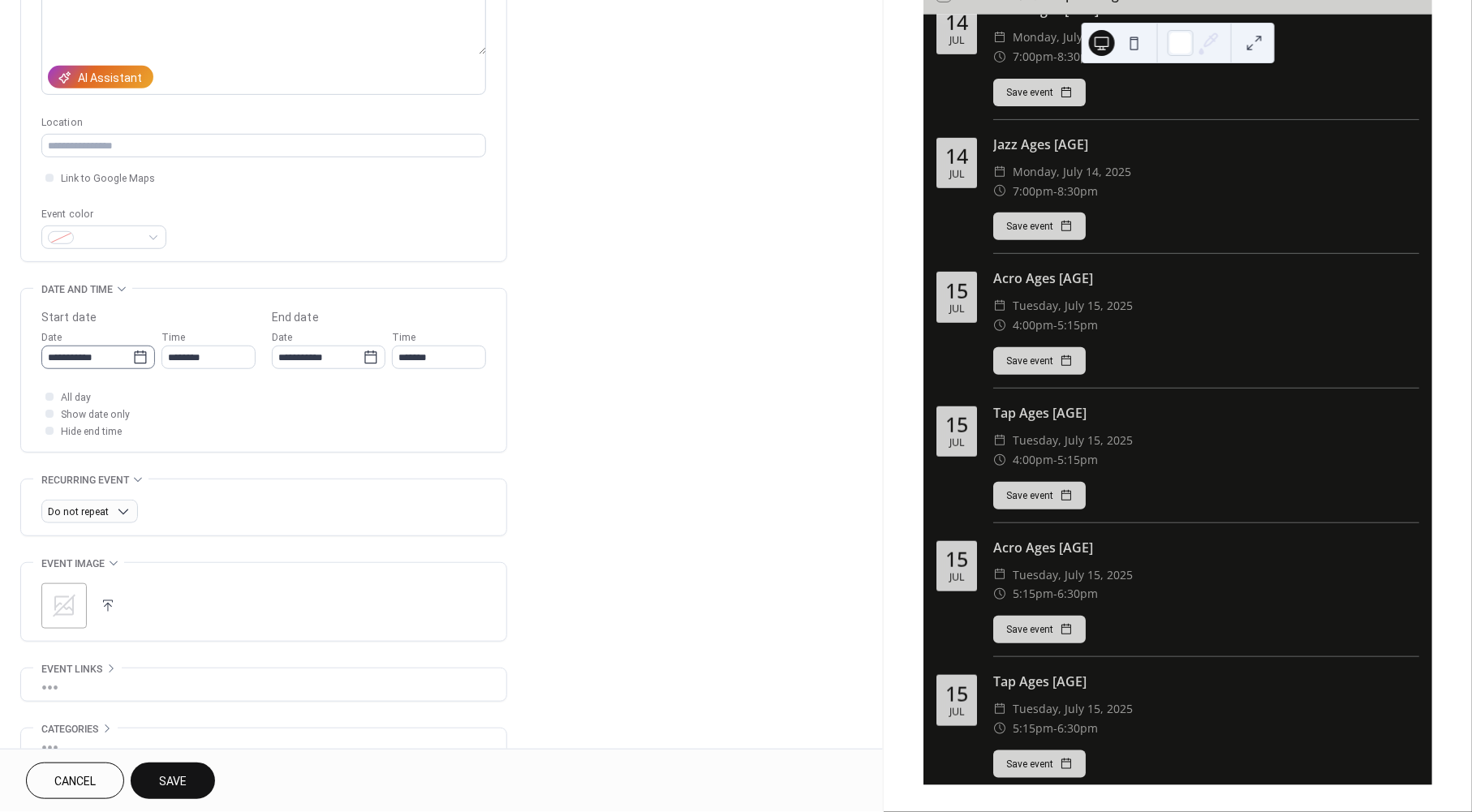 type on "**********" 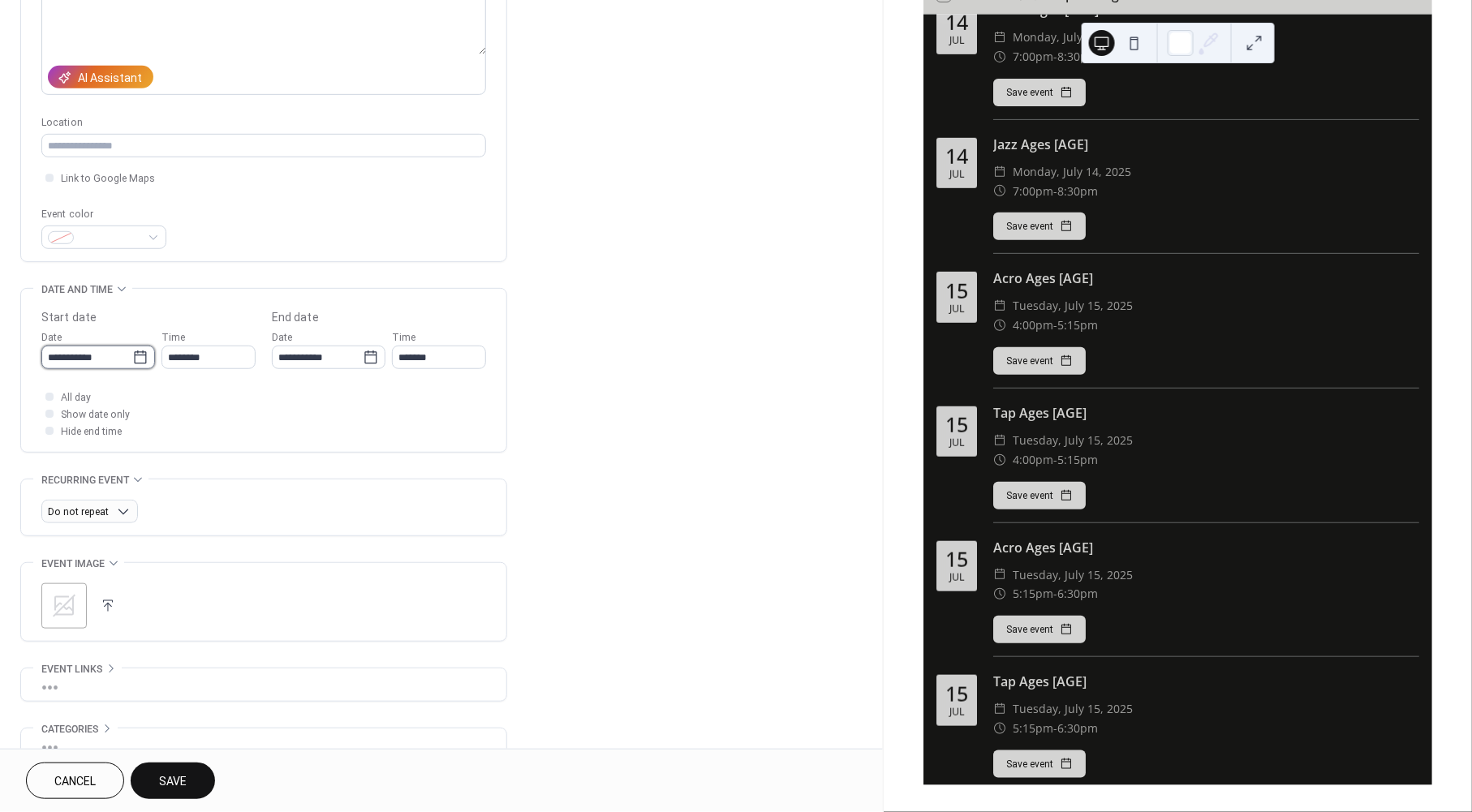 click on "**********" at bounding box center [87, 357] 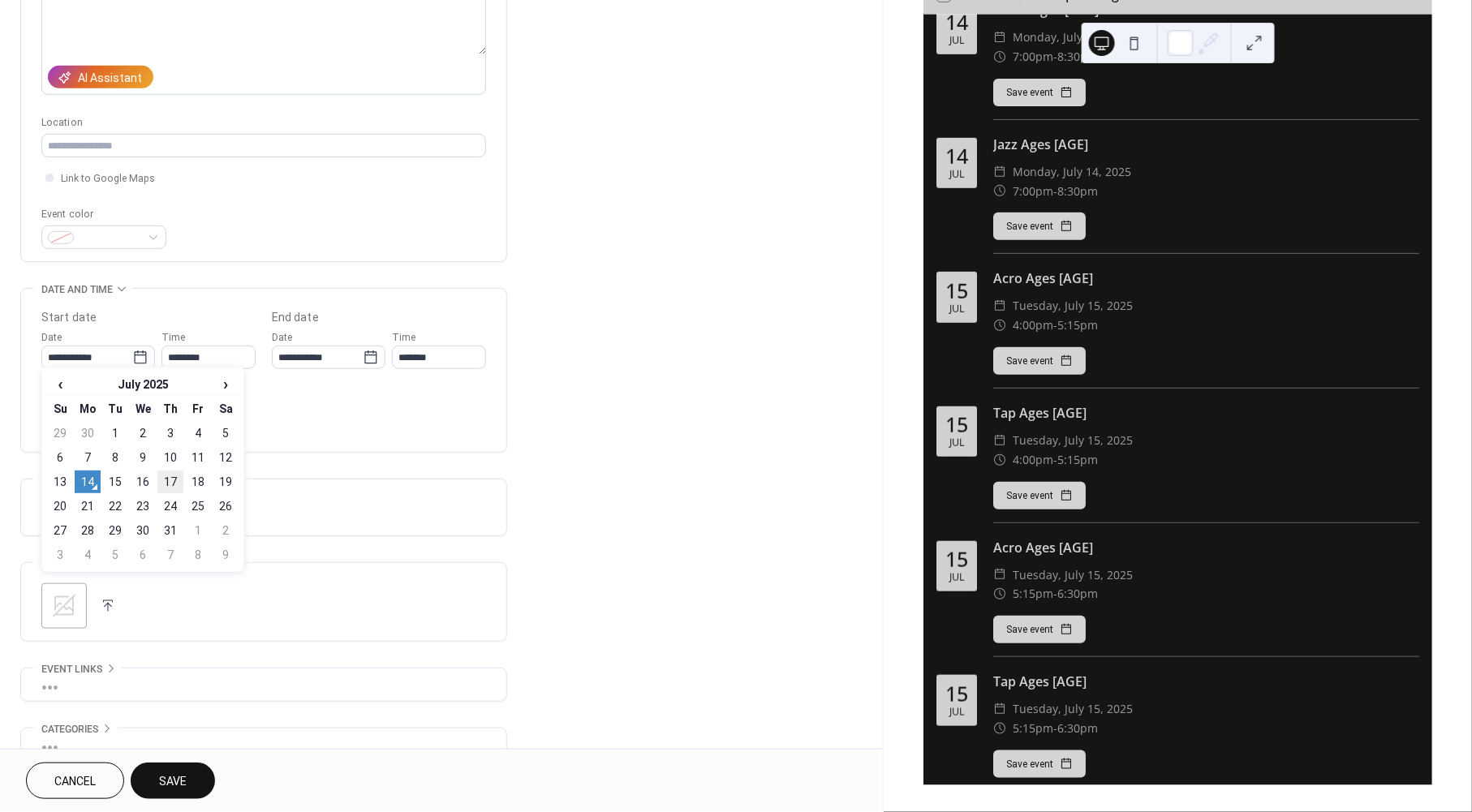 click on "17" at bounding box center (170, 482) 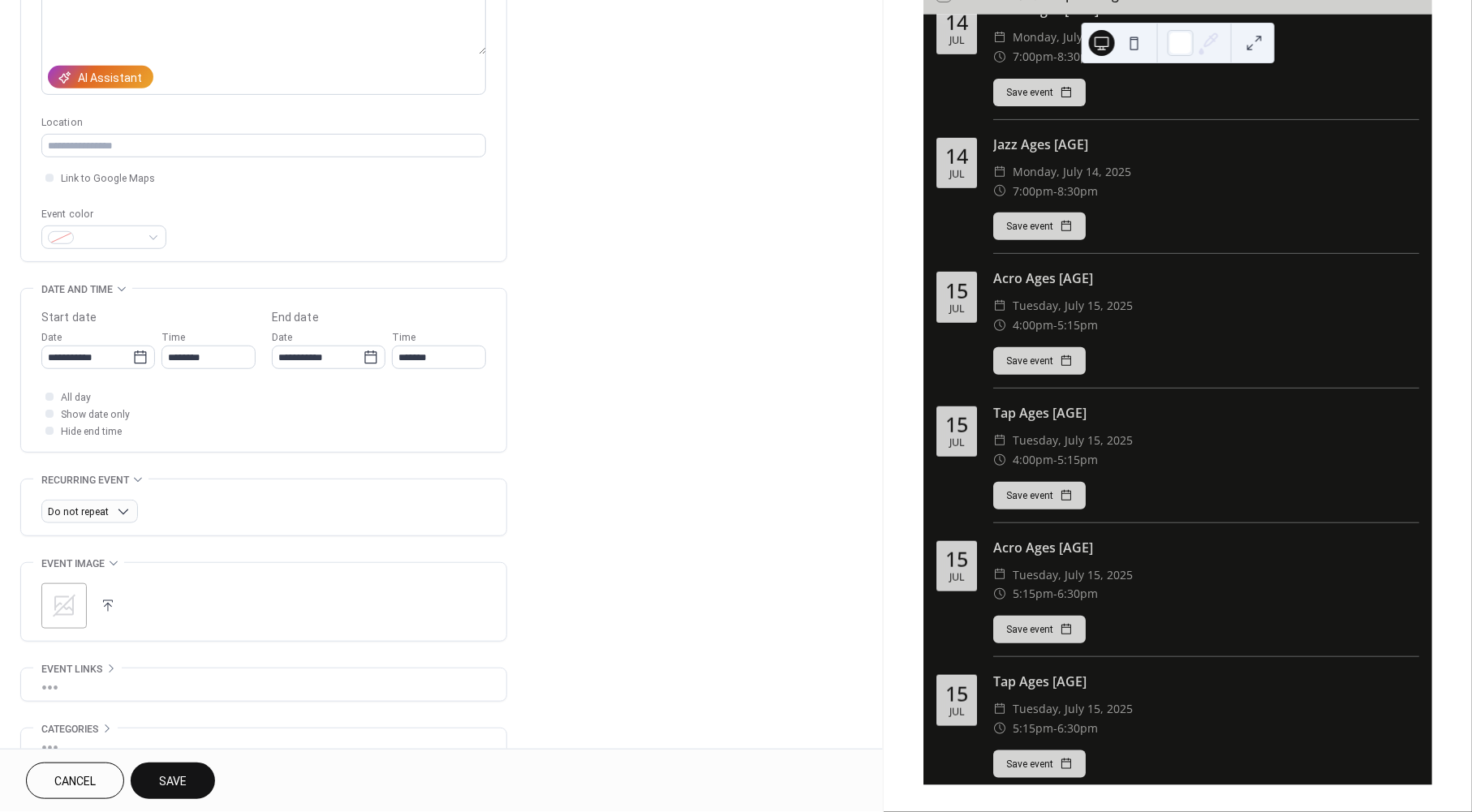 type on "**********" 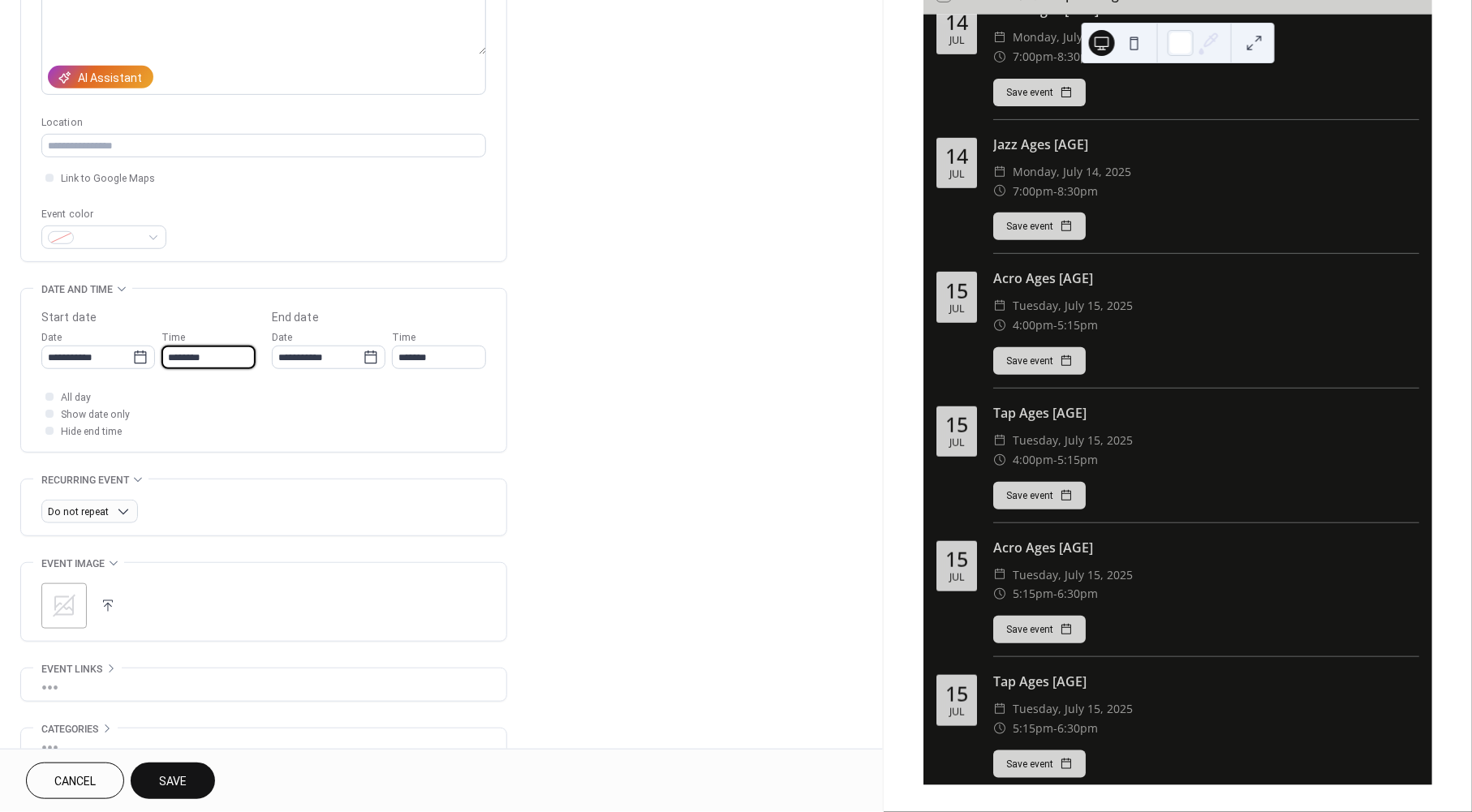 click on "********" at bounding box center (209, 357) 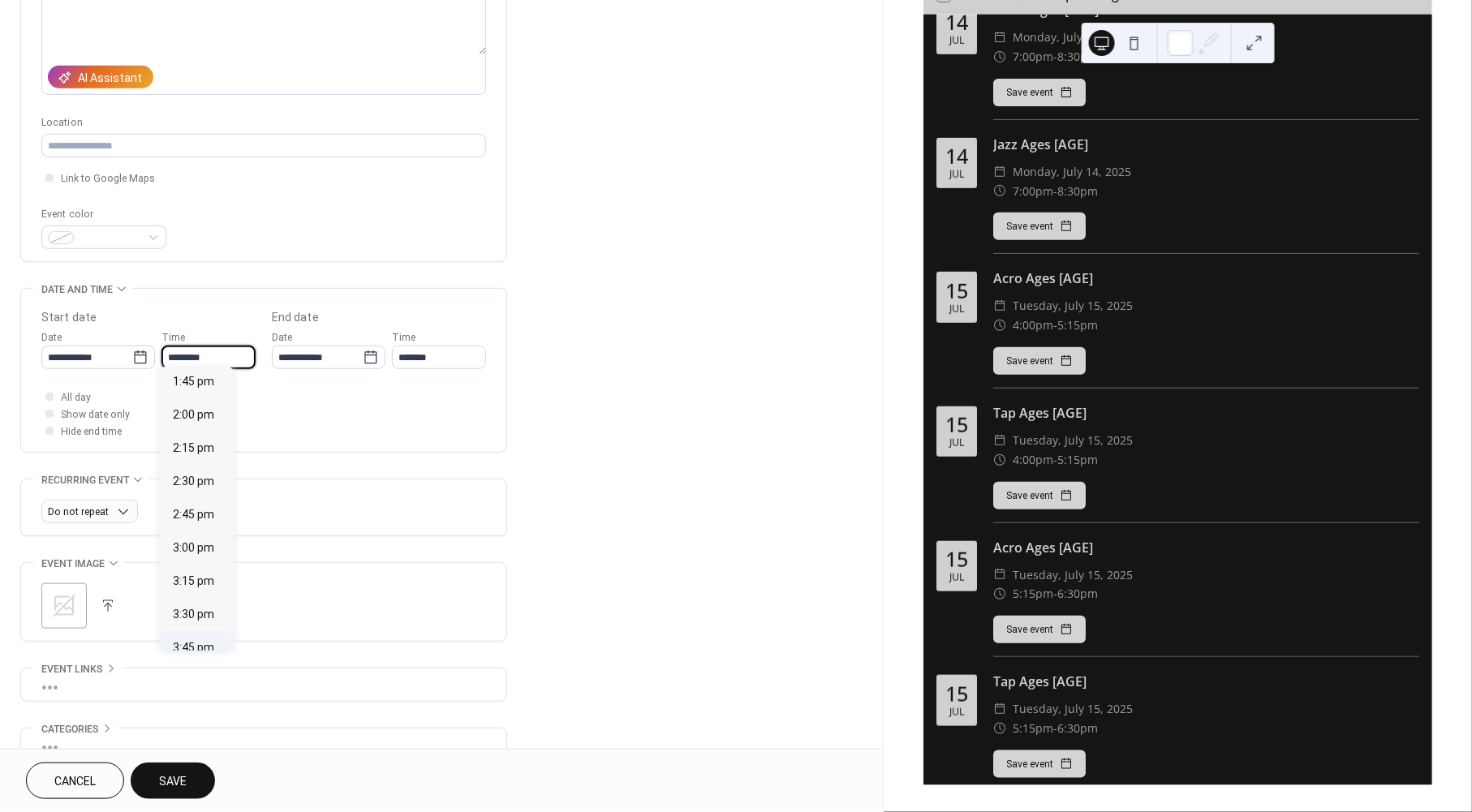 scroll, scrollTop: 2070, scrollLeft: 0, axis: vertical 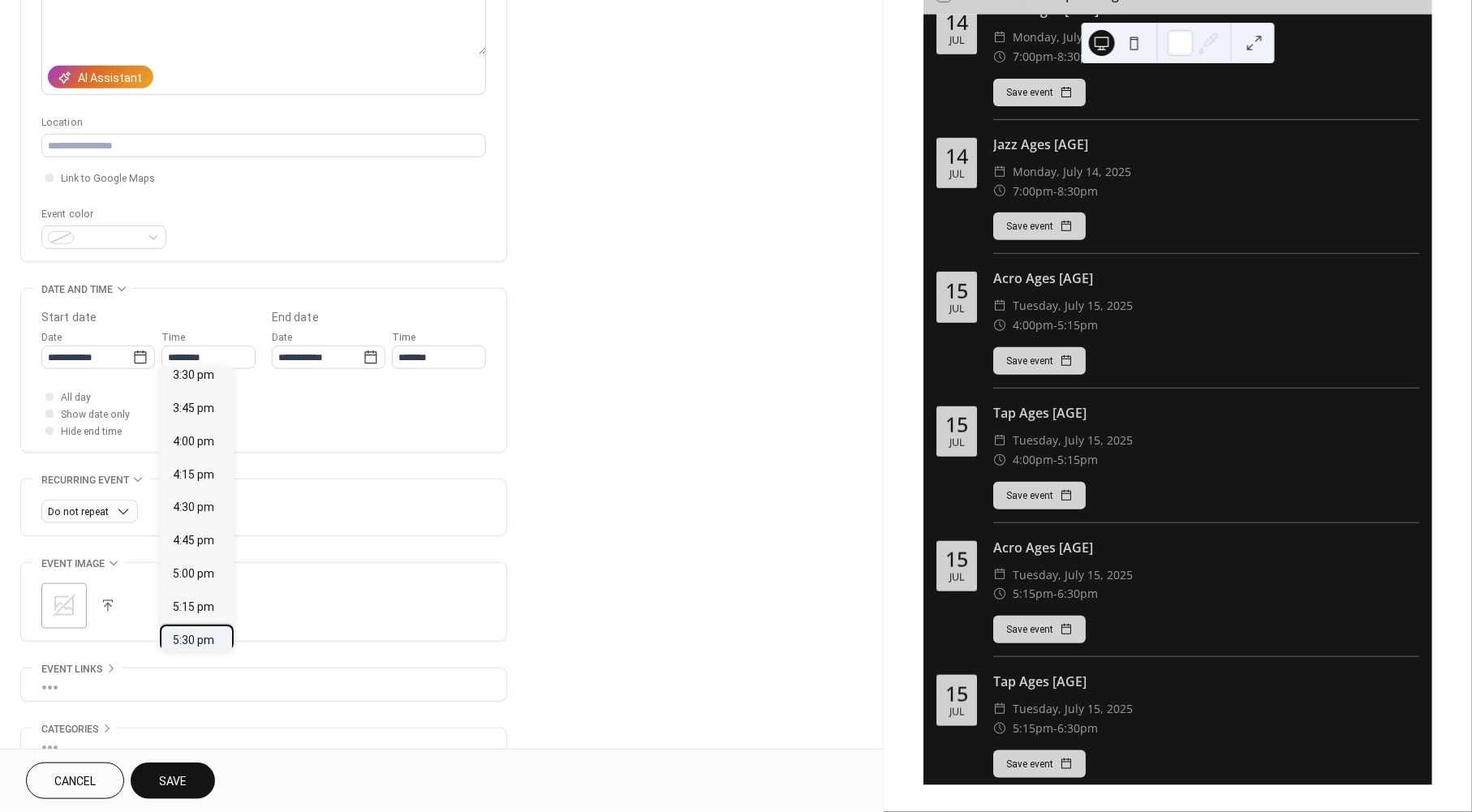 click on "5:30 pm" at bounding box center [193, 641] 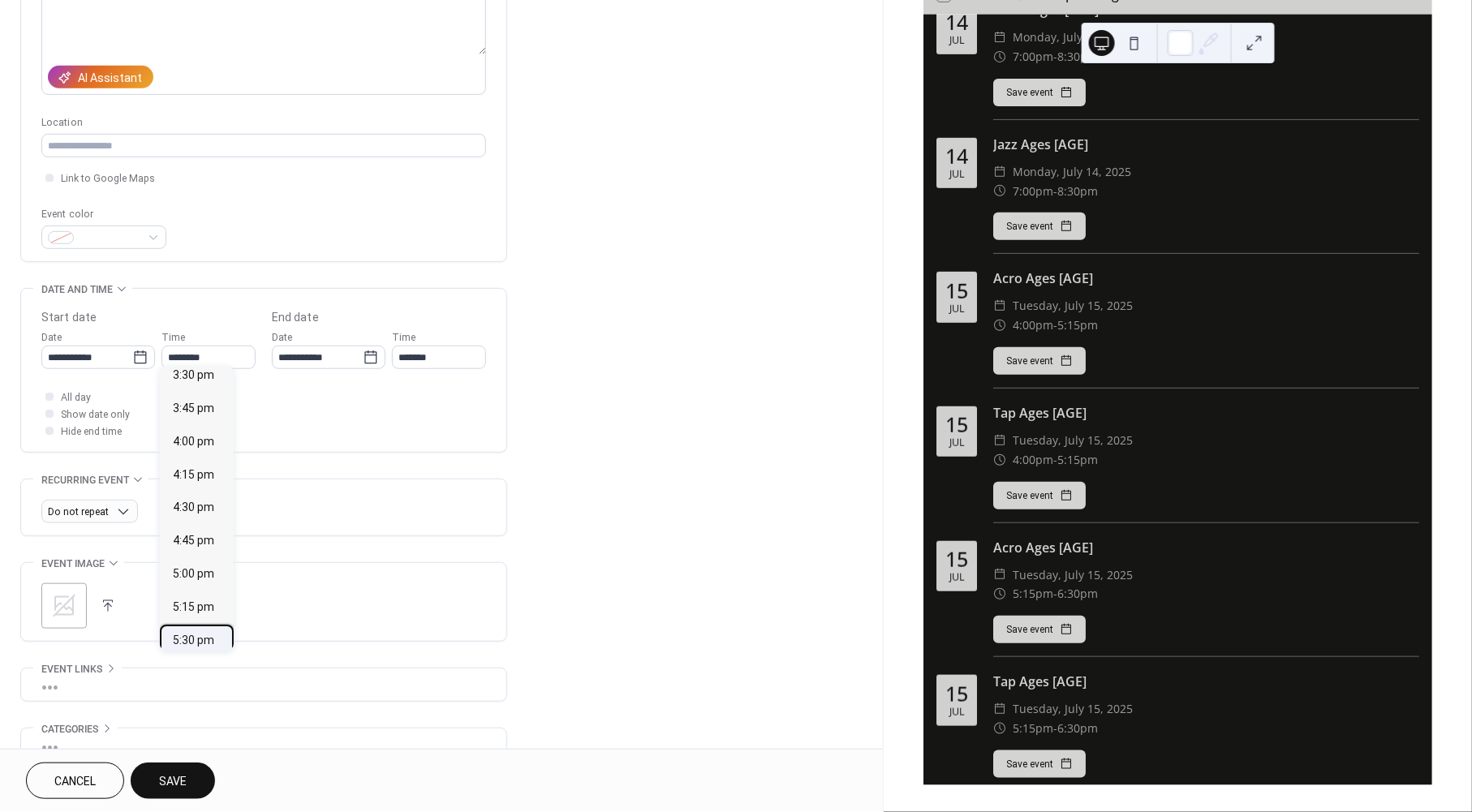 type on "*******" 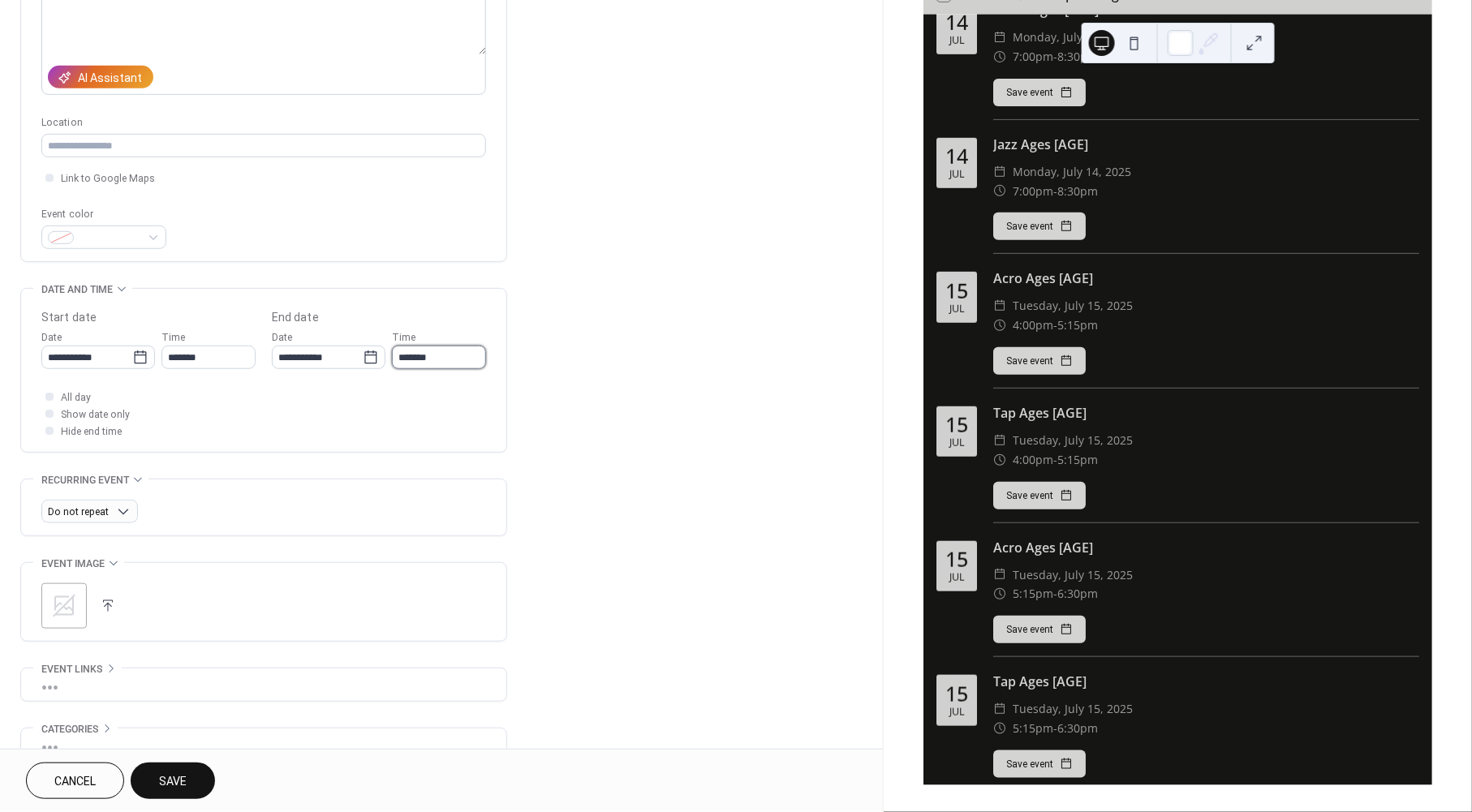 click on "*******" at bounding box center (439, 357) 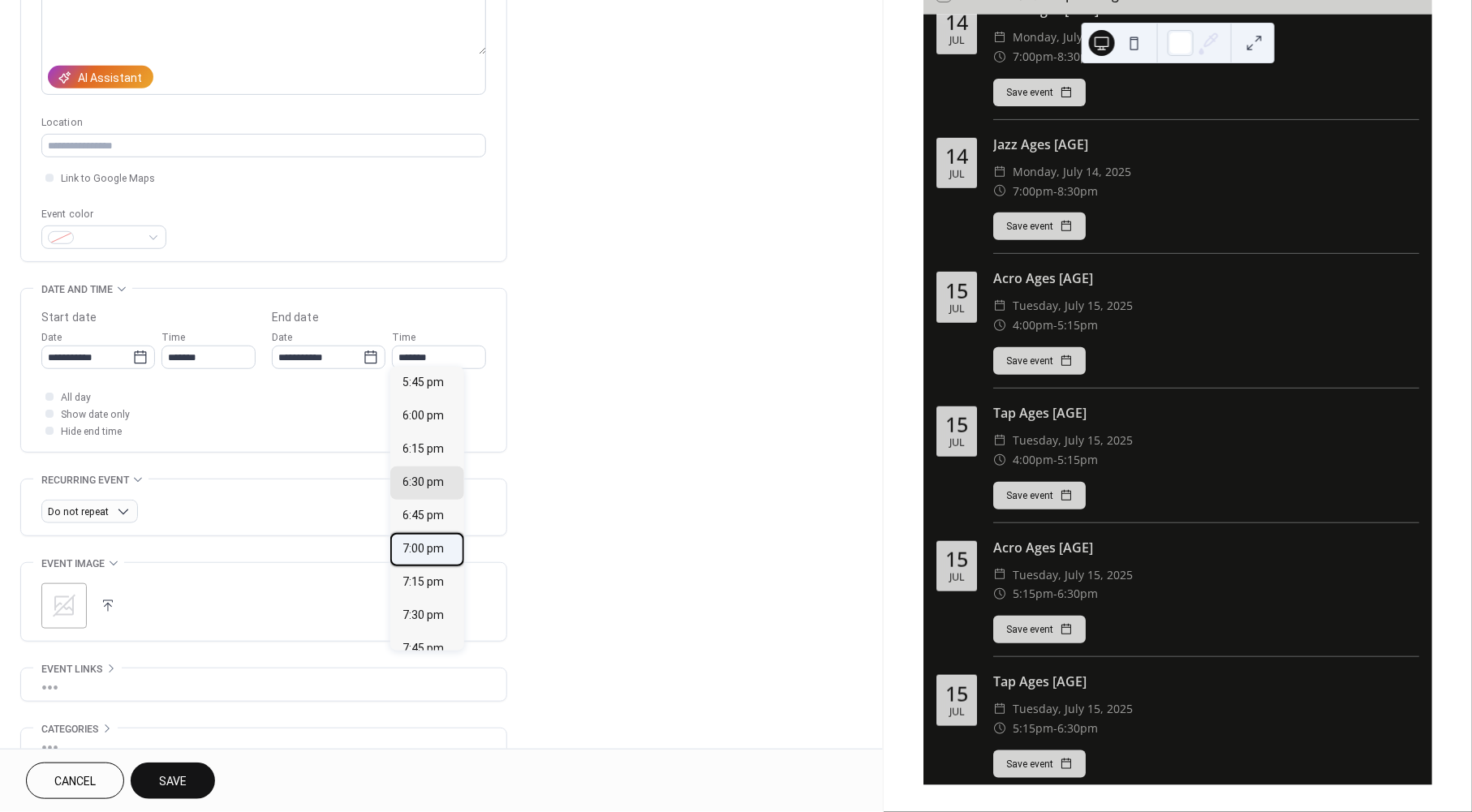 click on "7:00 pm" at bounding box center [424, 549] 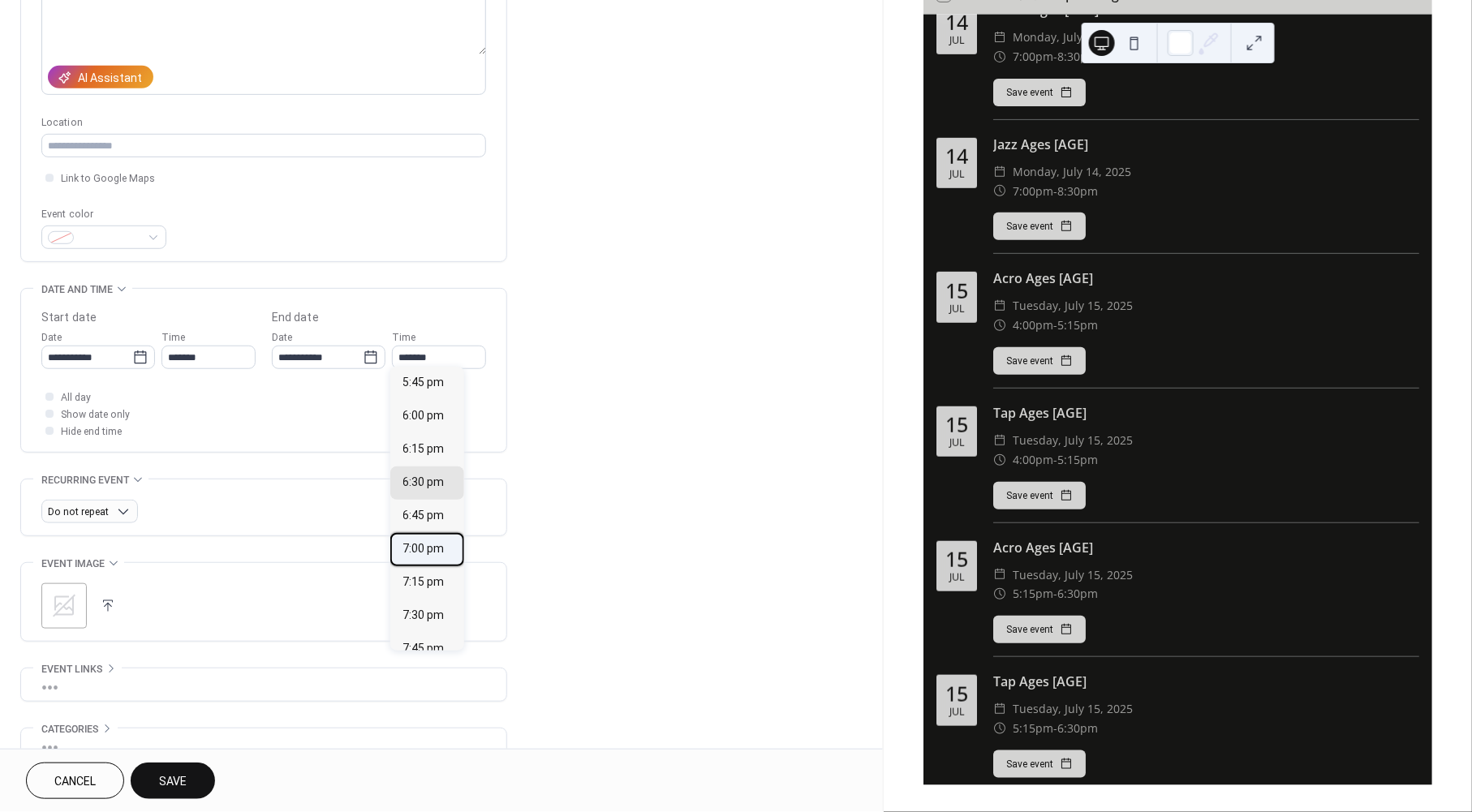 type on "*******" 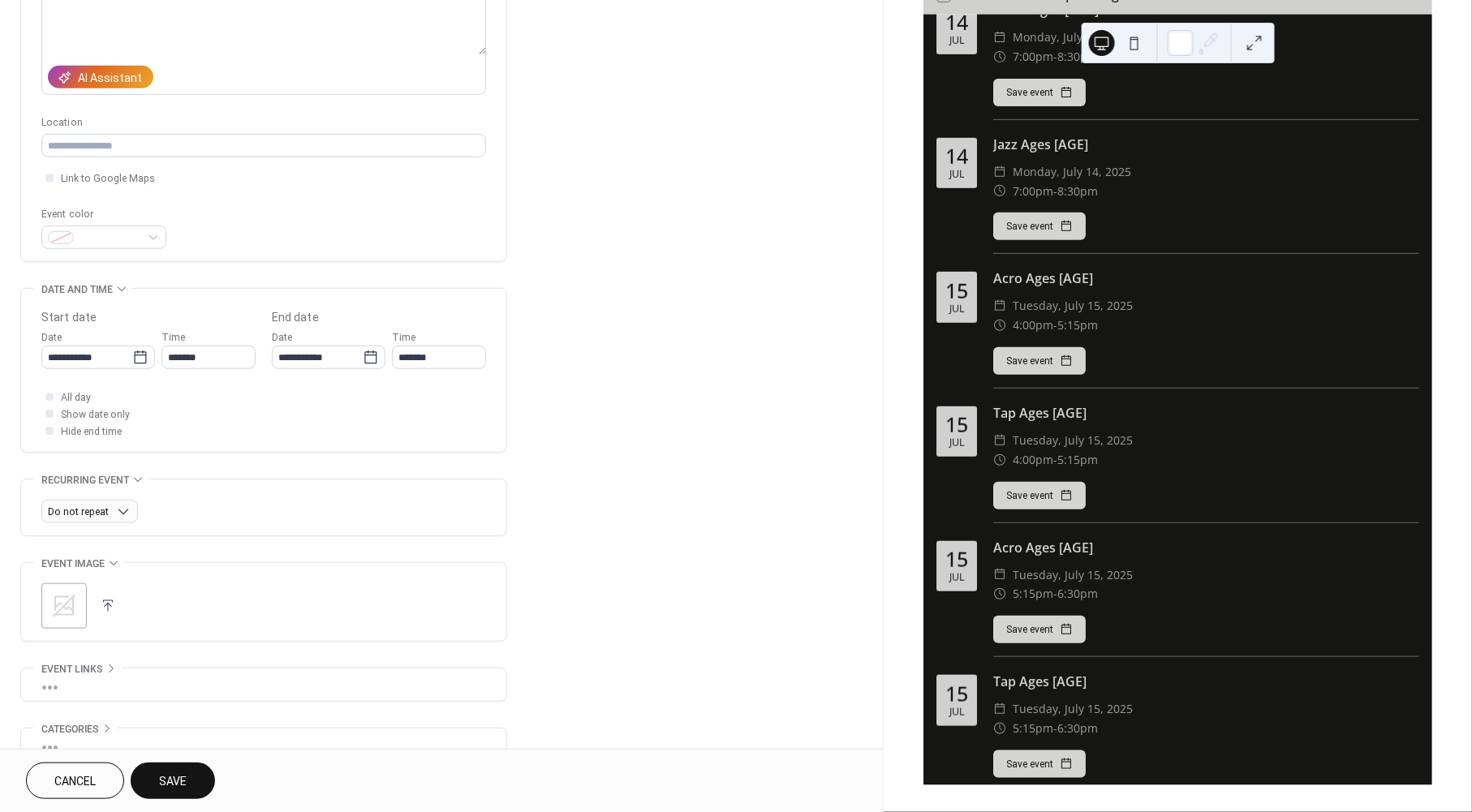click on "Save" at bounding box center (173, 780) 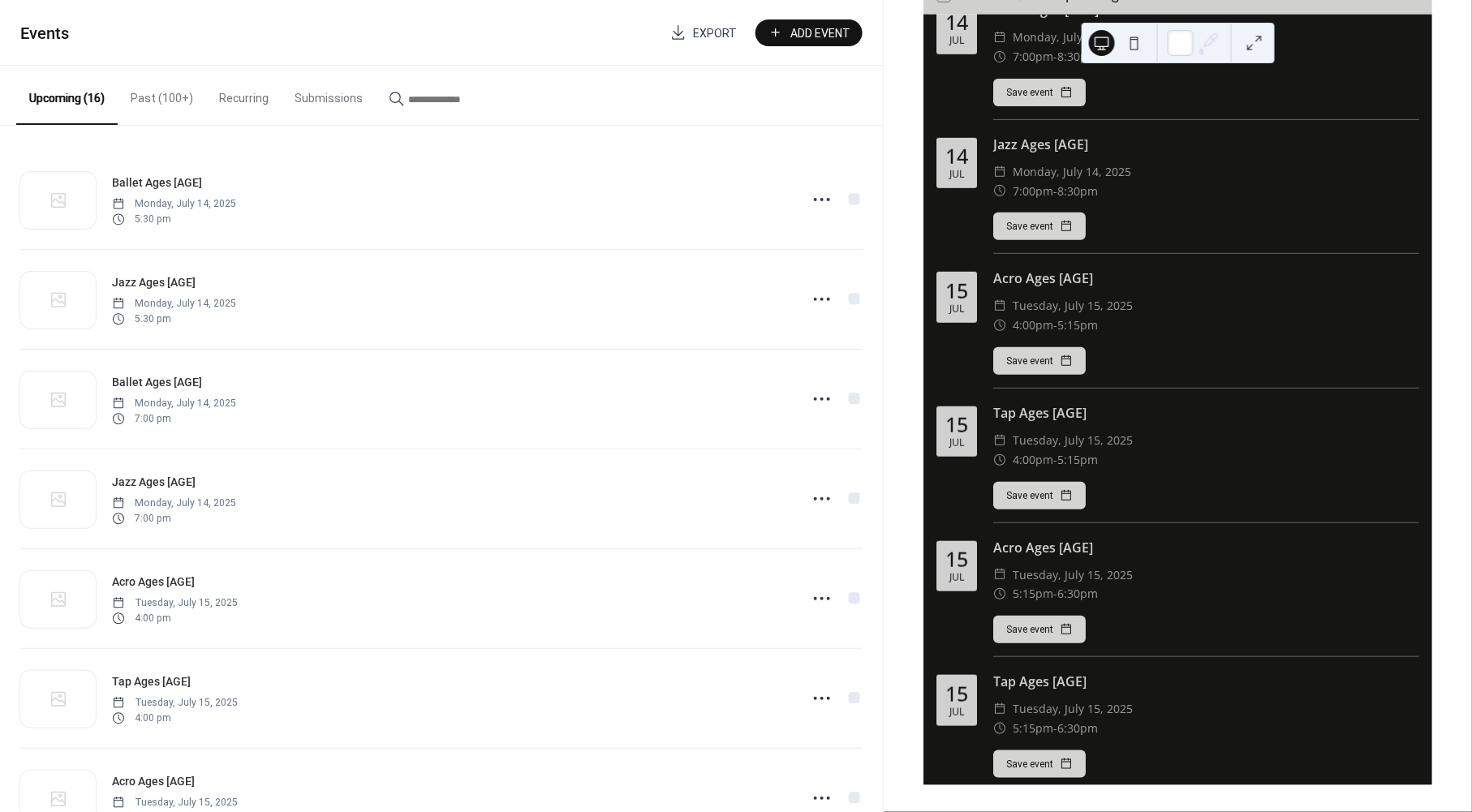 click on "Add Event" at bounding box center (820, 33) 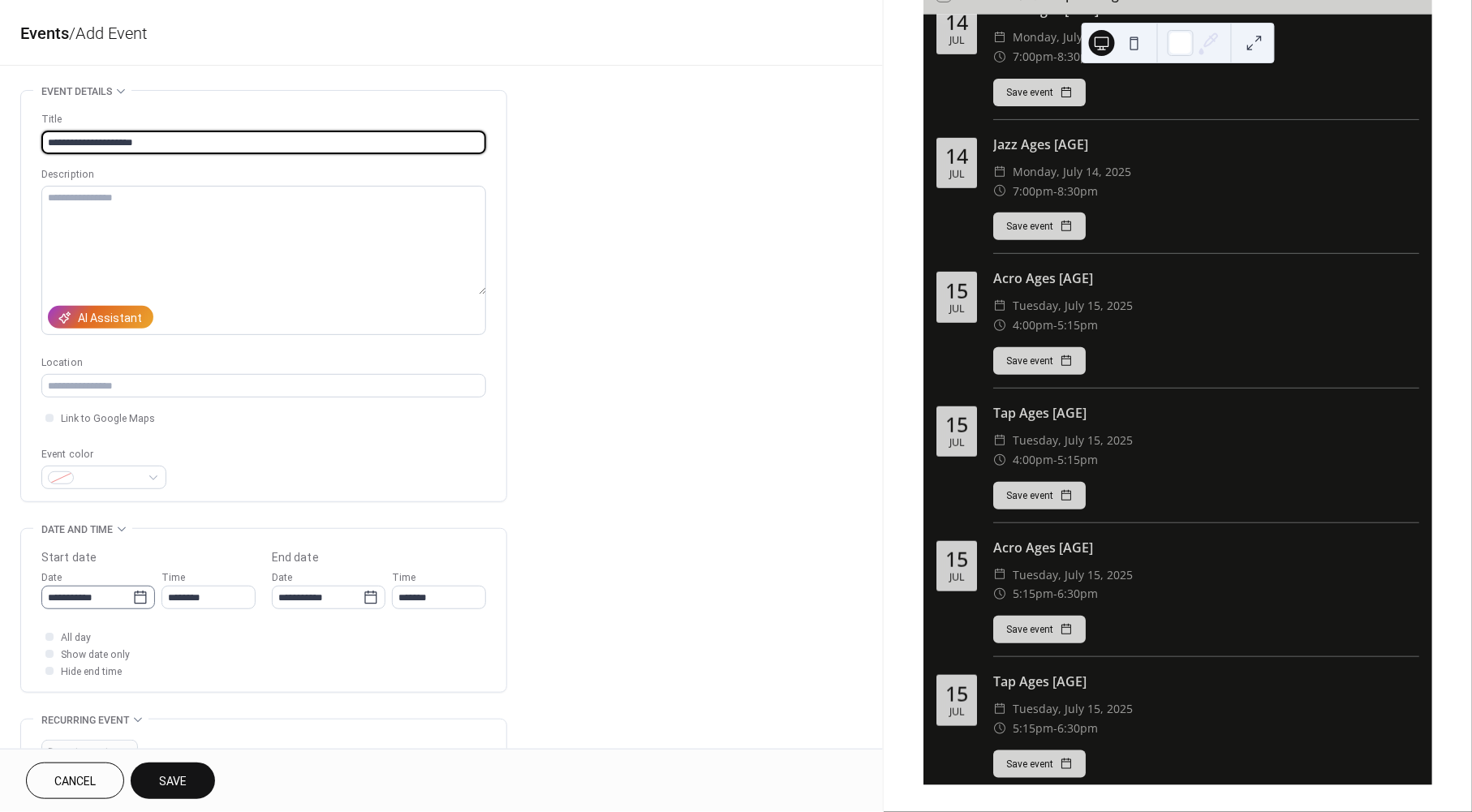 type on "**********" 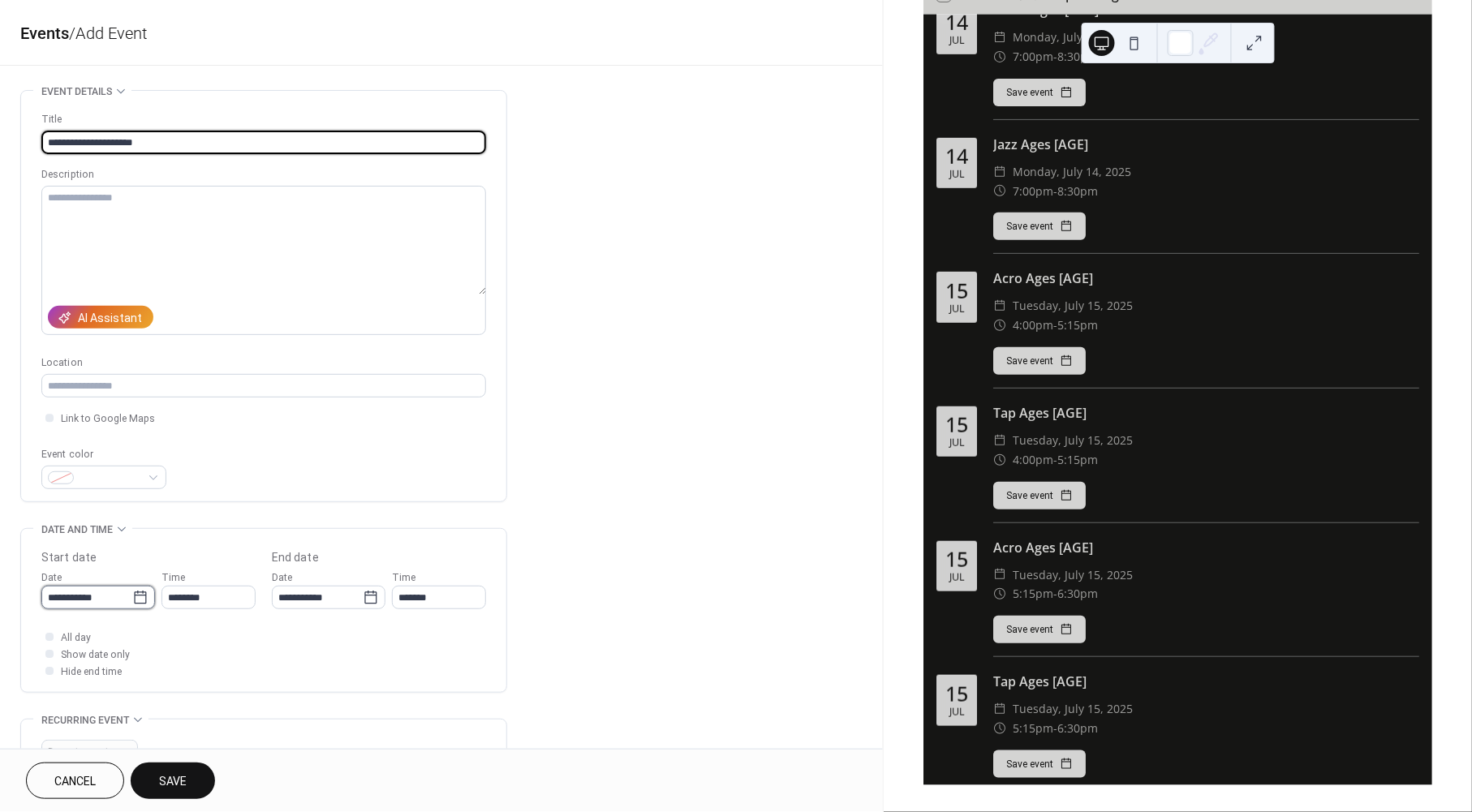 click on "**********" at bounding box center [87, 597] 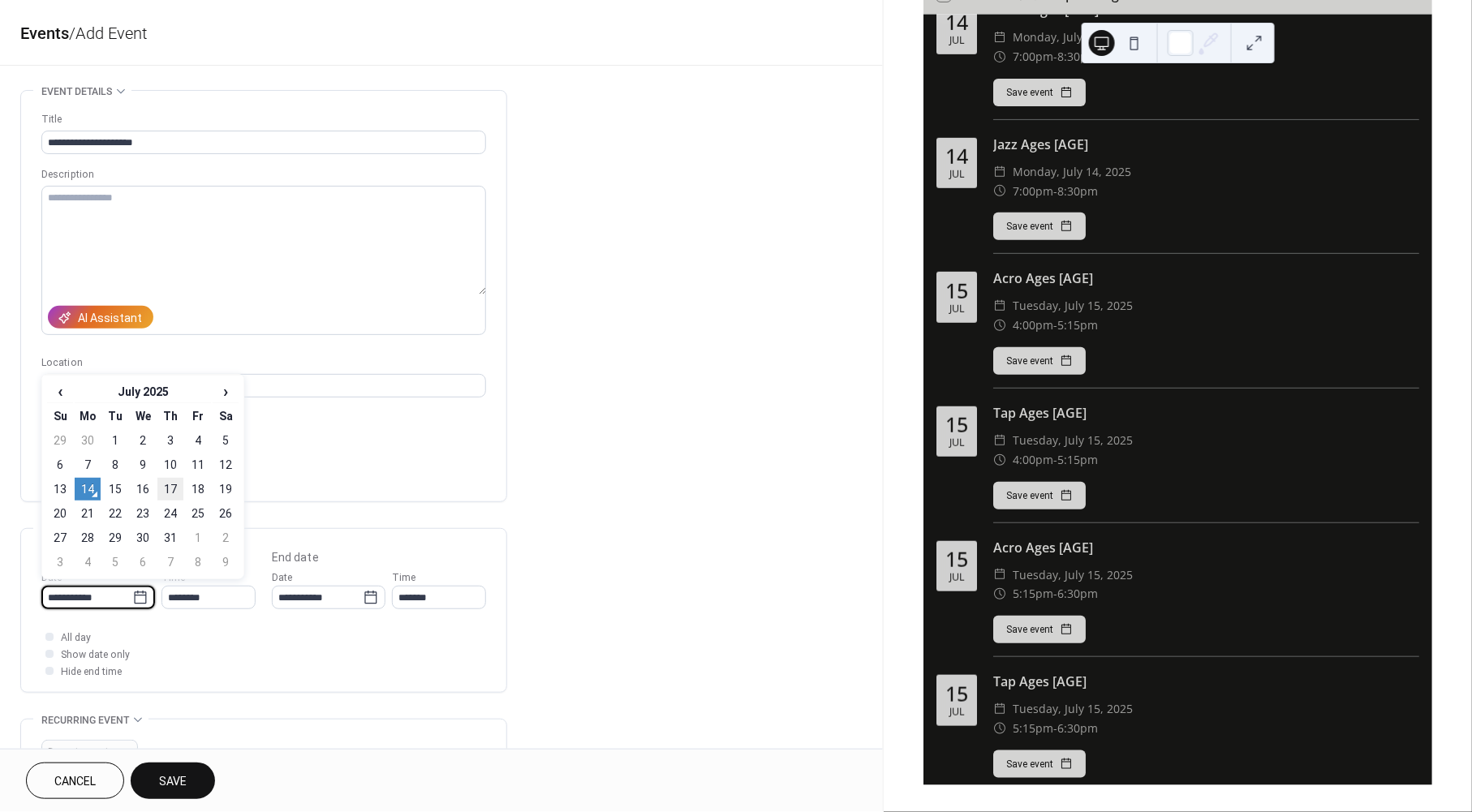 click on "17" at bounding box center [170, 489] 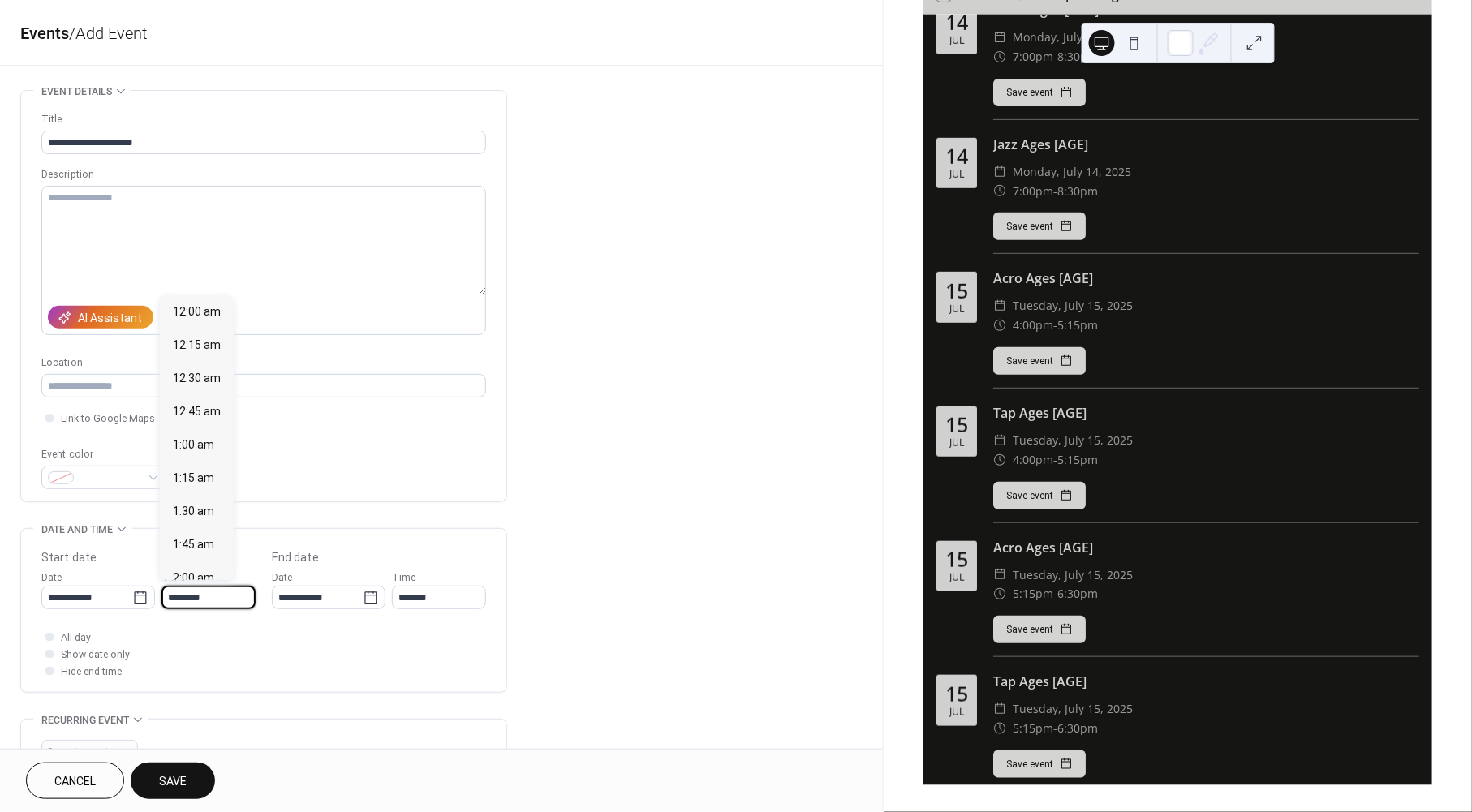 click on "********" at bounding box center [209, 597] 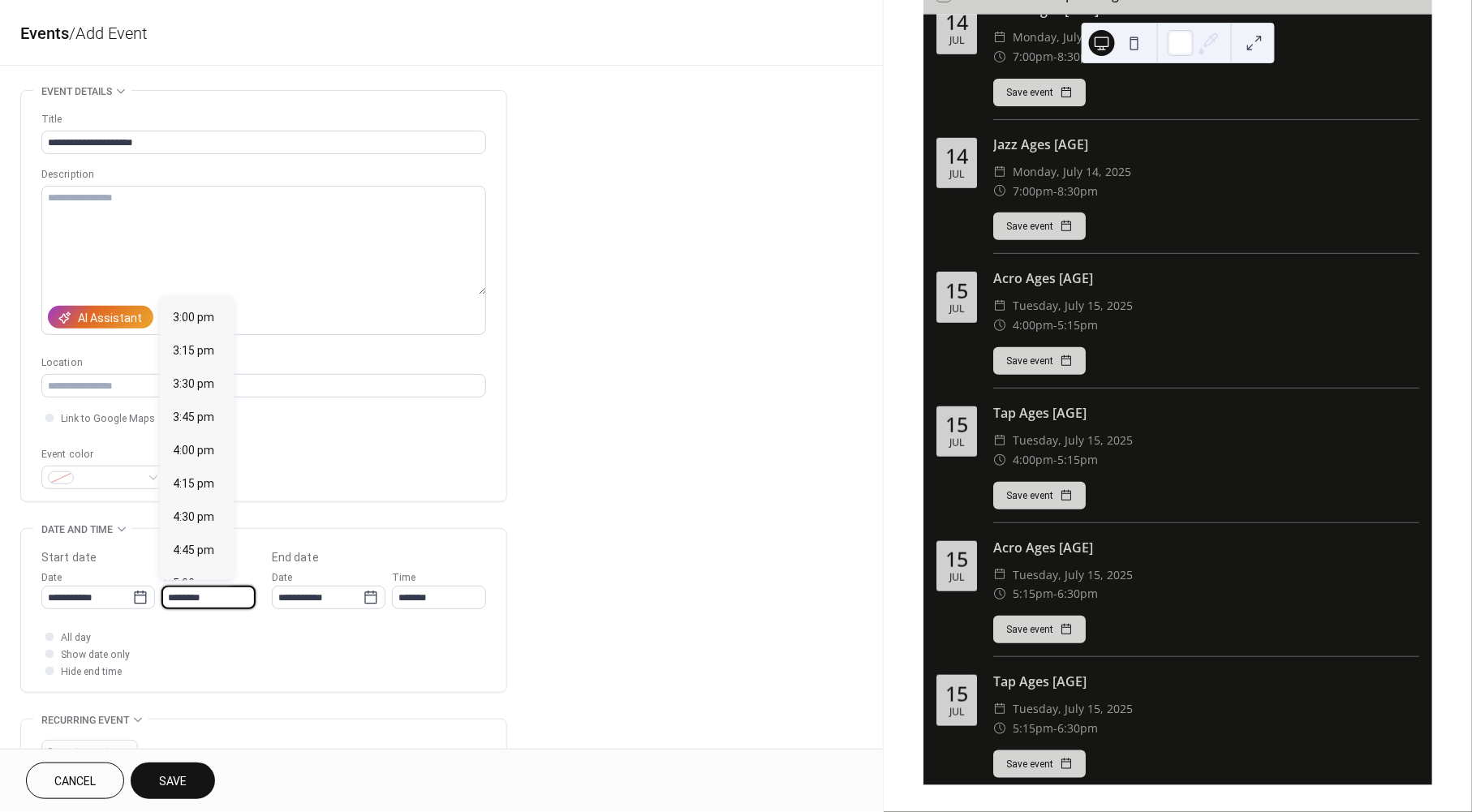 scroll, scrollTop: 2227, scrollLeft: 0, axis: vertical 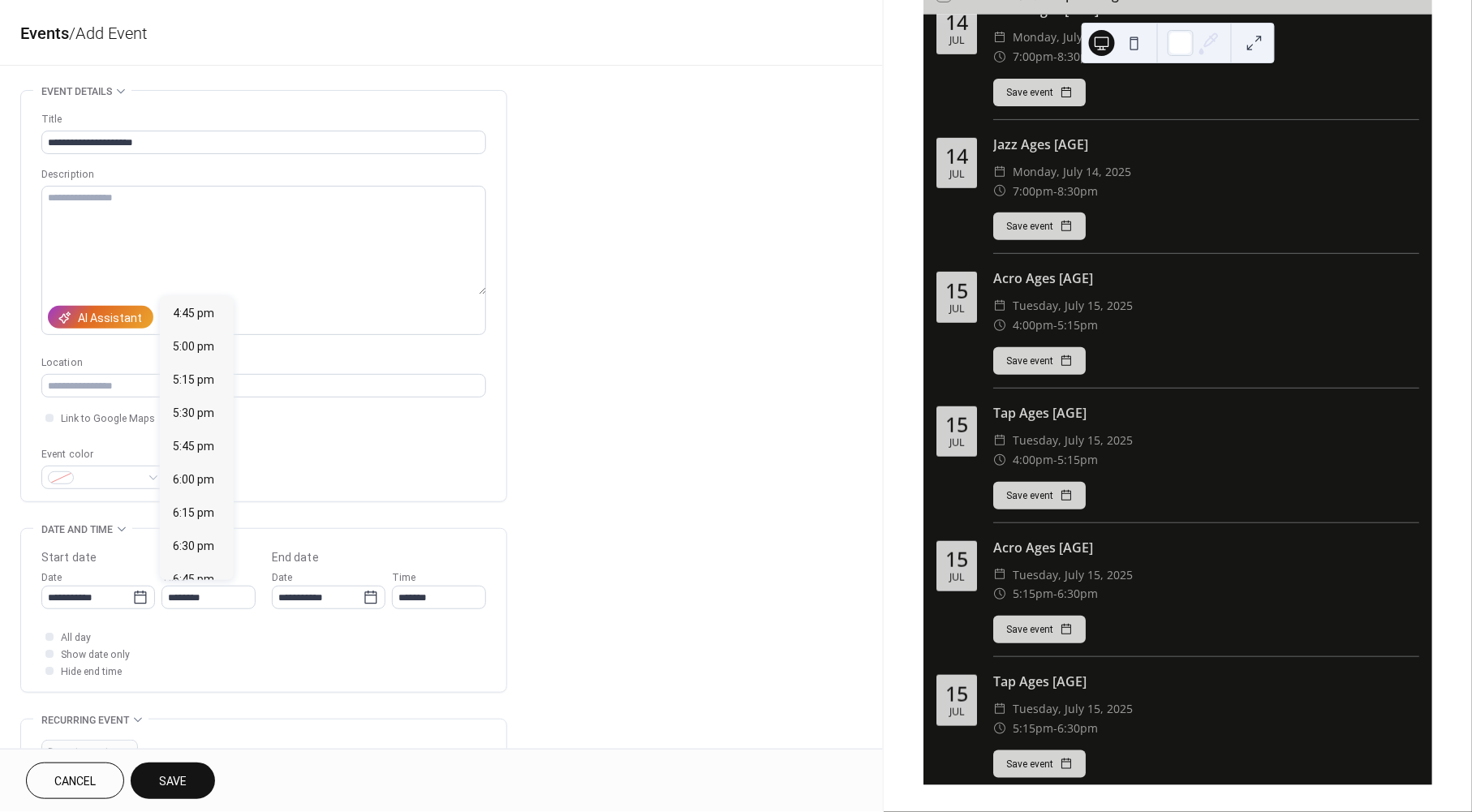 click on "7:00 pm" at bounding box center (193, 613) 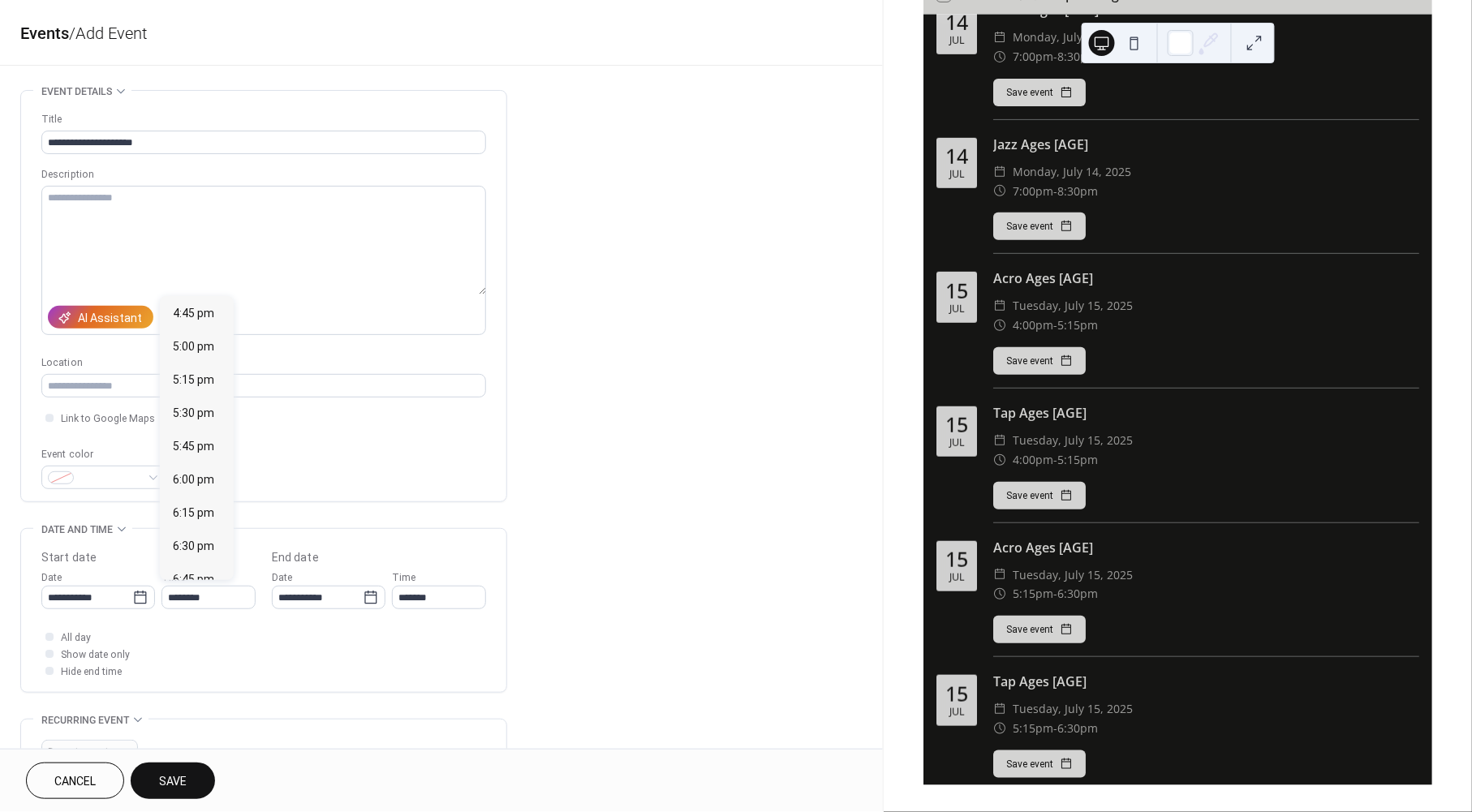 type on "*******" 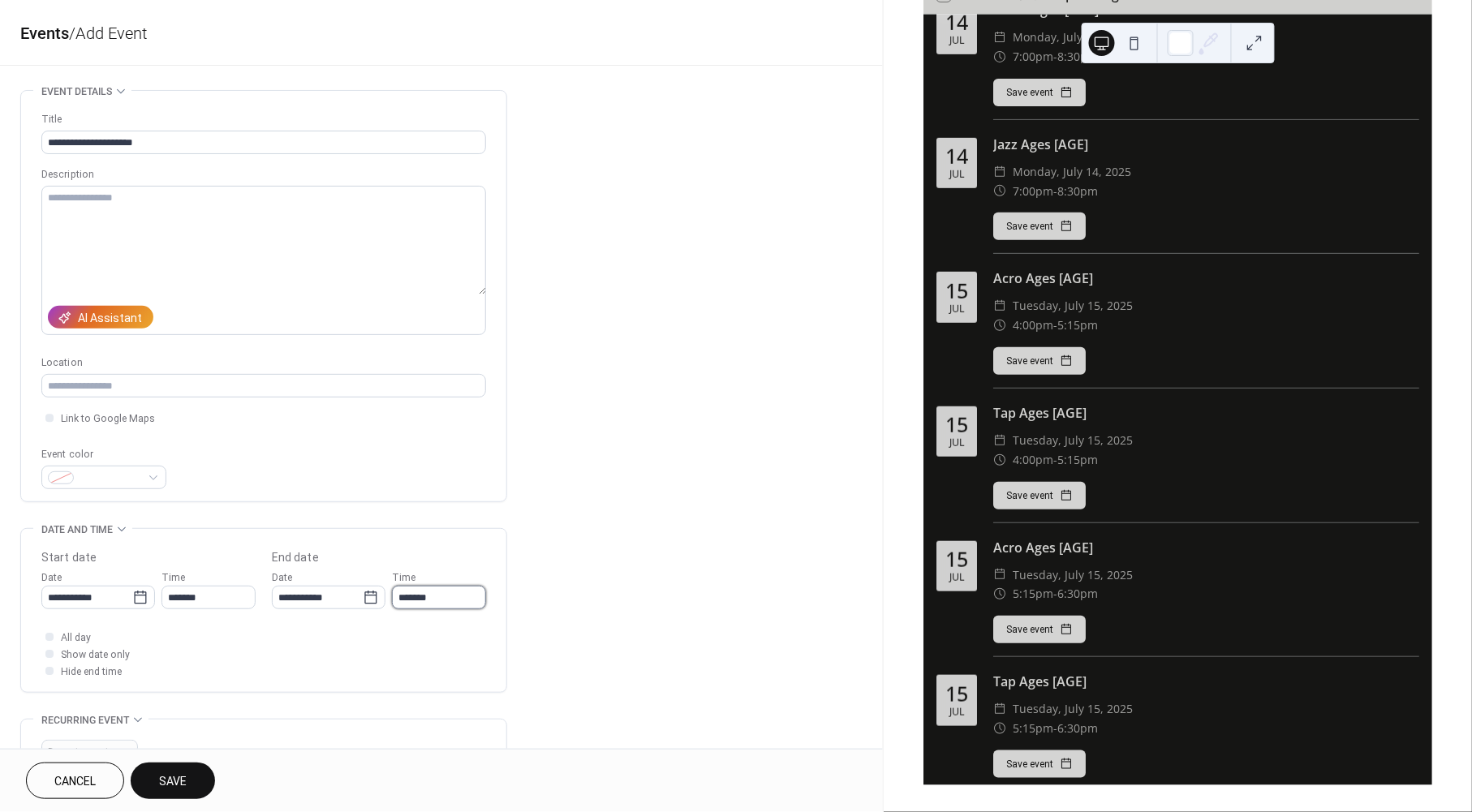 click on "*******" at bounding box center (439, 597) 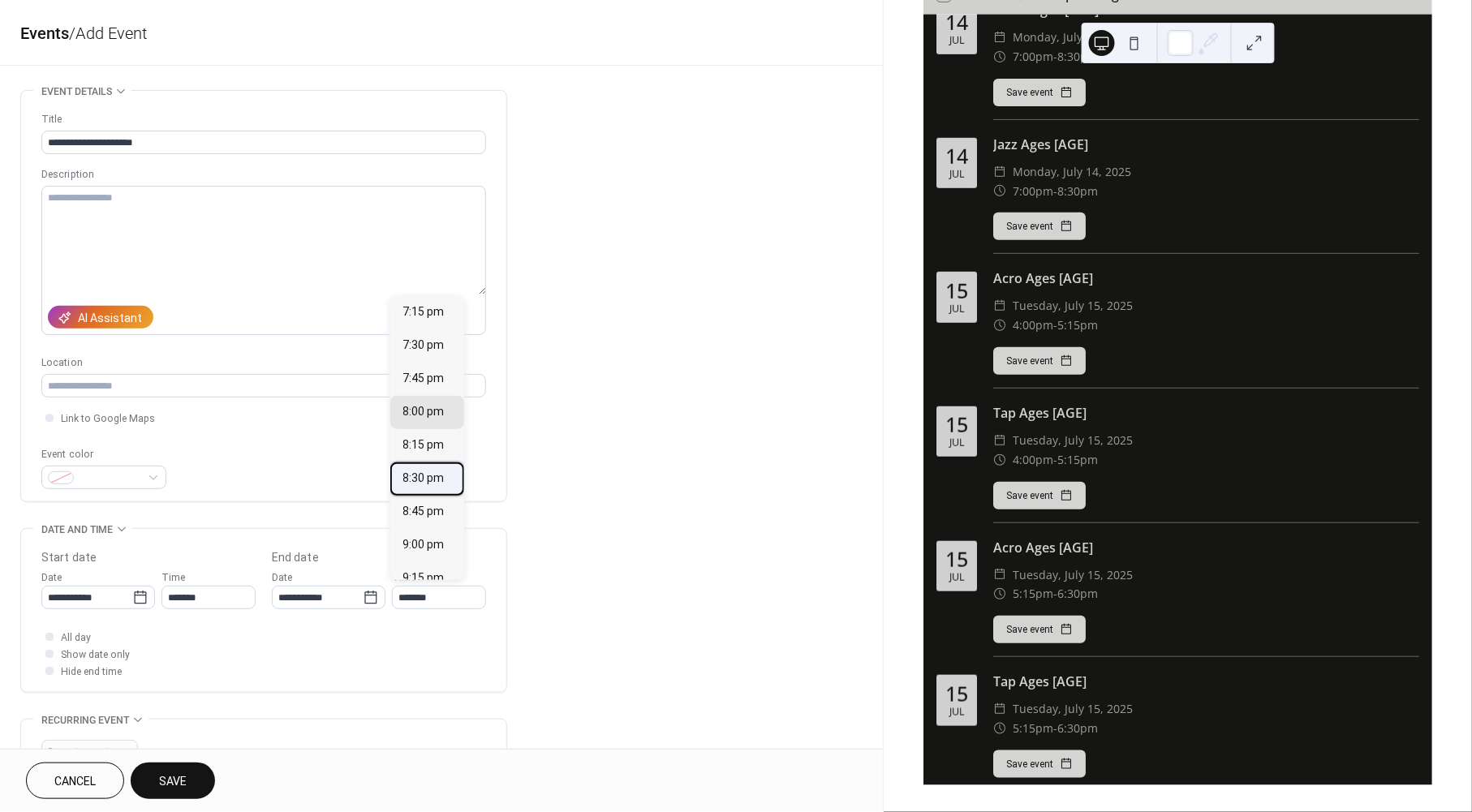 click on "8:30 pm" at bounding box center (427, 479) 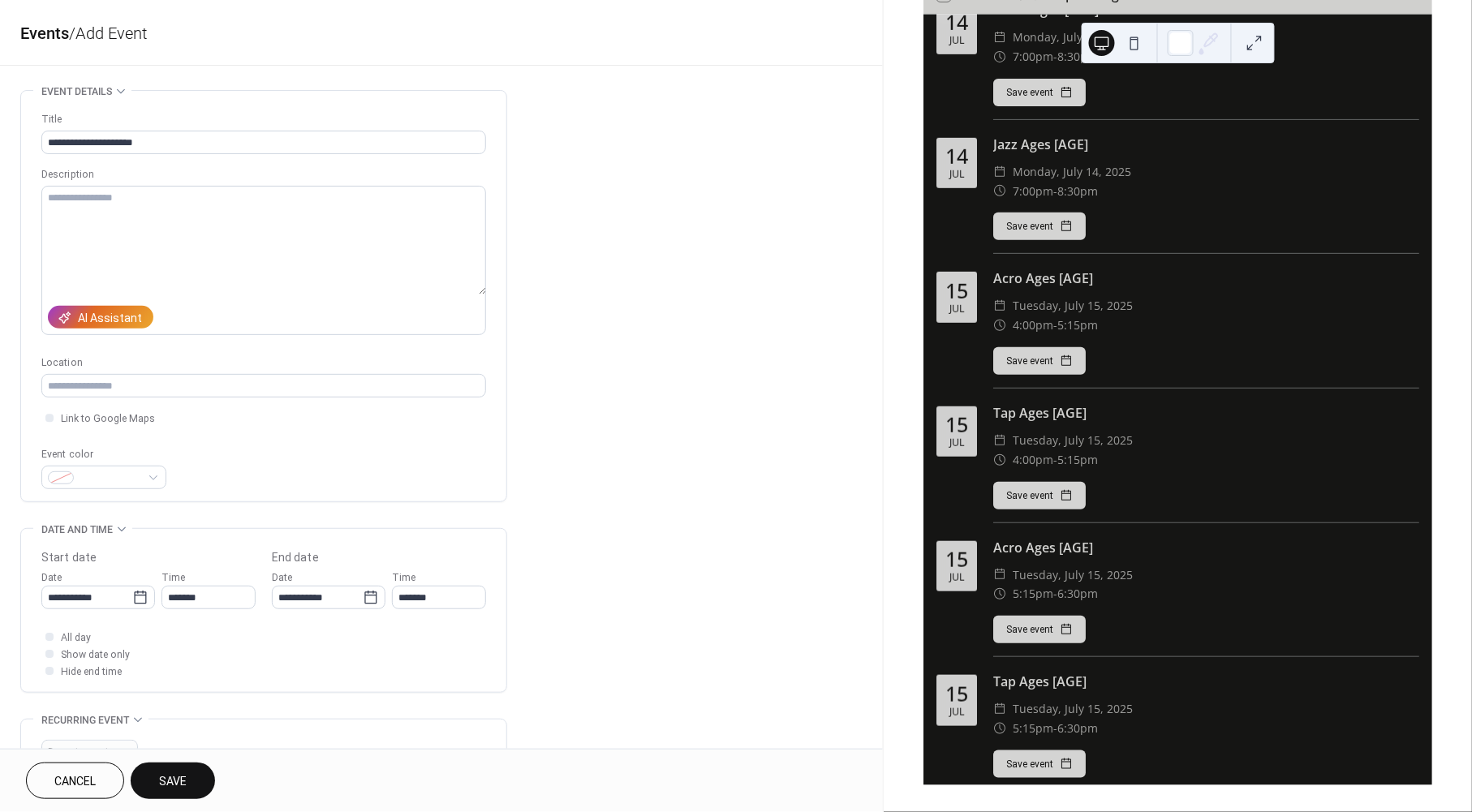click on "Save" at bounding box center (173, 780) 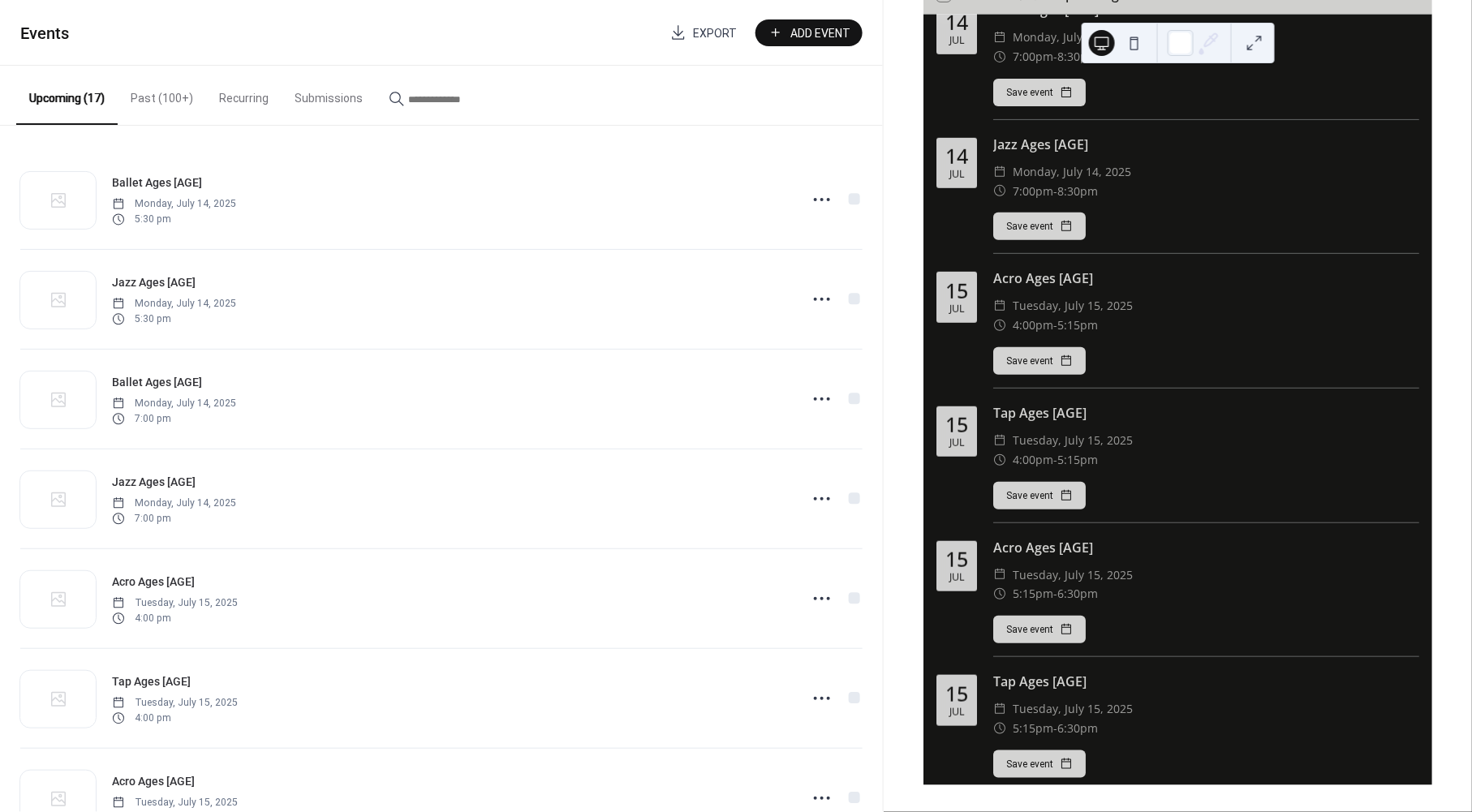 click on "Add Event" at bounding box center [809, 32] 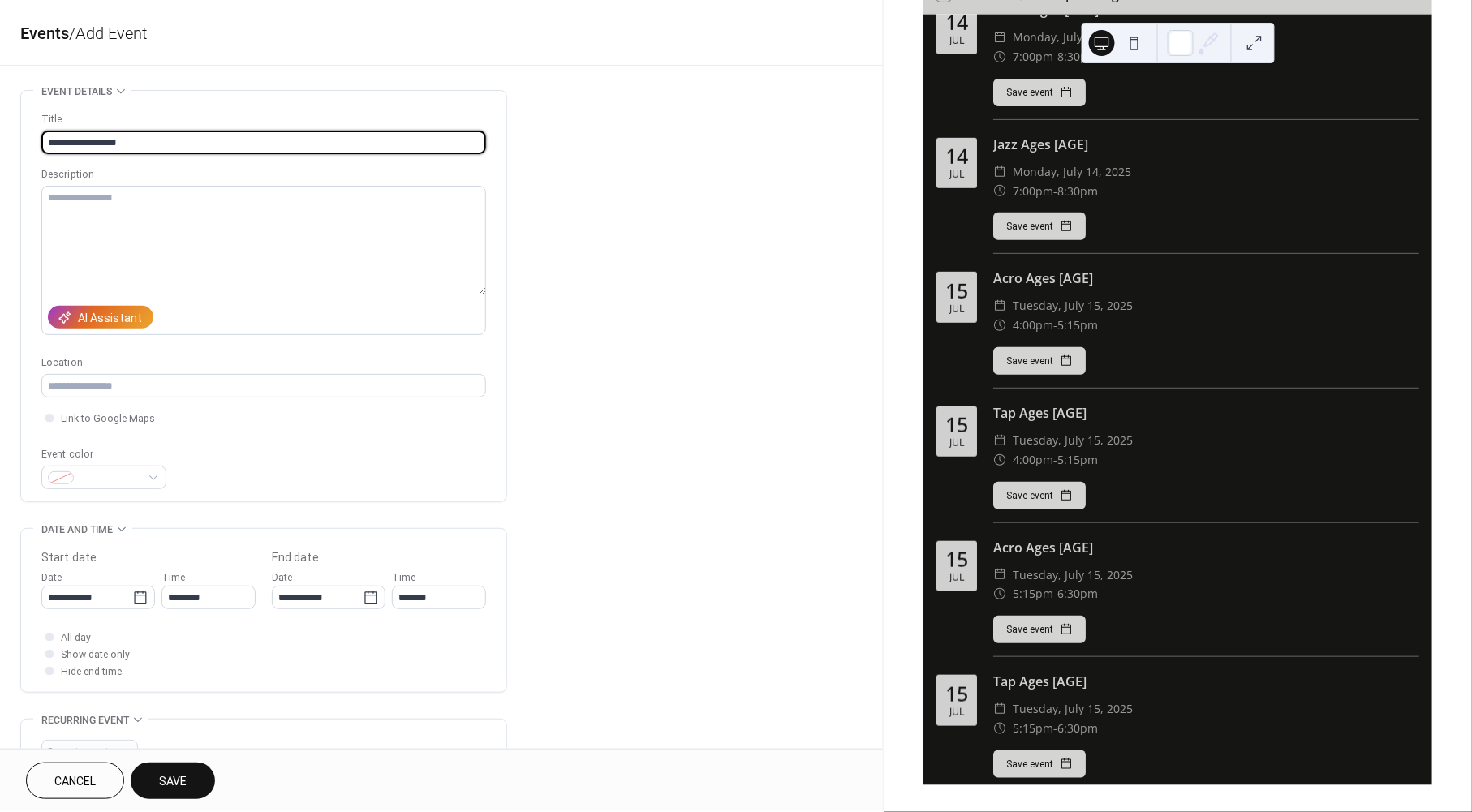 scroll, scrollTop: 14, scrollLeft: 0, axis: vertical 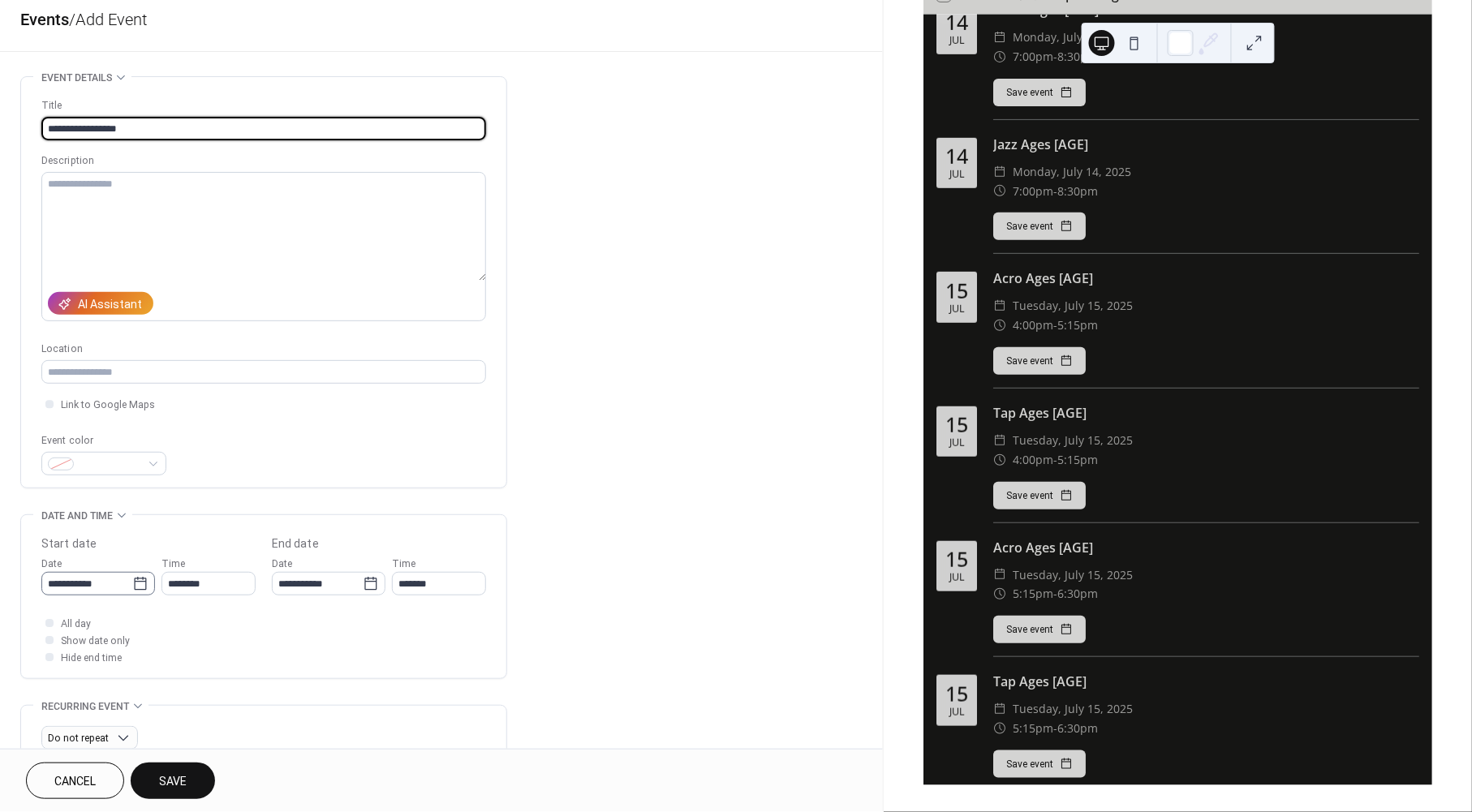 type on "**********" 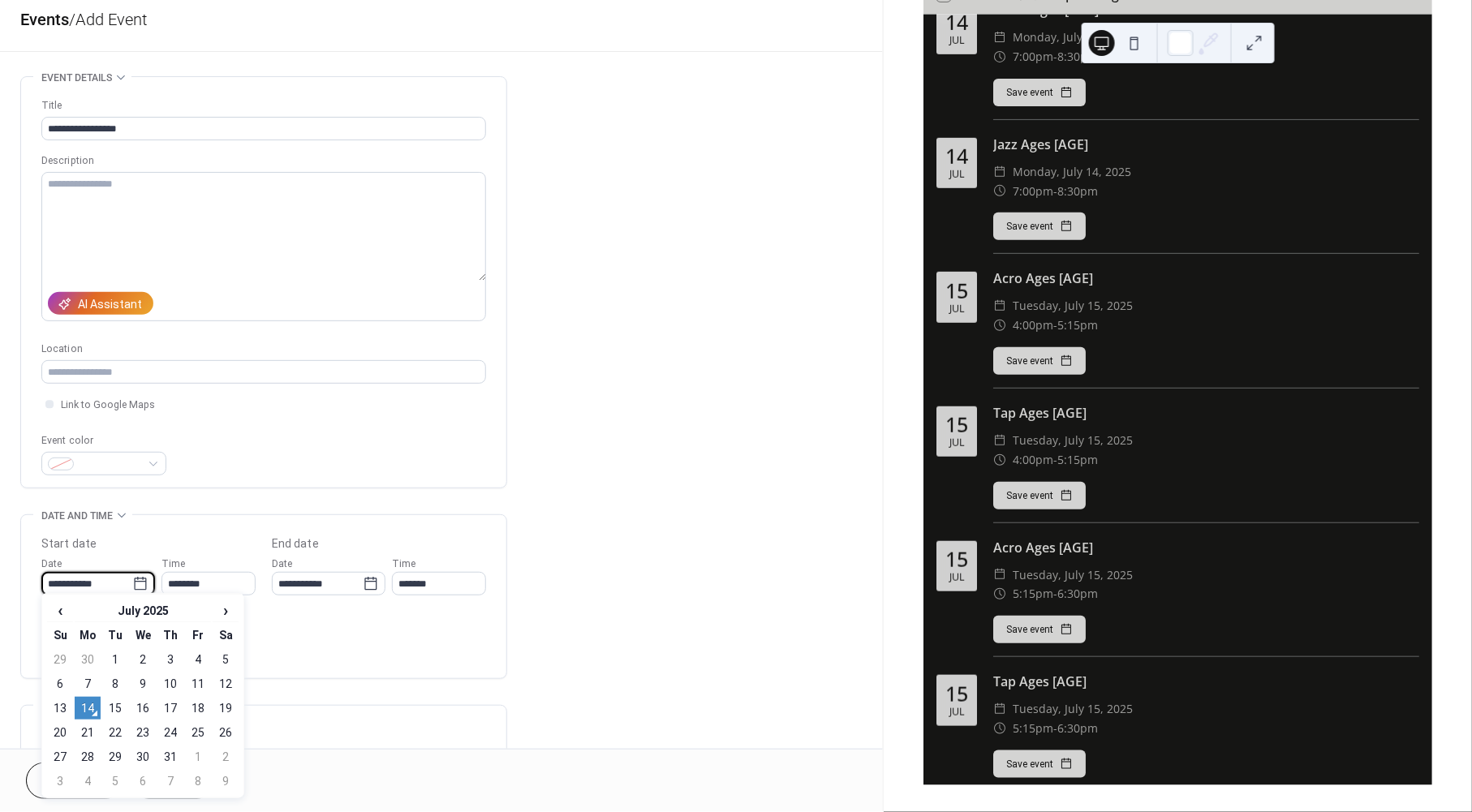 click on "**********" at bounding box center (87, 583) 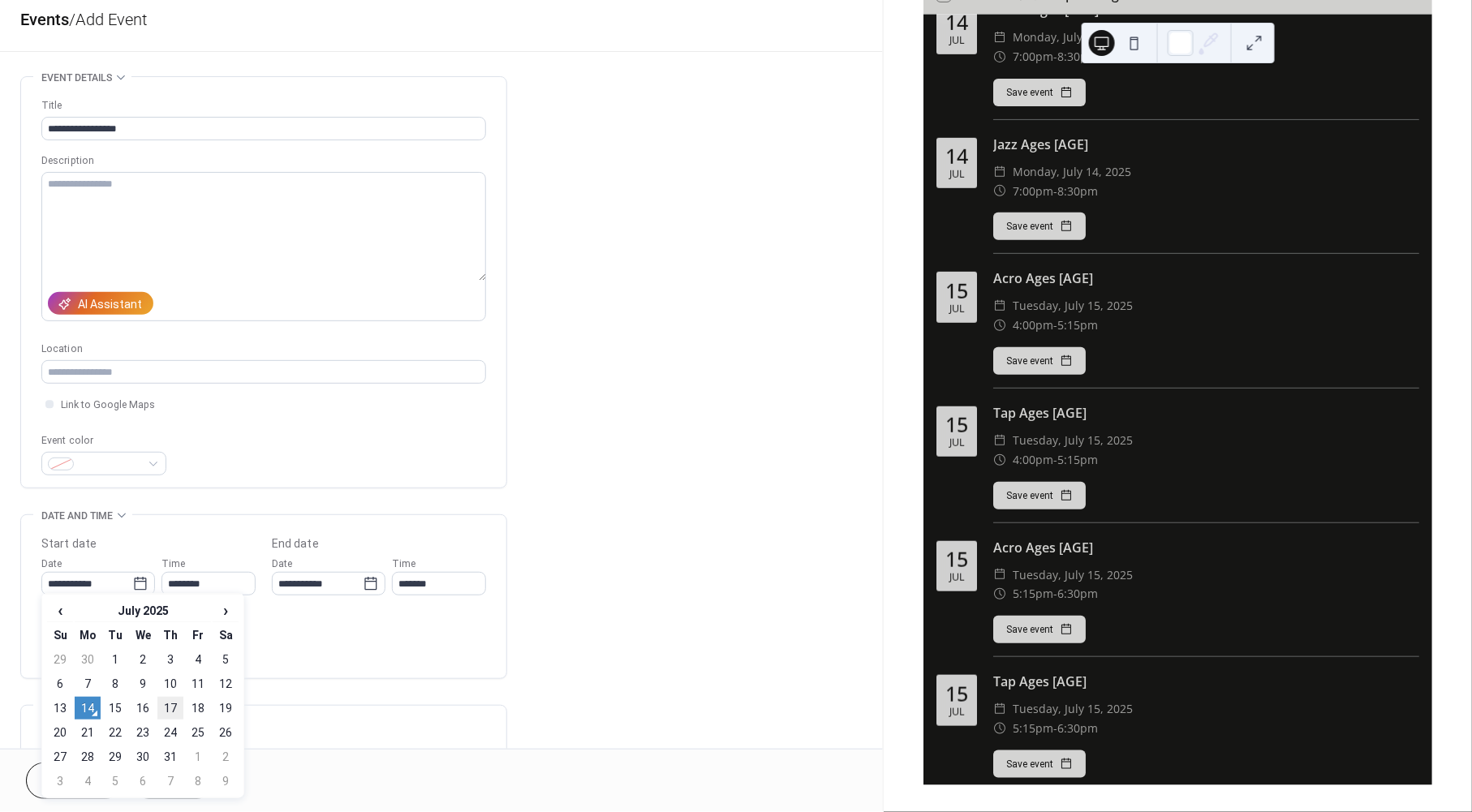 click on "17" at bounding box center (170, 708) 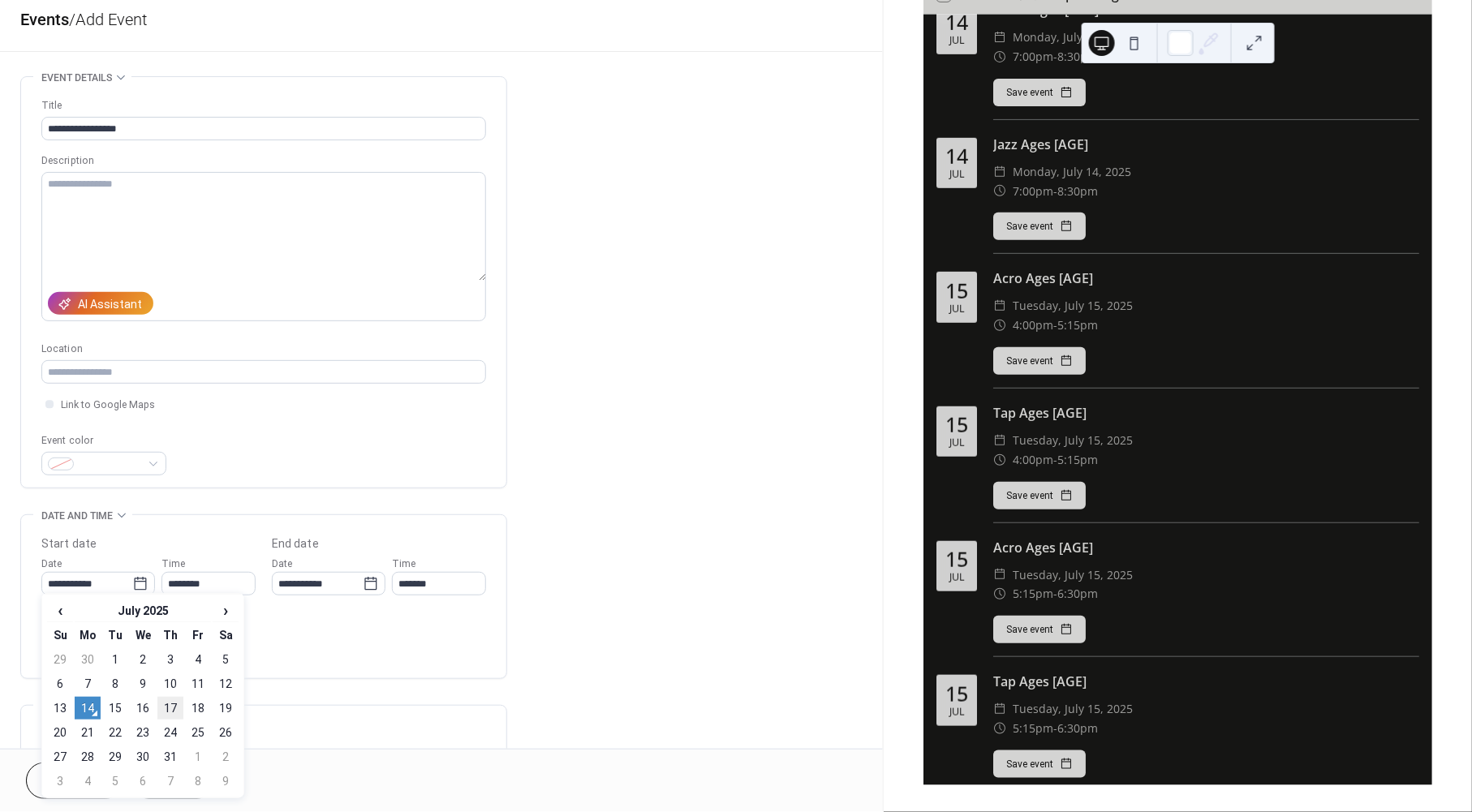 type on "**********" 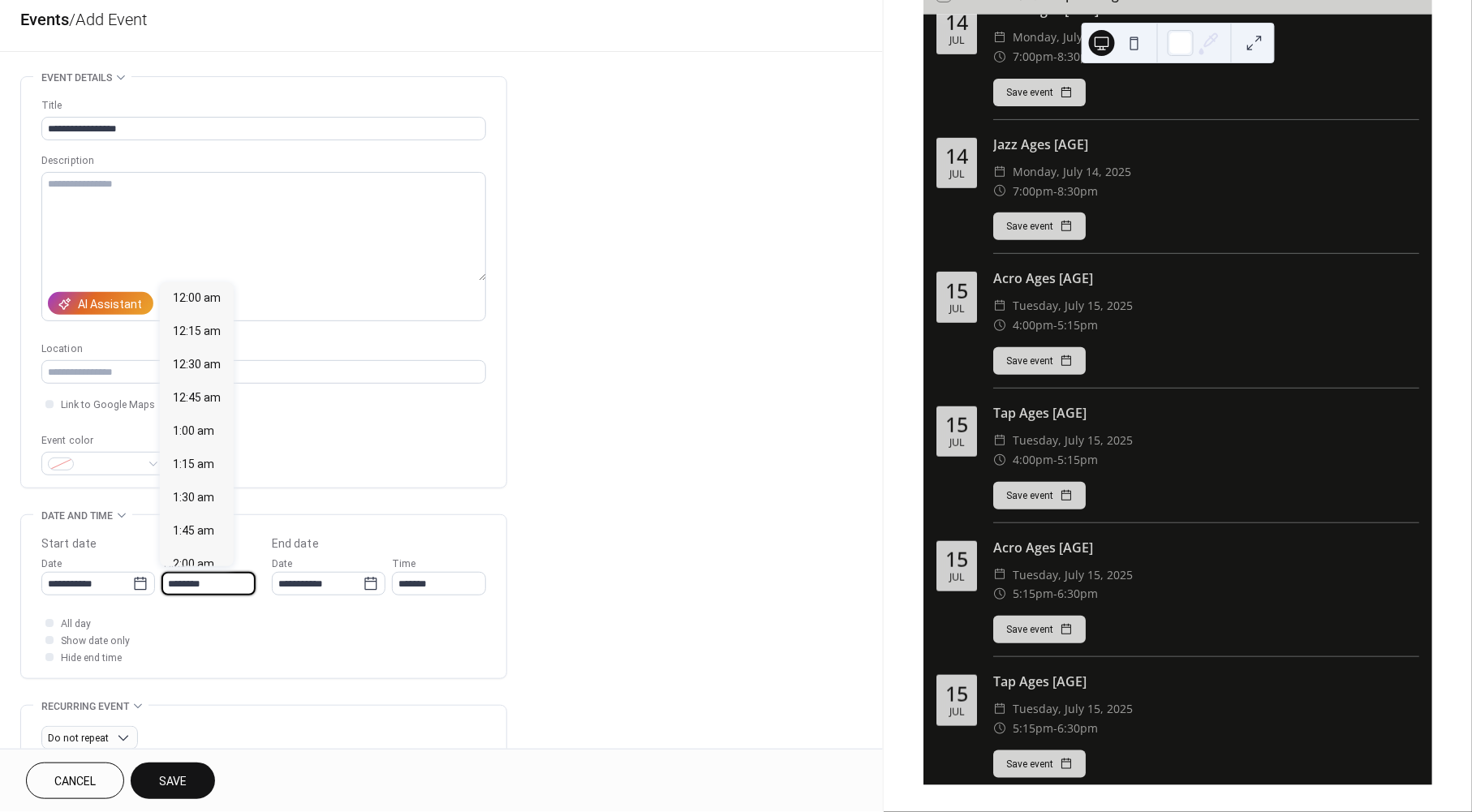 click on "********" at bounding box center (209, 583) 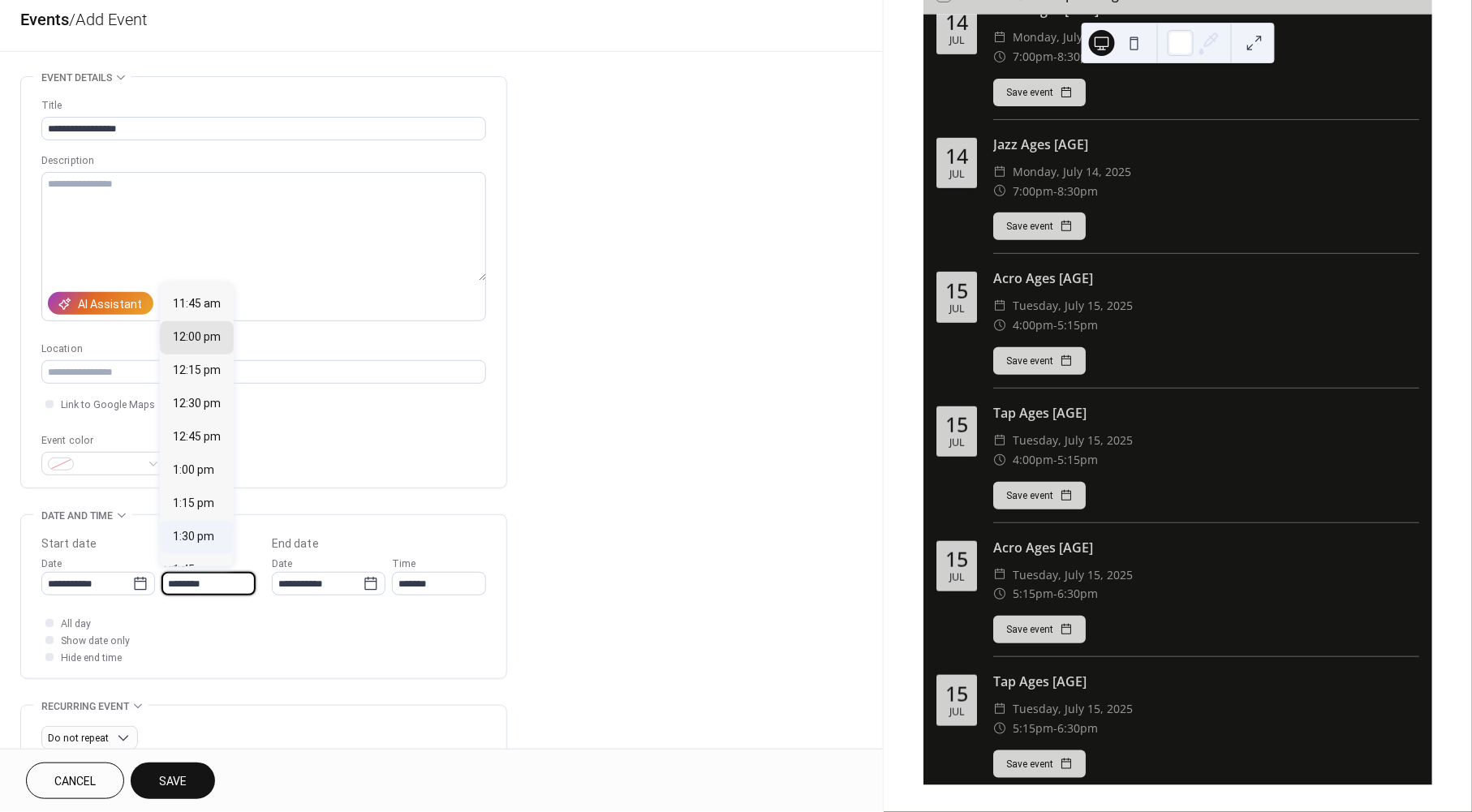 scroll, scrollTop: 2364, scrollLeft: 0, axis: vertical 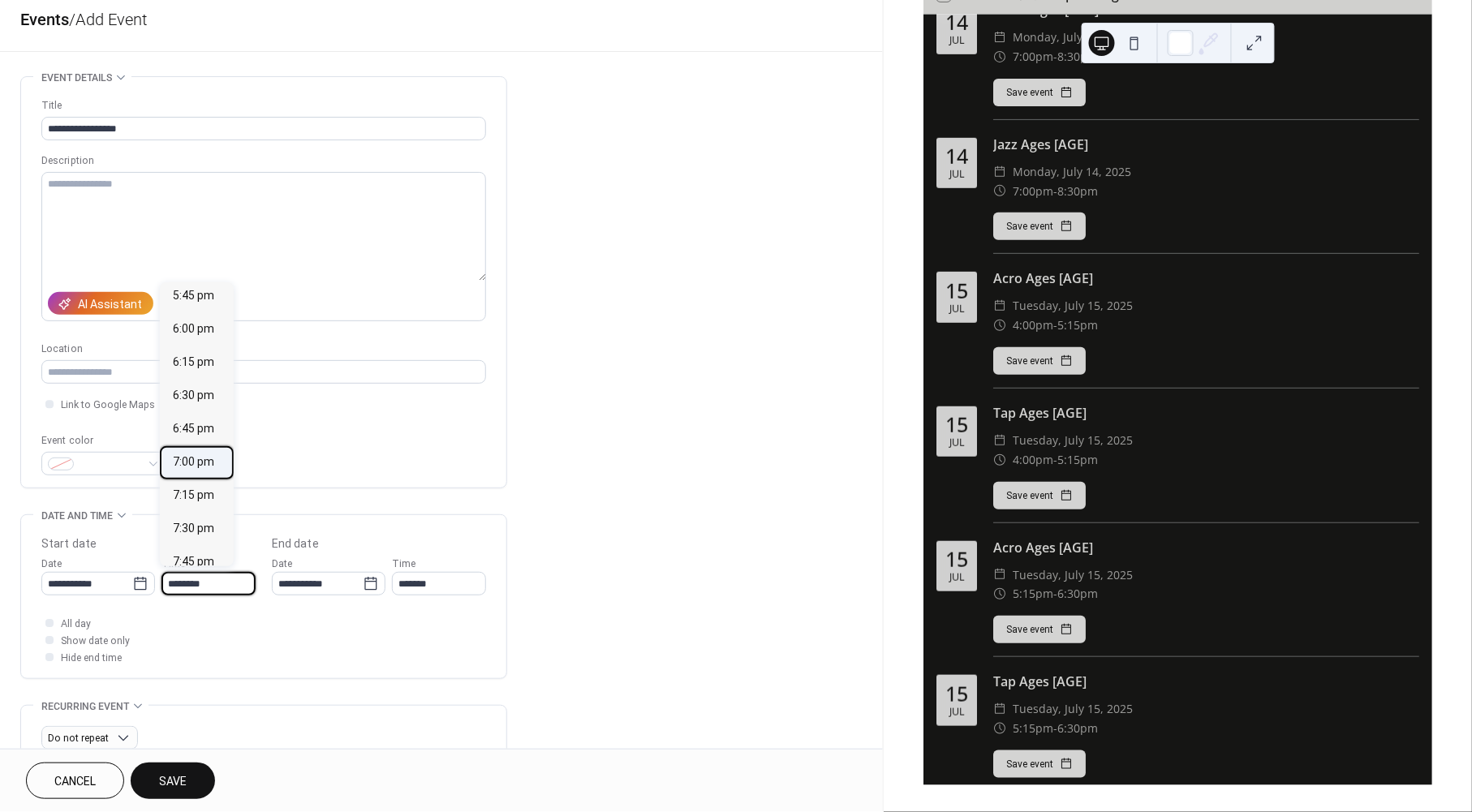 click on "7:00 pm" at bounding box center [193, 462] 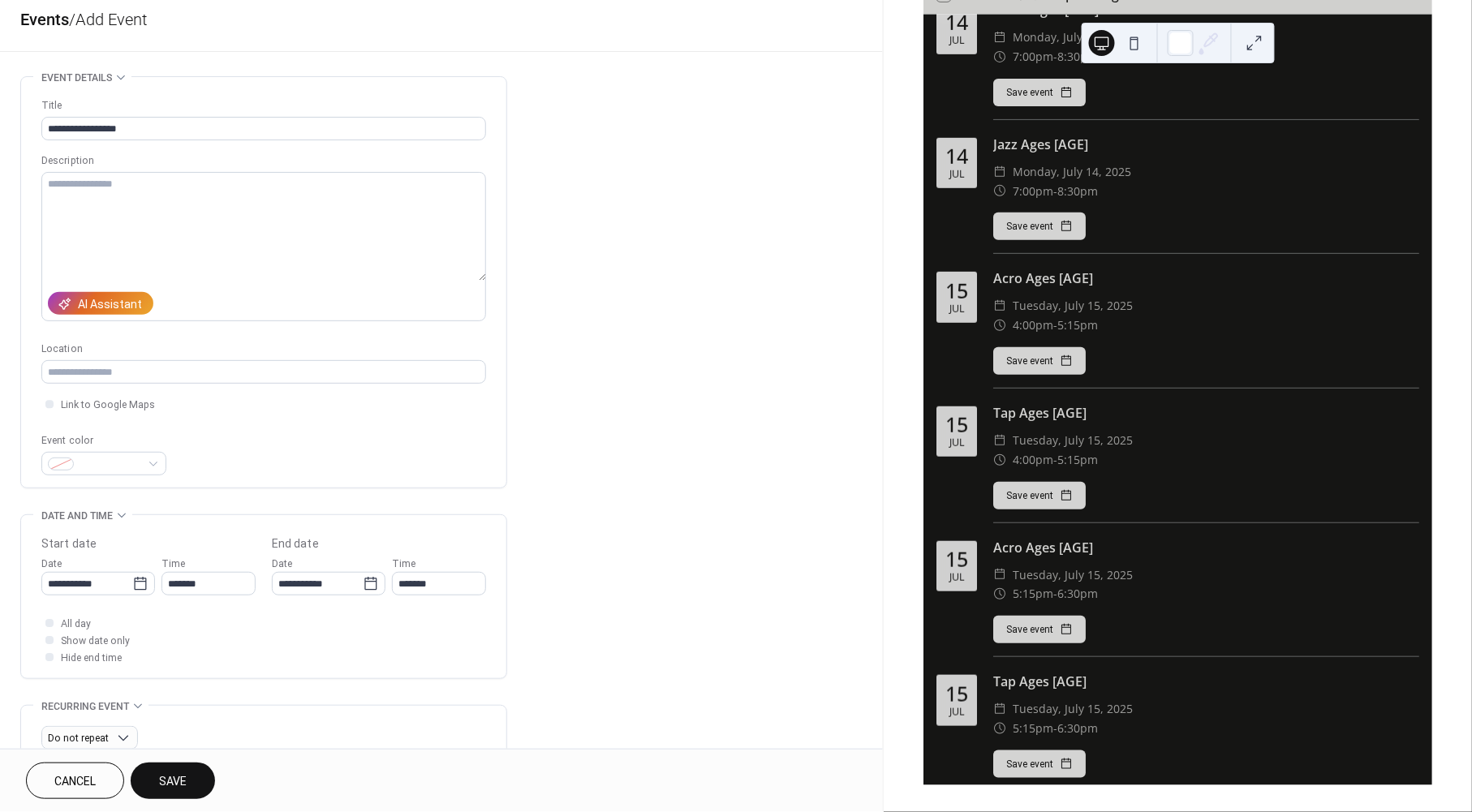 type on "*******" 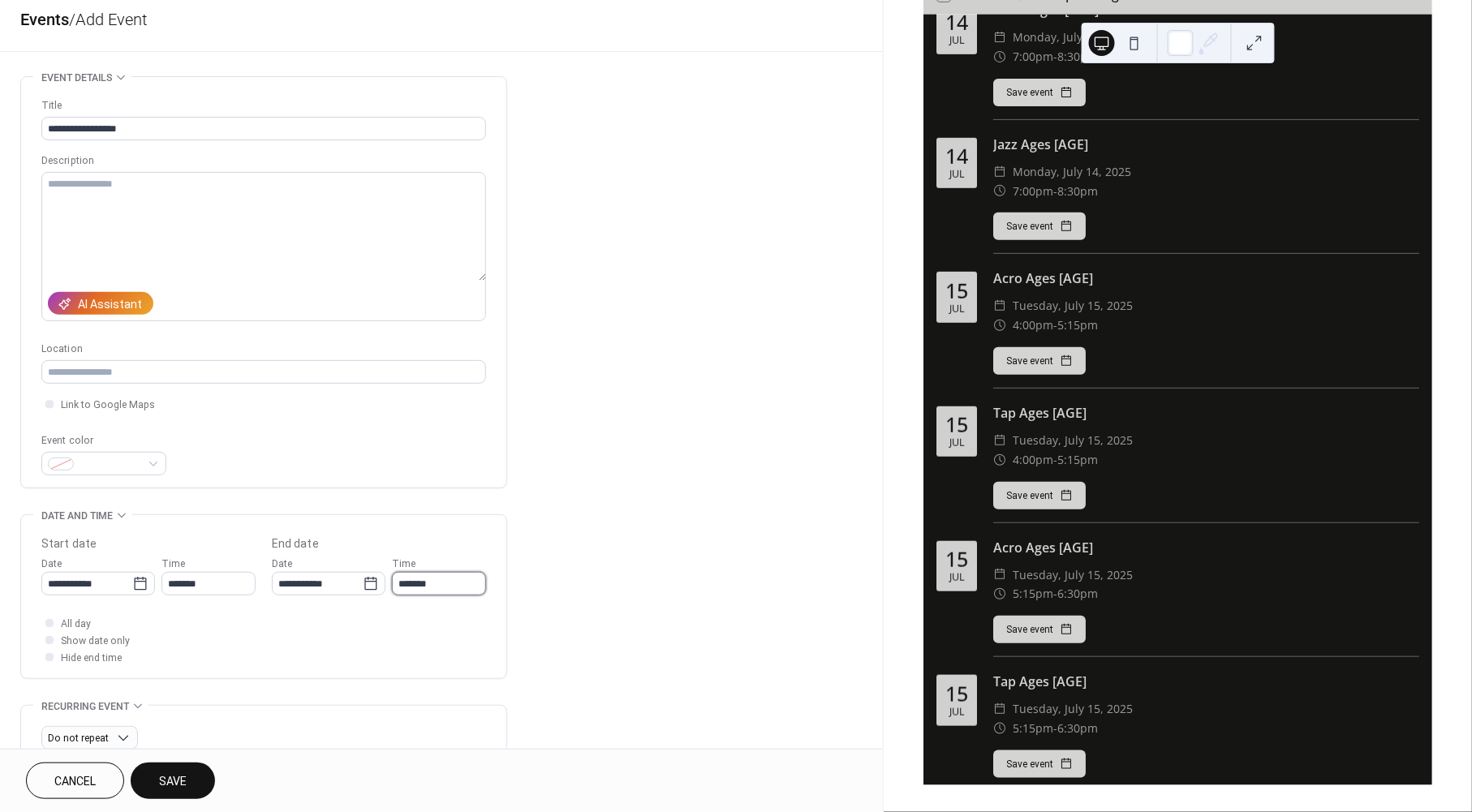 click on "*******" at bounding box center [439, 583] 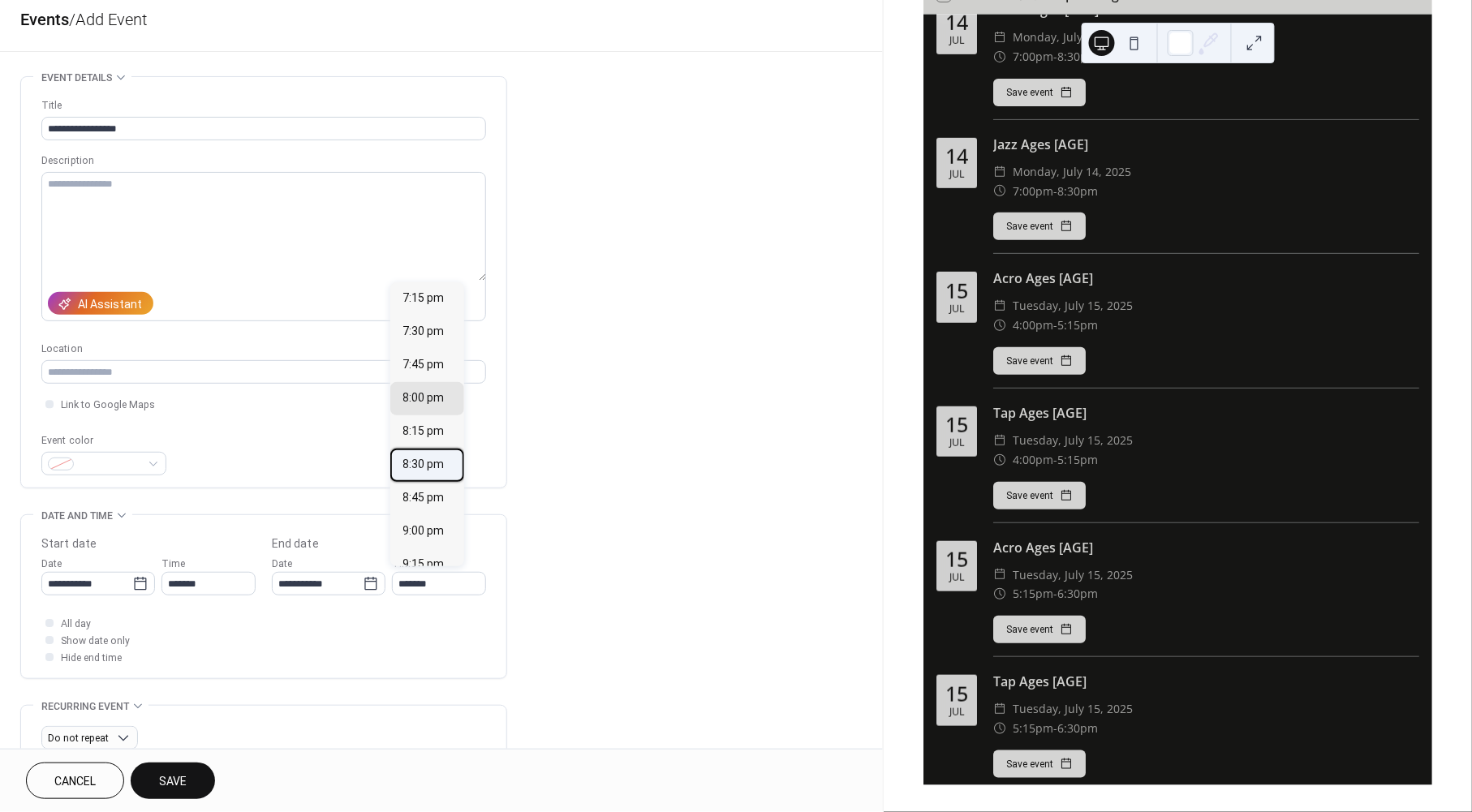 click on "8:30 pm" at bounding box center [424, 465] 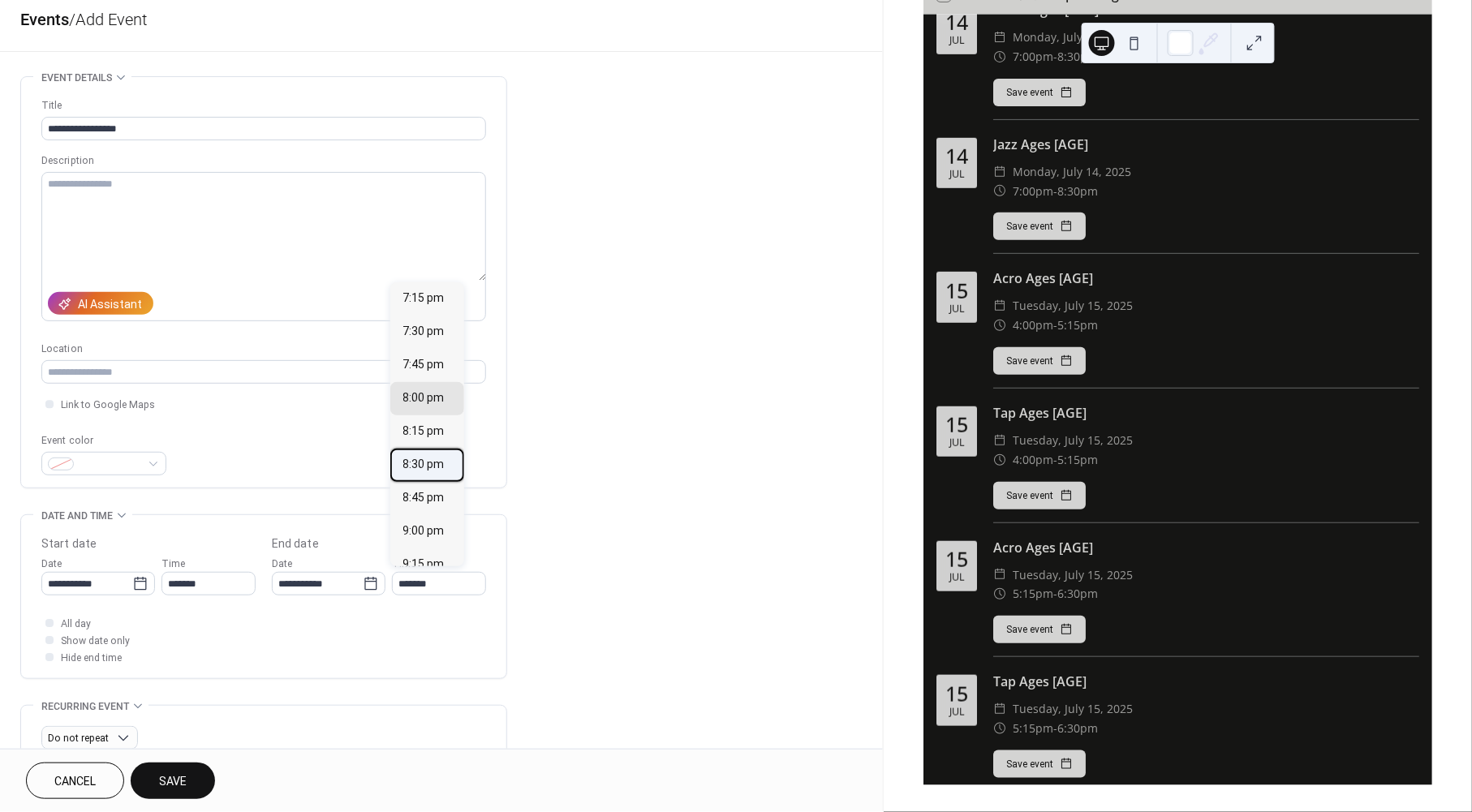 type on "*******" 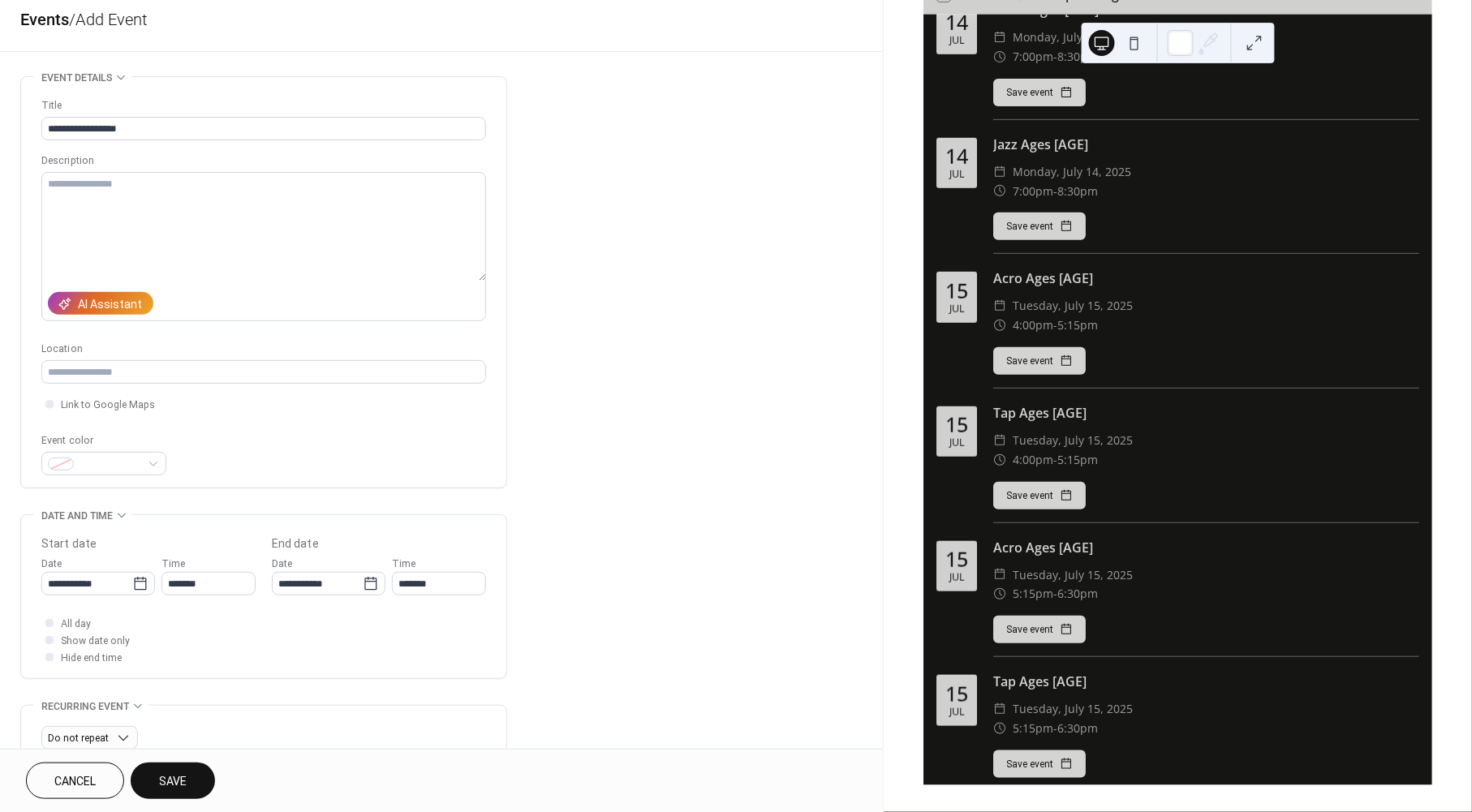 click on "Save" at bounding box center [173, 782] 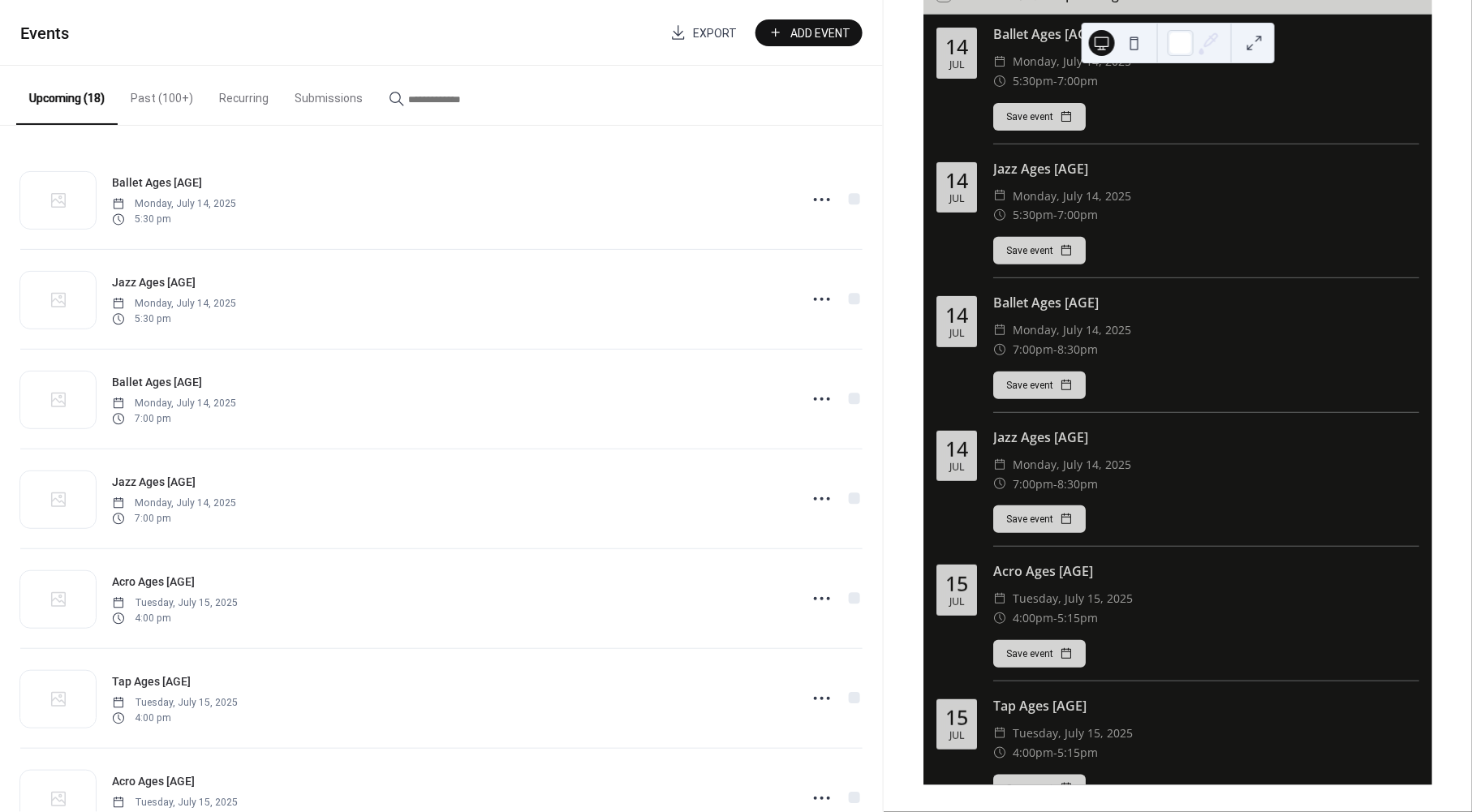 scroll, scrollTop: 0, scrollLeft: 0, axis: both 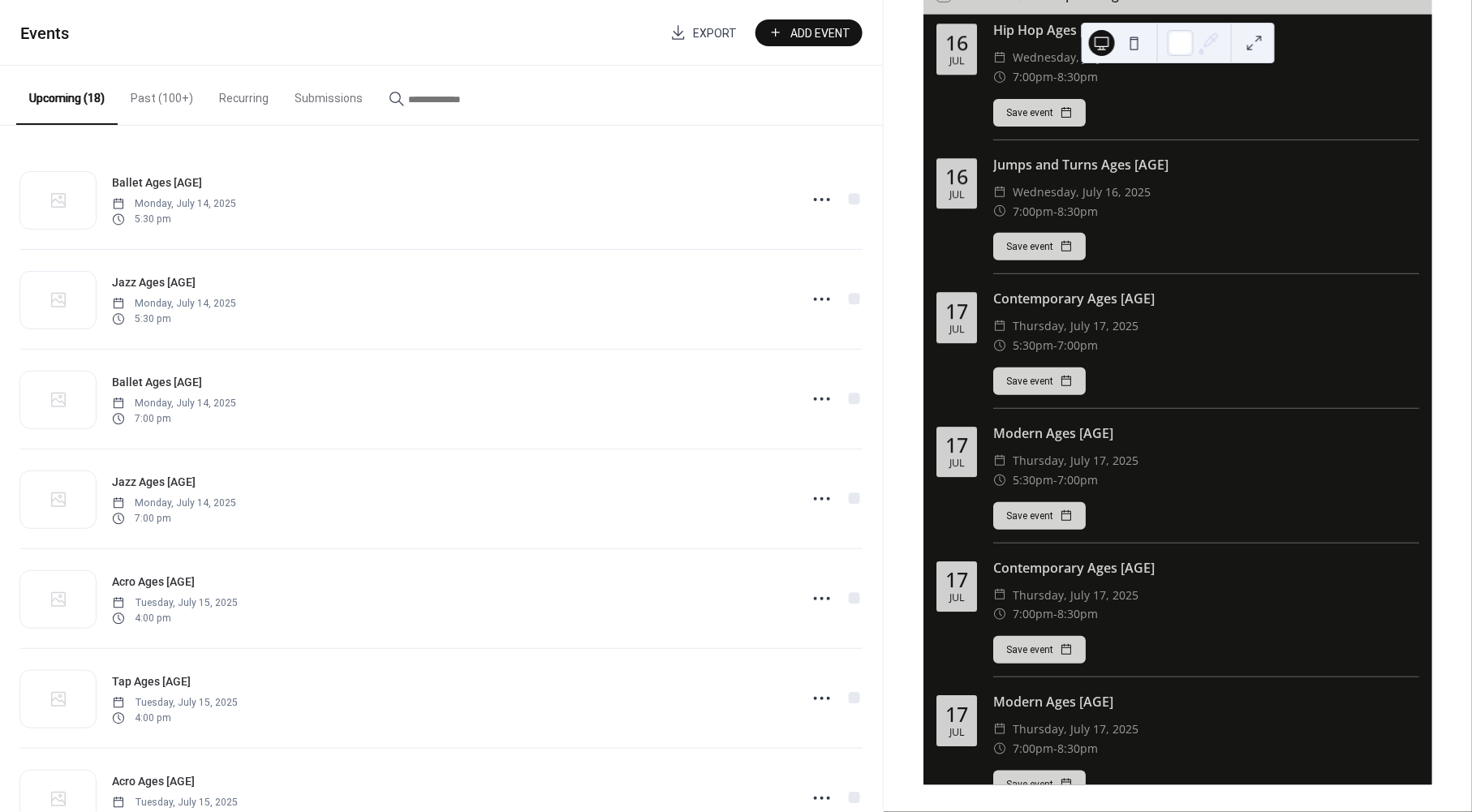 click on "Add Event" at bounding box center [820, 33] 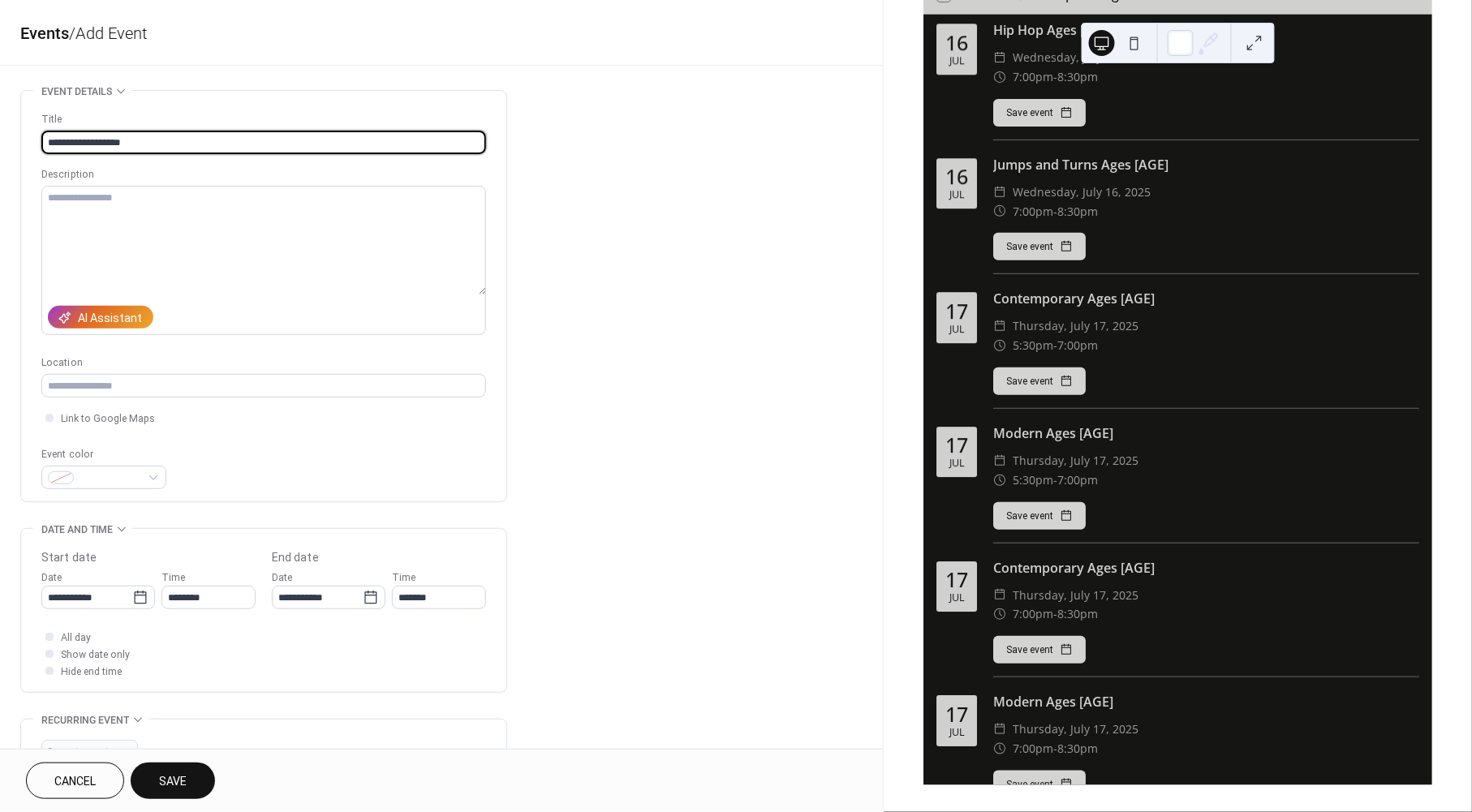 type on "**********" 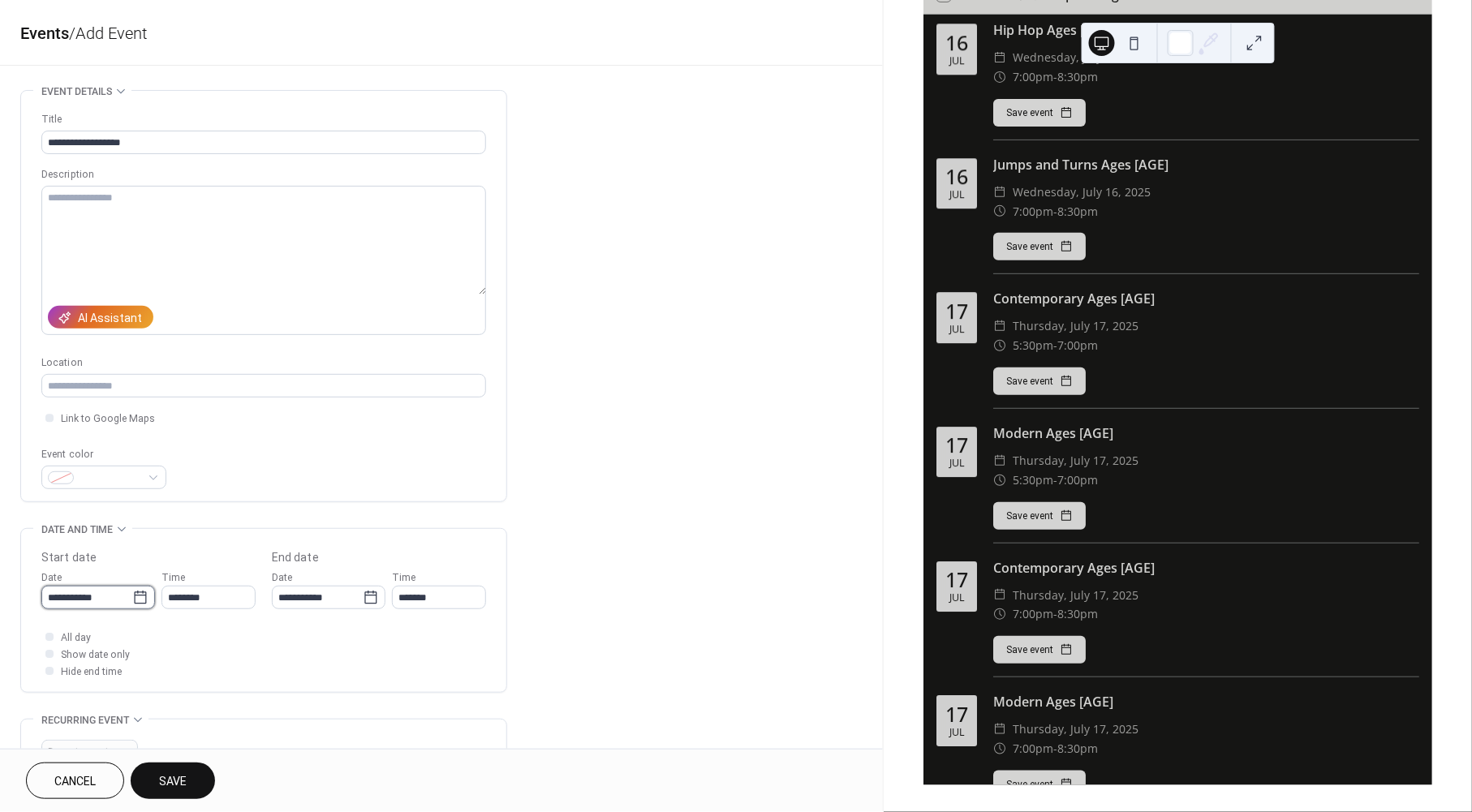 click on "**********" at bounding box center [87, 597] 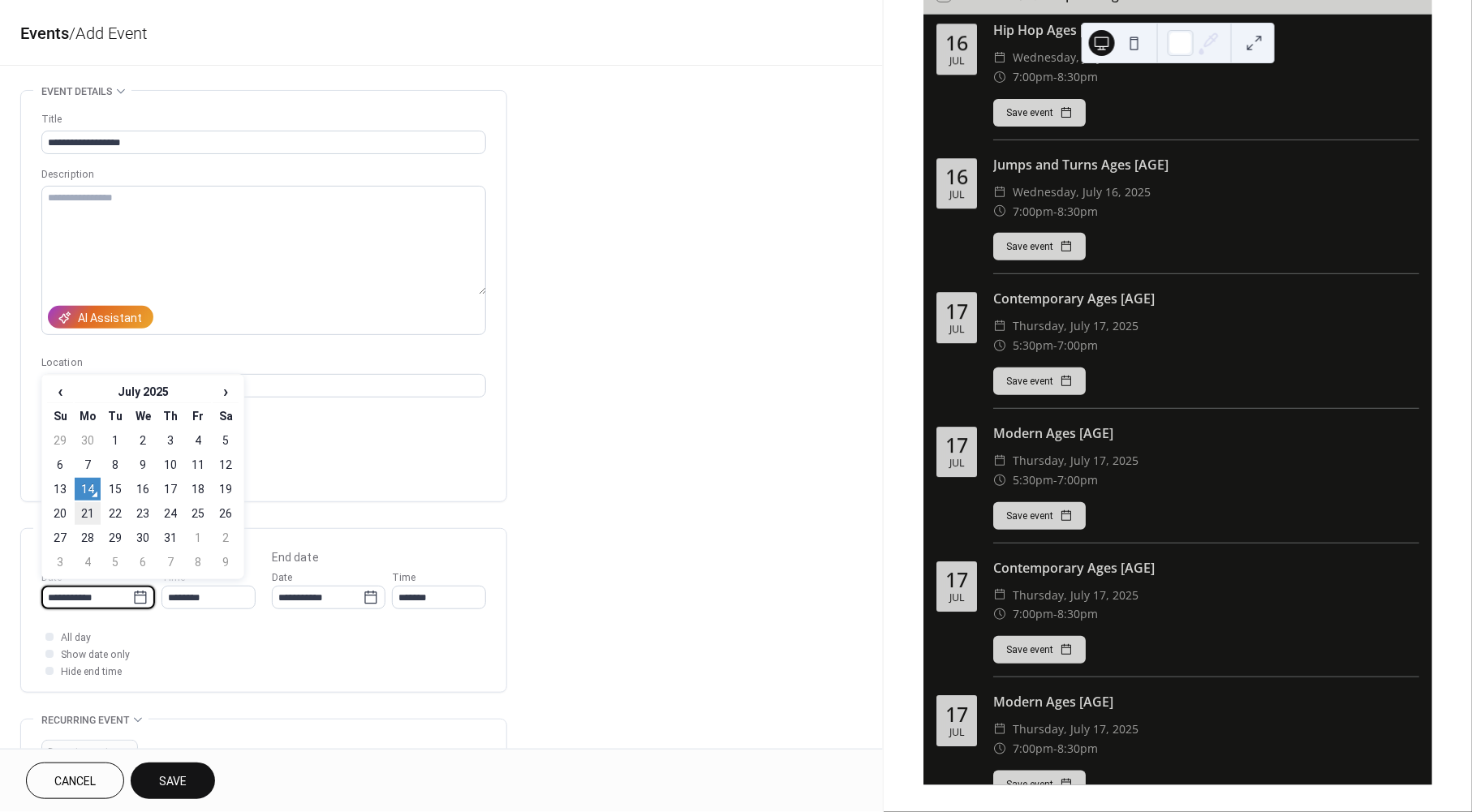 click on "21" at bounding box center (88, 513) 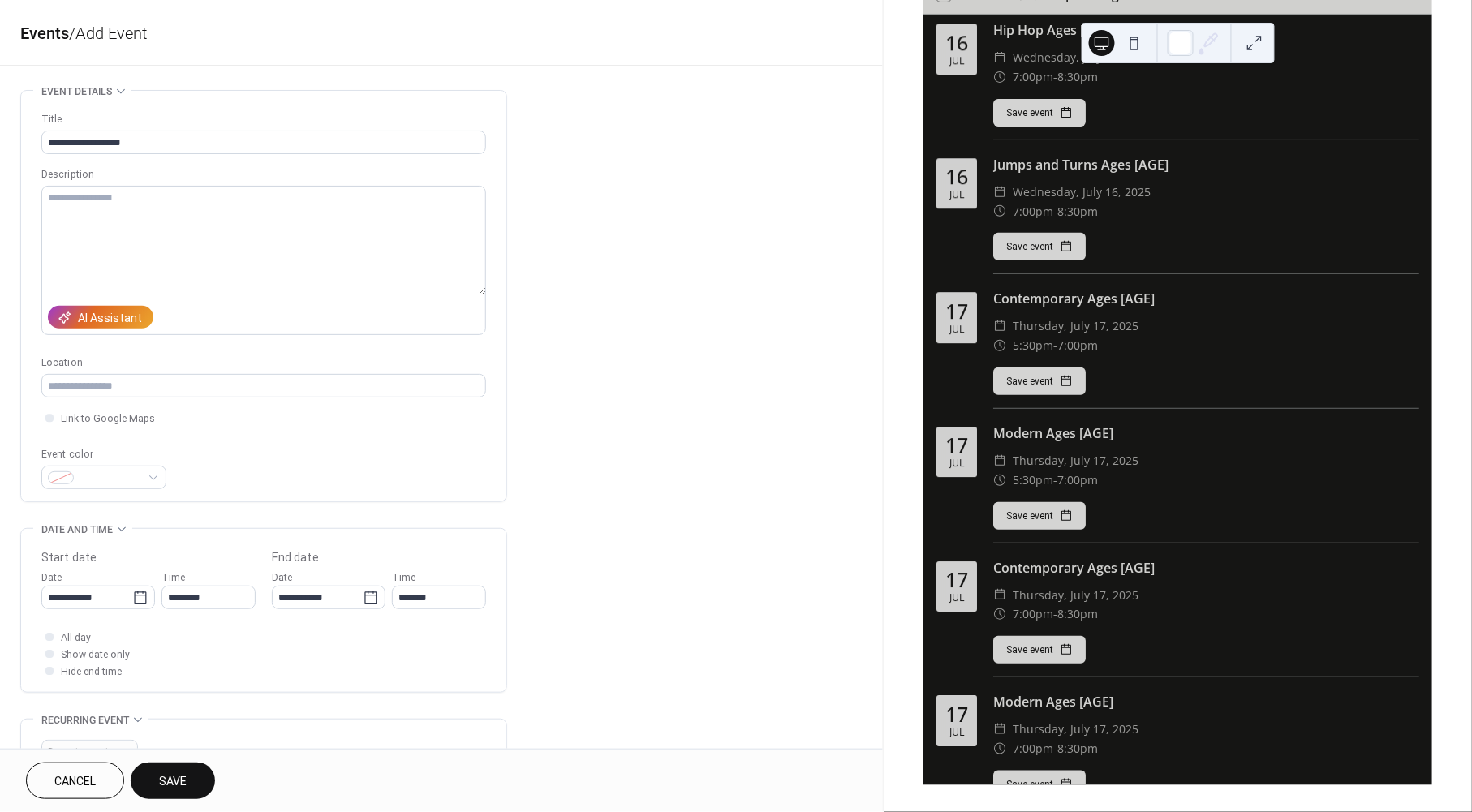 type on "**********" 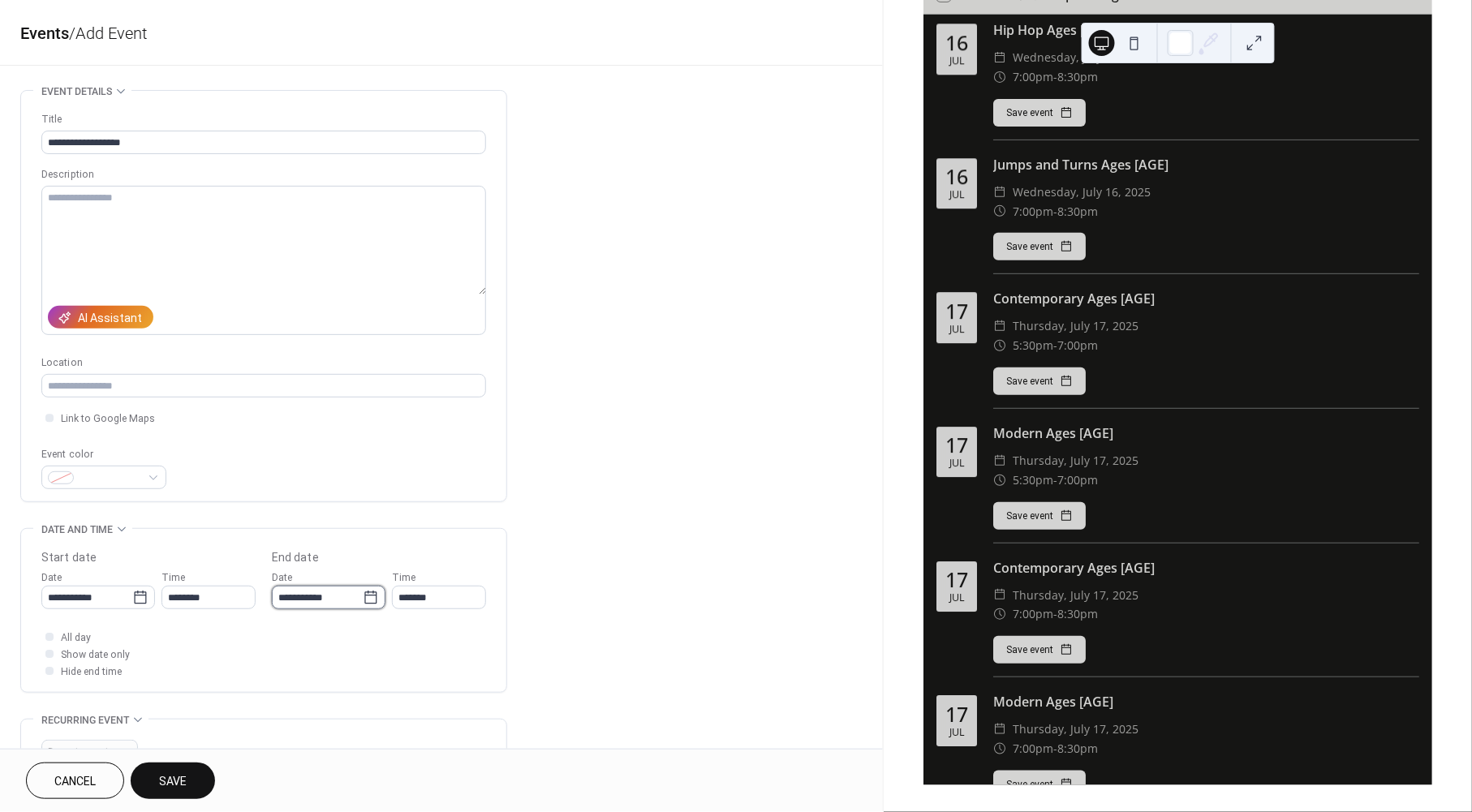 click on "**********" at bounding box center [317, 597] 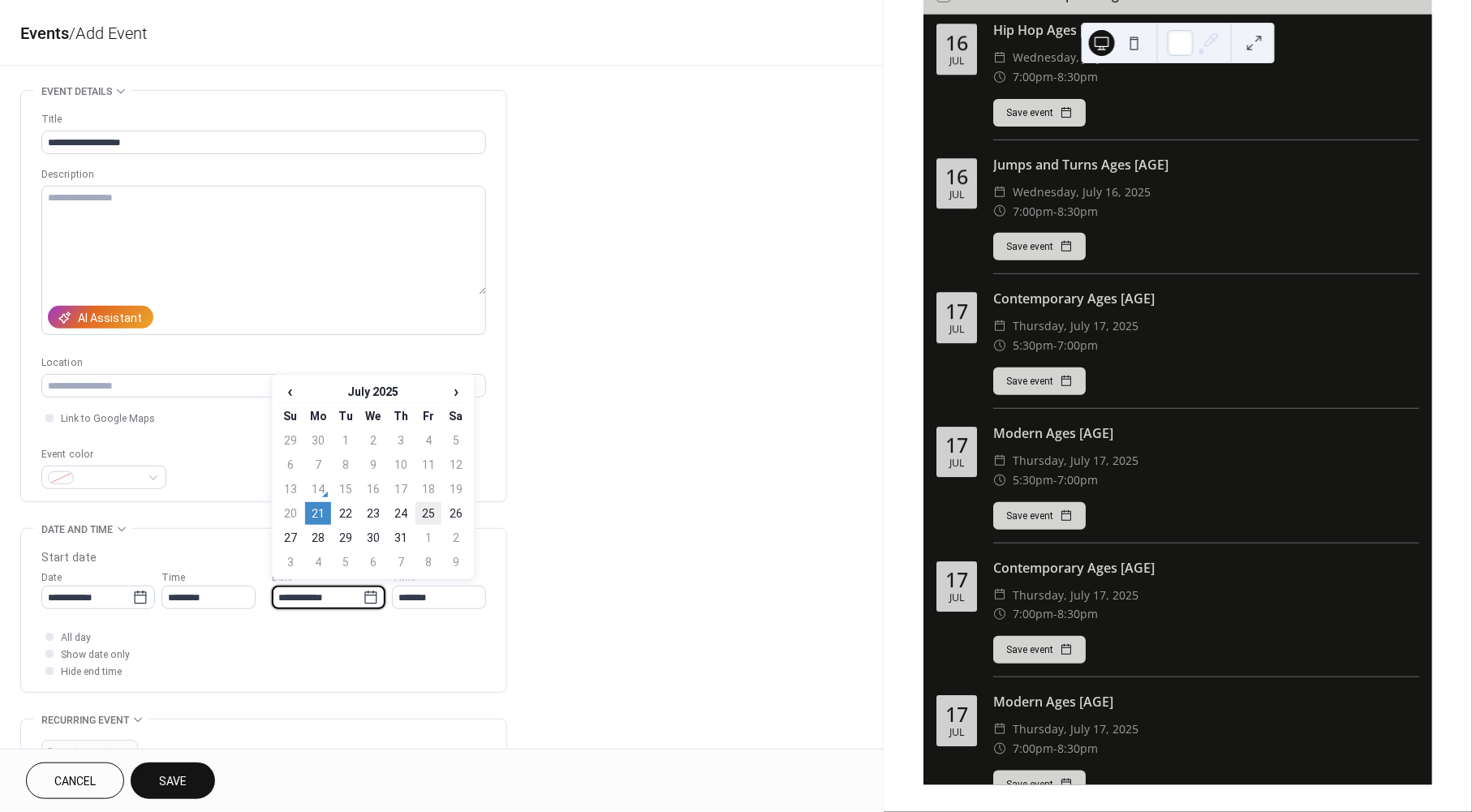 click on "25" at bounding box center [428, 513] 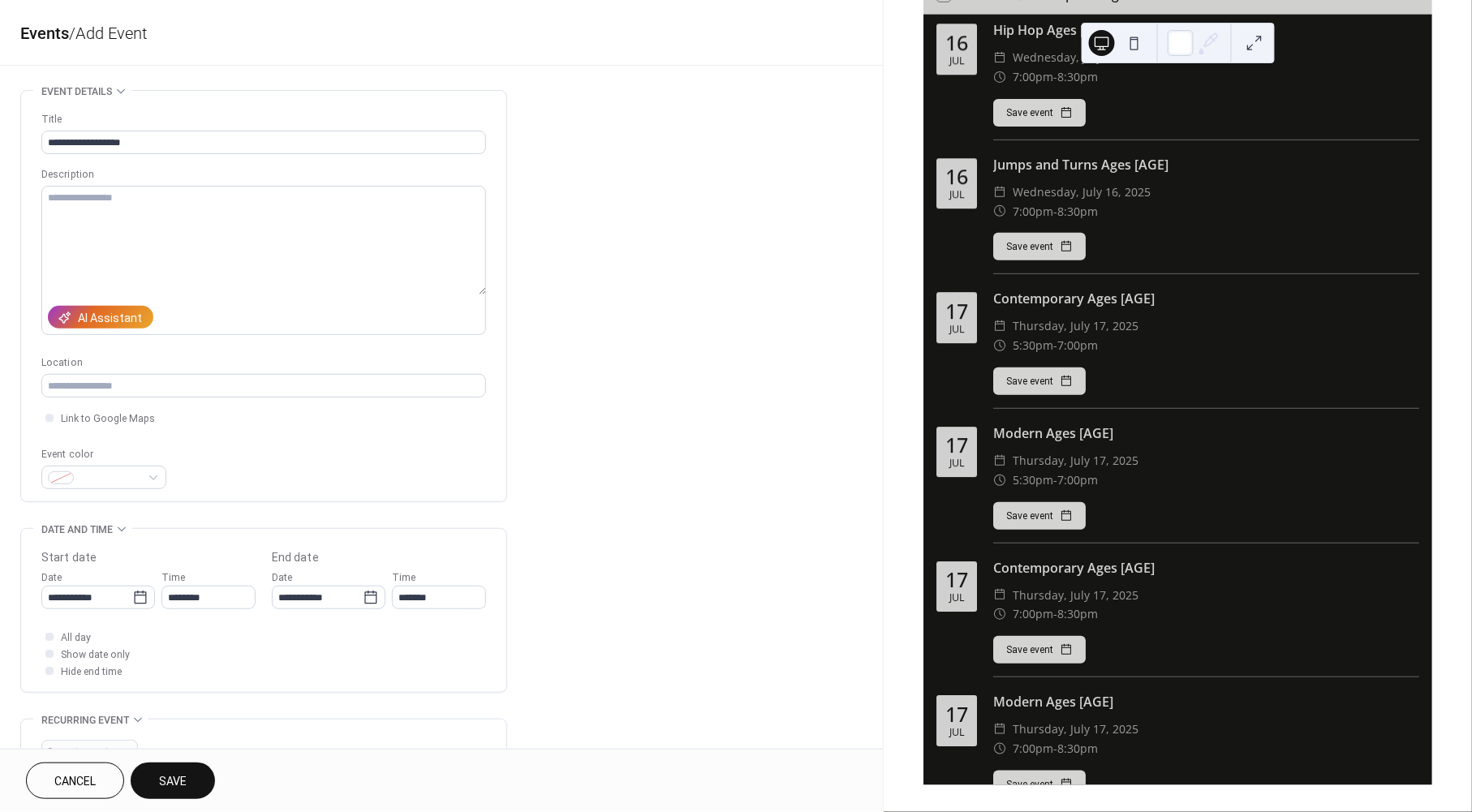 type on "**********" 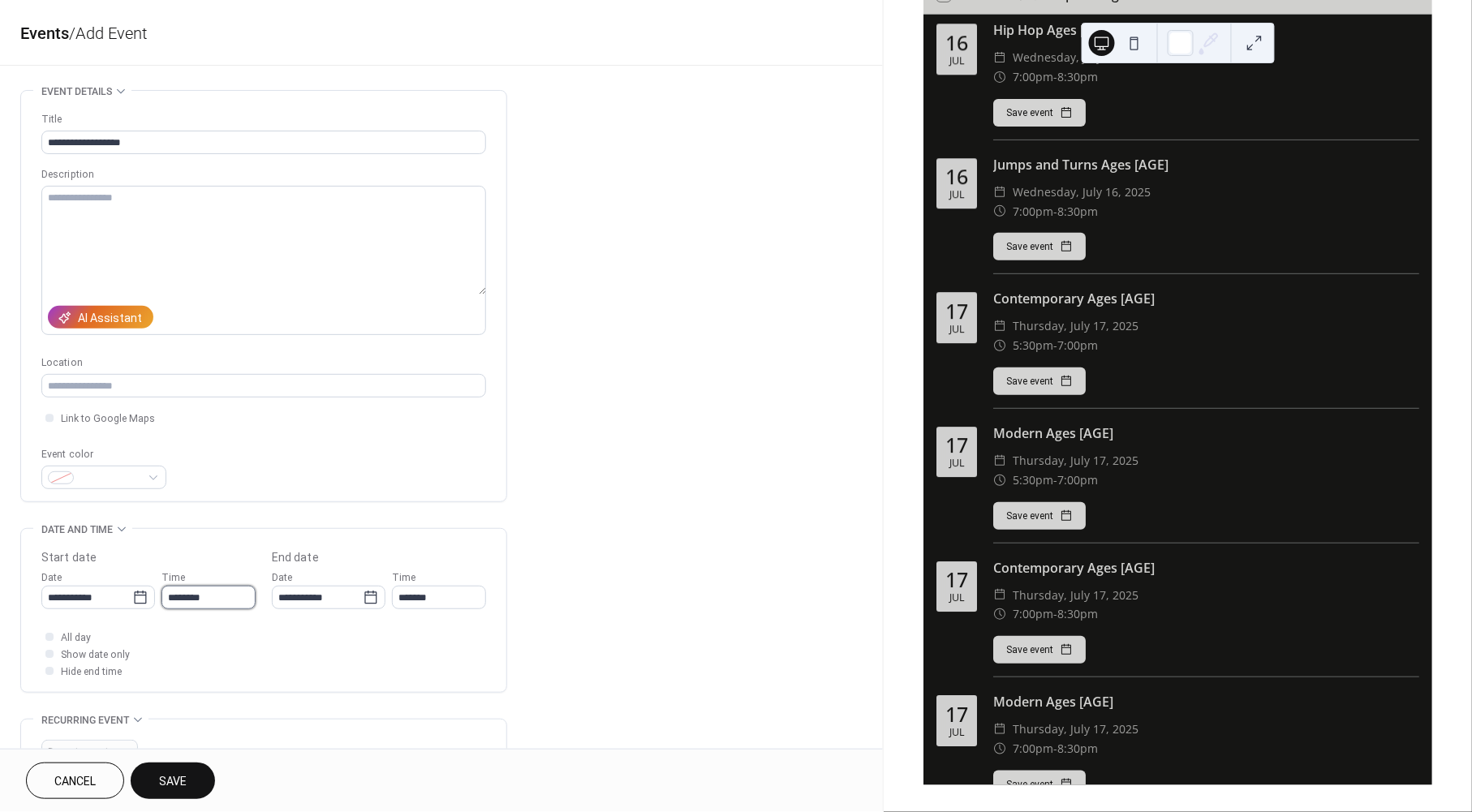 click on "********" at bounding box center (209, 597) 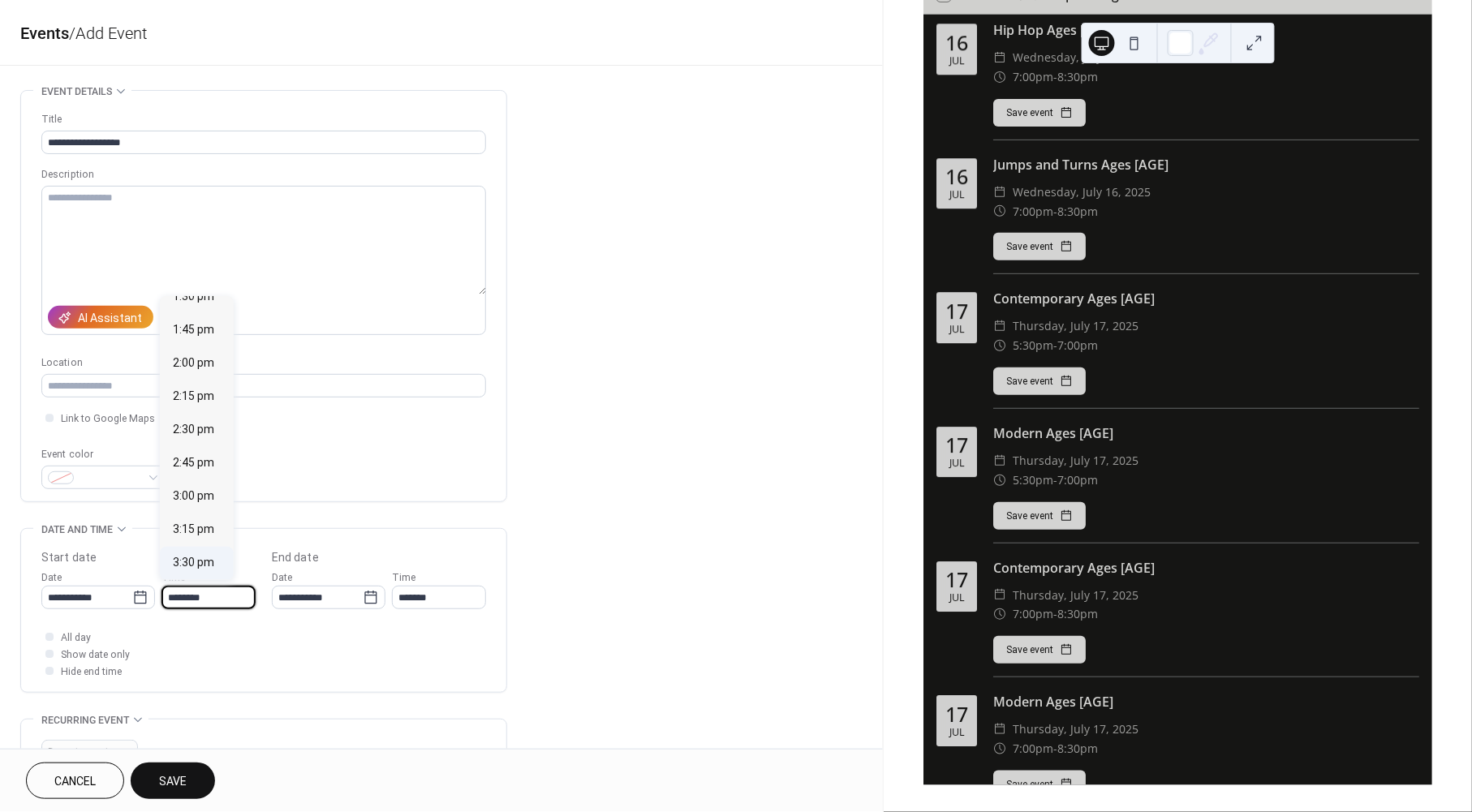 scroll, scrollTop: 2028, scrollLeft: 0, axis: vertical 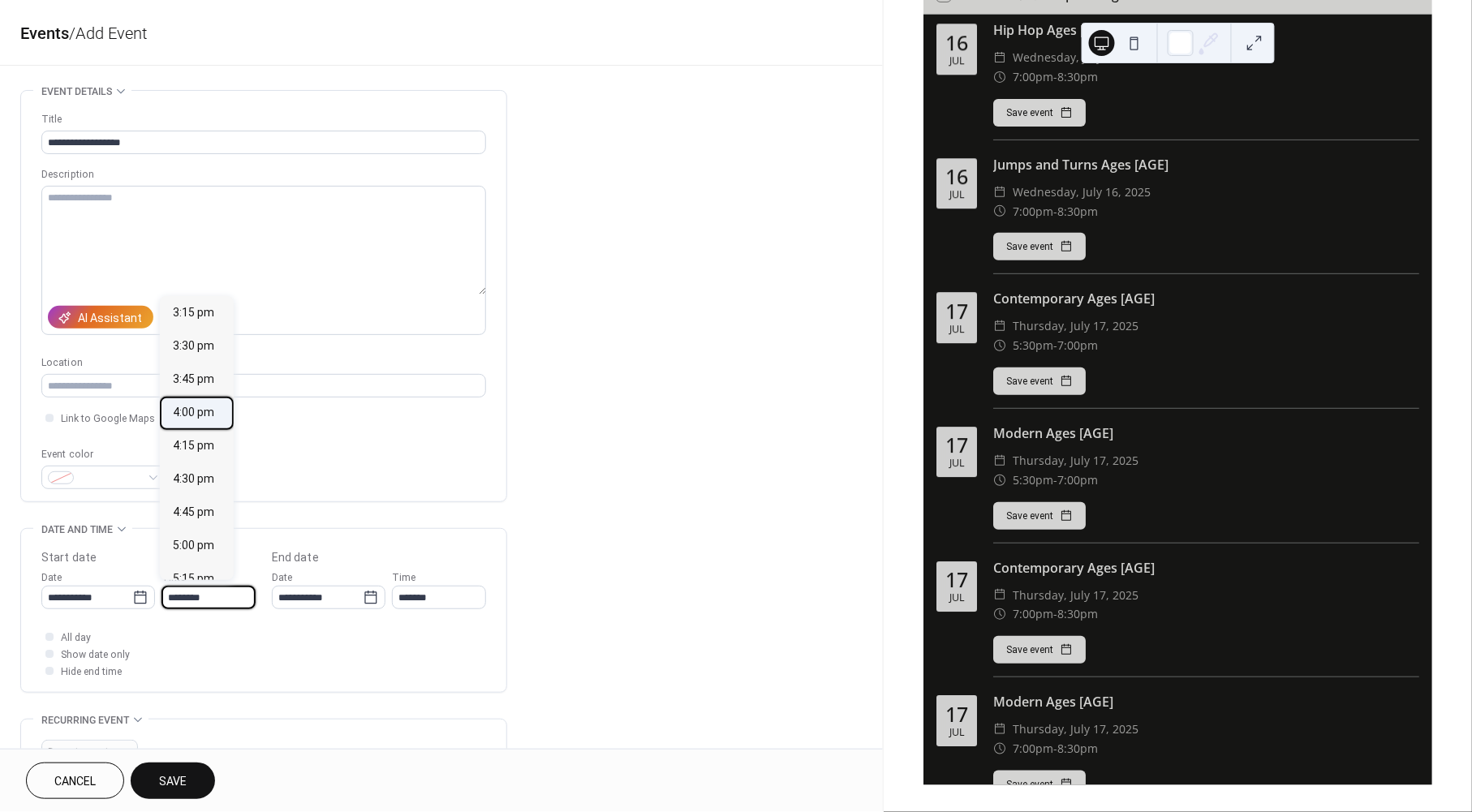 click on "4:00 pm" at bounding box center [193, 413] 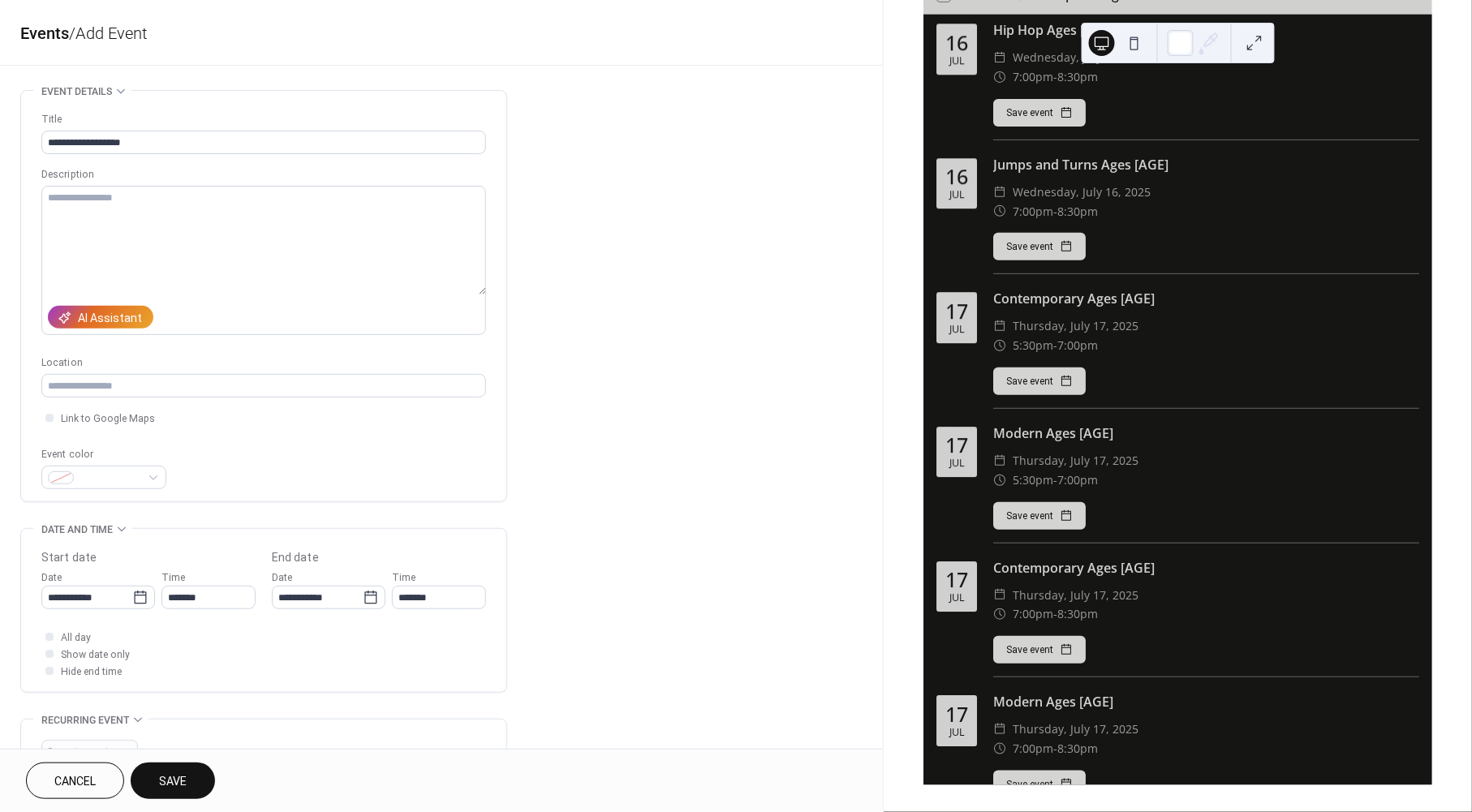 type on "*******" 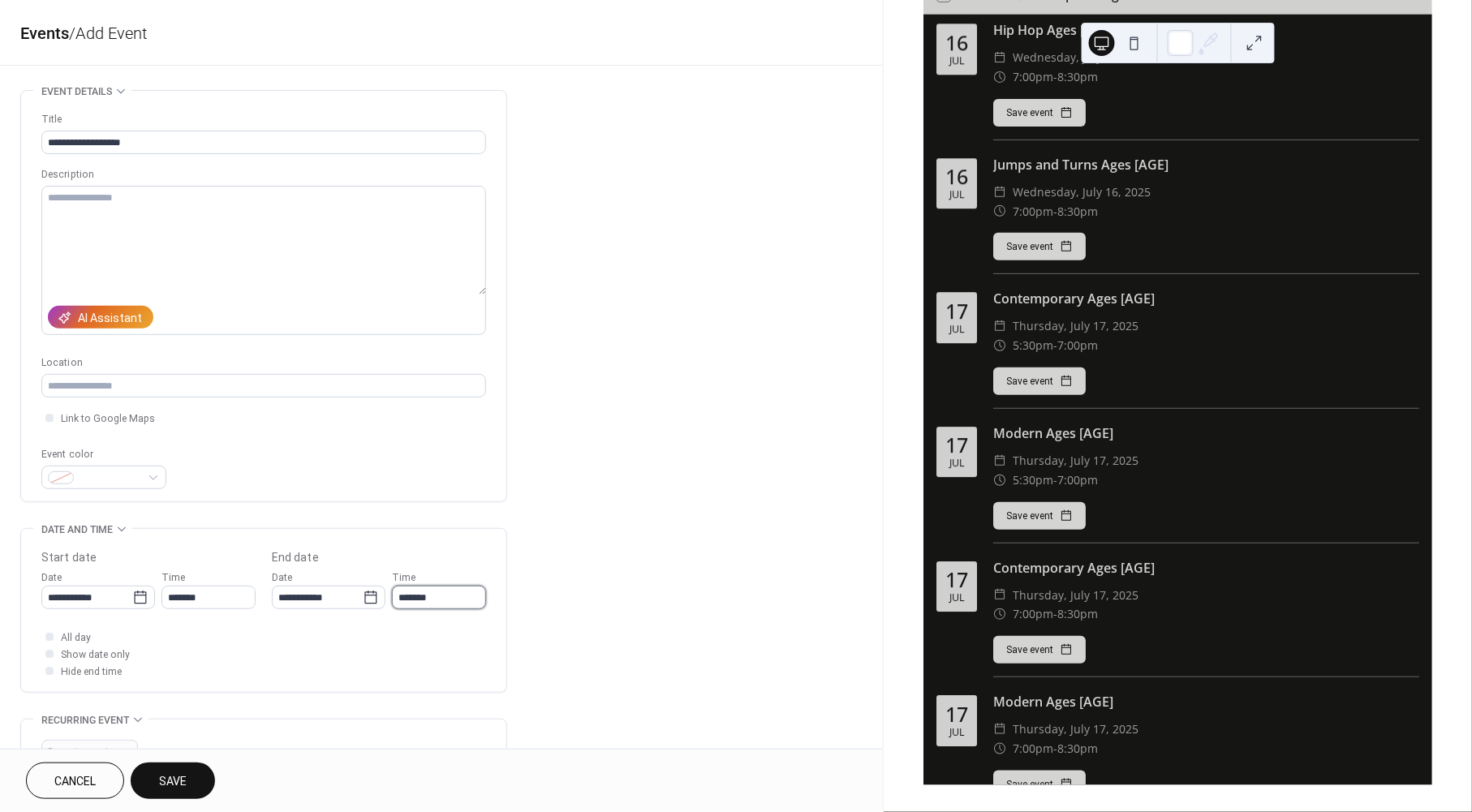 click on "*******" at bounding box center (439, 597) 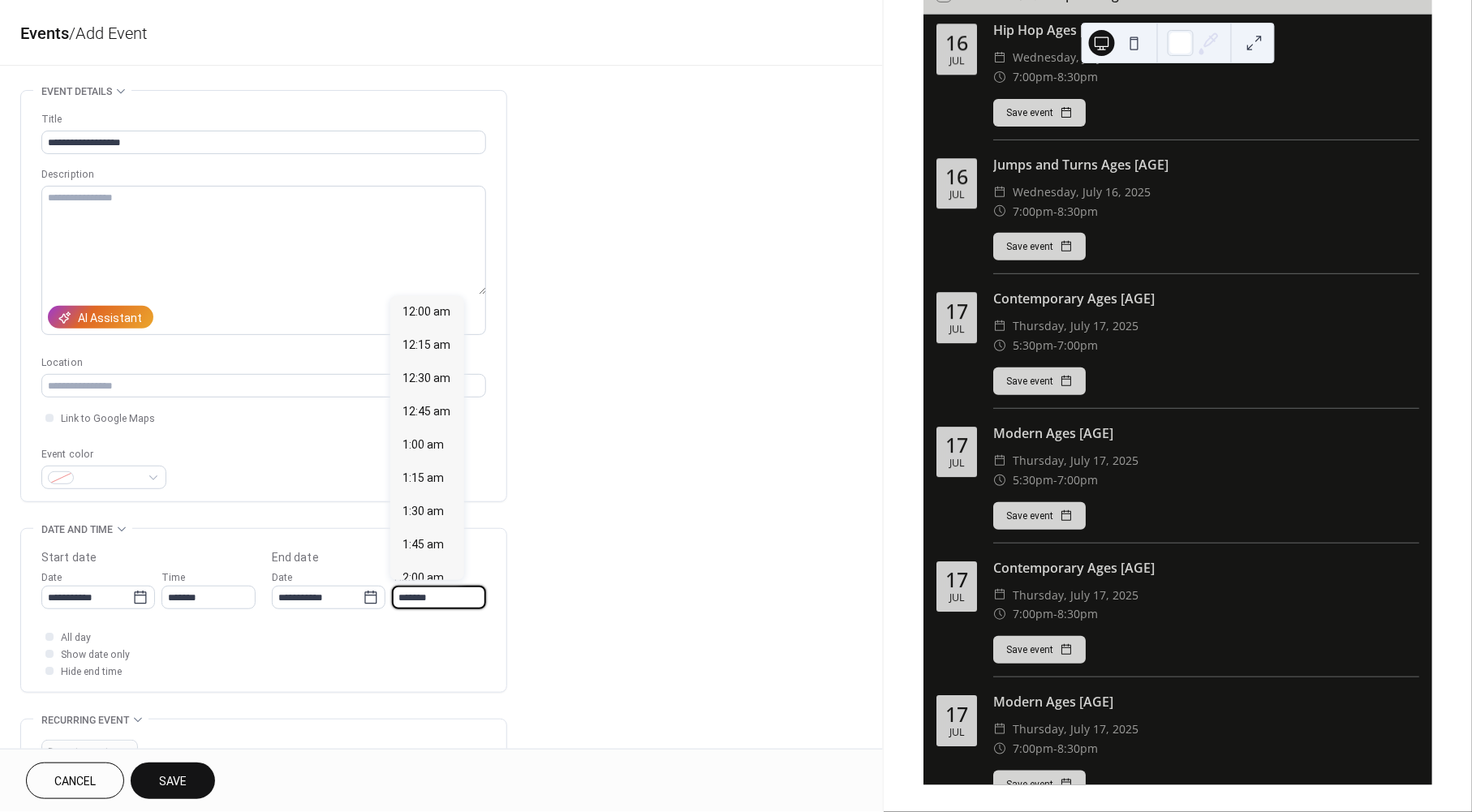 scroll, scrollTop: 2206, scrollLeft: 0, axis: vertical 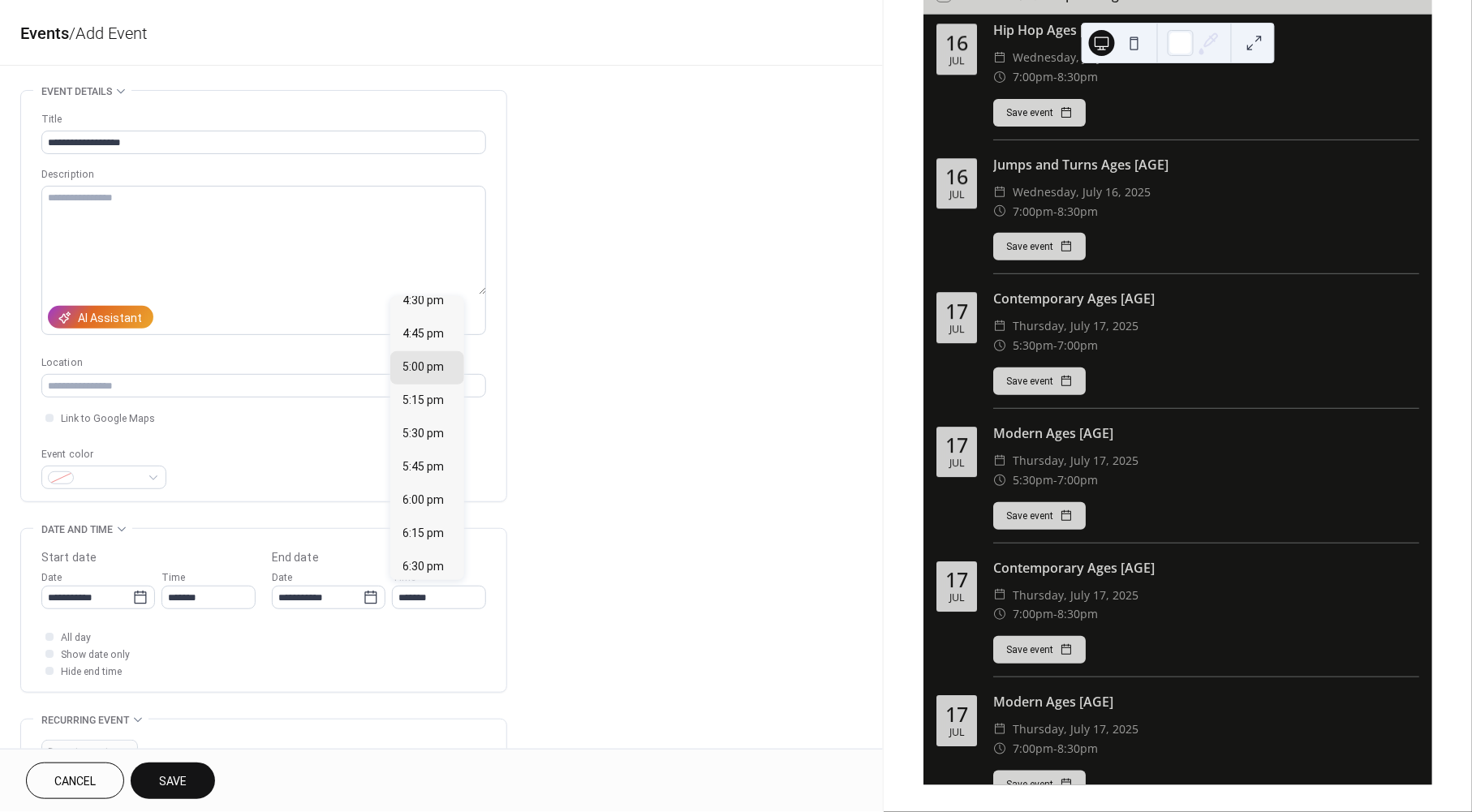 click on "7:00 pm" at bounding box center [424, 634] 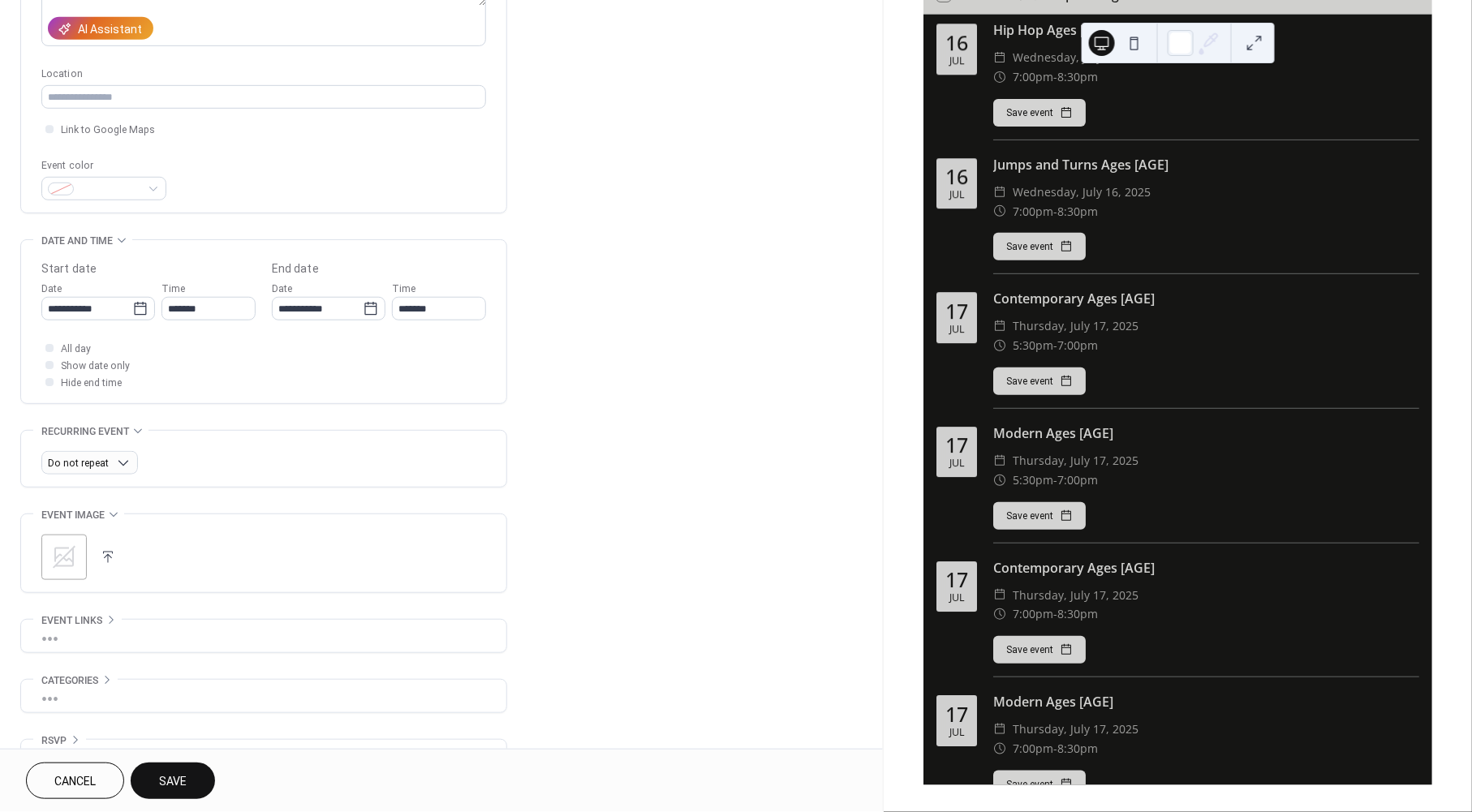 scroll, scrollTop: 290, scrollLeft: 0, axis: vertical 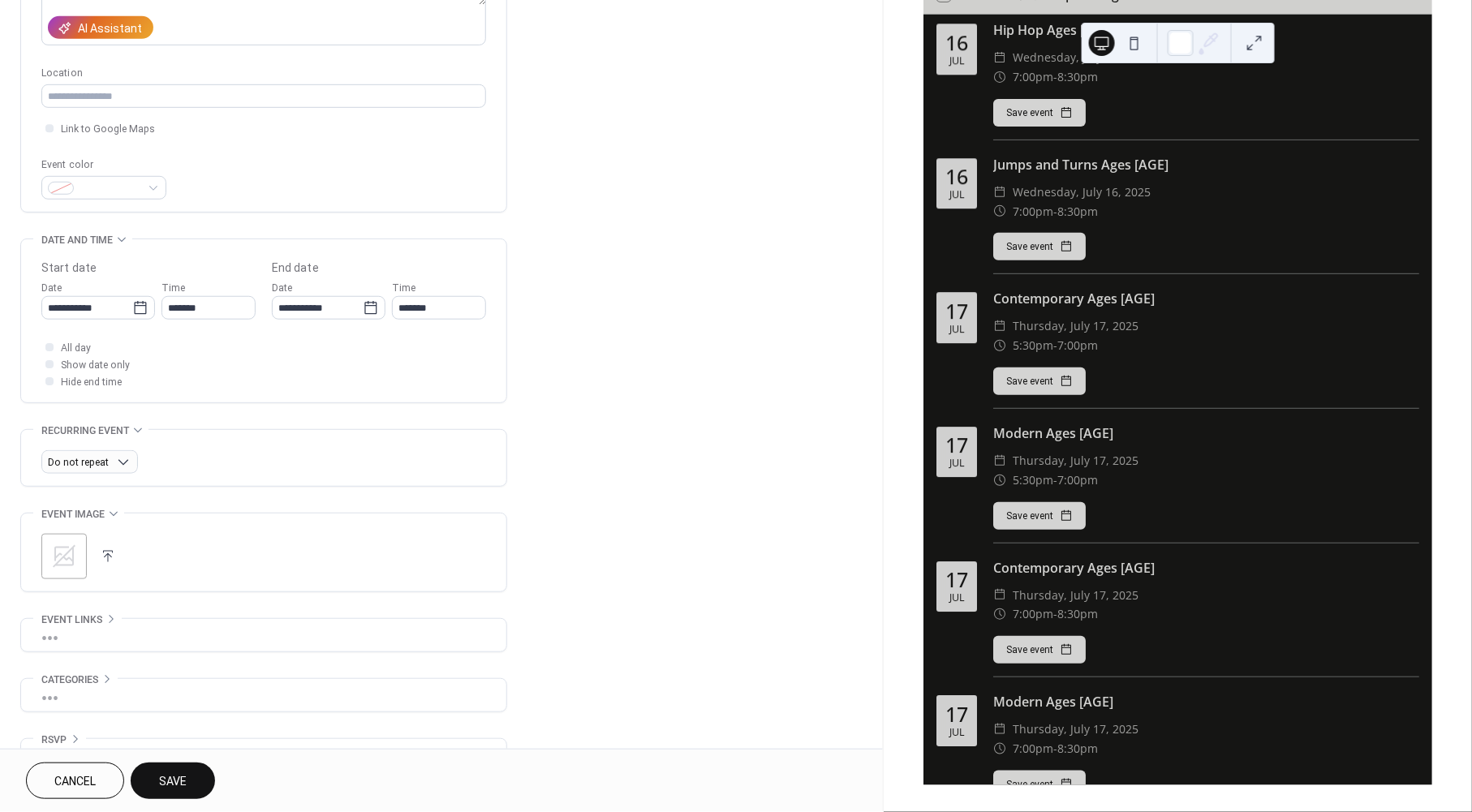 click on "Save" at bounding box center (173, 780) 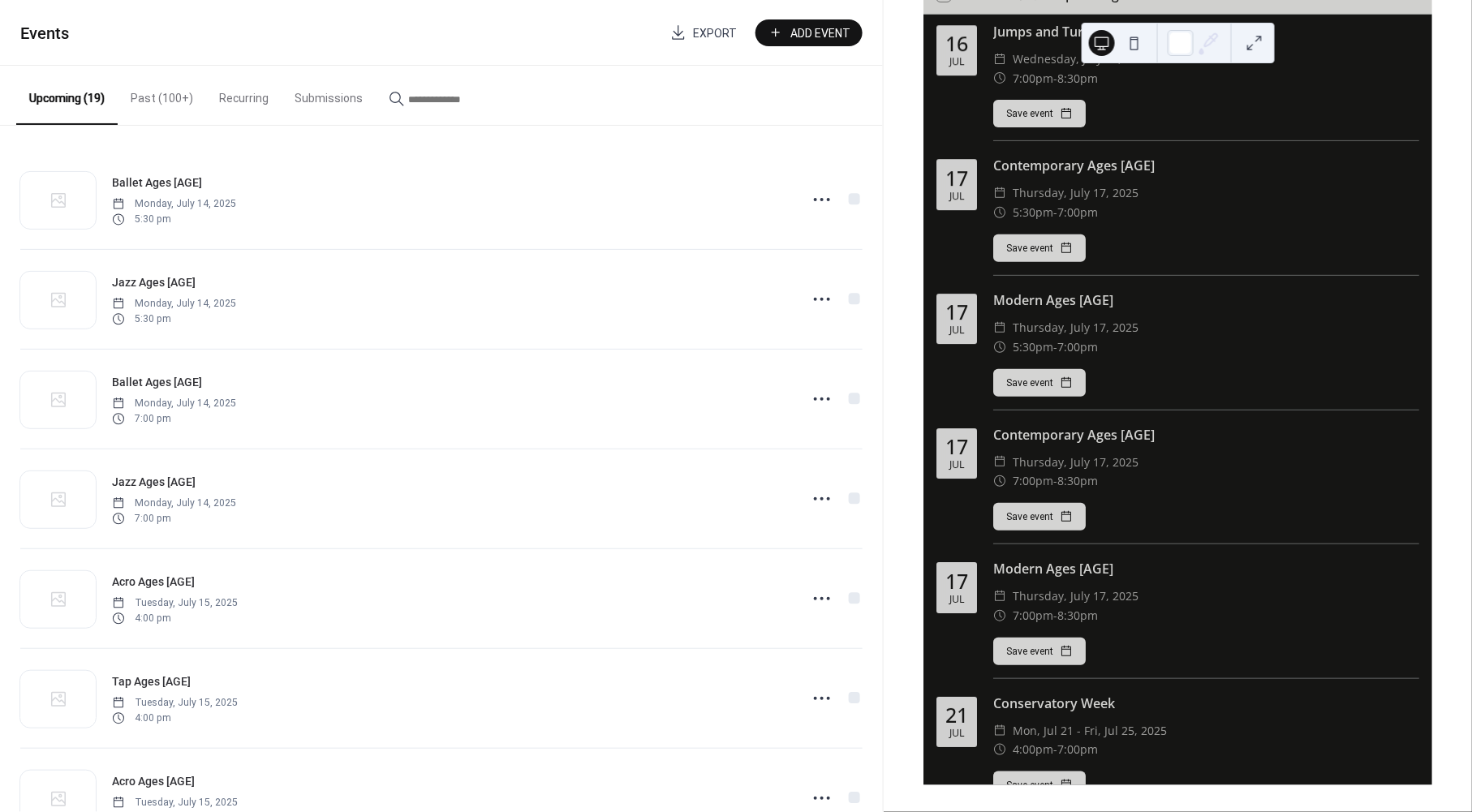 scroll, scrollTop: 1747, scrollLeft: 0, axis: vertical 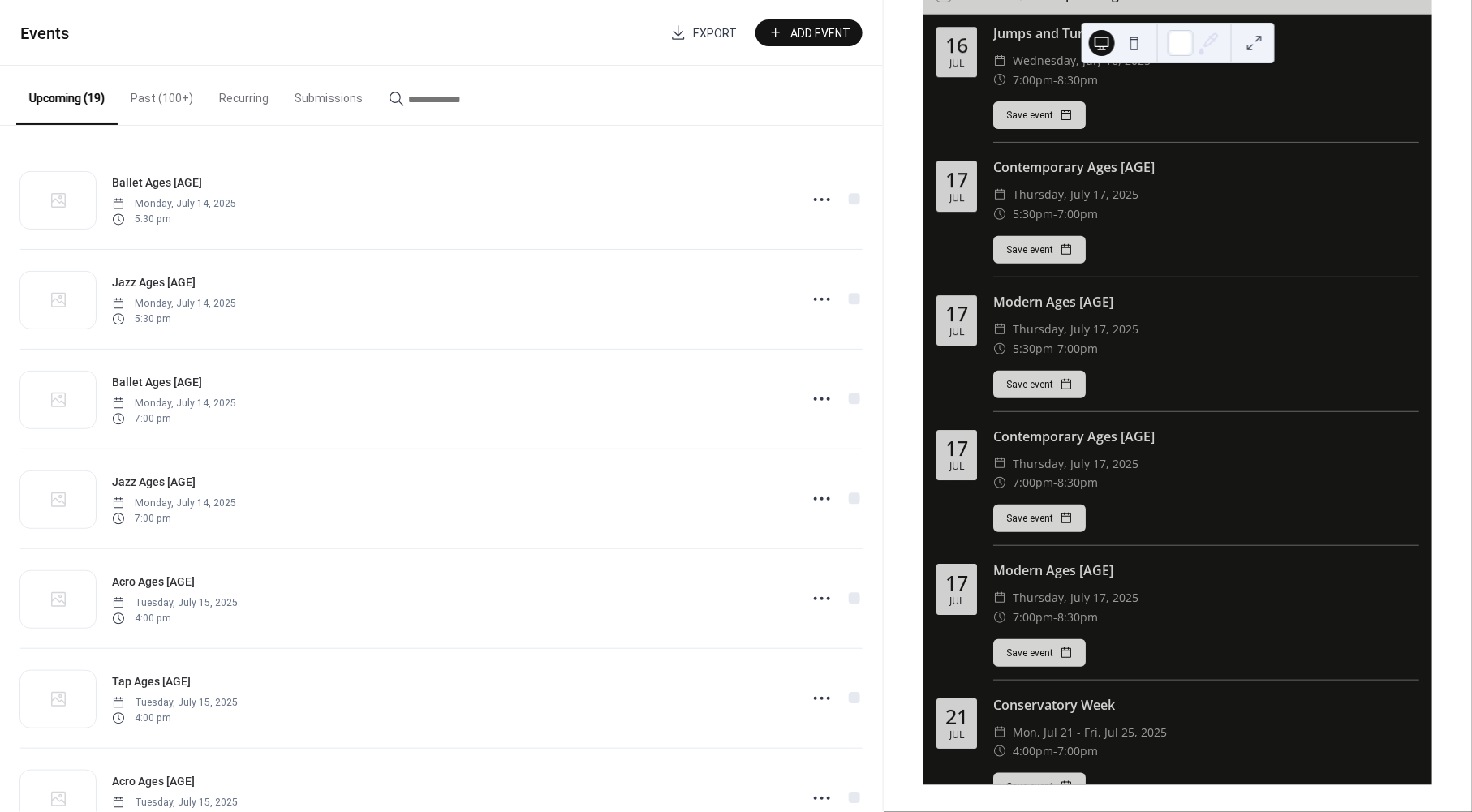 click on "Add Event" at bounding box center [820, 33] 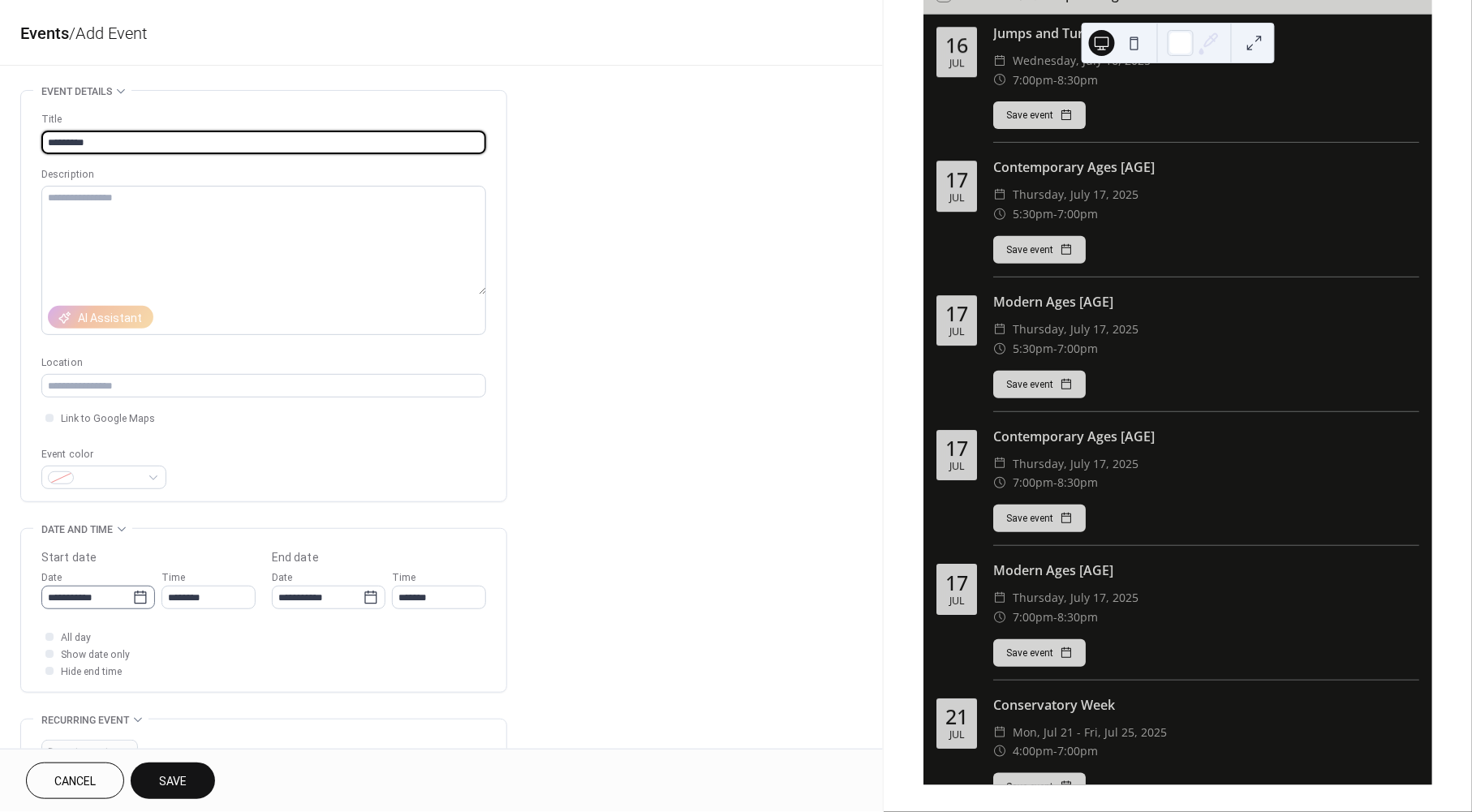 type on "*********" 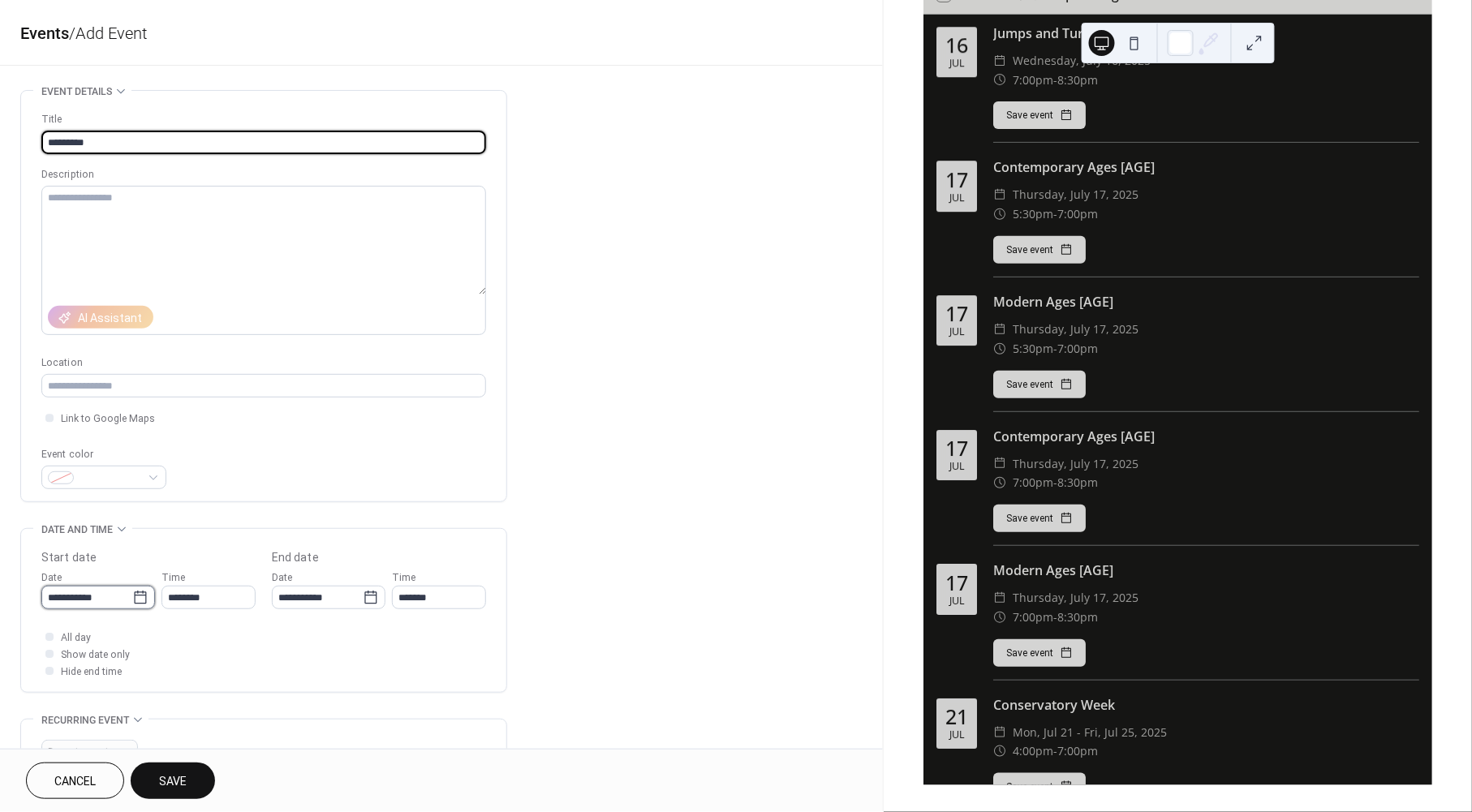 click on "**********" at bounding box center [87, 597] 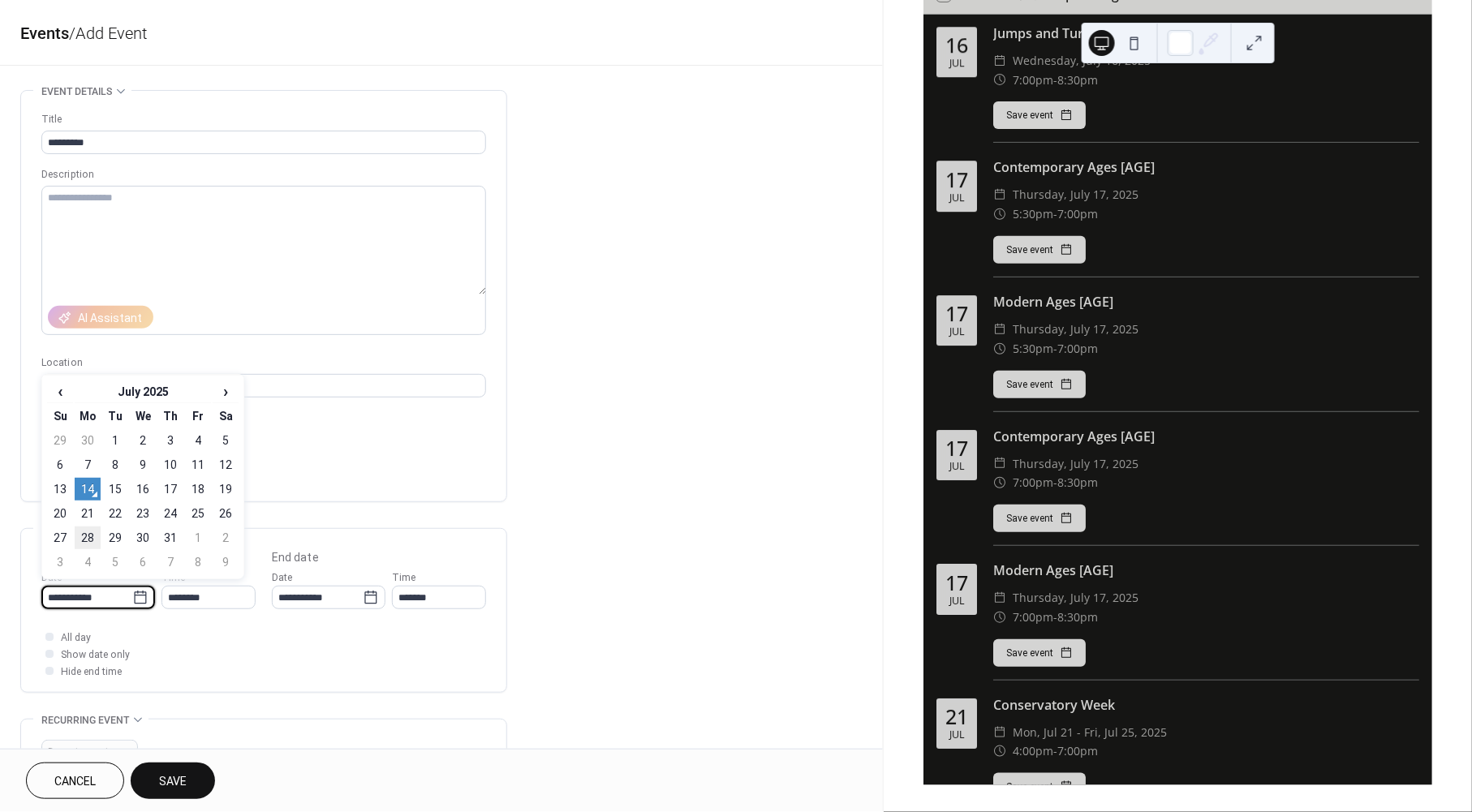 click on "28" at bounding box center (88, 538) 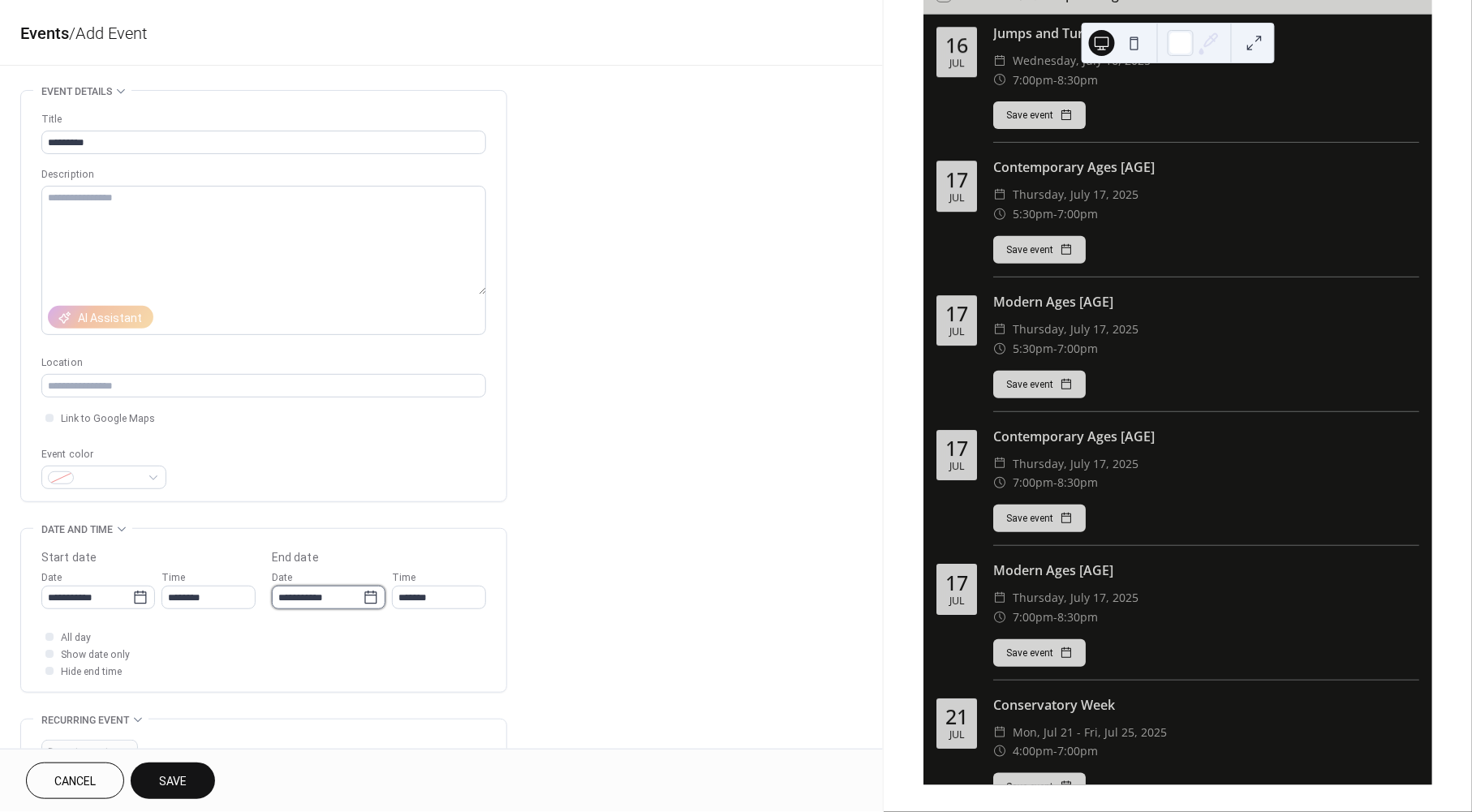 click on "**********" at bounding box center (317, 597) 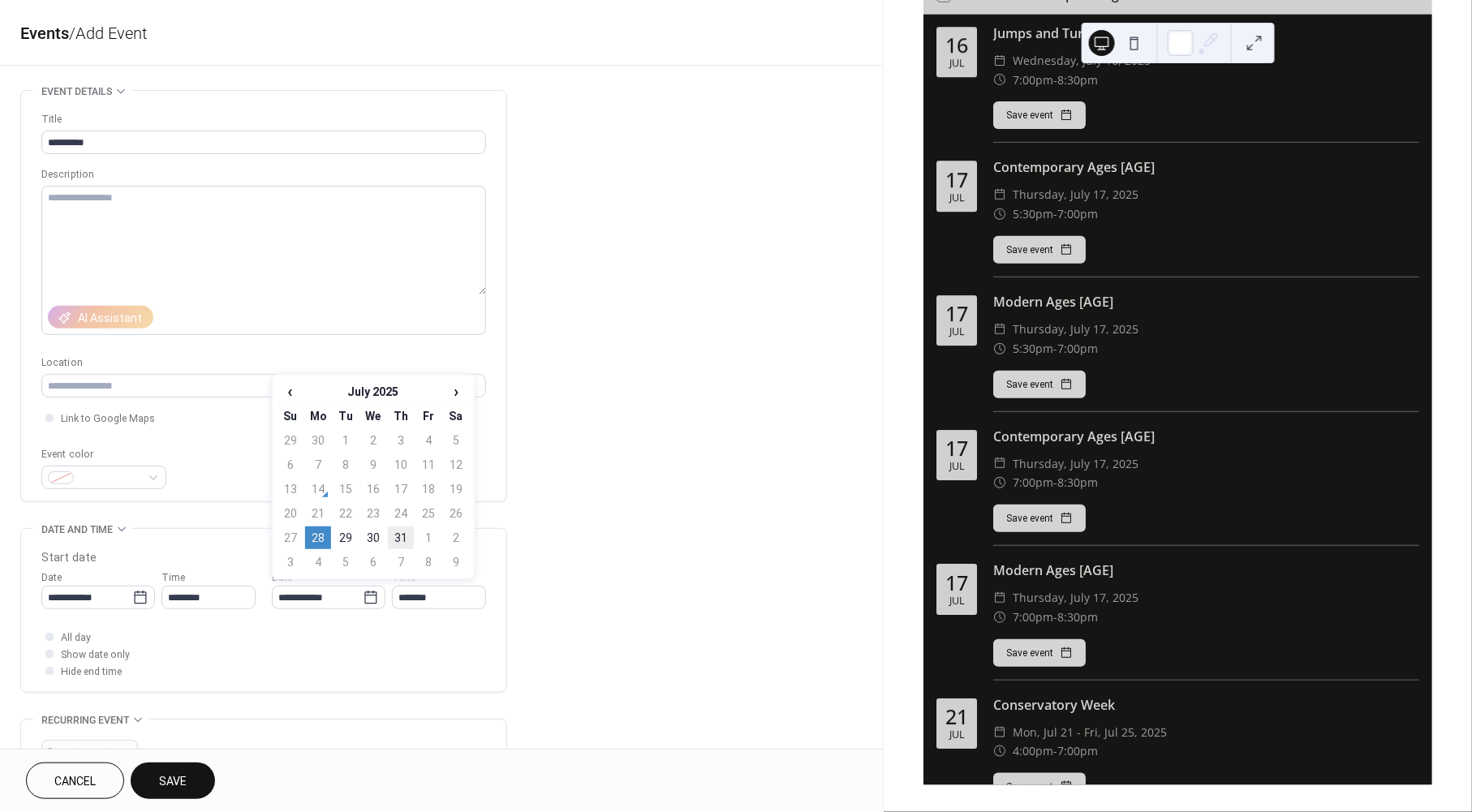 click on "31" at bounding box center [401, 538] 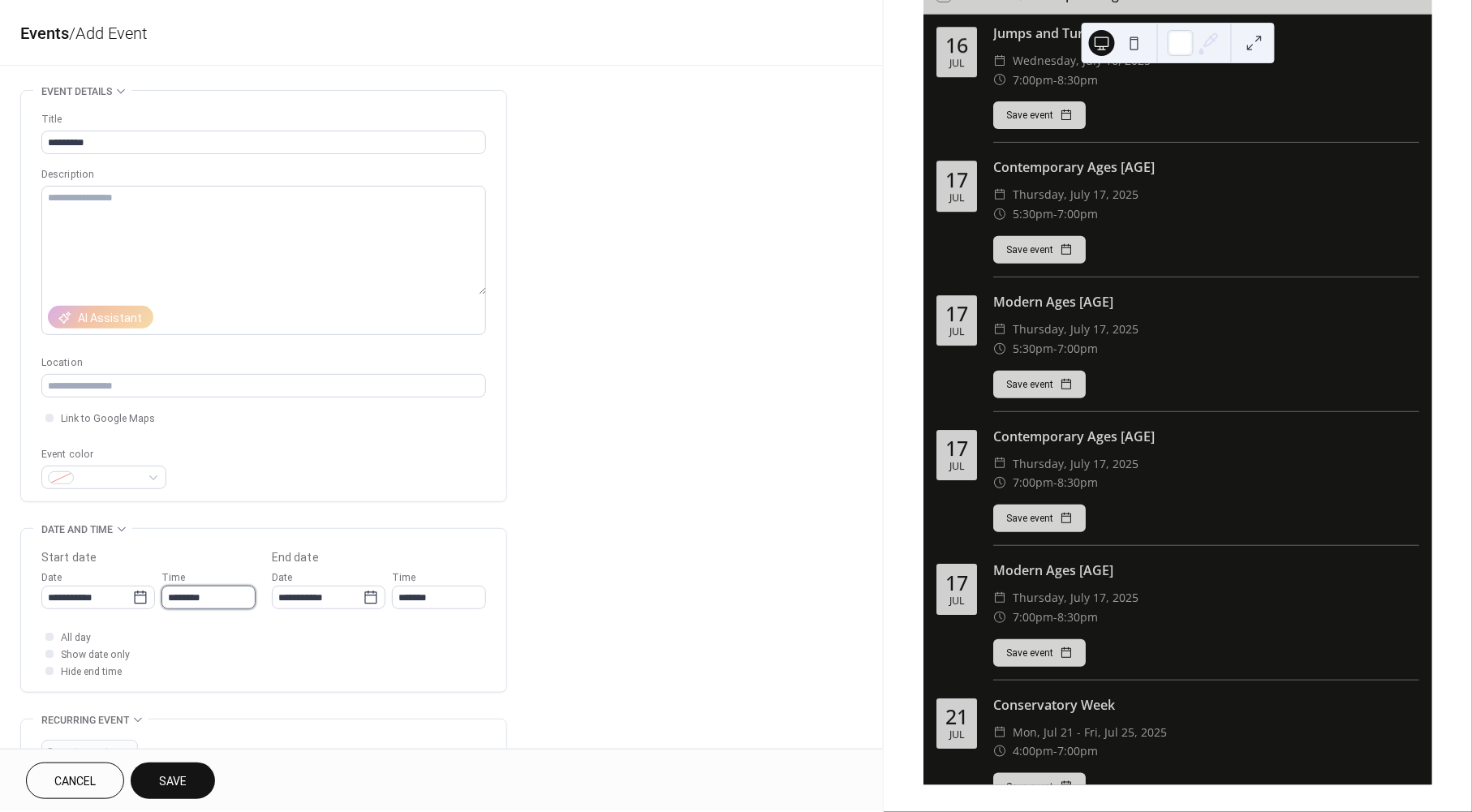 click on "********" at bounding box center [209, 597] 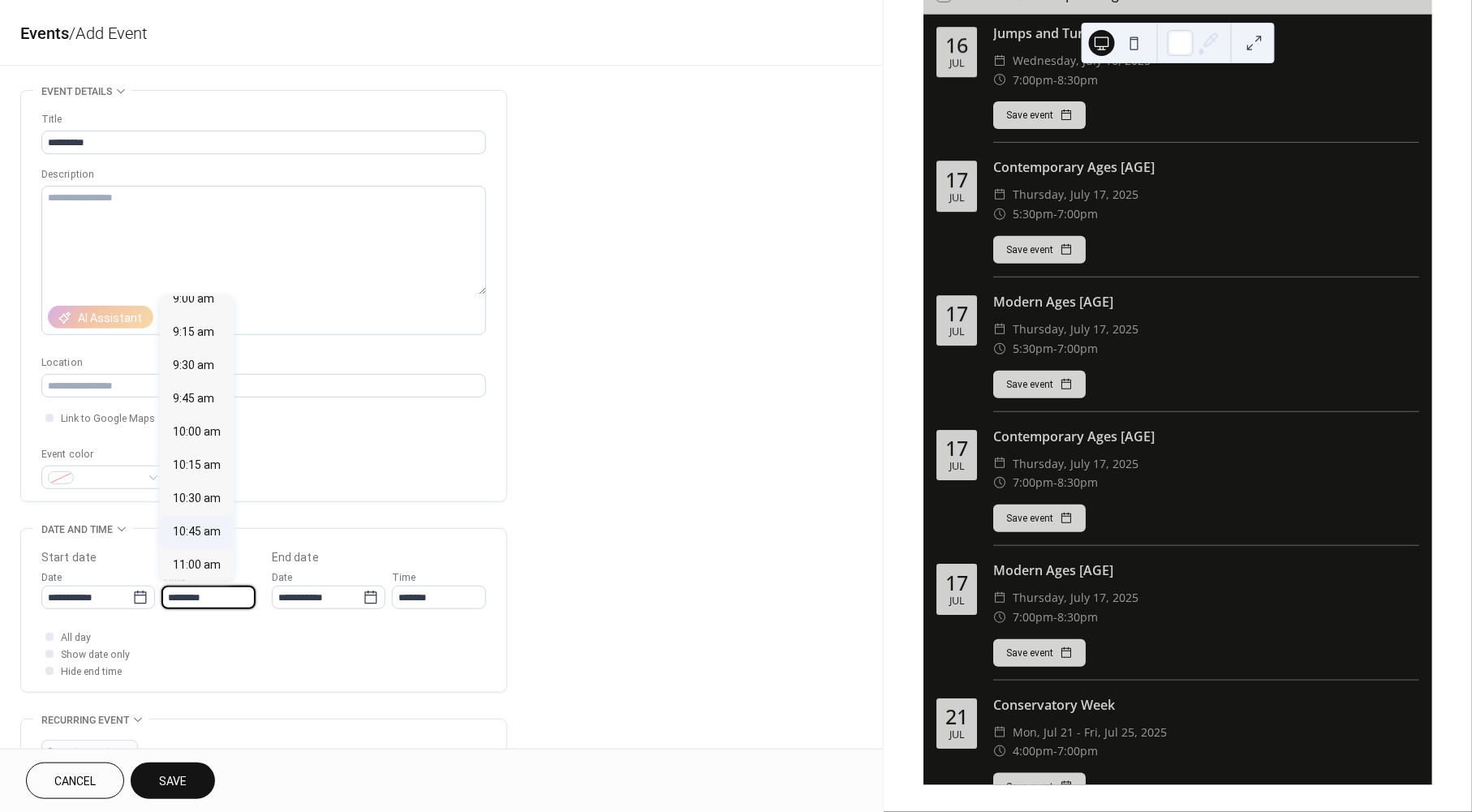 scroll, scrollTop: 1195, scrollLeft: 0, axis: vertical 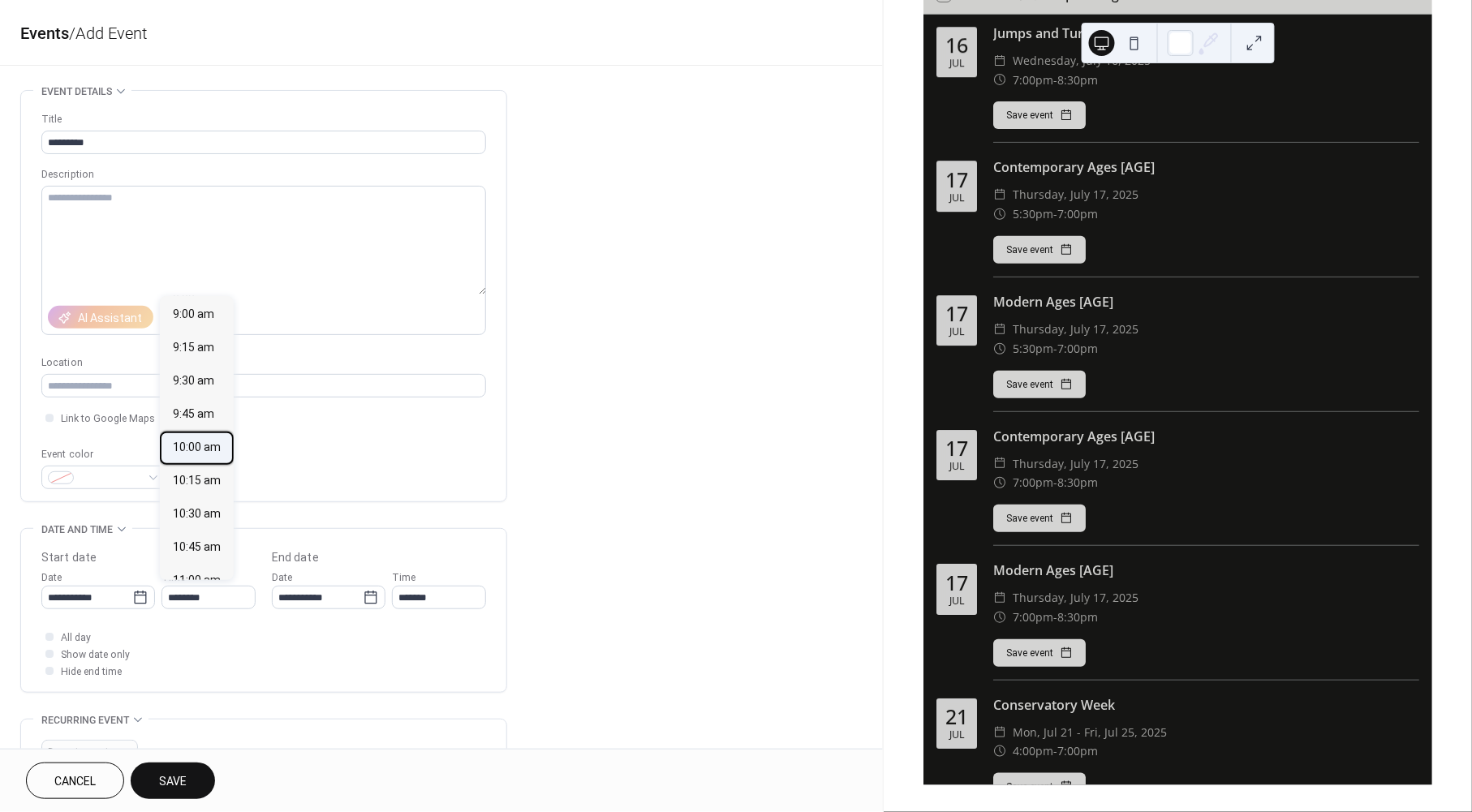 click on "10:00 am" at bounding box center [196, 448] 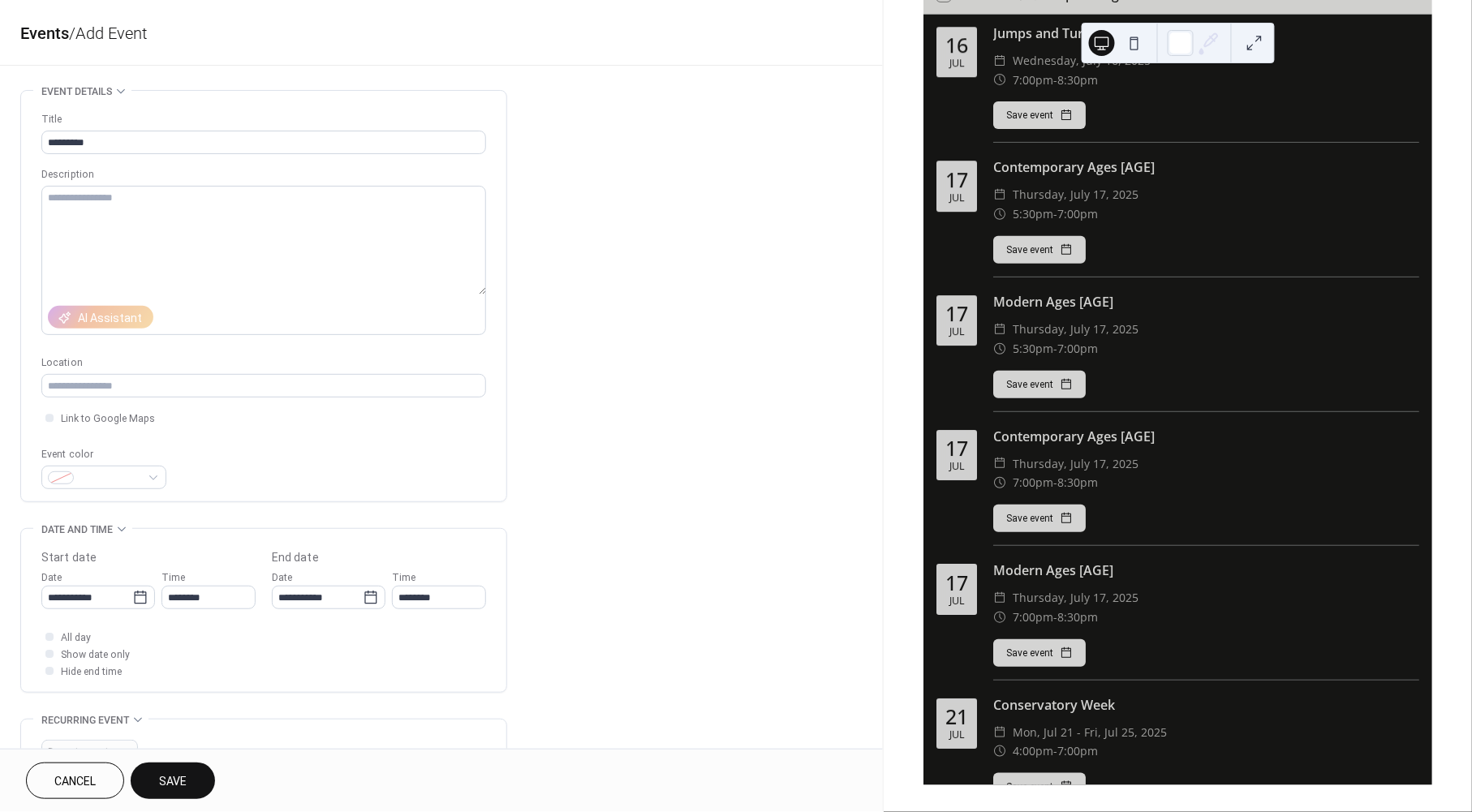 scroll, scrollTop: 88, scrollLeft: 0, axis: vertical 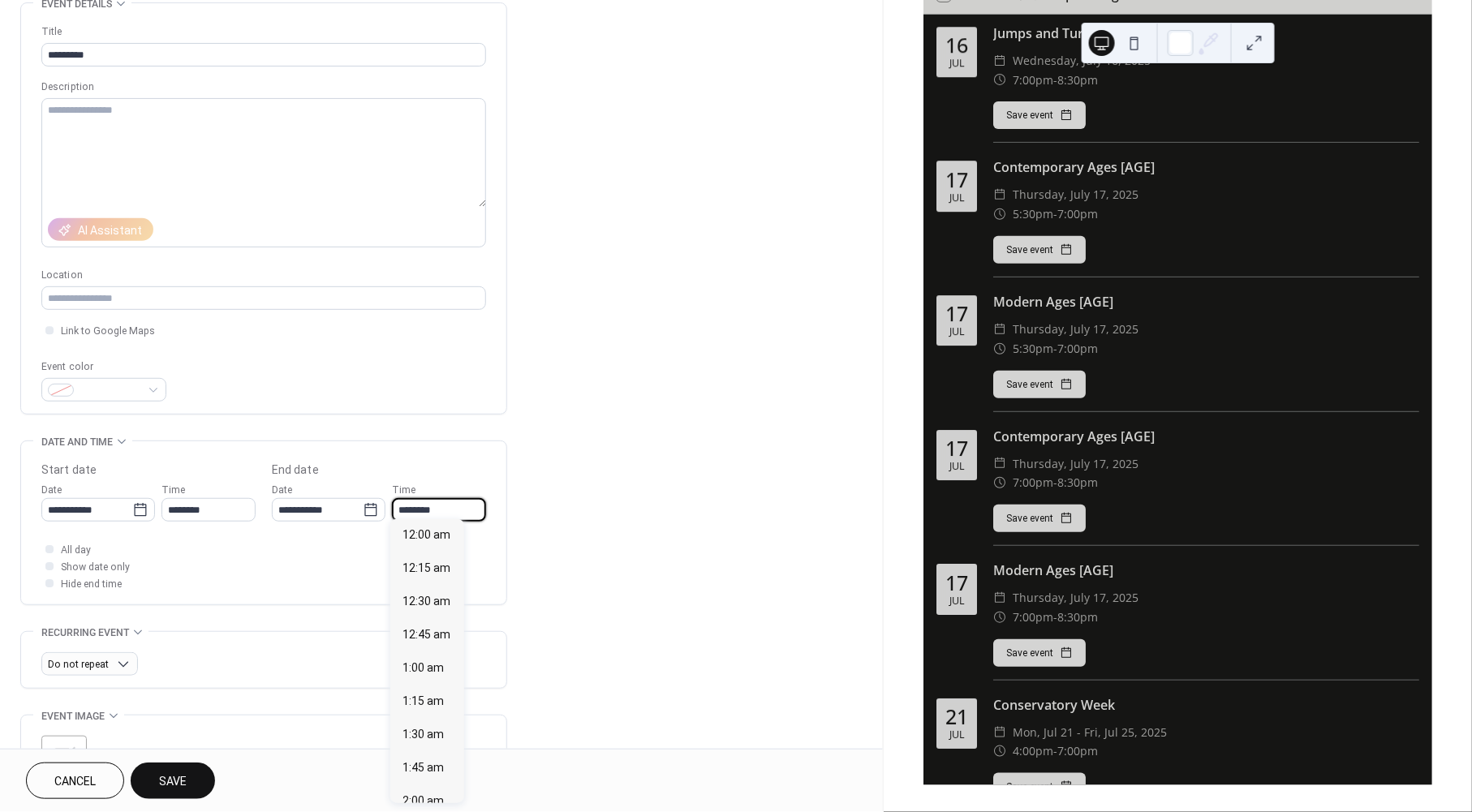 click on "********" at bounding box center (439, 509) 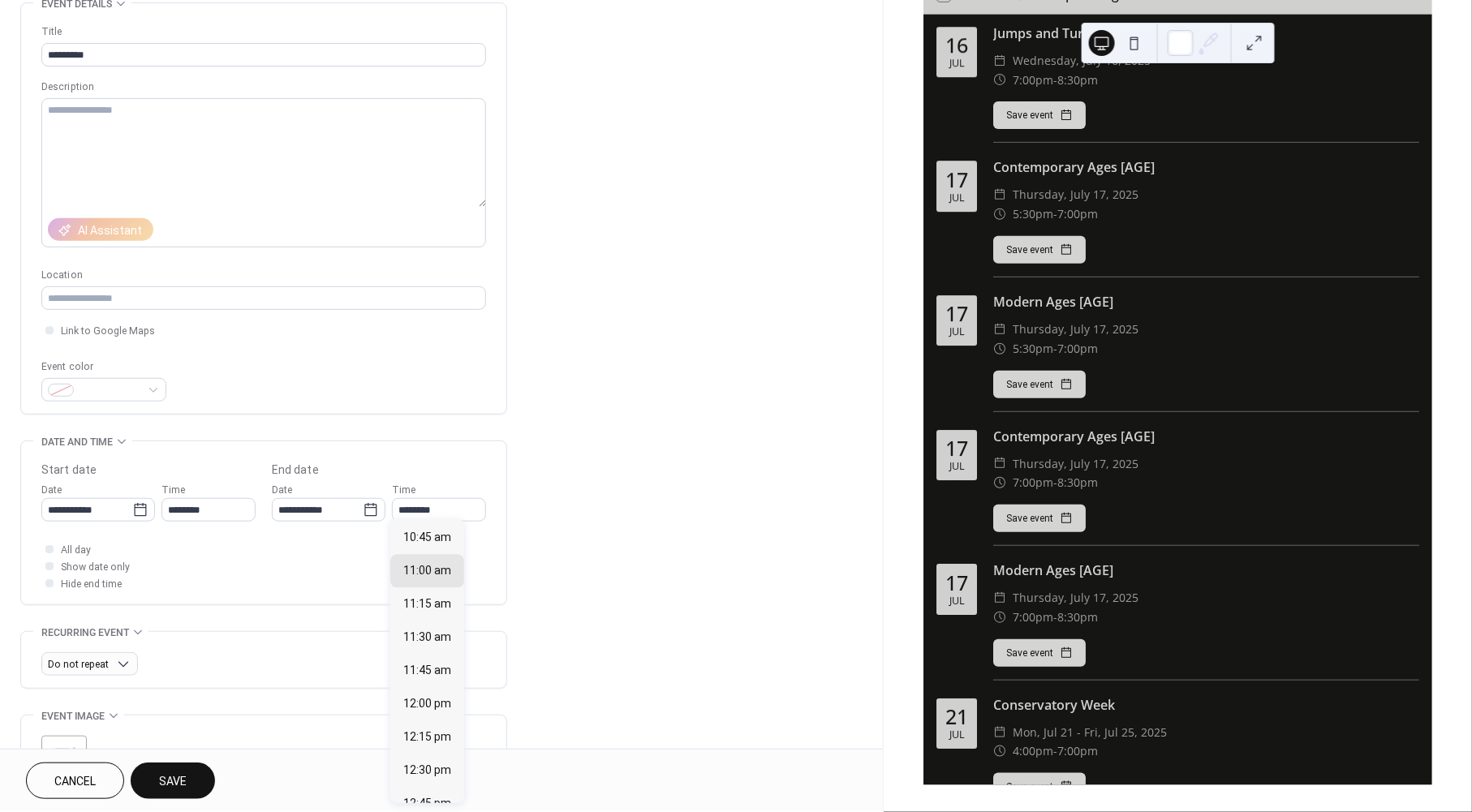 click on "1:00 pm" at bounding box center [424, 837] 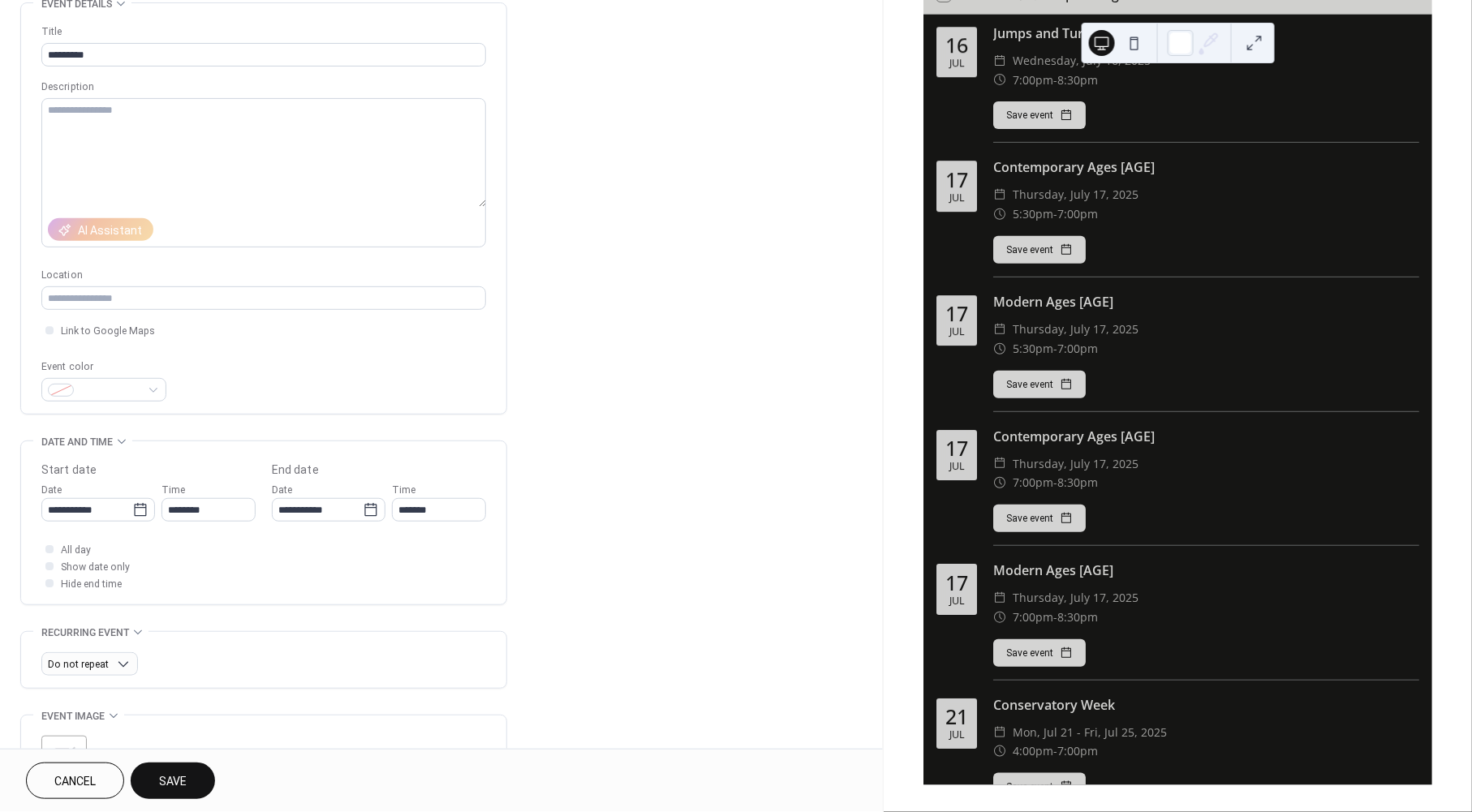 click on "Save" at bounding box center [173, 780] 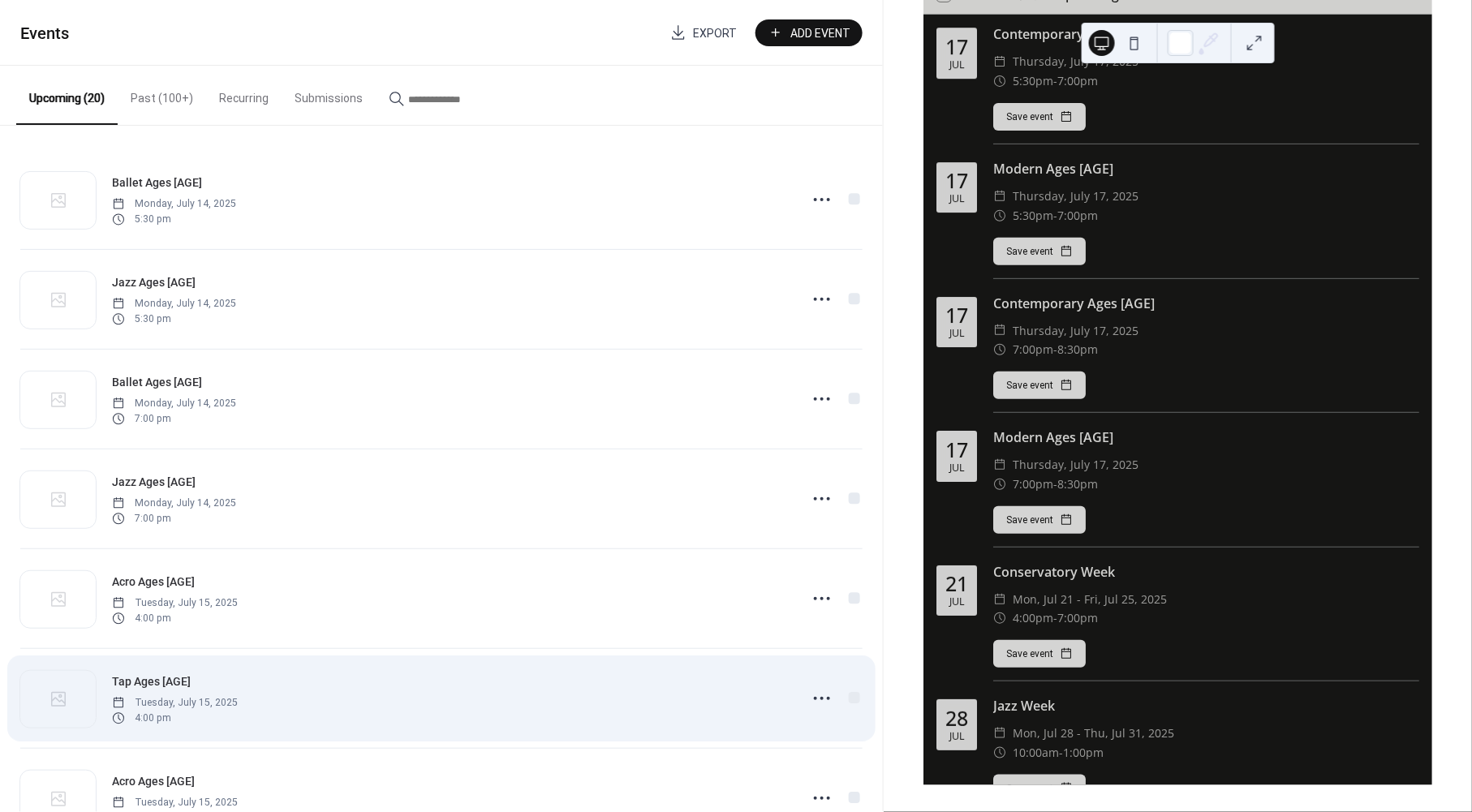 scroll, scrollTop: 1880, scrollLeft: 0, axis: vertical 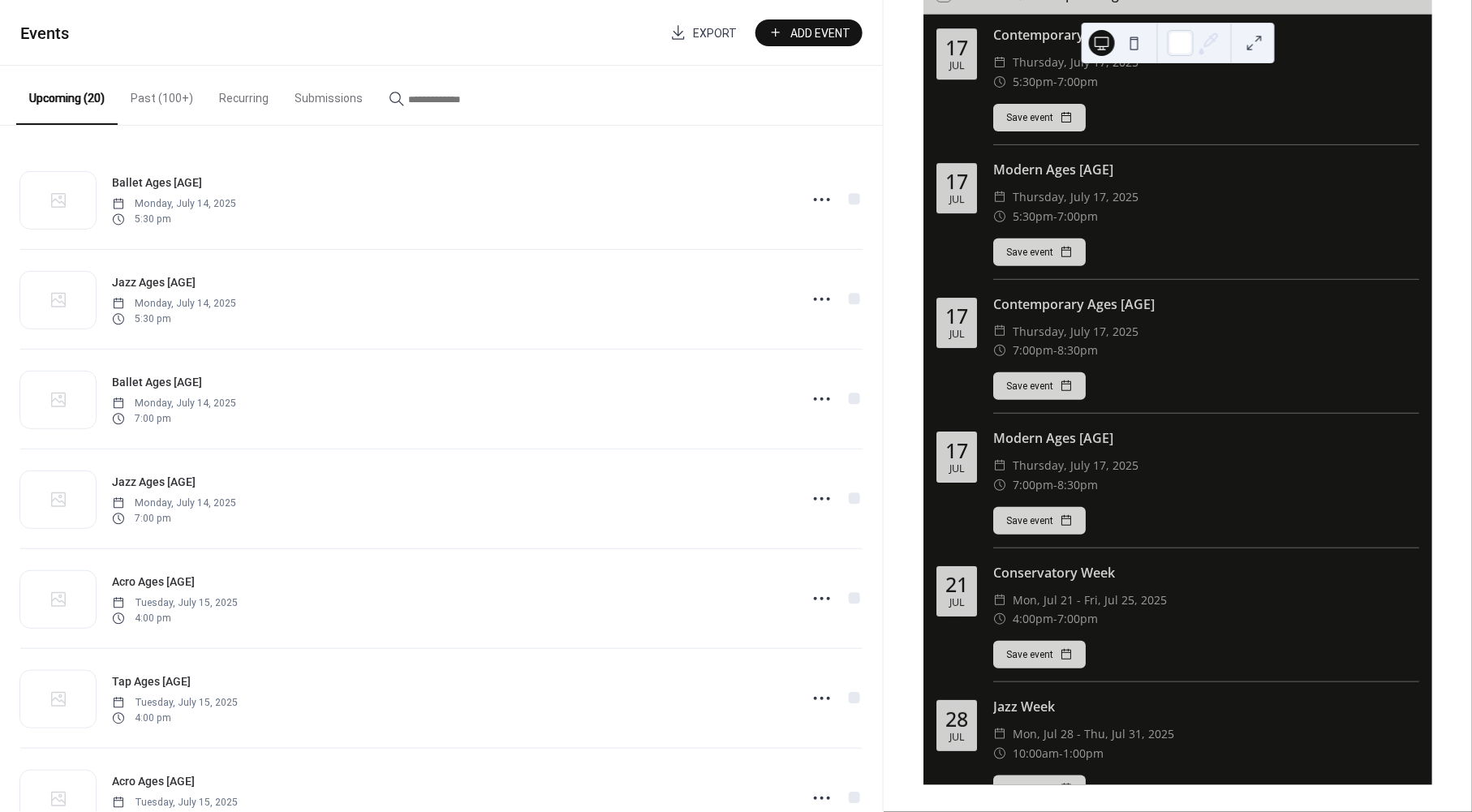 click on "Add Event" at bounding box center (820, 33) 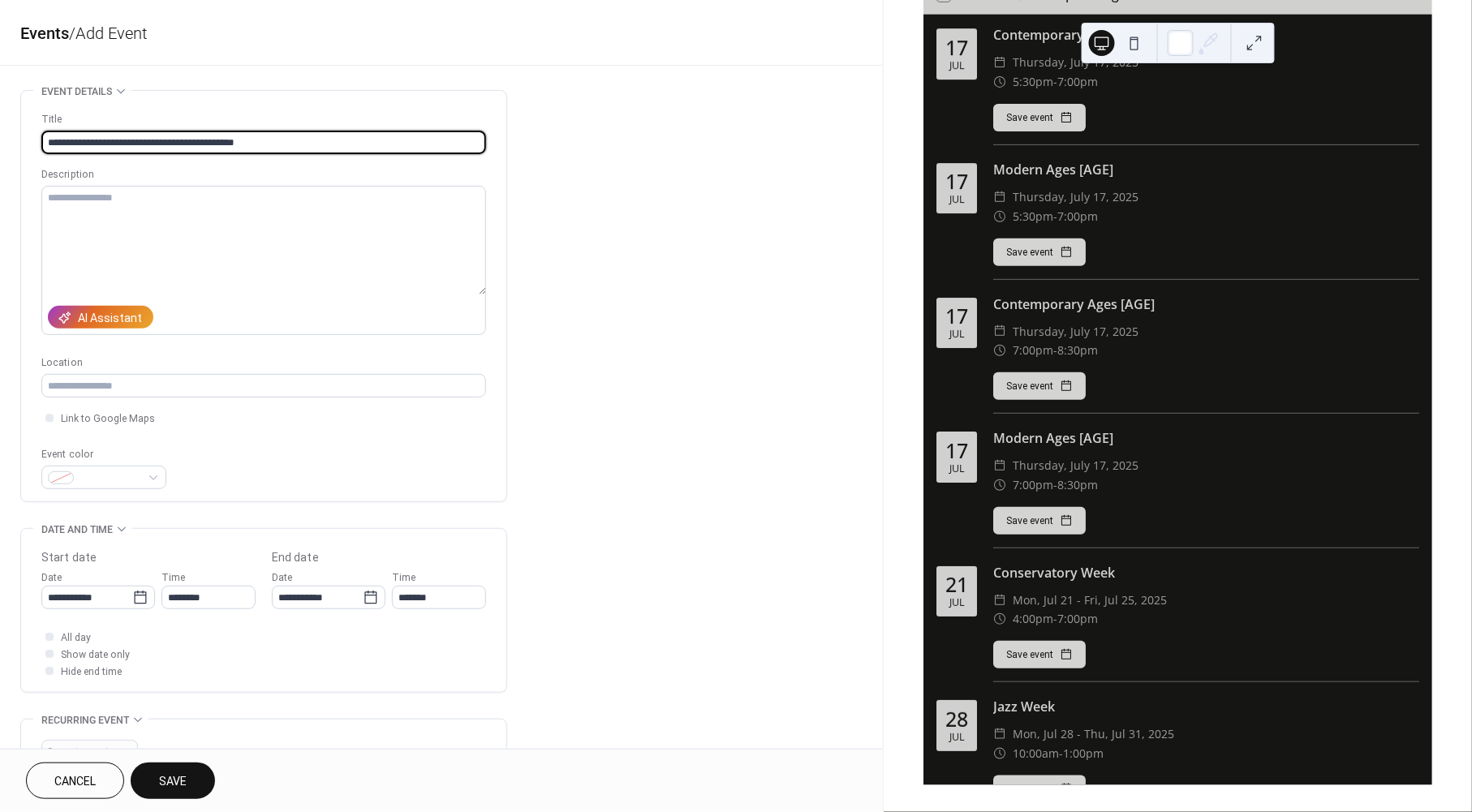 click on "**********" at bounding box center (264, 142) 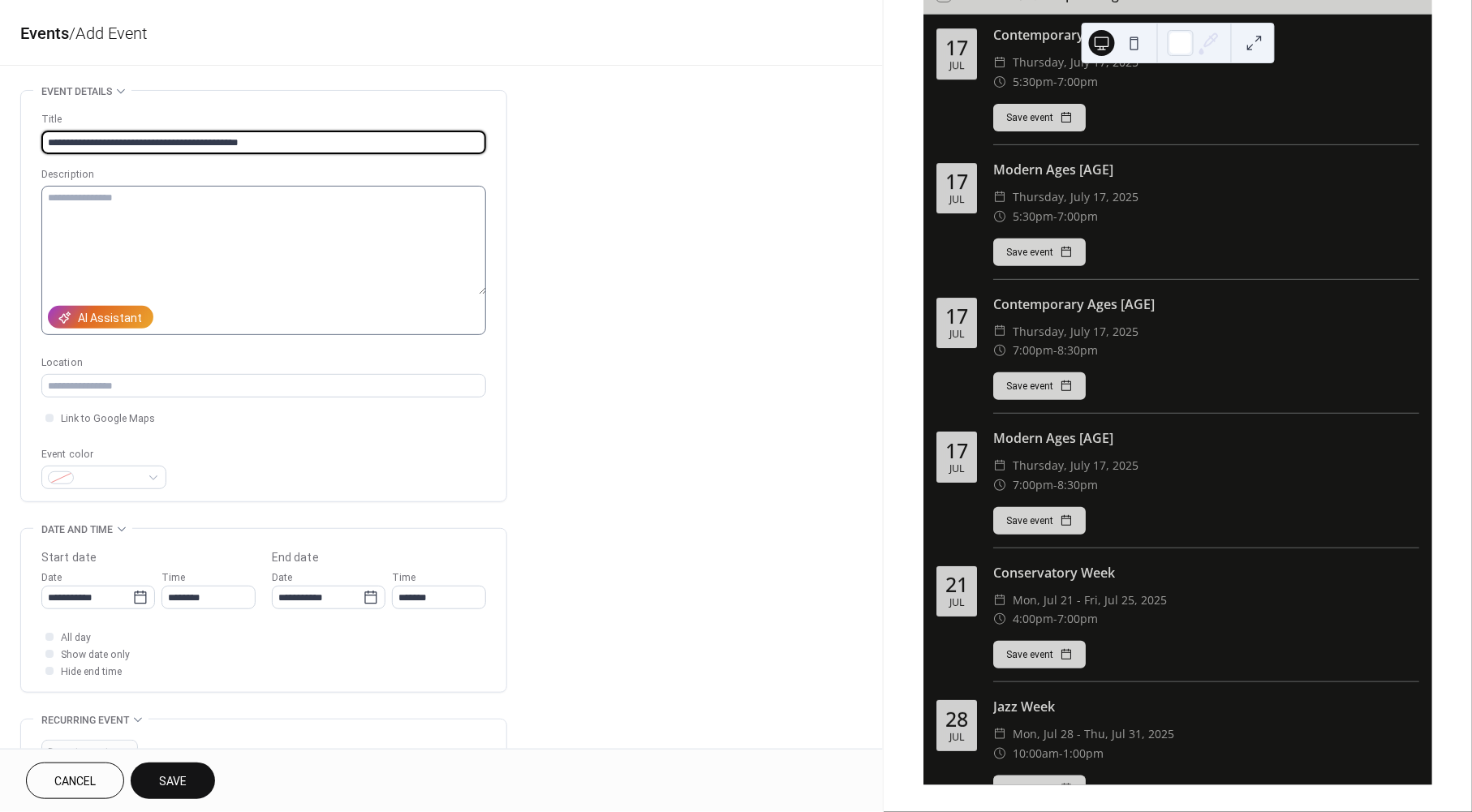 type on "**********" 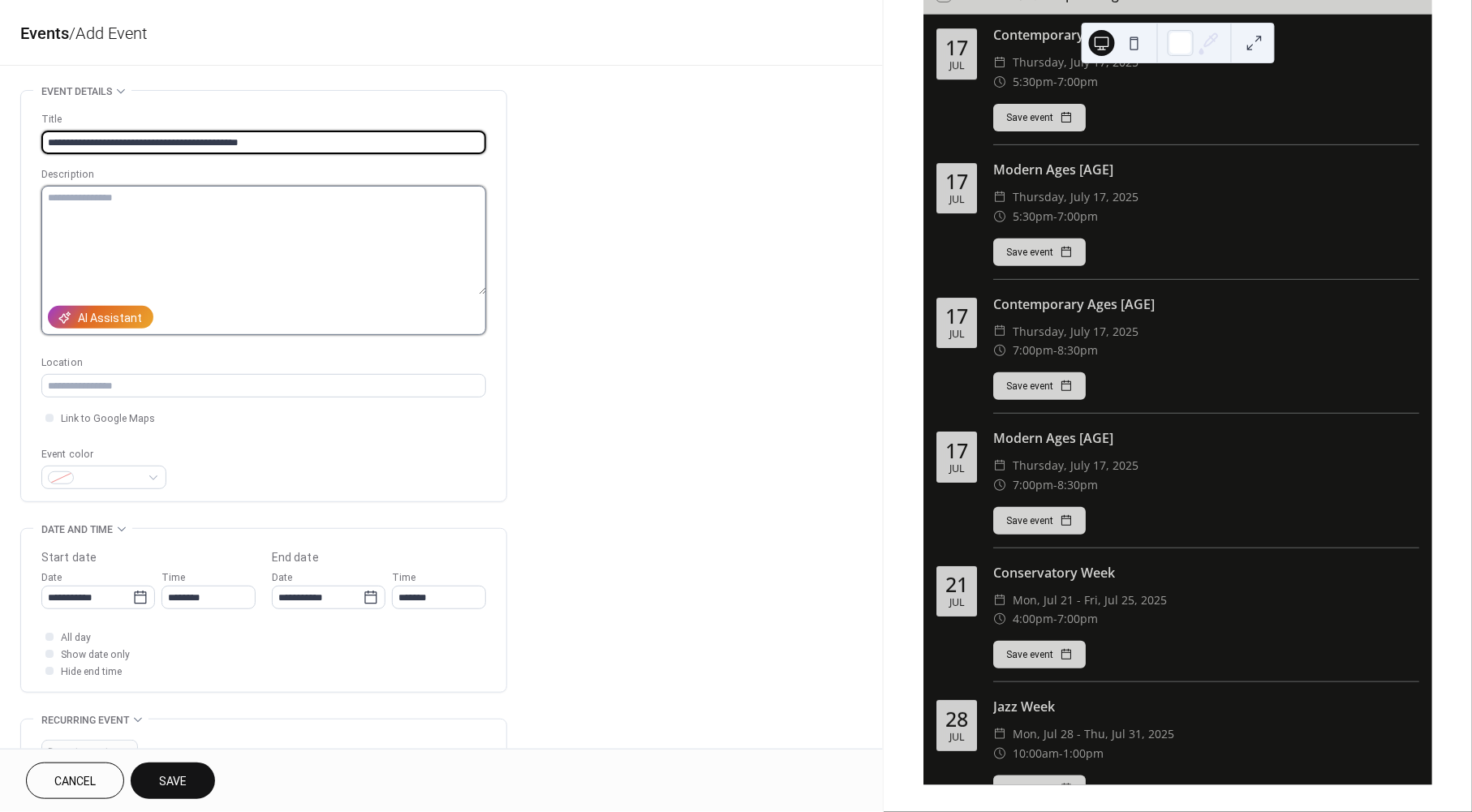 click at bounding box center (264, 240) 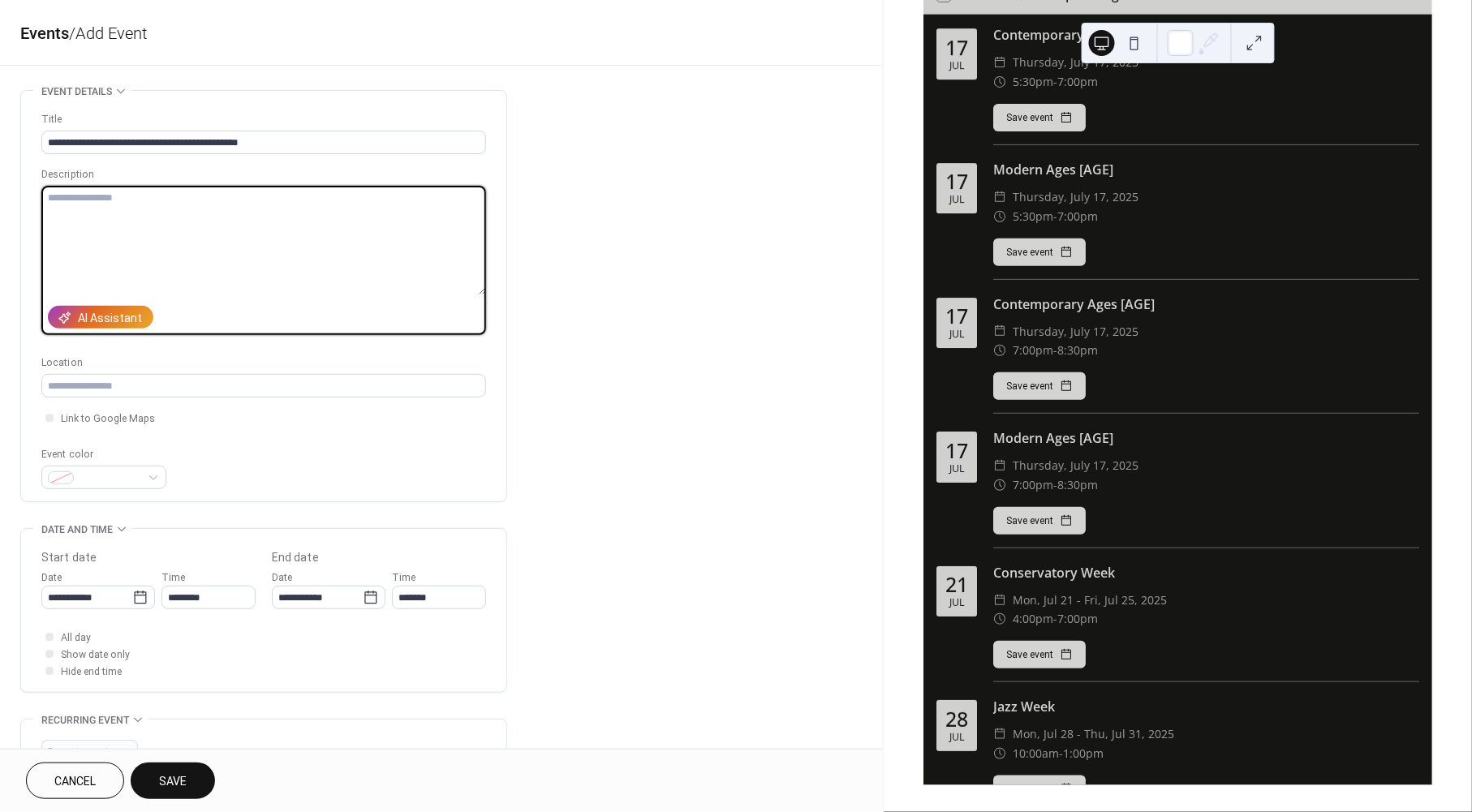paste on "**********" 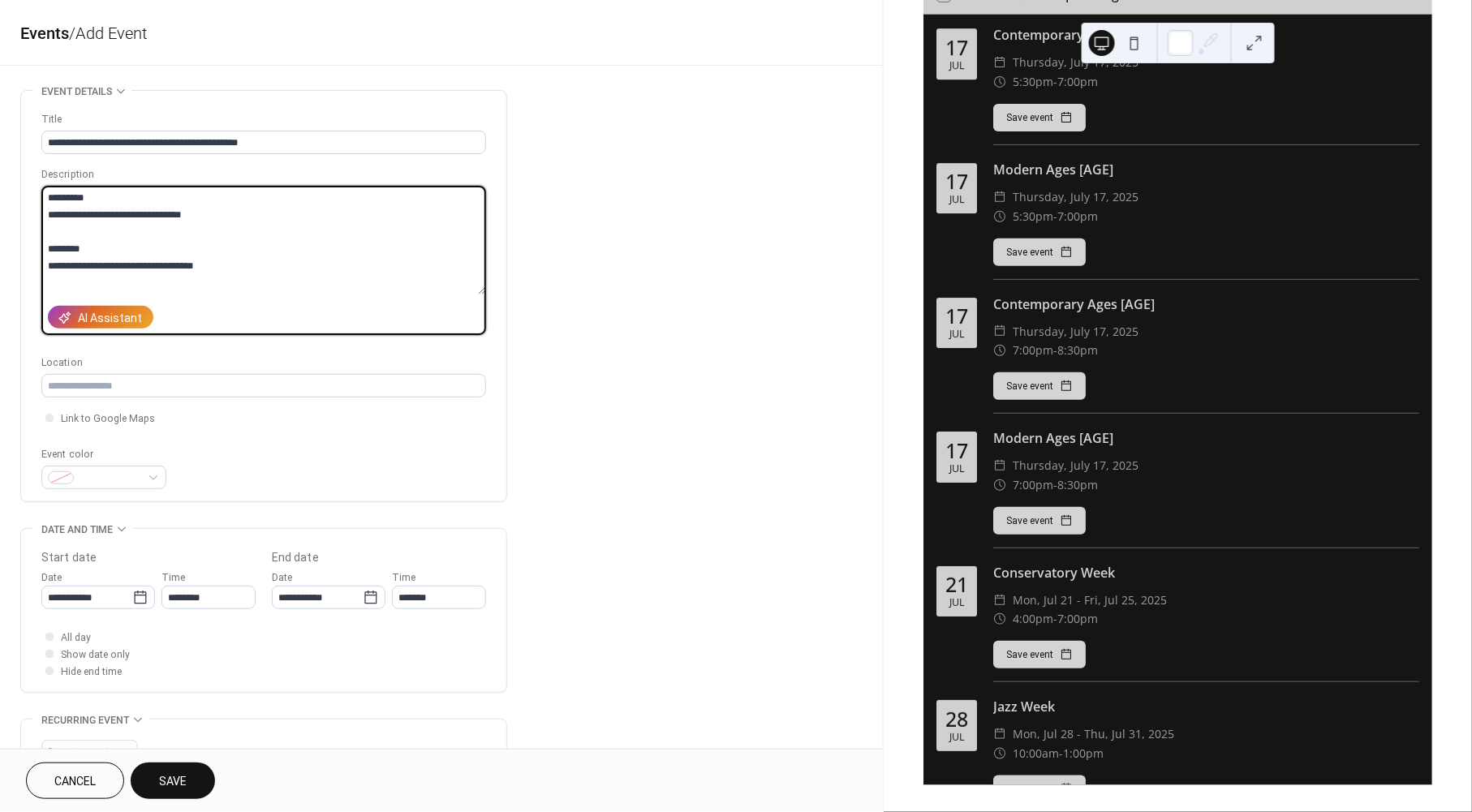 scroll, scrollTop: 0, scrollLeft: 0, axis: both 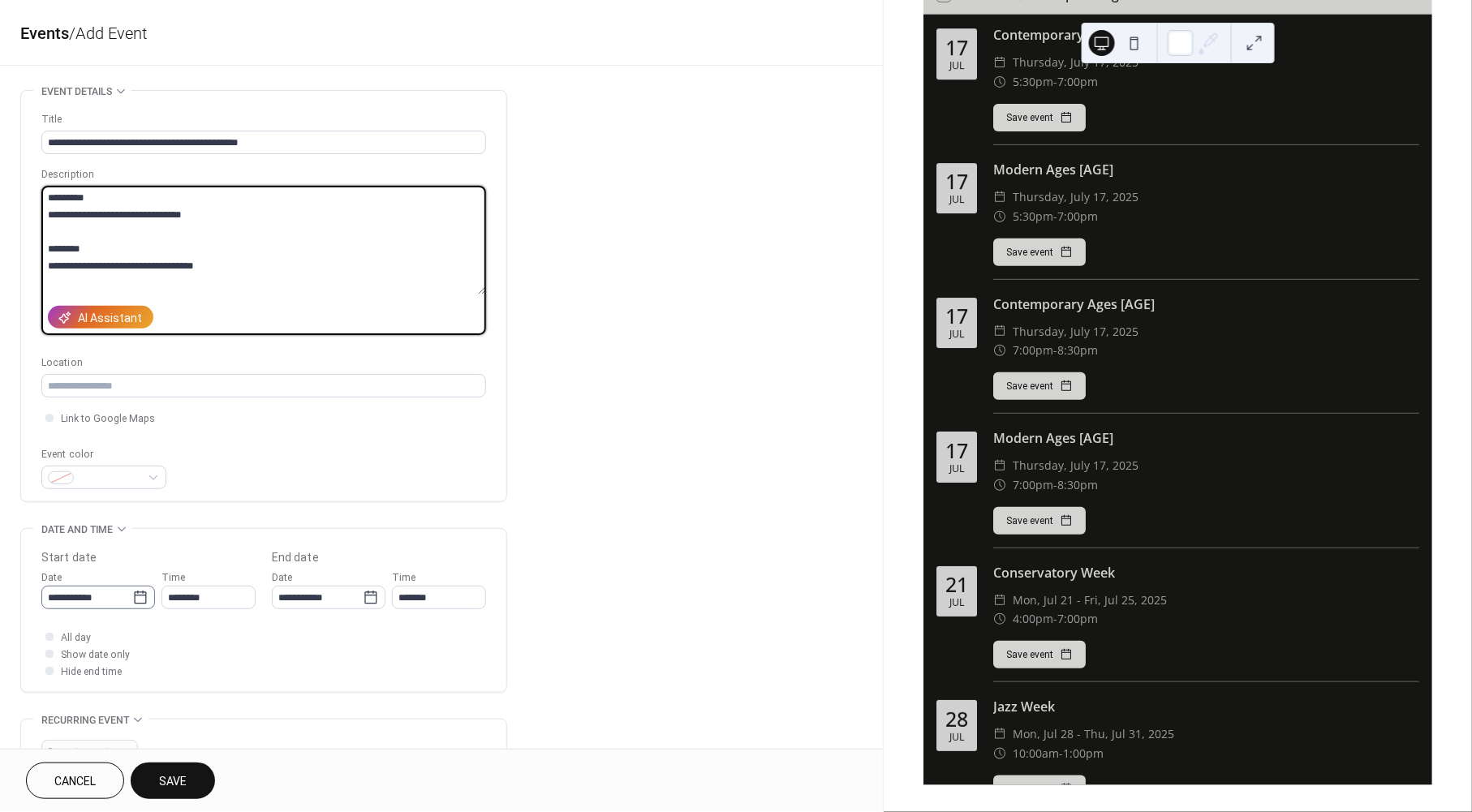 type on "**********" 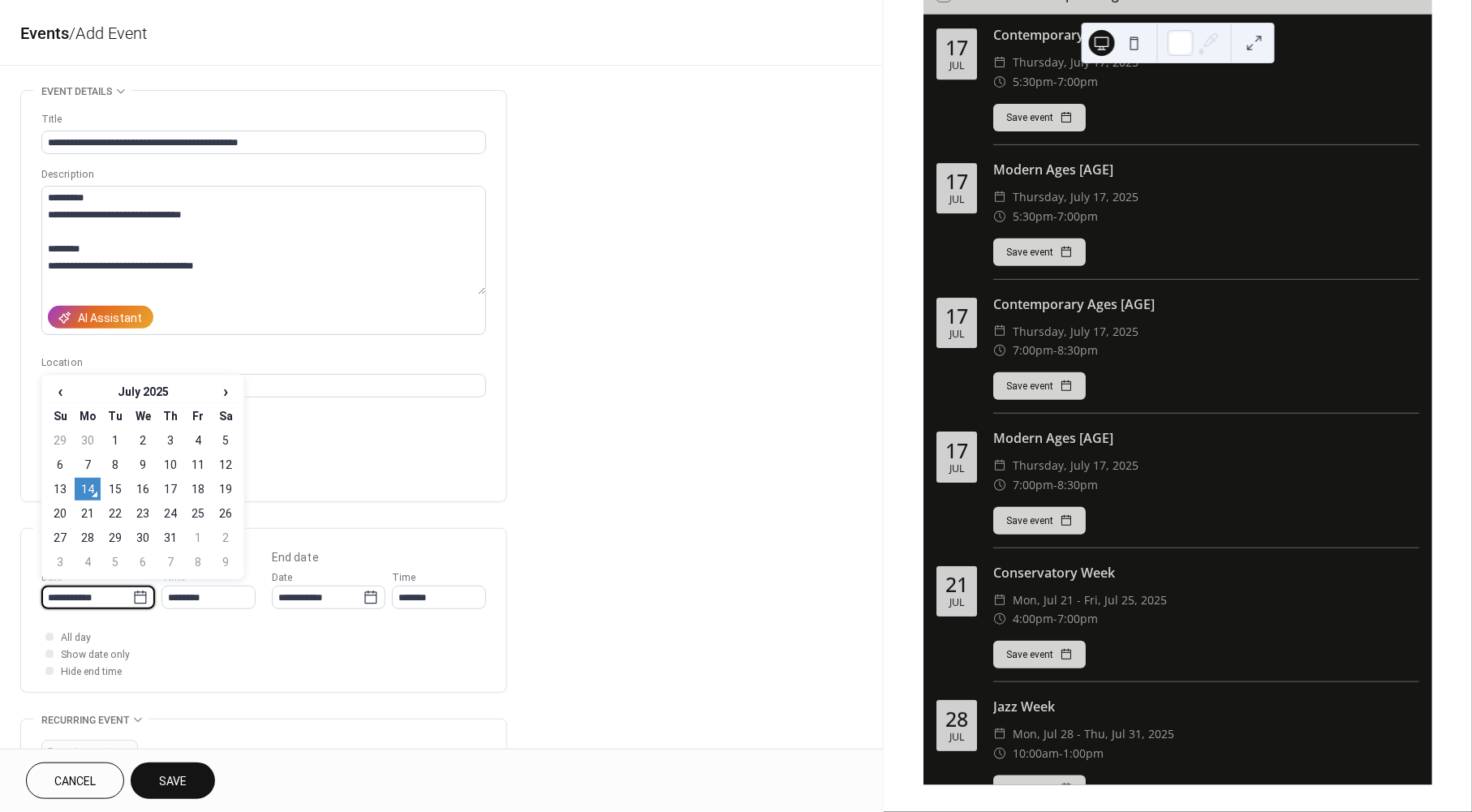 click on "**********" at bounding box center [736, 406] 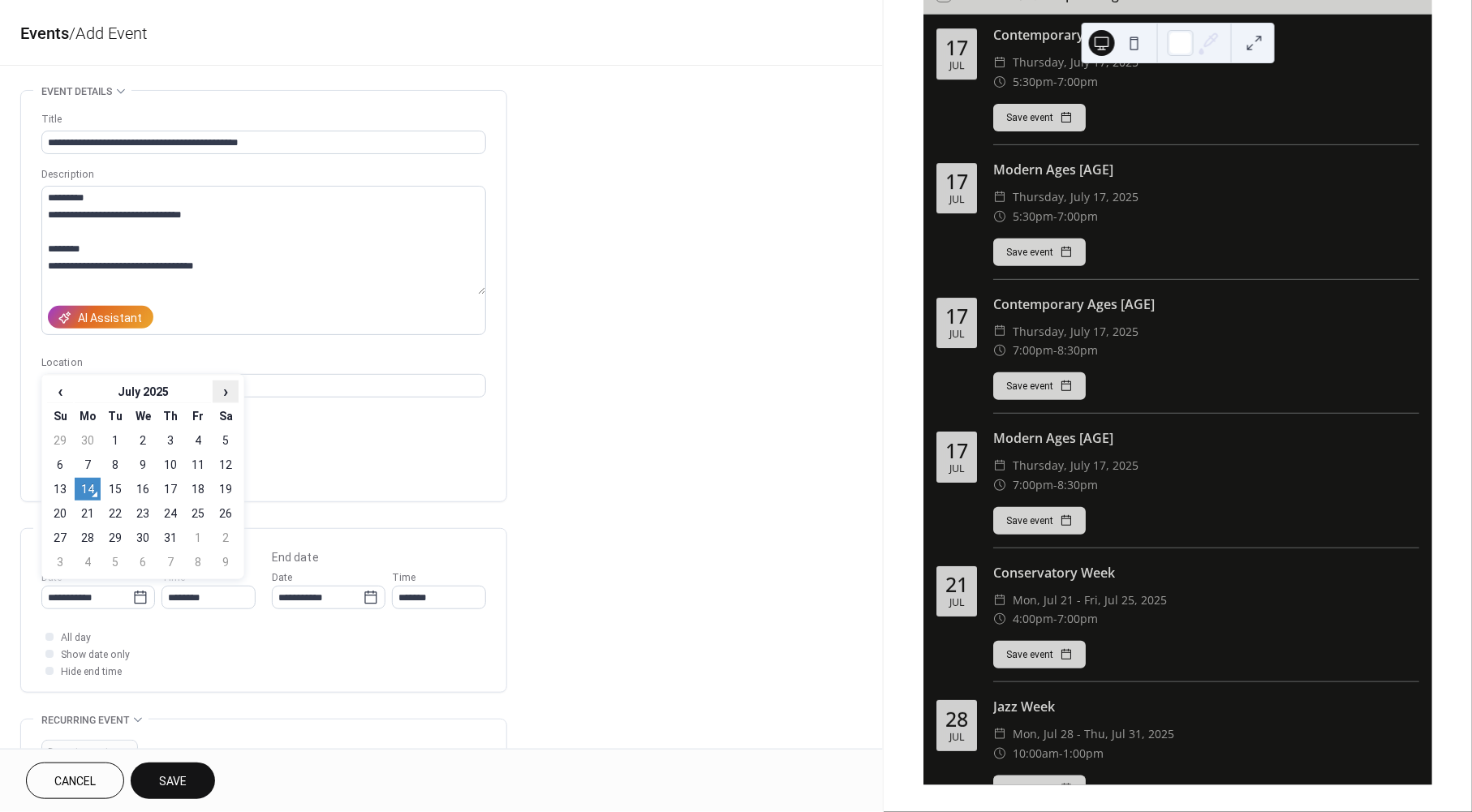 click on "›" at bounding box center (226, 391) 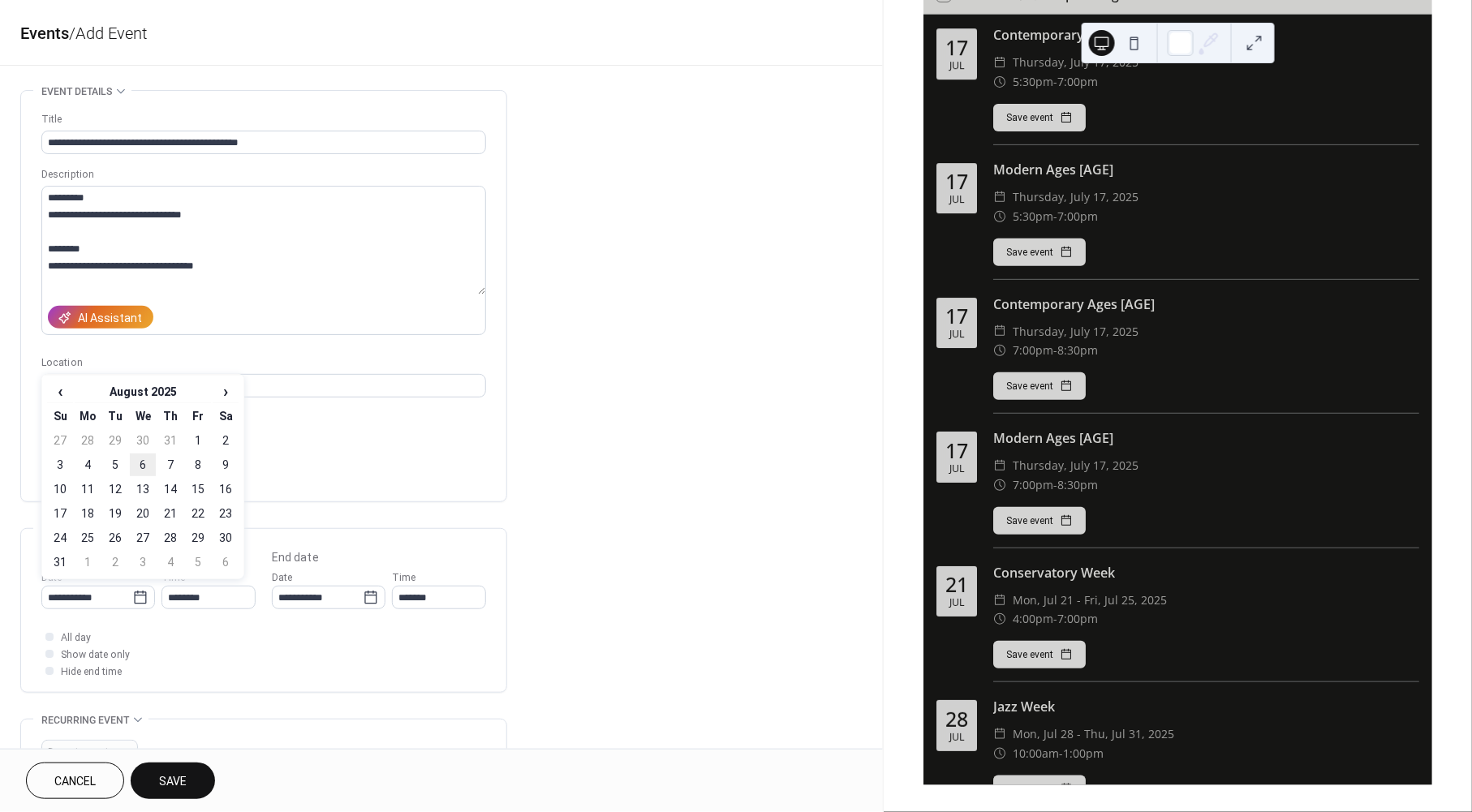 click on "6" at bounding box center (143, 465) 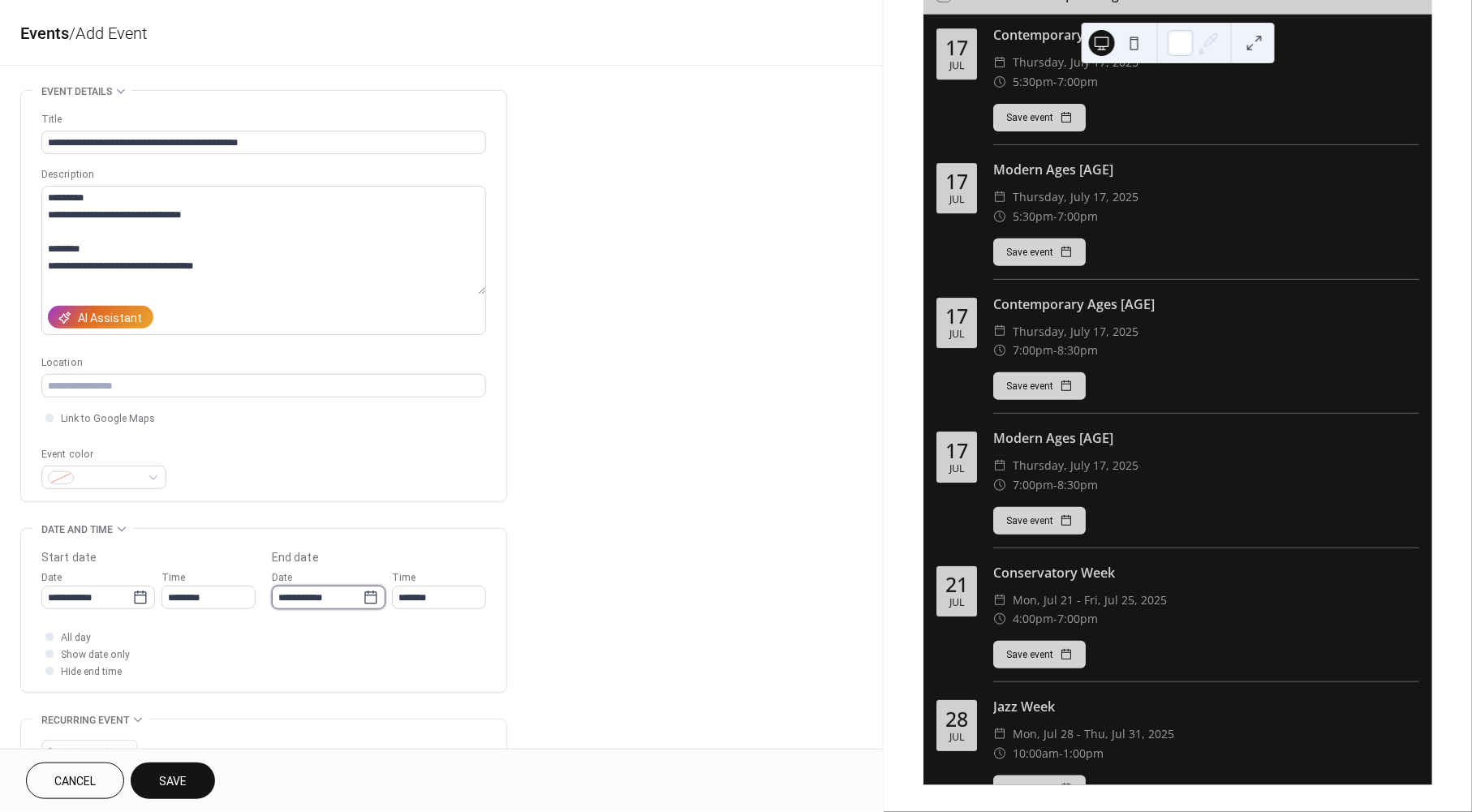 click on "**********" at bounding box center [317, 597] 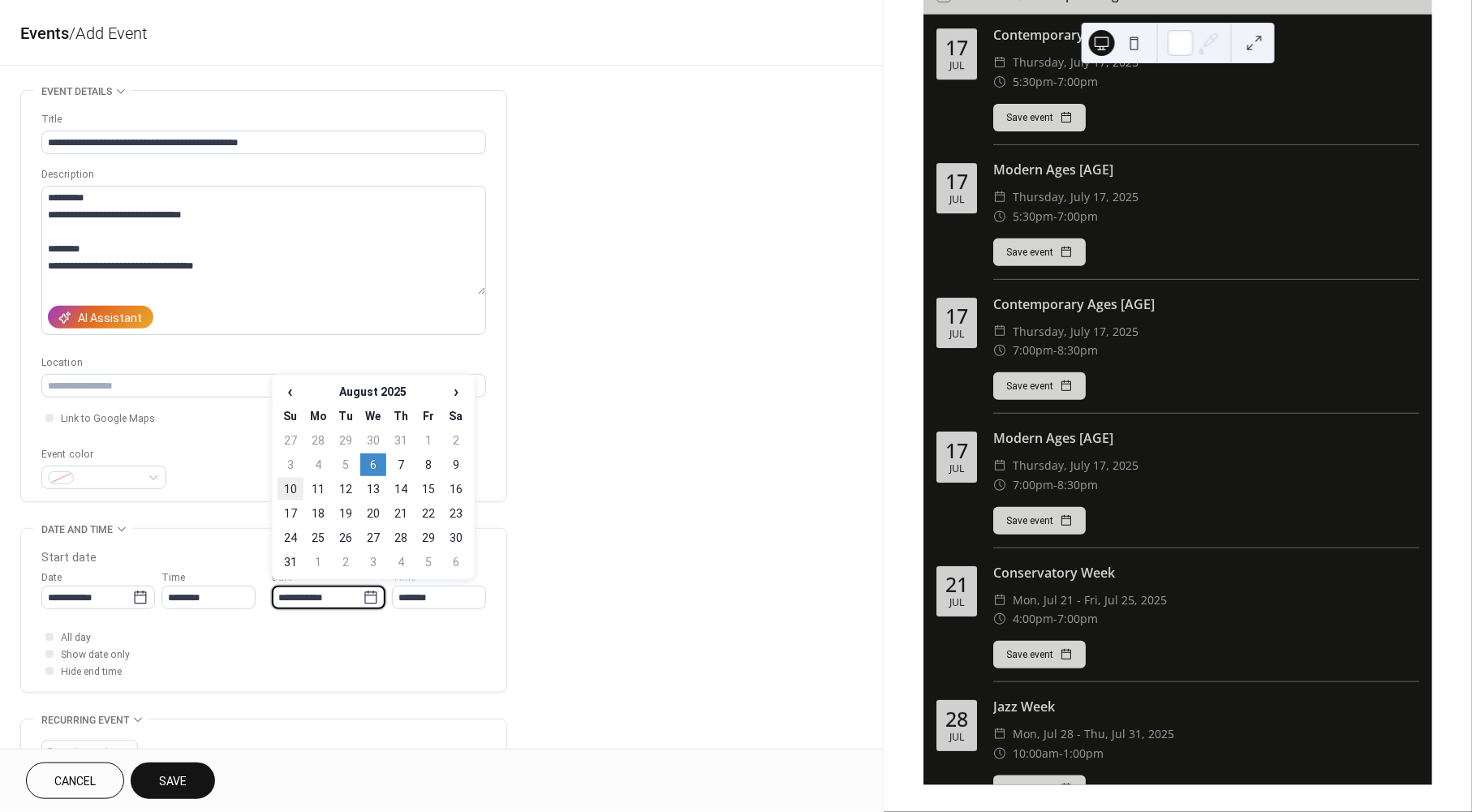 click on "10" at bounding box center (291, 489) 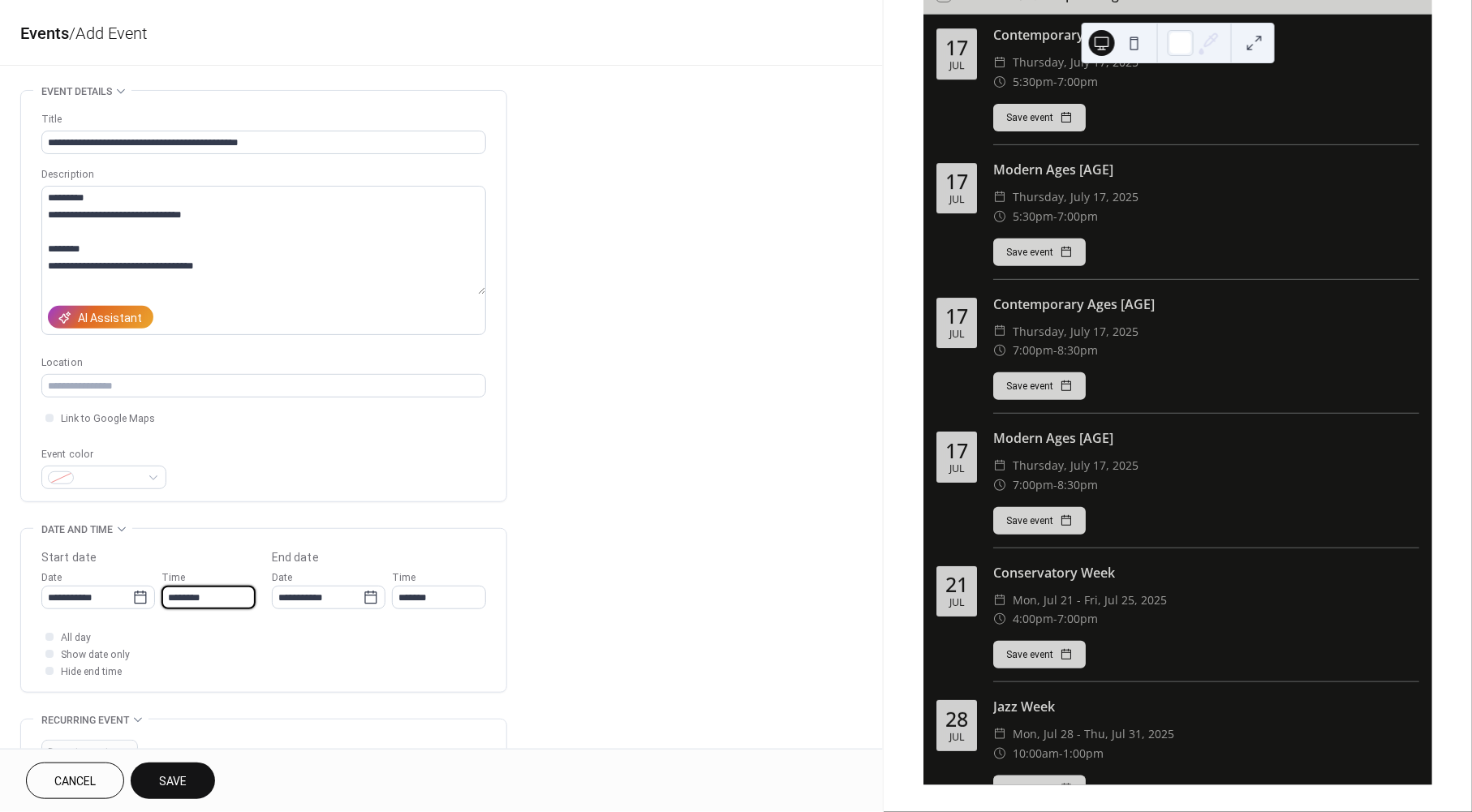 click on "********" at bounding box center (209, 597) 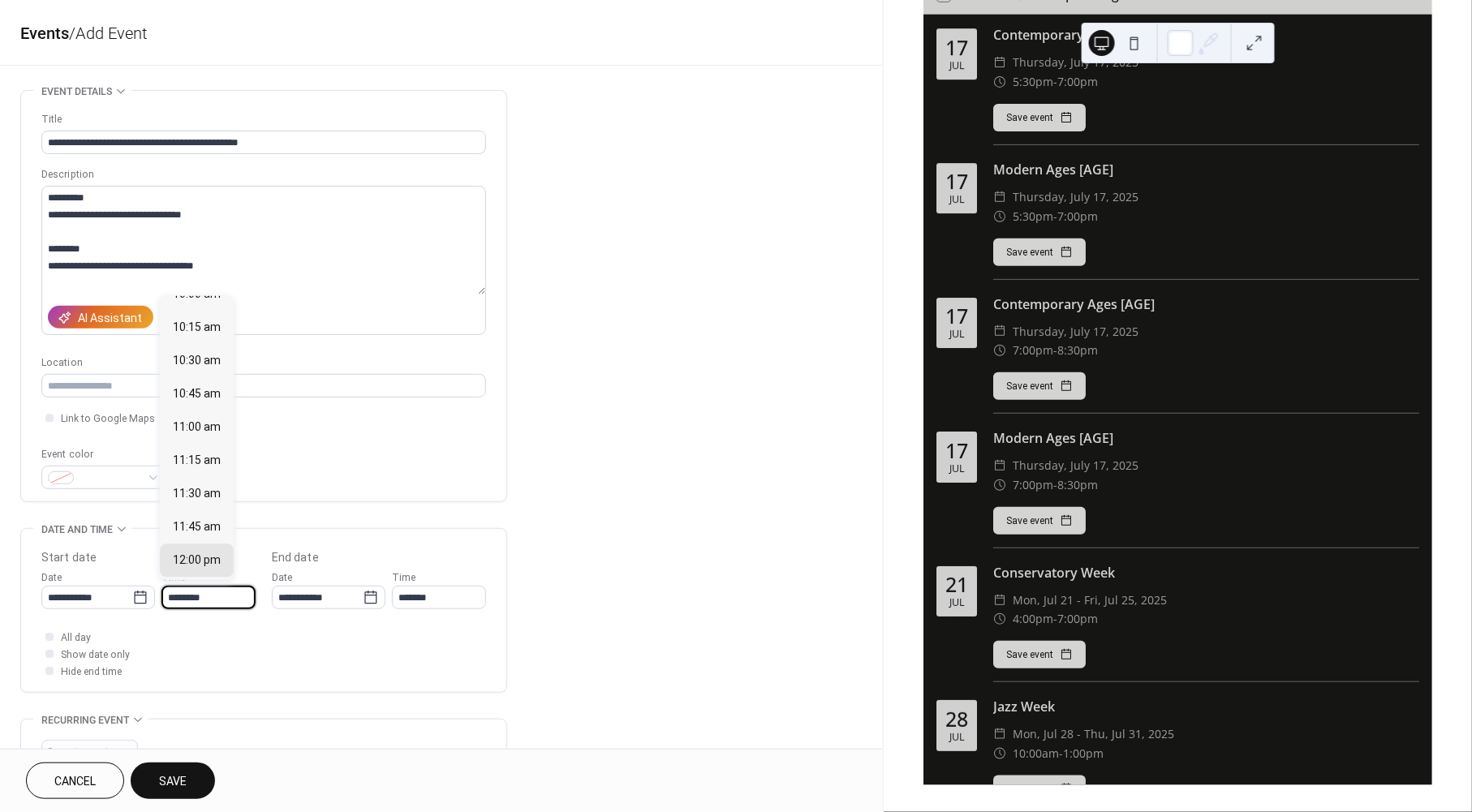 scroll, scrollTop: 1195, scrollLeft: 0, axis: vertical 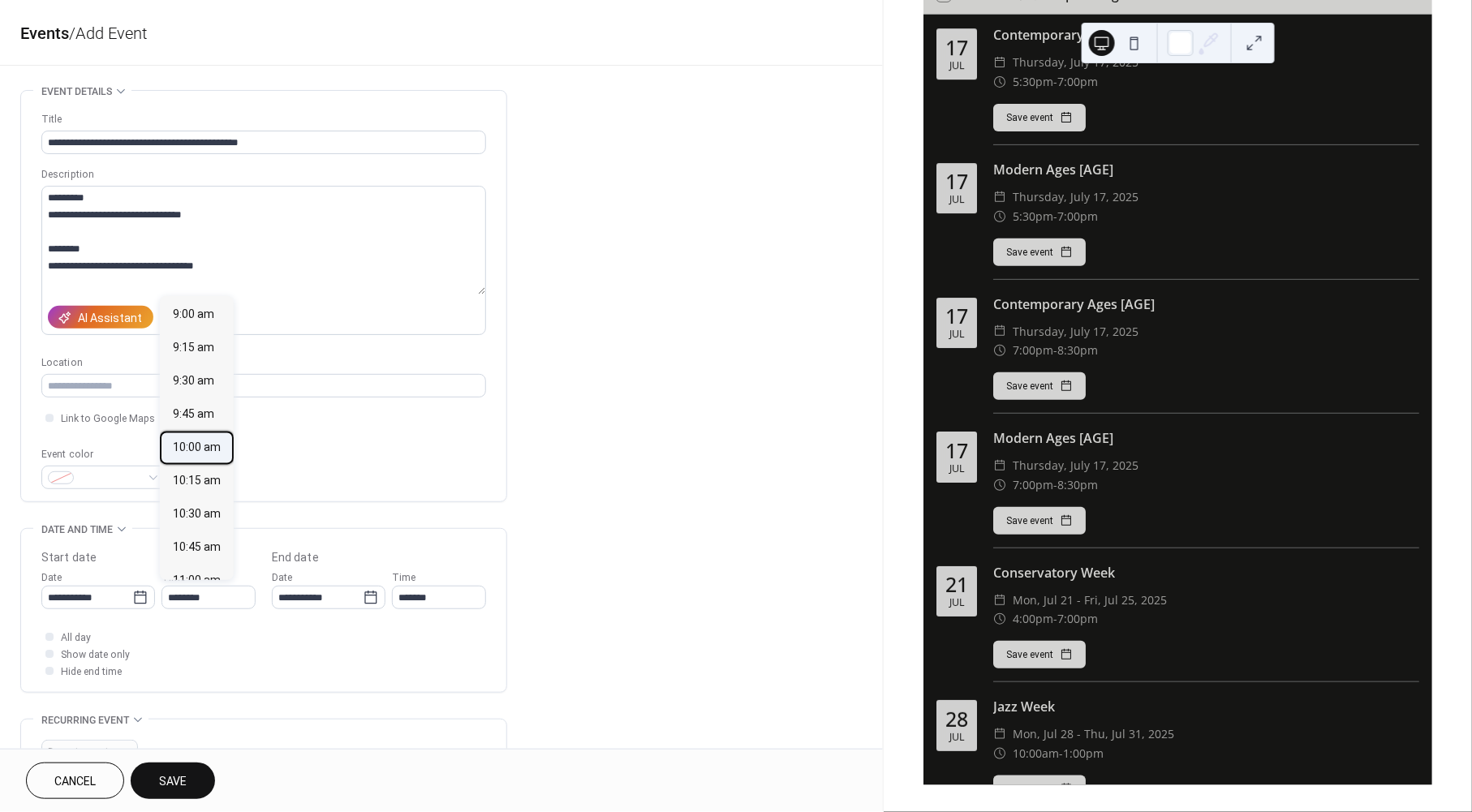 click on "10:00 am" at bounding box center [196, 448] 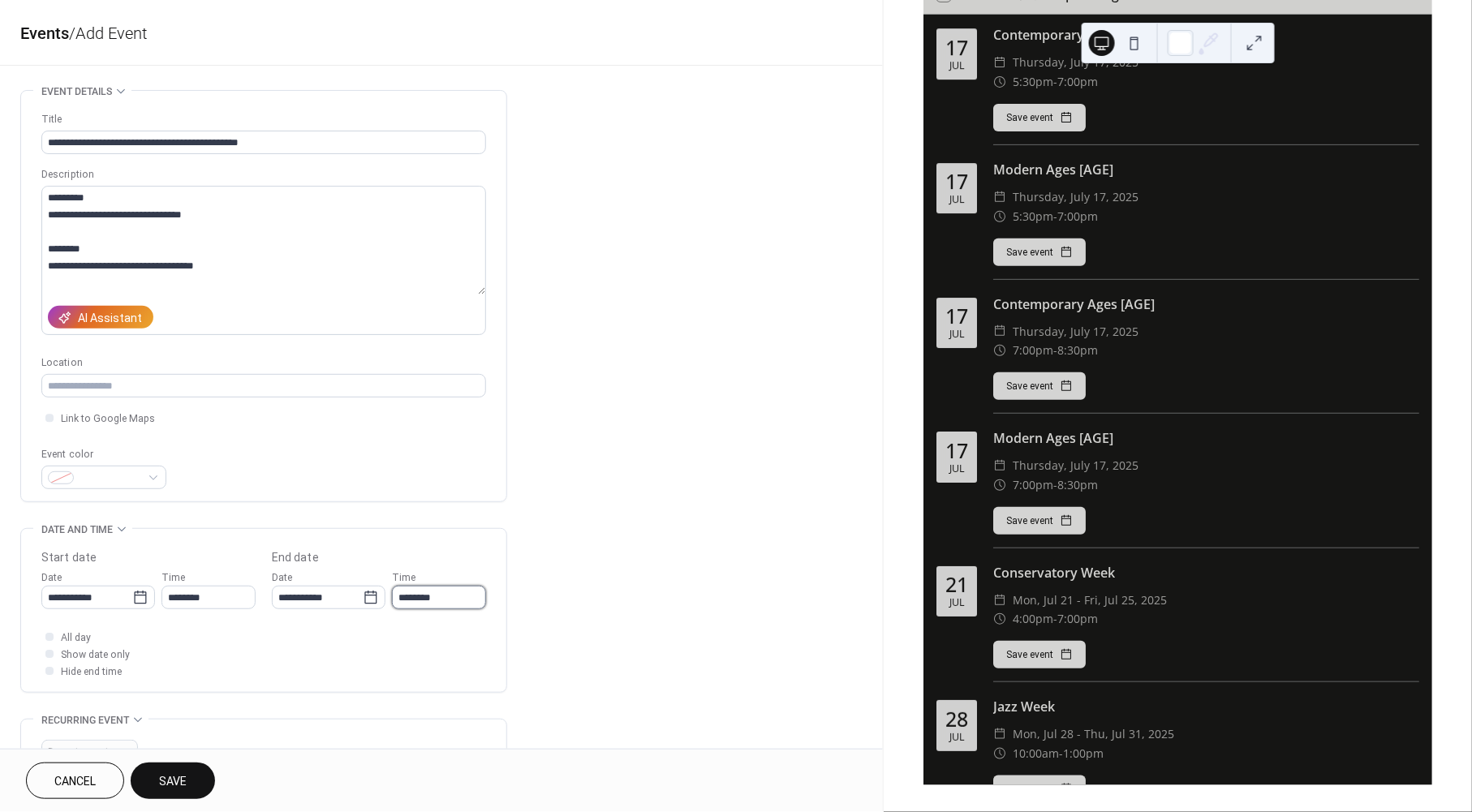 click on "********" at bounding box center (439, 597) 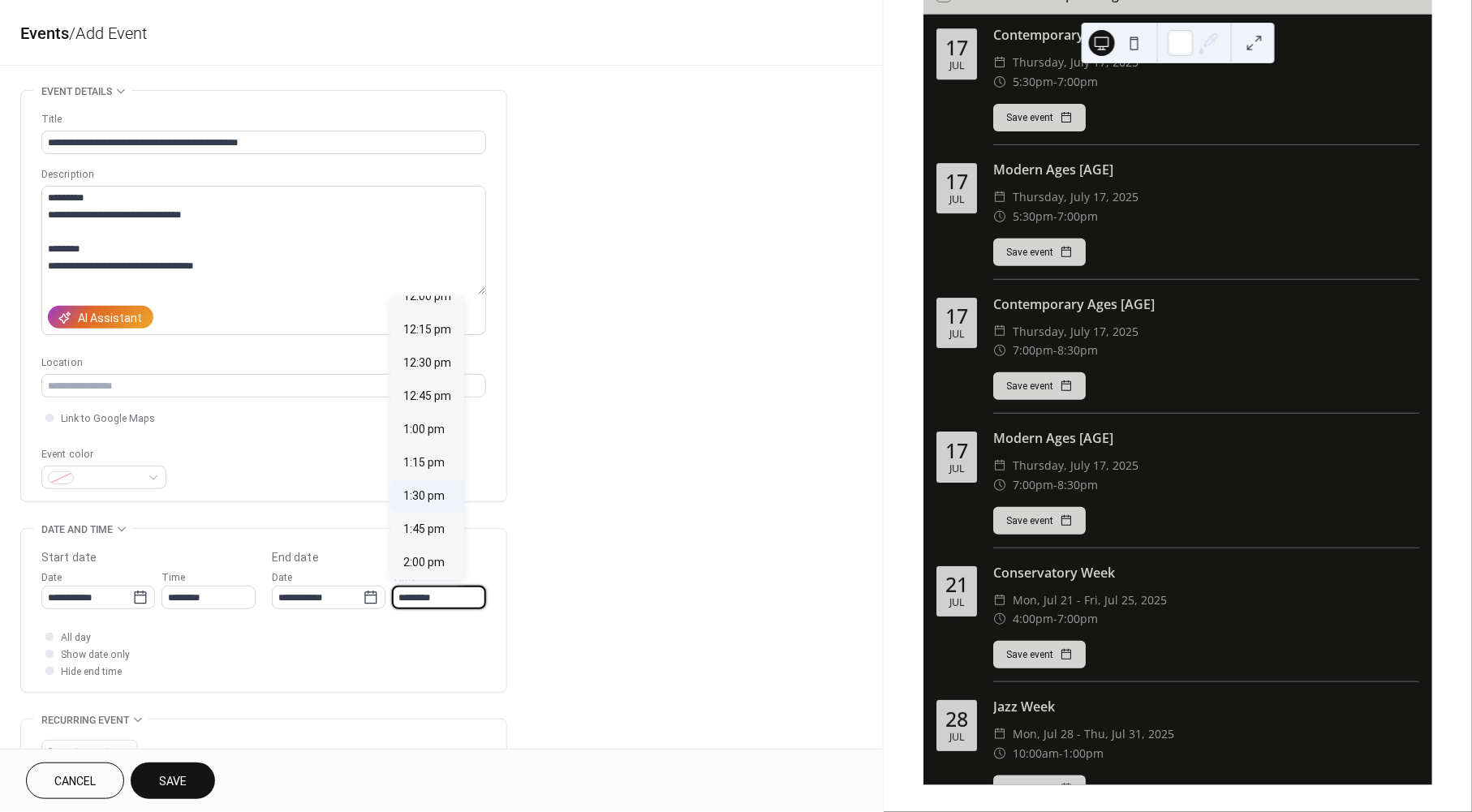 scroll, scrollTop: 1619, scrollLeft: 0, axis: vertical 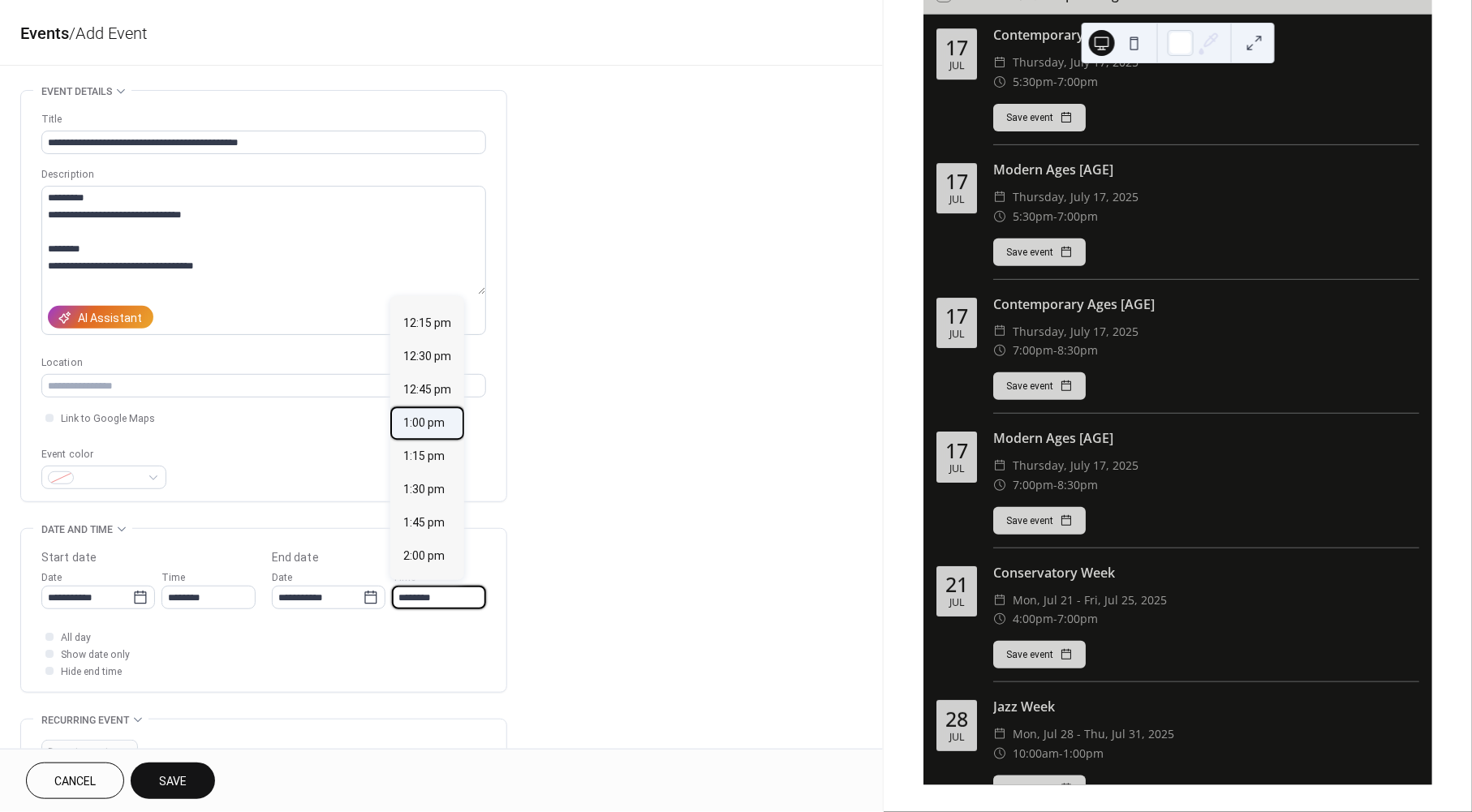 click on "1:00 pm" at bounding box center (424, 423) 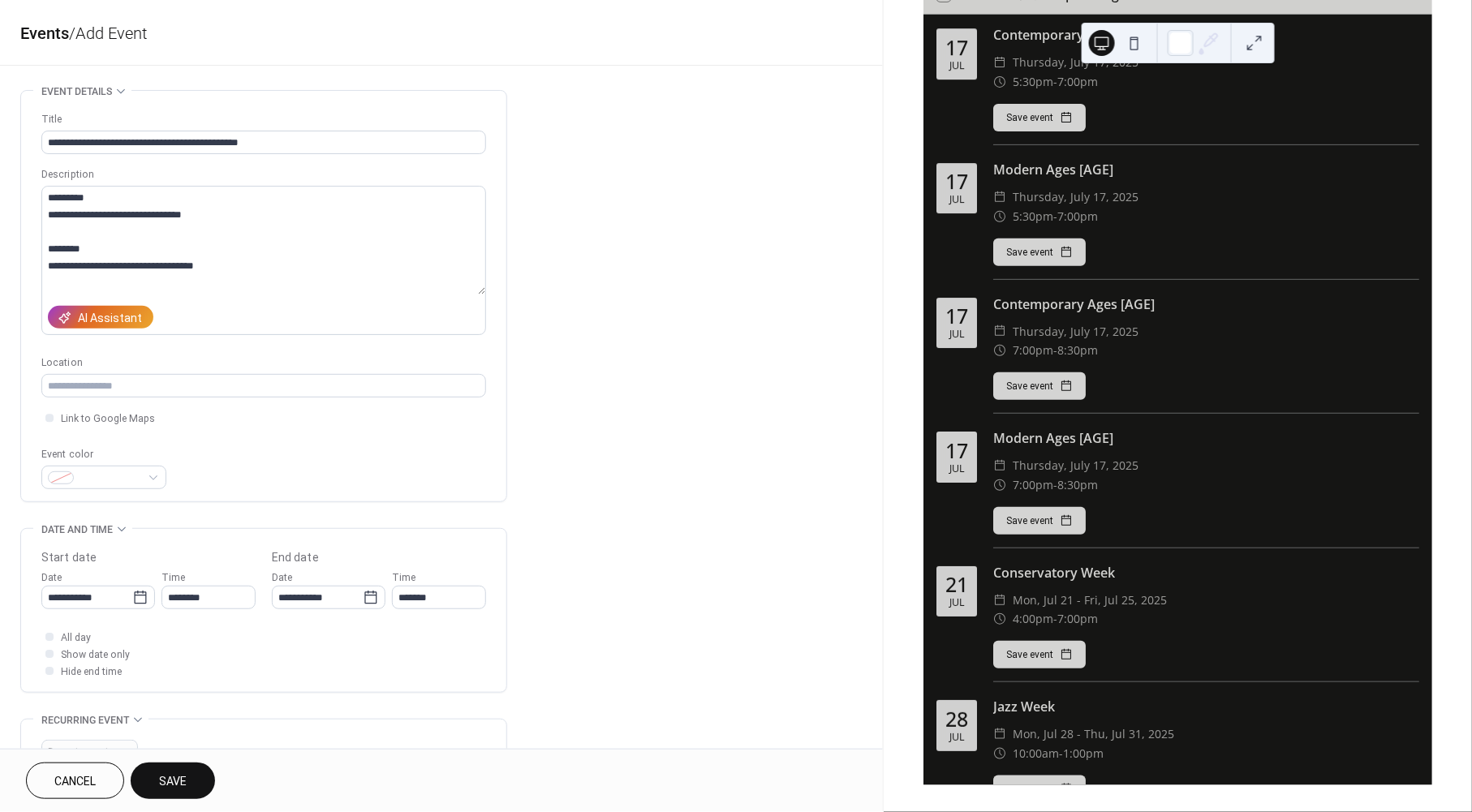 scroll, scrollTop: 0, scrollLeft: 0, axis: both 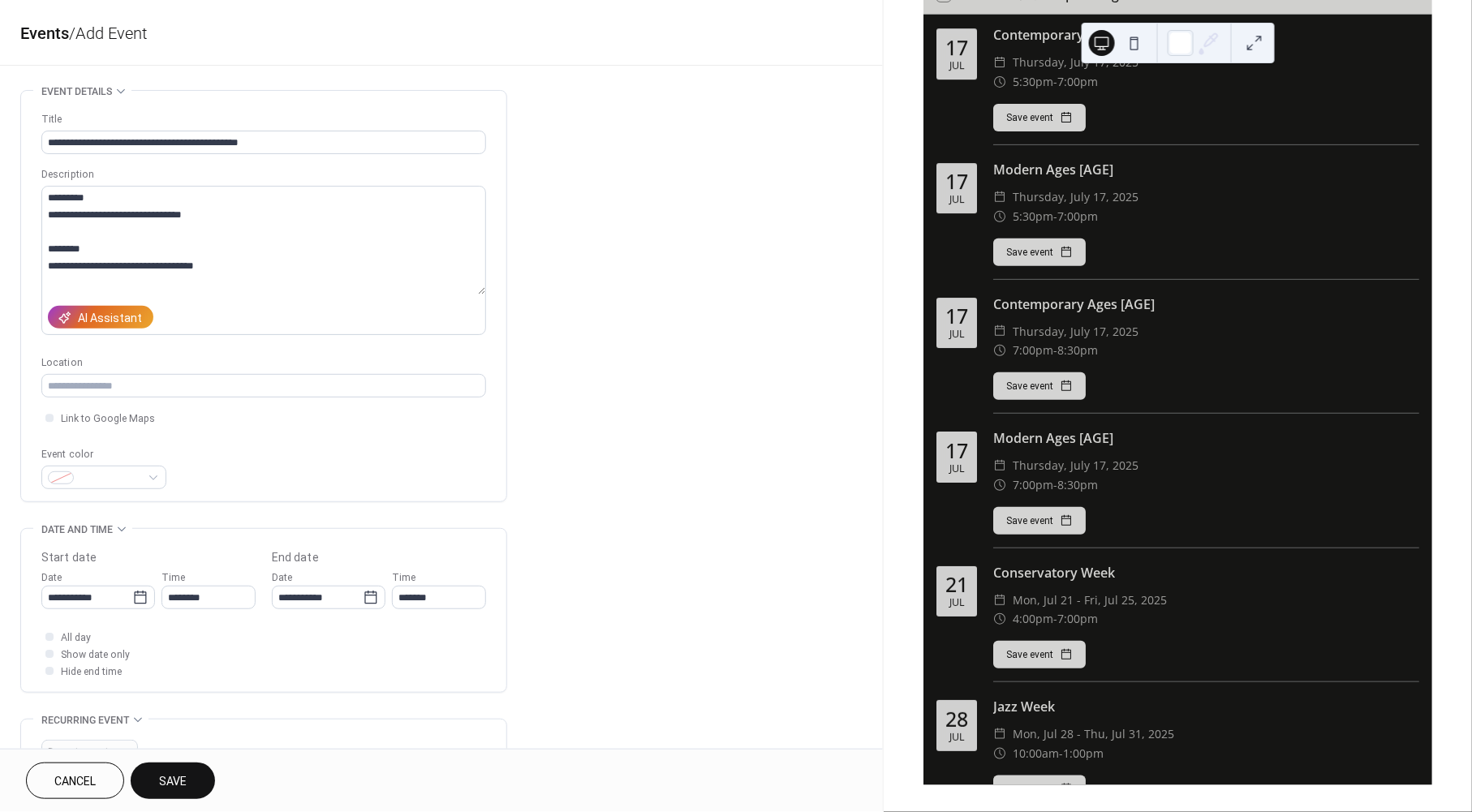 click on "Save" at bounding box center (173, 780) 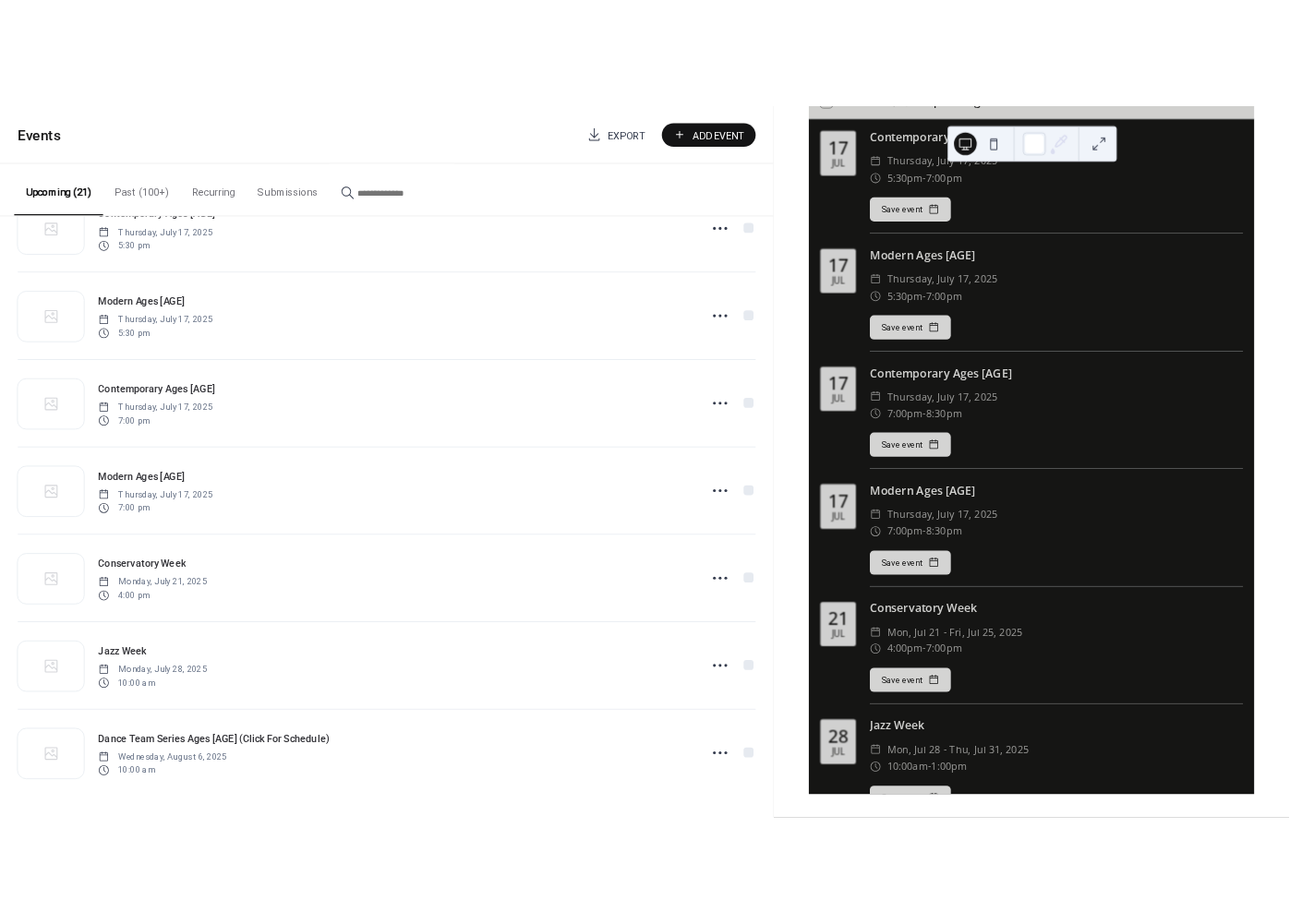 scroll, scrollTop: 1663, scrollLeft: 0, axis: vertical 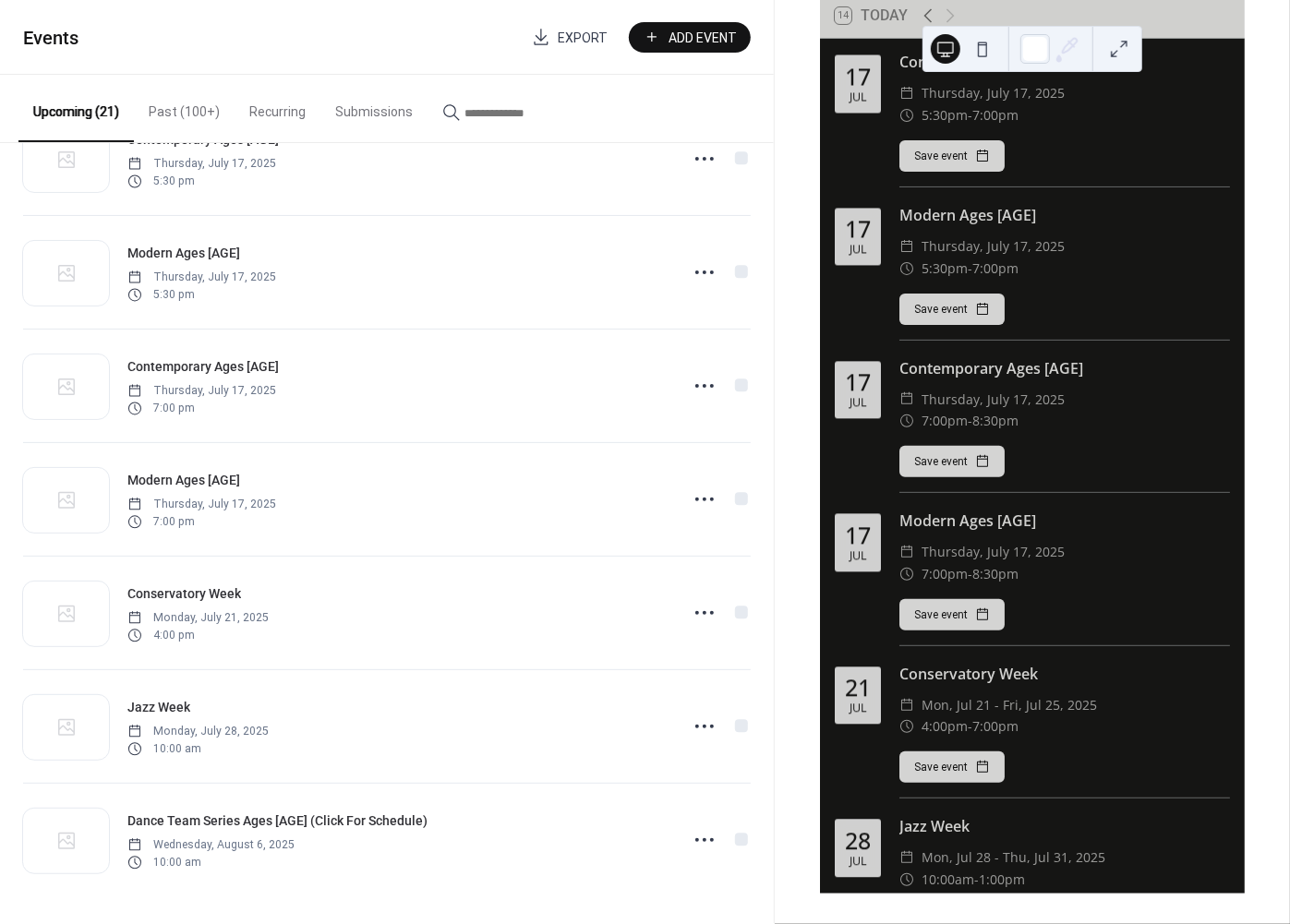 click on "Add Event" at bounding box center (703, 38) 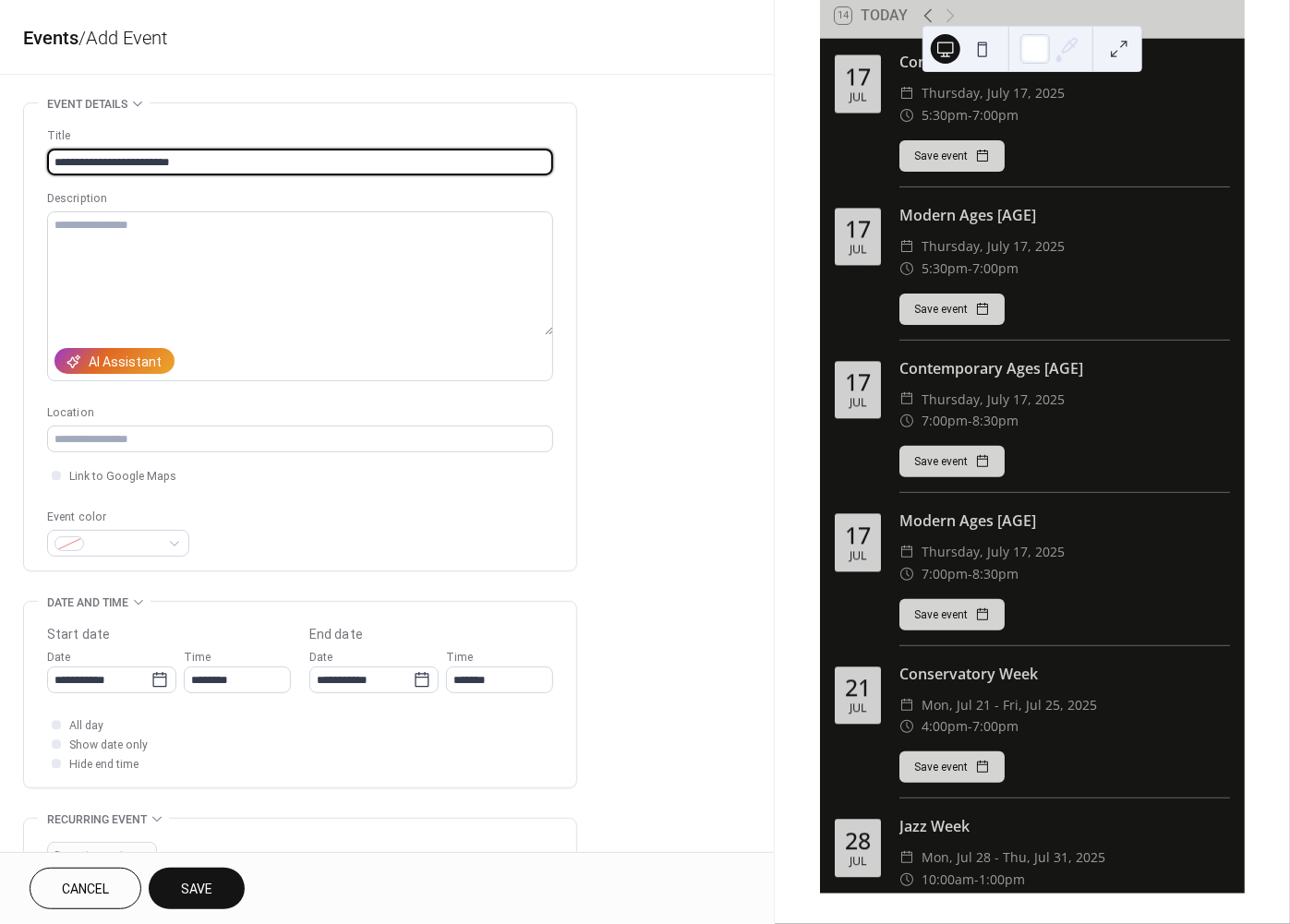 click on "**********" at bounding box center (300, 162) 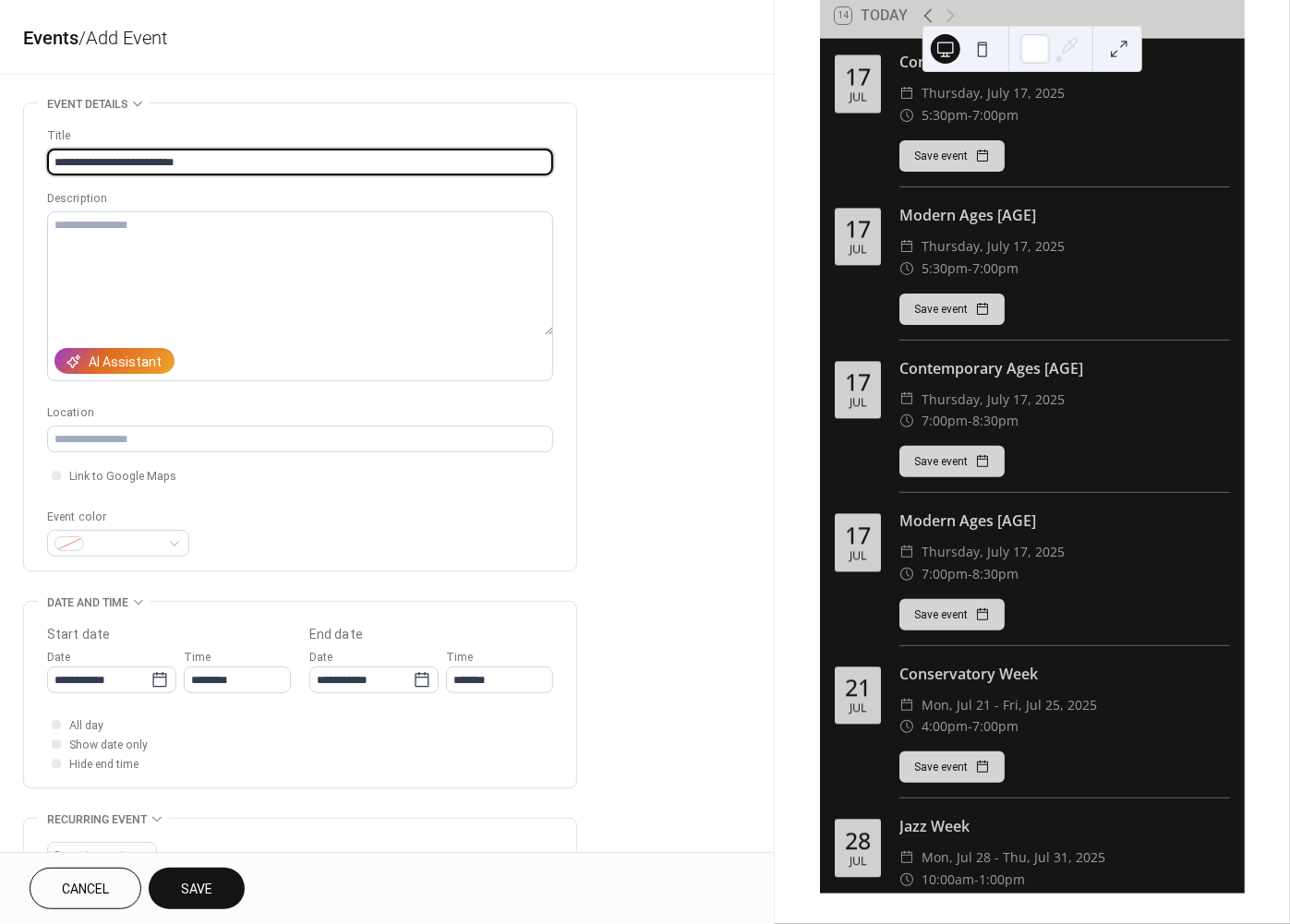 scroll, scrollTop: 127, scrollLeft: 0, axis: vertical 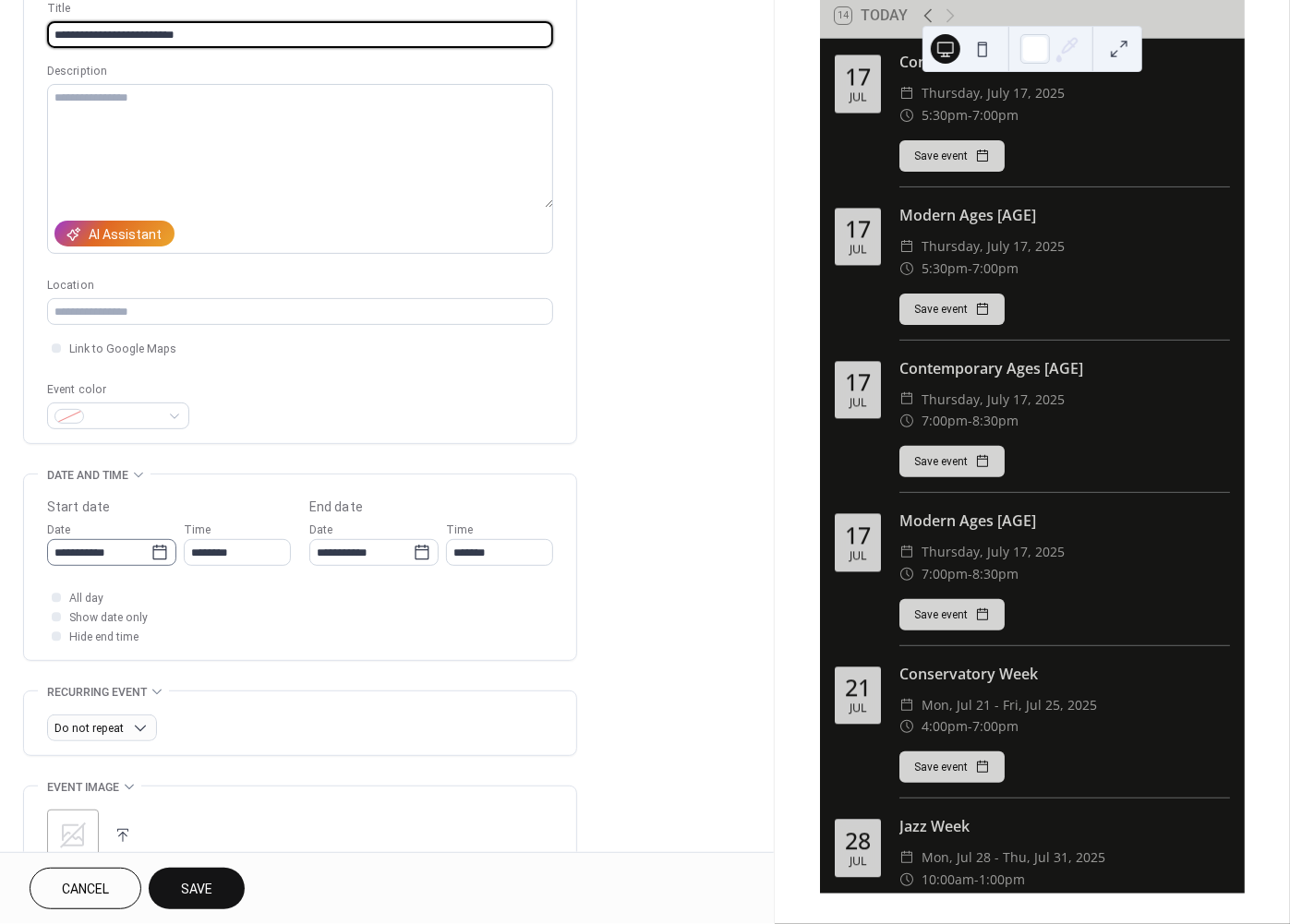 type on "**********" 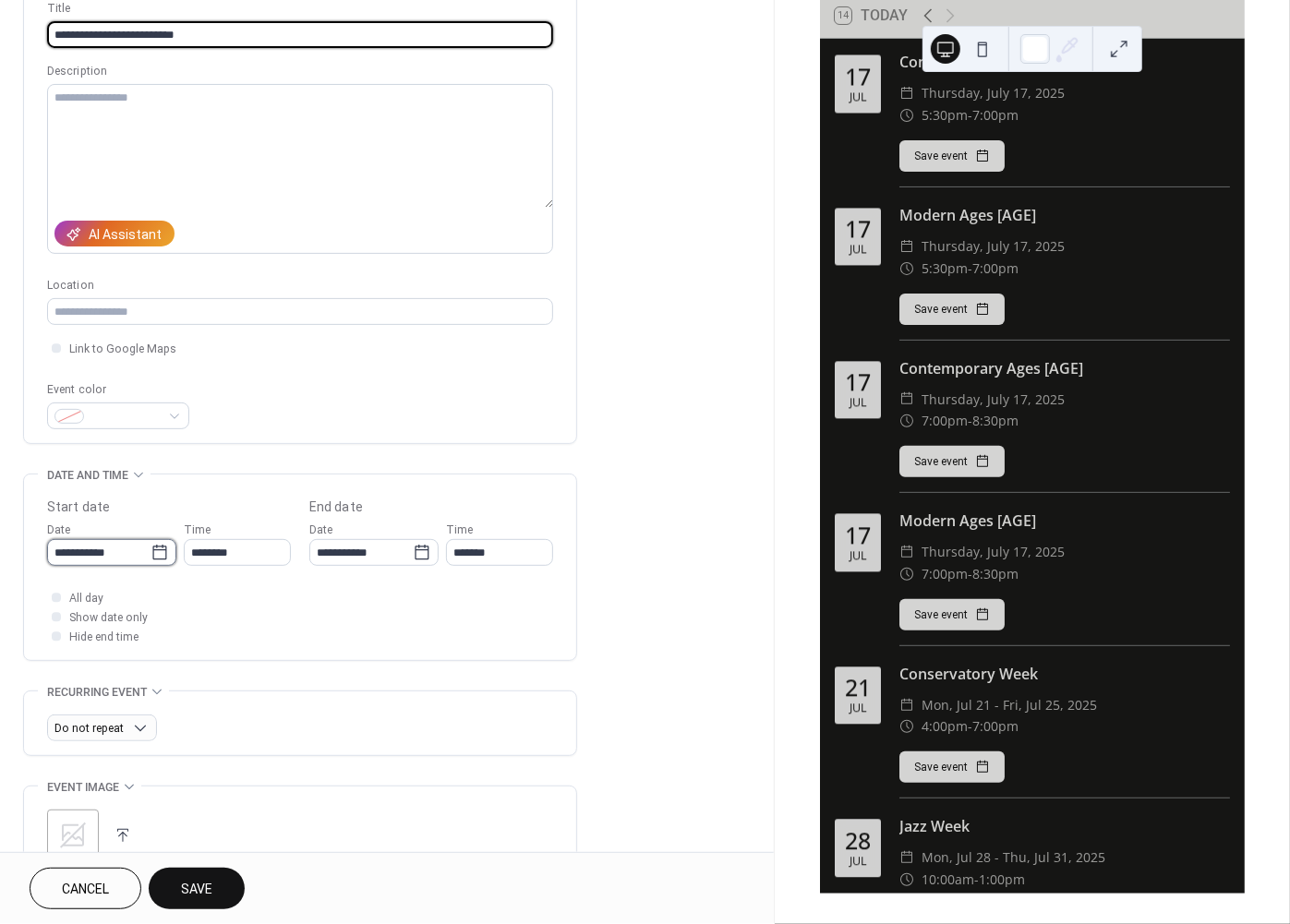 click on "**********" at bounding box center (99, 552) 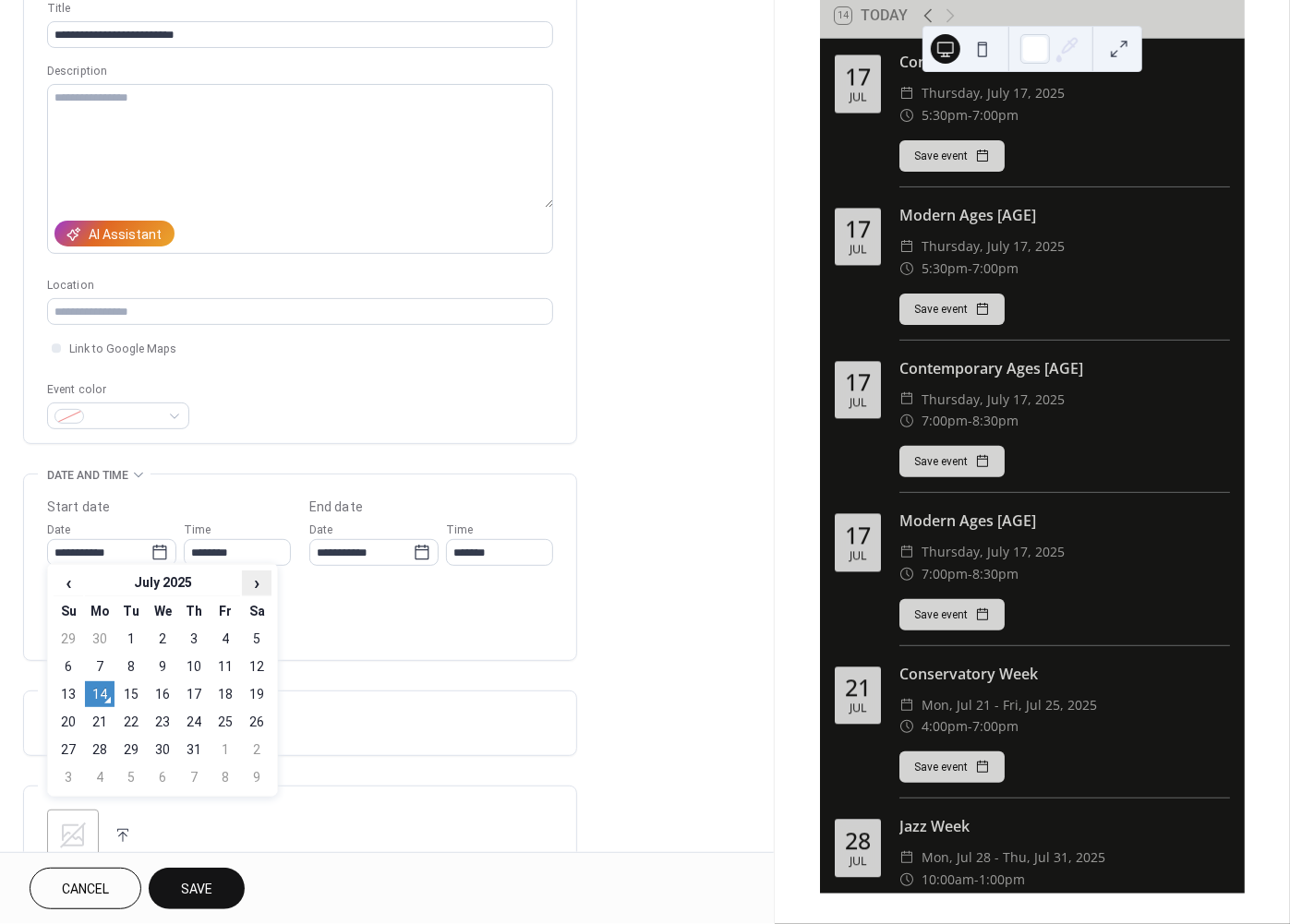 click on "›" at bounding box center (257, 582) 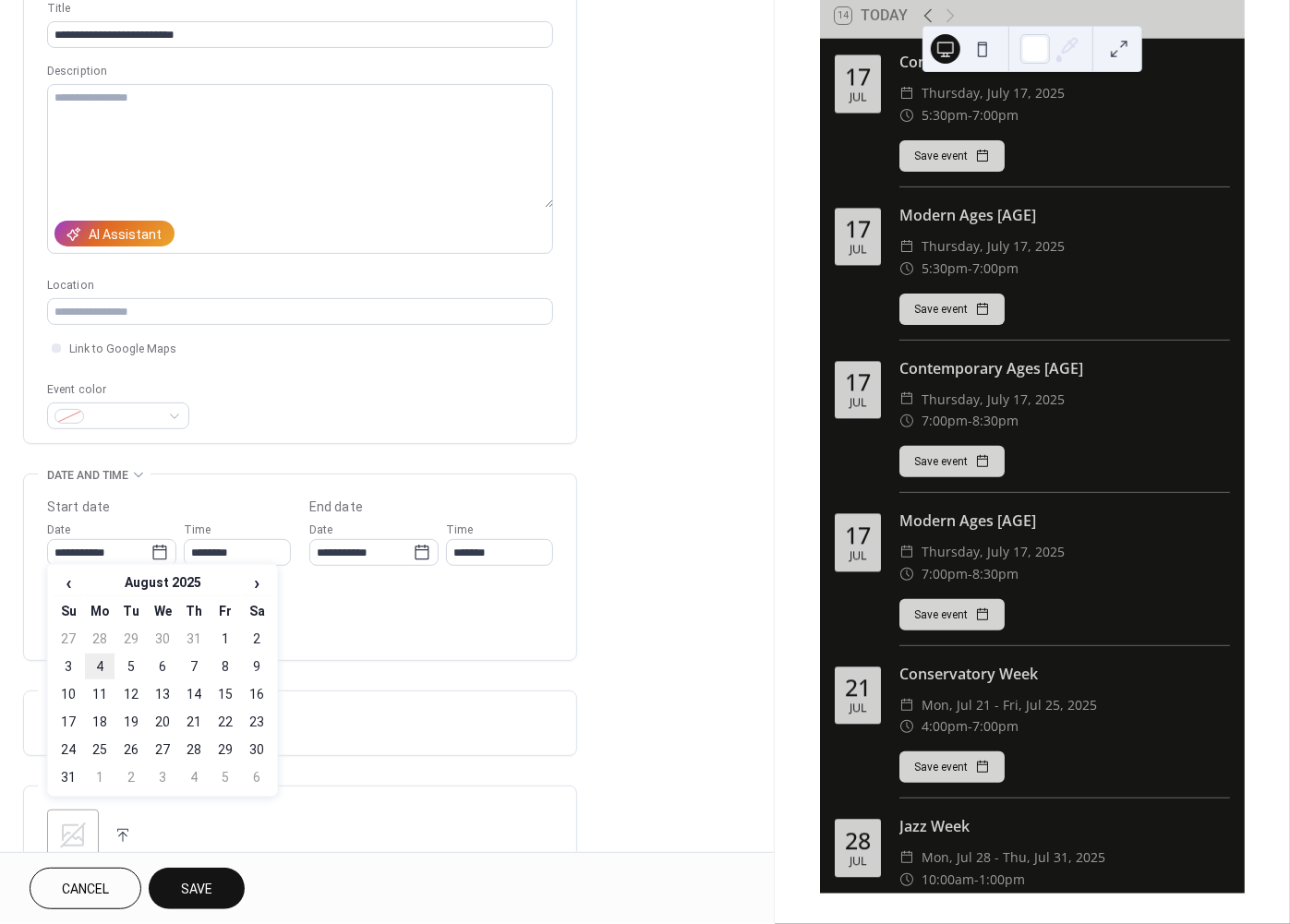 click on "4" at bounding box center [100, 666] 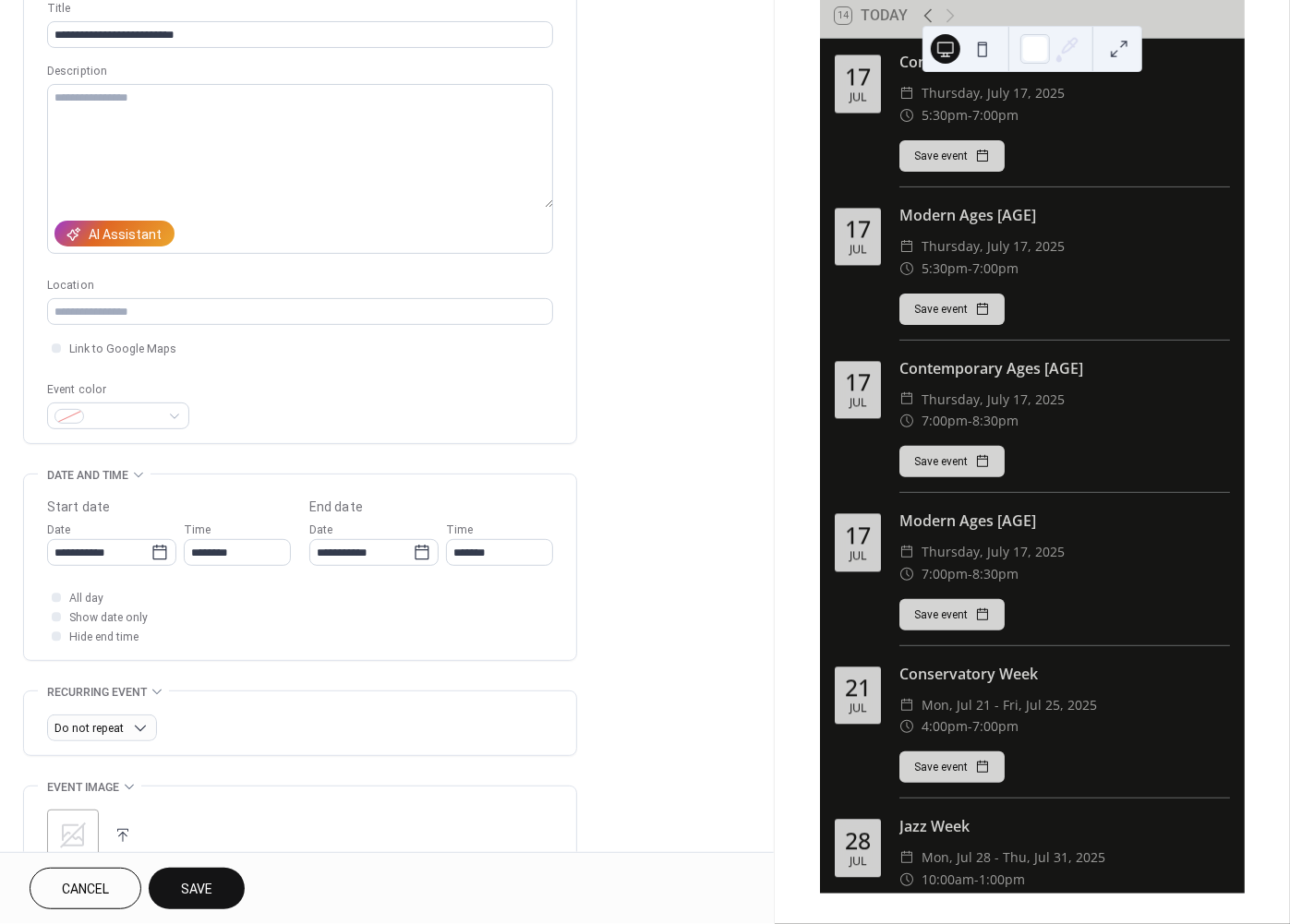 type on "**********" 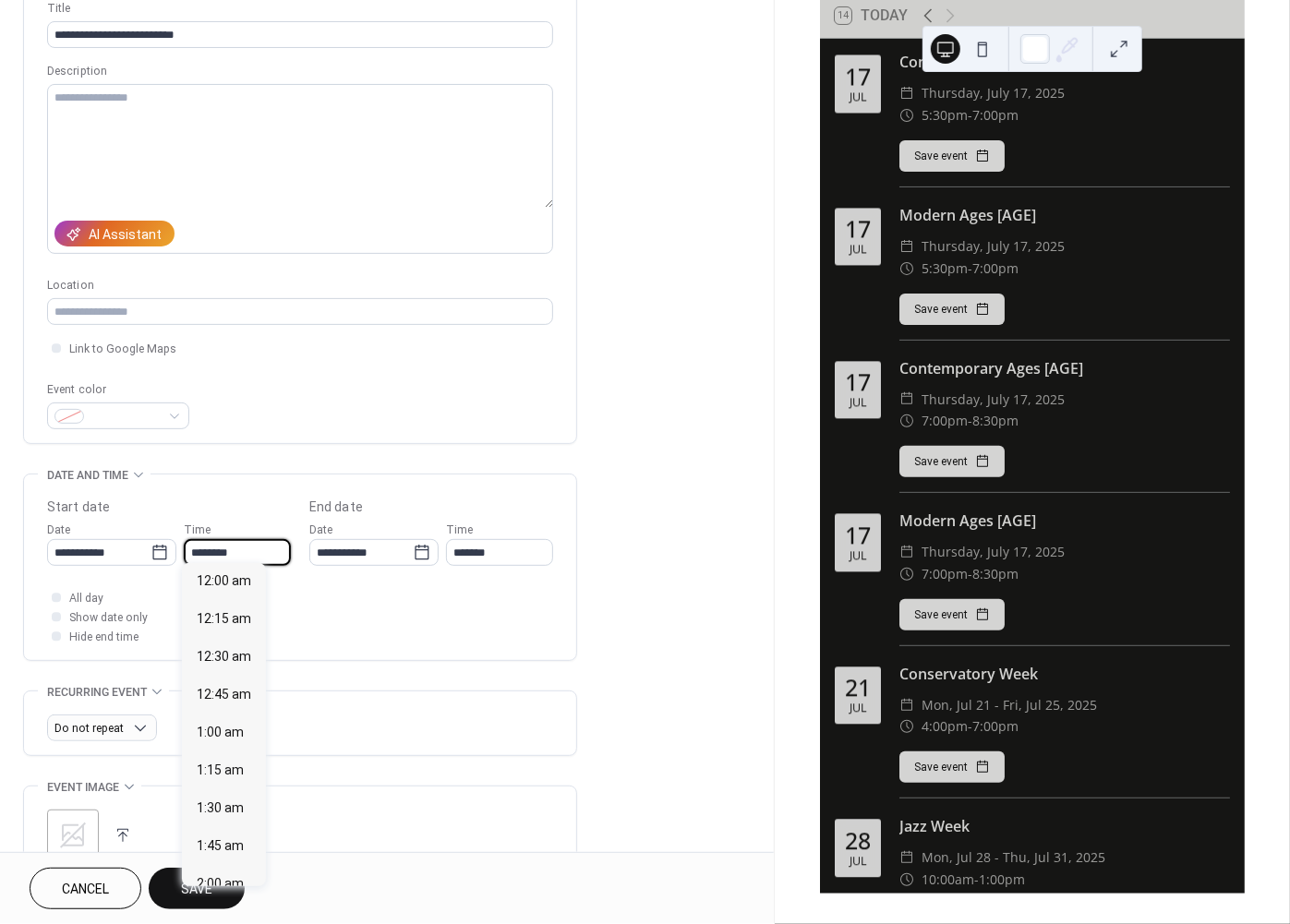click on "********" at bounding box center [237, 552] 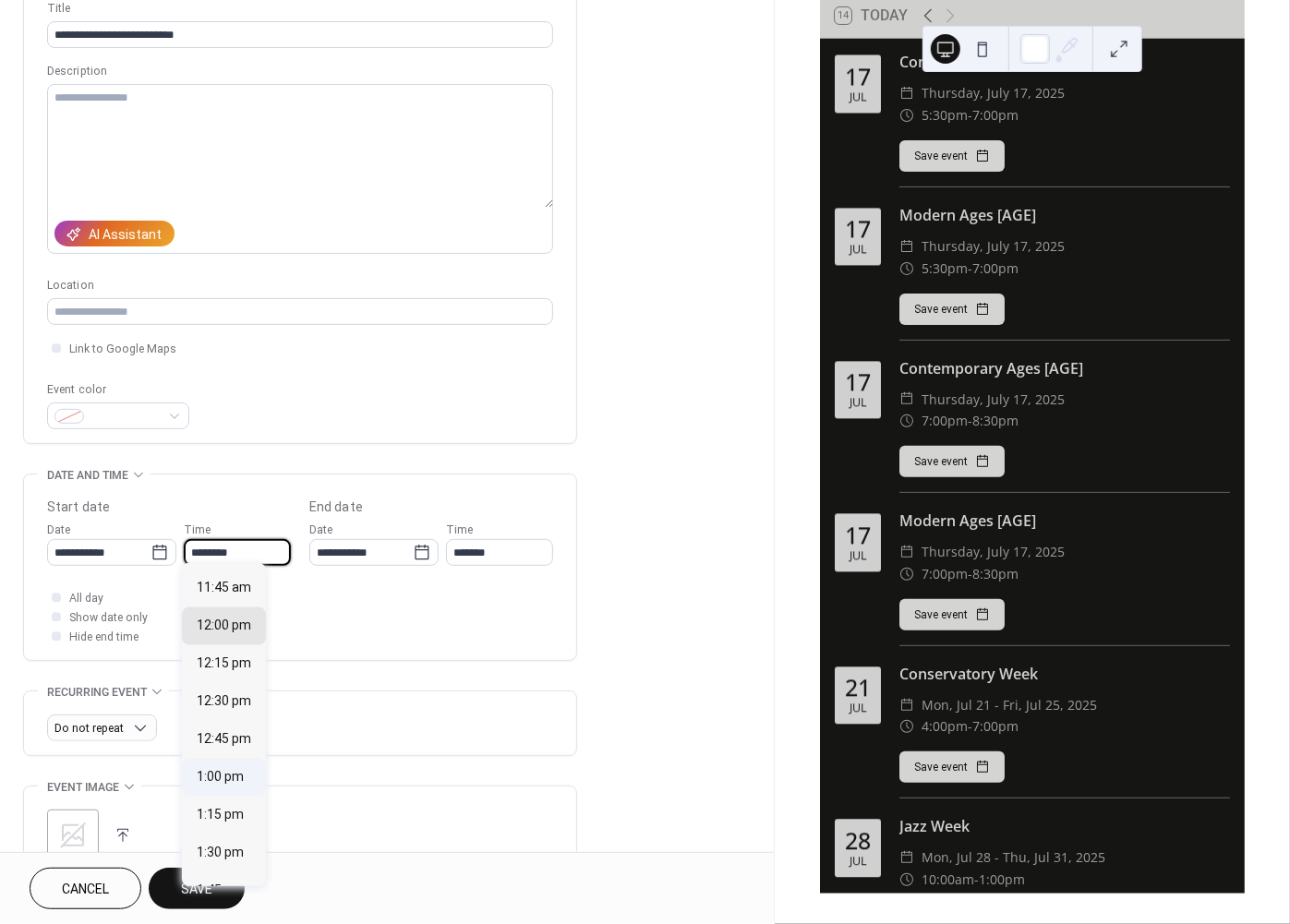 scroll, scrollTop: 2286, scrollLeft: 0, axis: vertical 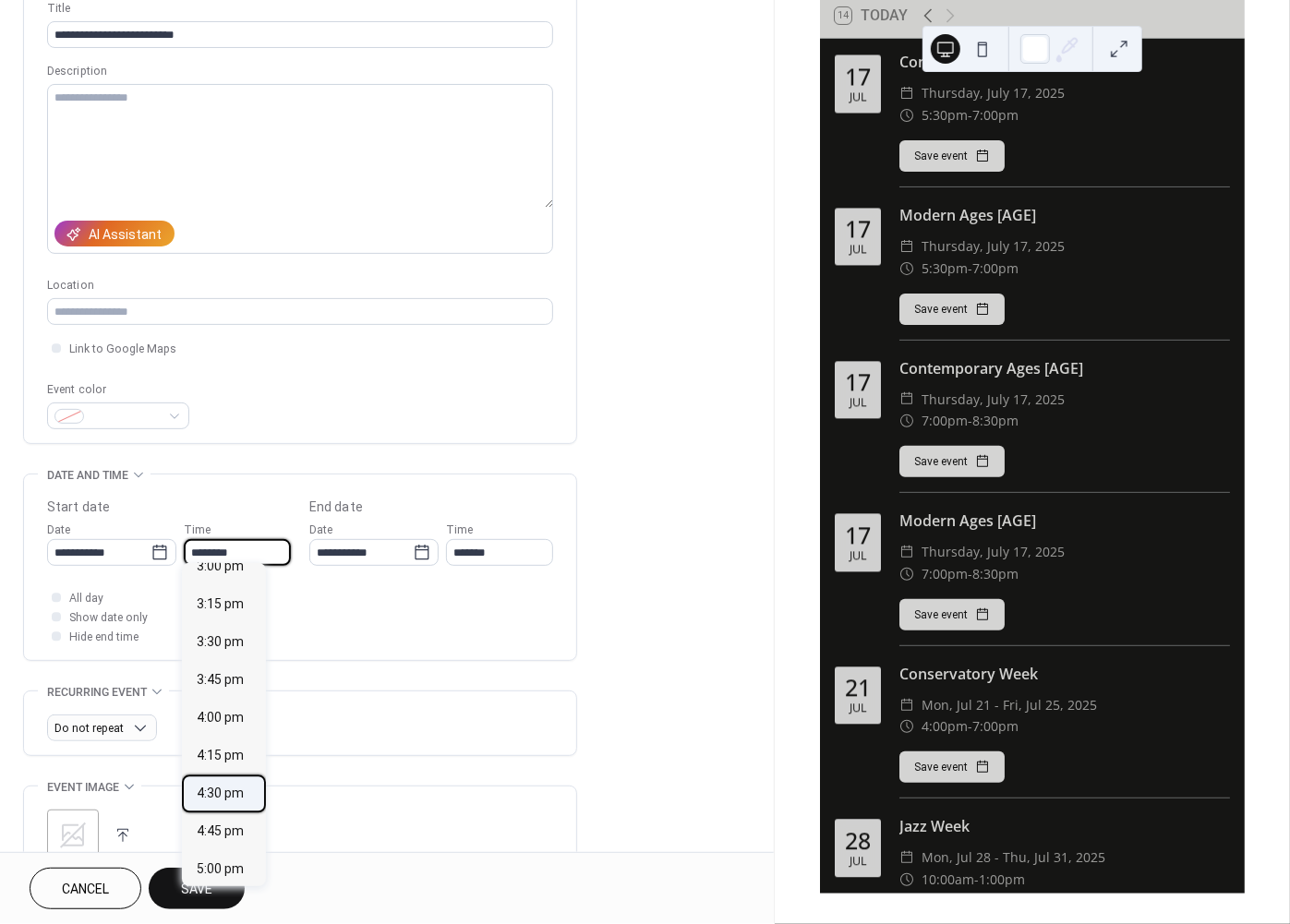 click on "4:30 pm" at bounding box center (220, 793) 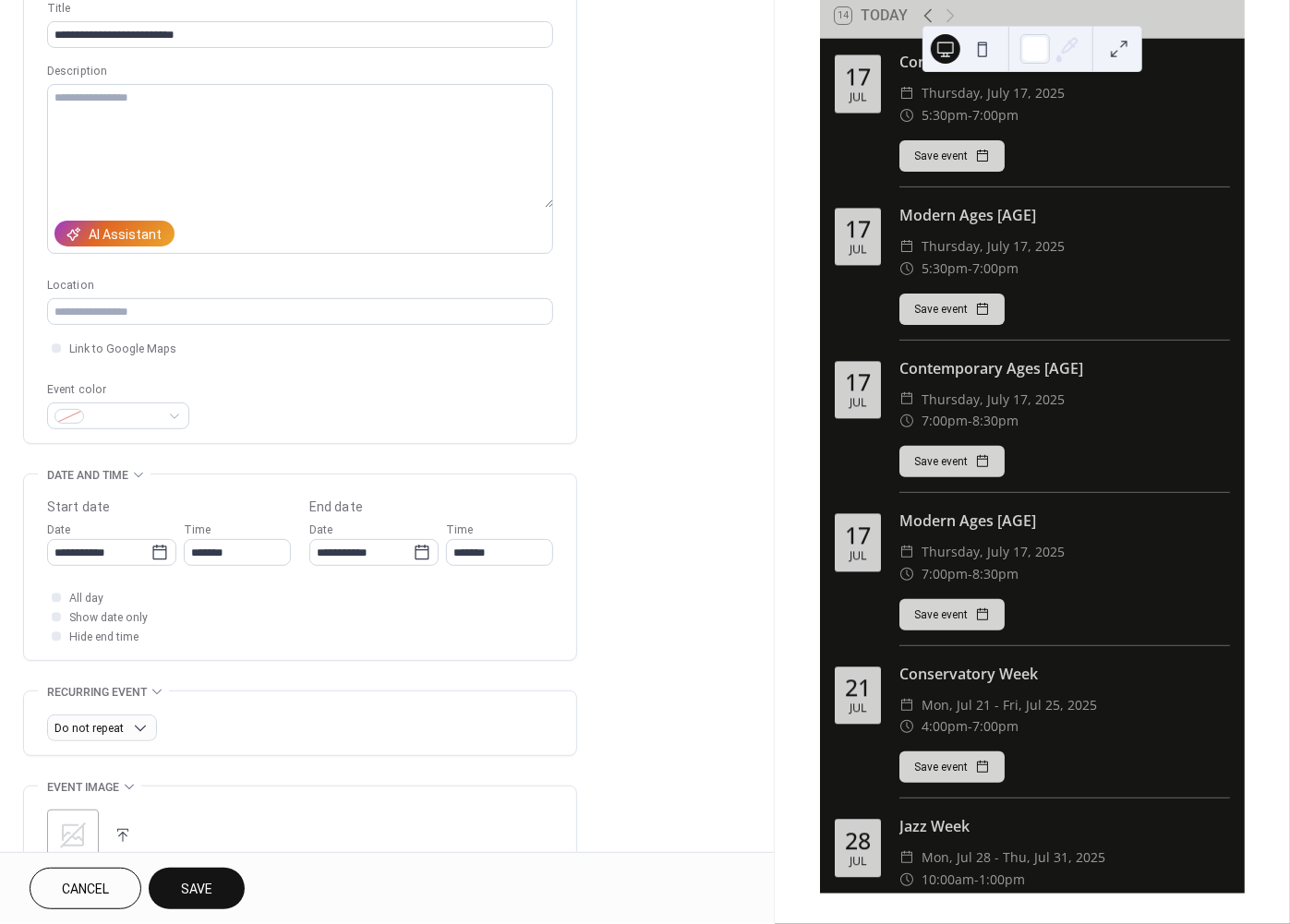 type on "*******" 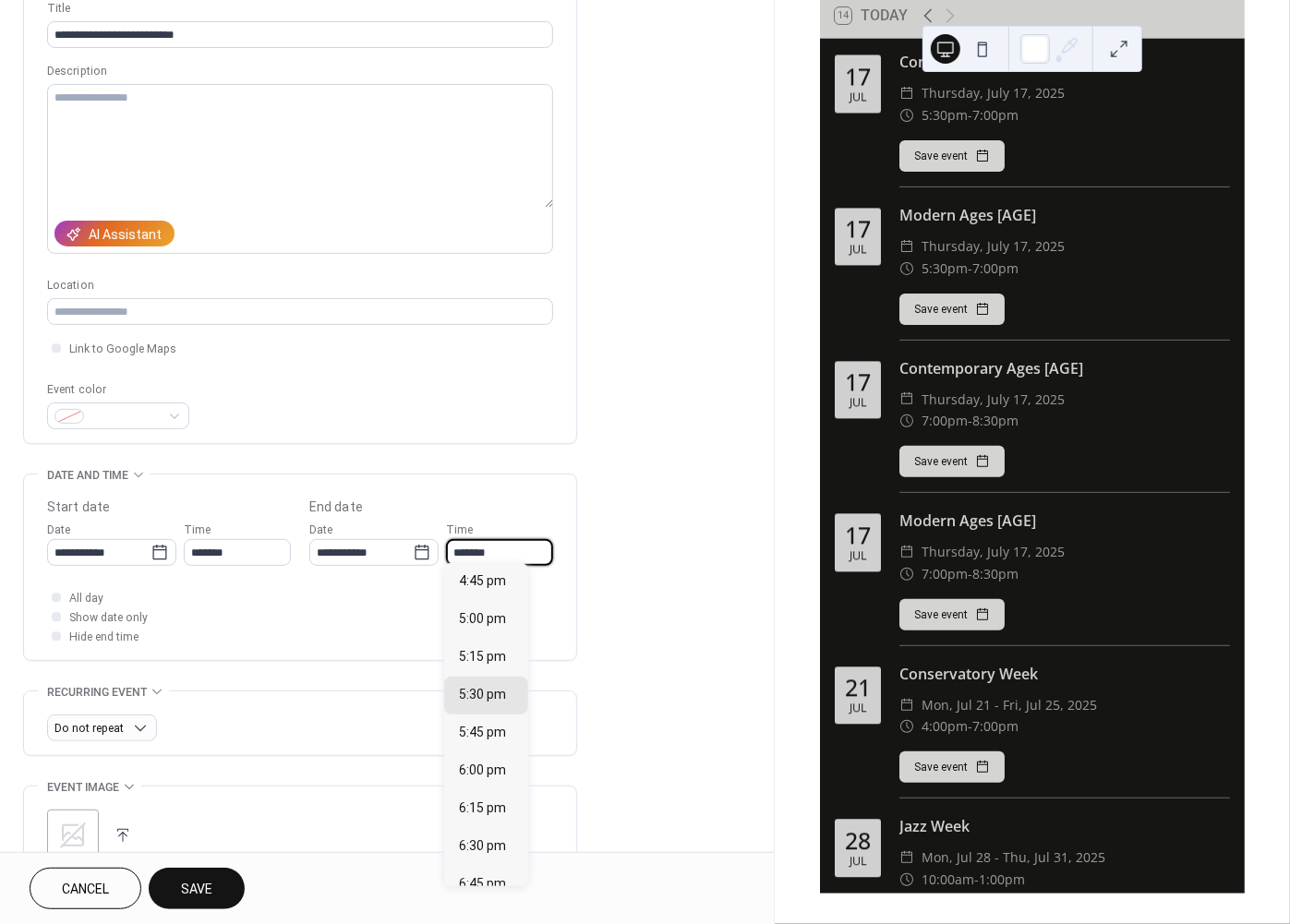 click on "*******" at bounding box center (500, 552) 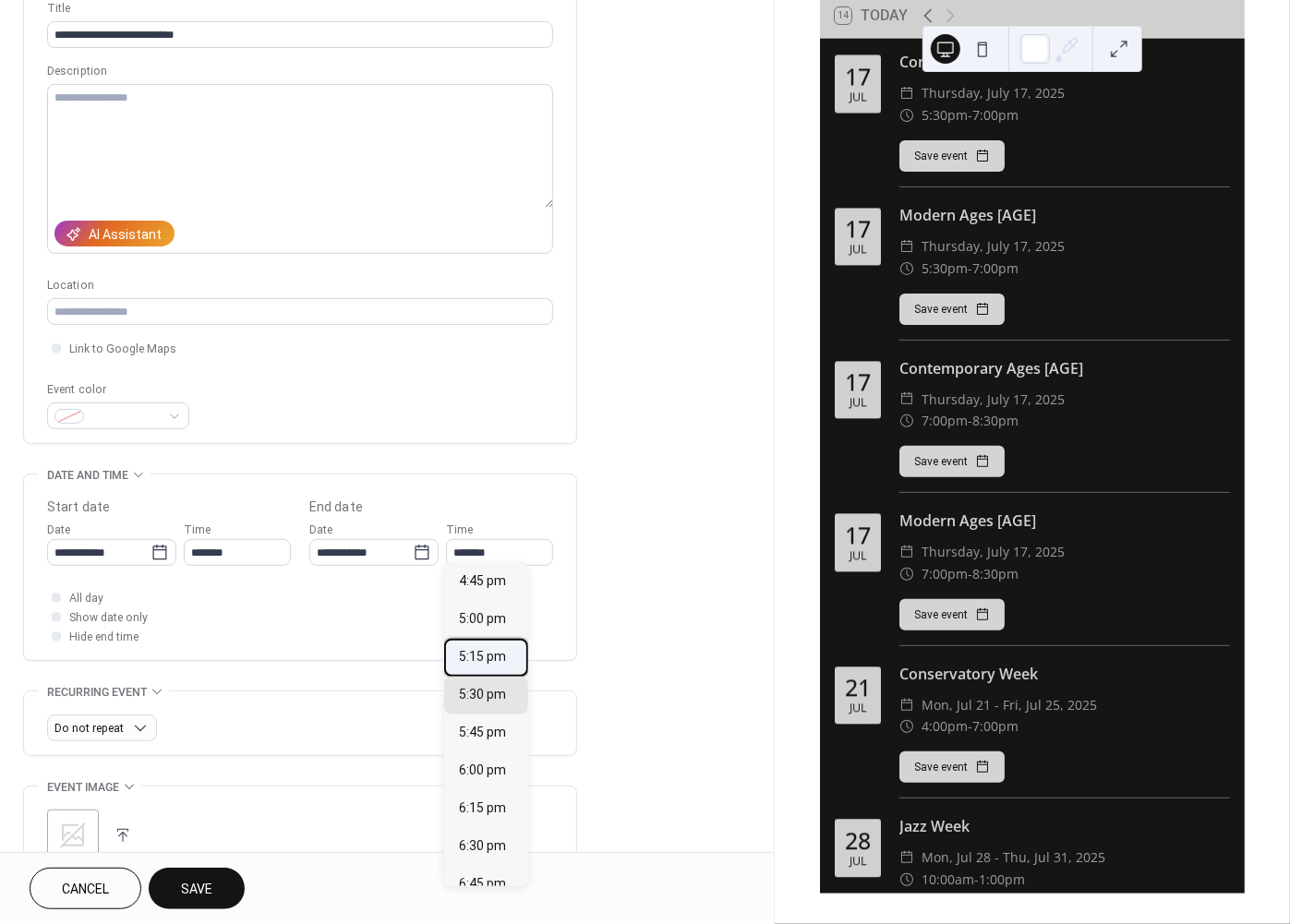 click on "5:15 pm" at bounding box center [482, 656] 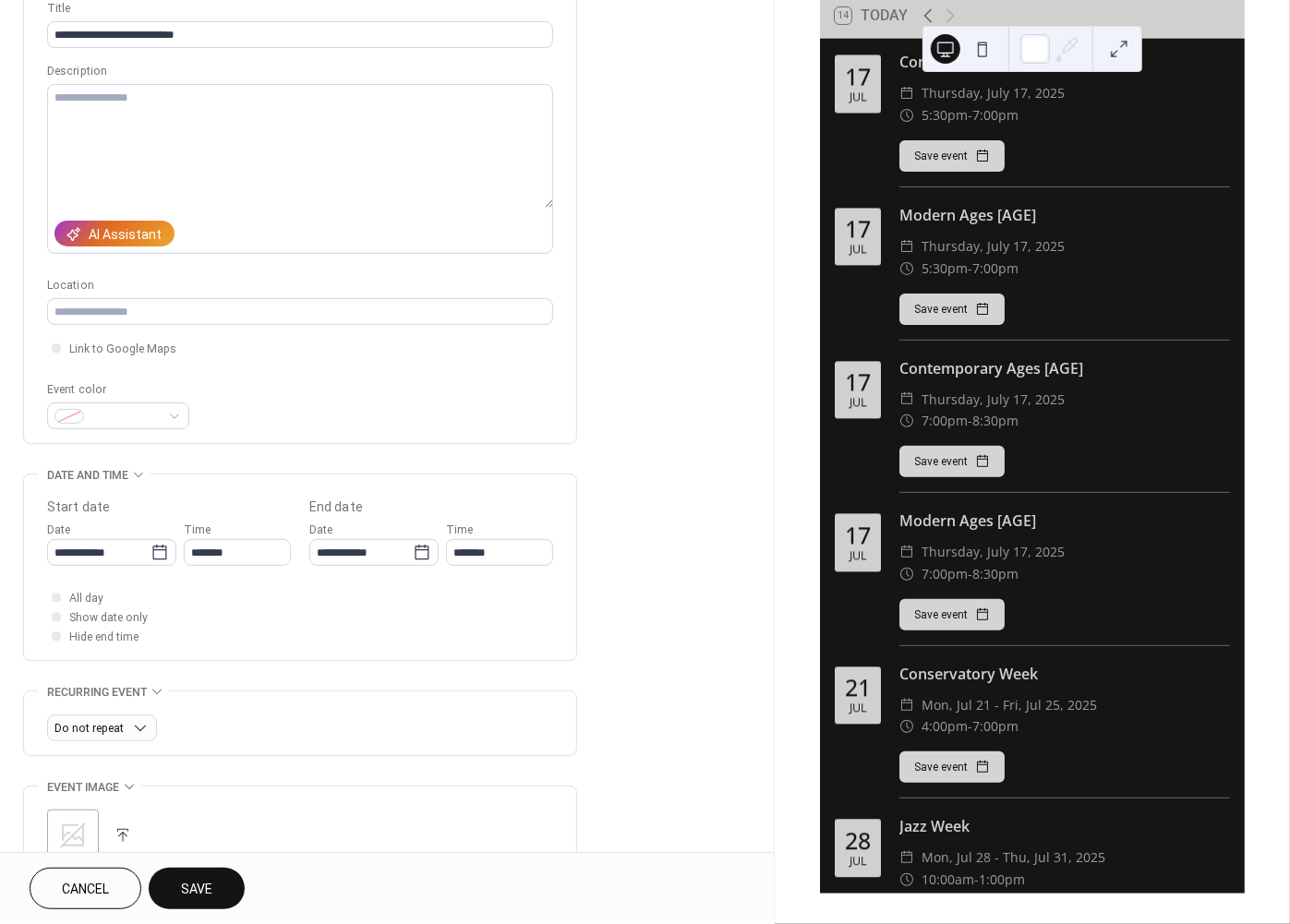 type on "*******" 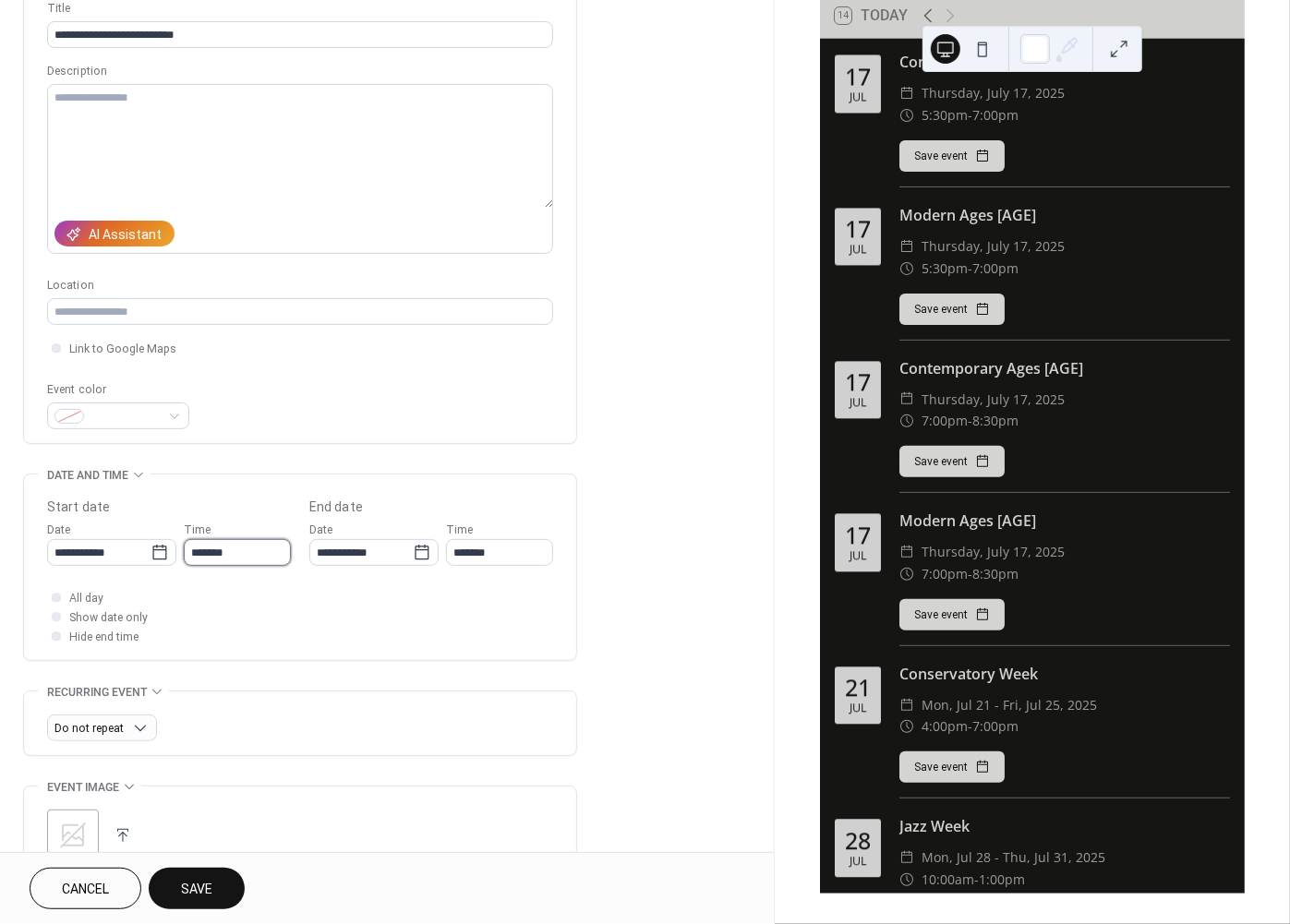 click on "*******" at bounding box center (237, 552) 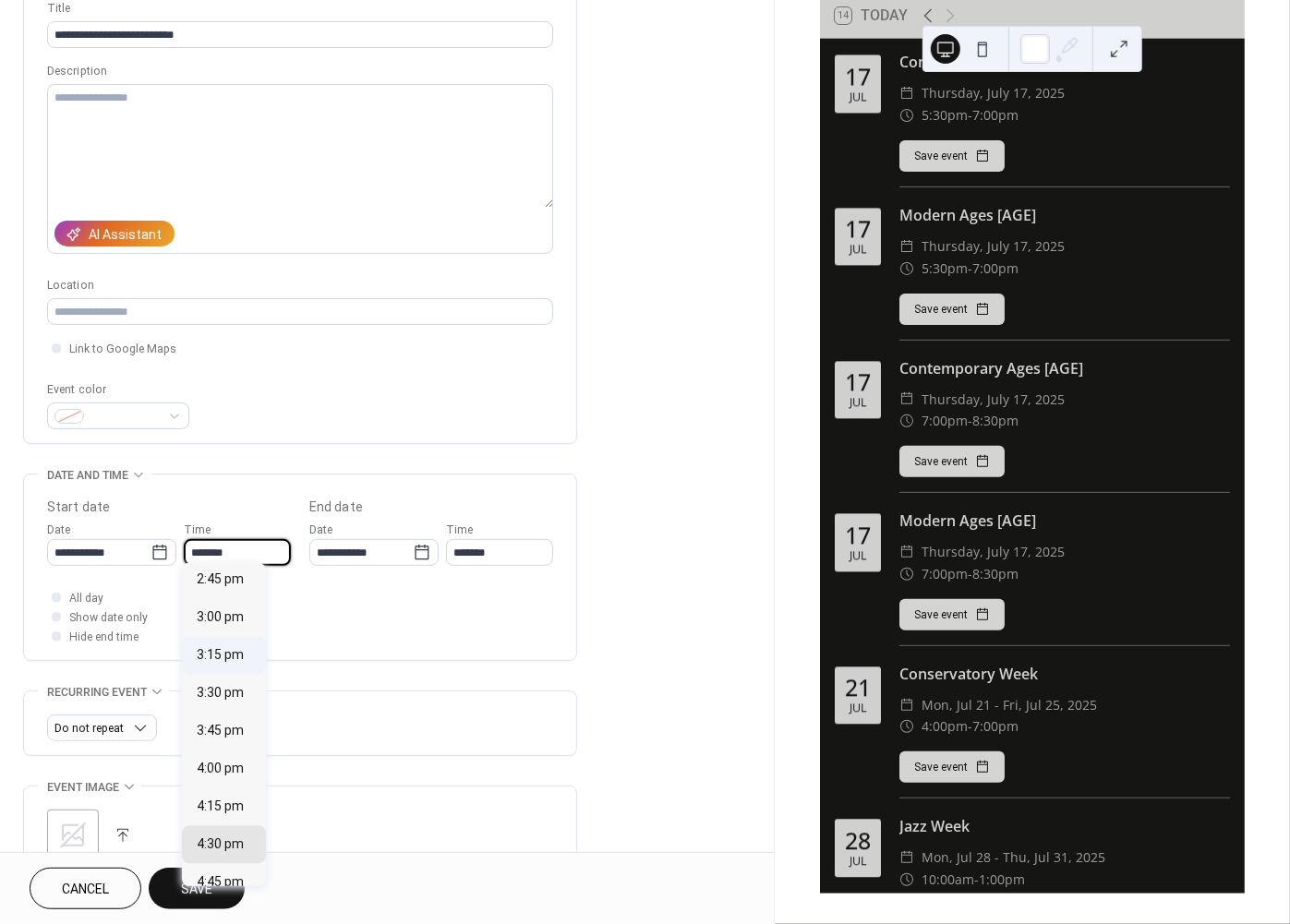 scroll, scrollTop: 2132, scrollLeft: 0, axis: vertical 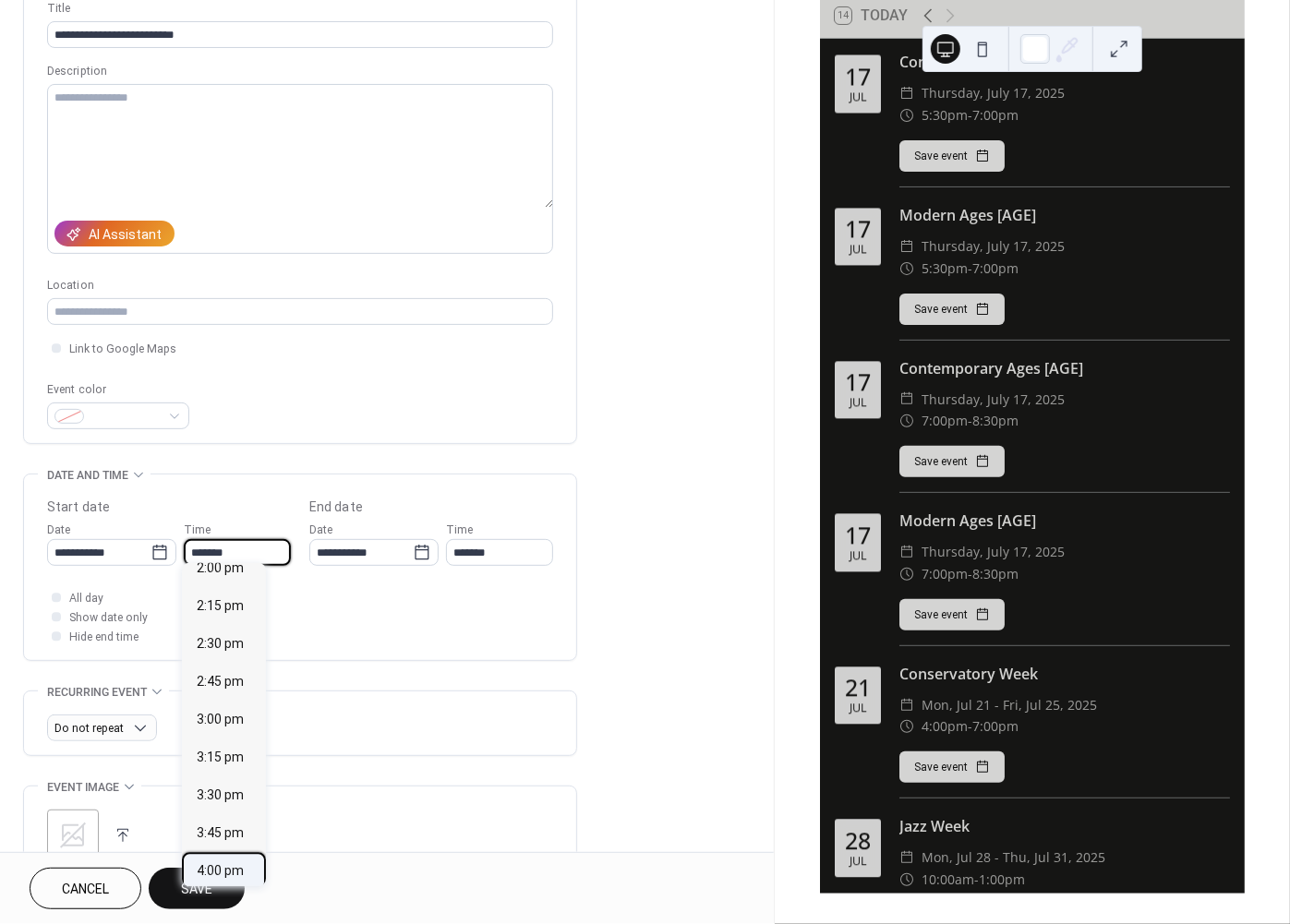 click on "4:00 pm" at bounding box center [220, 870] 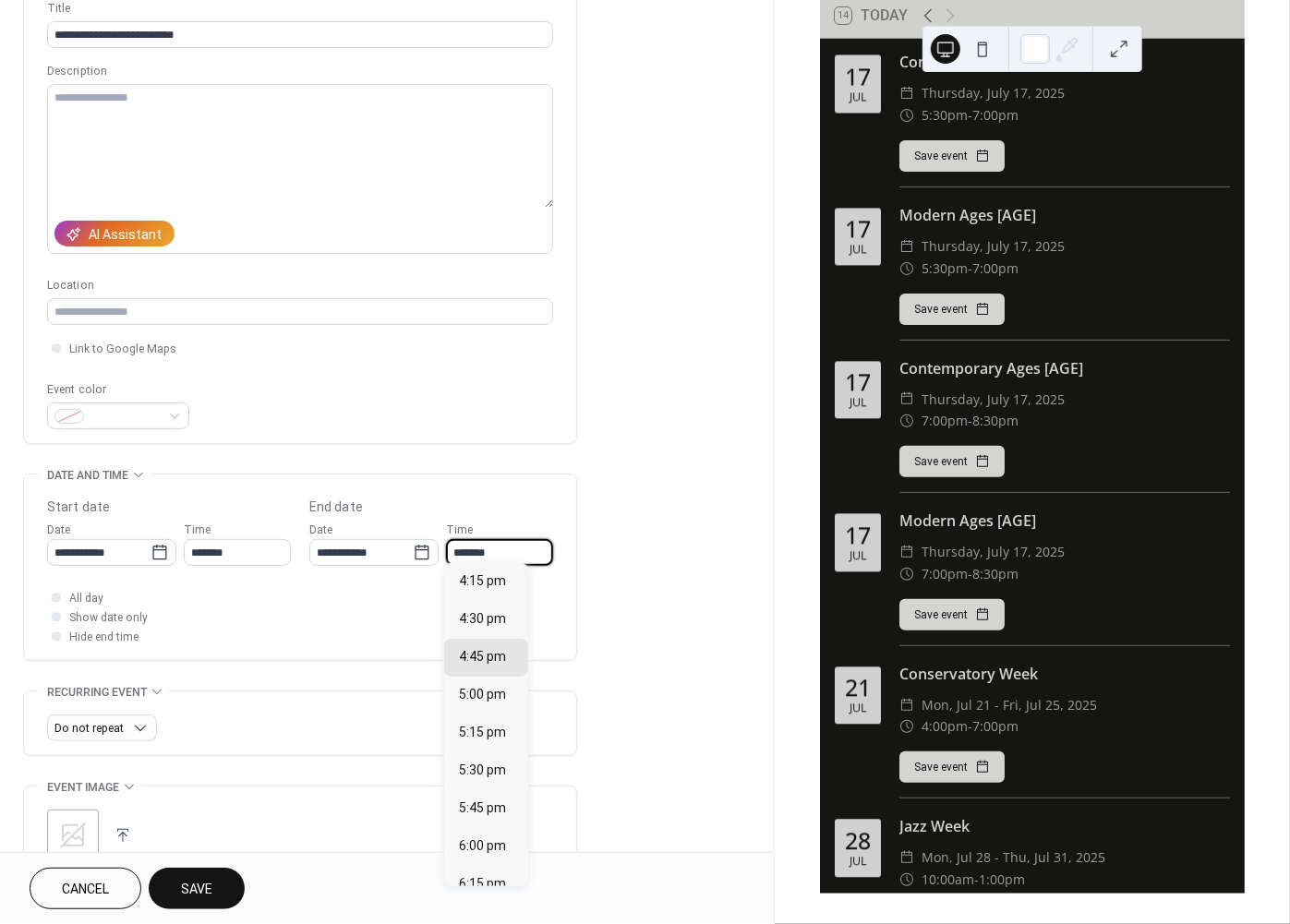 click on "*******" at bounding box center (500, 552) 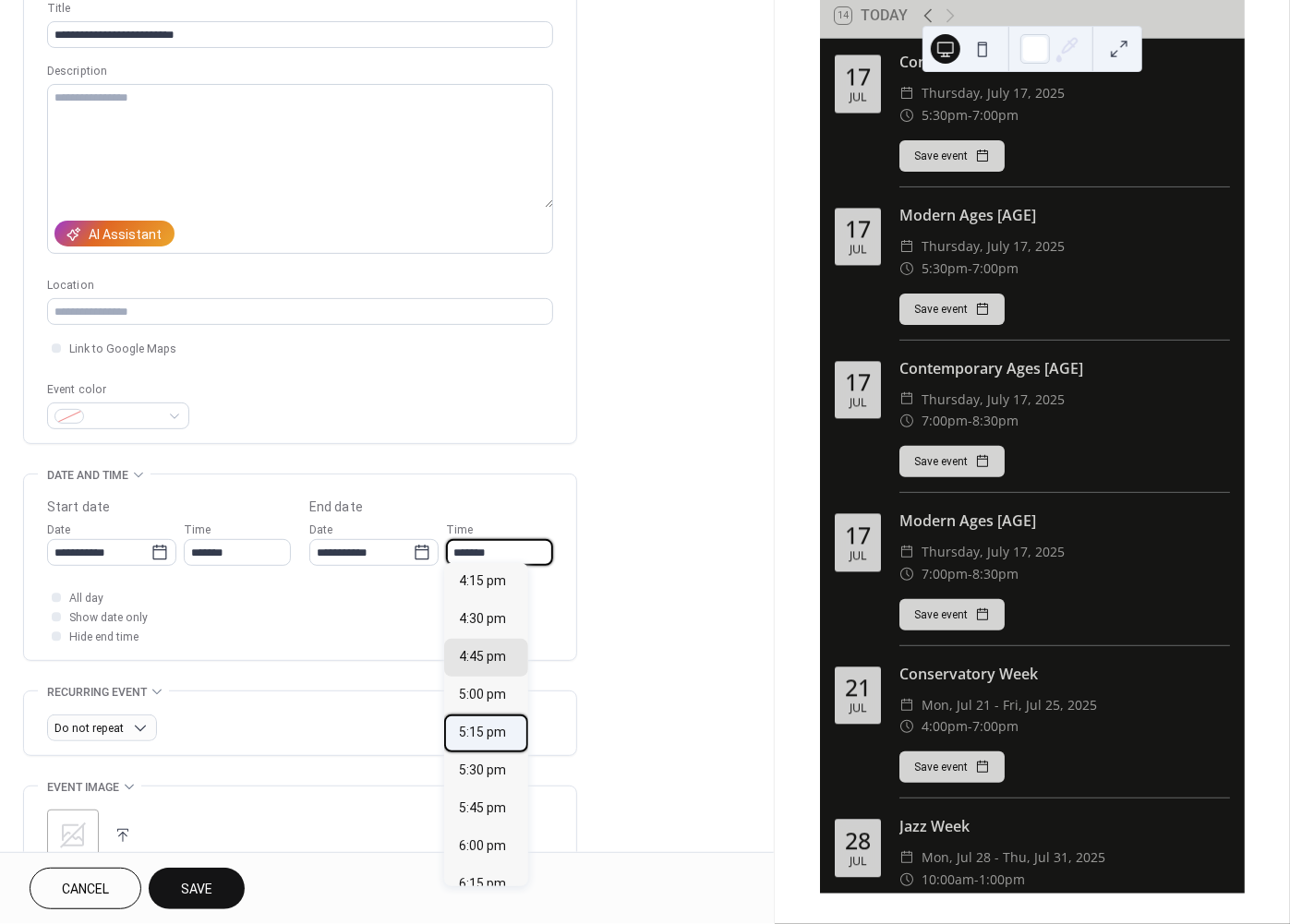 click on "5:15 pm" at bounding box center (482, 732) 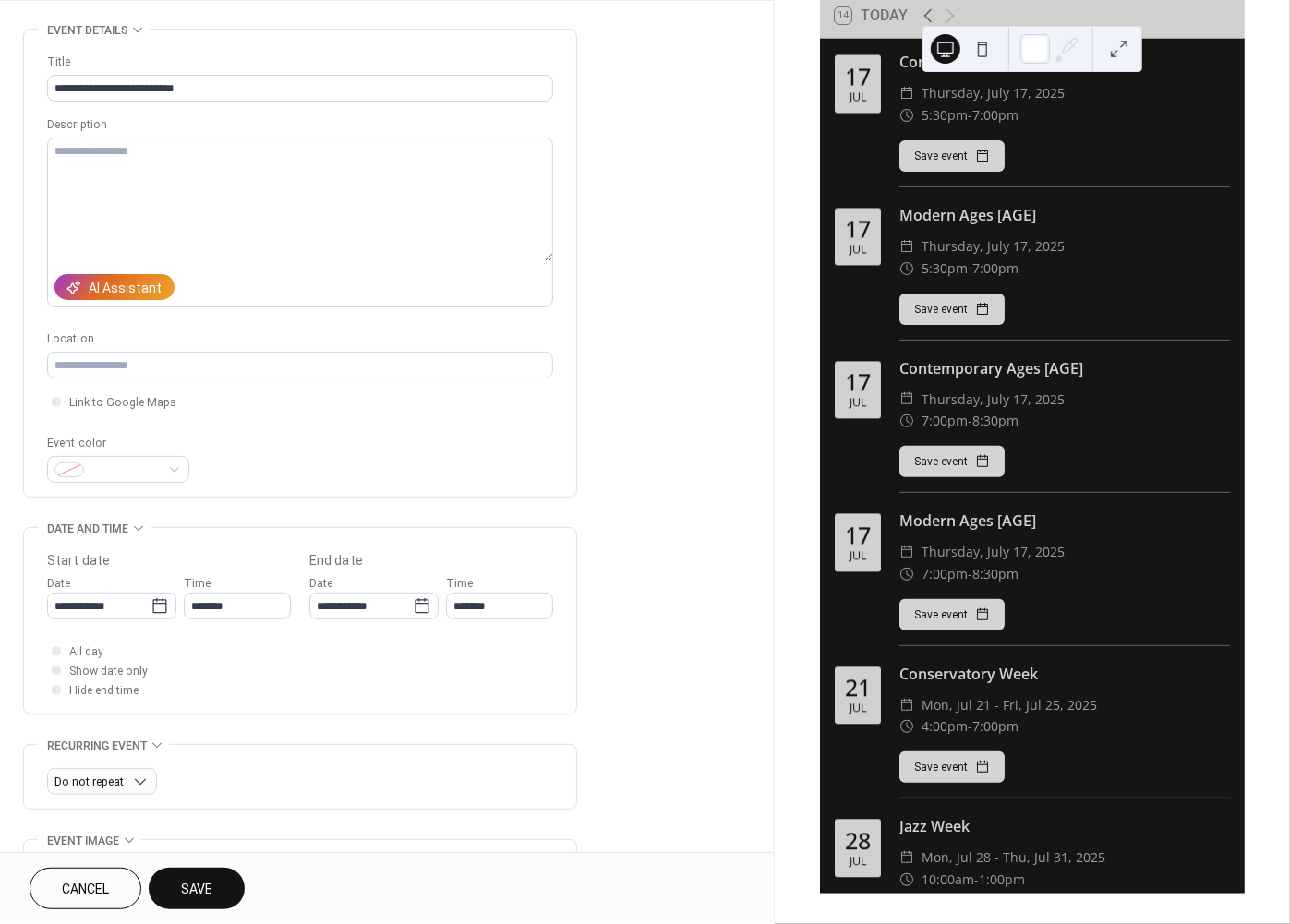 scroll, scrollTop: 42, scrollLeft: 0, axis: vertical 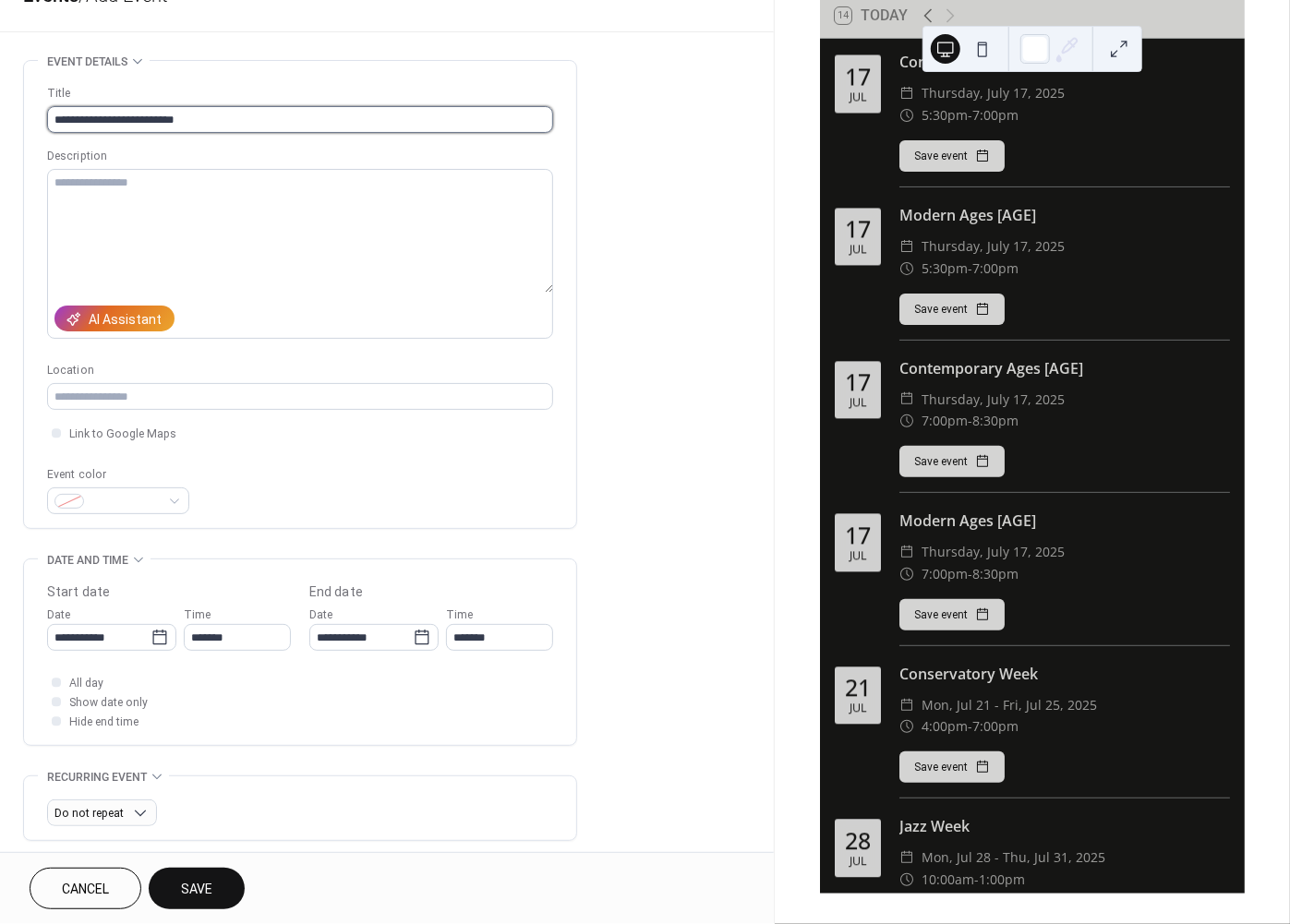 click on "**********" at bounding box center [300, 119] 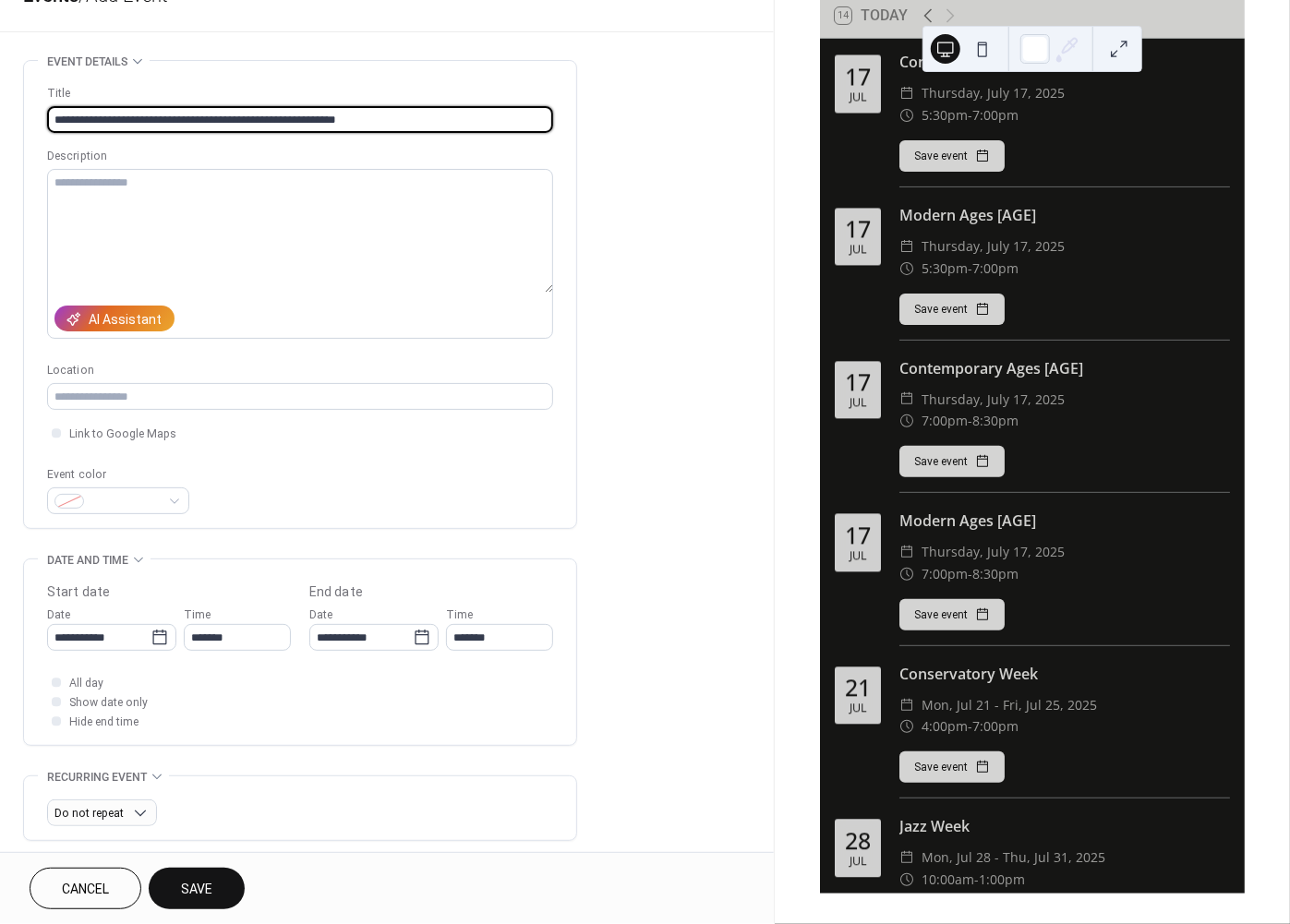 type on "**********" 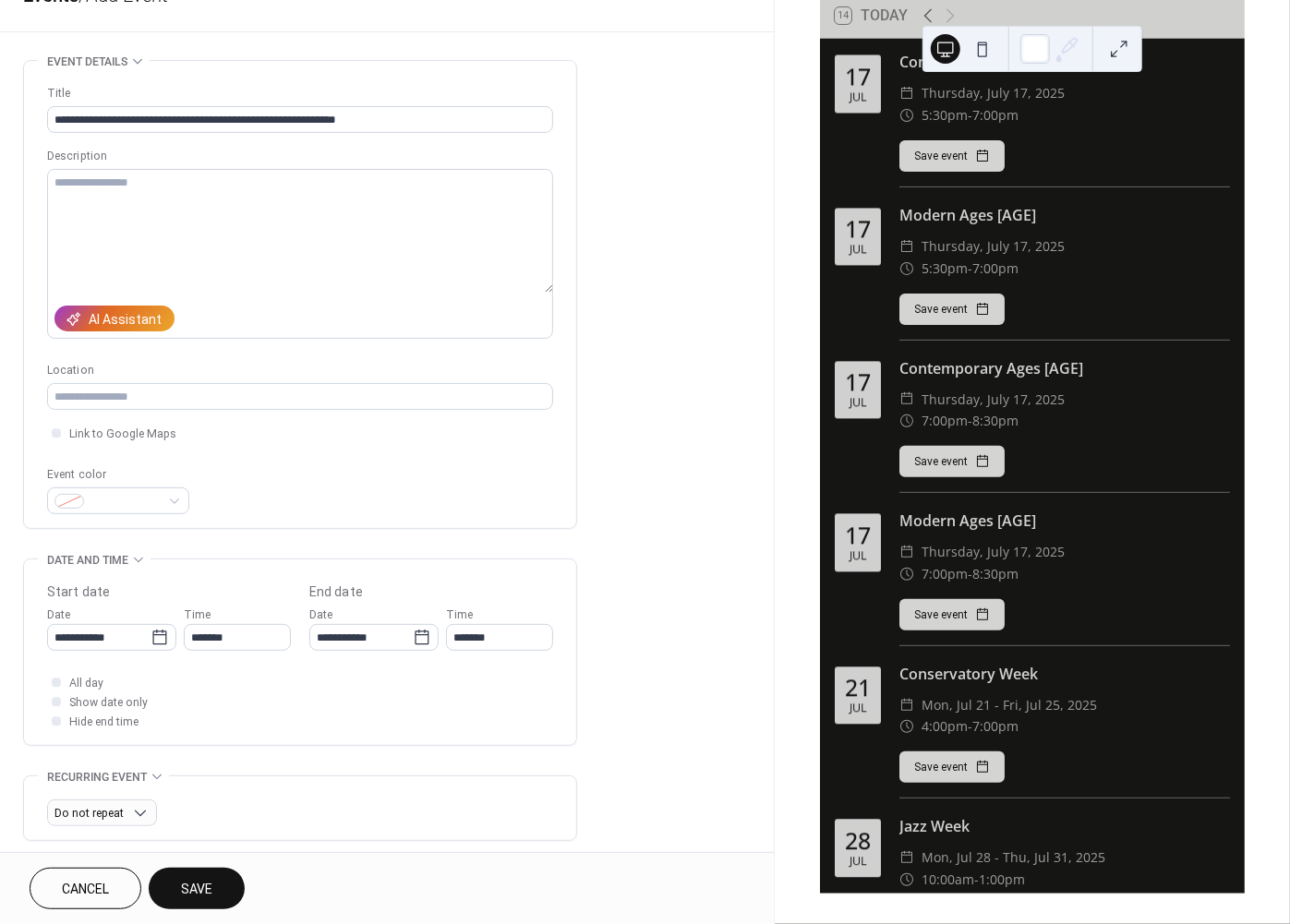 click on "Save" at bounding box center [197, 888] 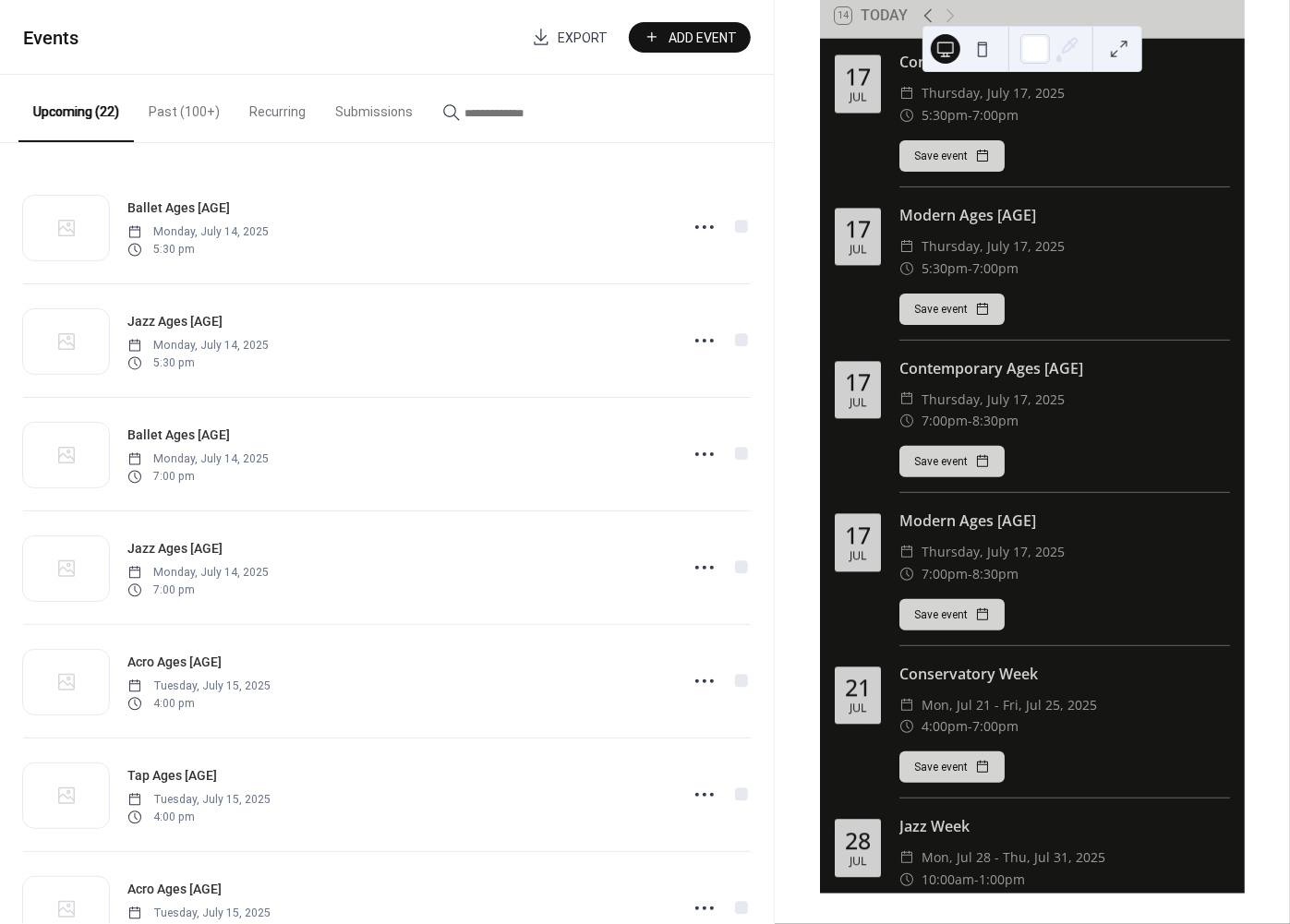 click on "Add Event" at bounding box center (703, 38) 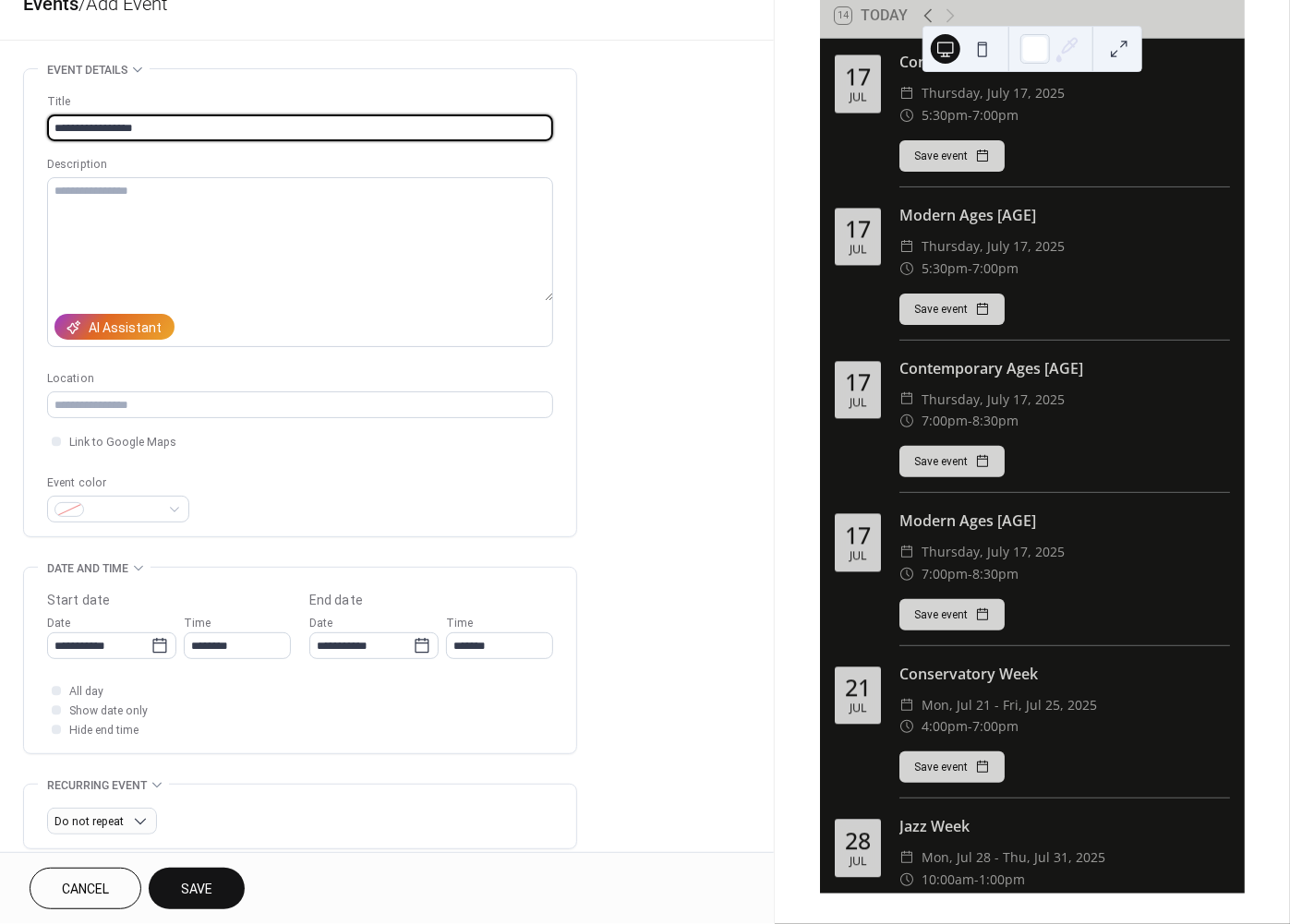 scroll, scrollTop: 53, scrollLeft: 0, axis: vertical 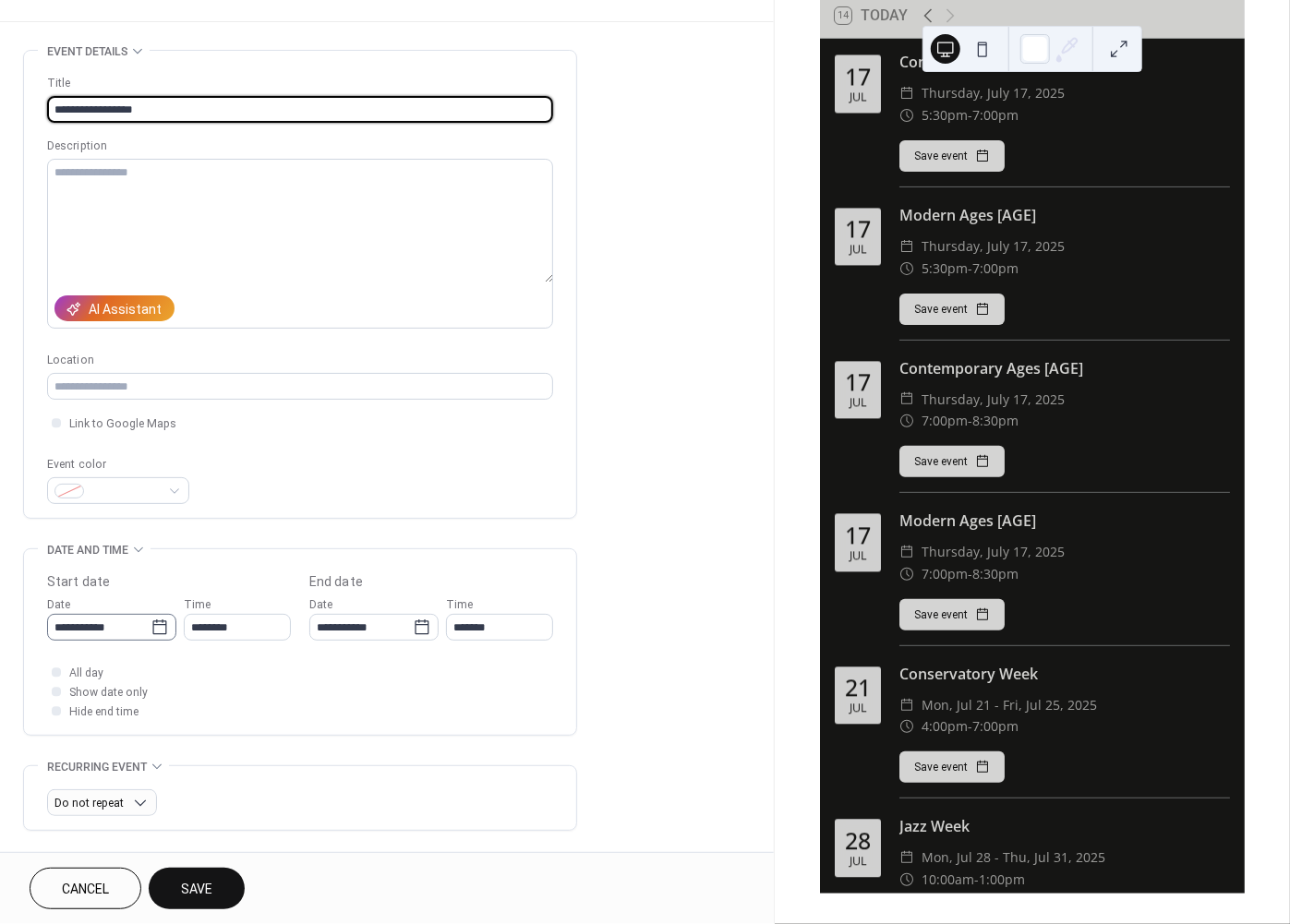 type on "**********" 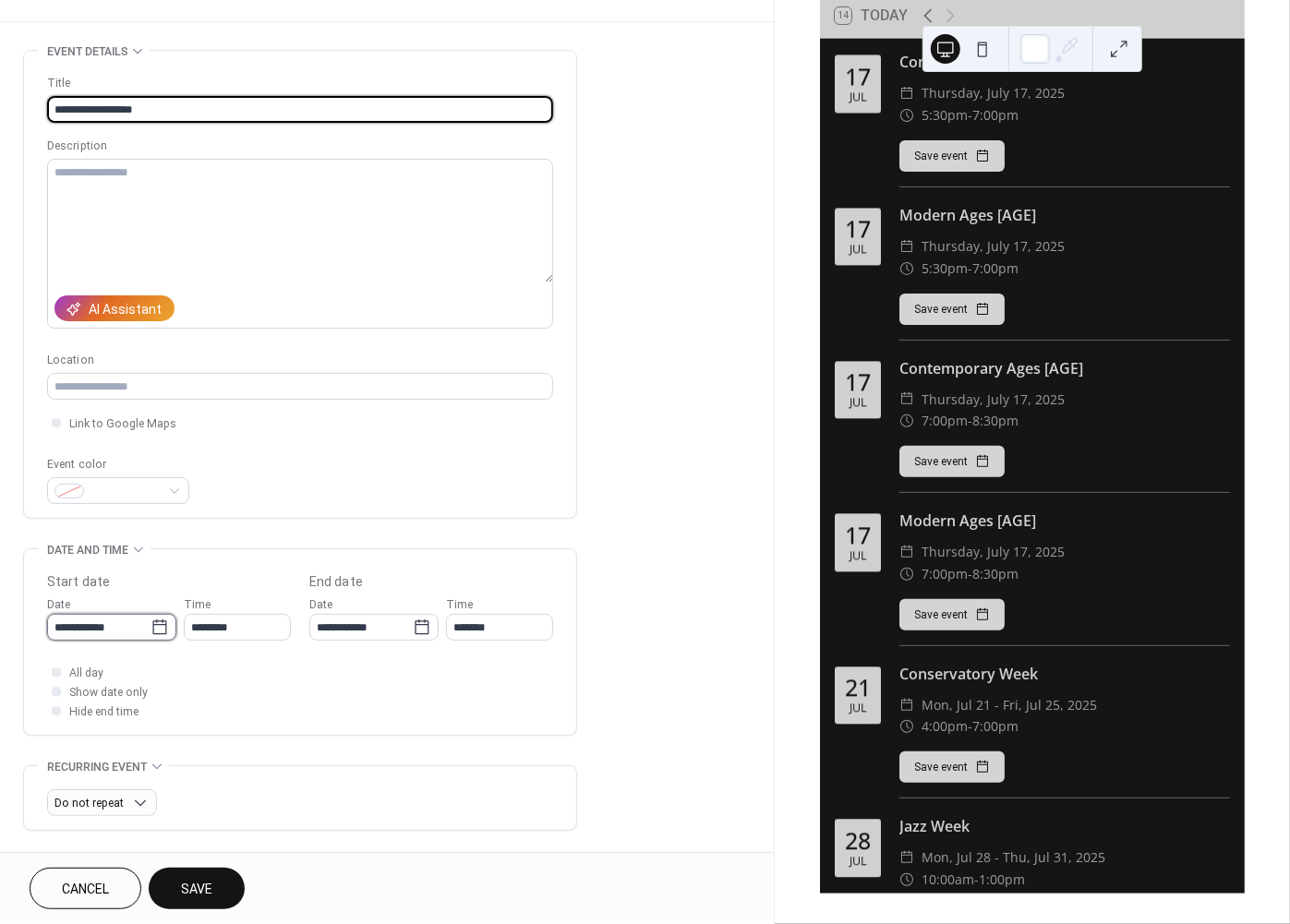 click on "**********" at bounding box center [99, 627] 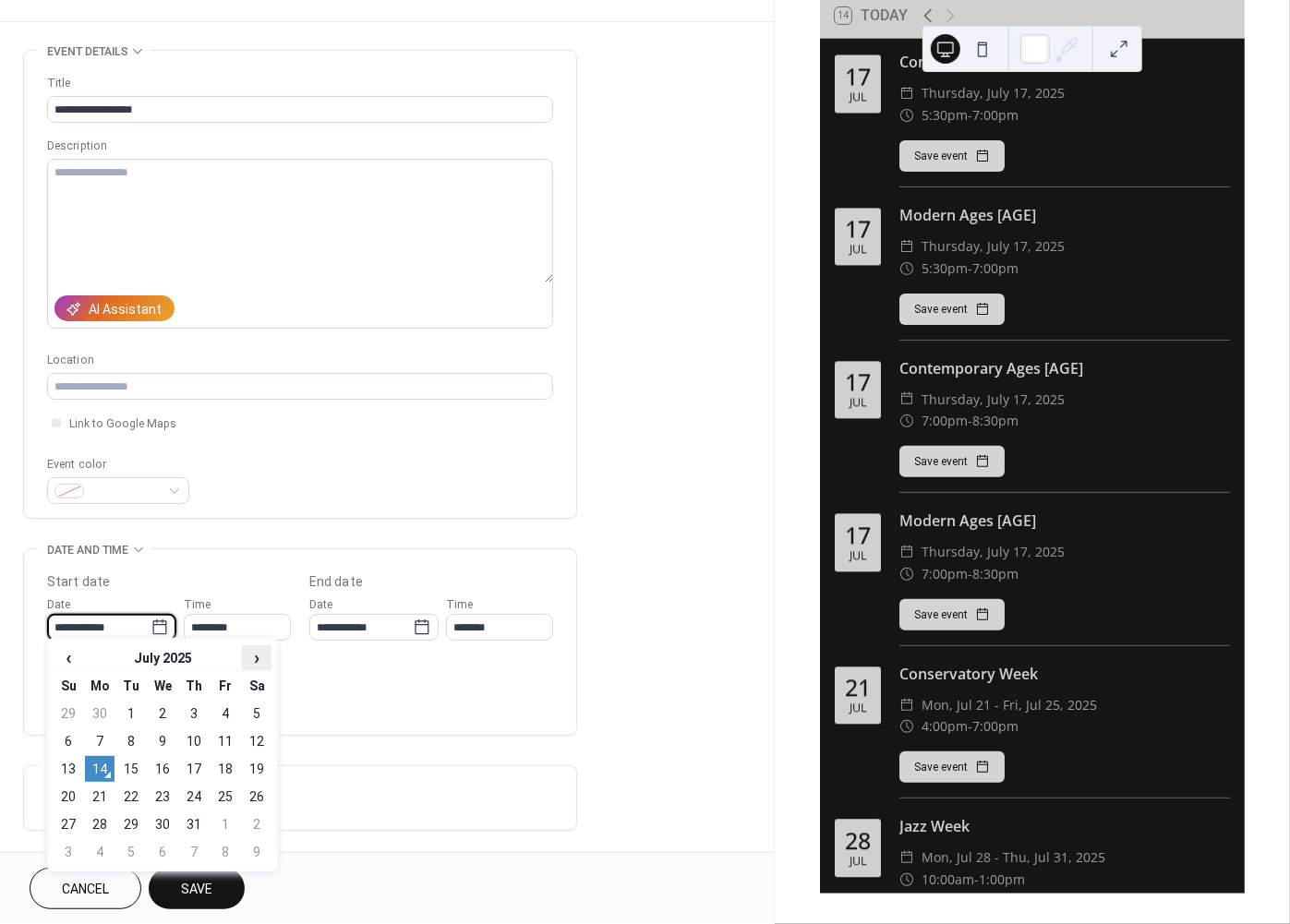 click on "›" at bounding box center (257, 657) 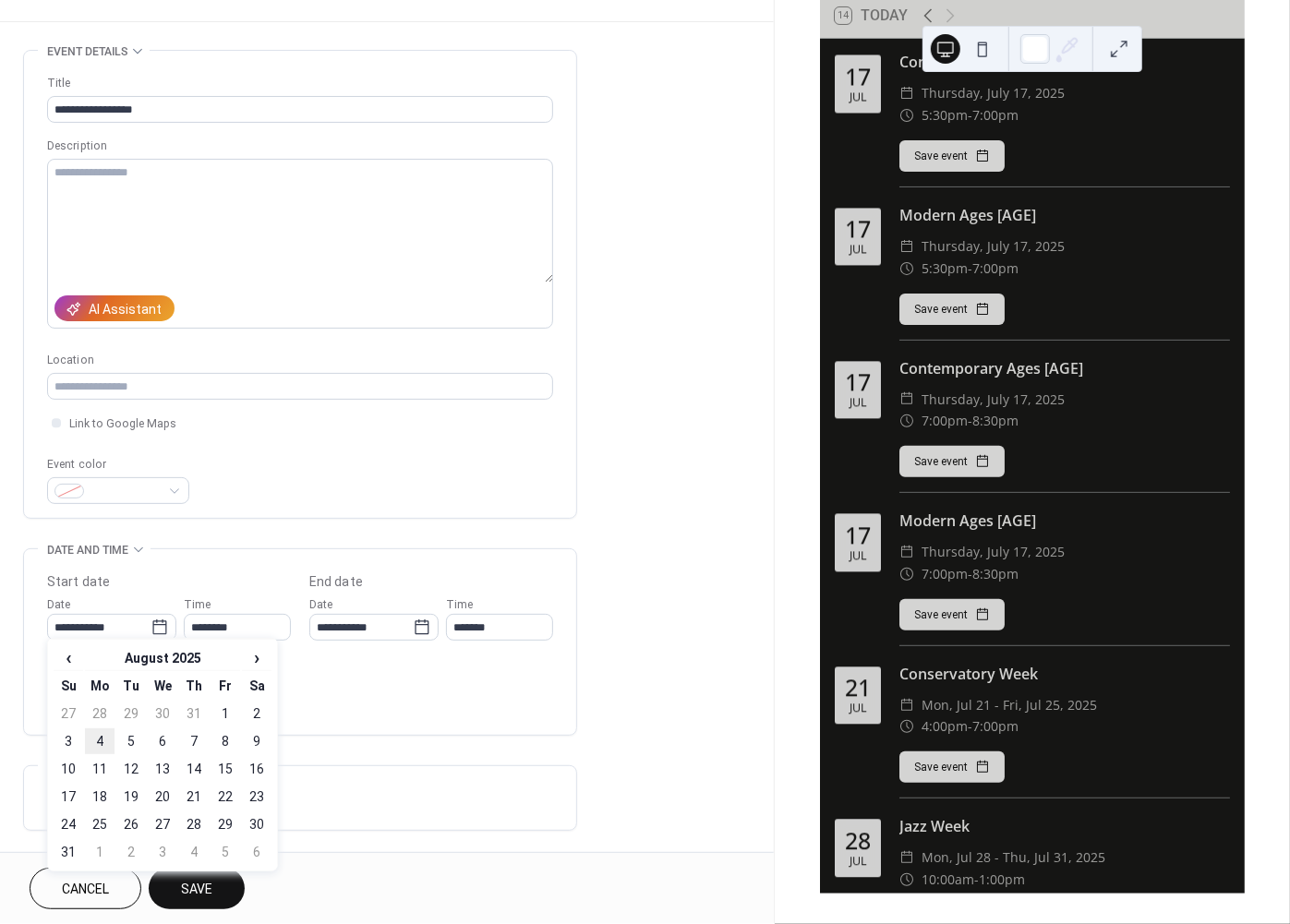 click on "4" at bounding box center (100, 741) 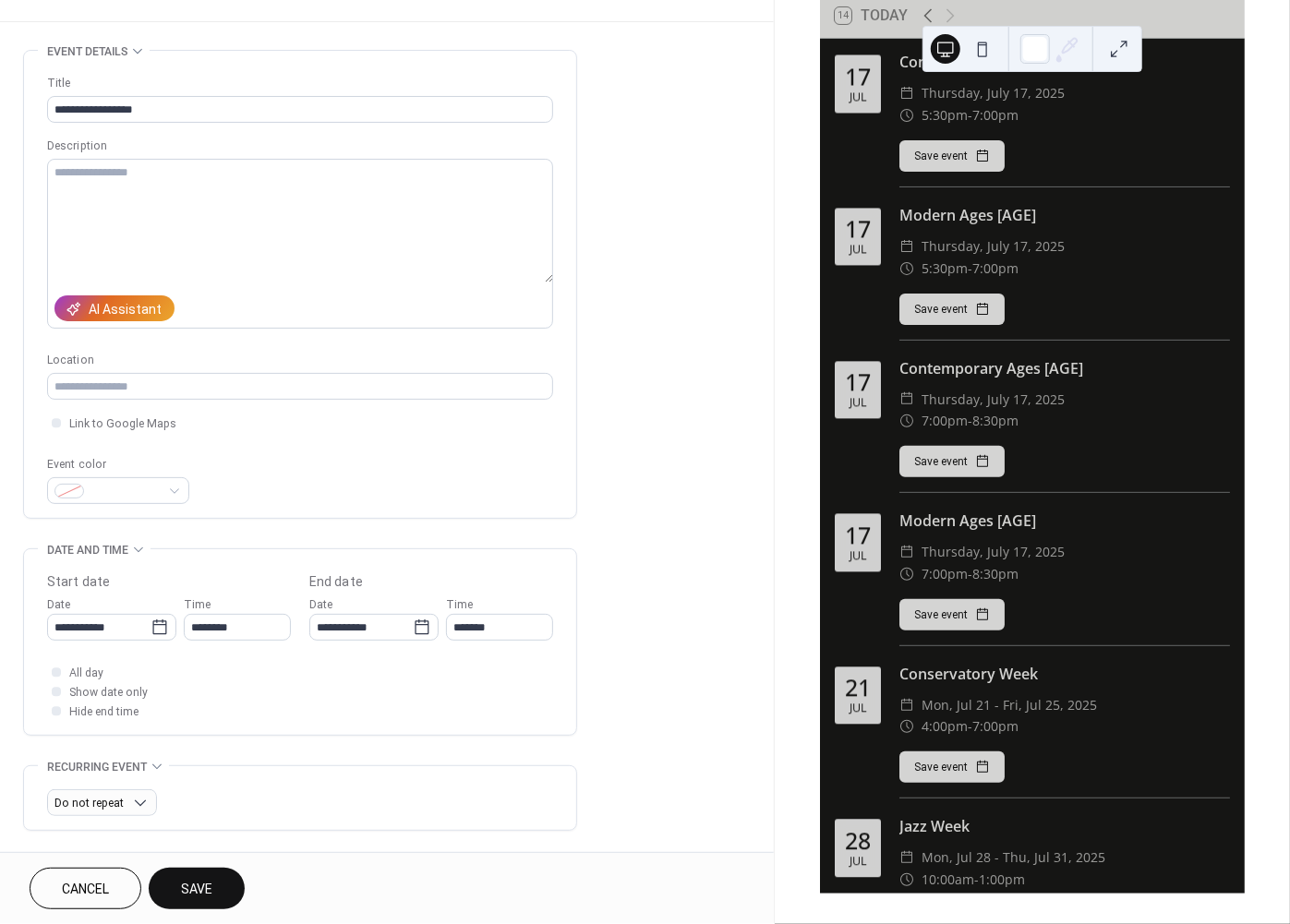 type on "**********" 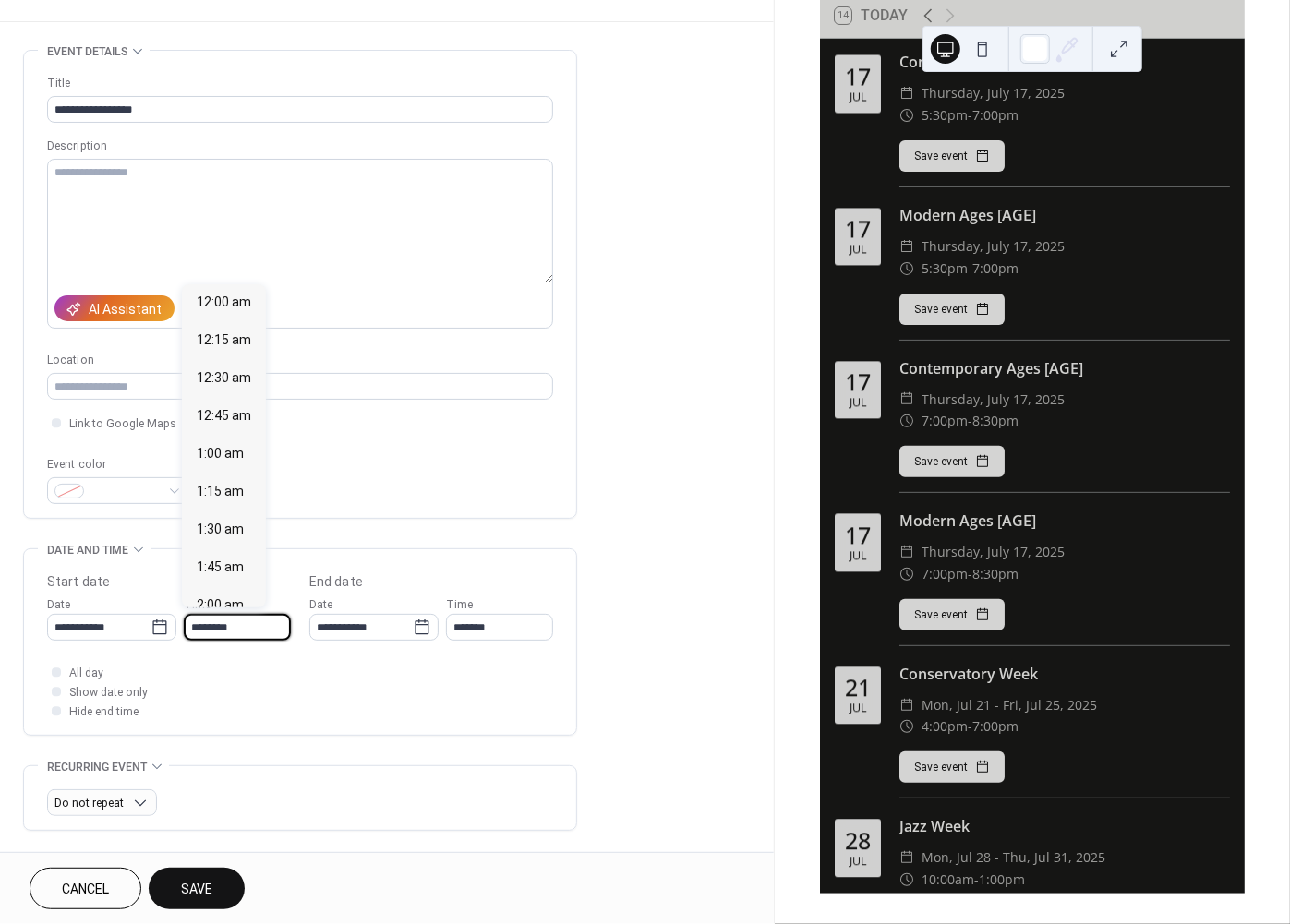 click on "********" at bounding box center (237, 627) 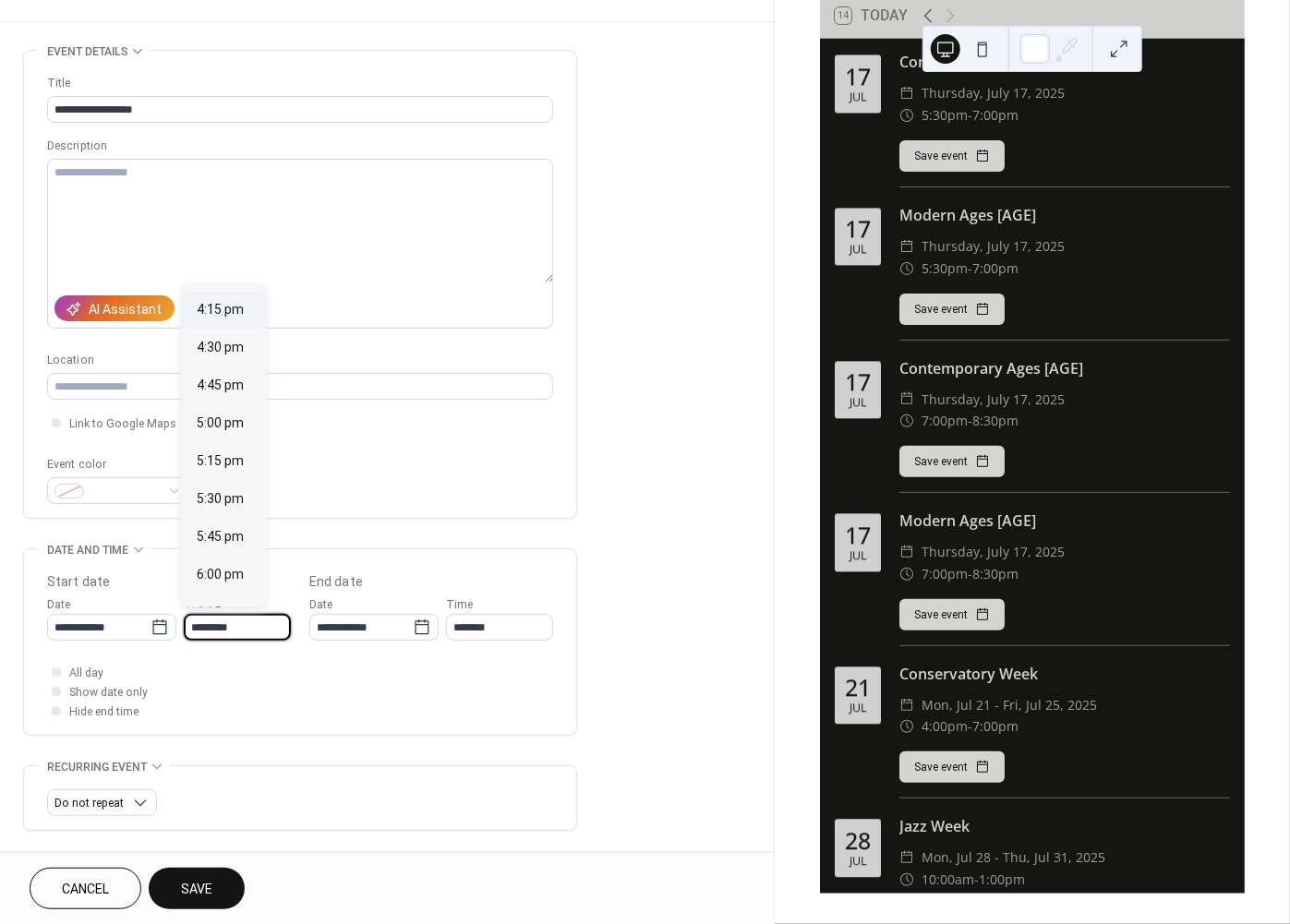 scroll, scrollTop: 2483, scrollLeft: 0, axis: vertical 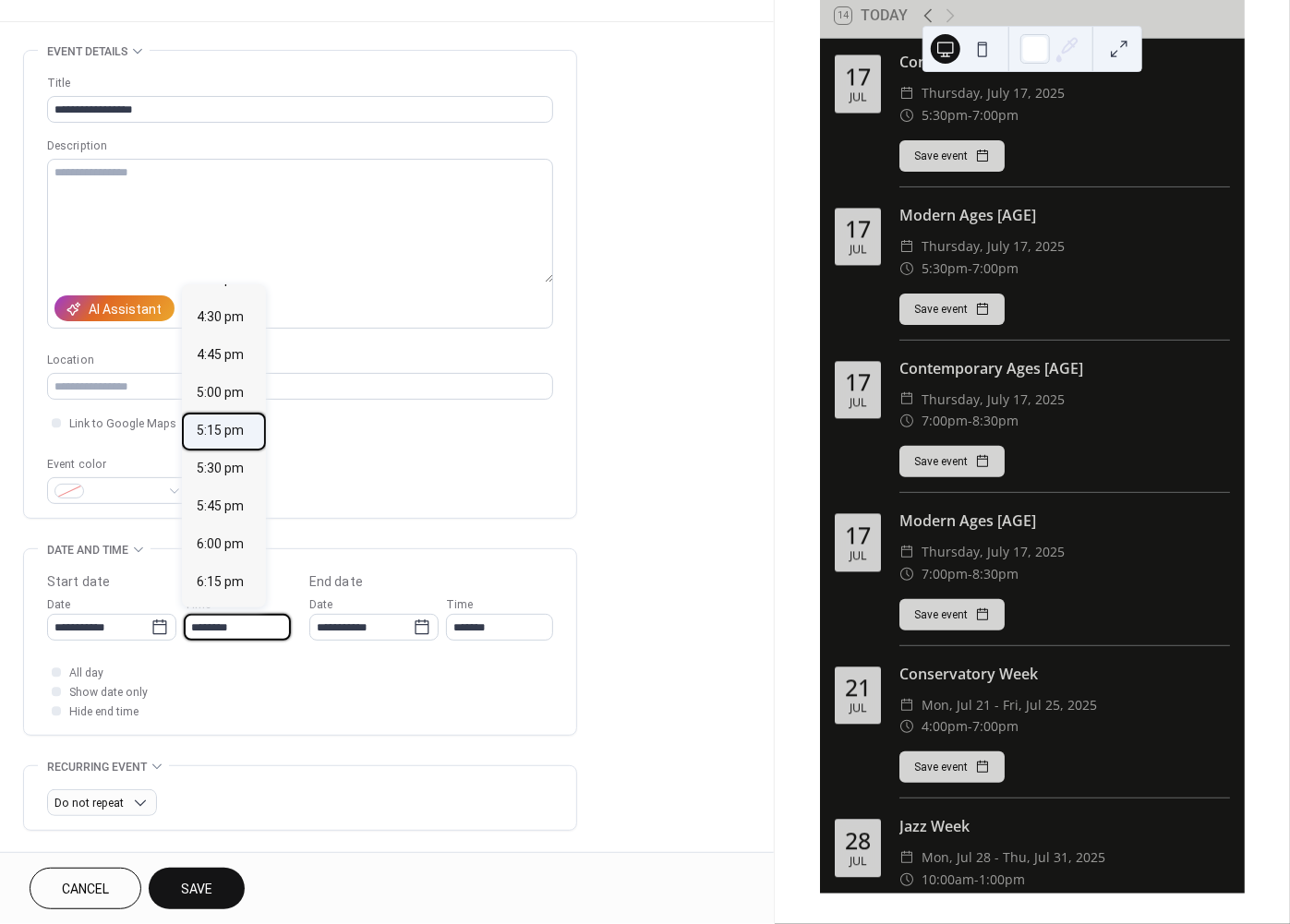 click on "5:15 pm" at bounding box center (223, 431) 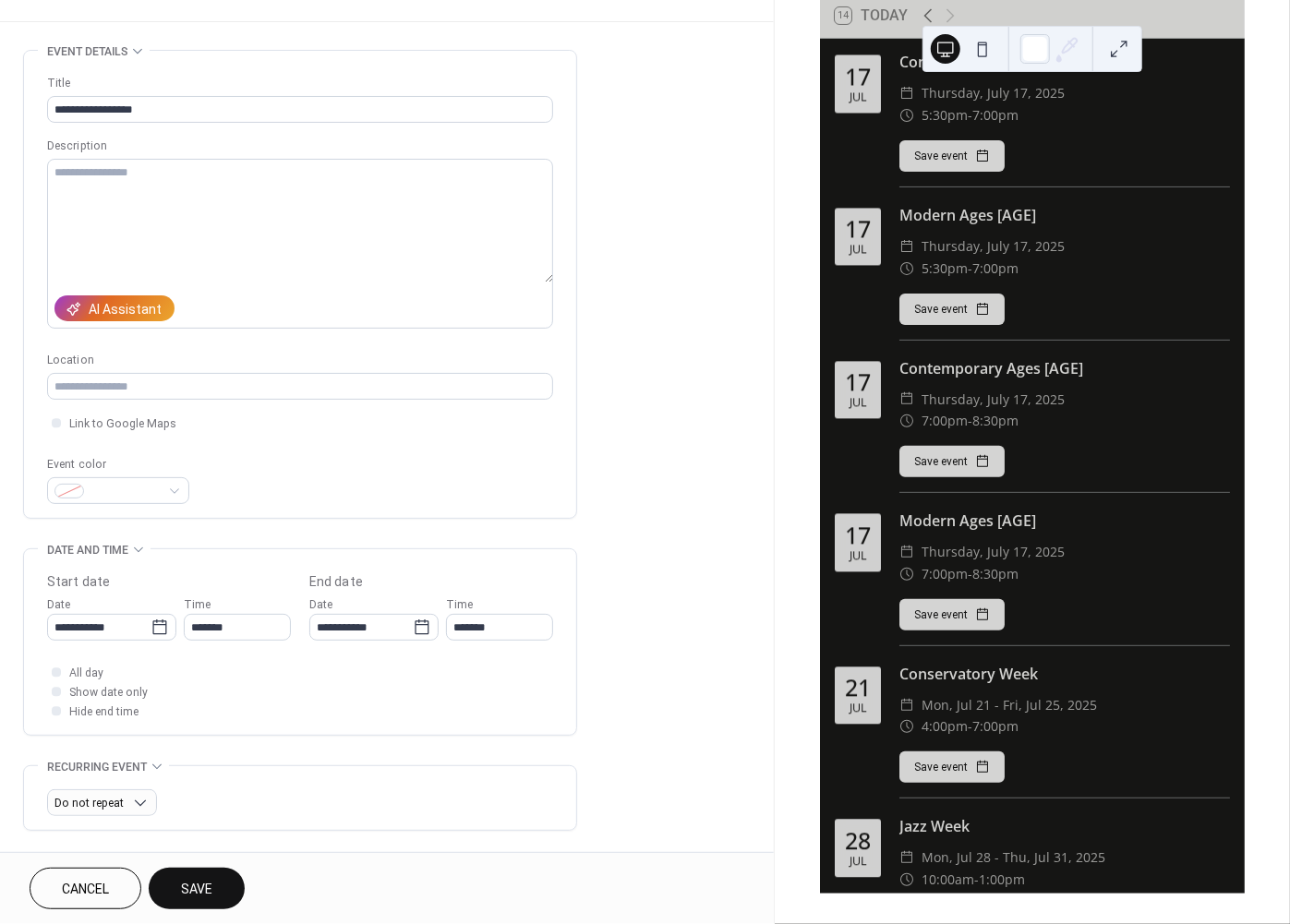 type on "*******" 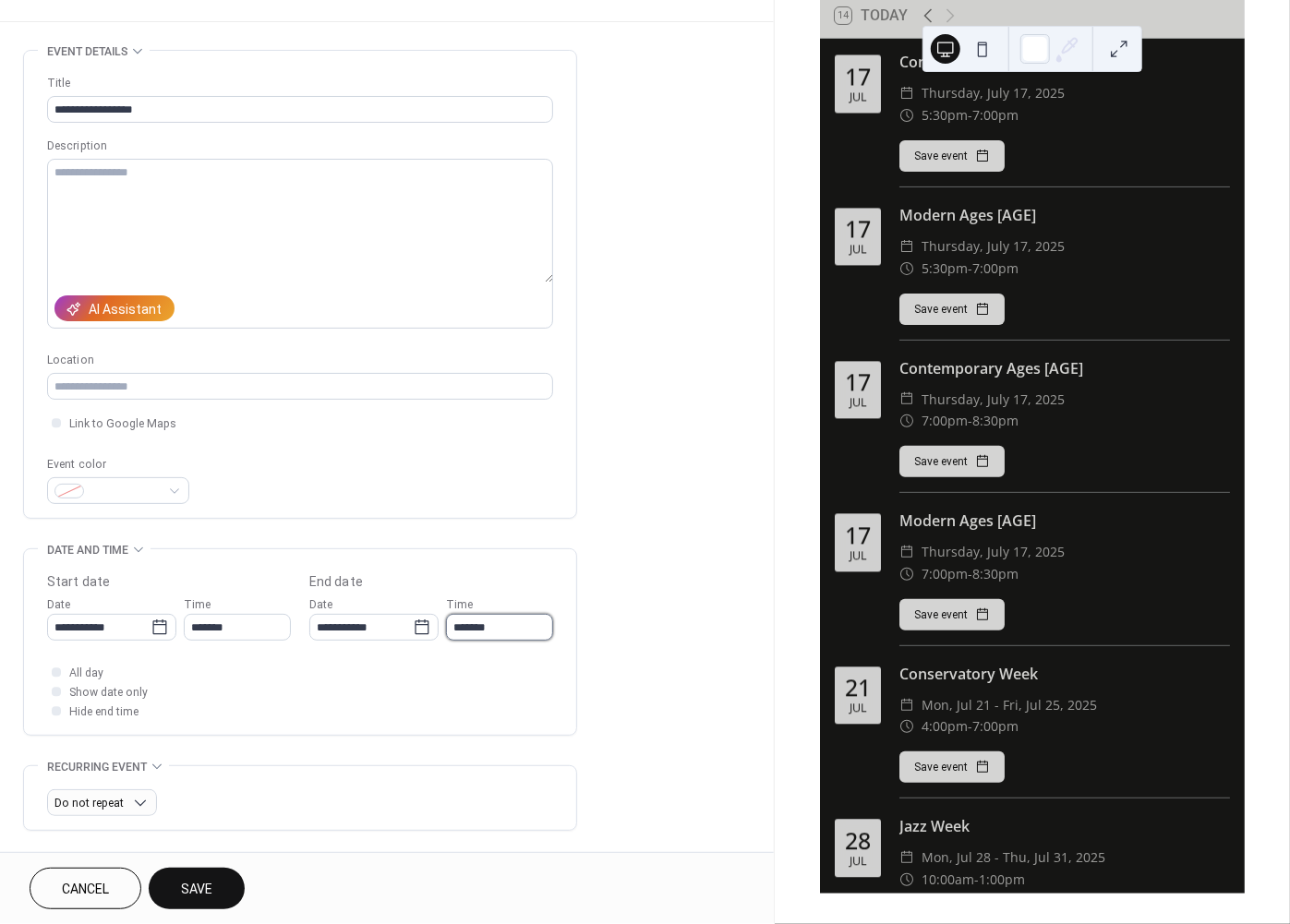 click on "*******" at bounding box center (500, 627) 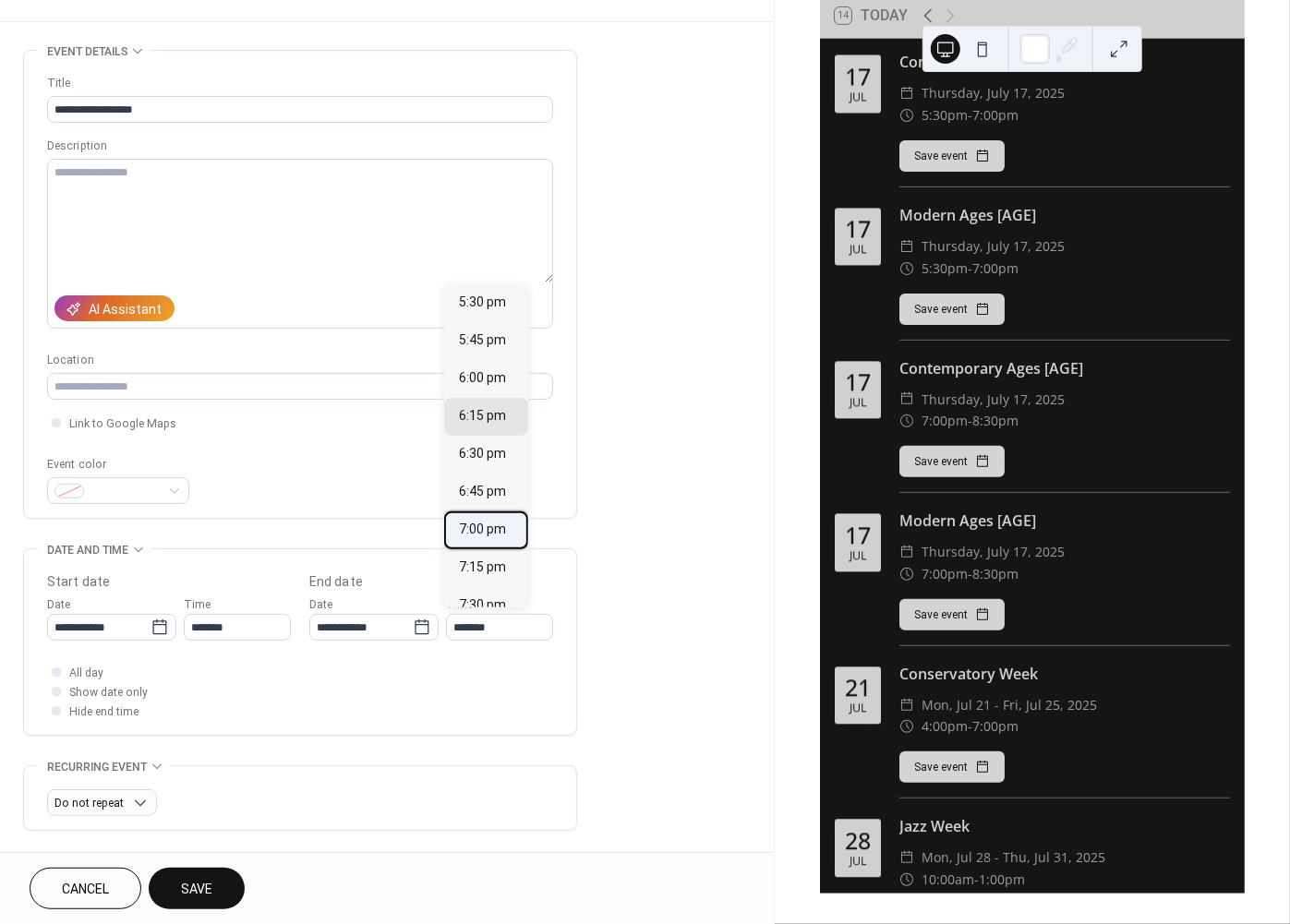 click on "7:00 pm" at bounding box center [482, 530] 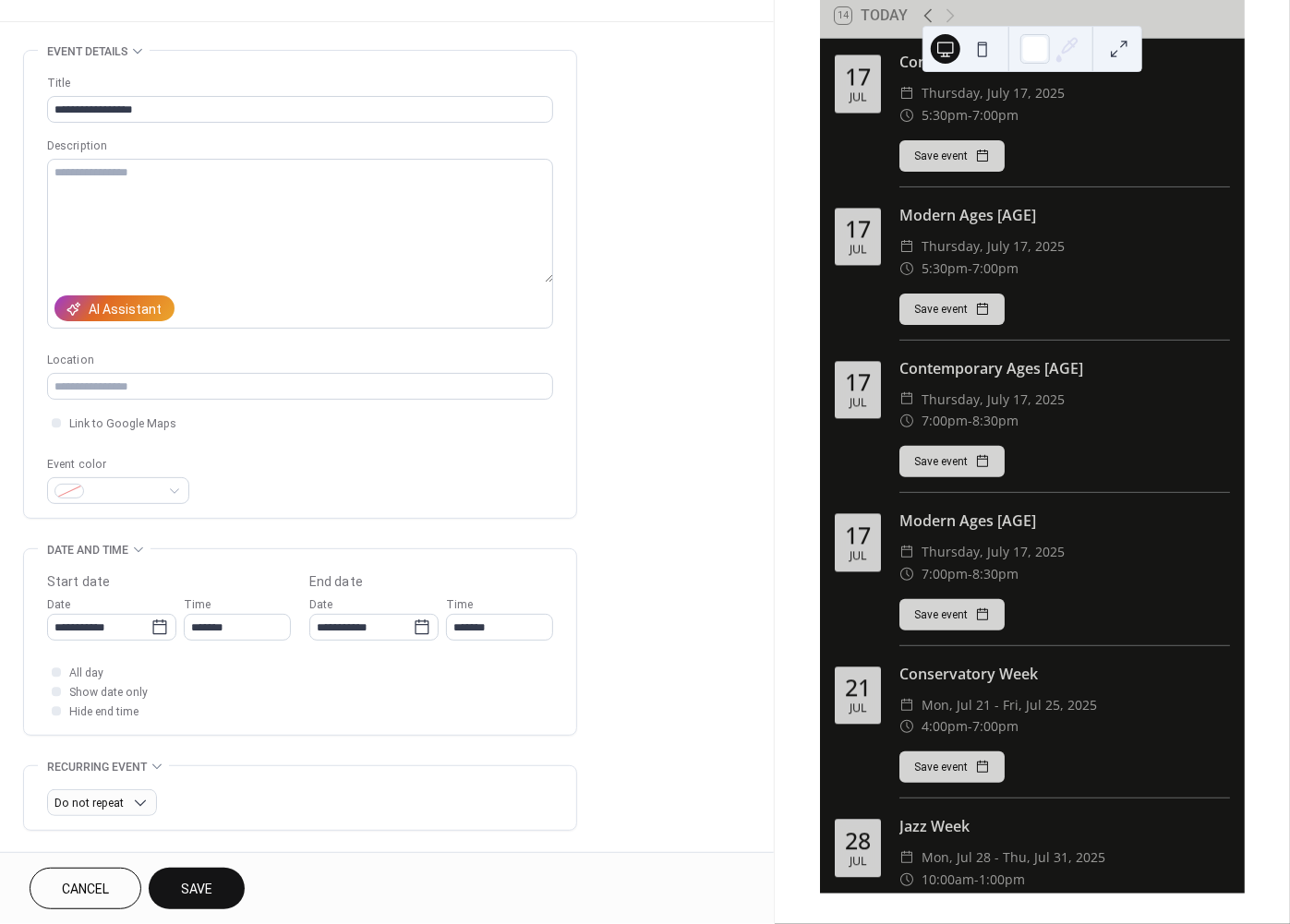click on "Save" at bounding box center [197, 888] 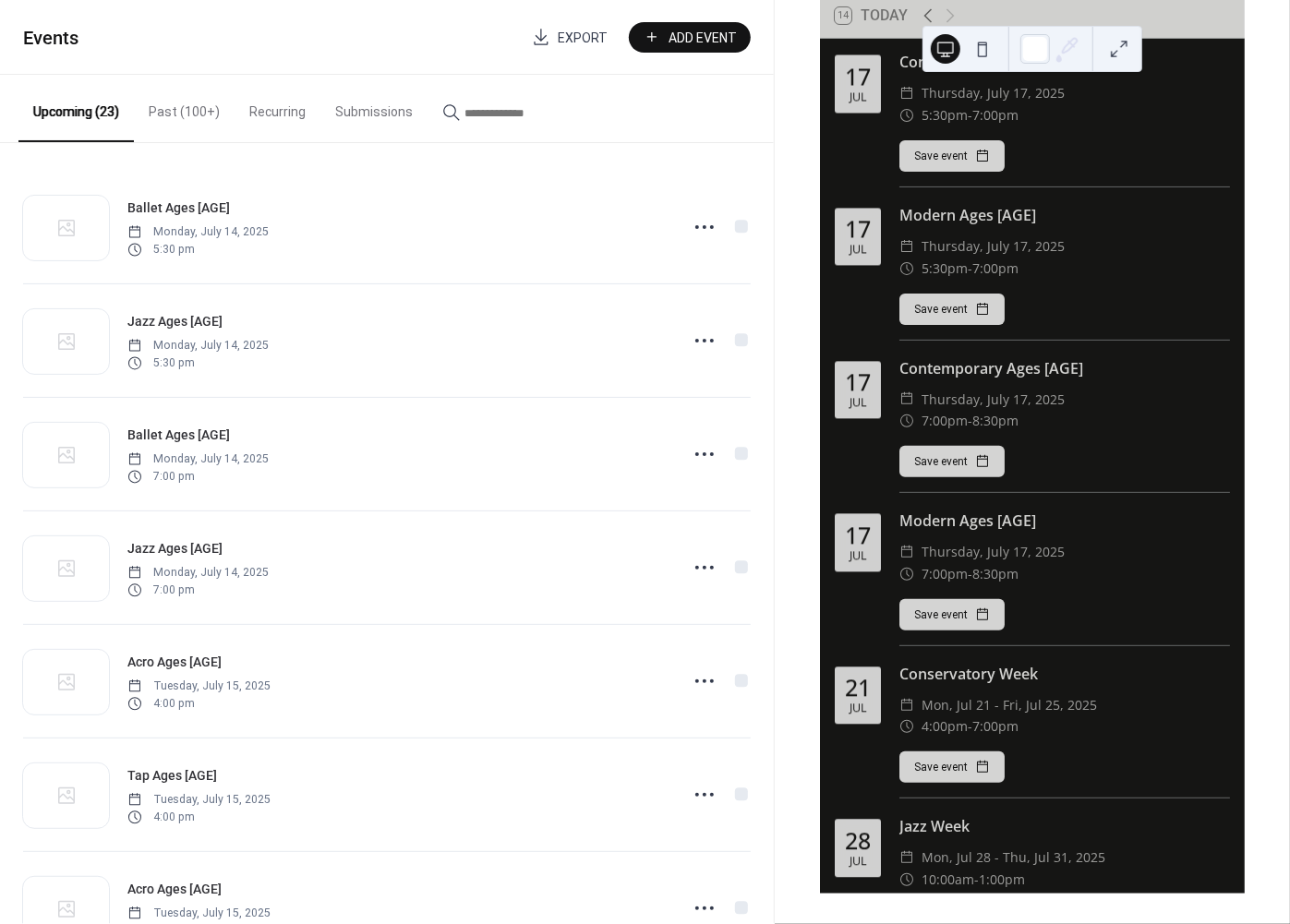 scroll, scrollTop: 1891, scrollLeft: 0, axis: vertical 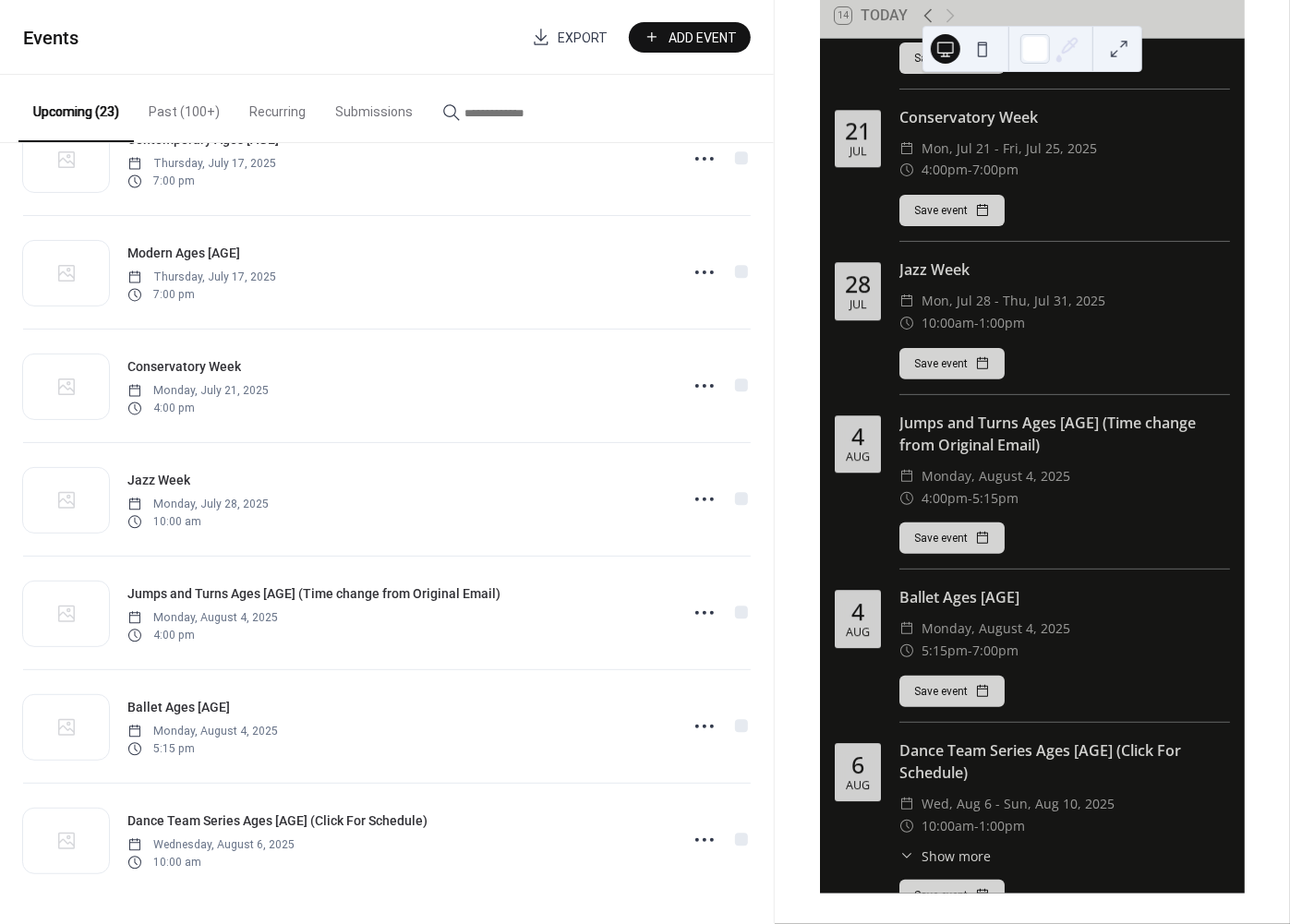 click on "Add Event" at bounding box center [703, 38] 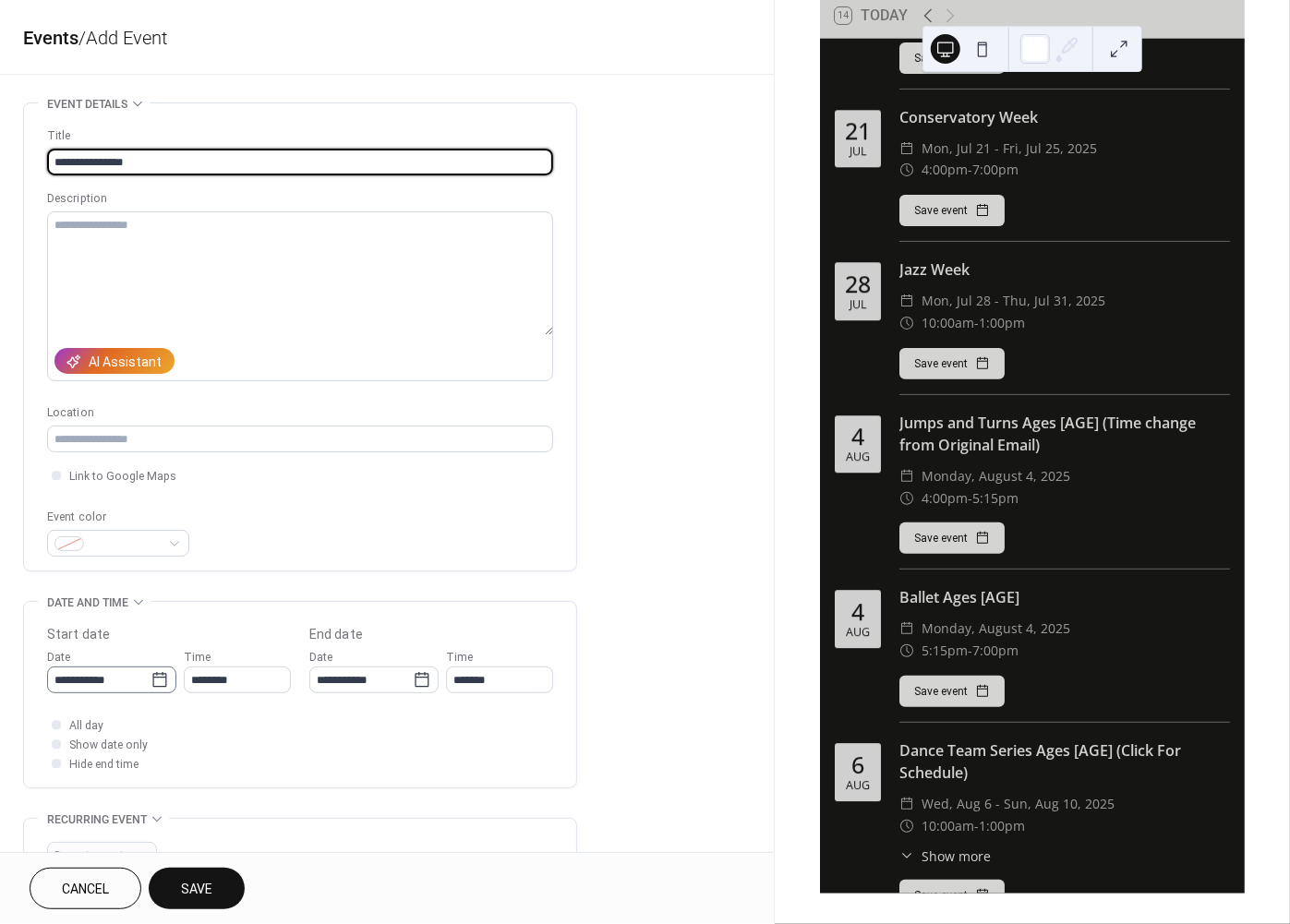 type on "**********" 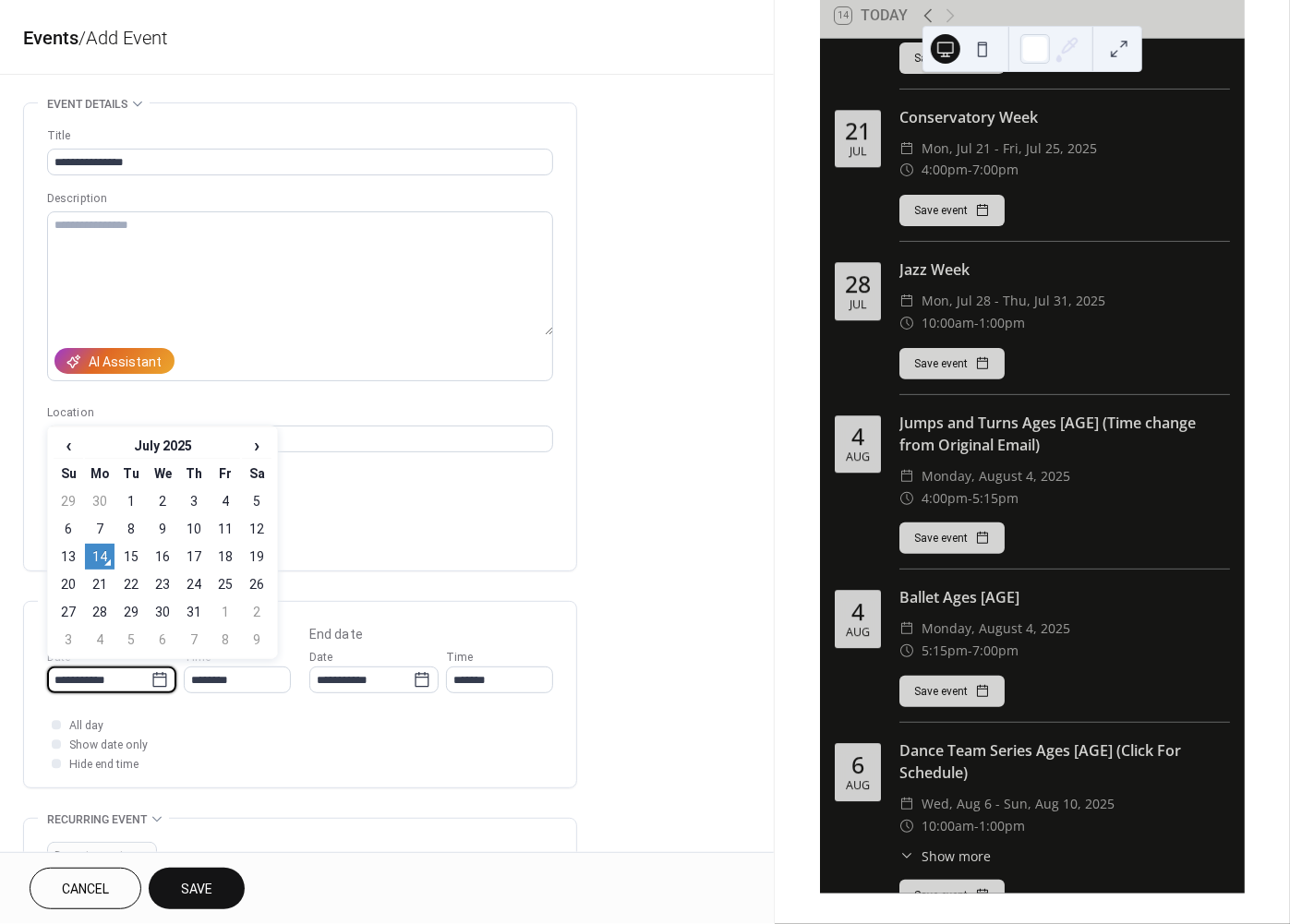 click on "**********" at bounding box center [99, 679] 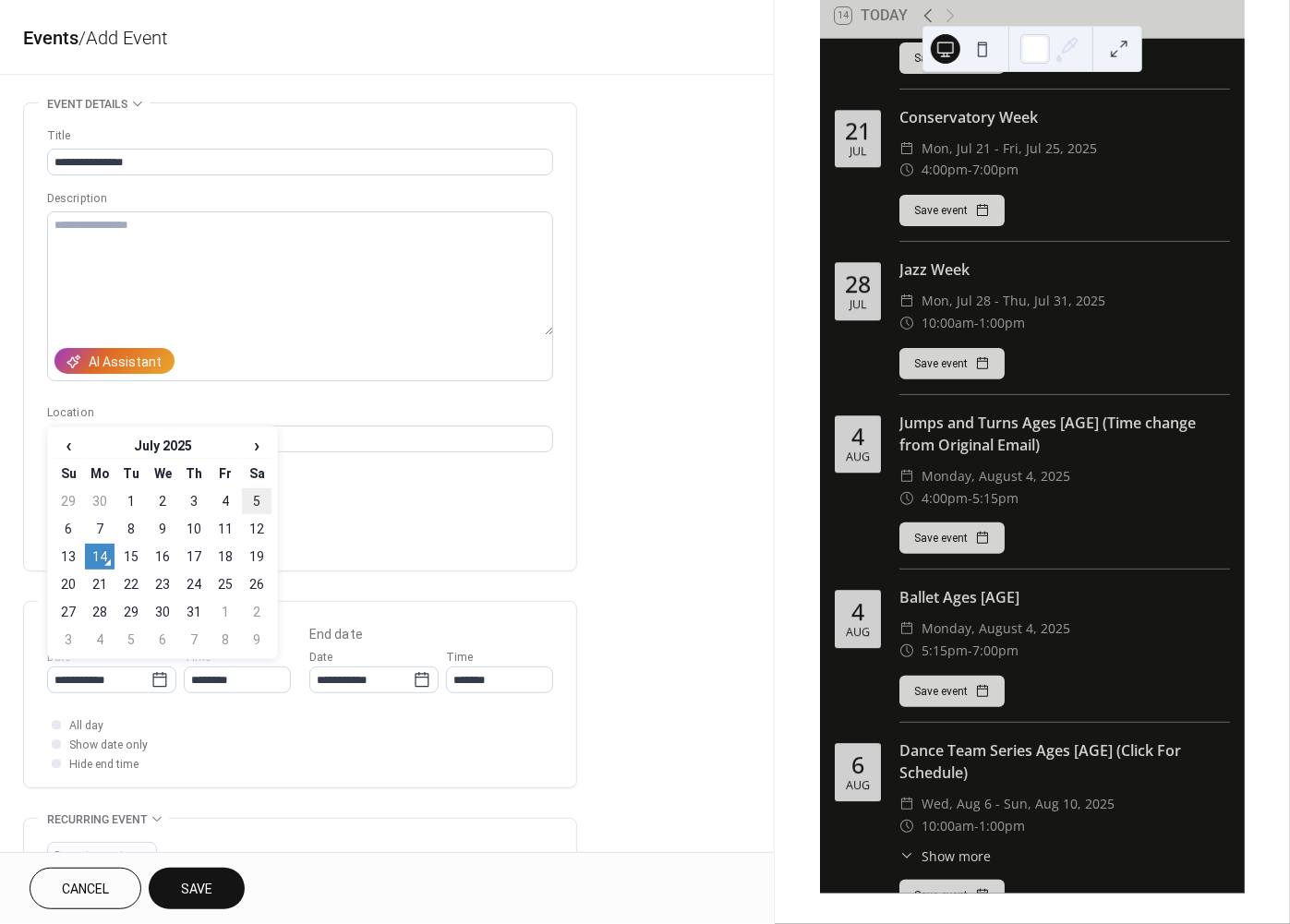click on "5" at bounding box center [257, 501] 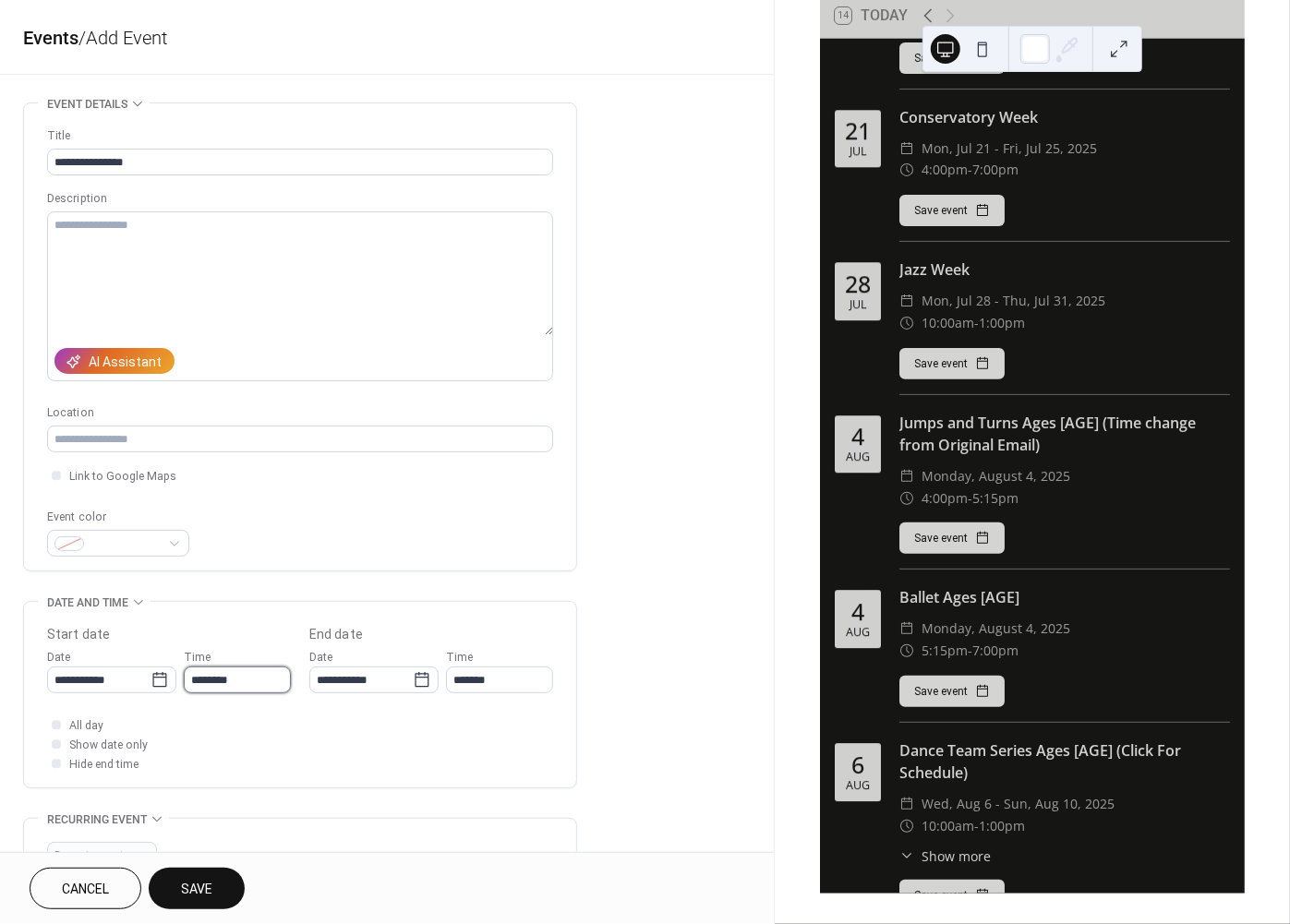 click on "********" at bounding box center (237, 679) 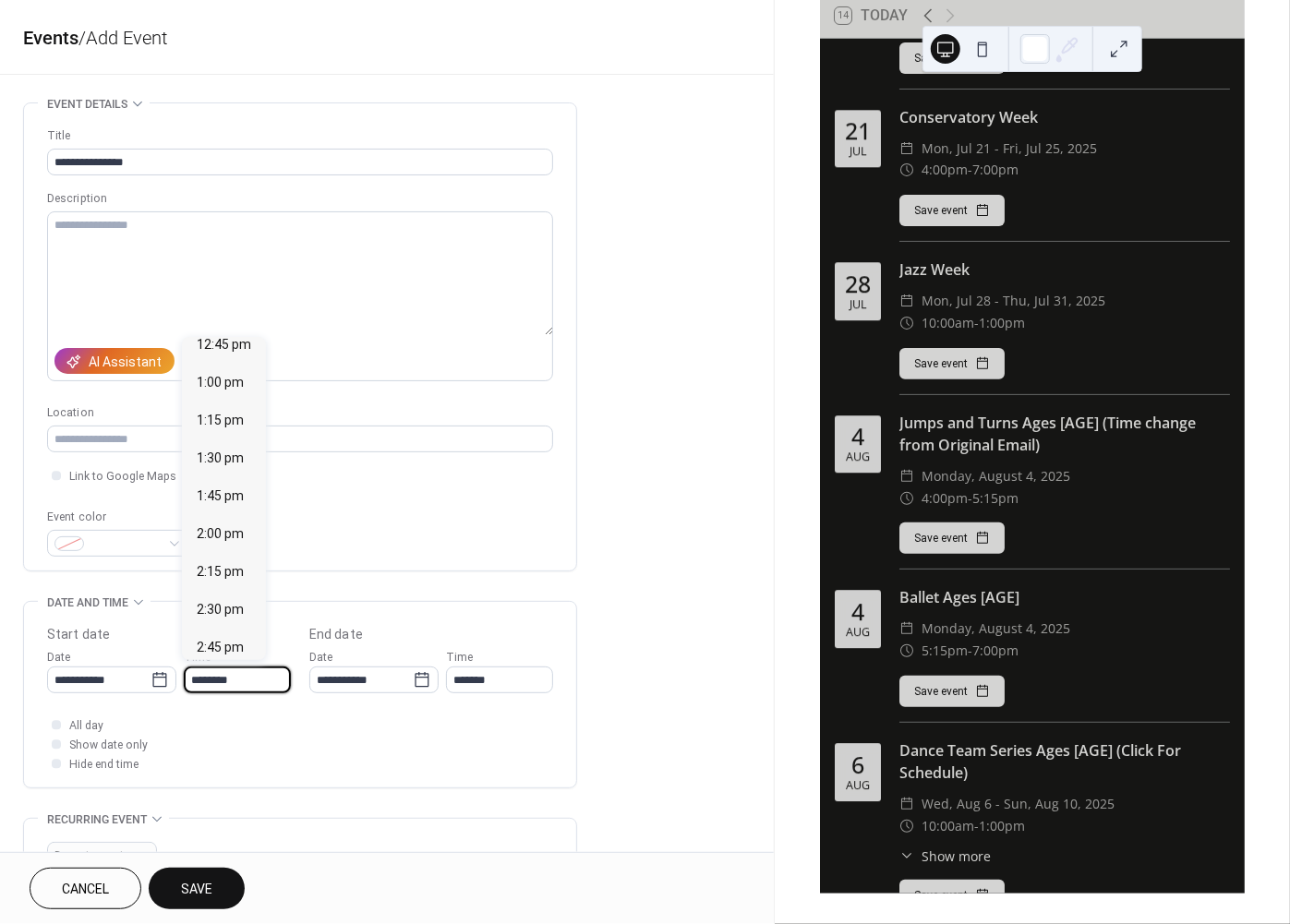 scroll, scrollTop: 2230, scrollLeft: 0, axis: vertical 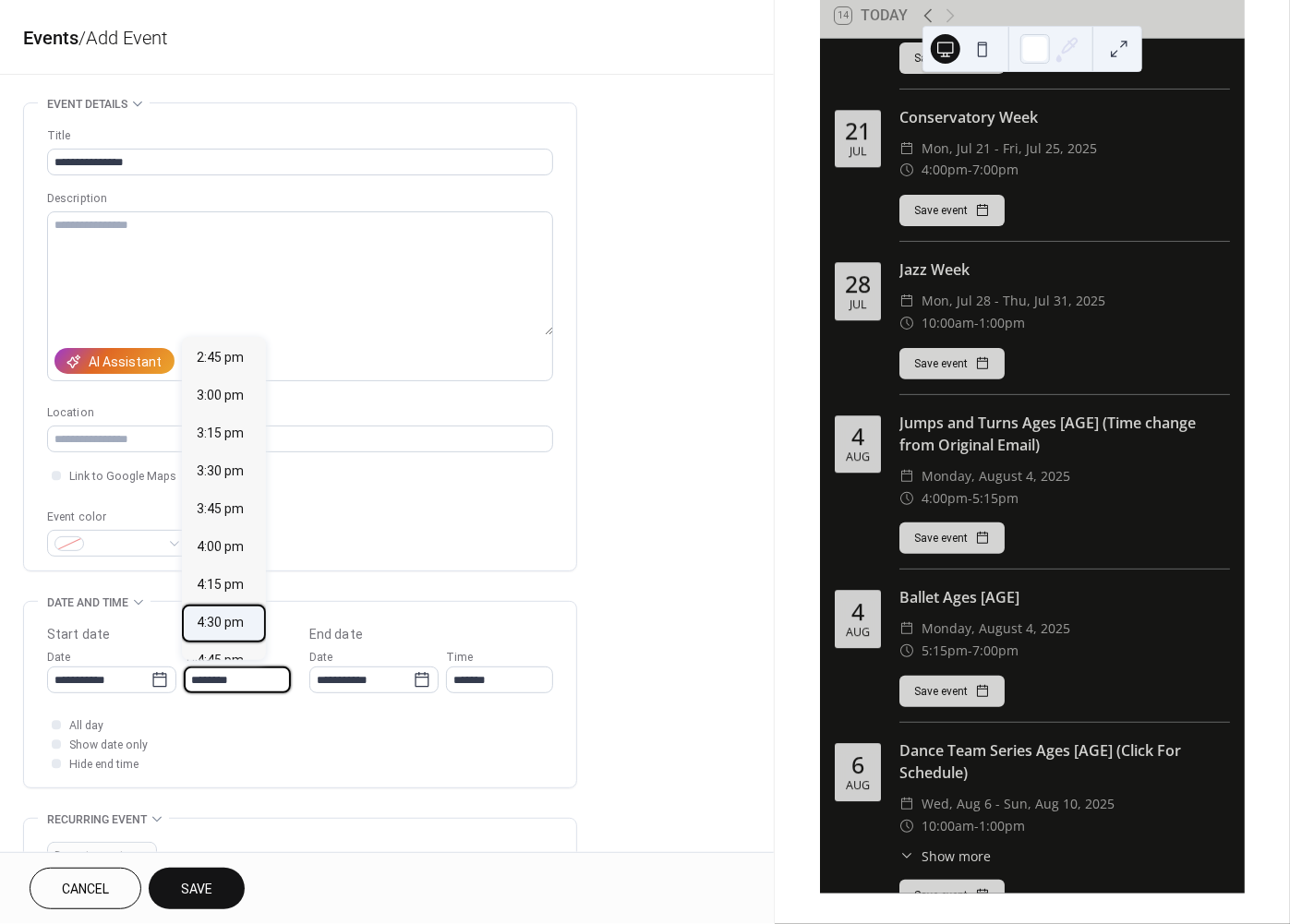 click on "4:30 pm" at bounding box center (220, 623) 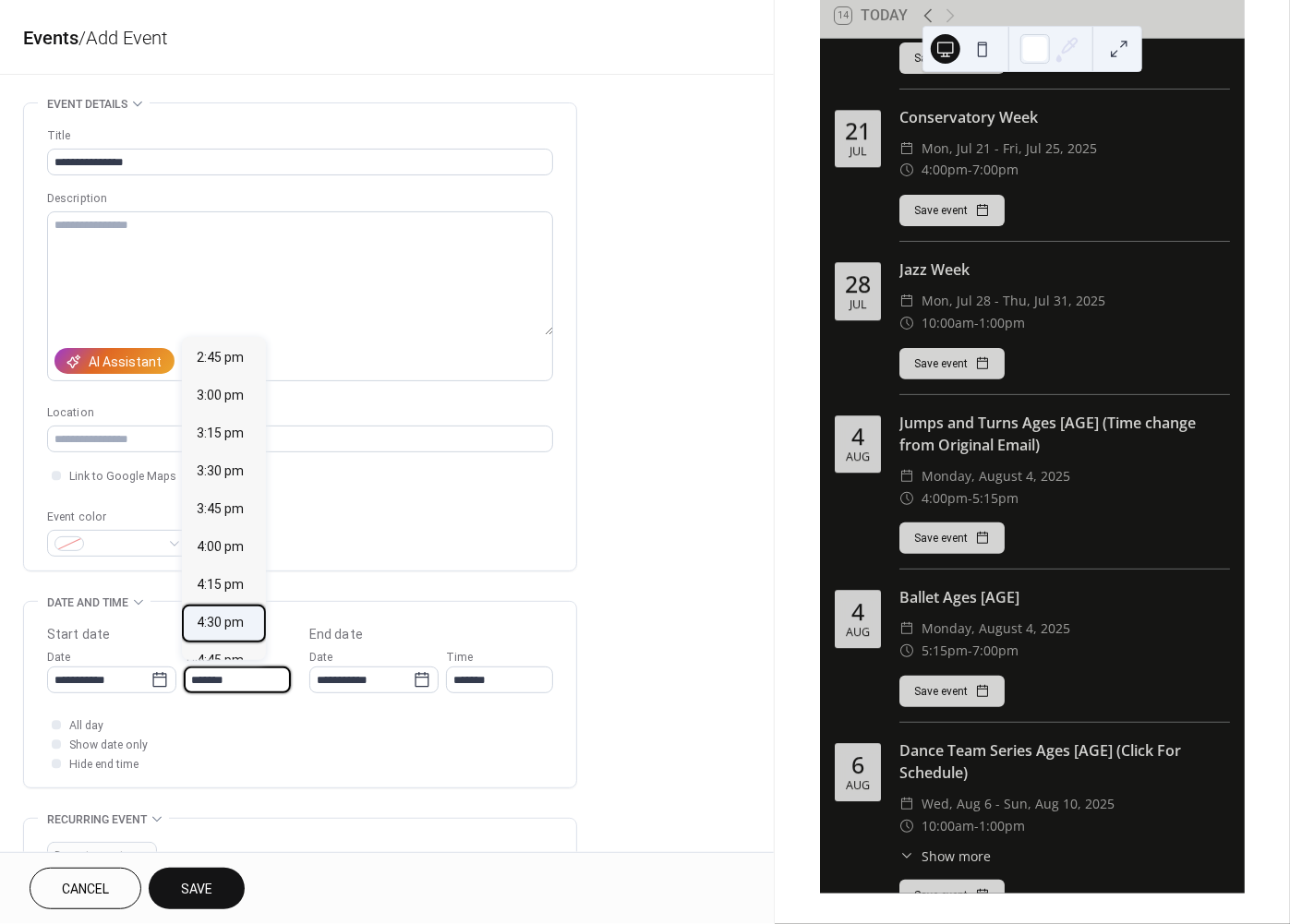 type on "*******" 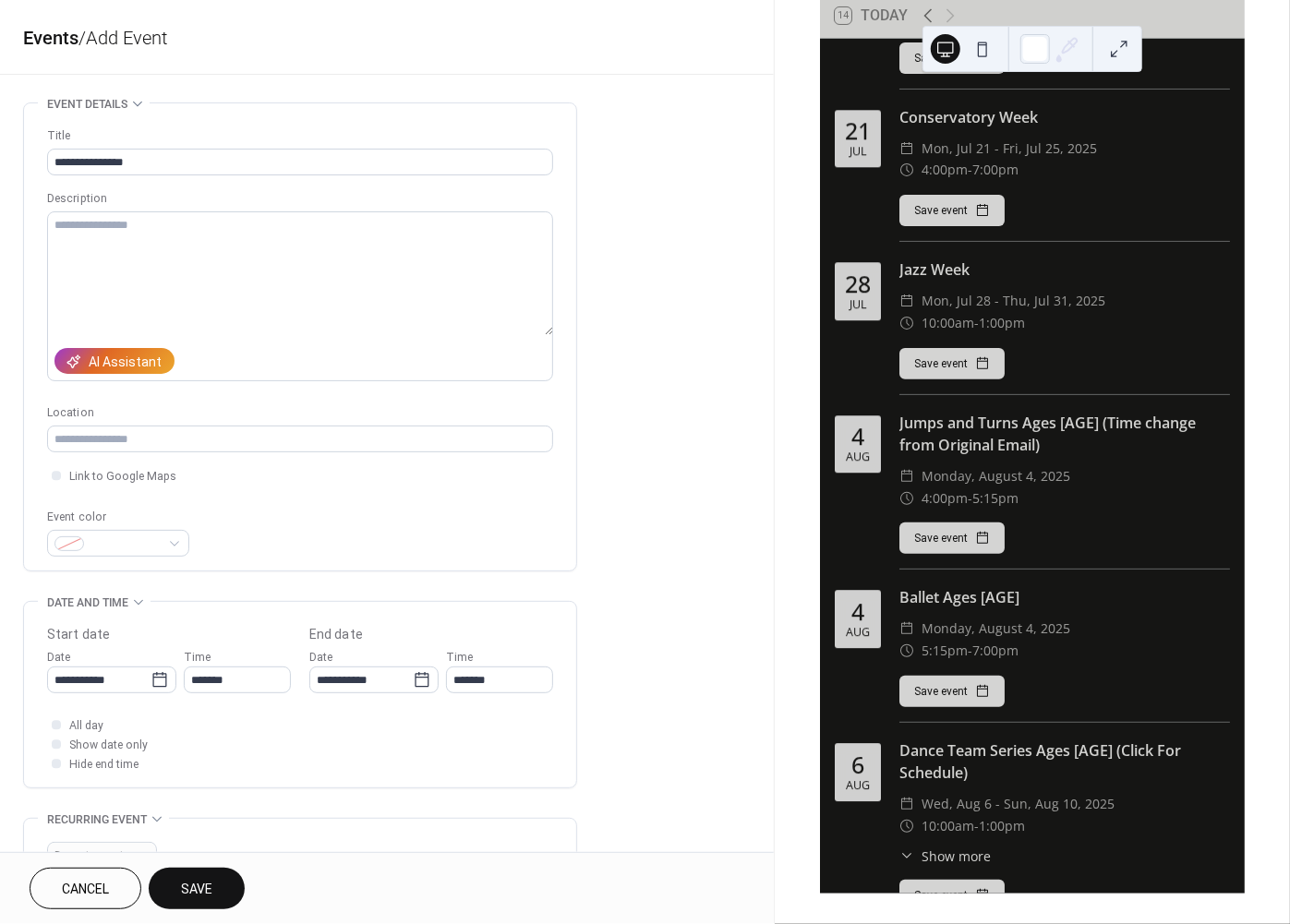 drag, startPoint x: 209, startPoint y: 883, endPoint x: 465, endPoint y: 820, distance: 263.638 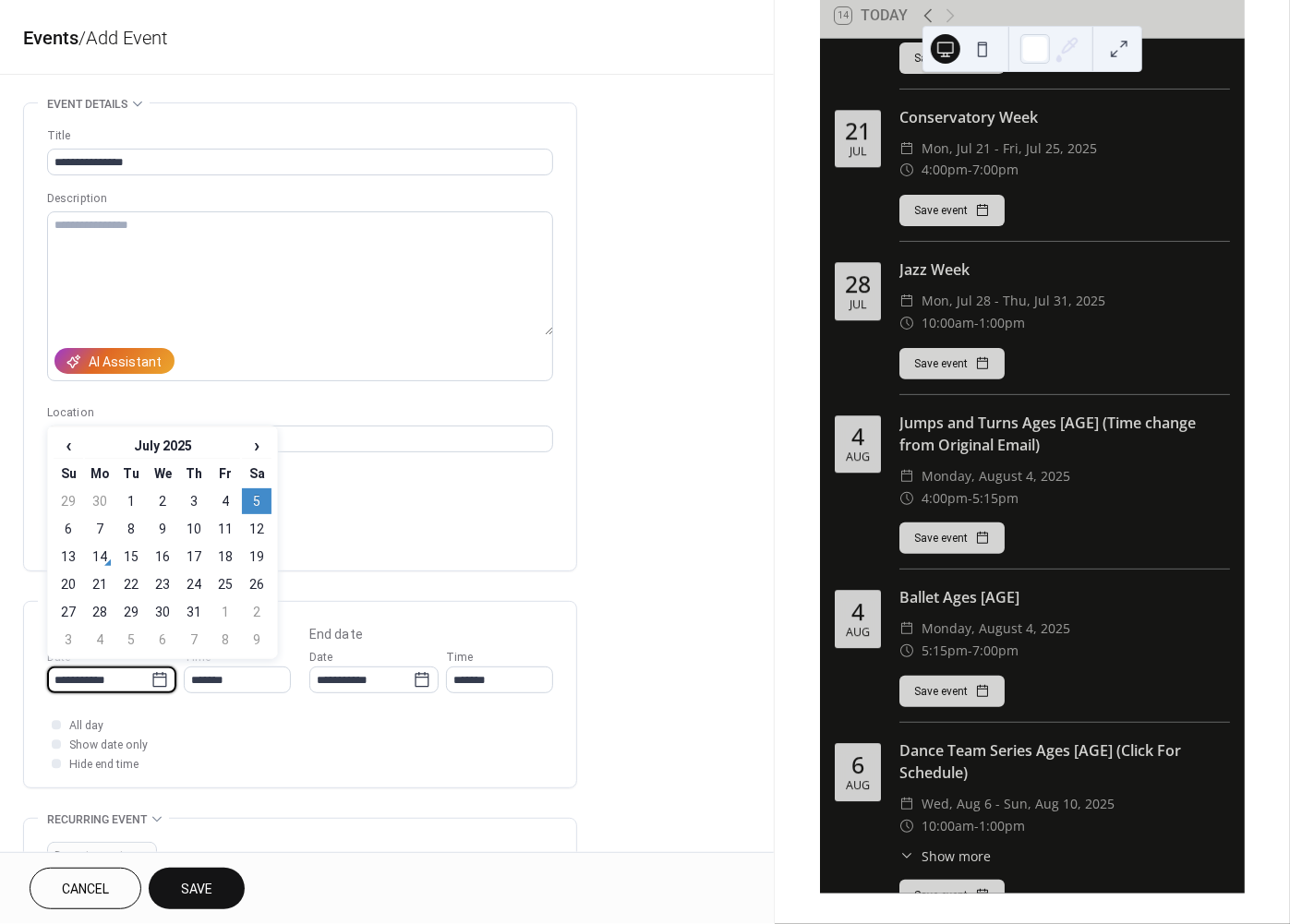 click on "**********" at bounding box center [99, 679] 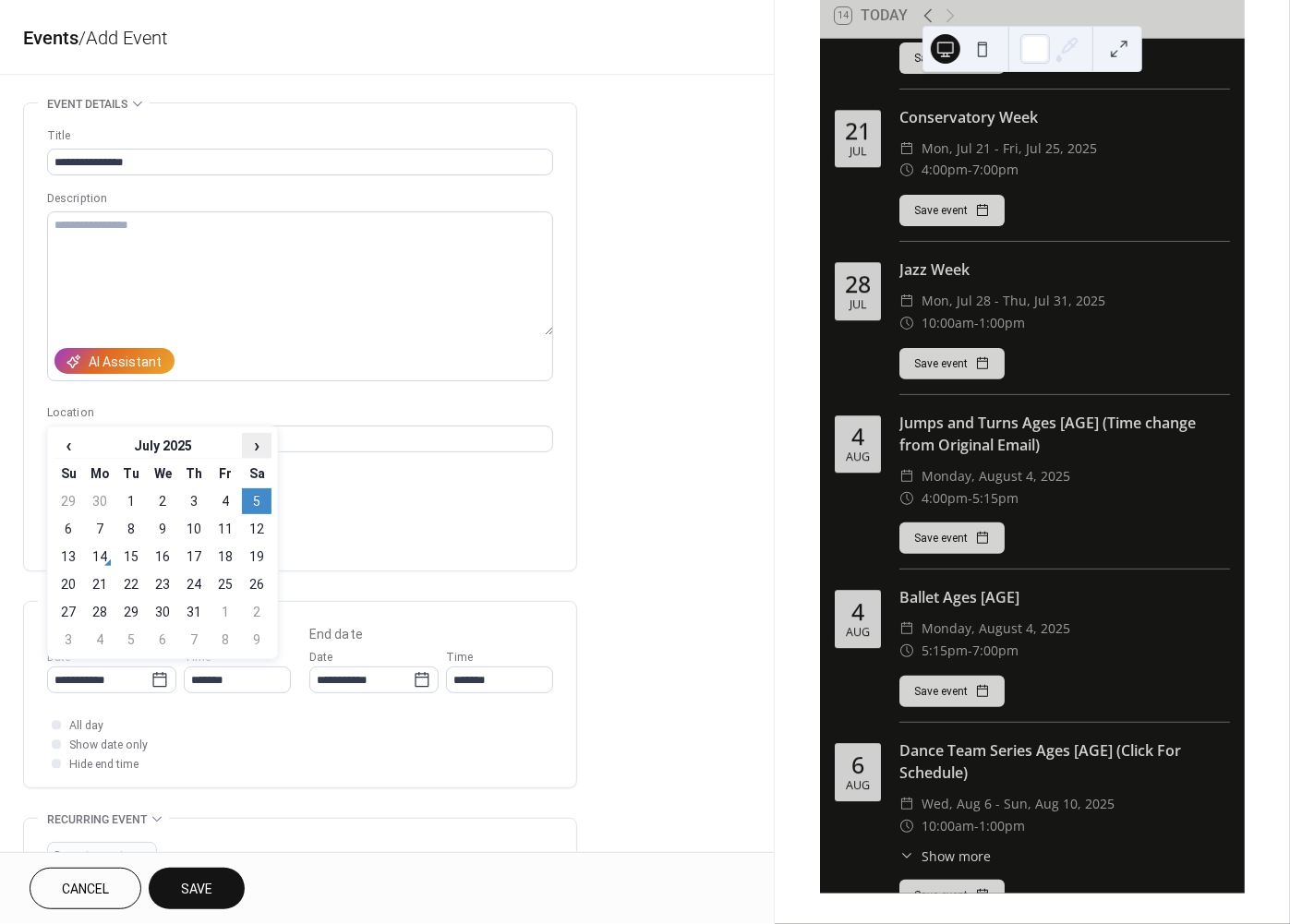 click on "›" at bounding box center (257, 445) 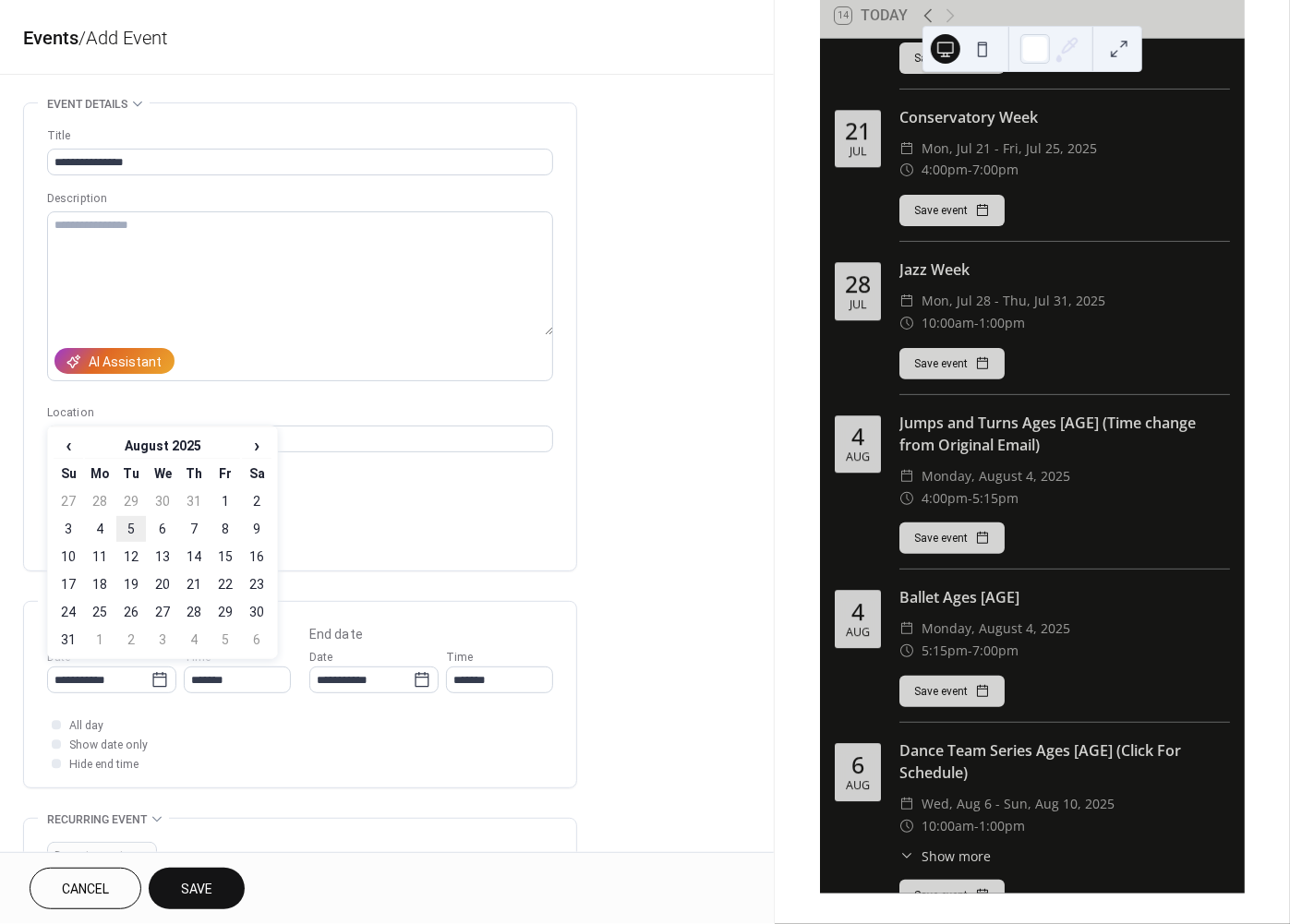 click on "5" at bounding box center (131, 529) 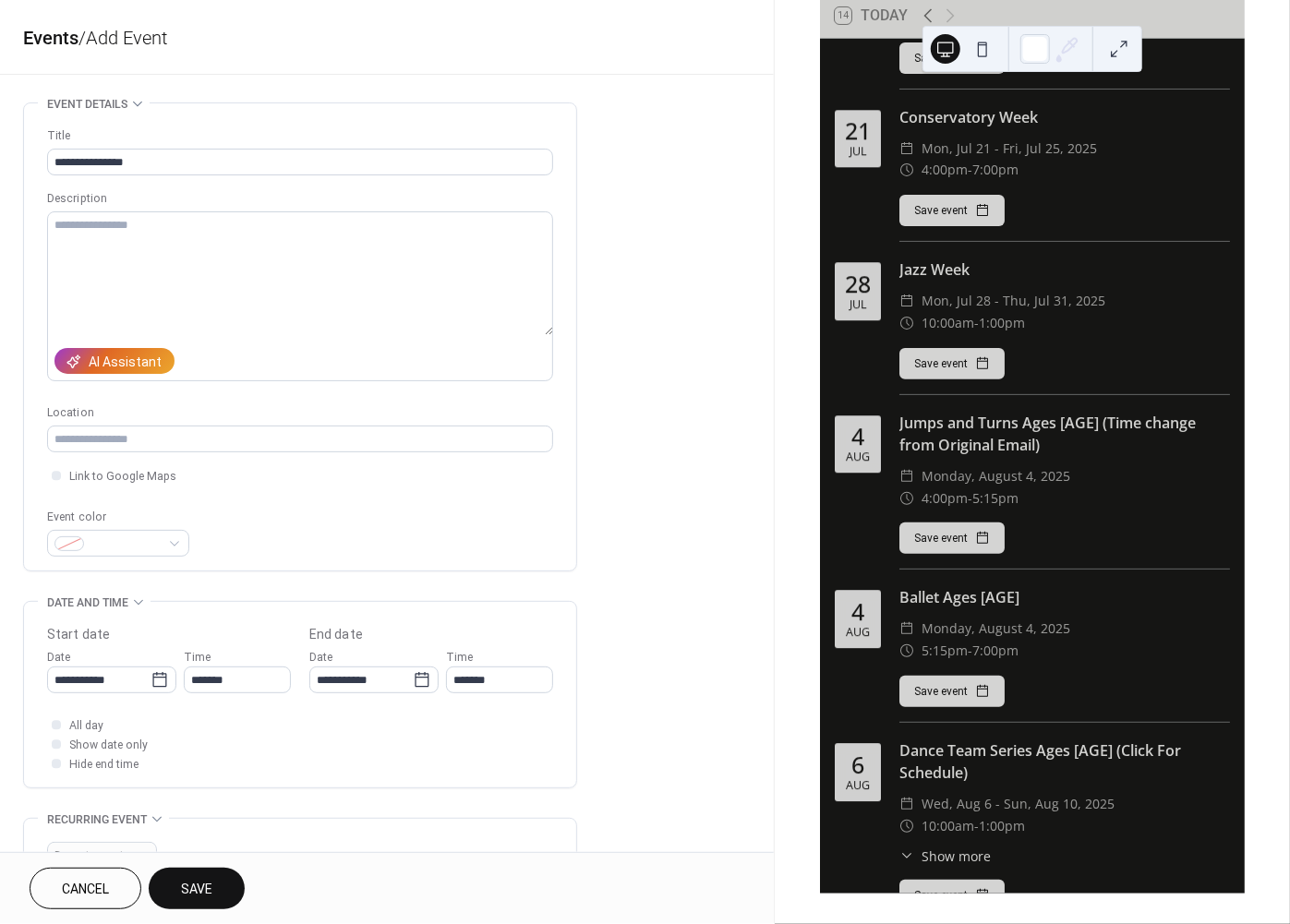 type on "**********" 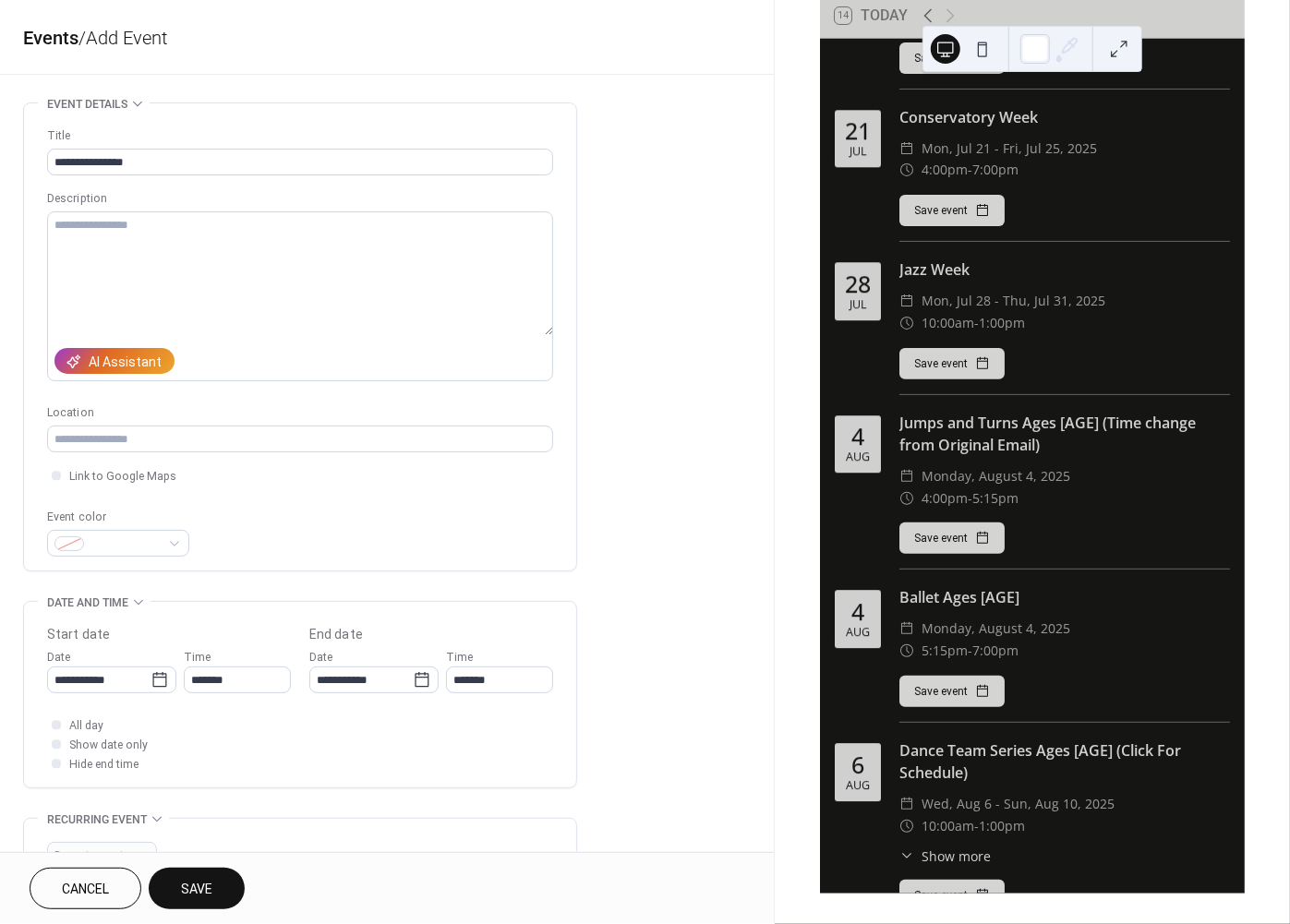 click on "Save" at bounding box center (197, 890) 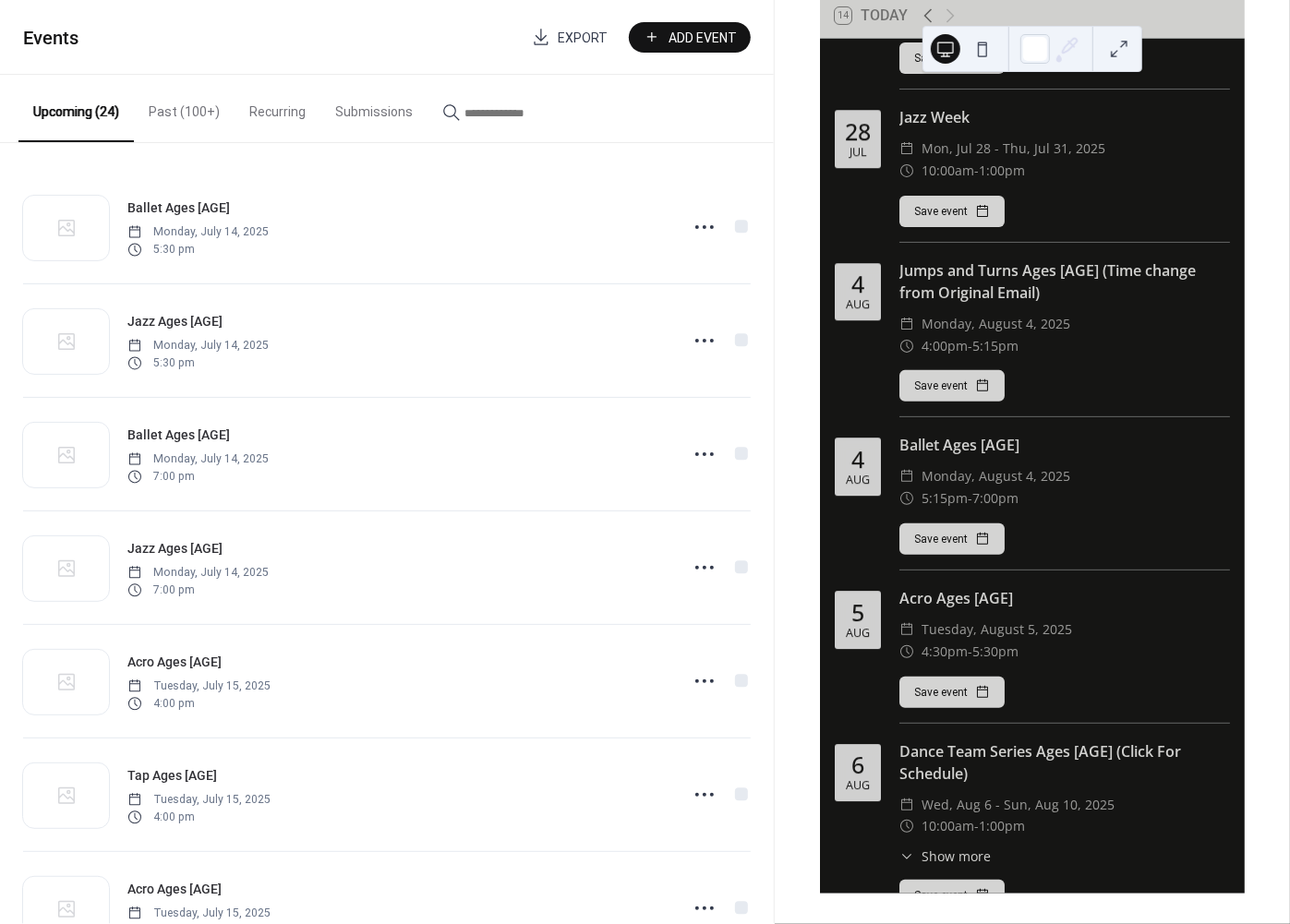 scroll, scrollTop: 2847, scrollLeft: 0, axis: vertical 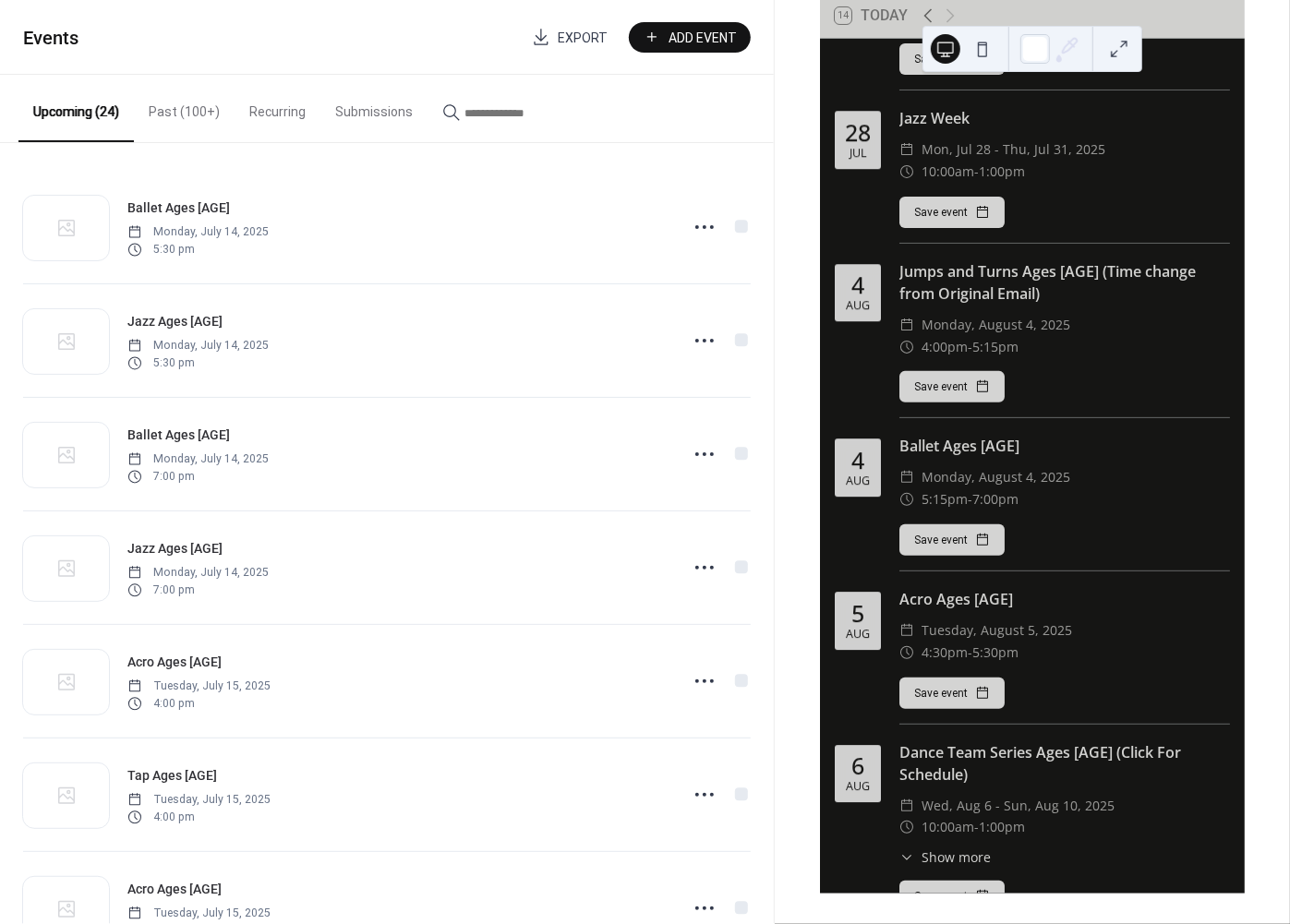 click on "Add Event" at bounding box center (690, 37) 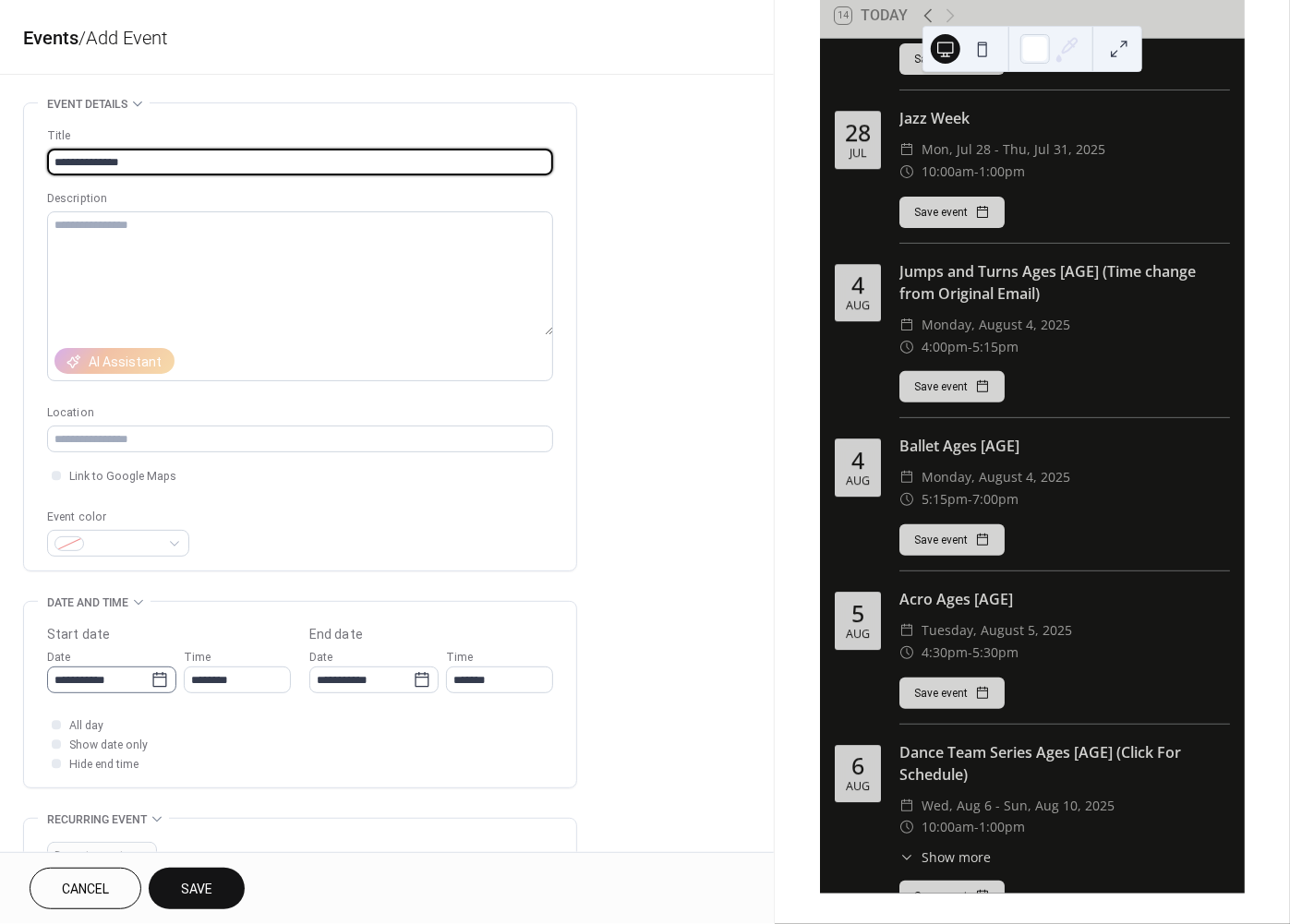 type on "**********" 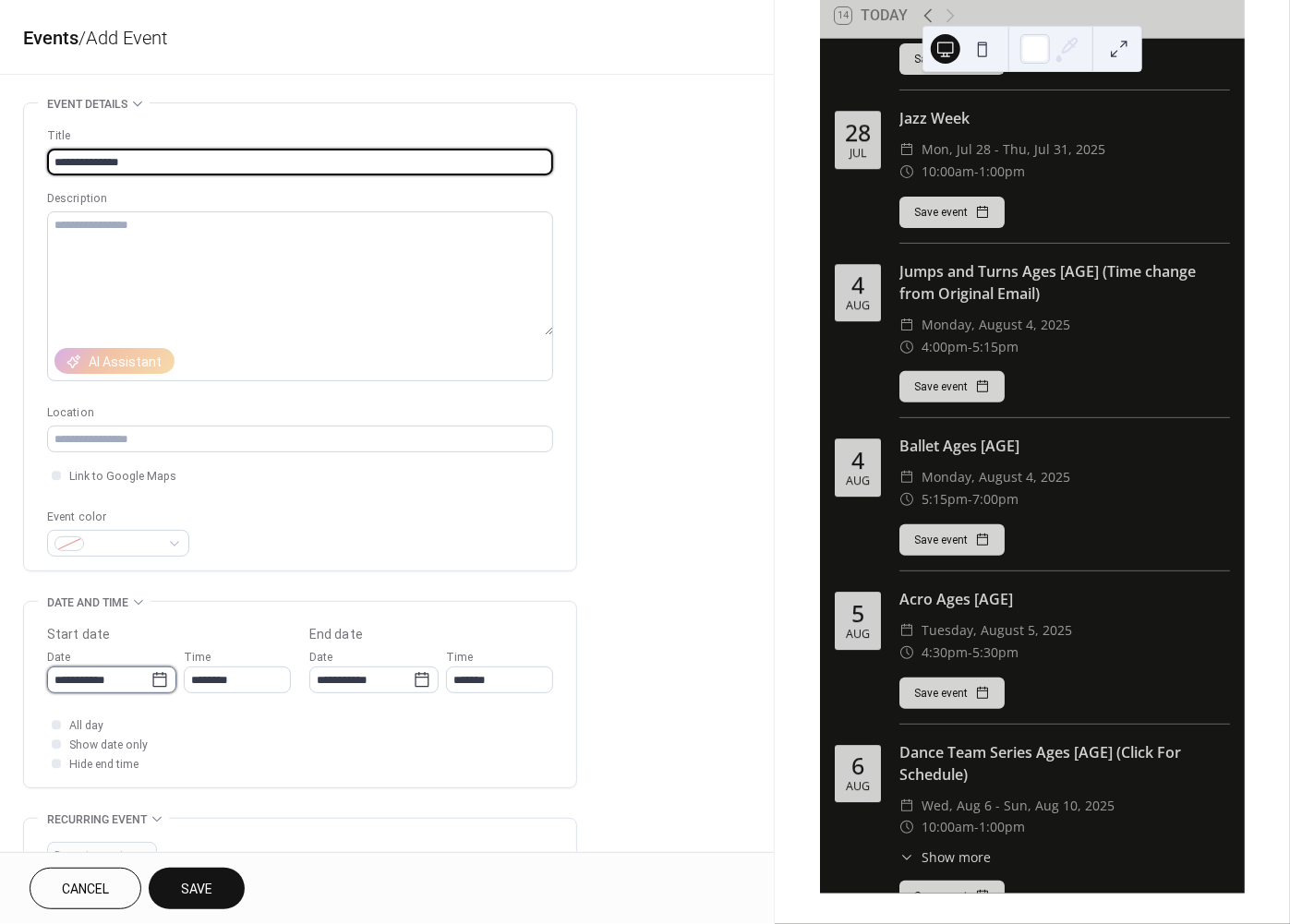 click on "**********" at bounding box center [99, 679] 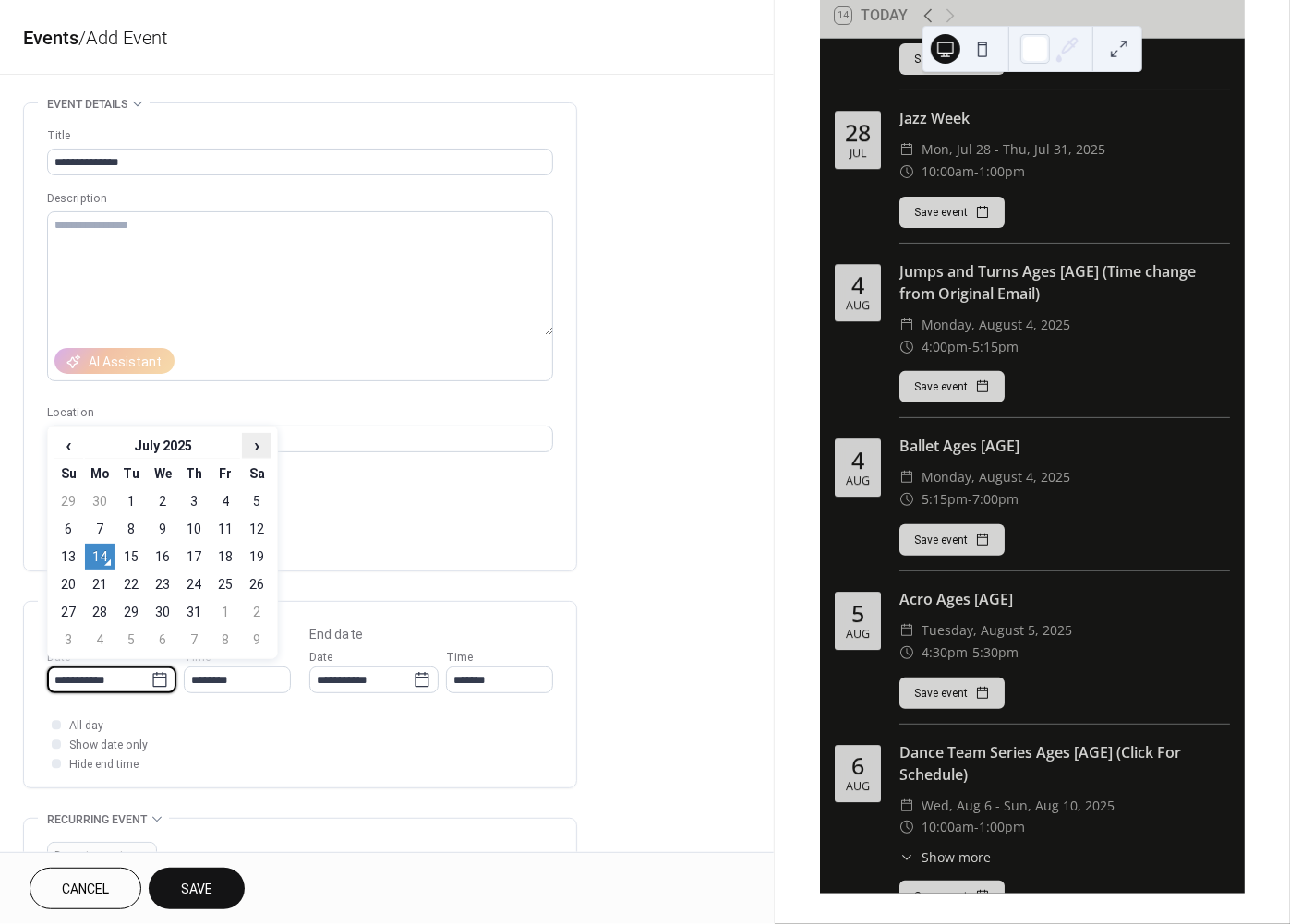 click on "›" at bounding box center (257, 445) 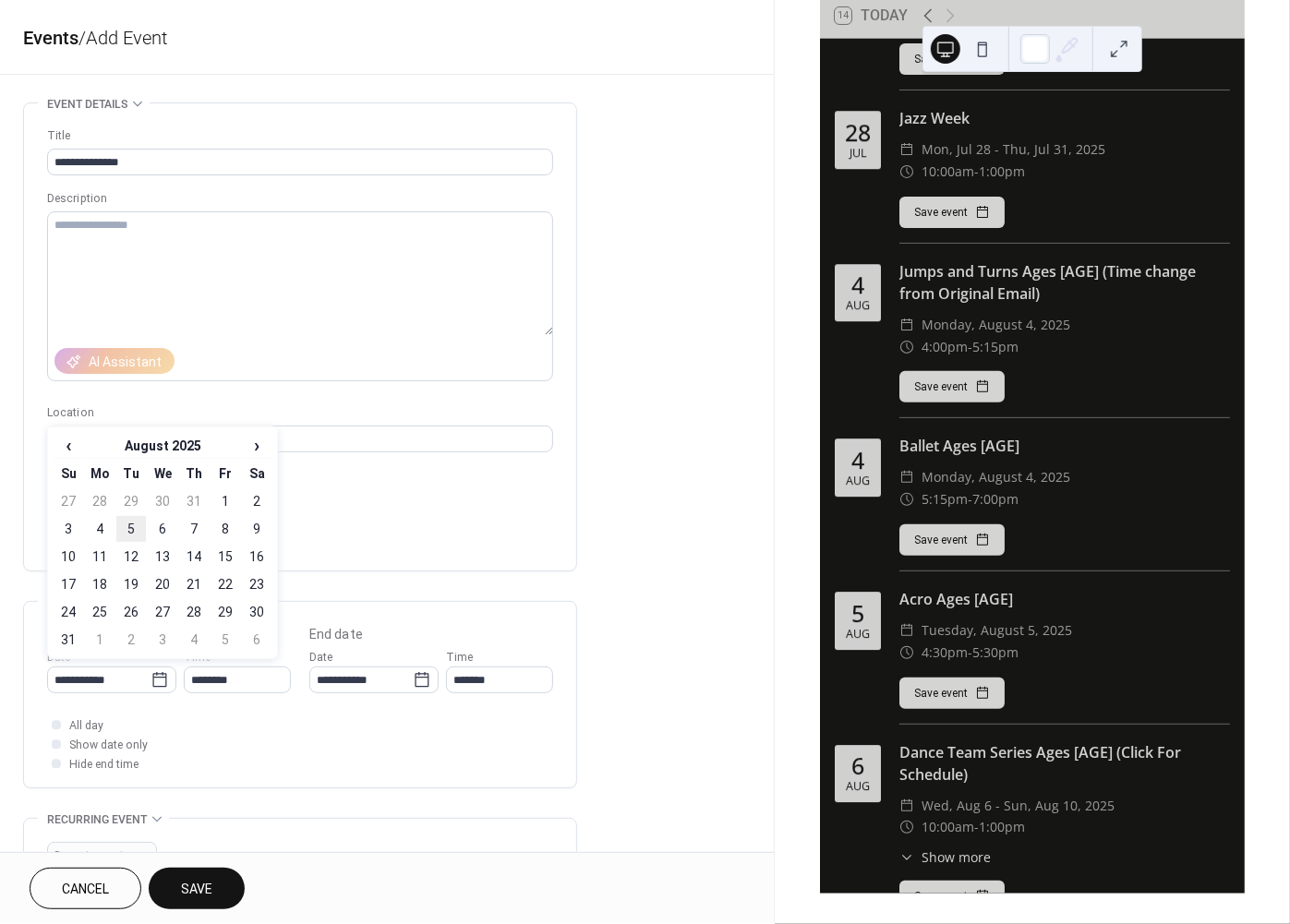 click on "5" at bounding box center [131, 529] 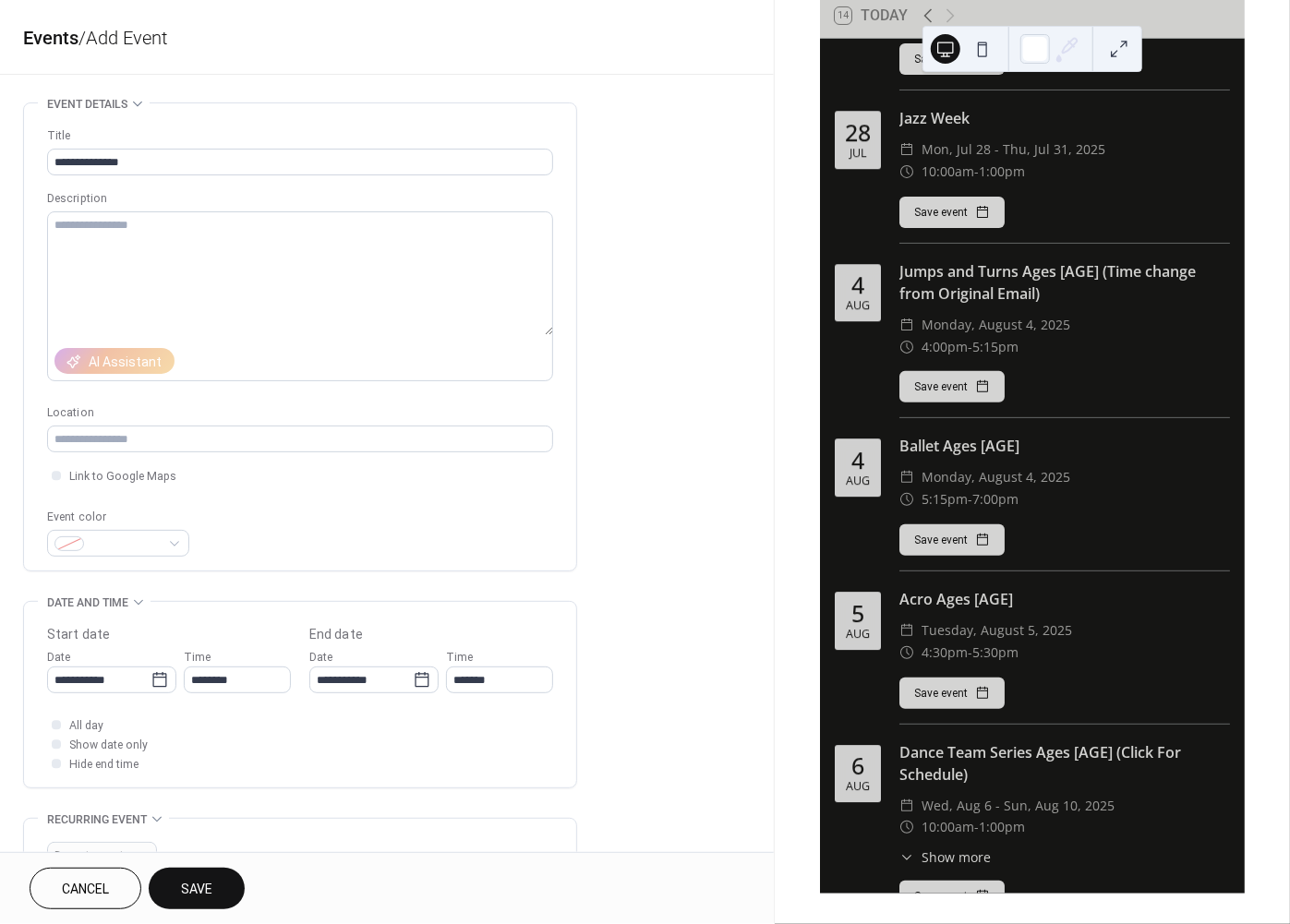 type on "**********" 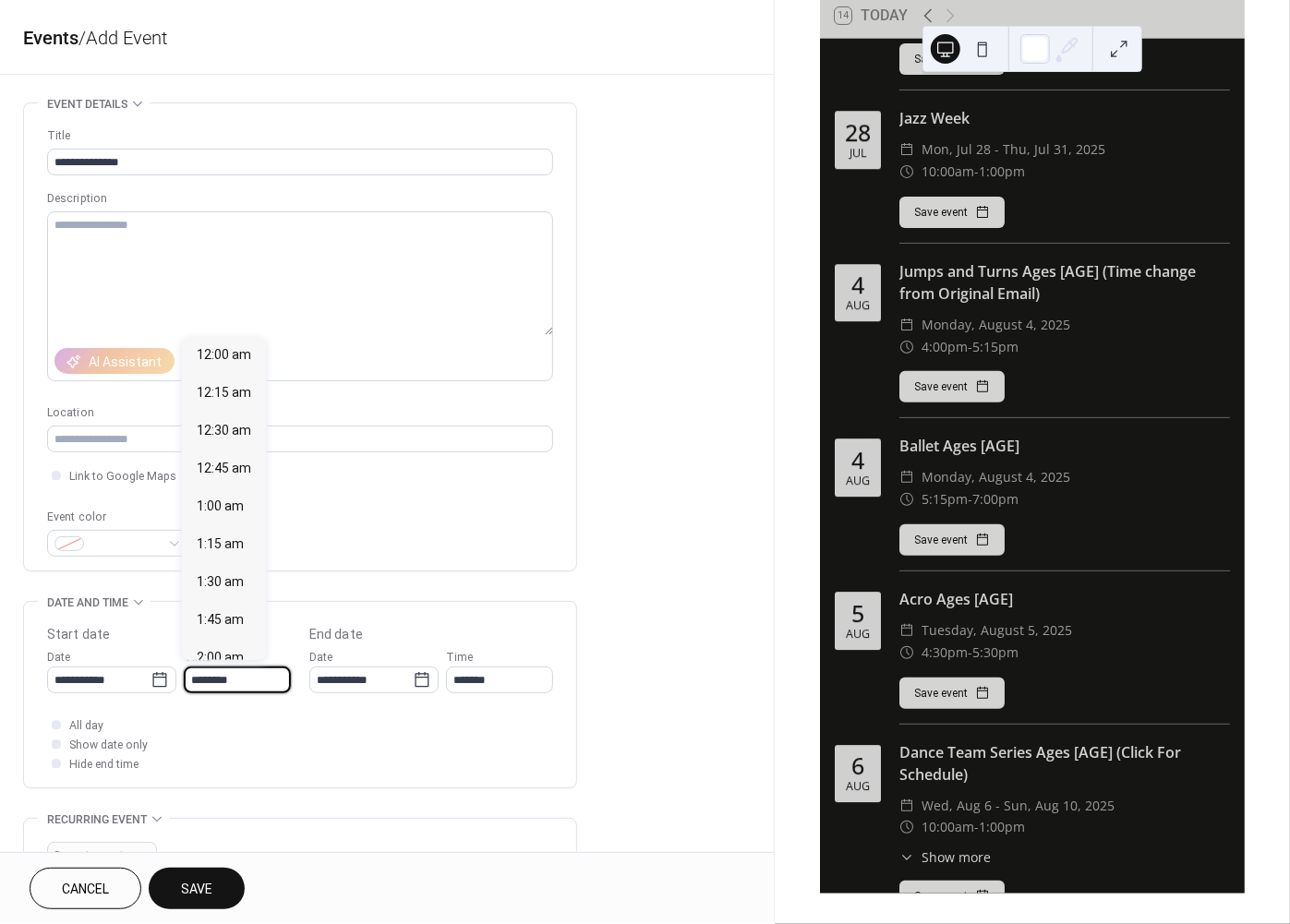 click on "********" at bounding box center [237, 679] 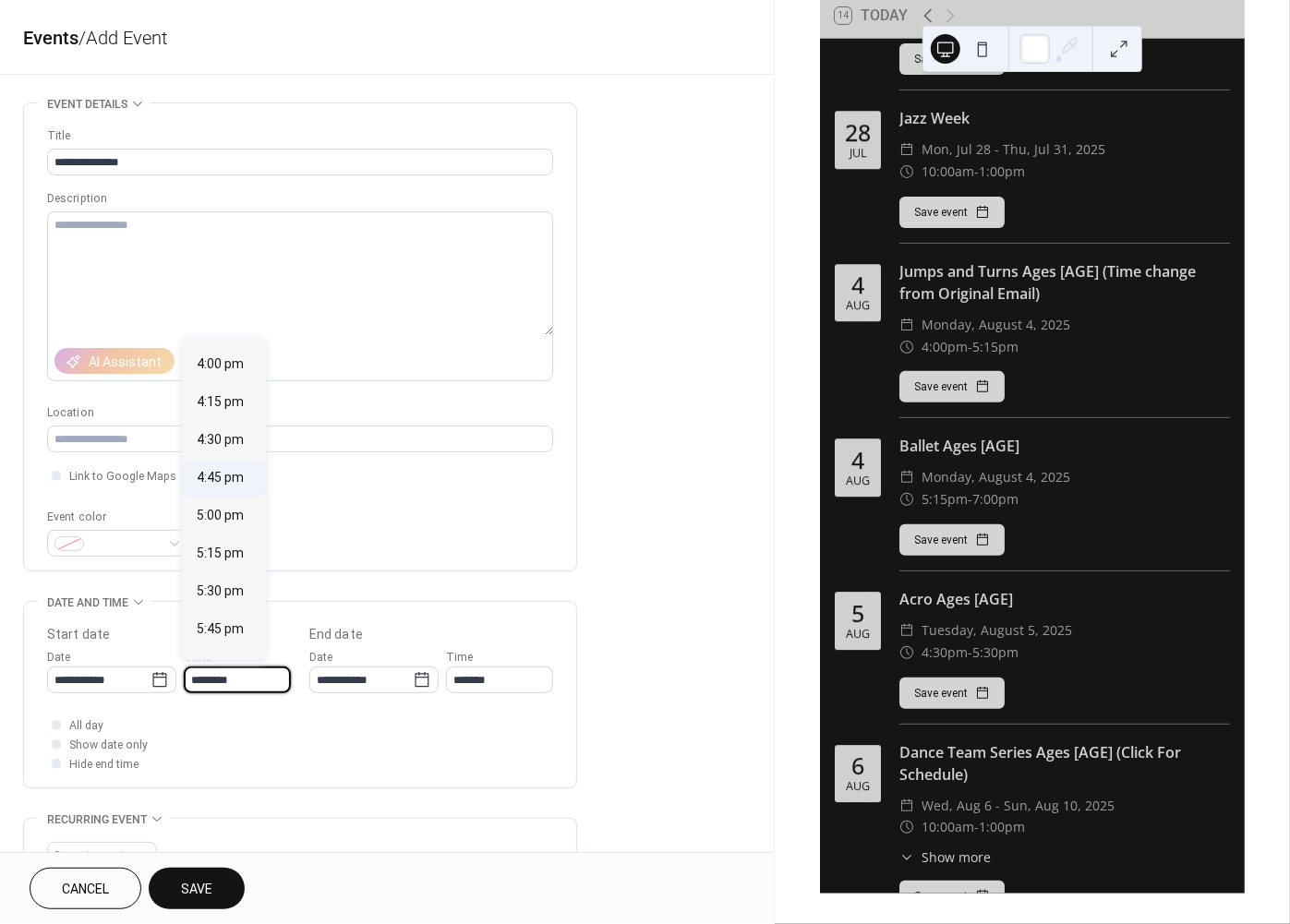 scroll, scrollTop: 2426, scrollLeft: 0, axis: vertical 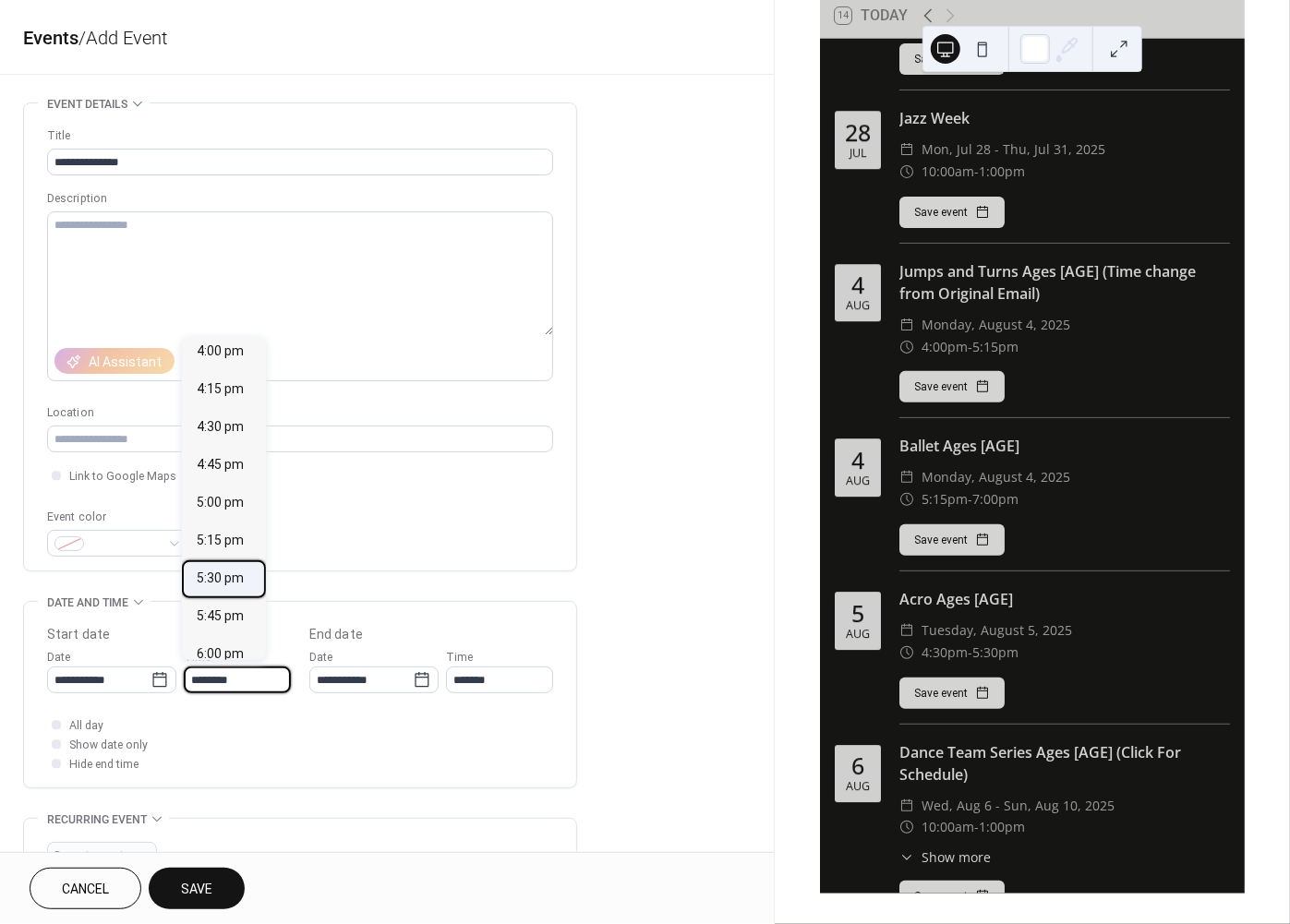 click on "5:30 pm" at bounding box center [220, 579] 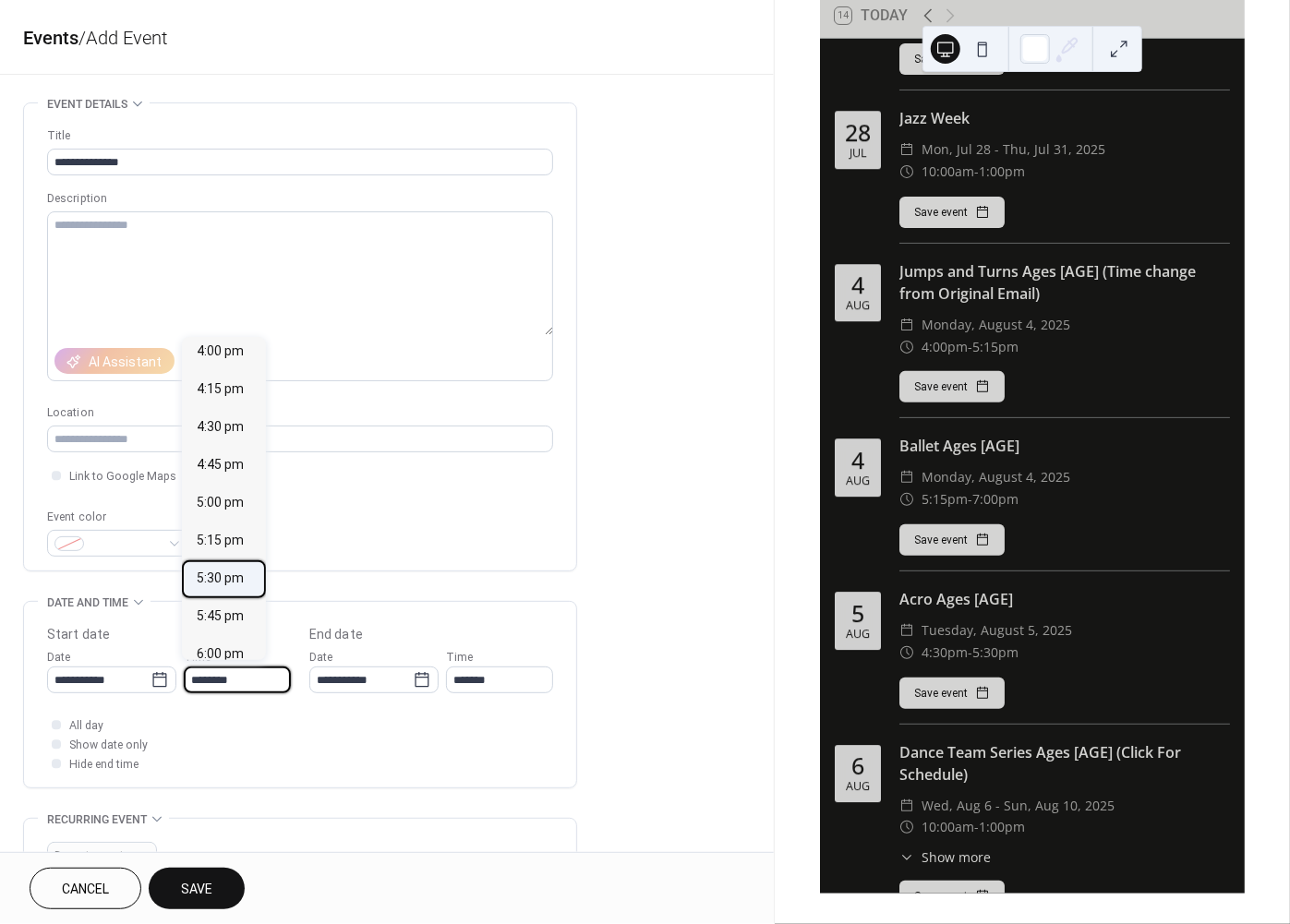 type on "*******" 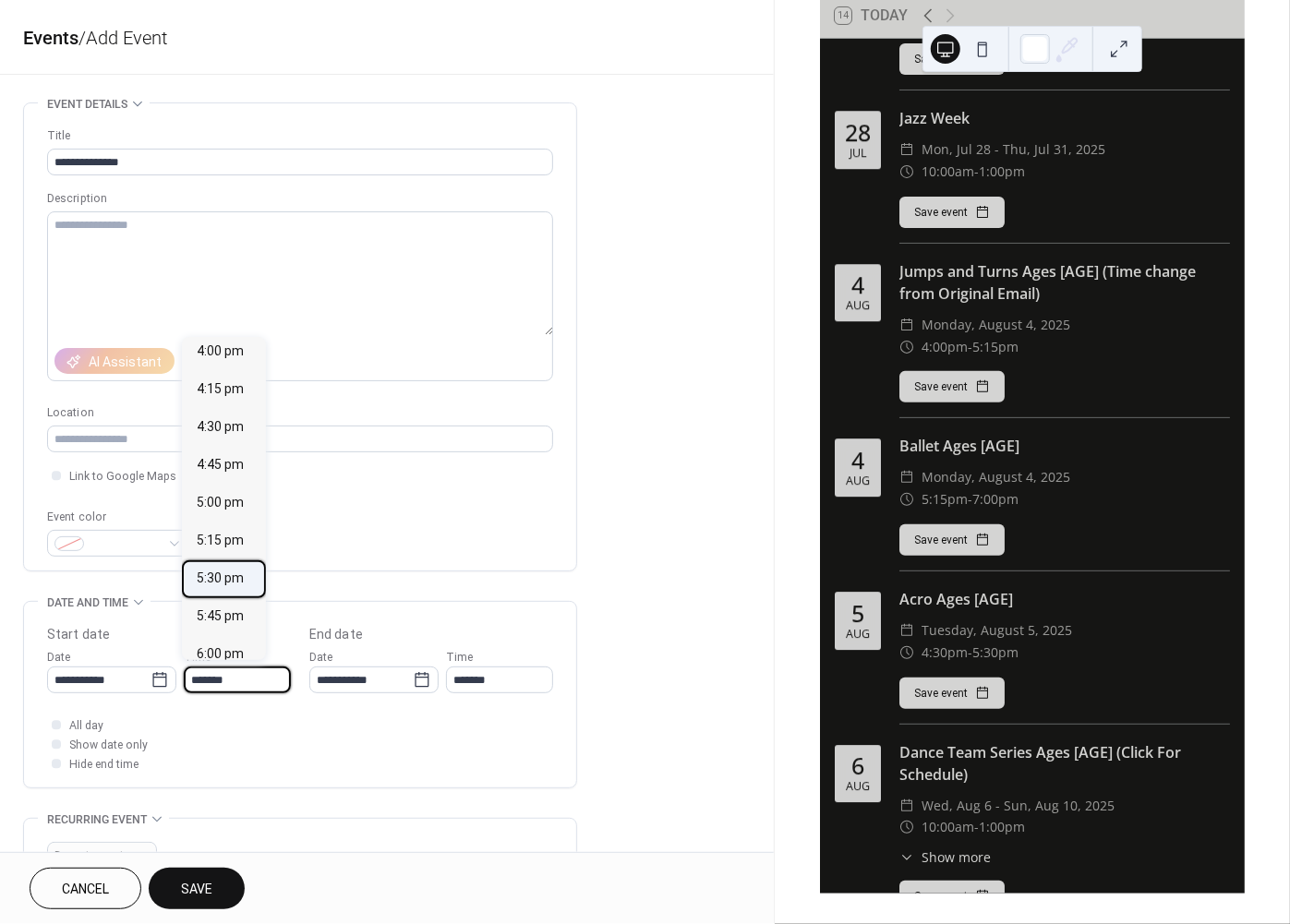 type on "*******" 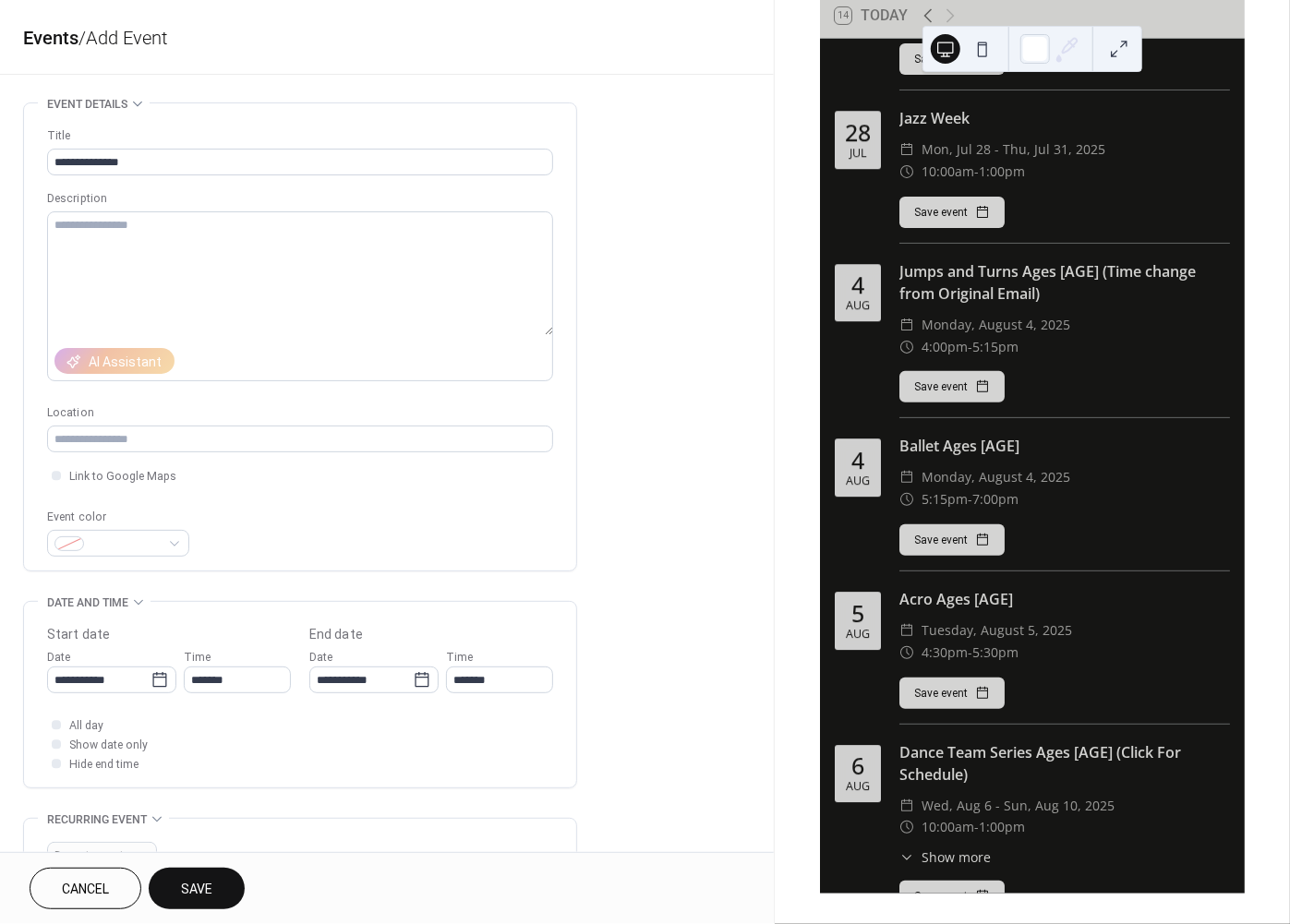 click on "Save" at bounding box center [197, 888] 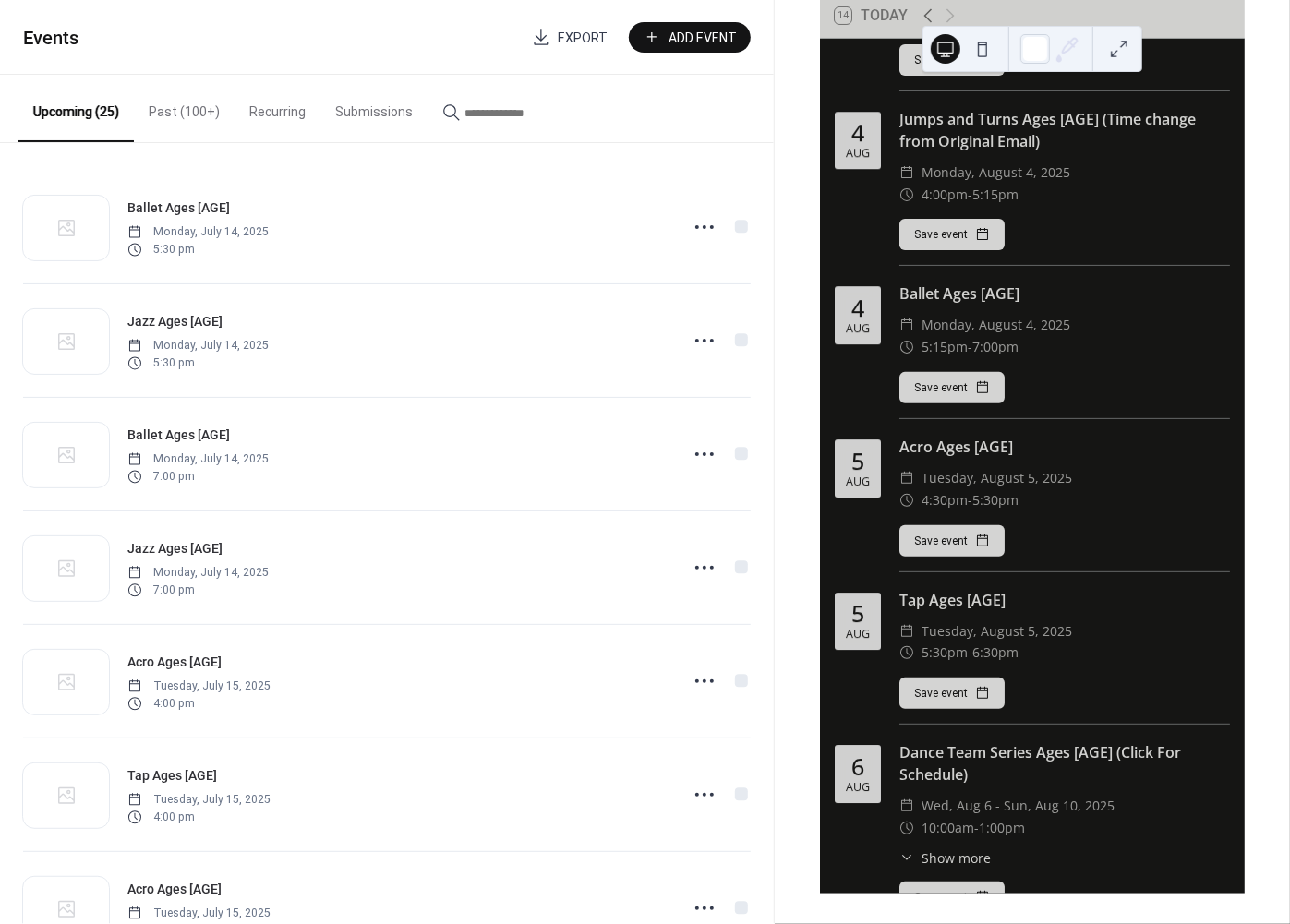 scroll, scrollTop: 2996, scrollLeft: 0, axis: vertical 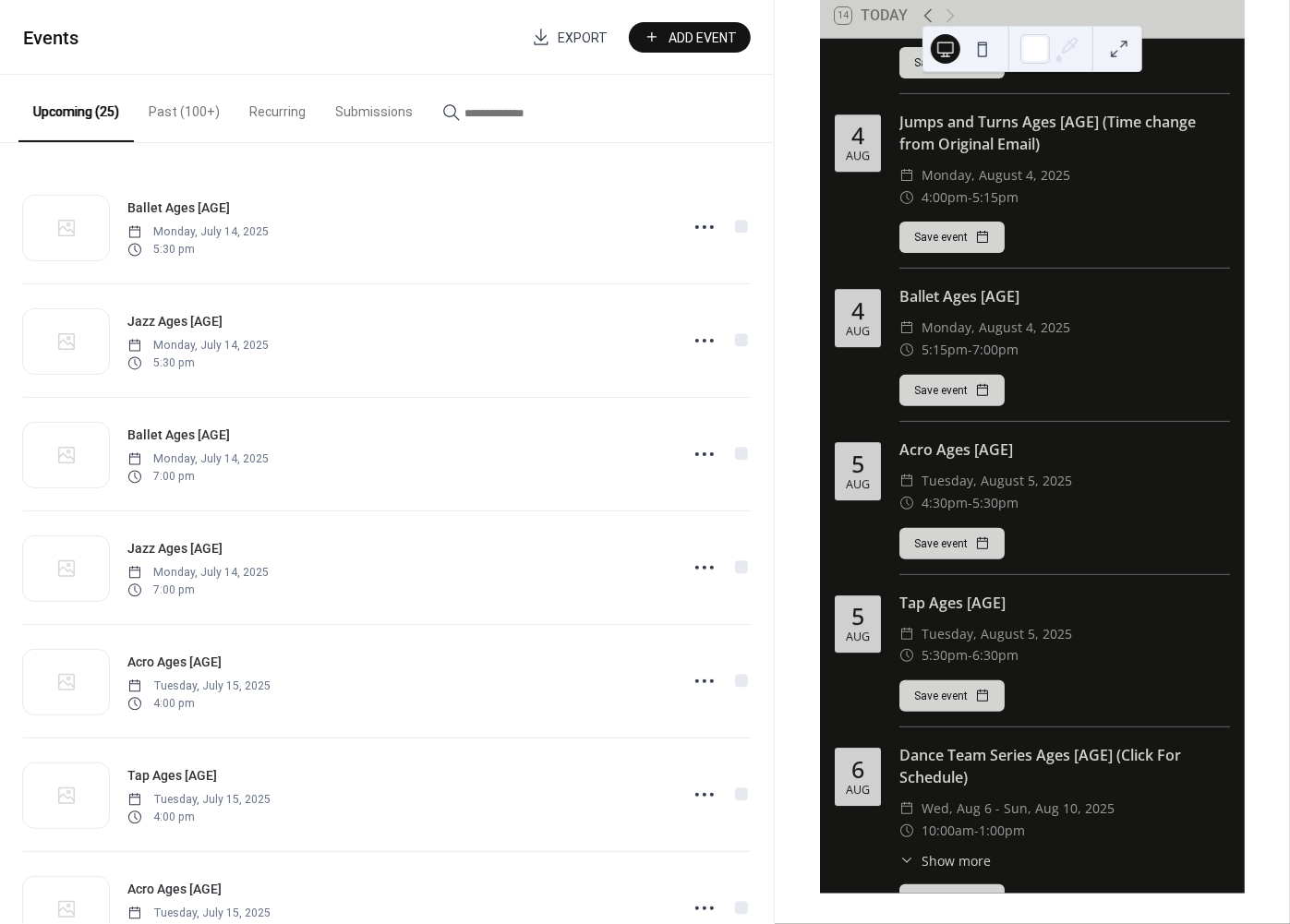 click on "Add Event" at bounding box center (703, 38) 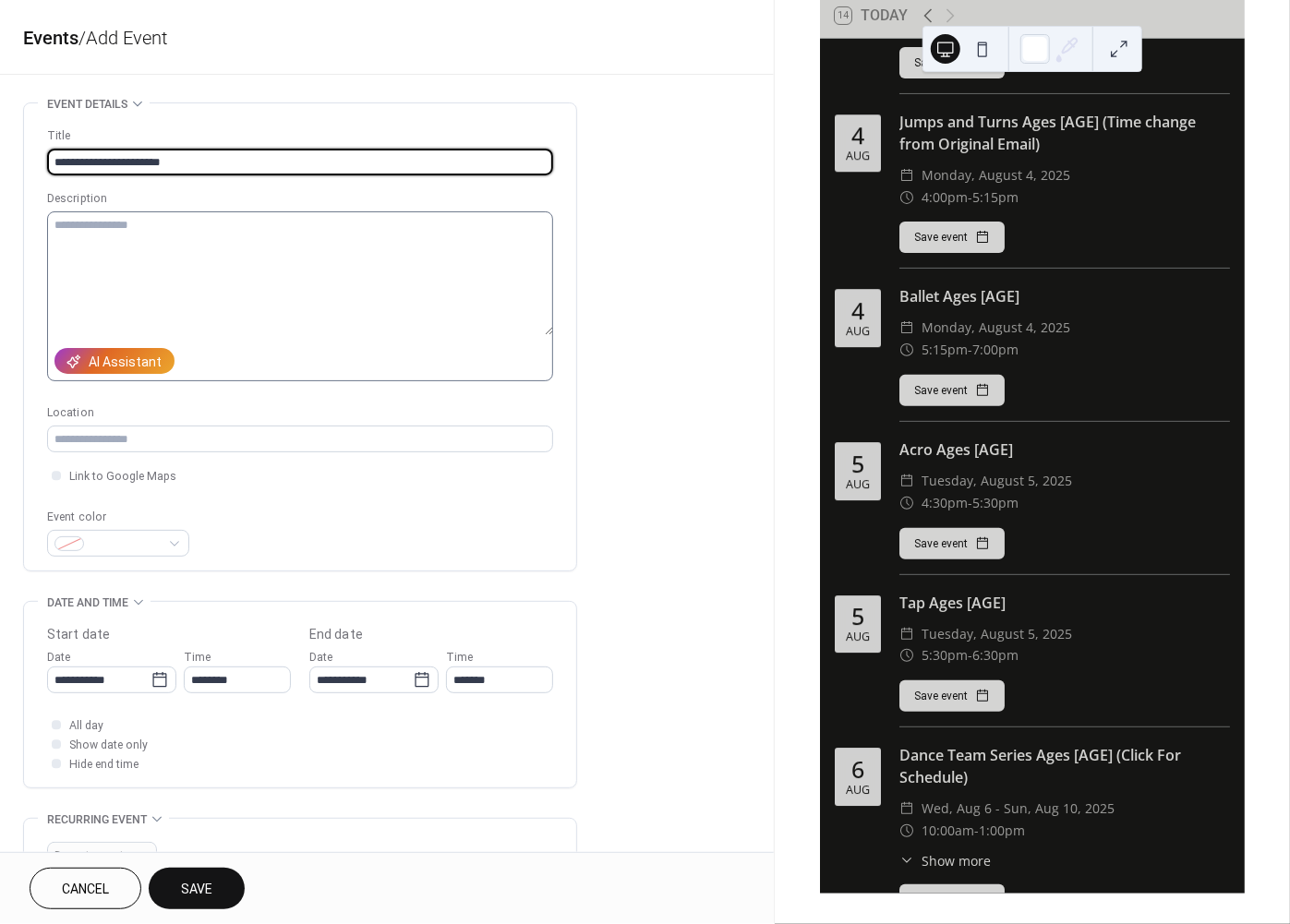 scroll, scrollTop: 157, scrollLeft: 0, axis: vertical 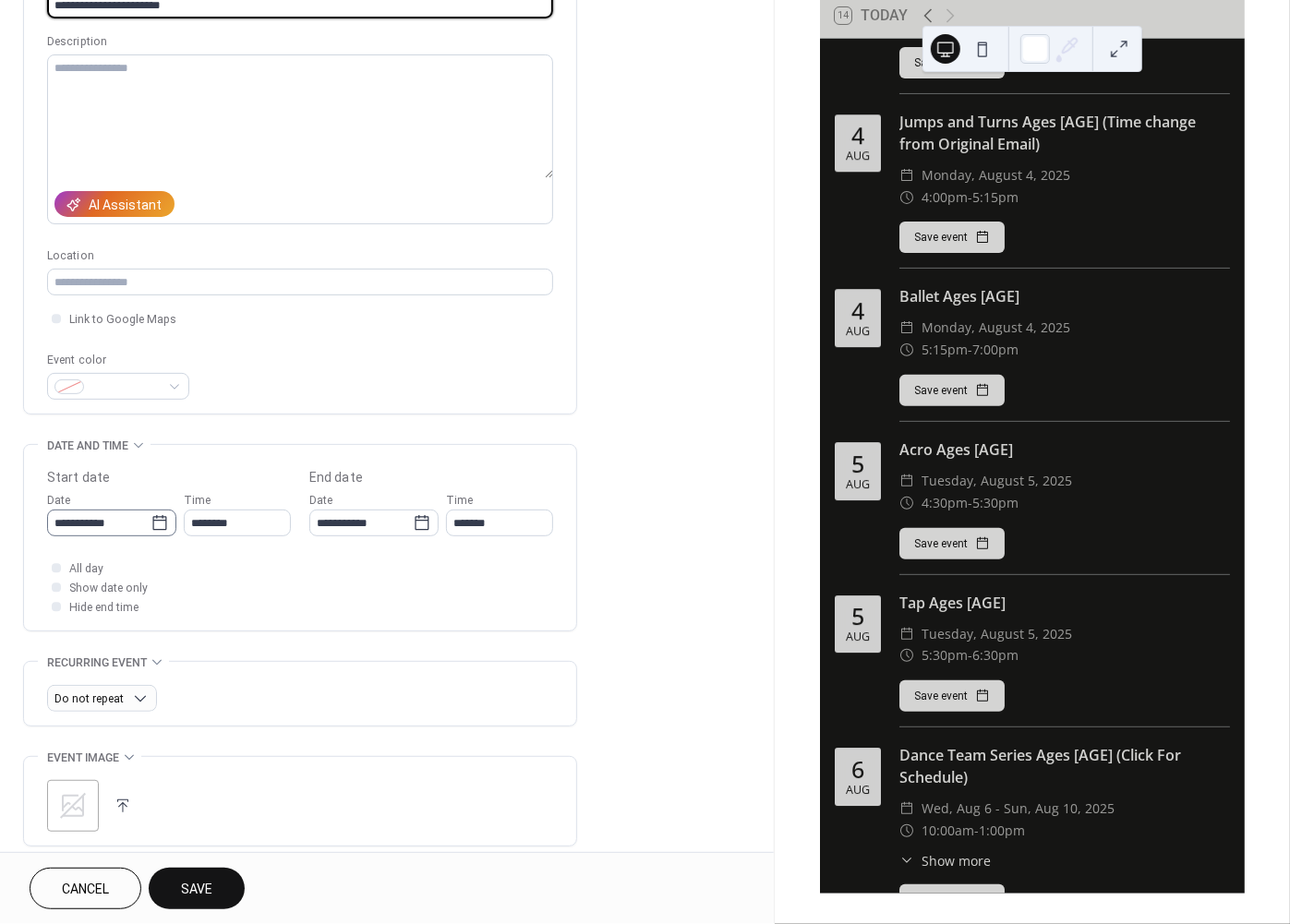 type on "**********" 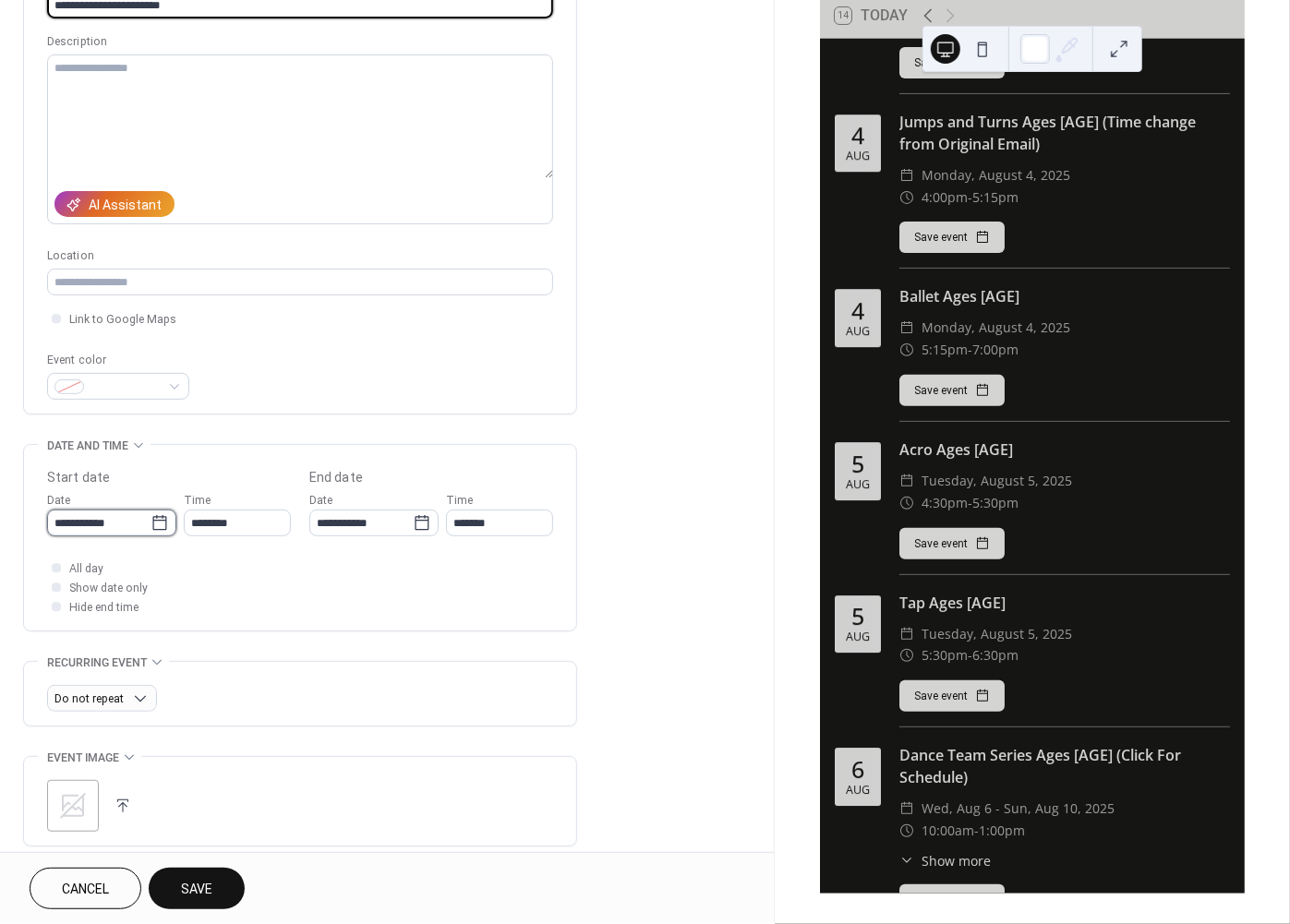 click on "**********" at bounding box center (99, 522) 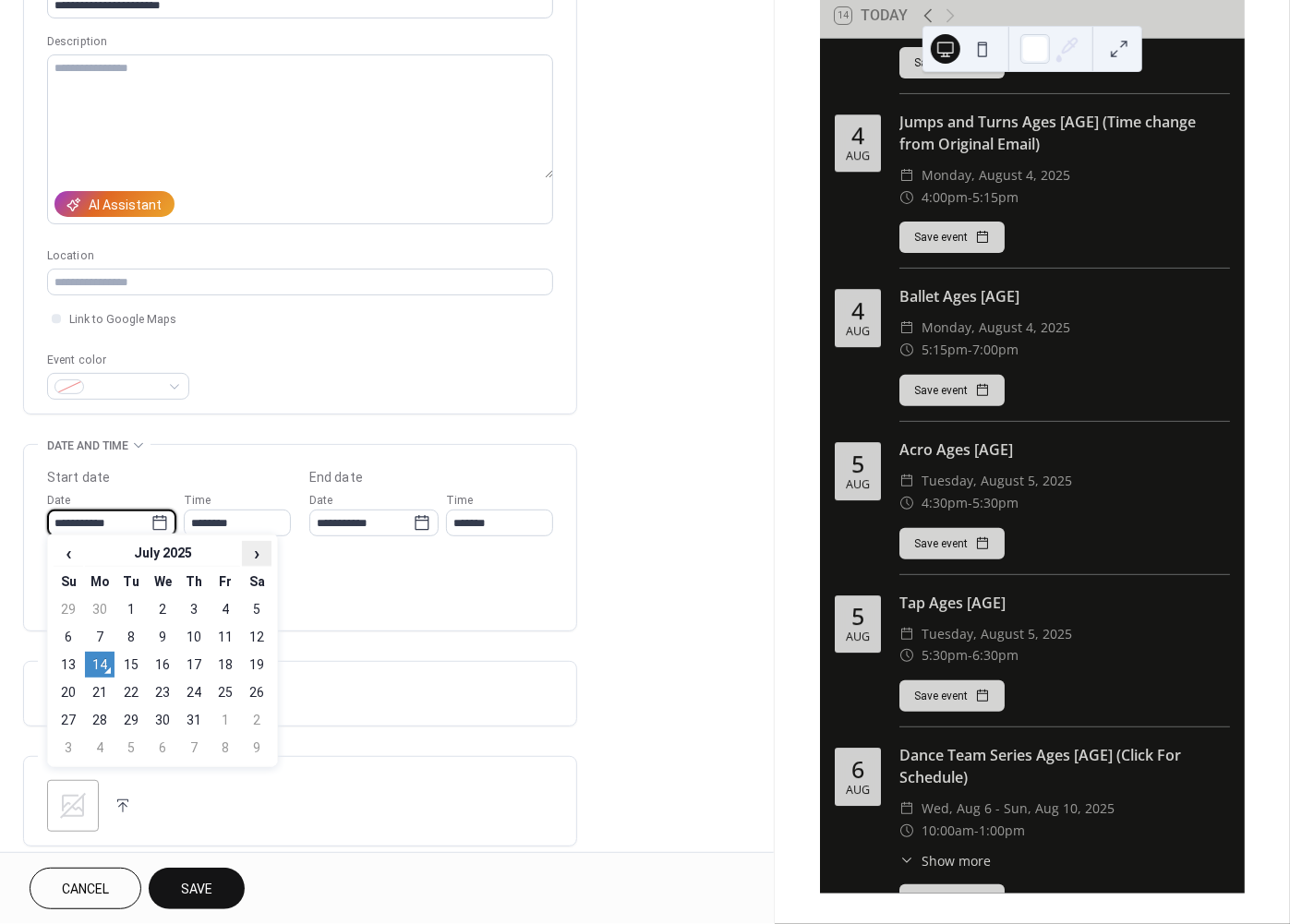 click on "›" at bounding box center [257, 553] 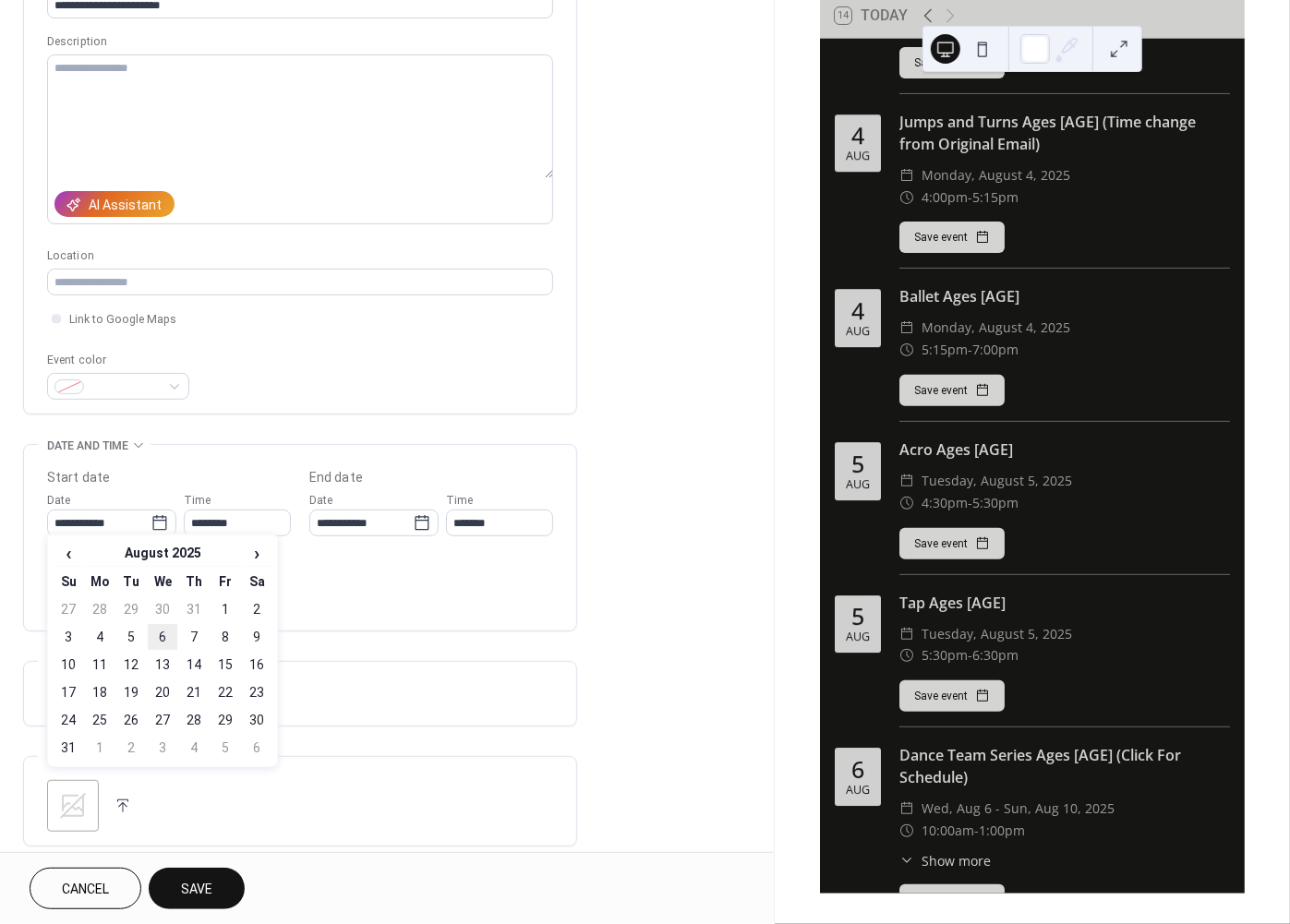click on "6" at bounding box center (163, 637) 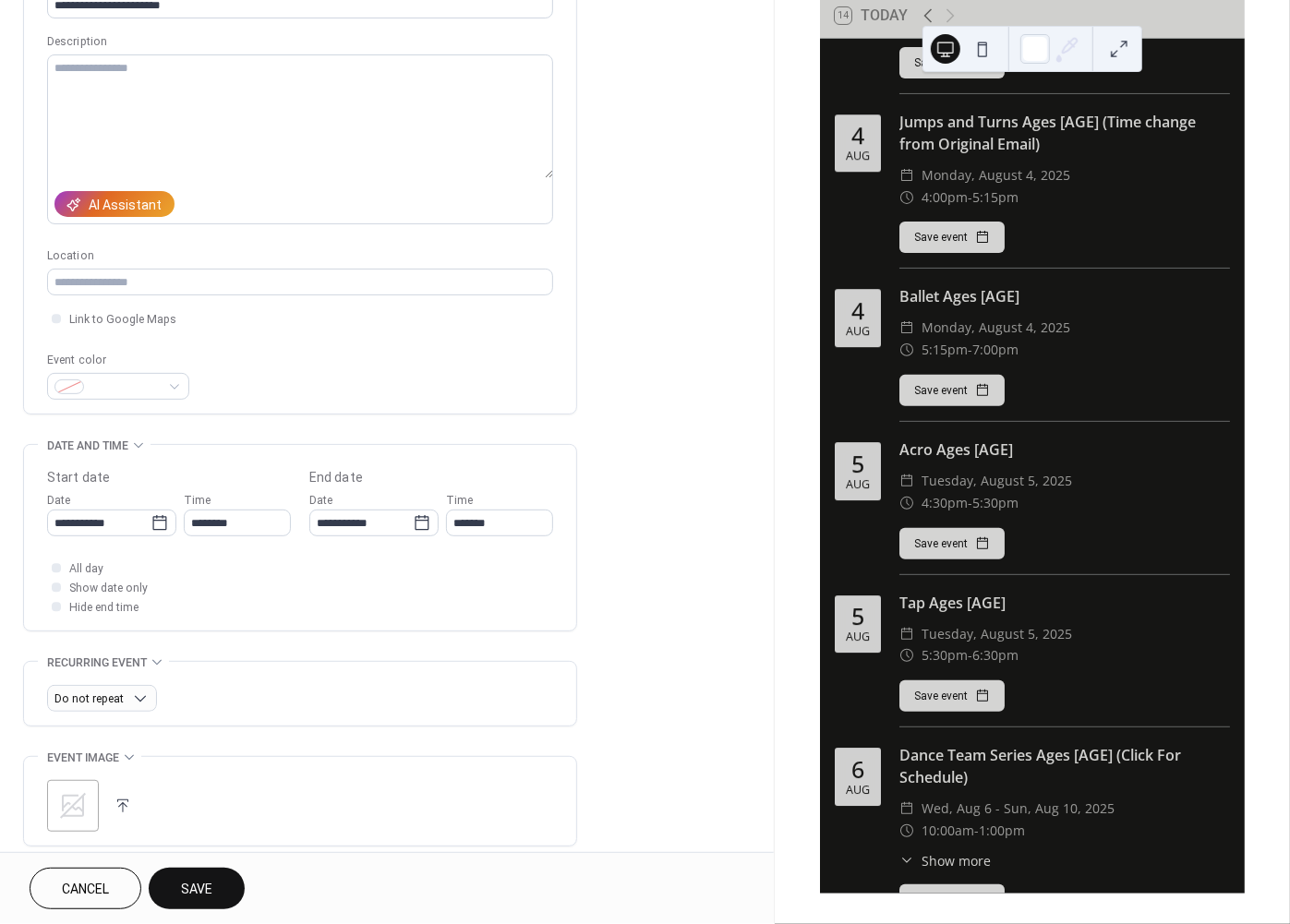 type on "**********" 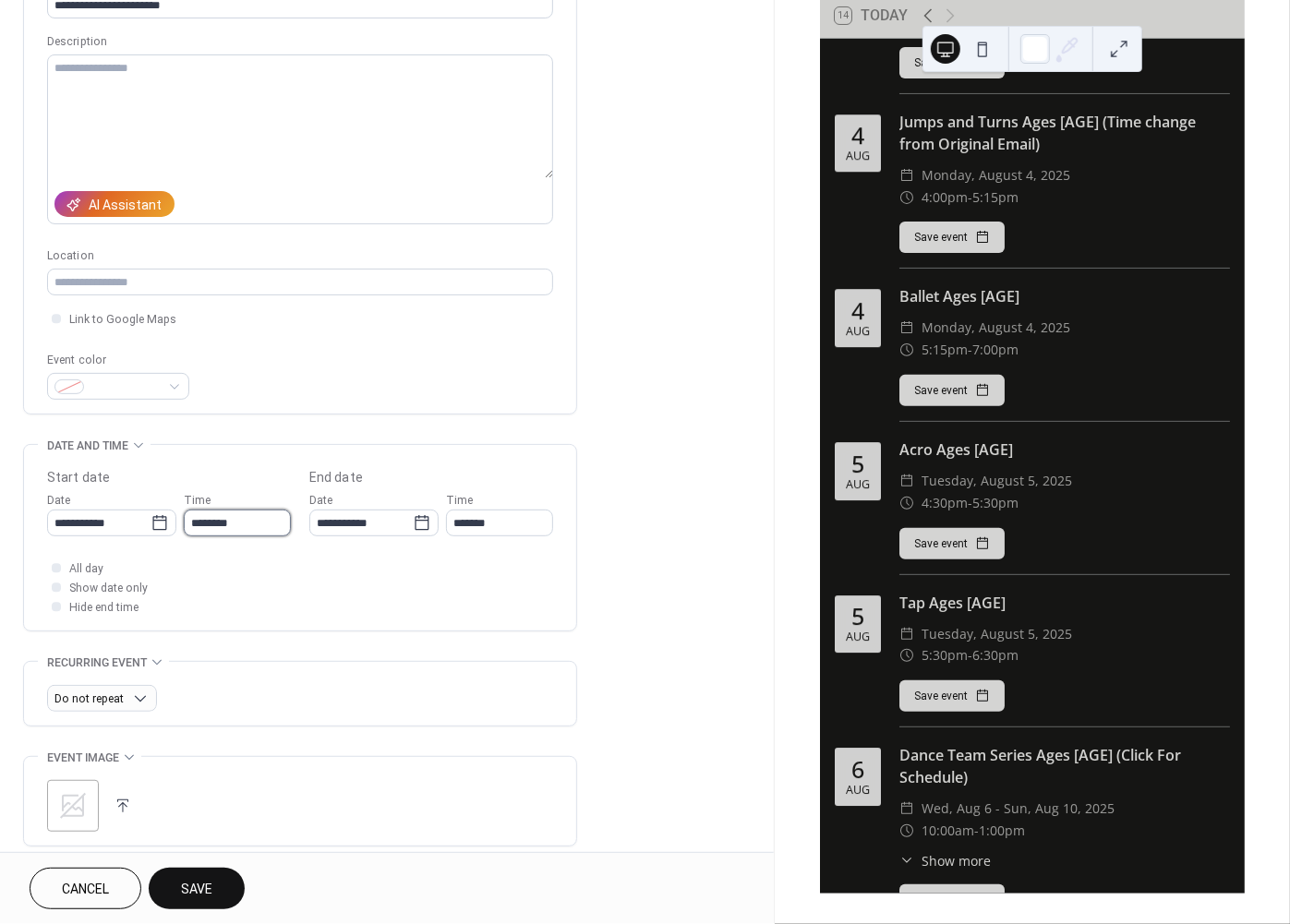 click on "********" at bounding box center (237, 522) 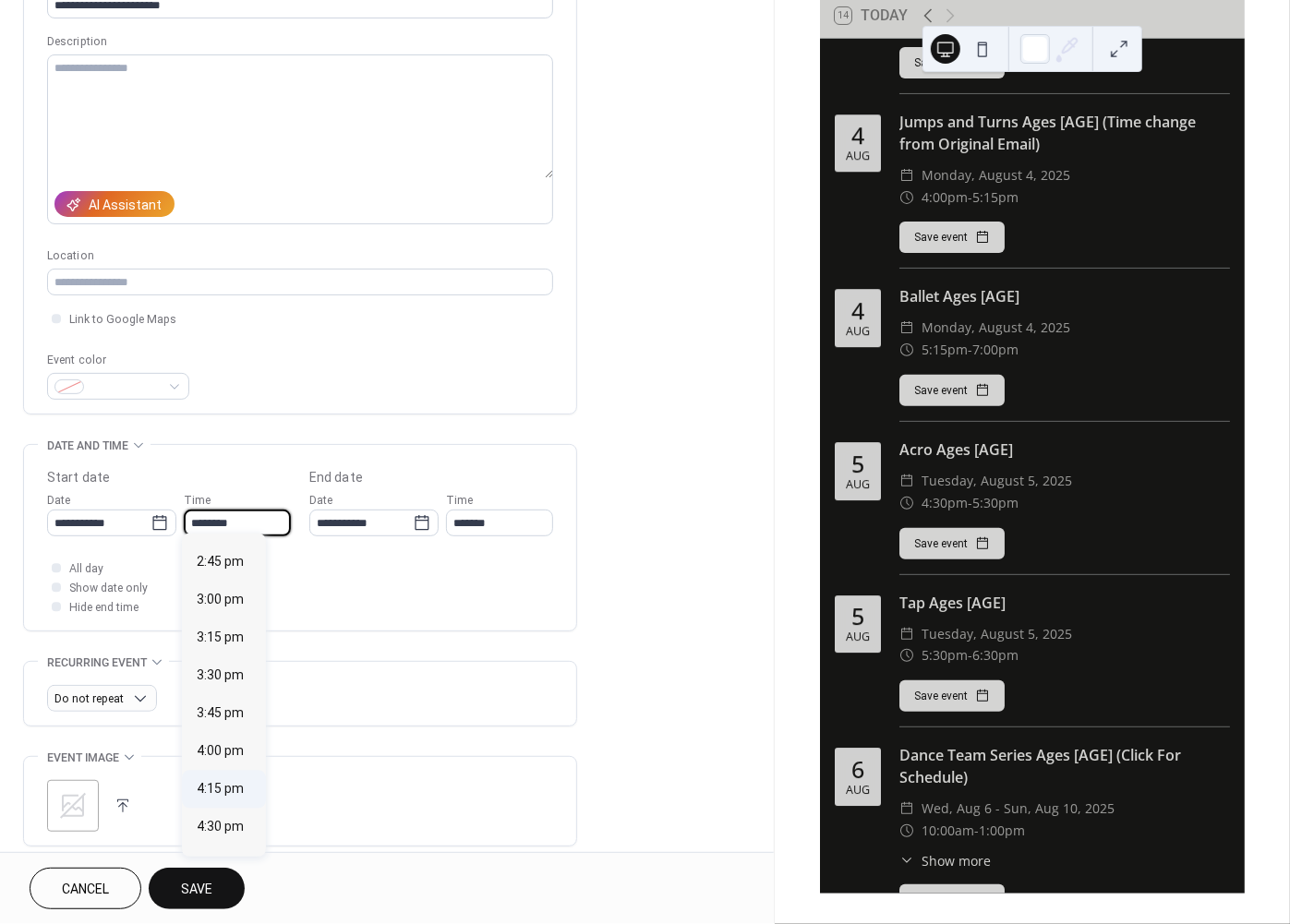 scroll, scrollTop: 2238, scrollLeft: 0, axis: vertical 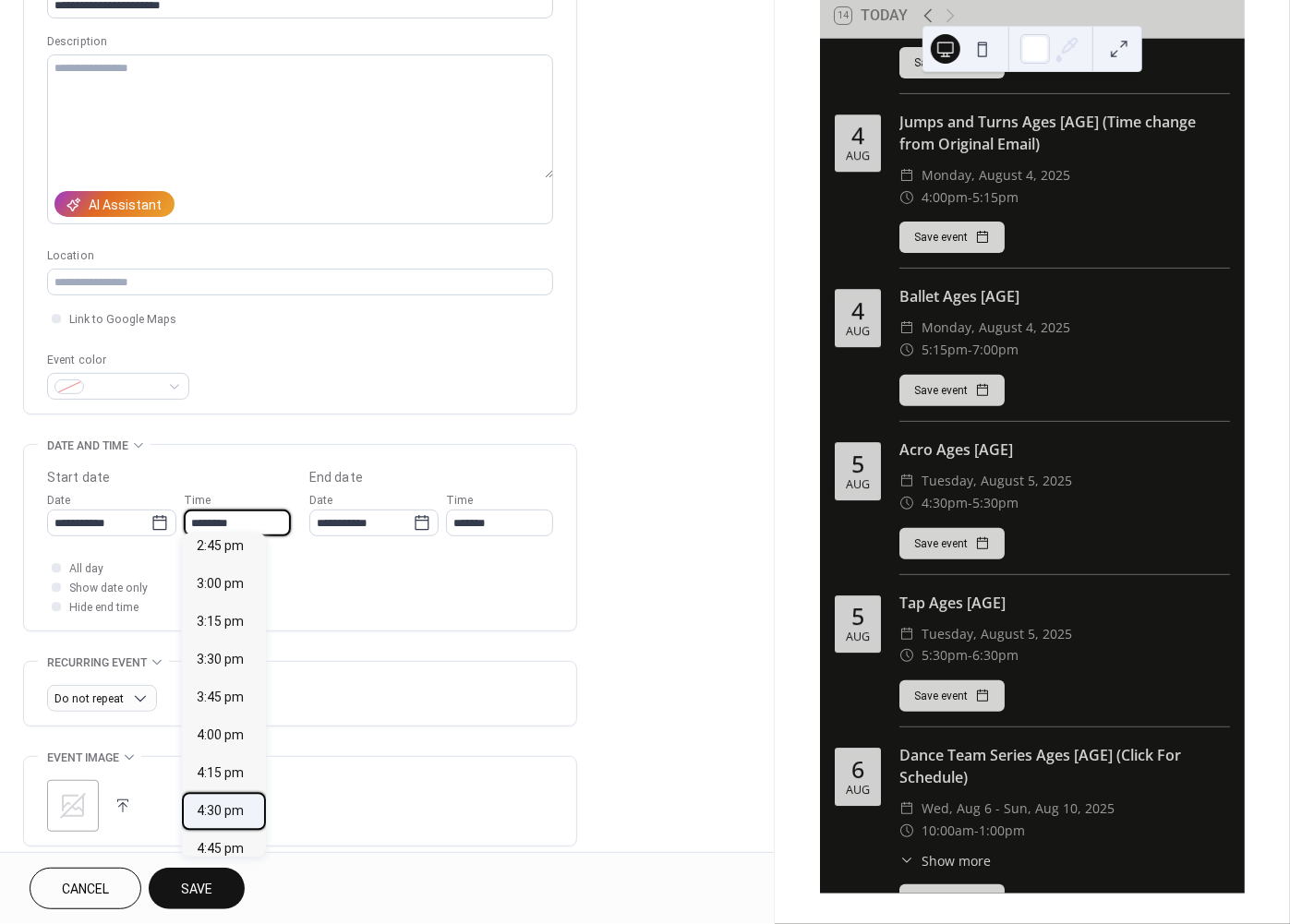 click on "4:30 pm" at bounding box center [220, 810] 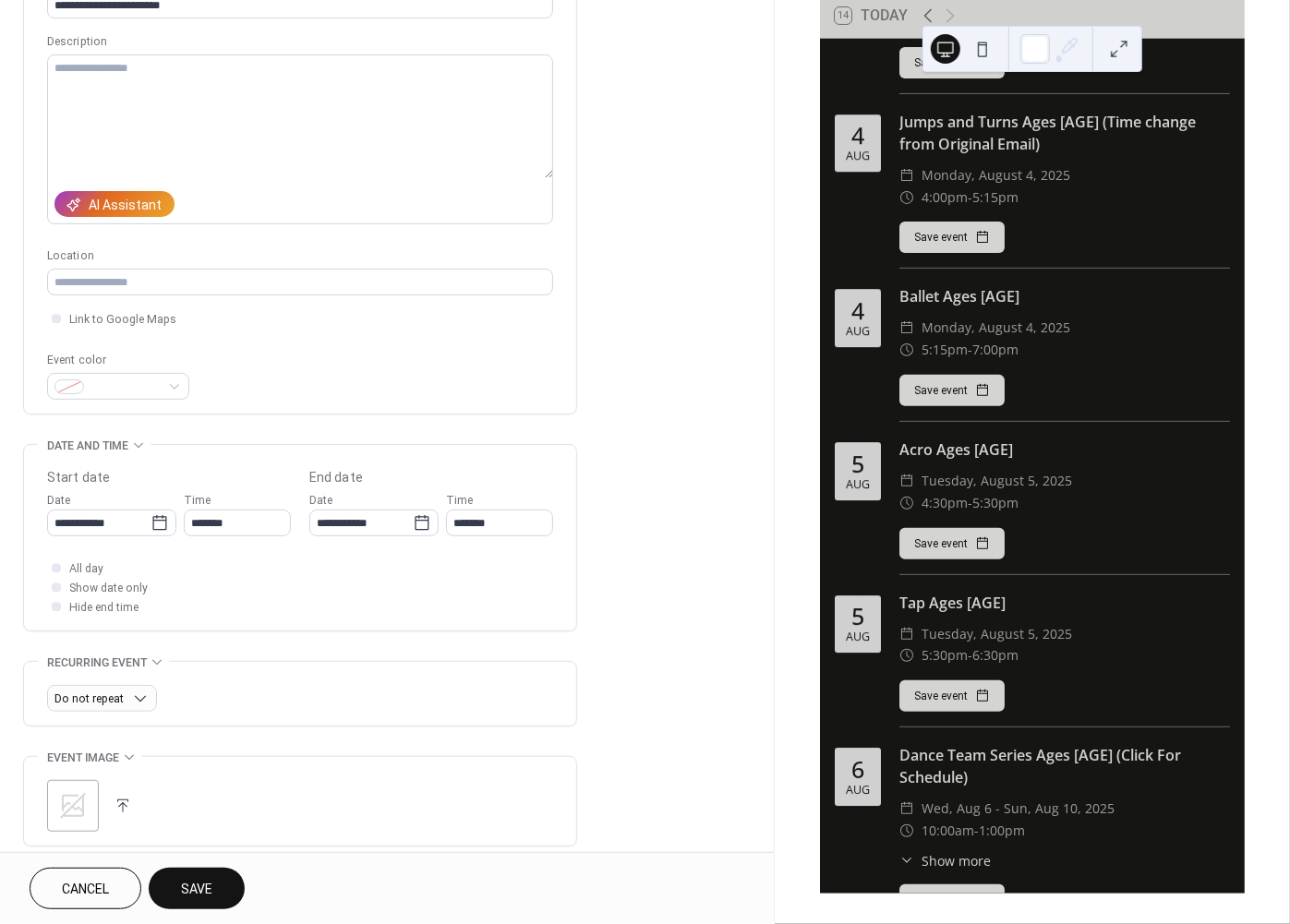 type on "*******" 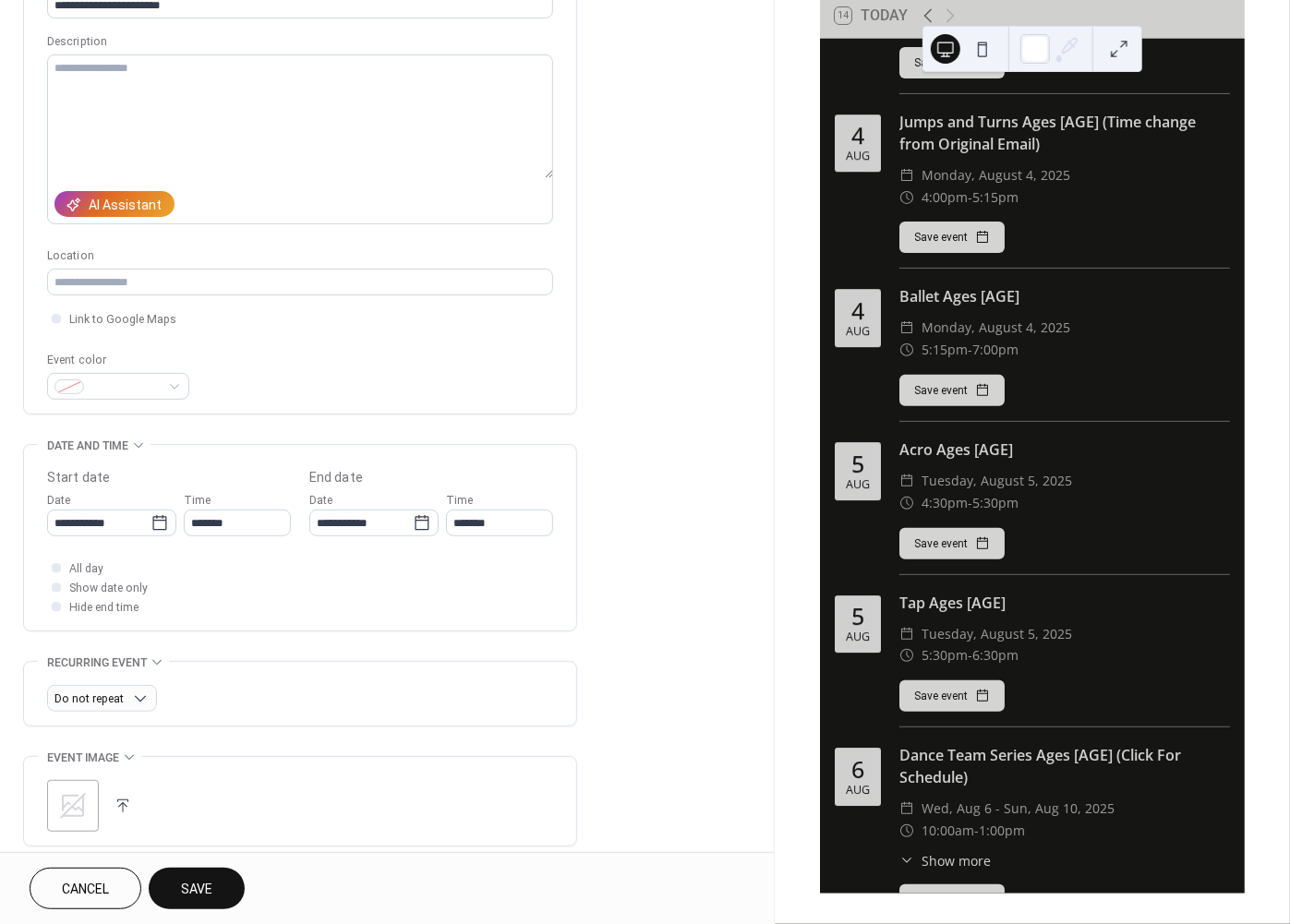 type on "*******" 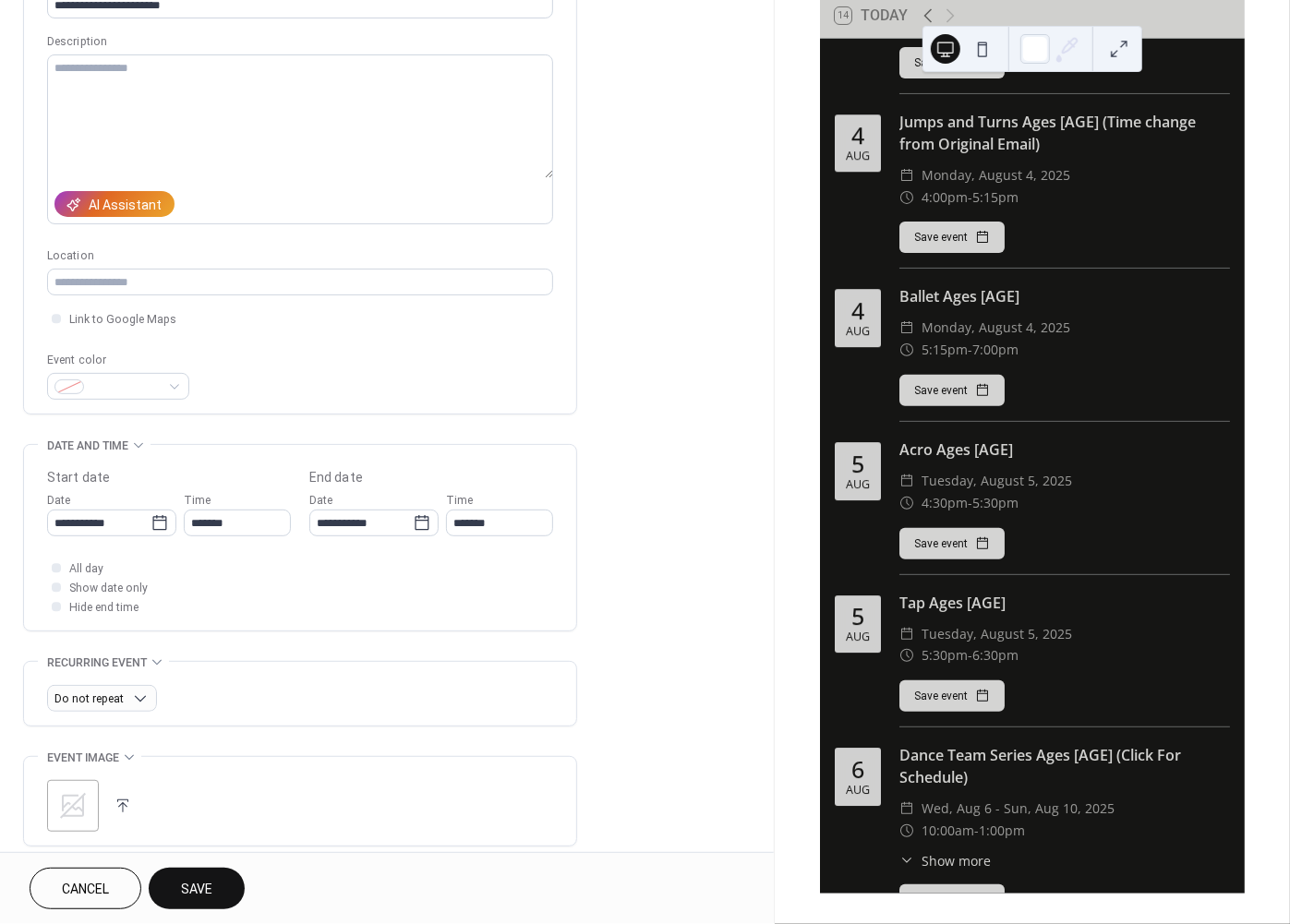 click on "Save" at bounding box center [197, 890] 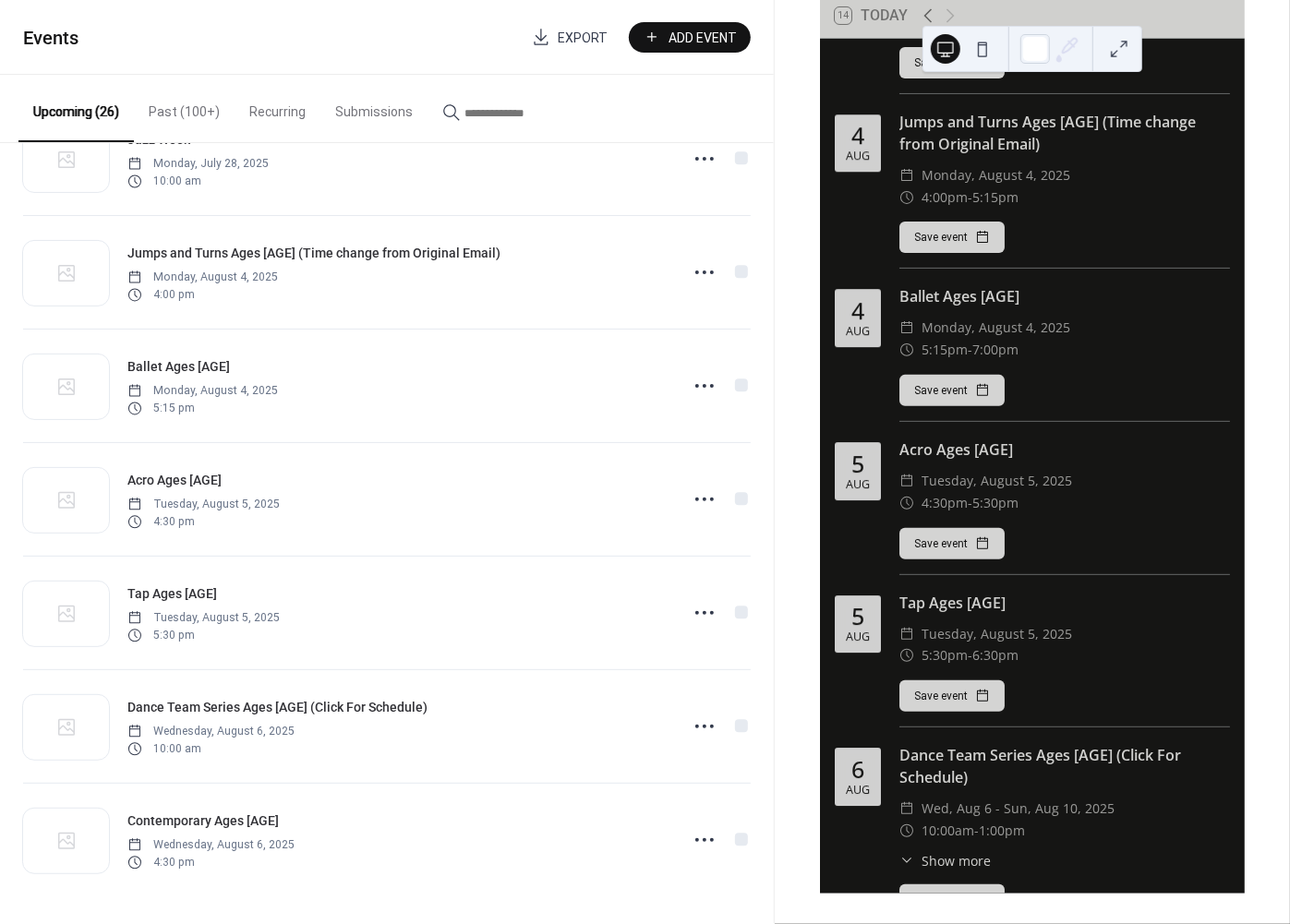 scroll, scrollTop: 2232, scrollLeft: 0, axis: vertical 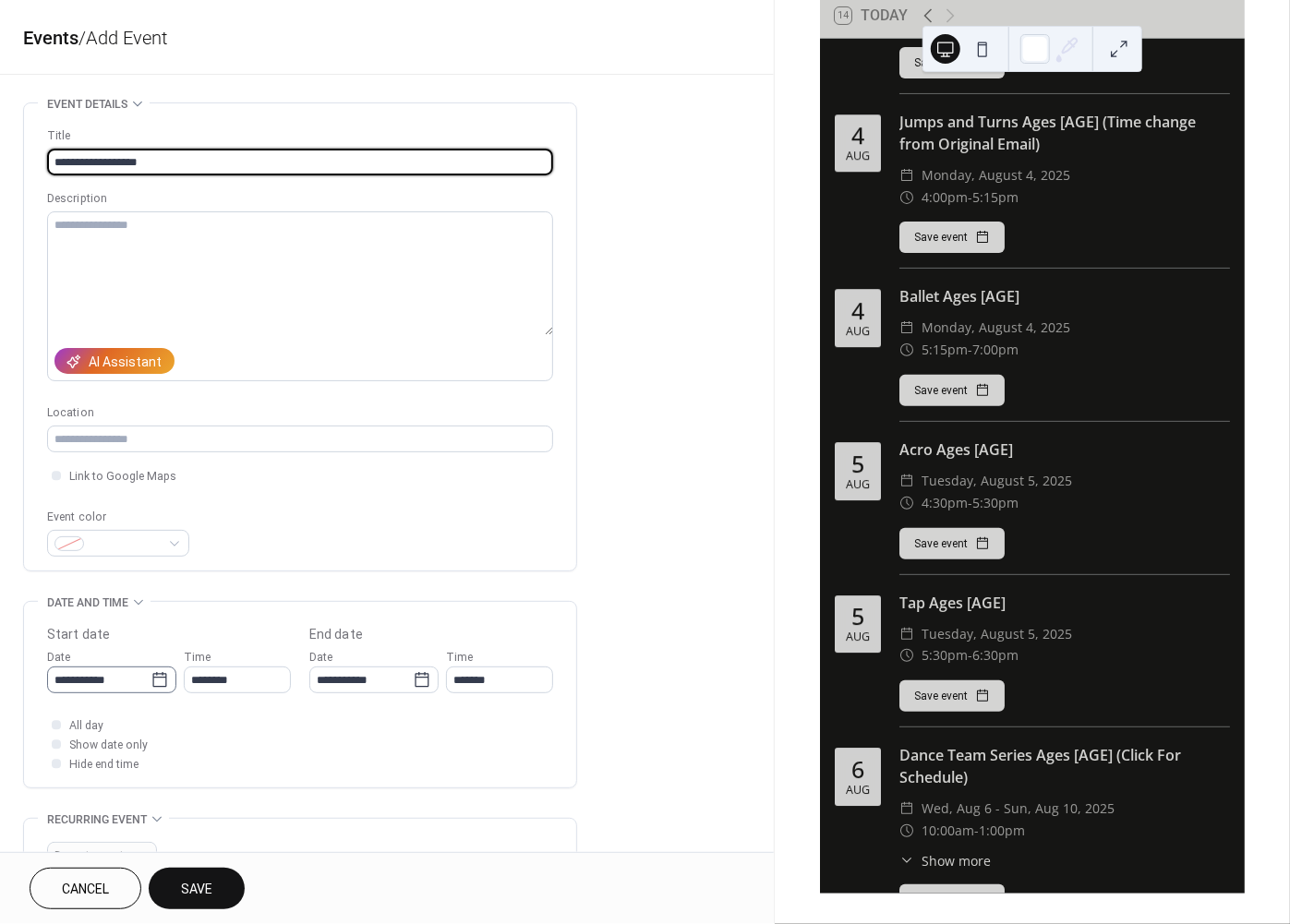 type on "**********" 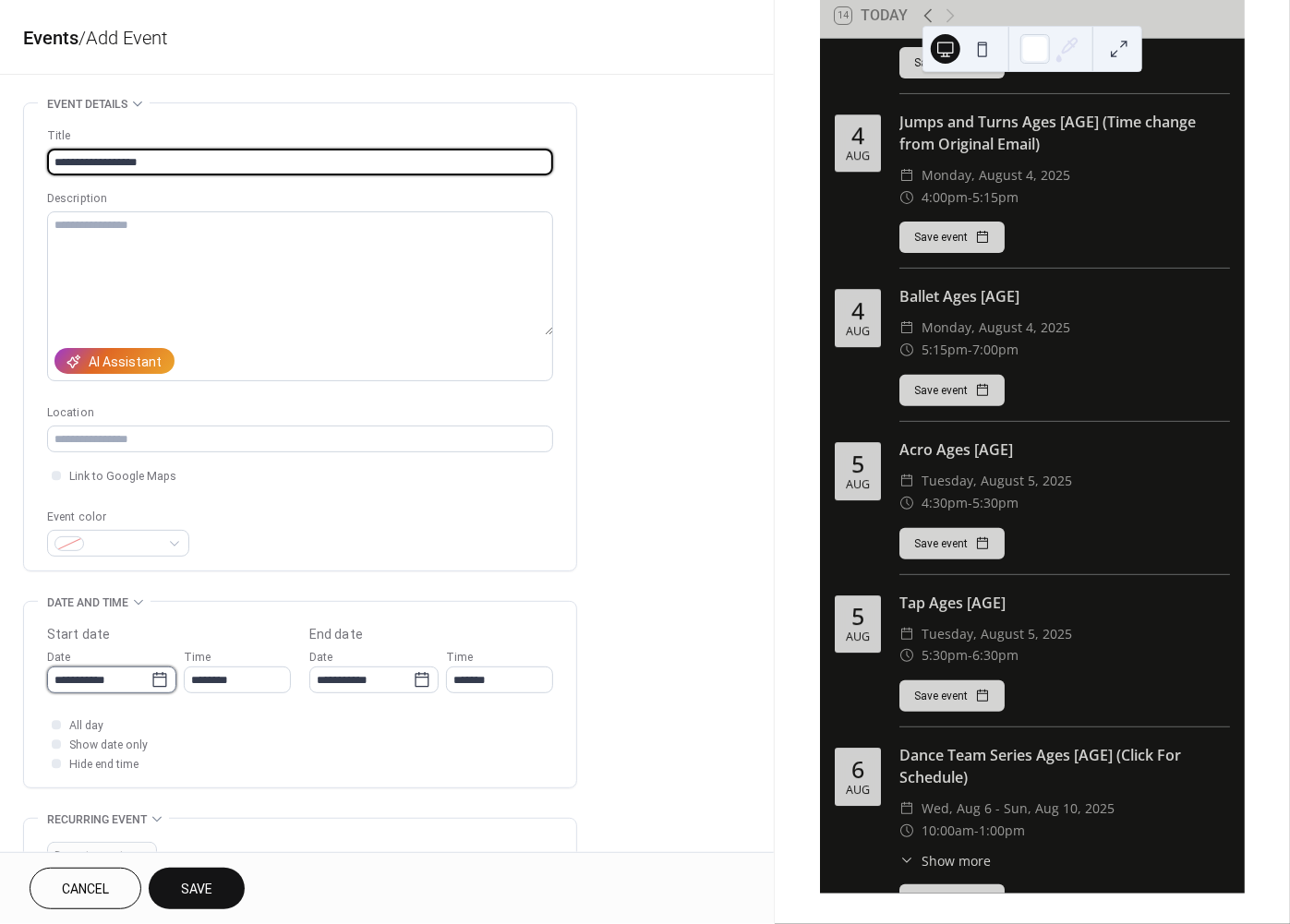 click on "**********" at bounding box center (99, 679) 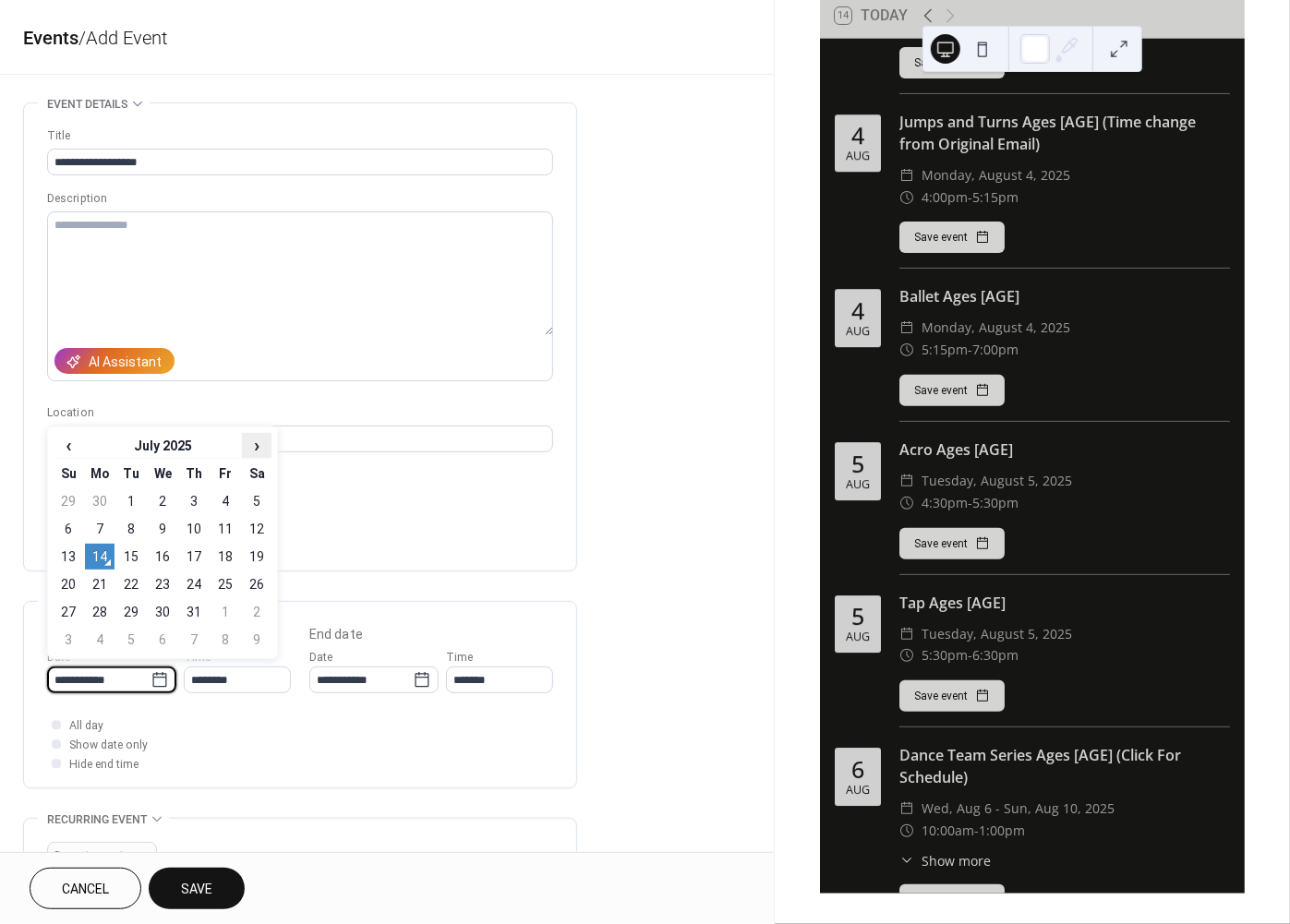 click on "›" at bounding box center (257, 445) 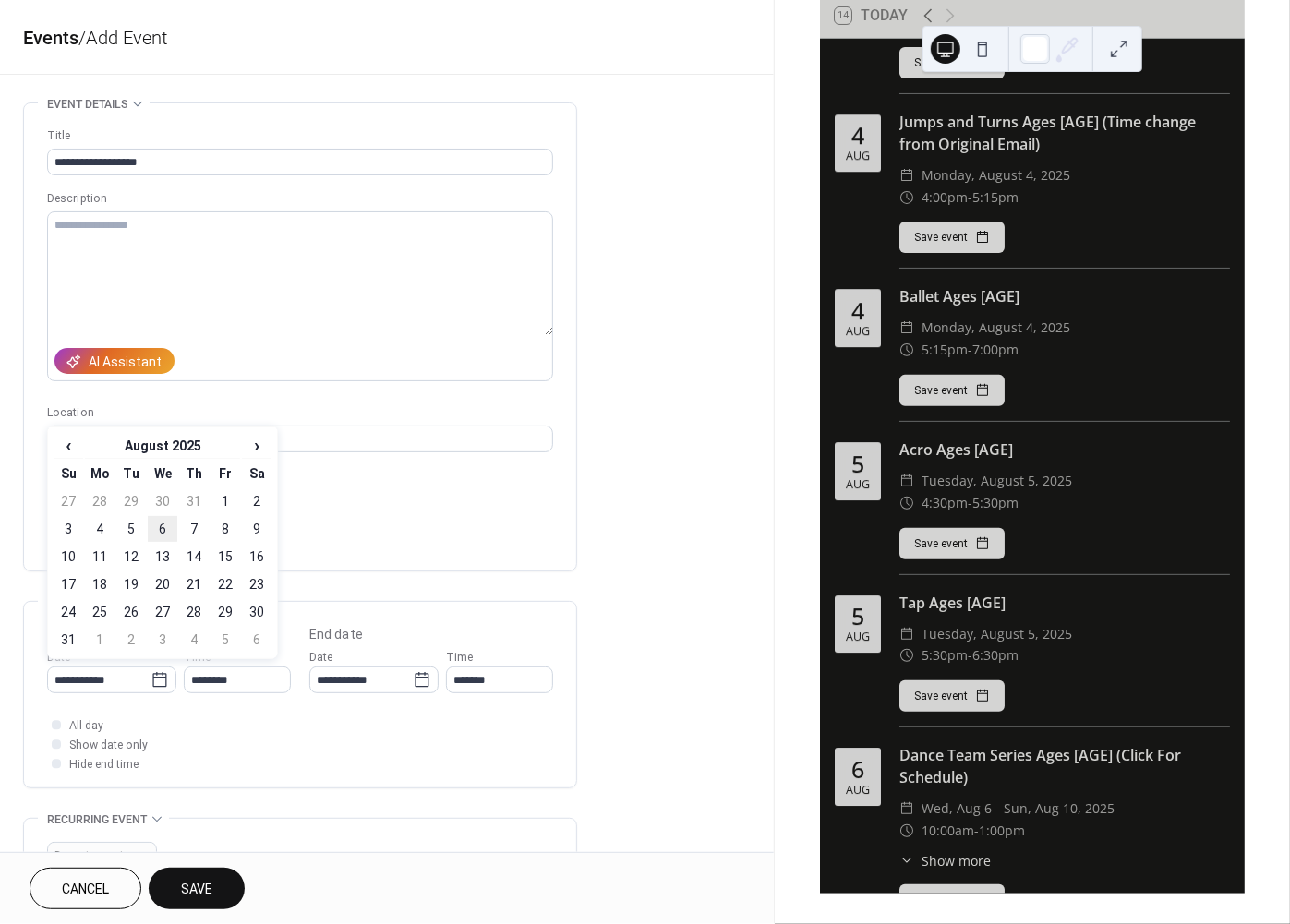 click on "6" at bounding box center [163, 529] 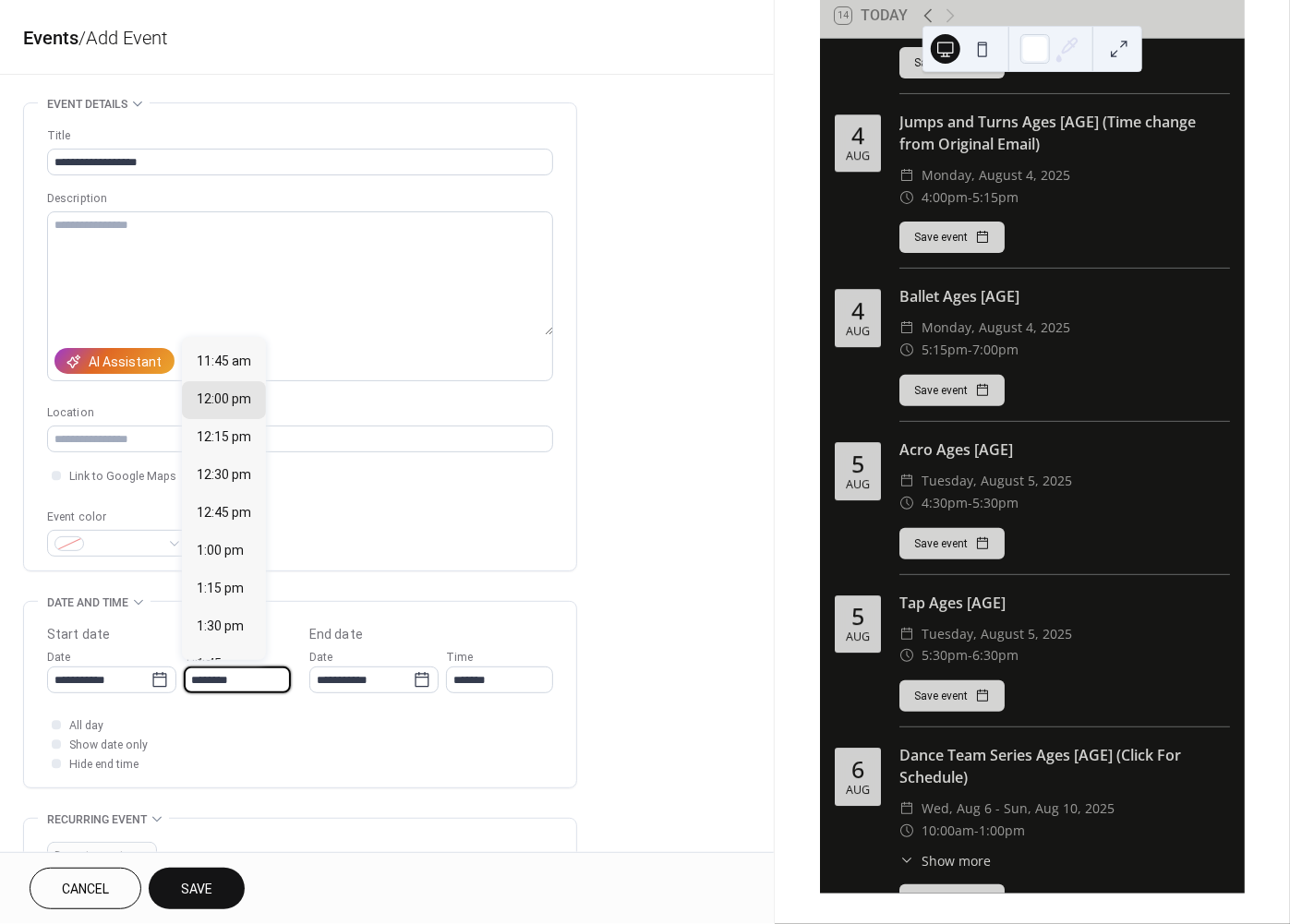 click on "********" at bounding box center (237, 679) 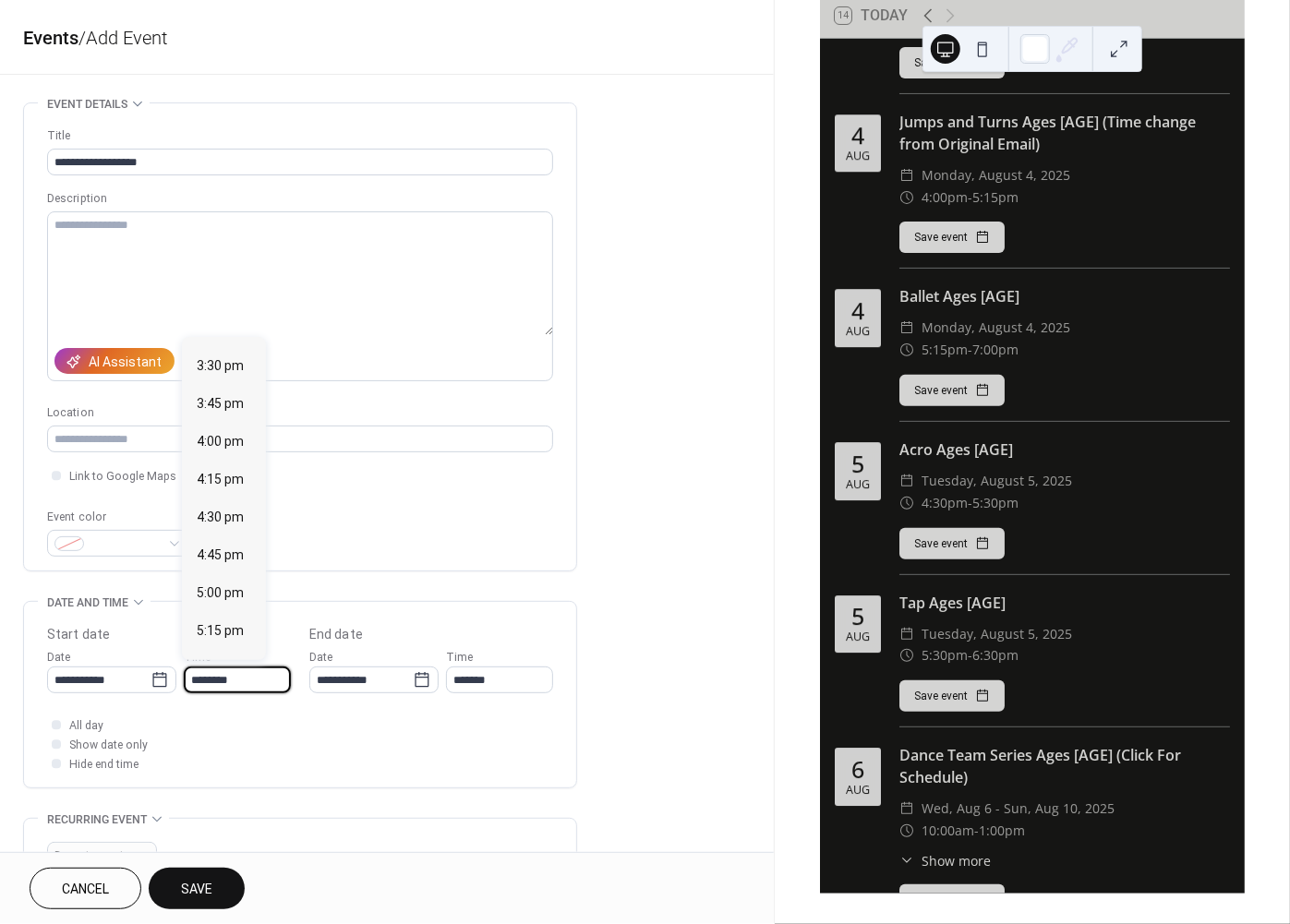 scroll, scrollTop: 2512, scrollLeft: 0, axis: vertical 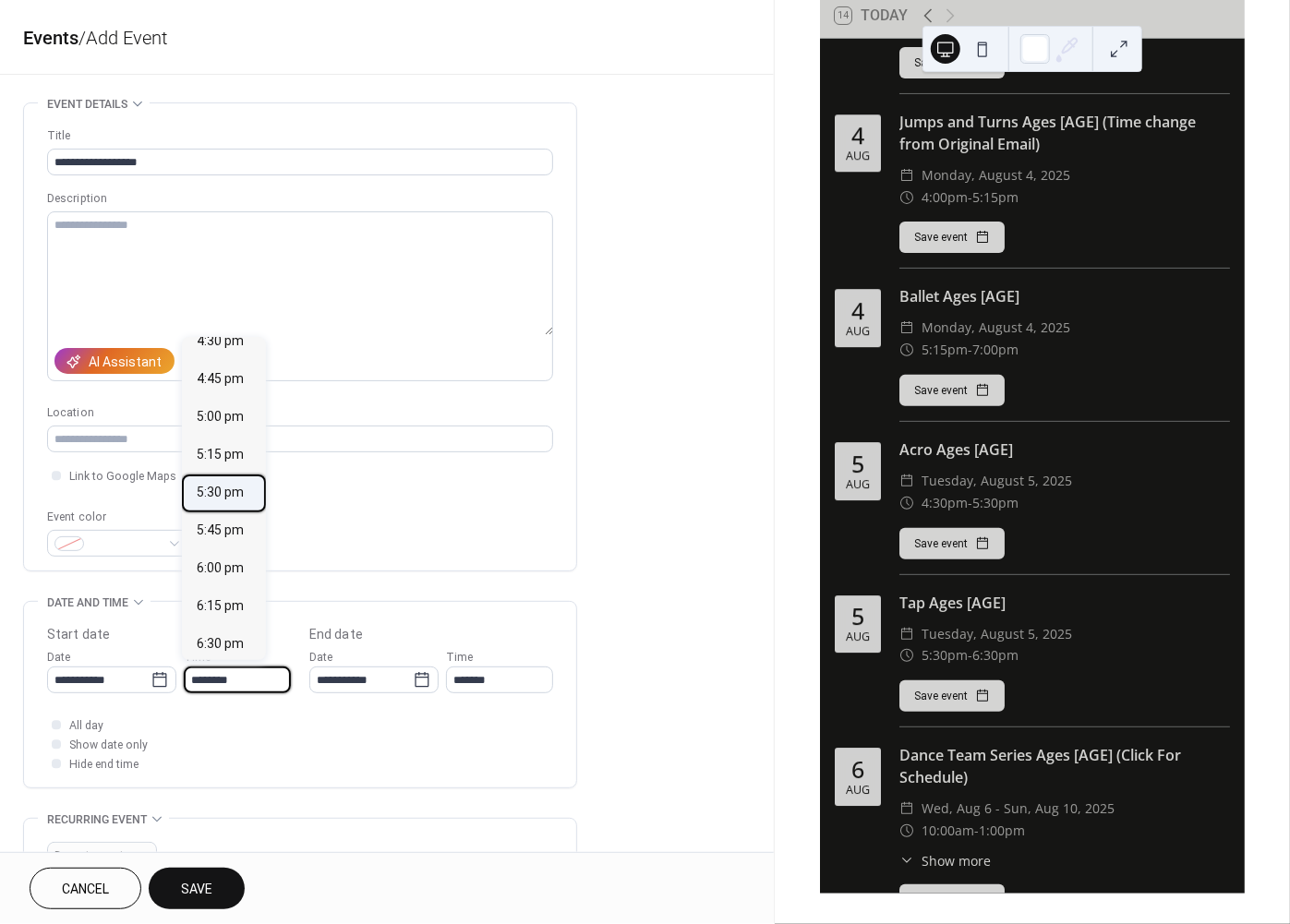 click on "5:30 pm" at bounding box center [220, 493] 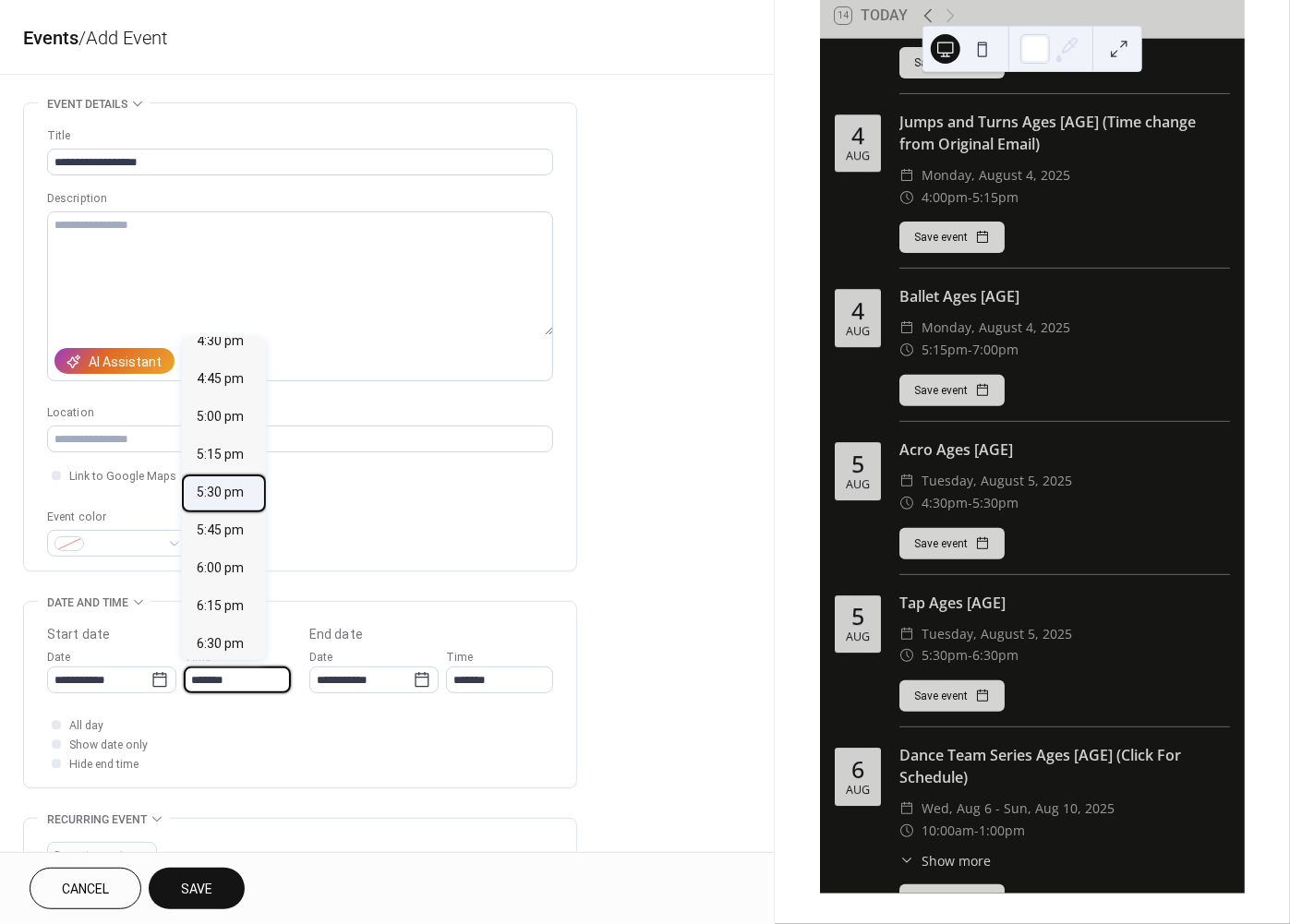 type on "*******" 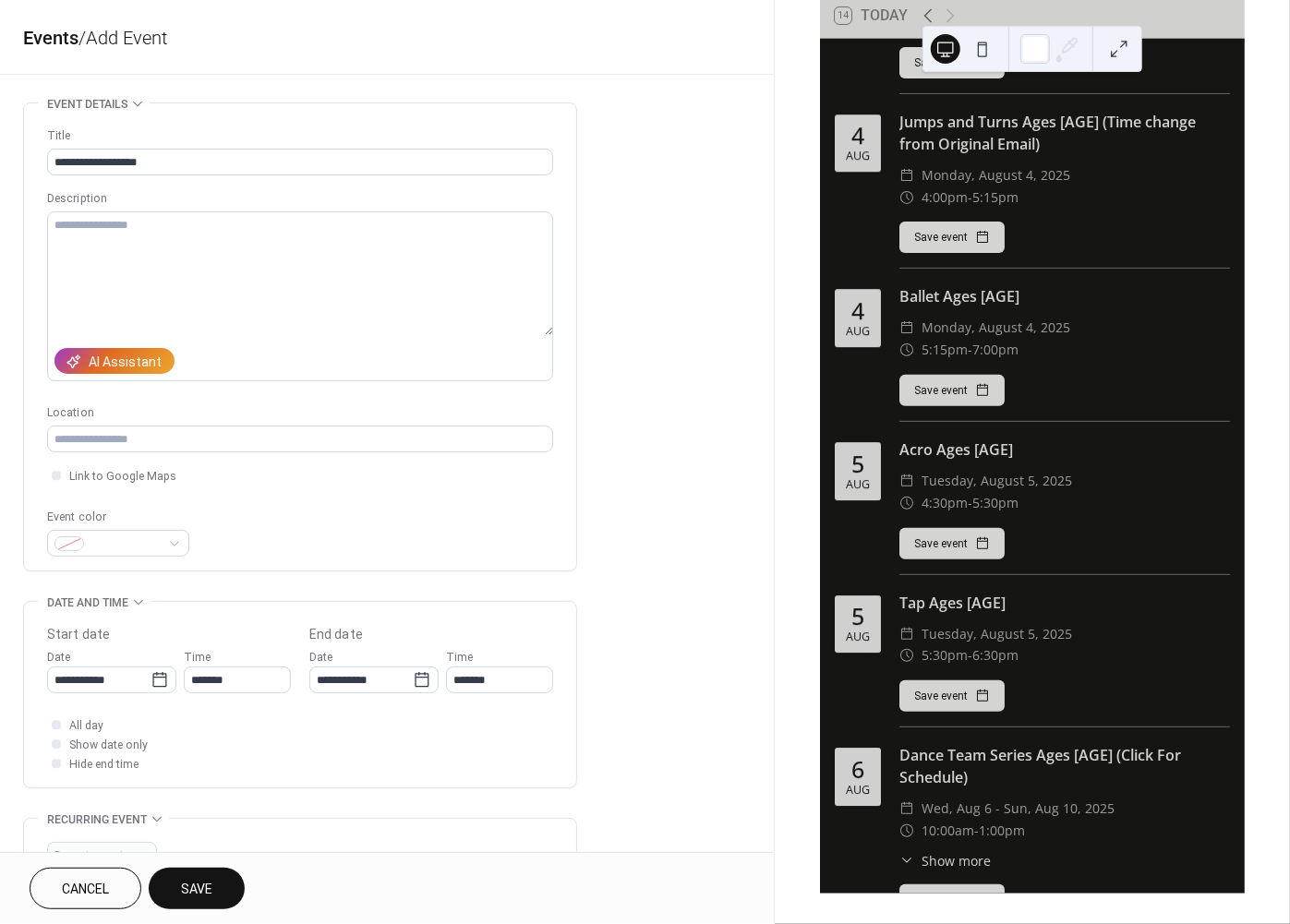 click on "Save" at bounding box center (197, 888) 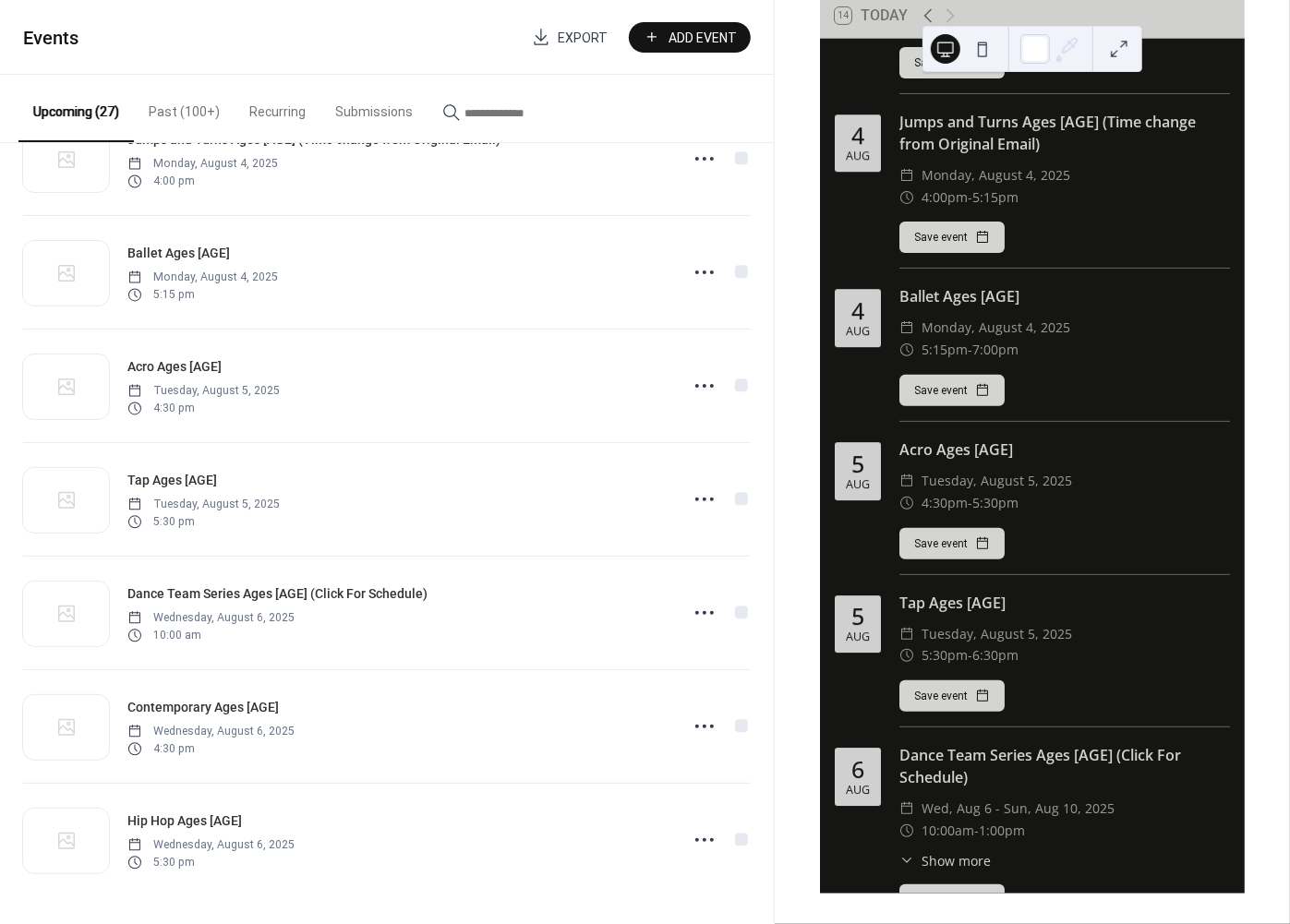 scroll, scrollTop: 2346, scrollLeft: 0, axis: vertical 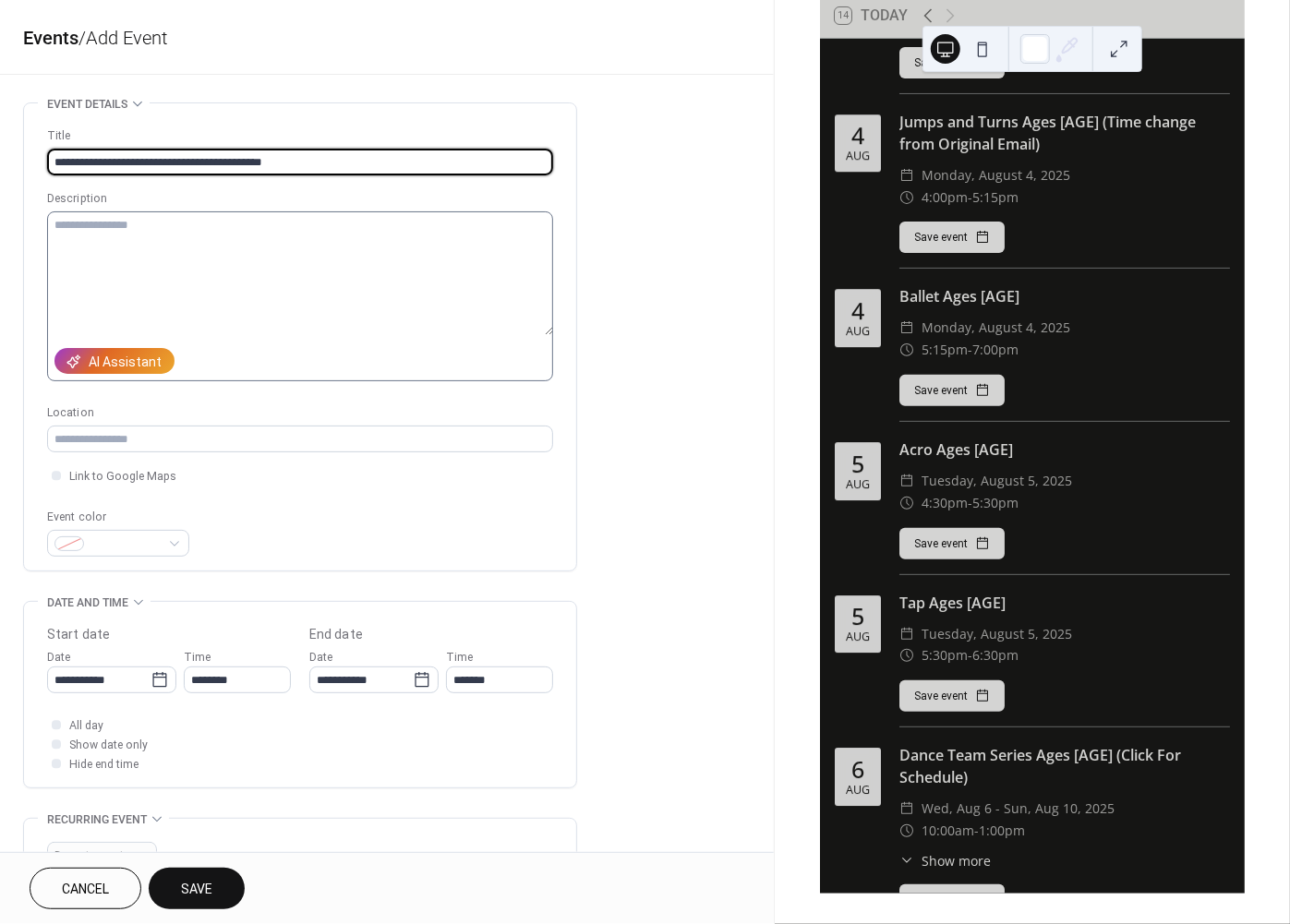 type on "**********" 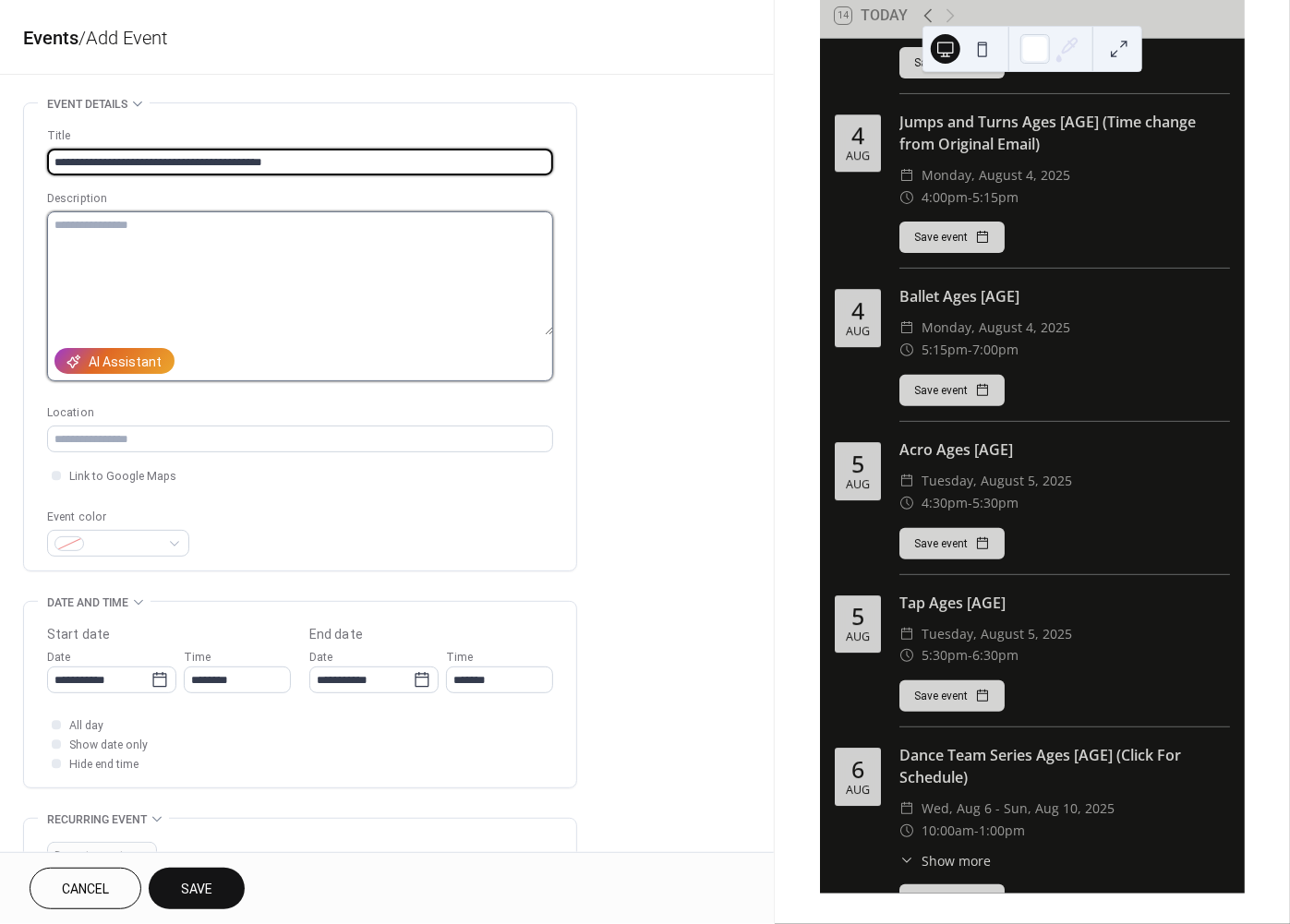 click at bounding box center [300, 273] 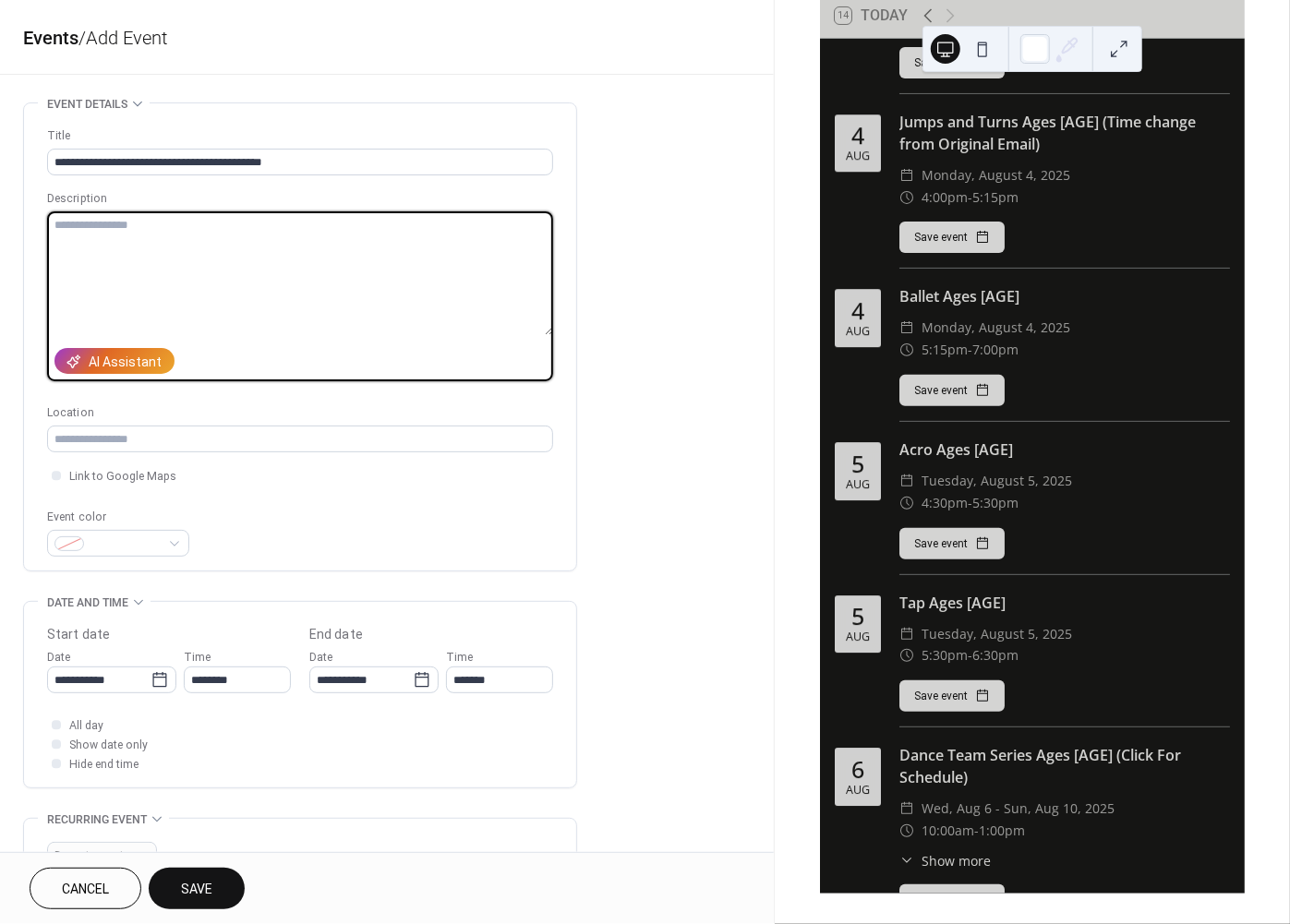 paste on "**********" 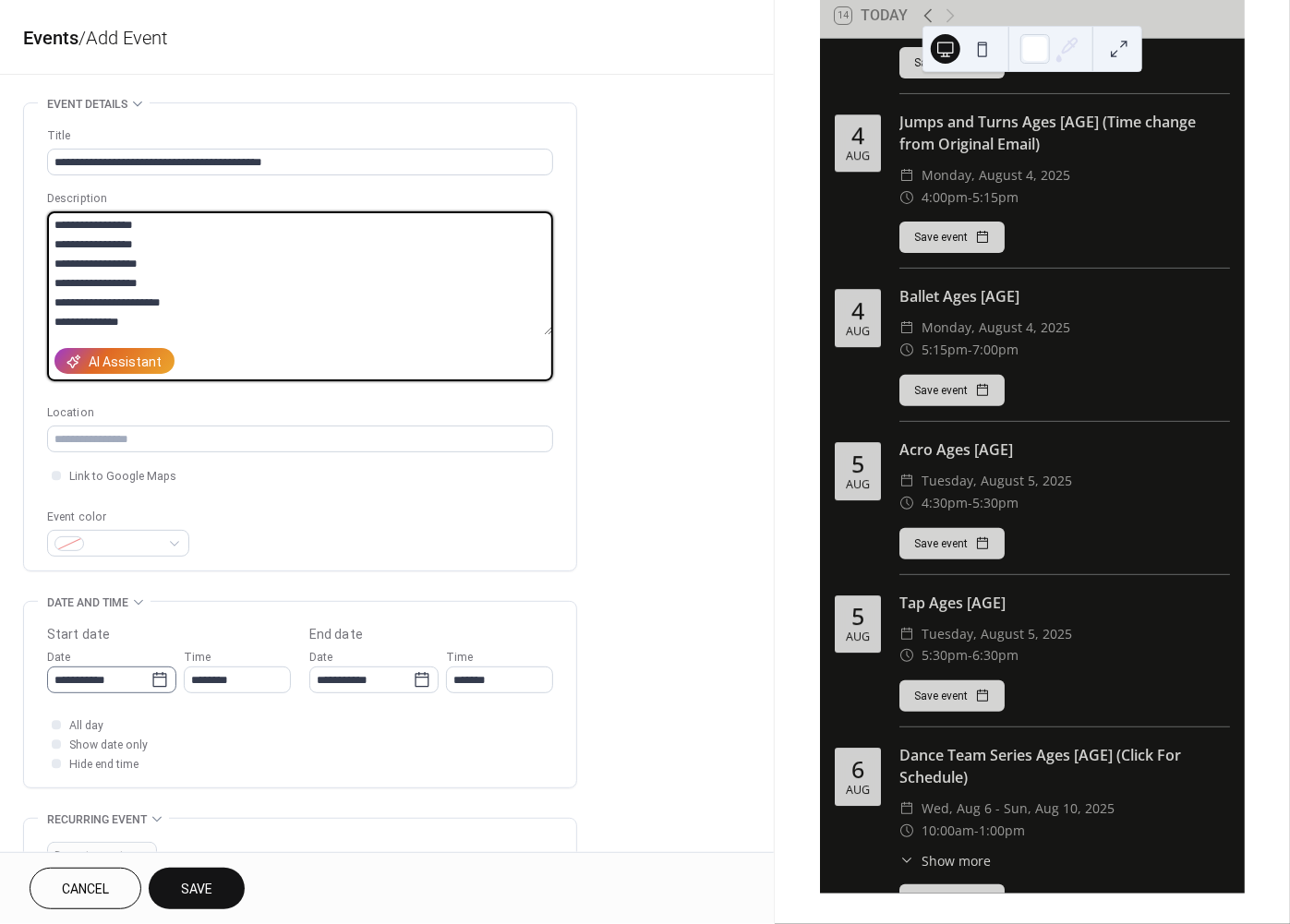 type on "**********" 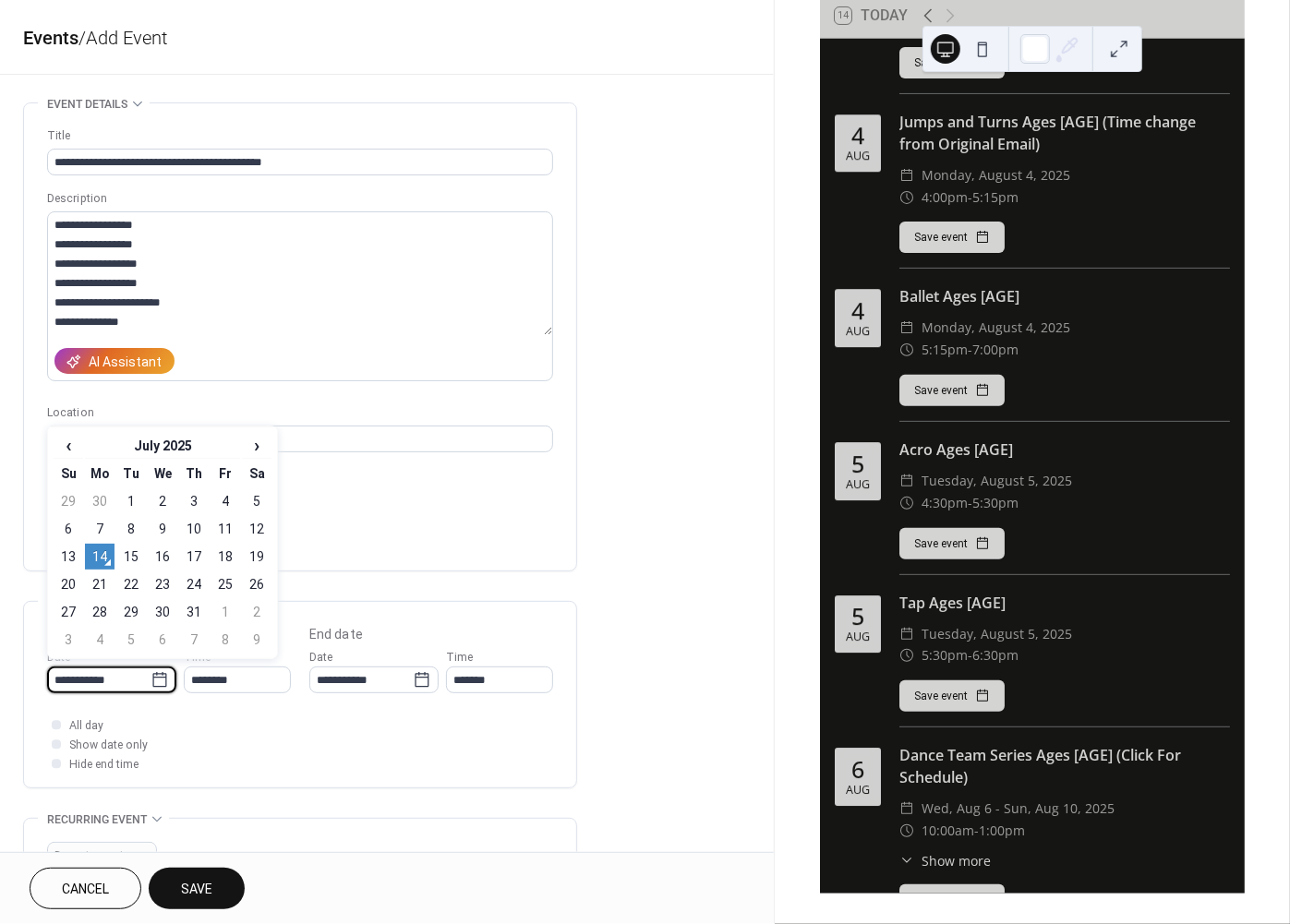 click on "**********" at bounding box center [99, 679] 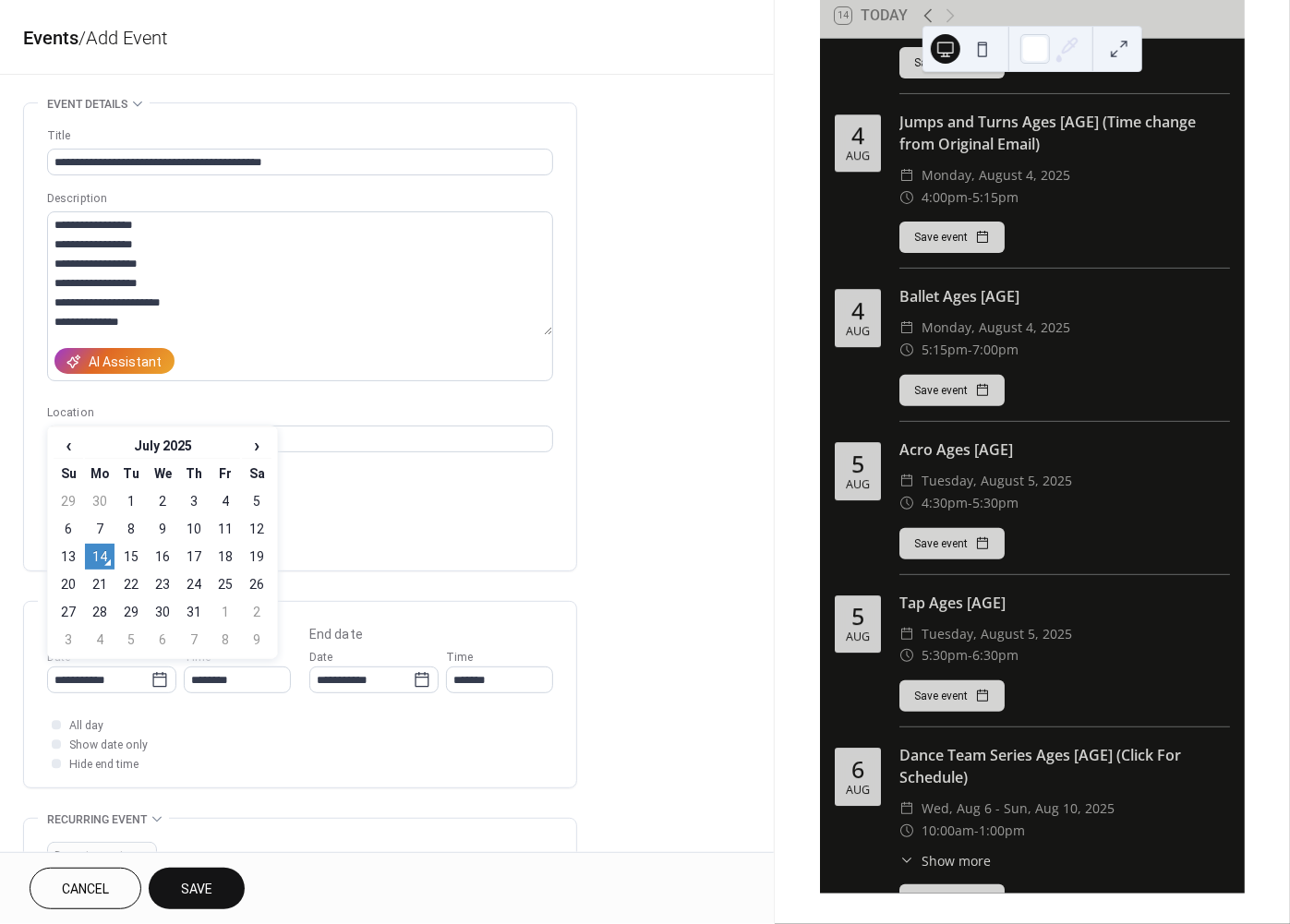 click on "‹ July 2025 › Su Mo Tu We Th Fr Sa 29 30 1 2 3 4 5 6 7 8 9 10 11 12 13 14 15 16 17 18 19 20 21 22 23 24 25 26 27 28 29 30 31 1 2 3 4 5 6 7 8 9" at bounding box center [163, 543] 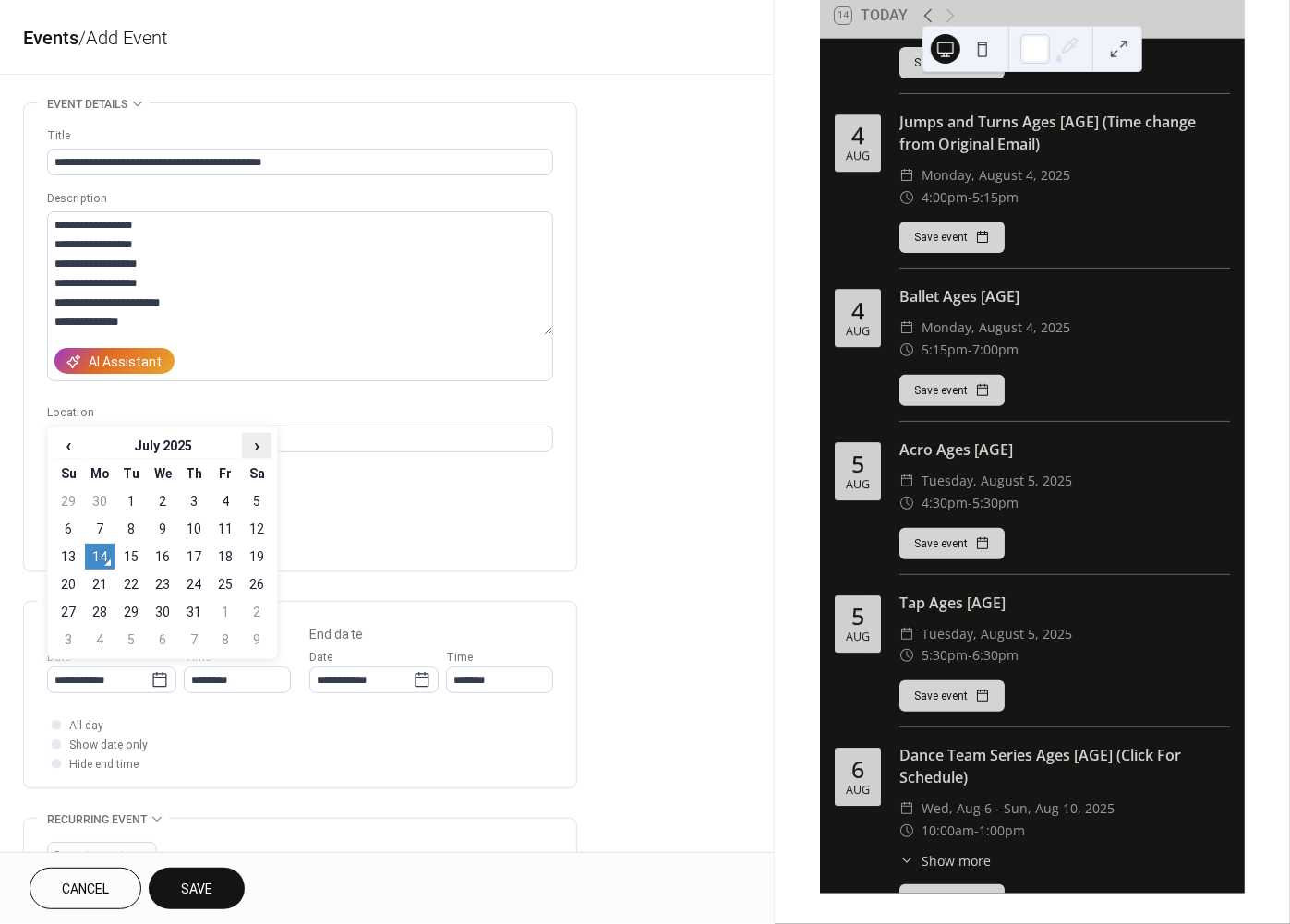 click on "›" at bounding box center [257, 445] 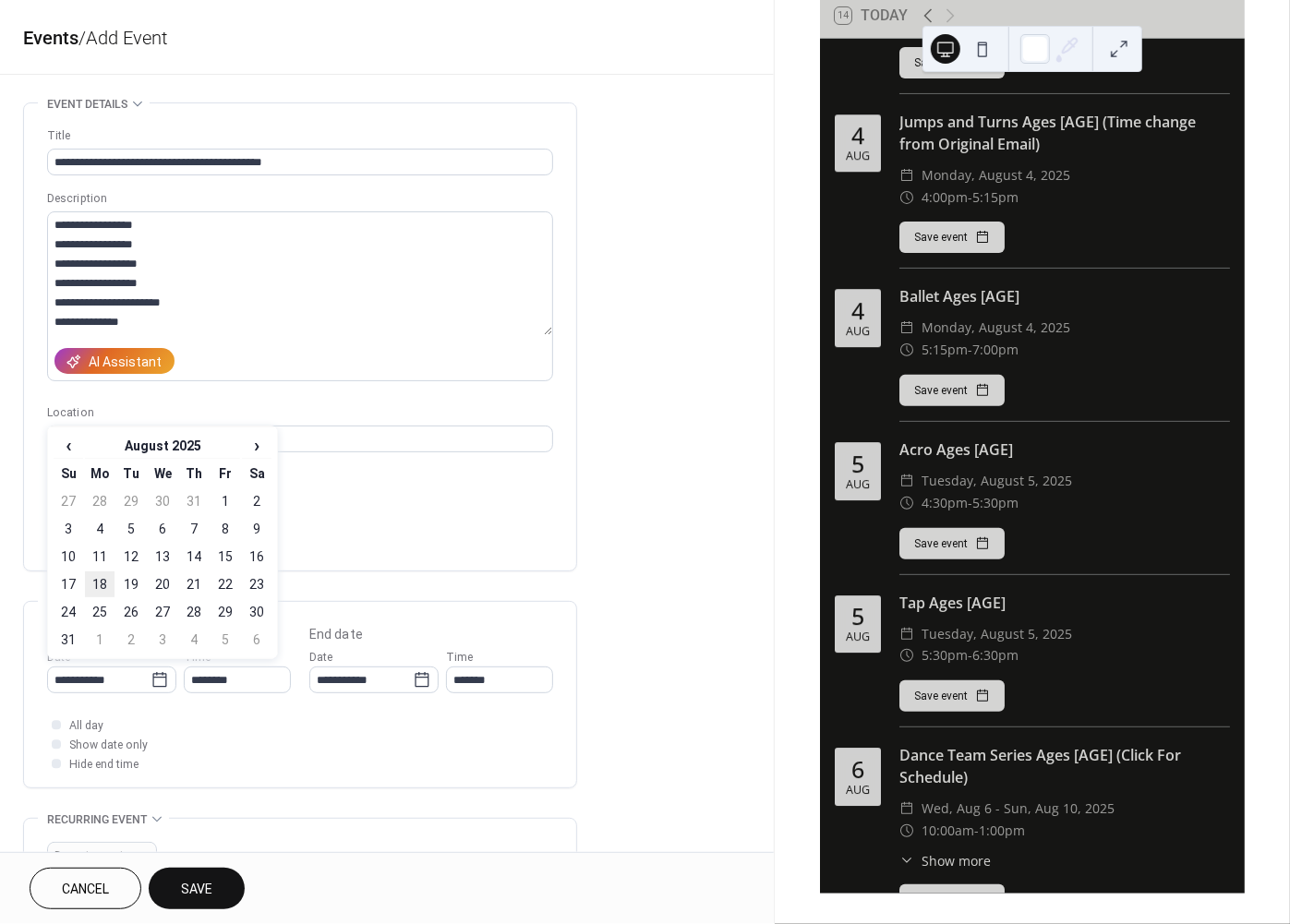 click on "18" at bounding box center [100, 584] 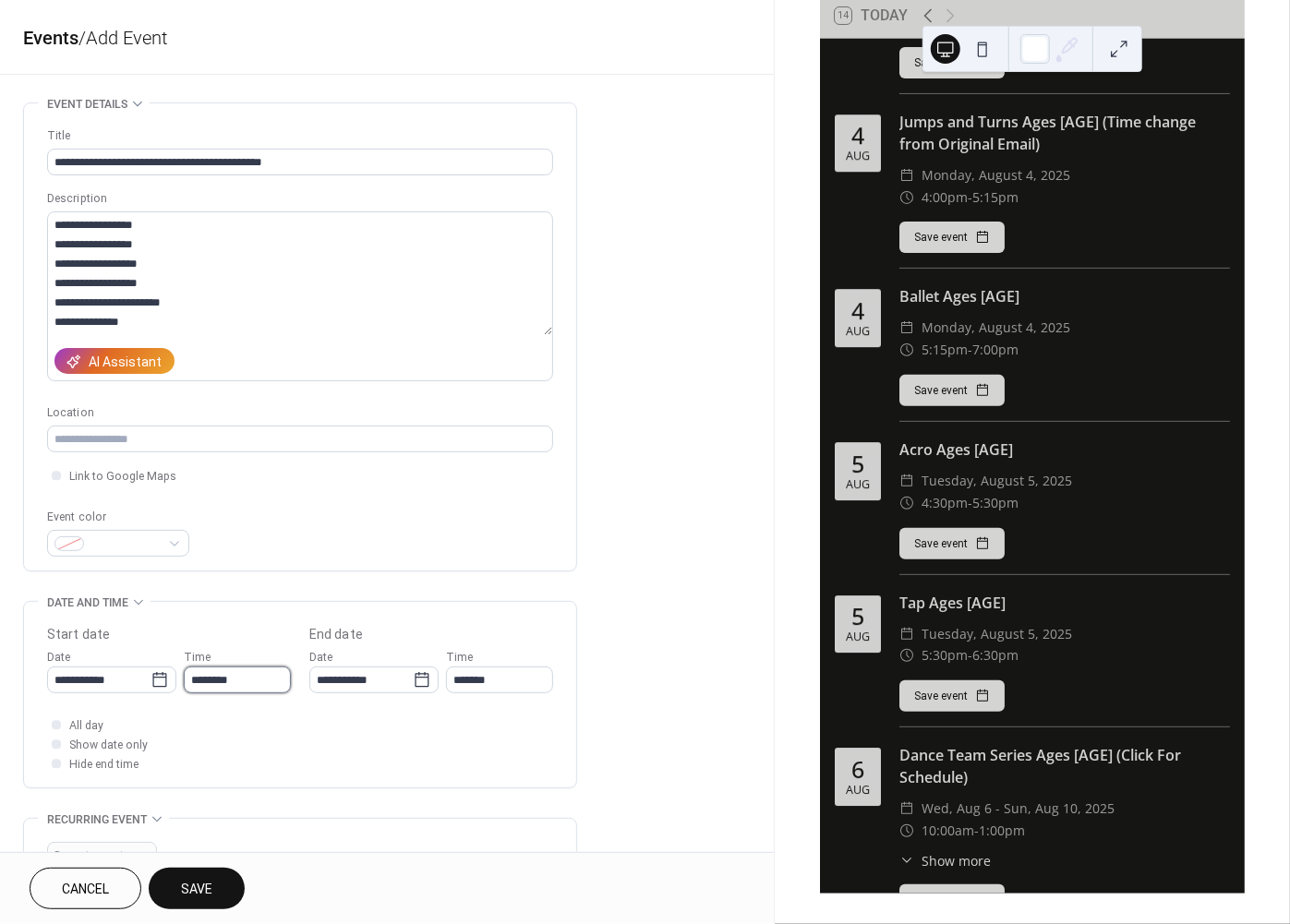 click on "********" at bounding box center (237, 679) 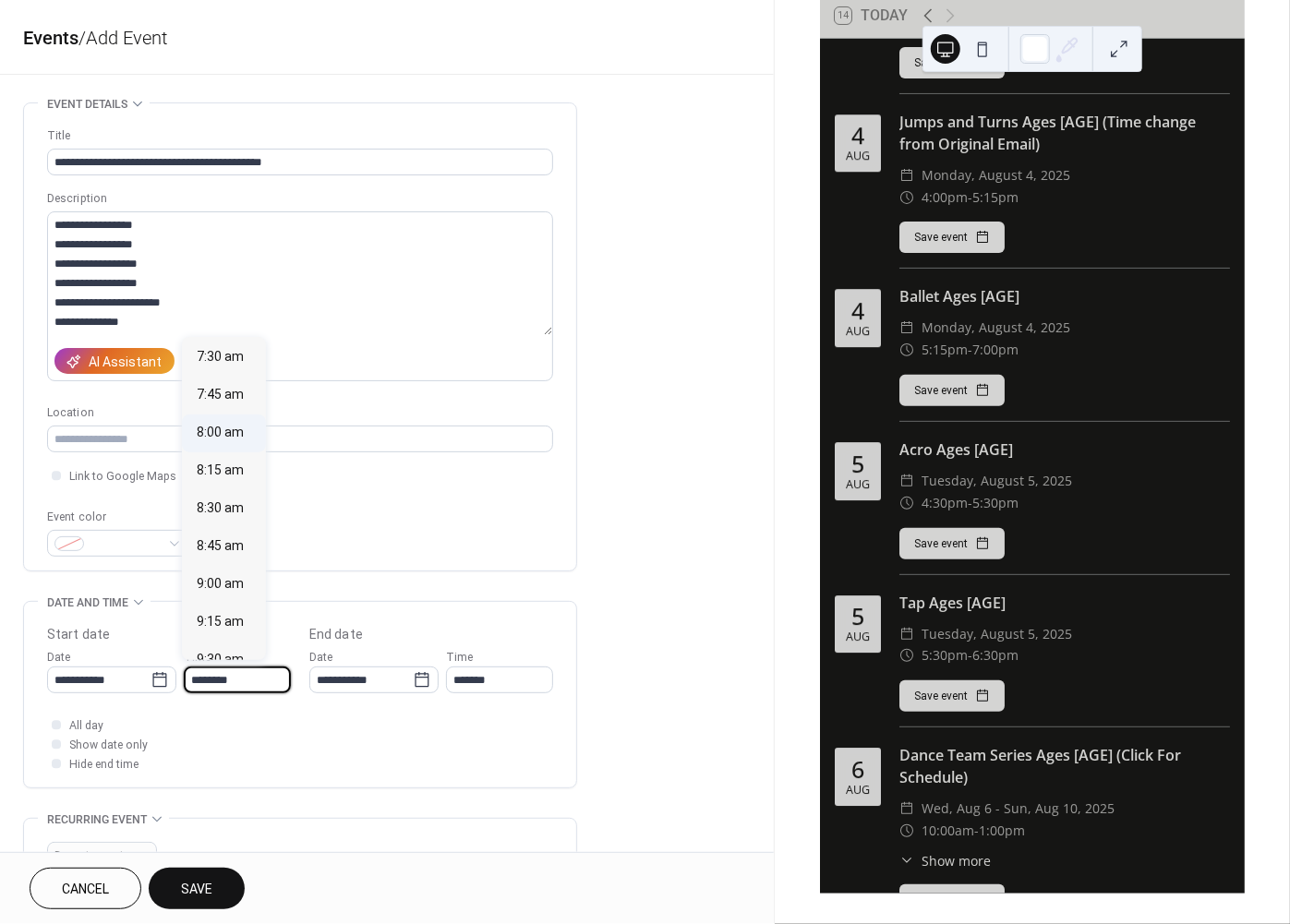 scroll, scrollTop: 1164, scrollLeft: 0, axis: vertical 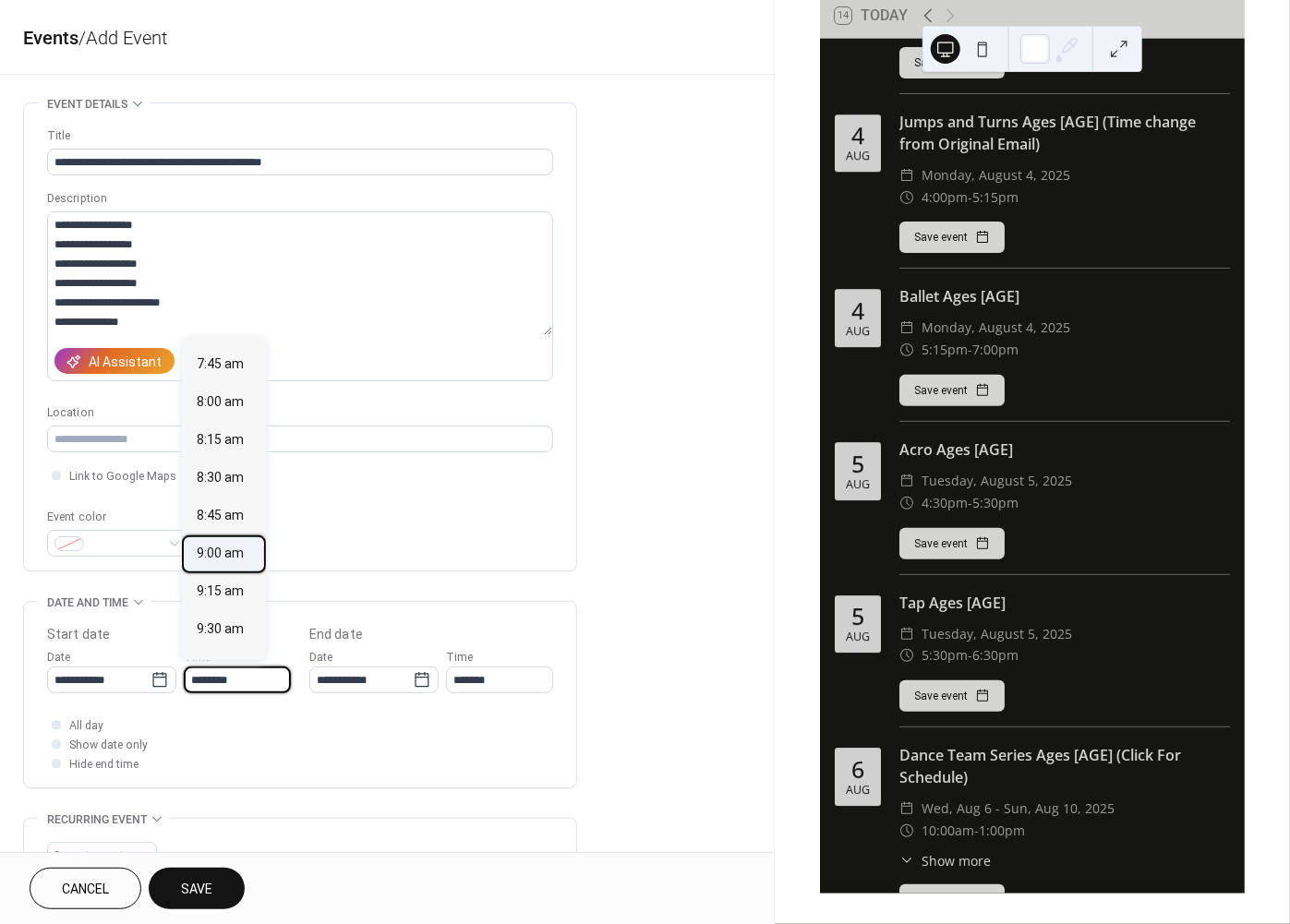 click on "9:00 am" at bounding box center [220, 554] 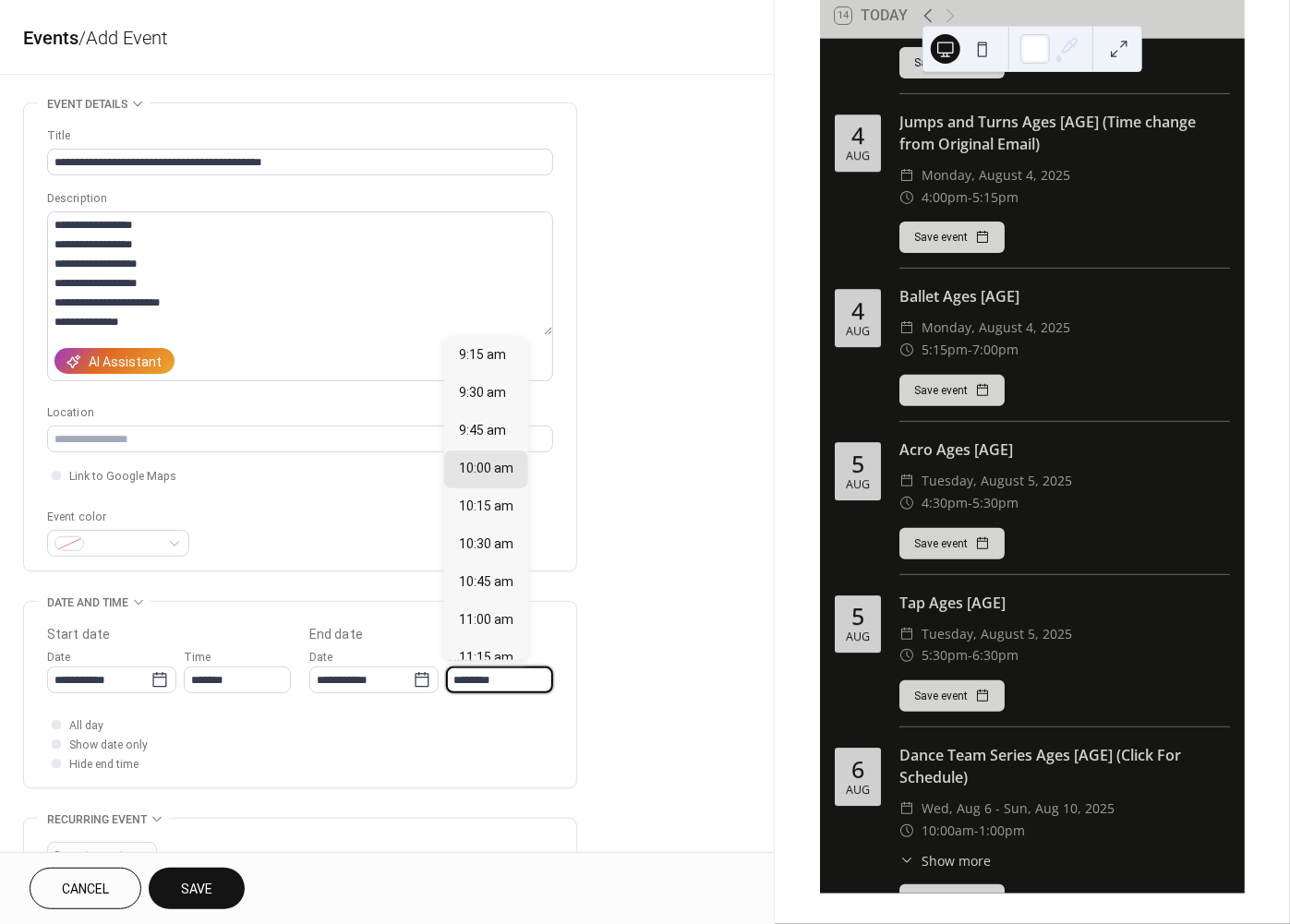 click on "********" at bounding box center (500, 679) 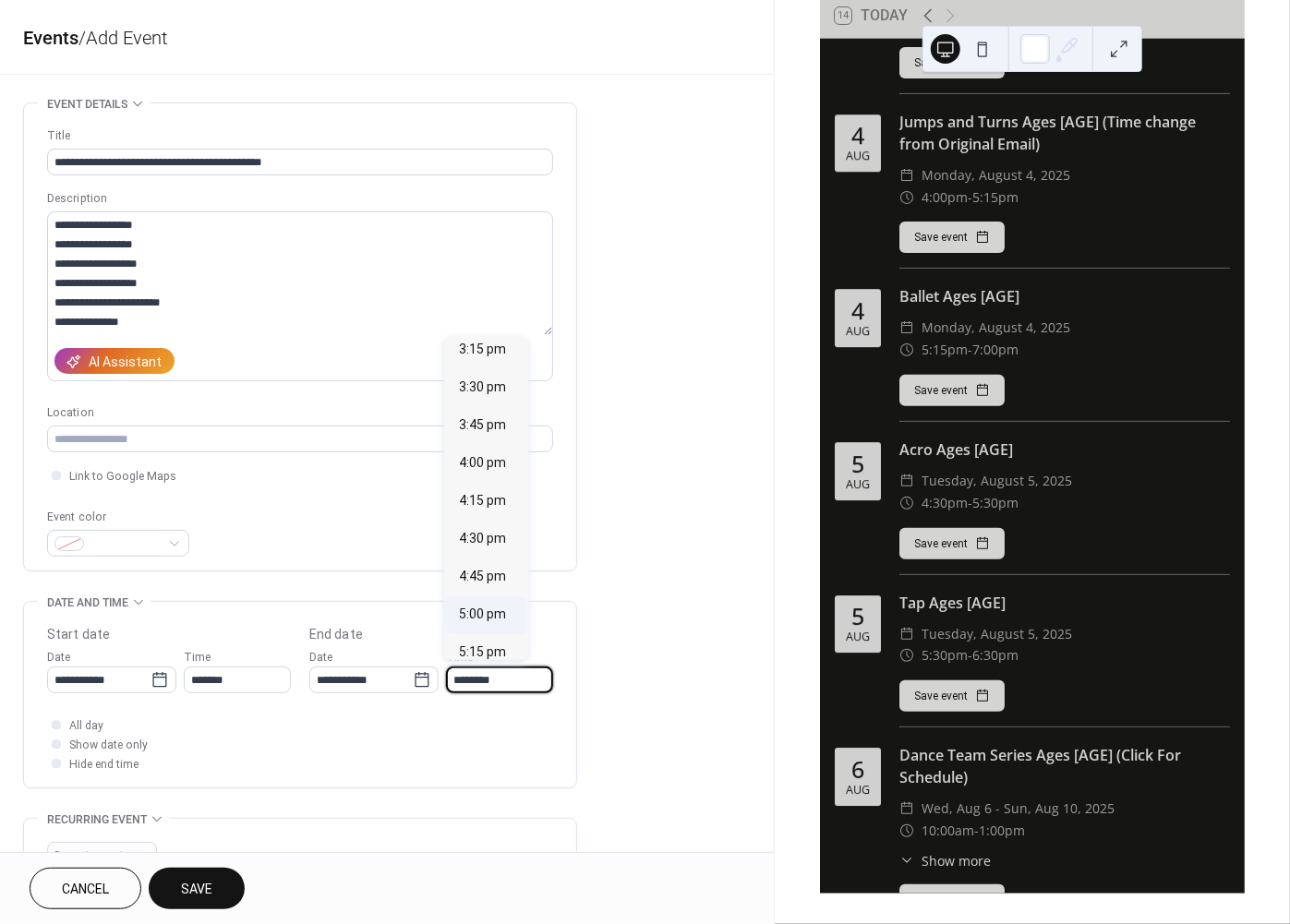scroll, scrollTop: 769, scrollLeft: 0, axis: vertical 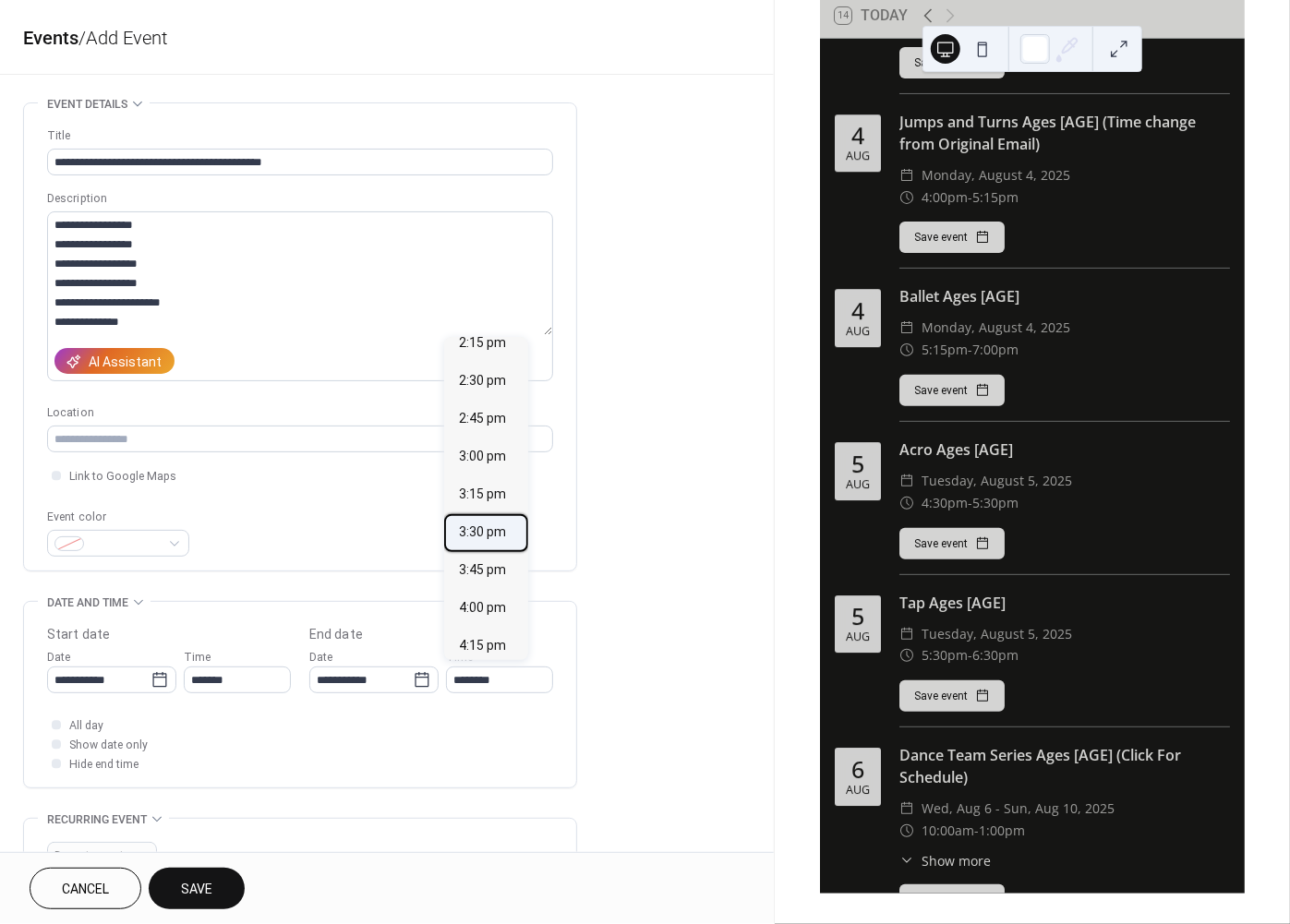 click on "3:30 pm" at bounding box center (486, 533) 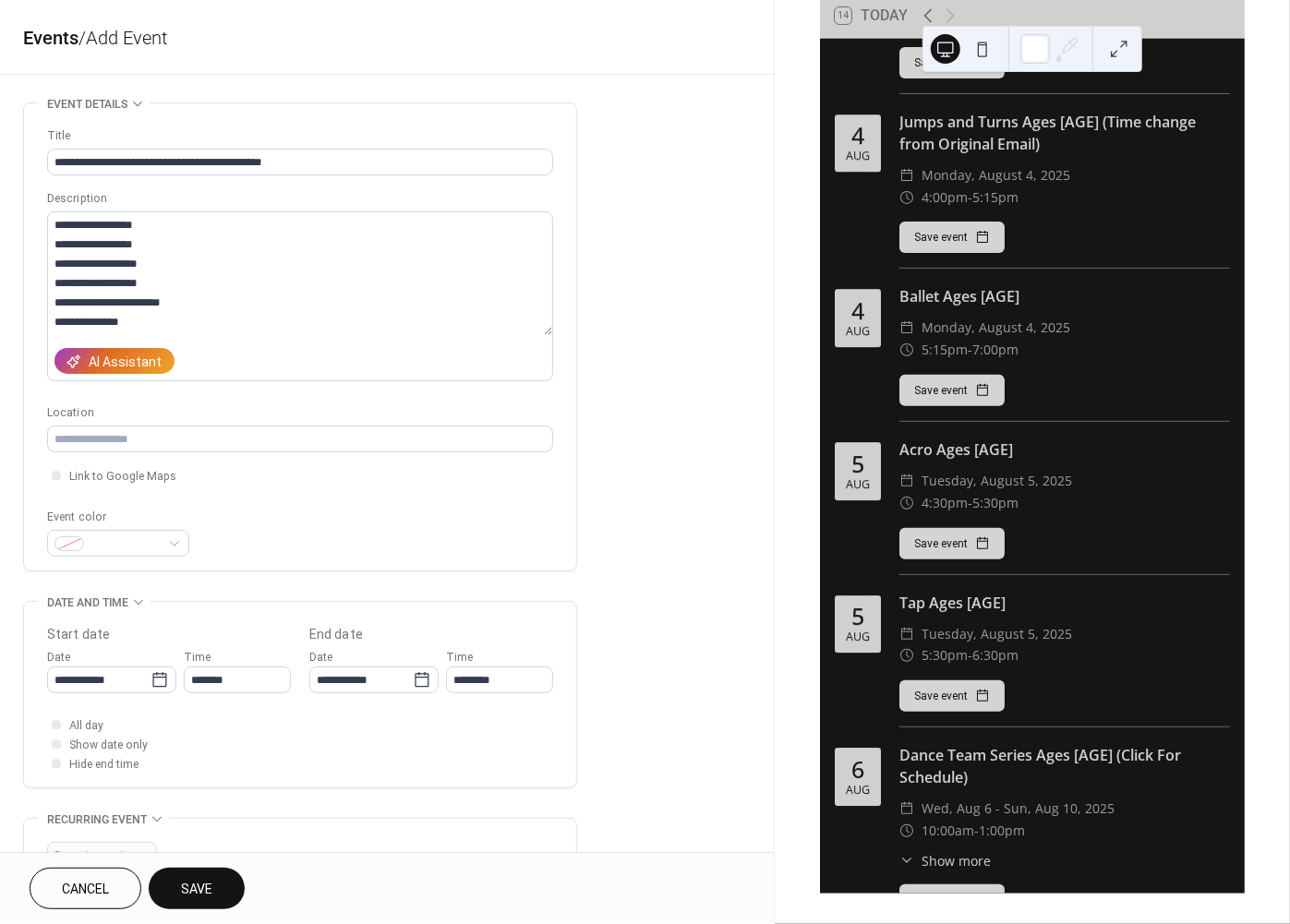 type on "*******" 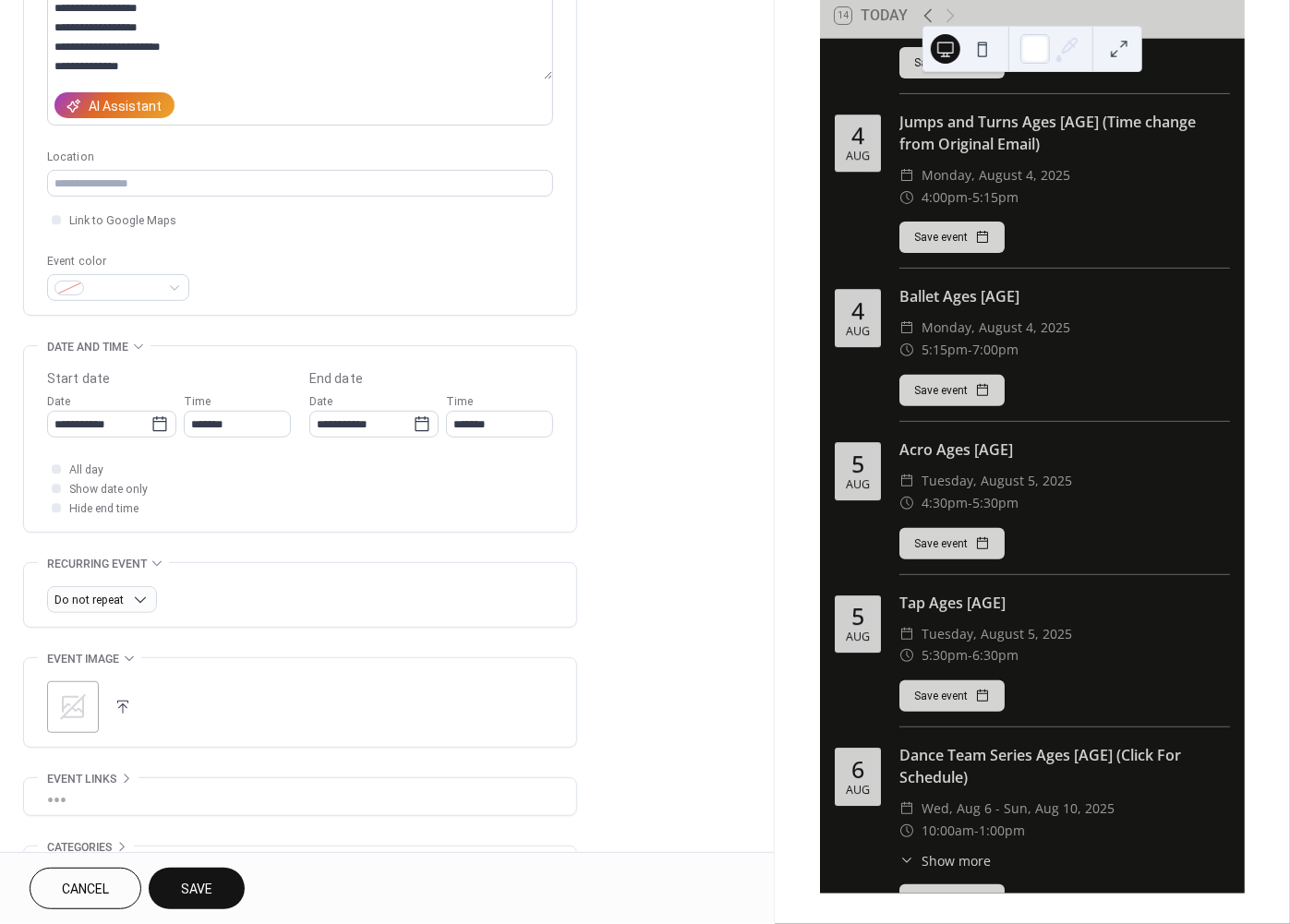 scroll, scrollTop: 297, scrollLeft: 0, axis: vertical 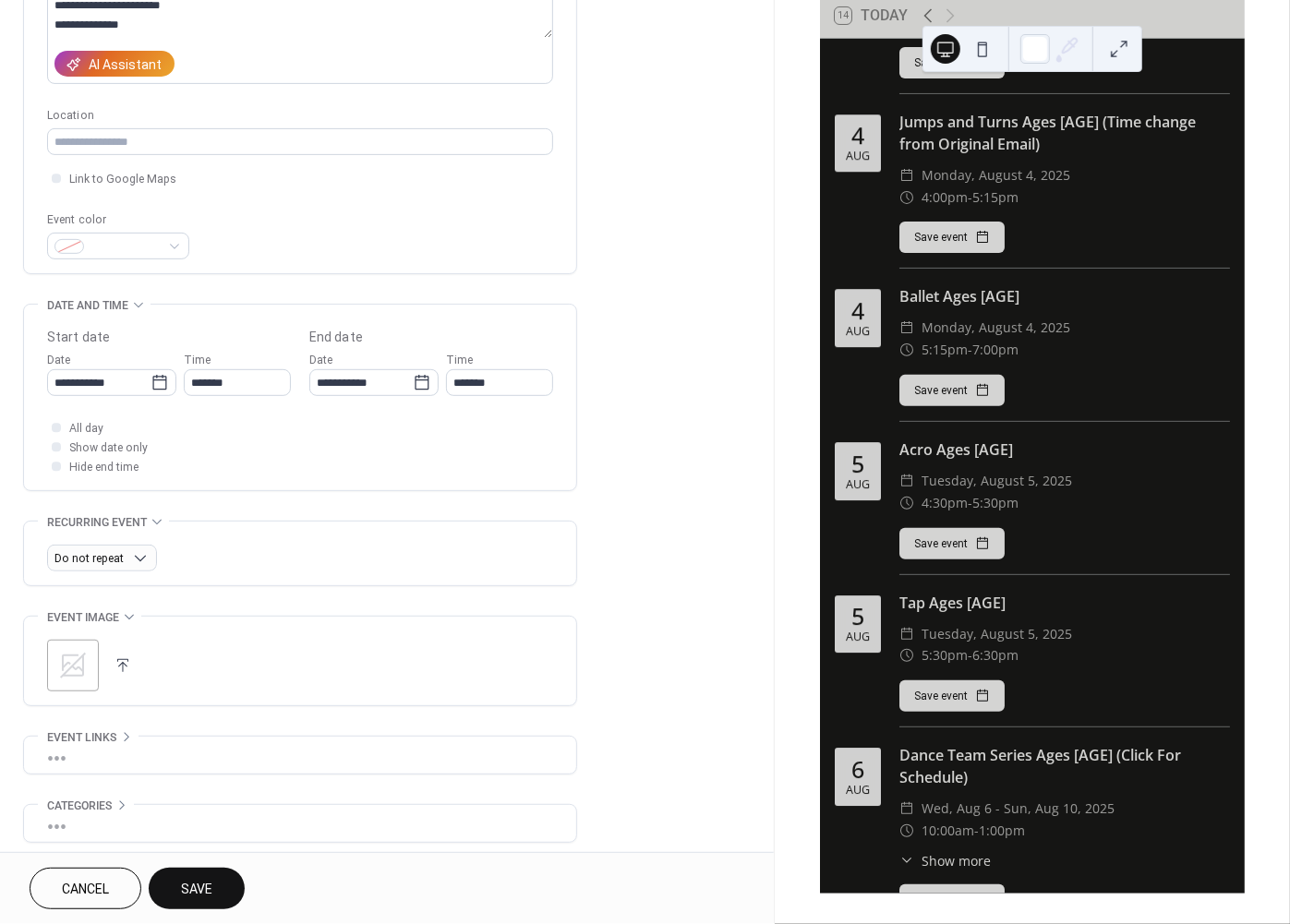 click on "Save" at bounding box center [197, 890] 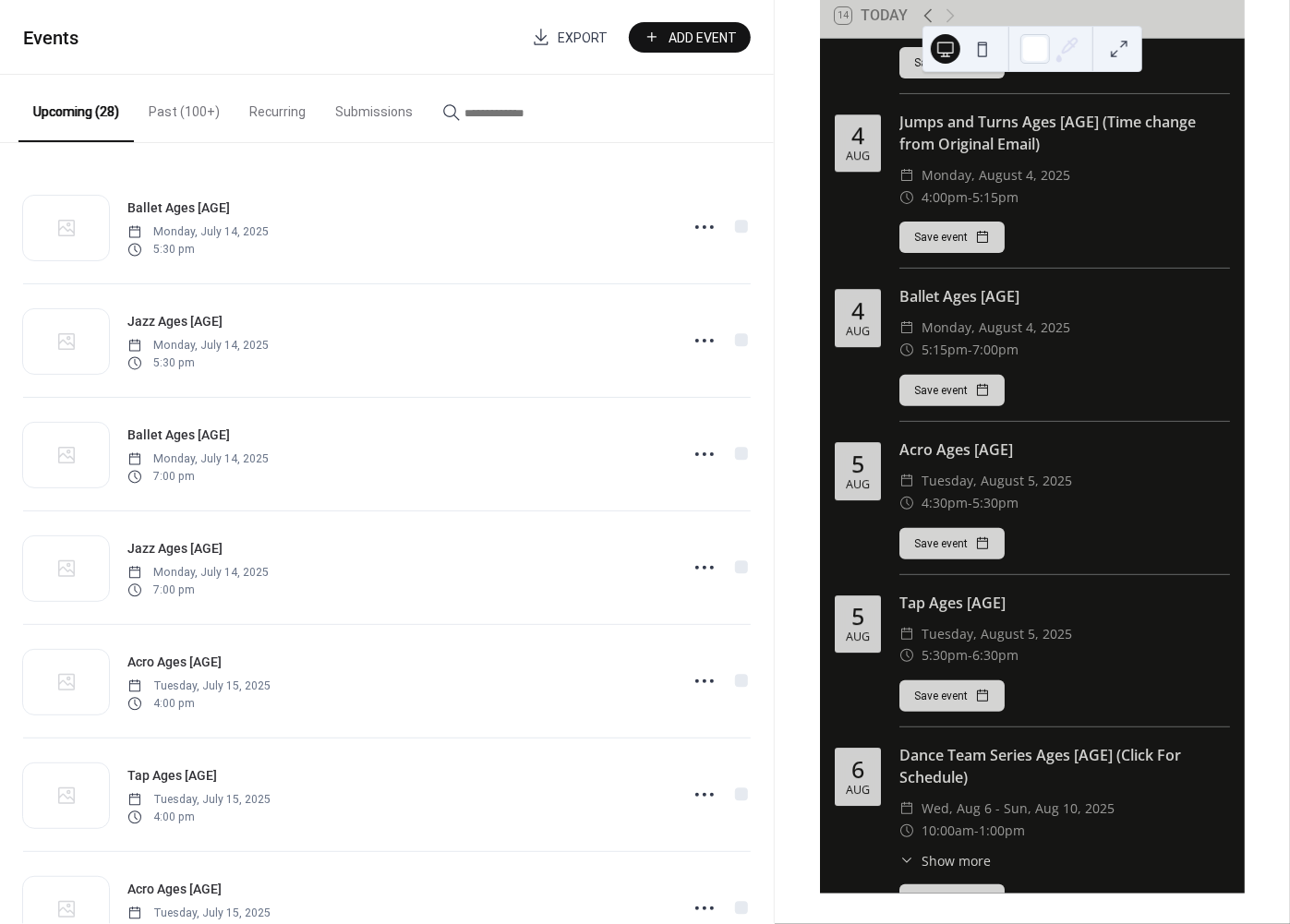 click on "Add Event" at bounding box center (690, 37) 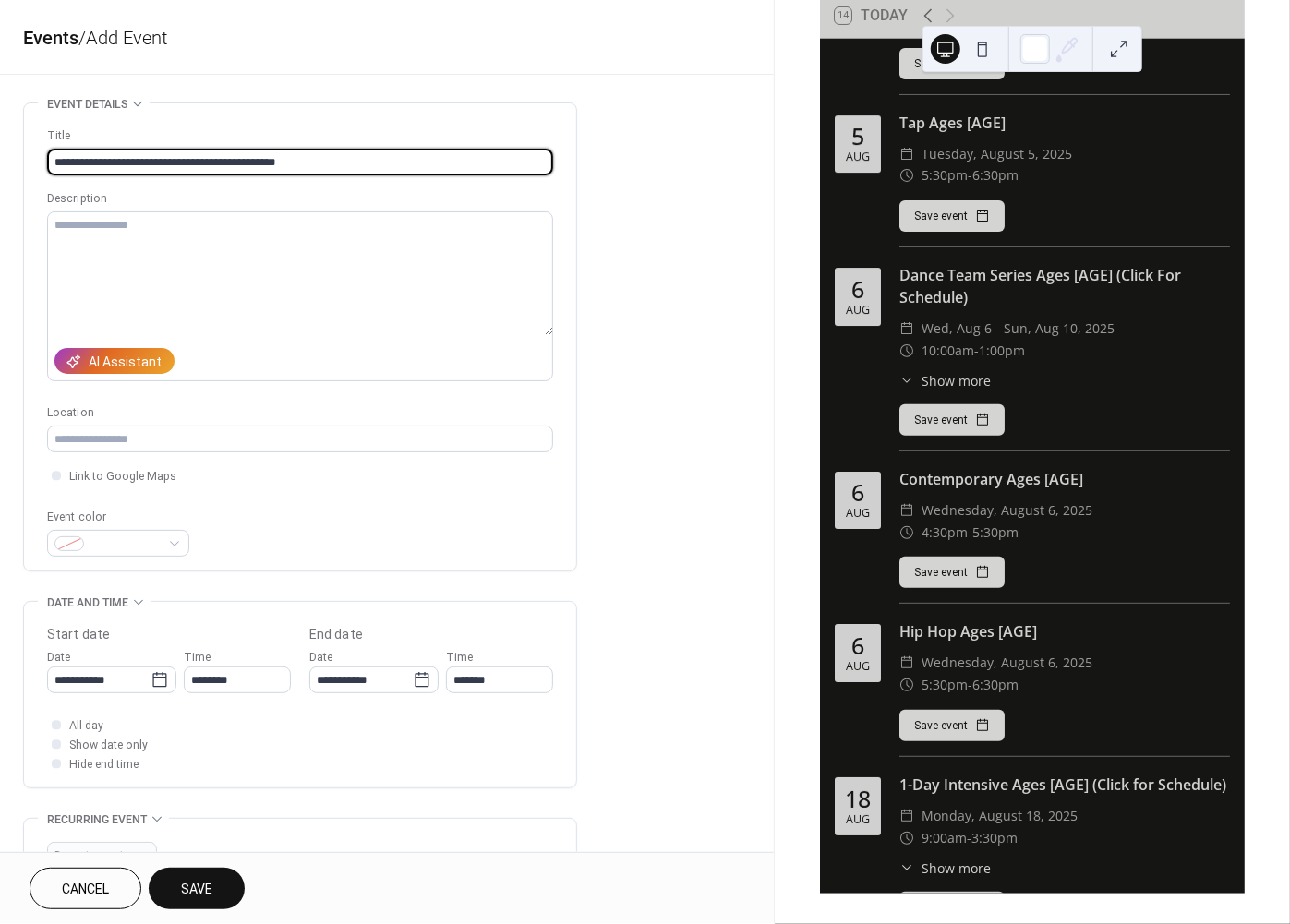 scroll, scrollTop: 3475, scrollLeft: 0, axis: vertical 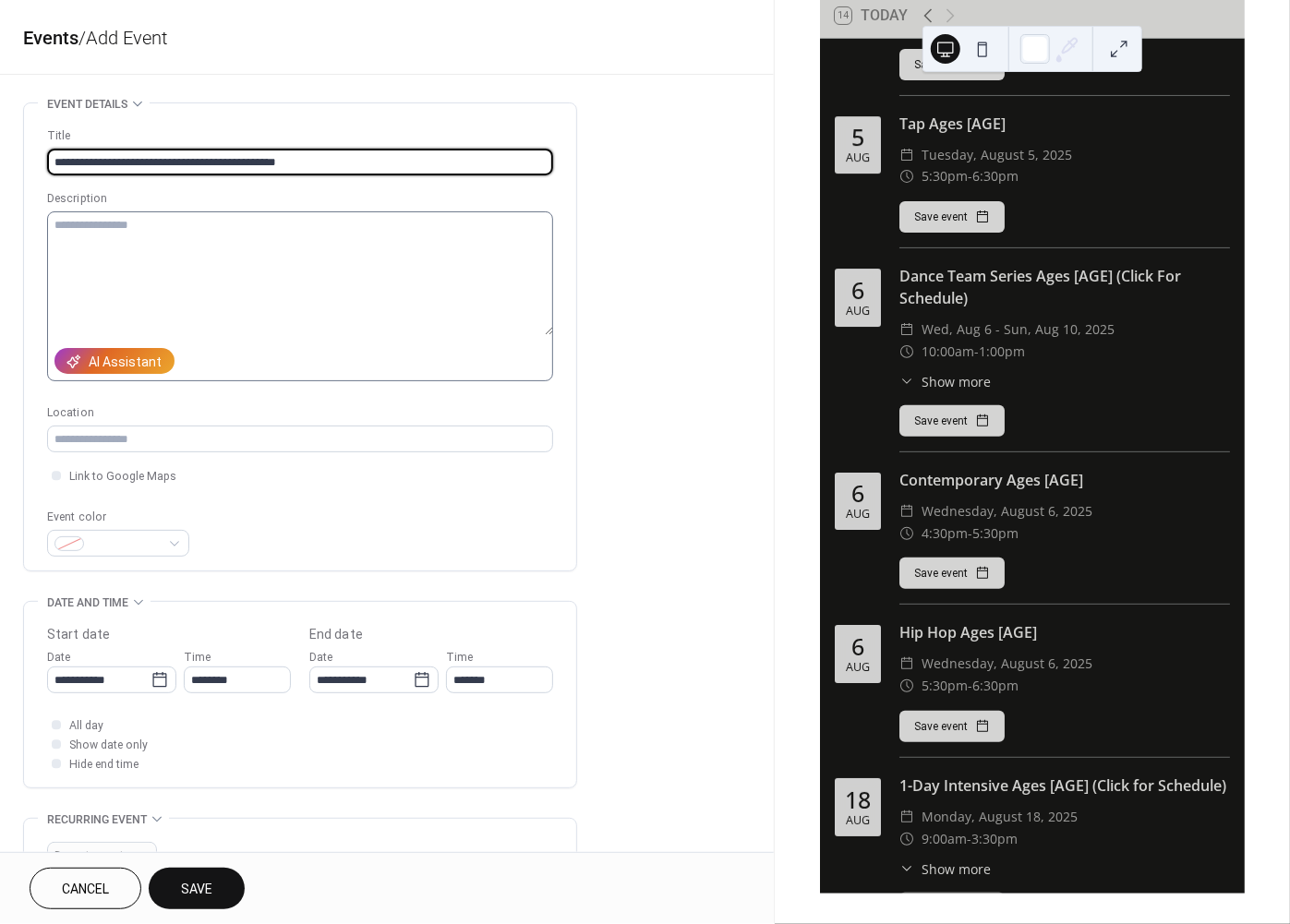 type on "**********" 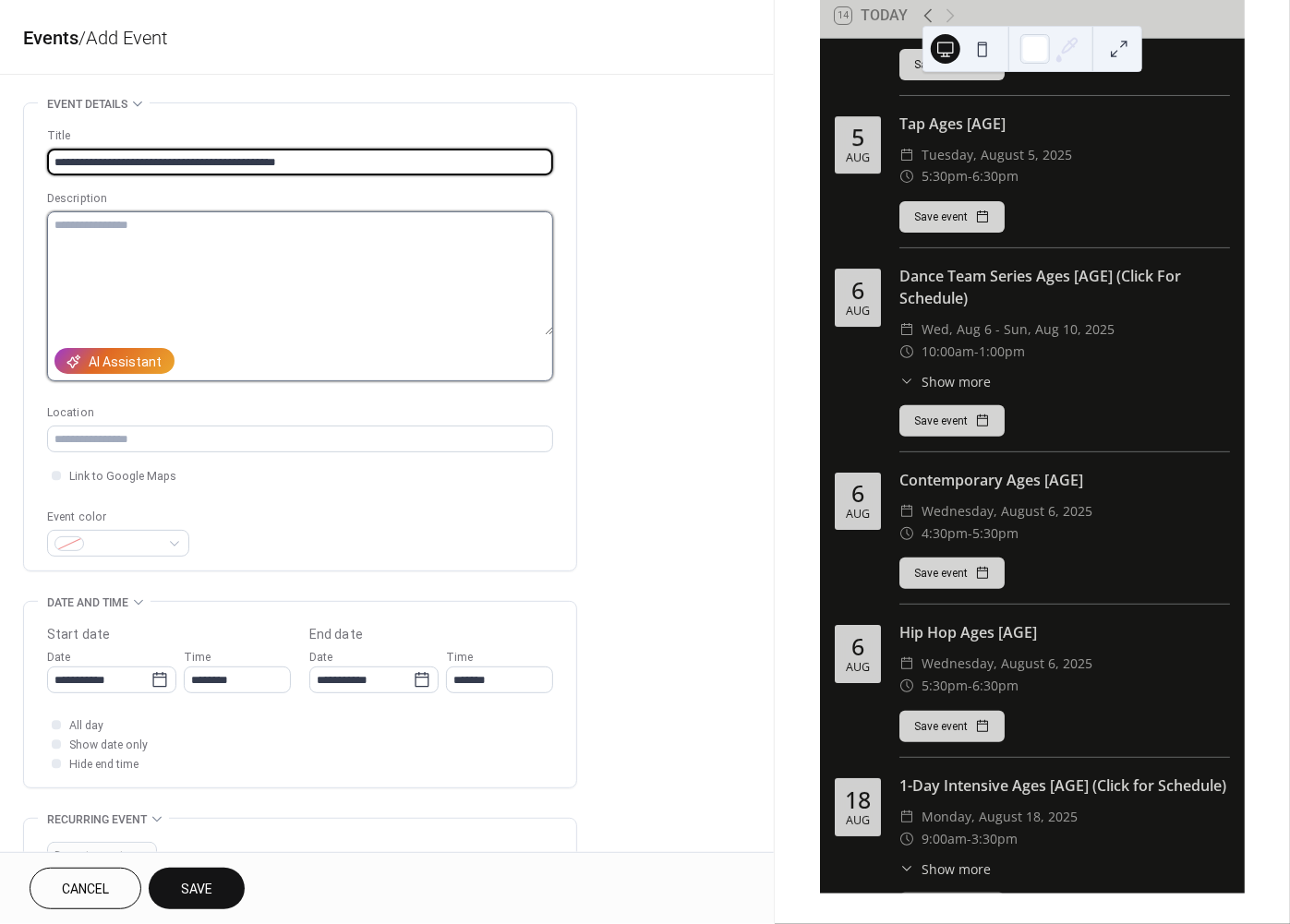 click at bounding box center [300, 273] 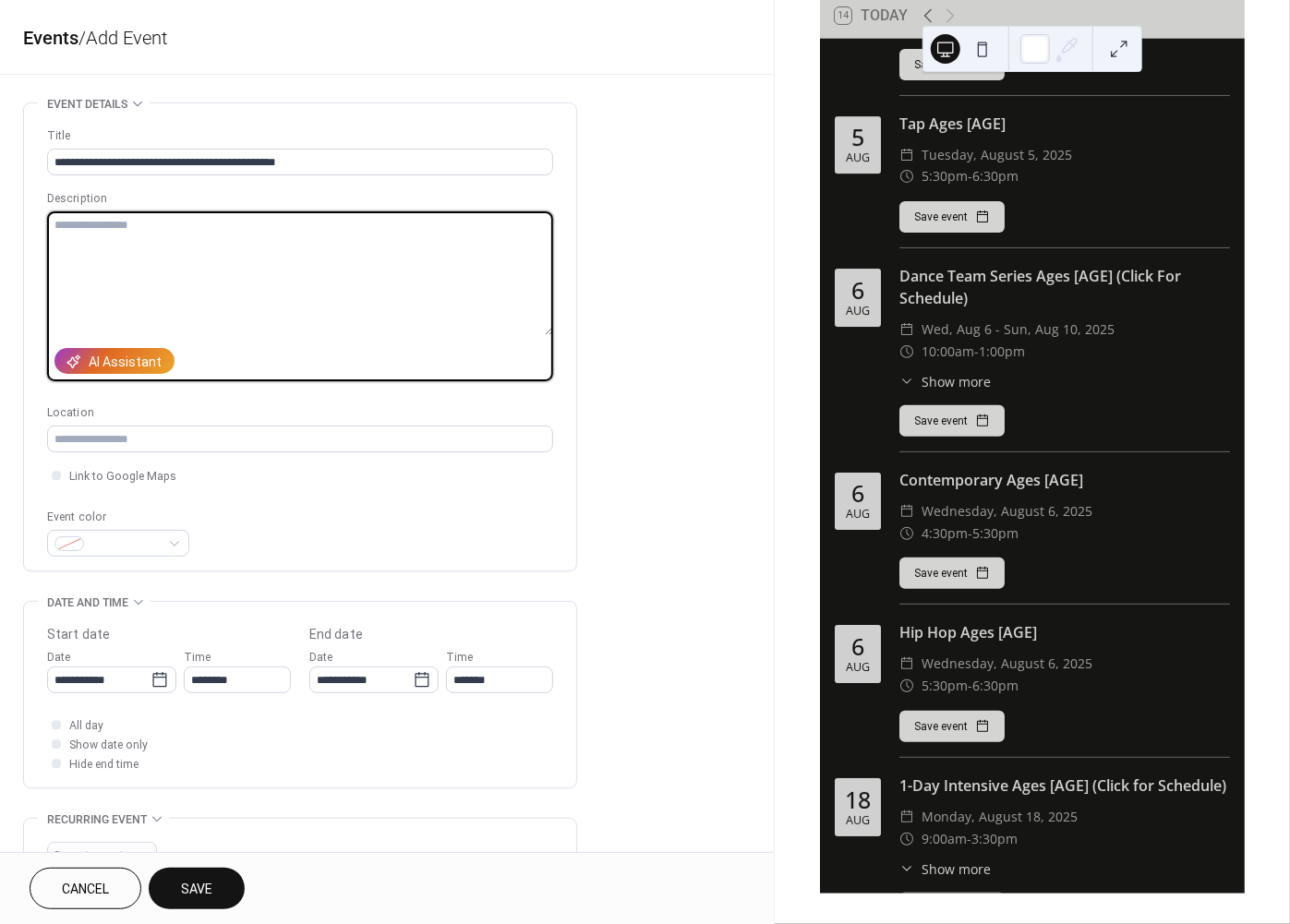 paste on "**********" 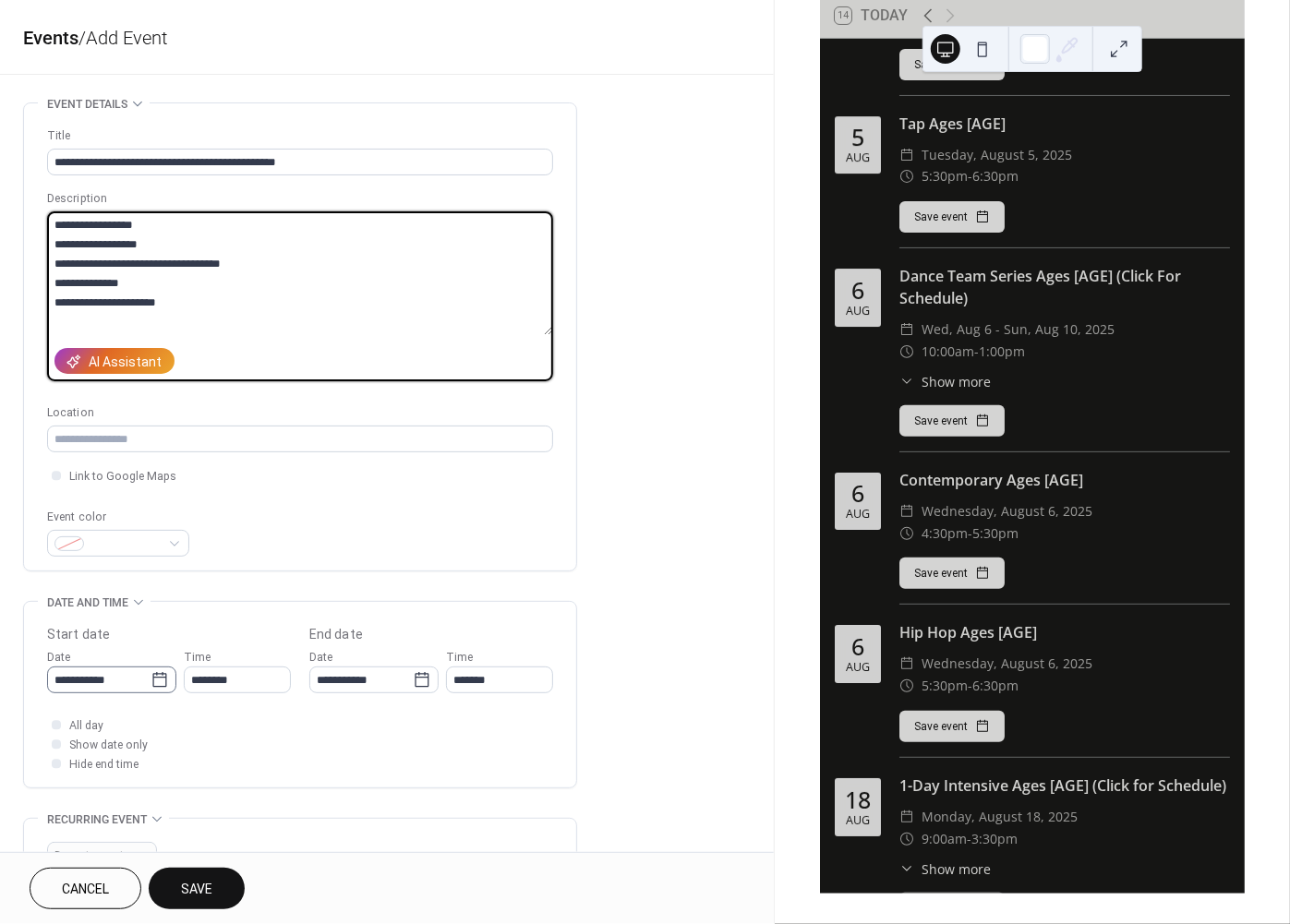 type on "**********" 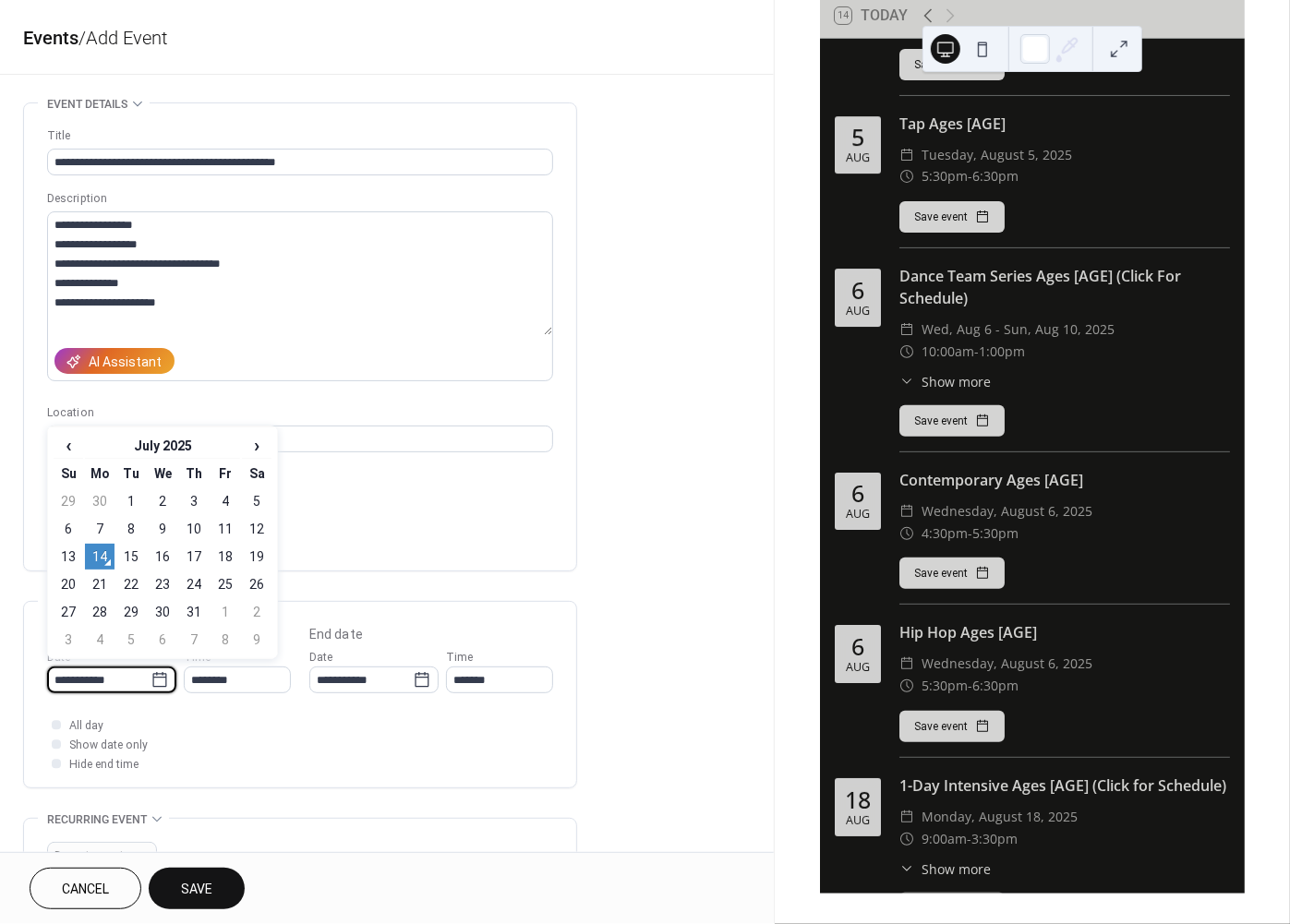 click on "**********" at bounding box center (99, 679) 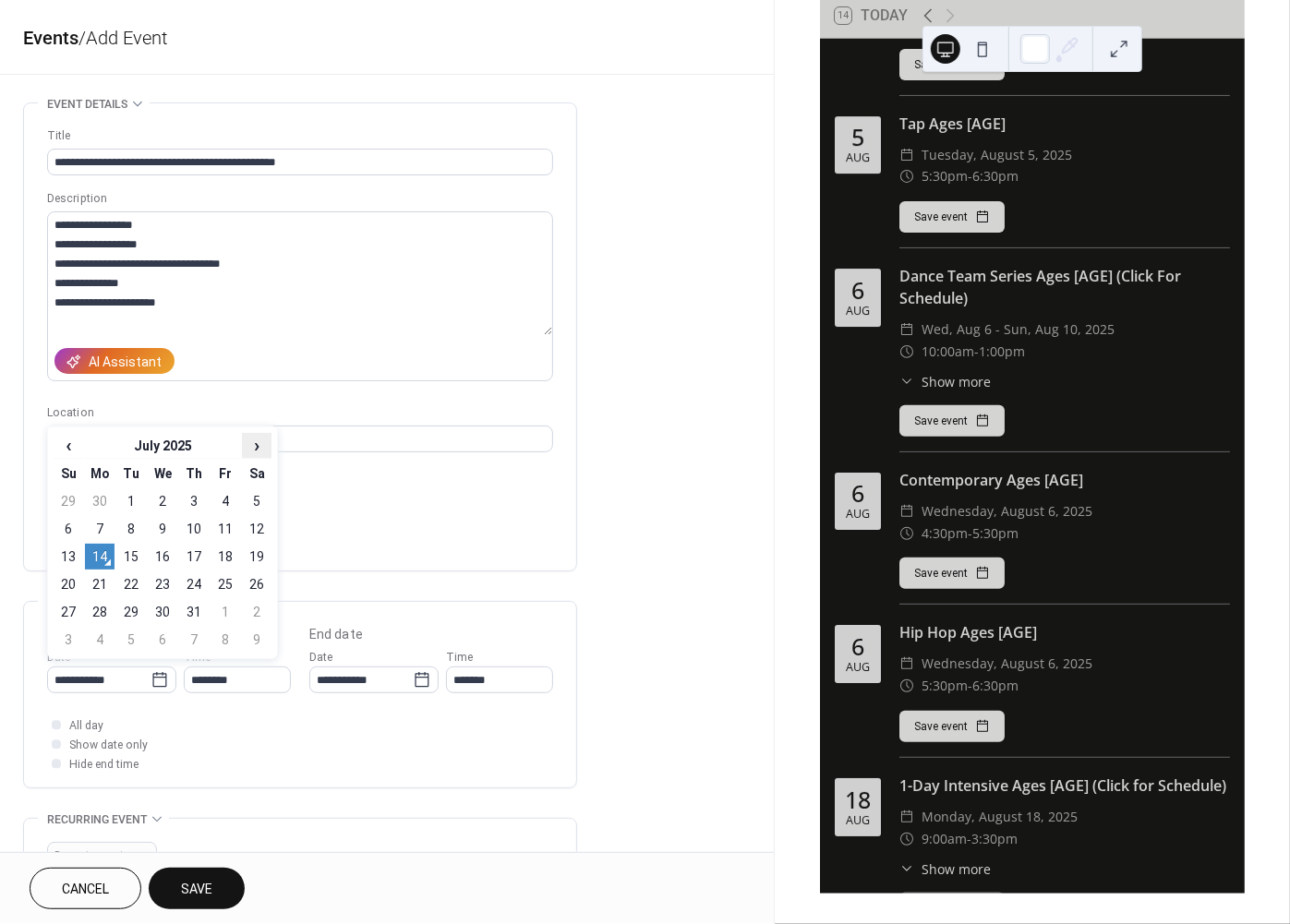 click on "›" at bounding box center (257, 445) 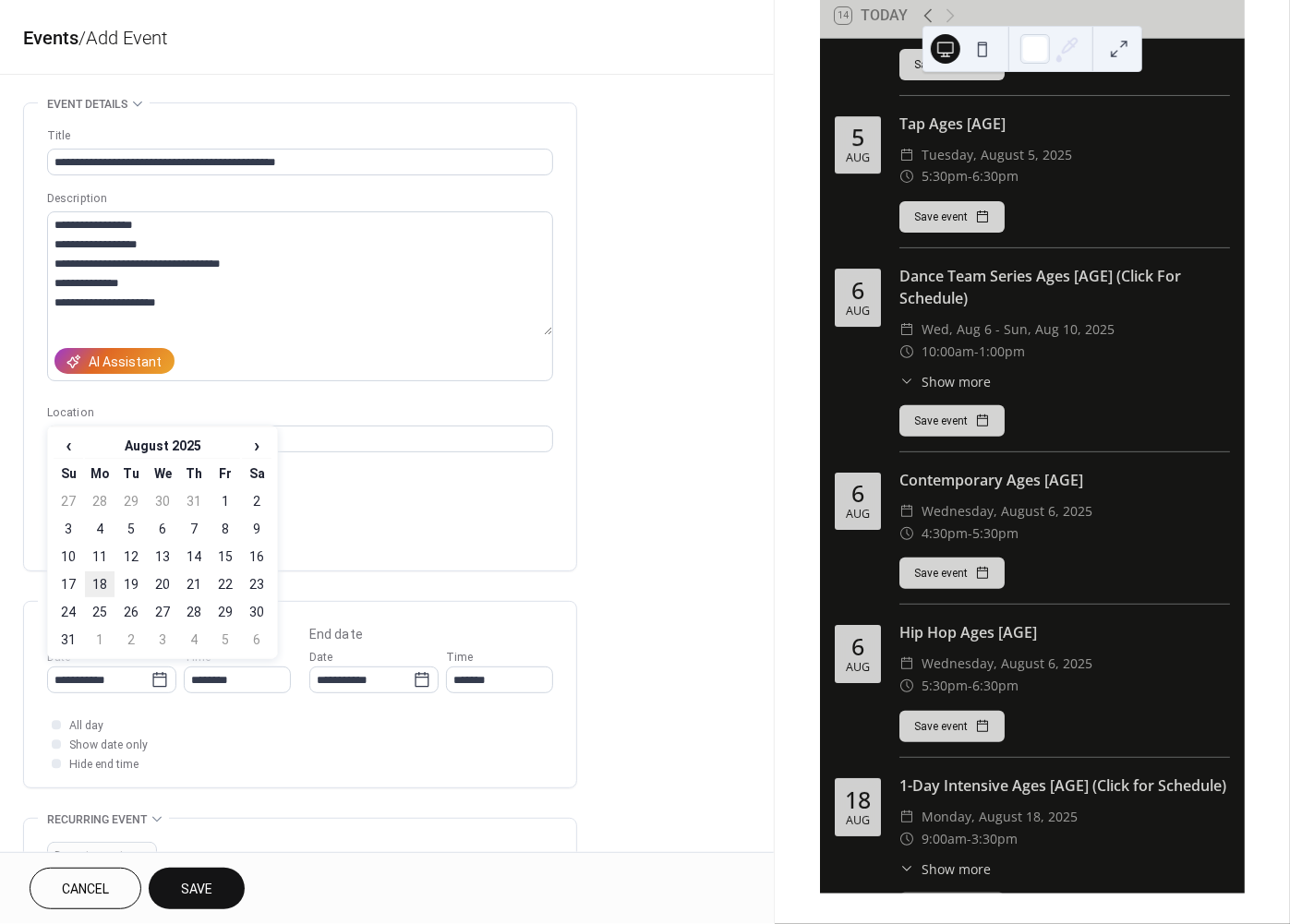 click on "18" at bounding box center (100, 584) 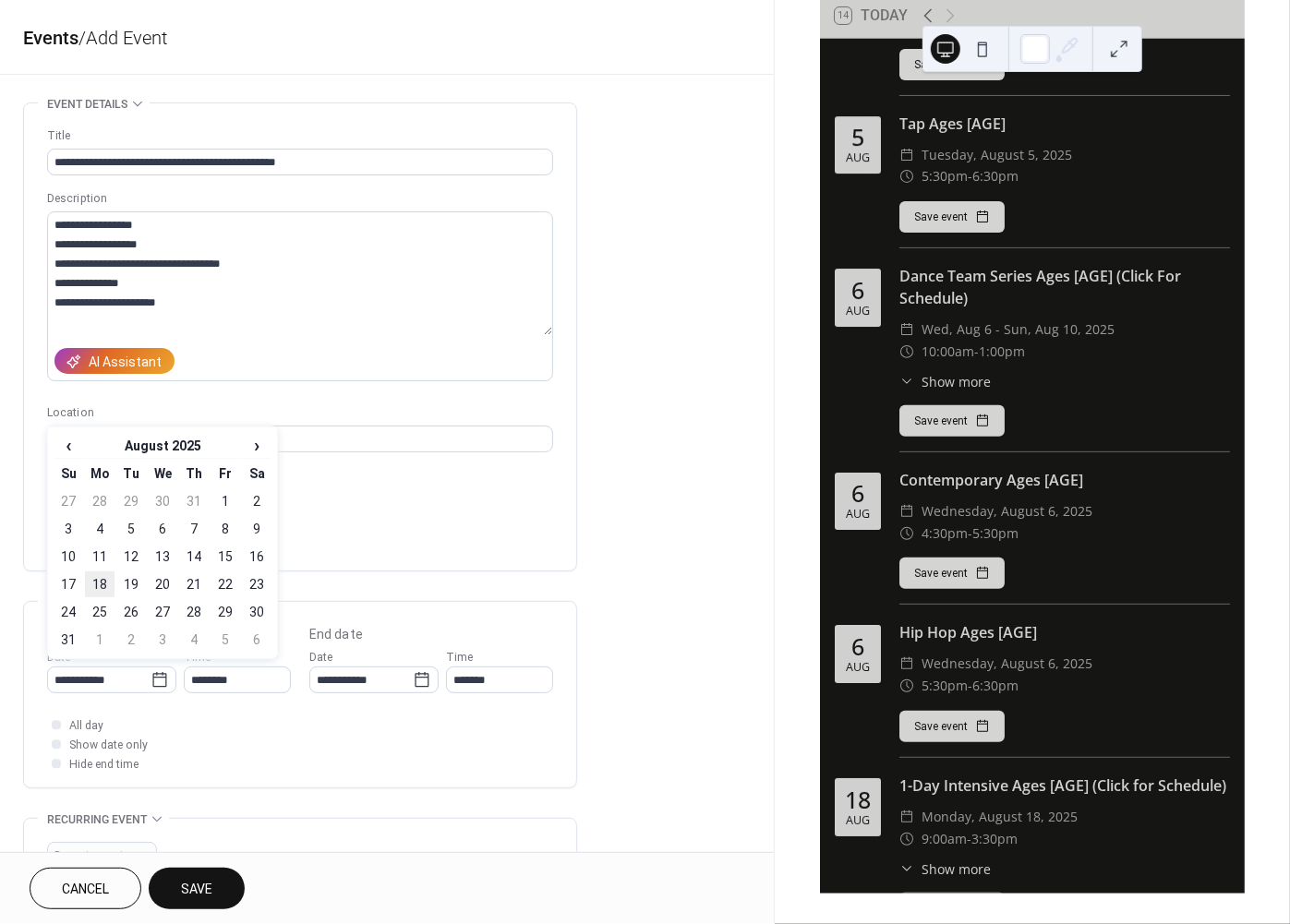 type on "**********" 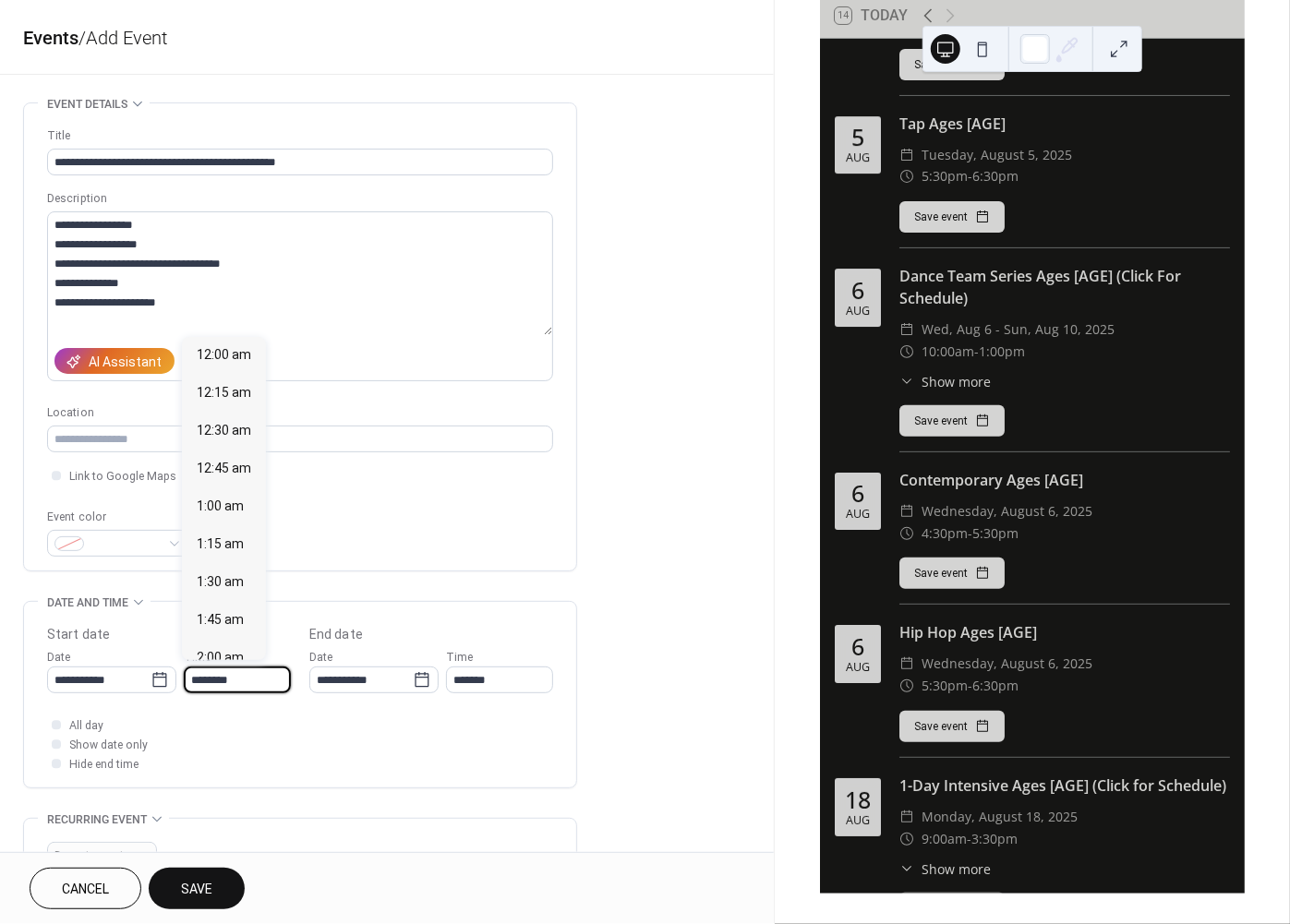 click on "********" at bounding box center (237, 679) 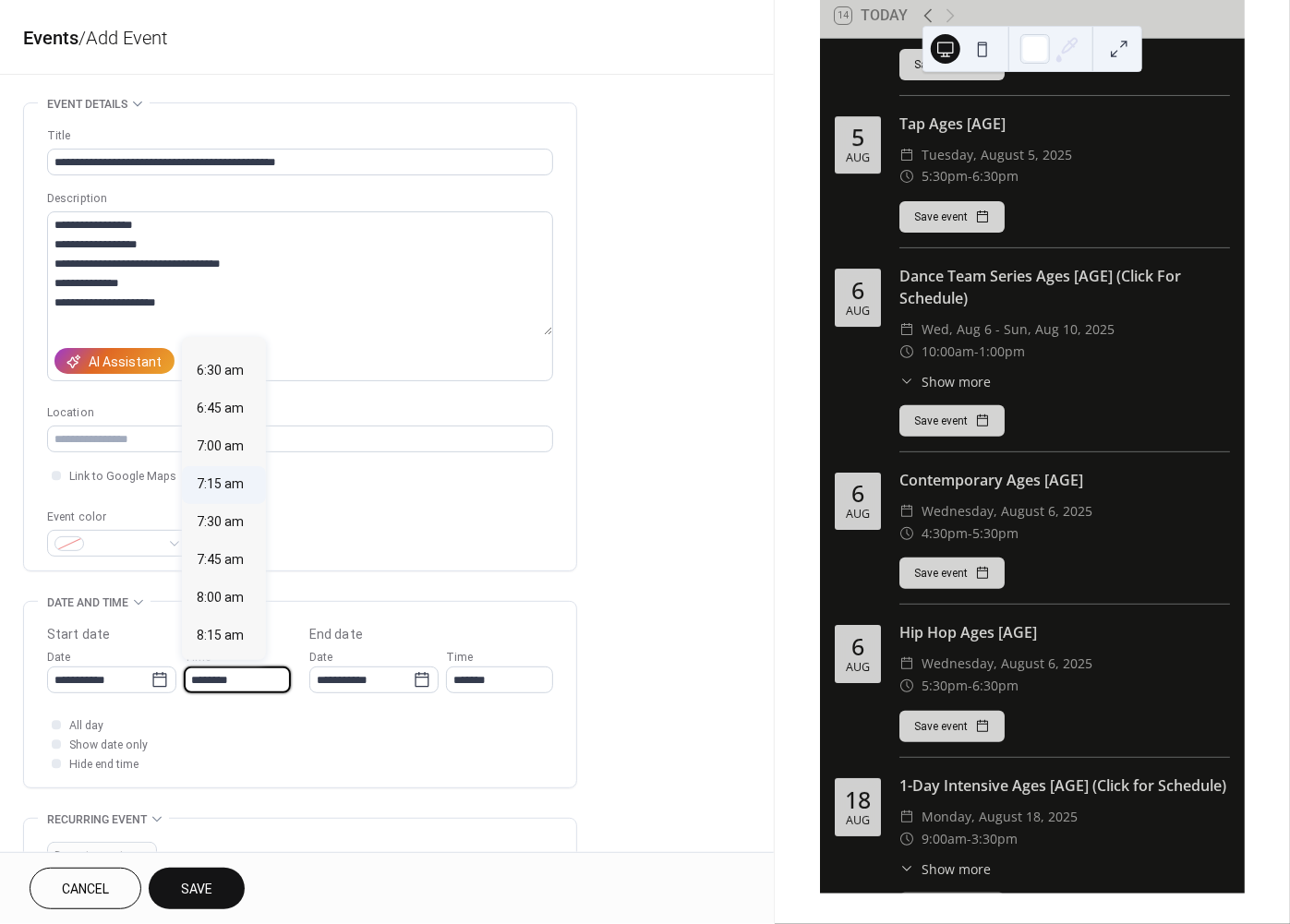 scroll, scrollTop: 1046, scrollLeft: 0, axis: vertical 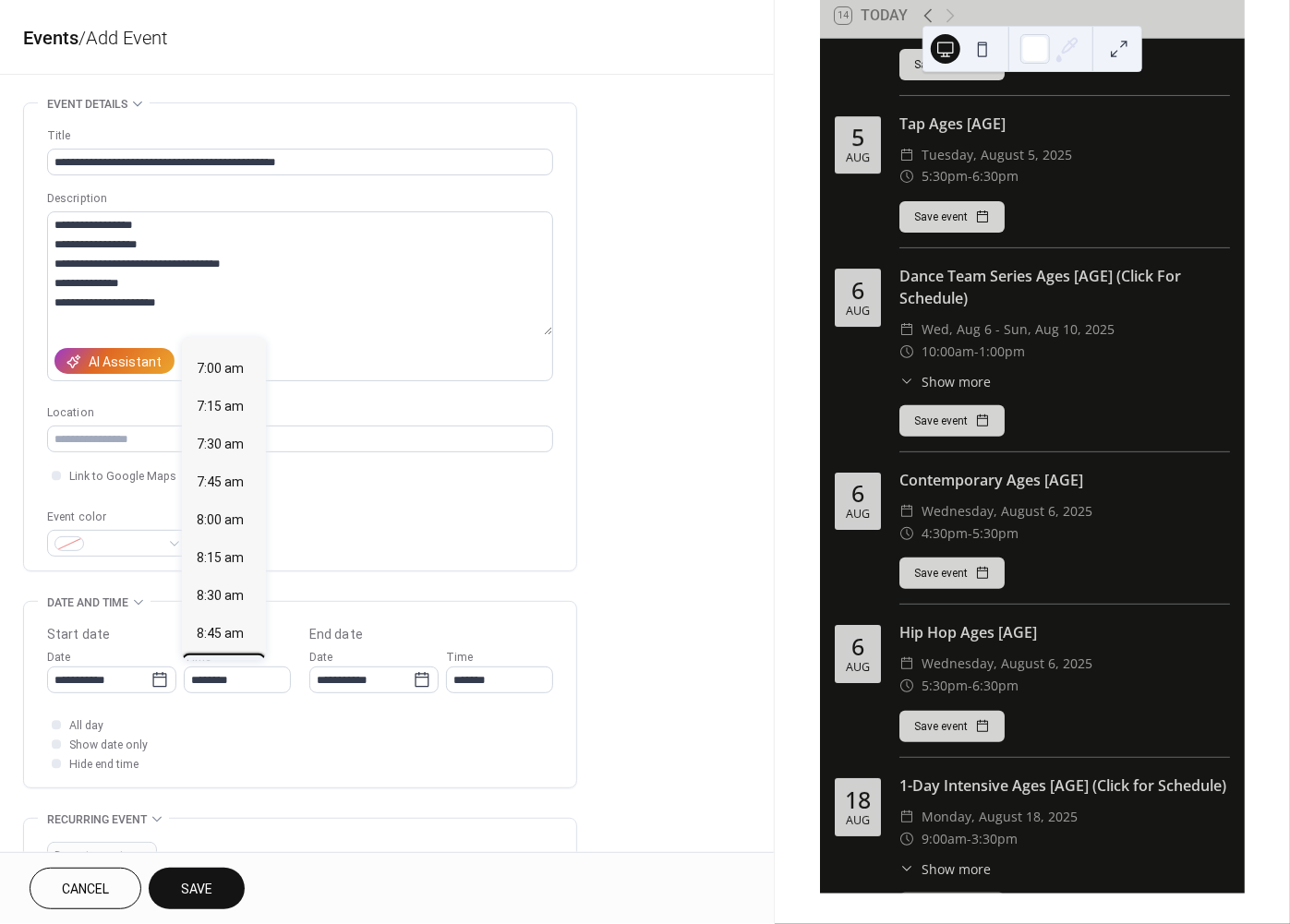 click on "9:00 am" at bounding box center (223, 672) 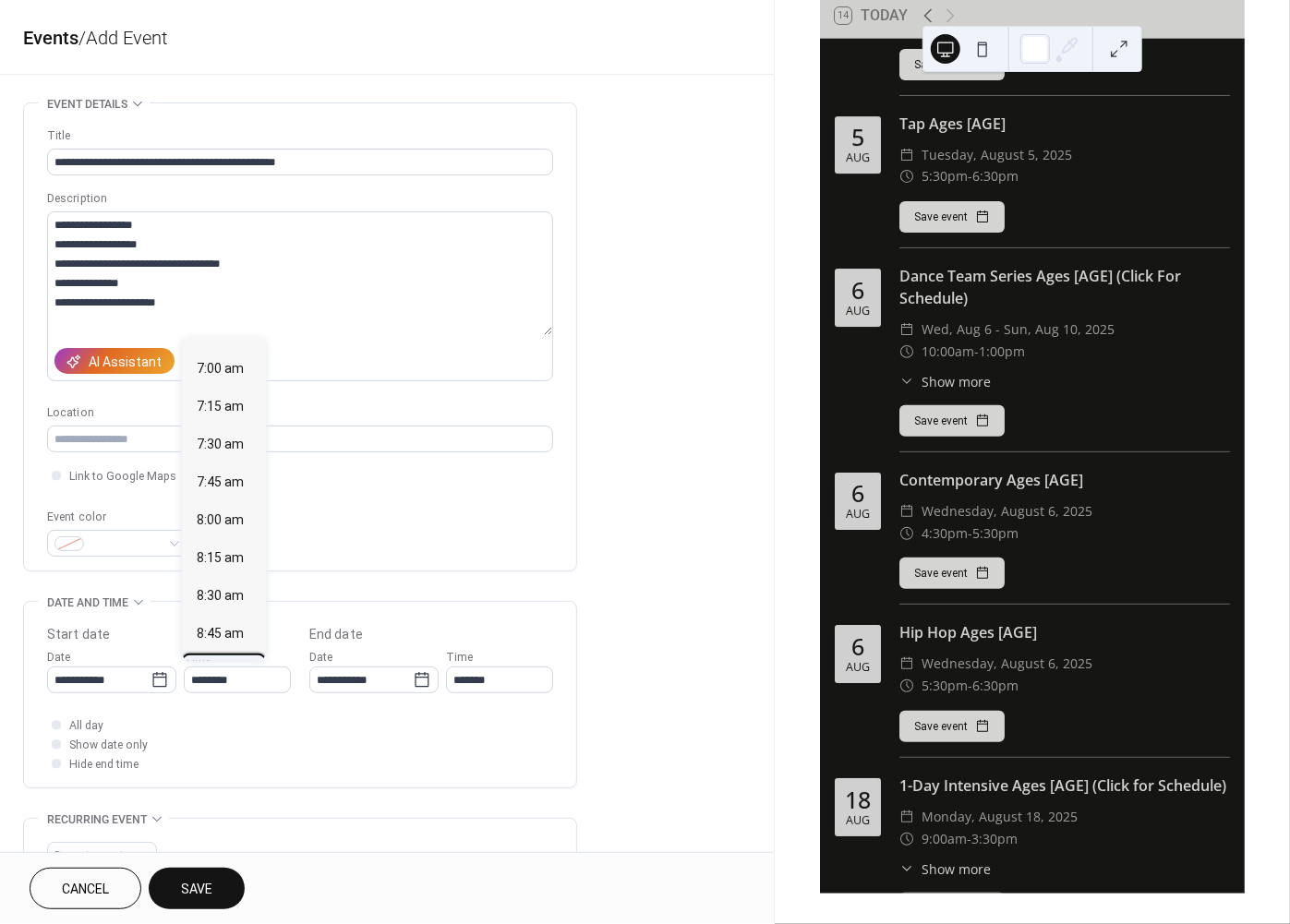 type on "*******" 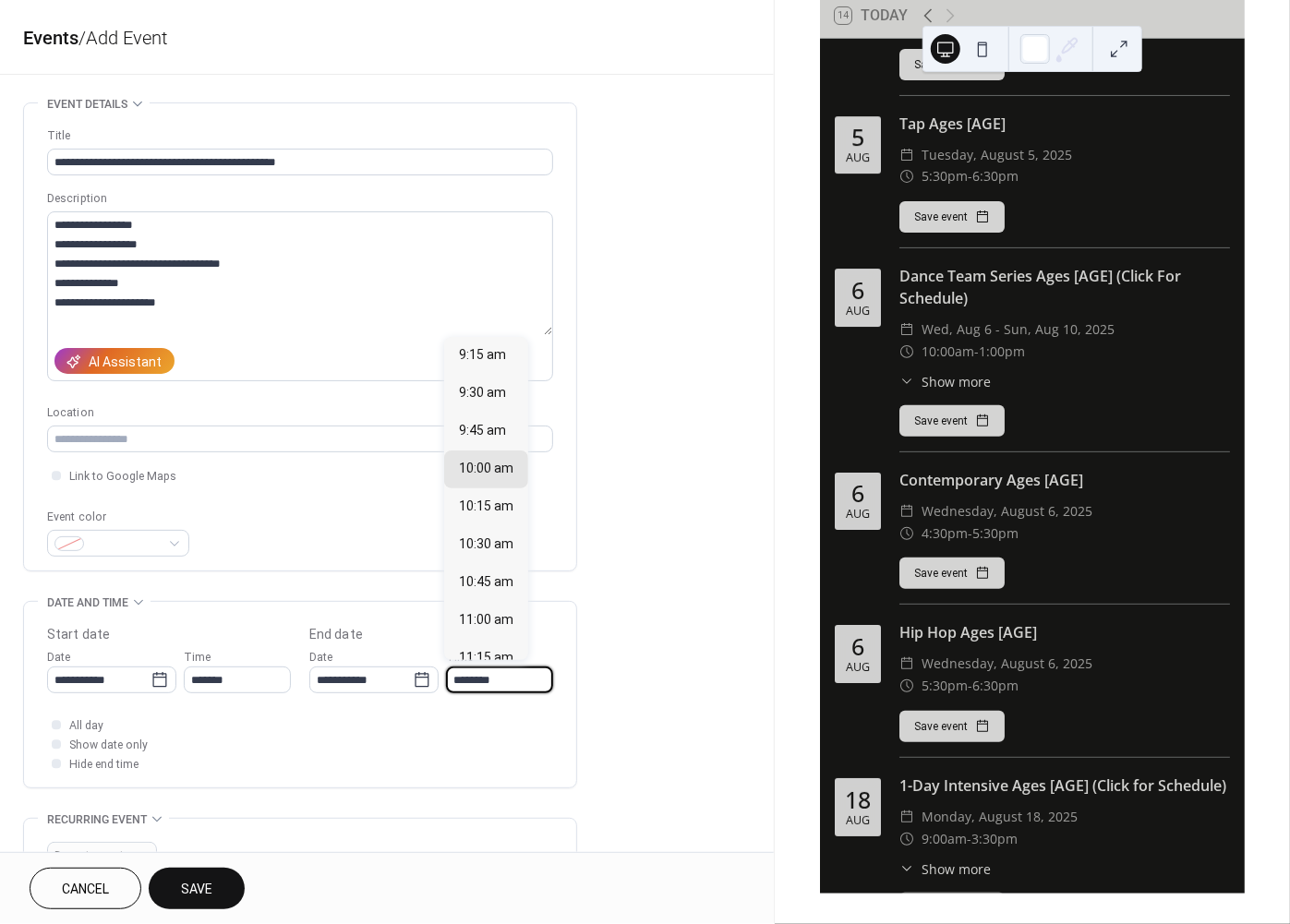 click on "********" at bounding box center (500, 679) 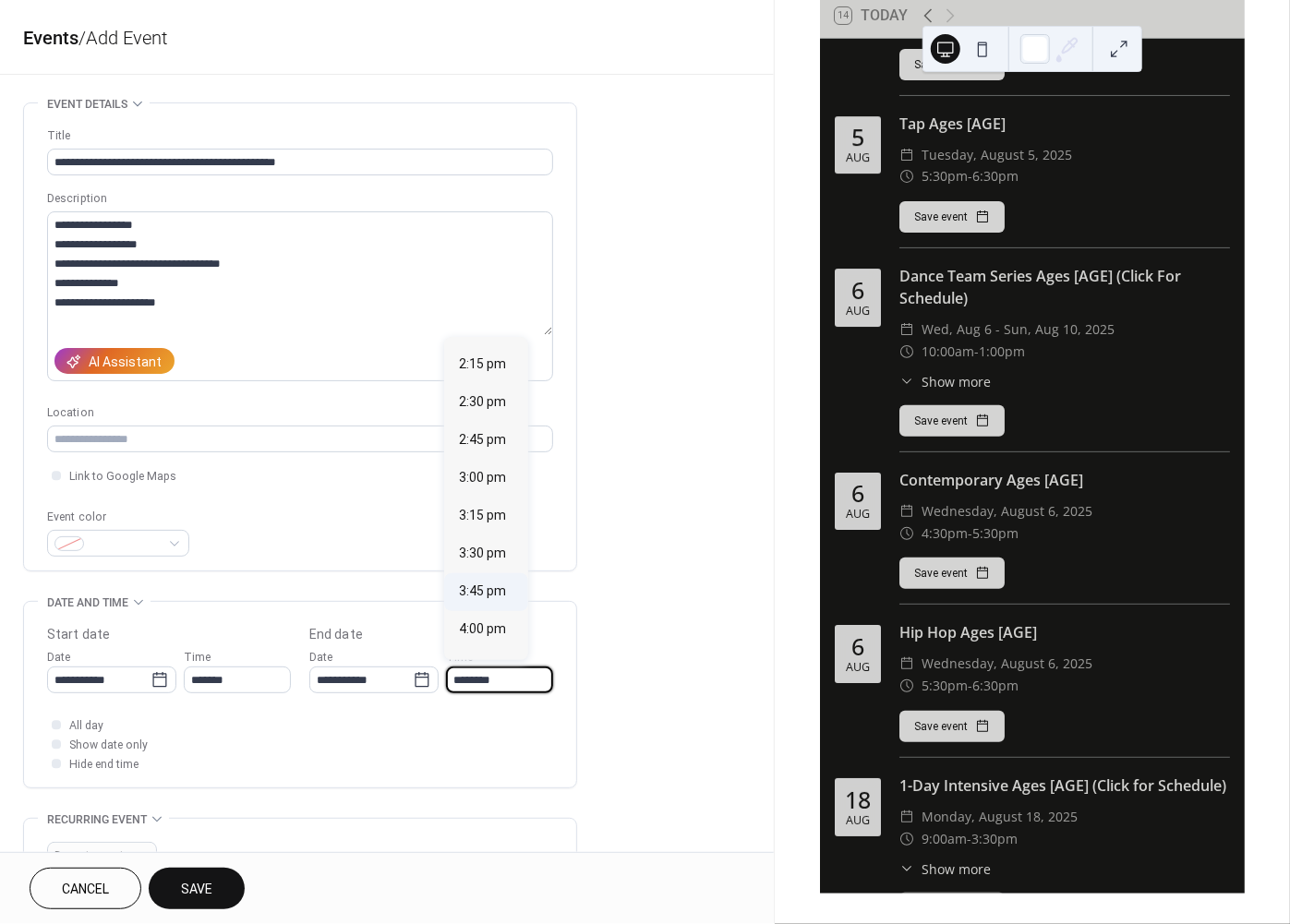 scroll, scrollTop: 769, scrollLeft: 0, axis: vertical 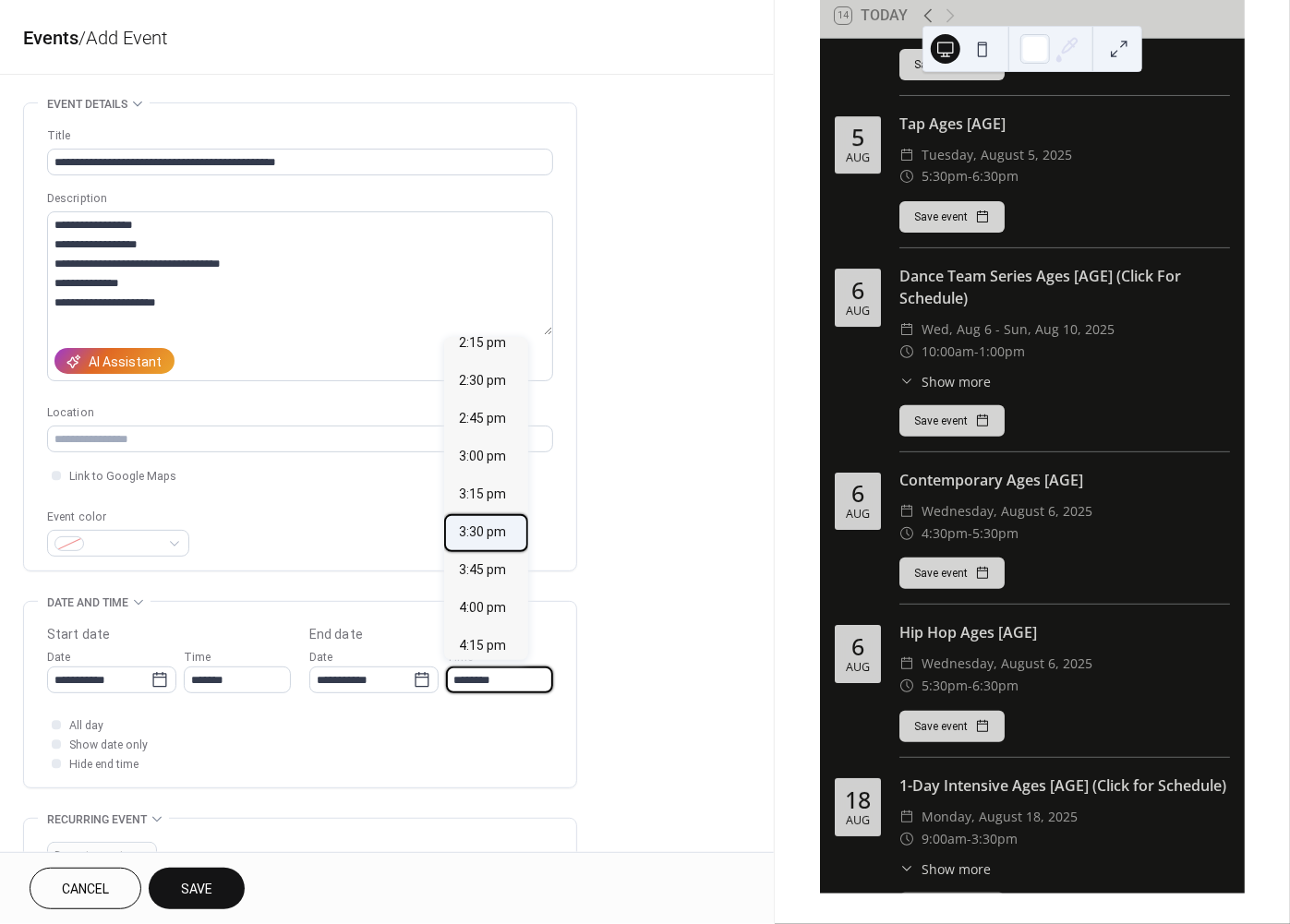 click on "3:30 pm" at bounding box center (482, 533) 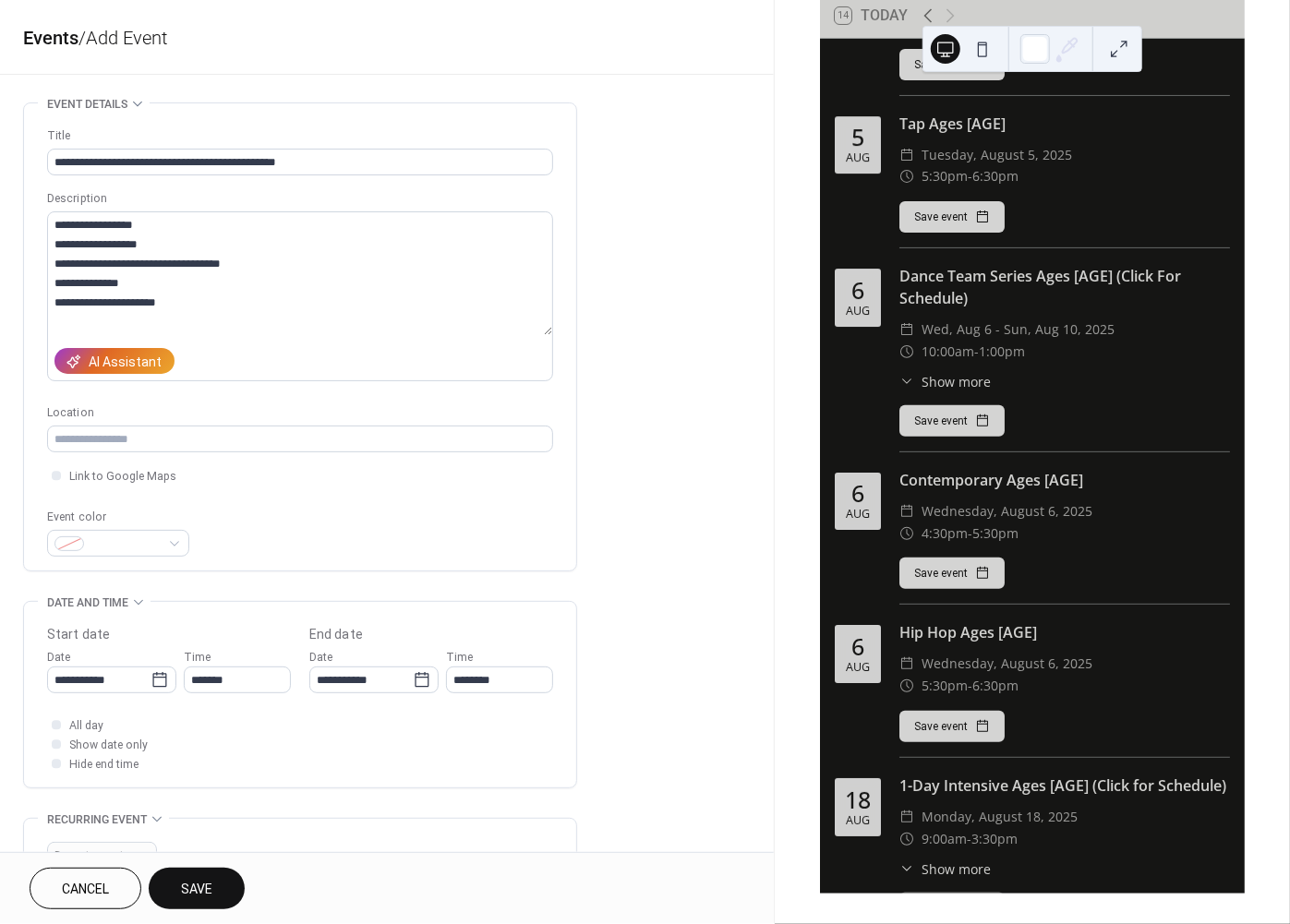 type on "*******" 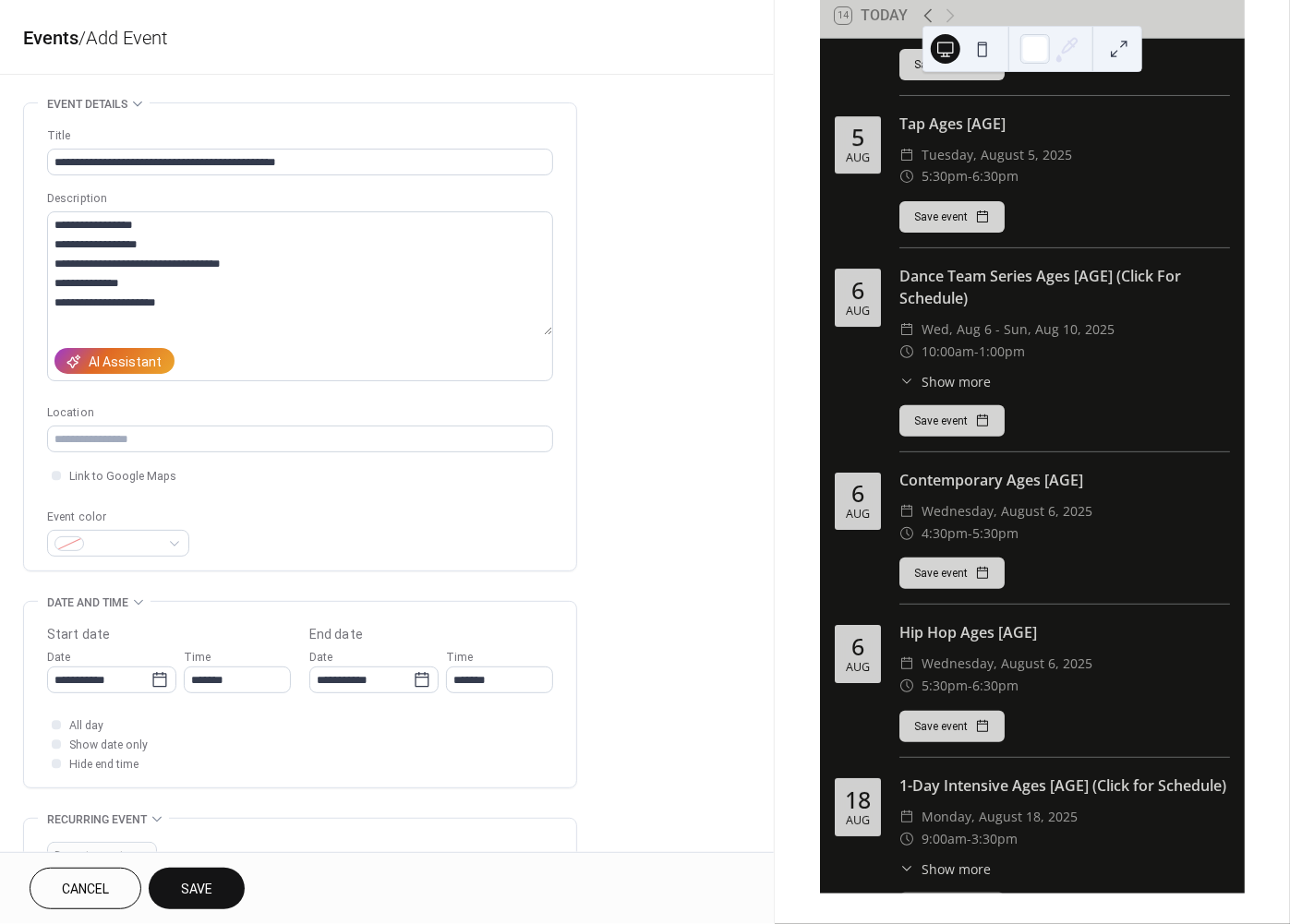 click on "Save" at bounding box center (197, 888) 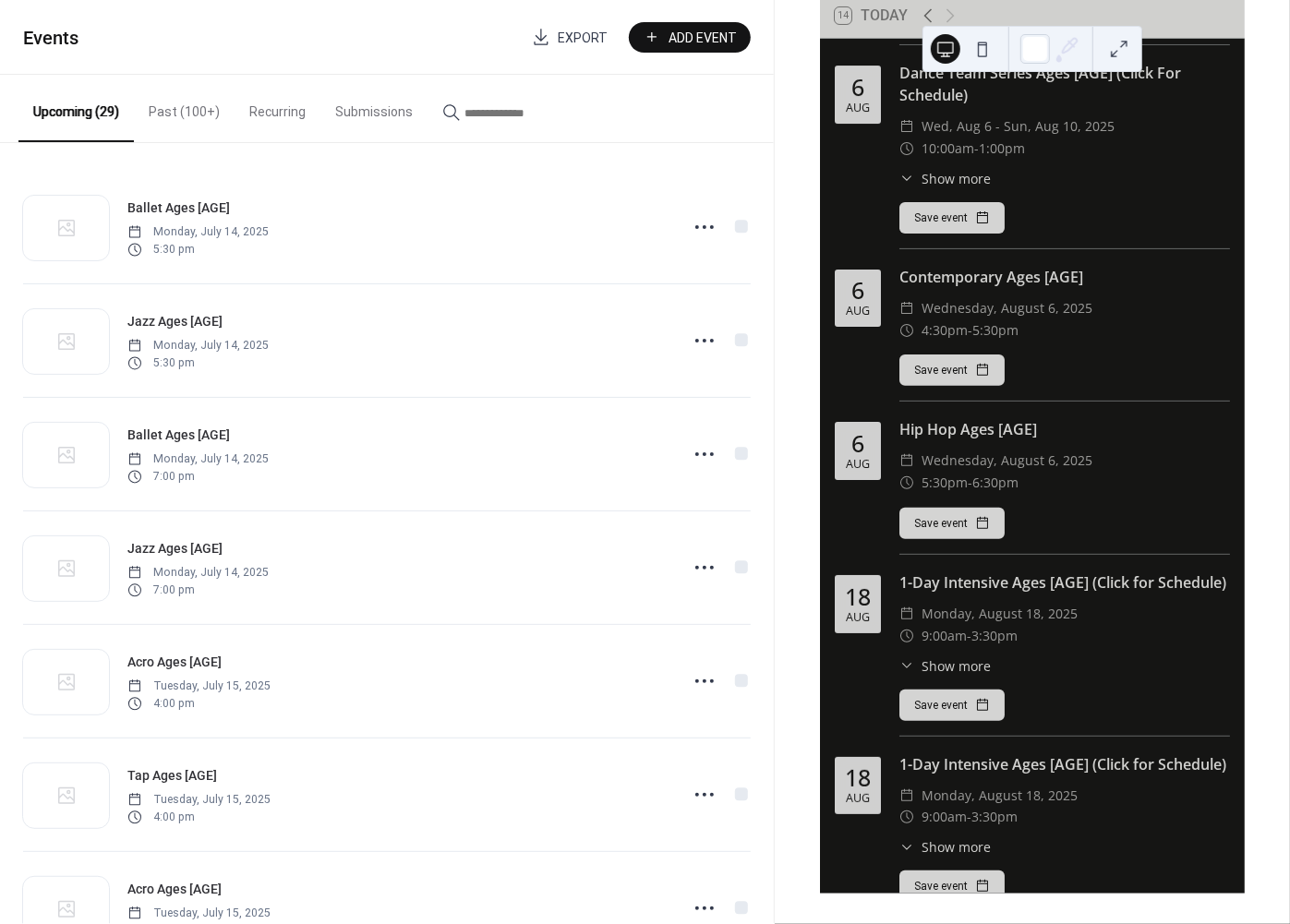 scroll, scrollTop: 3676, scrollLeft: 0, axis: vertical 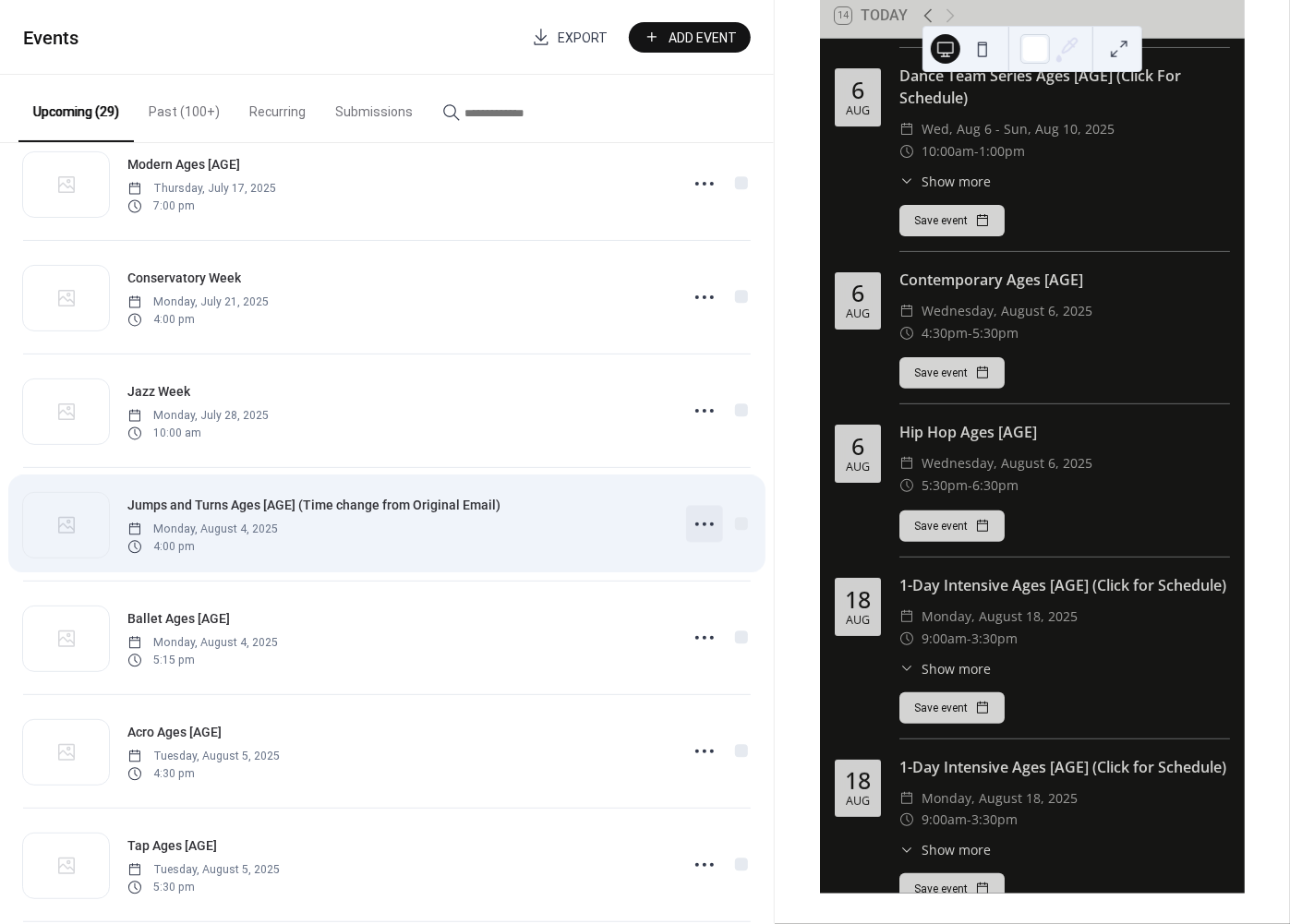 click 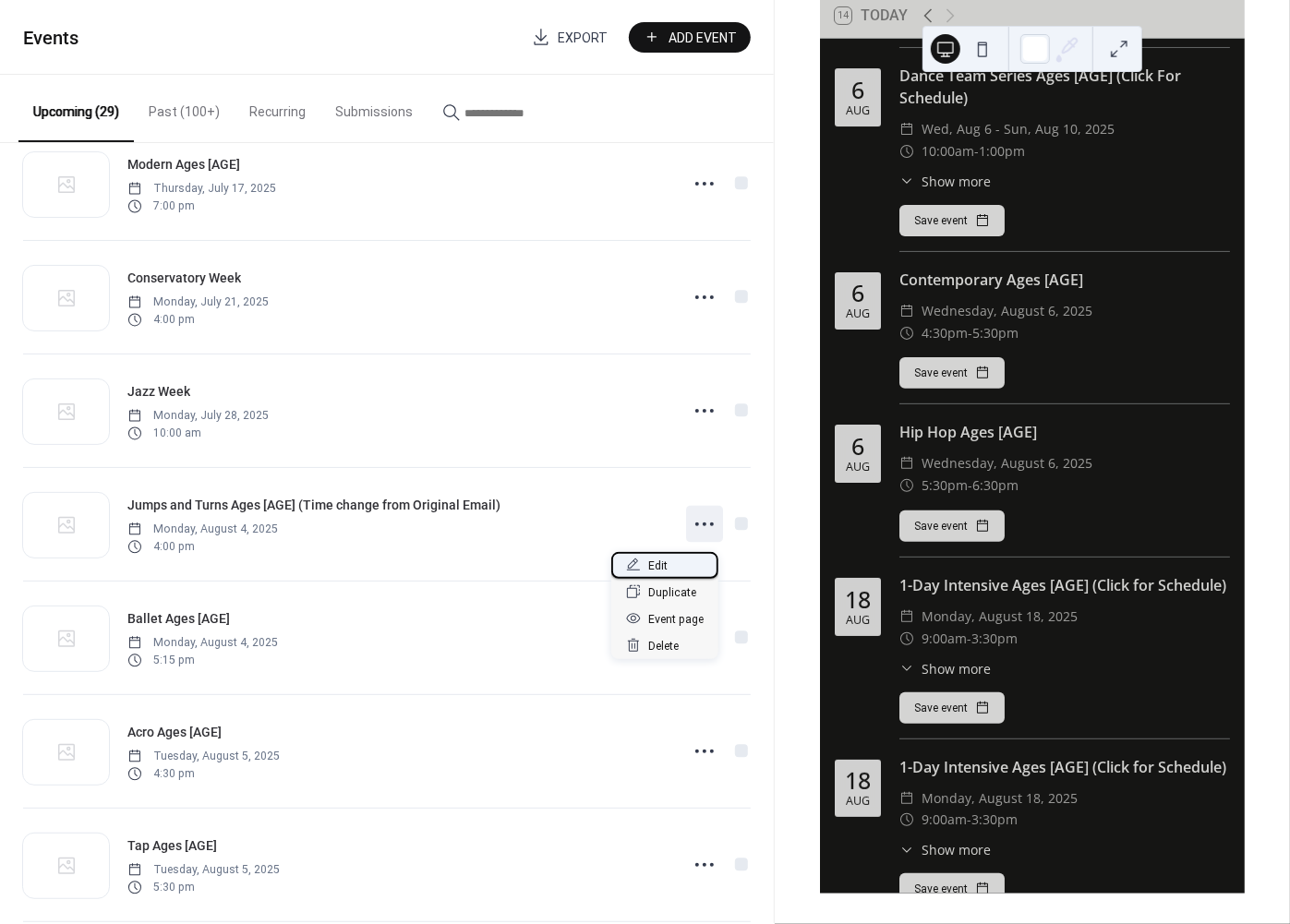 click on "Edit" at bounding box center (657, 566) 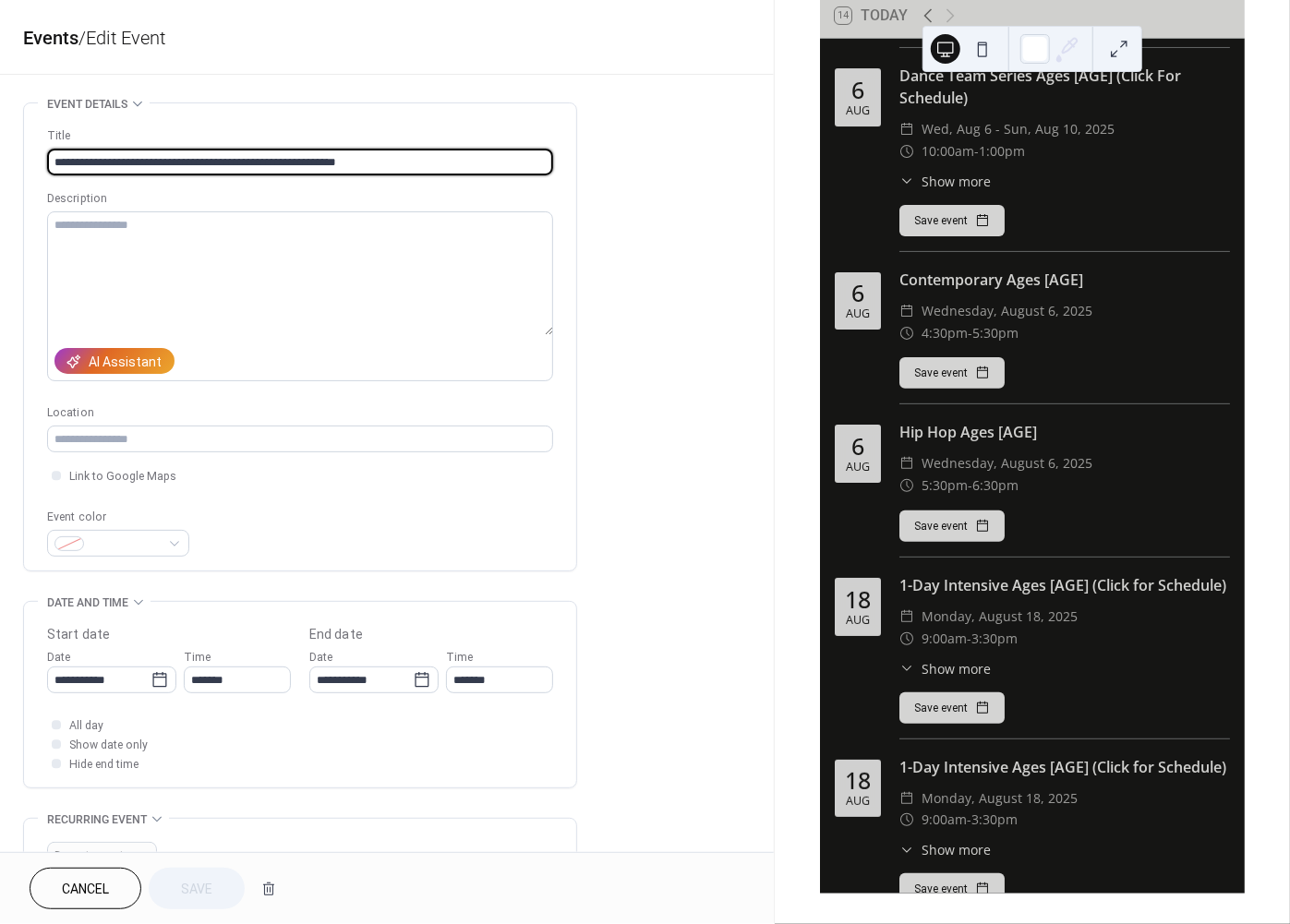 click on "**********" at bounding box center (300, 162) 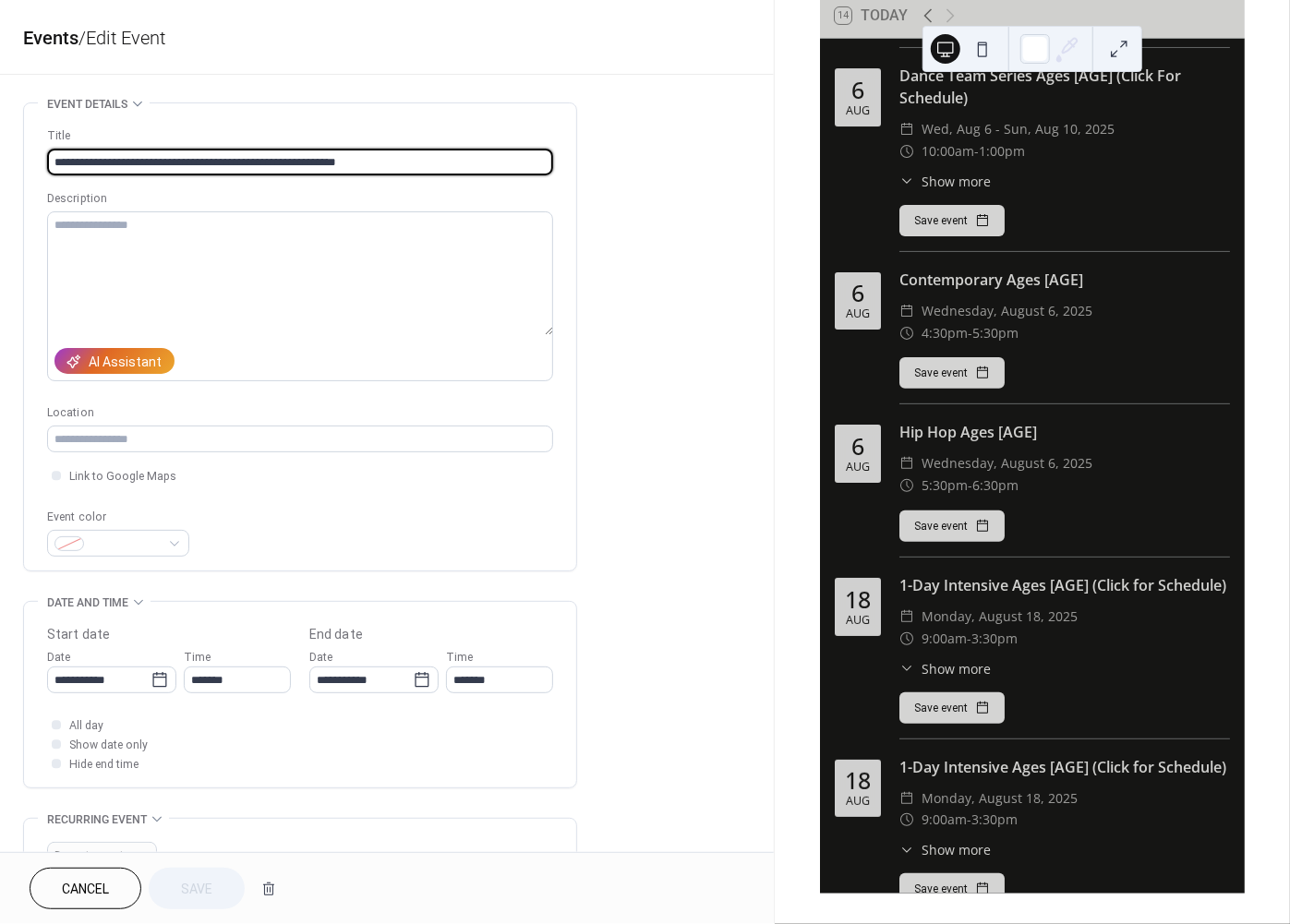 drag, startPoint x: 211, startPoint y: 160, endPoint x: 374, endPoint y: 162, distance: 163.01227 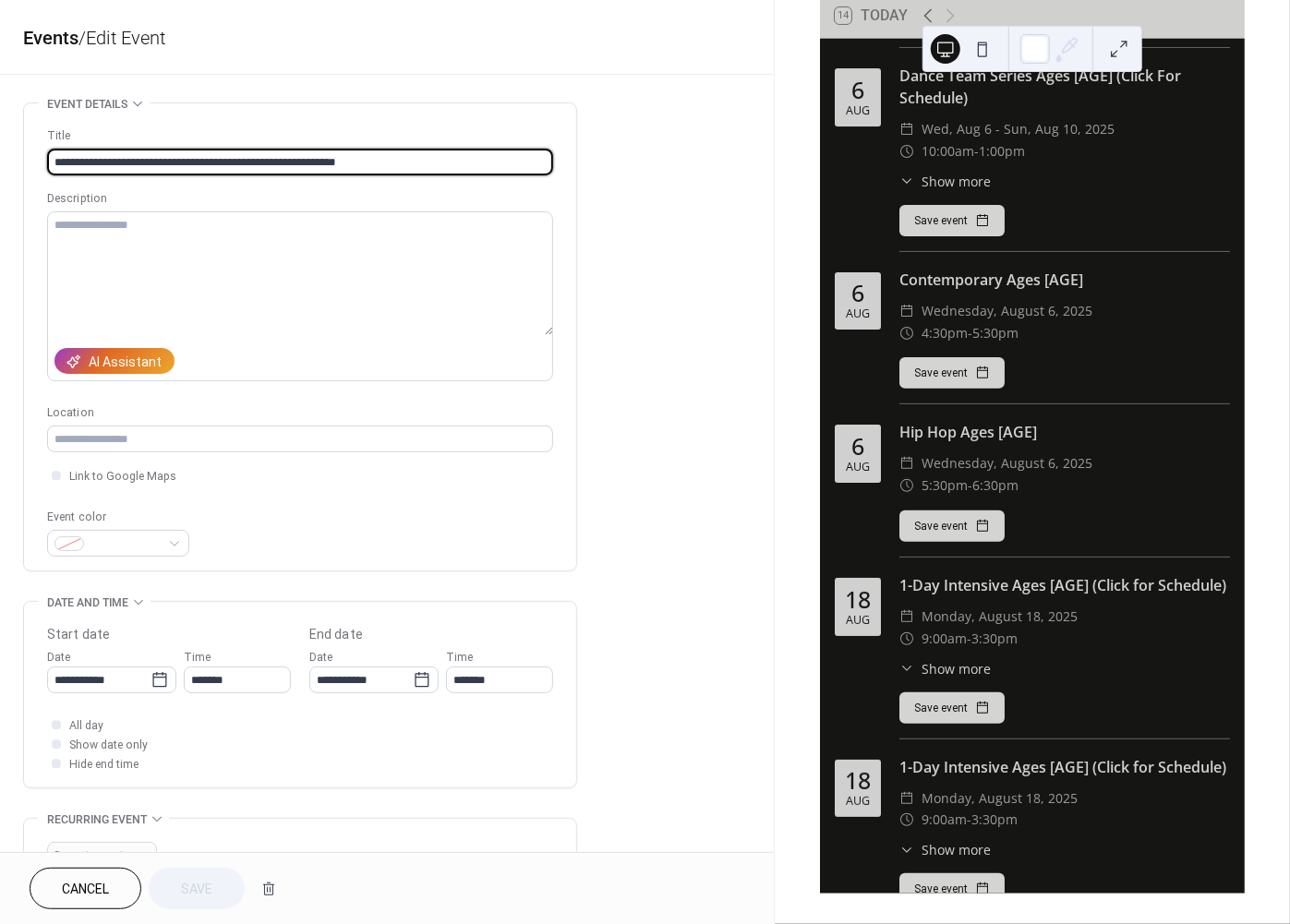 click on "**********" at bounding box center (300, 162) 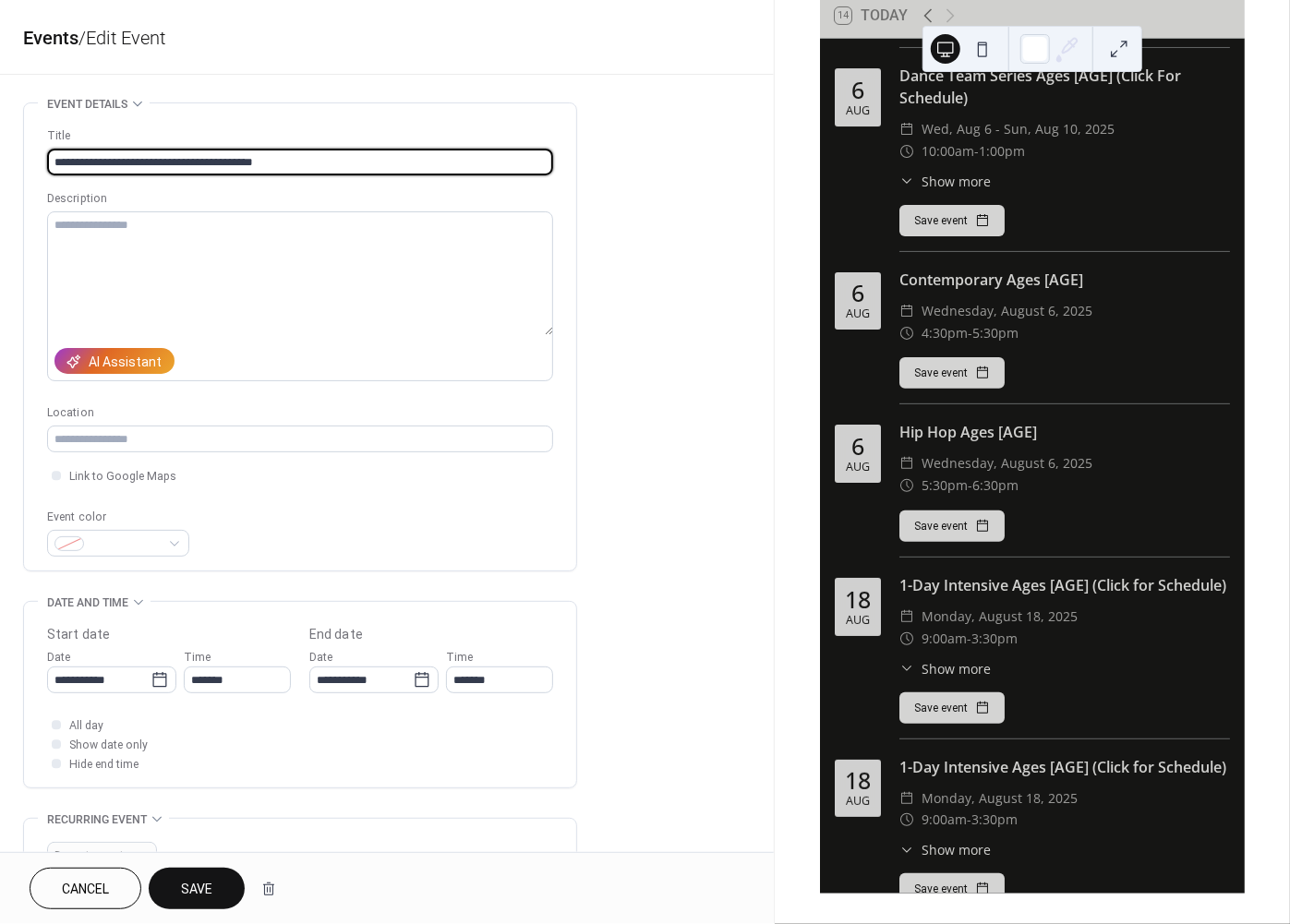 type on "**********" 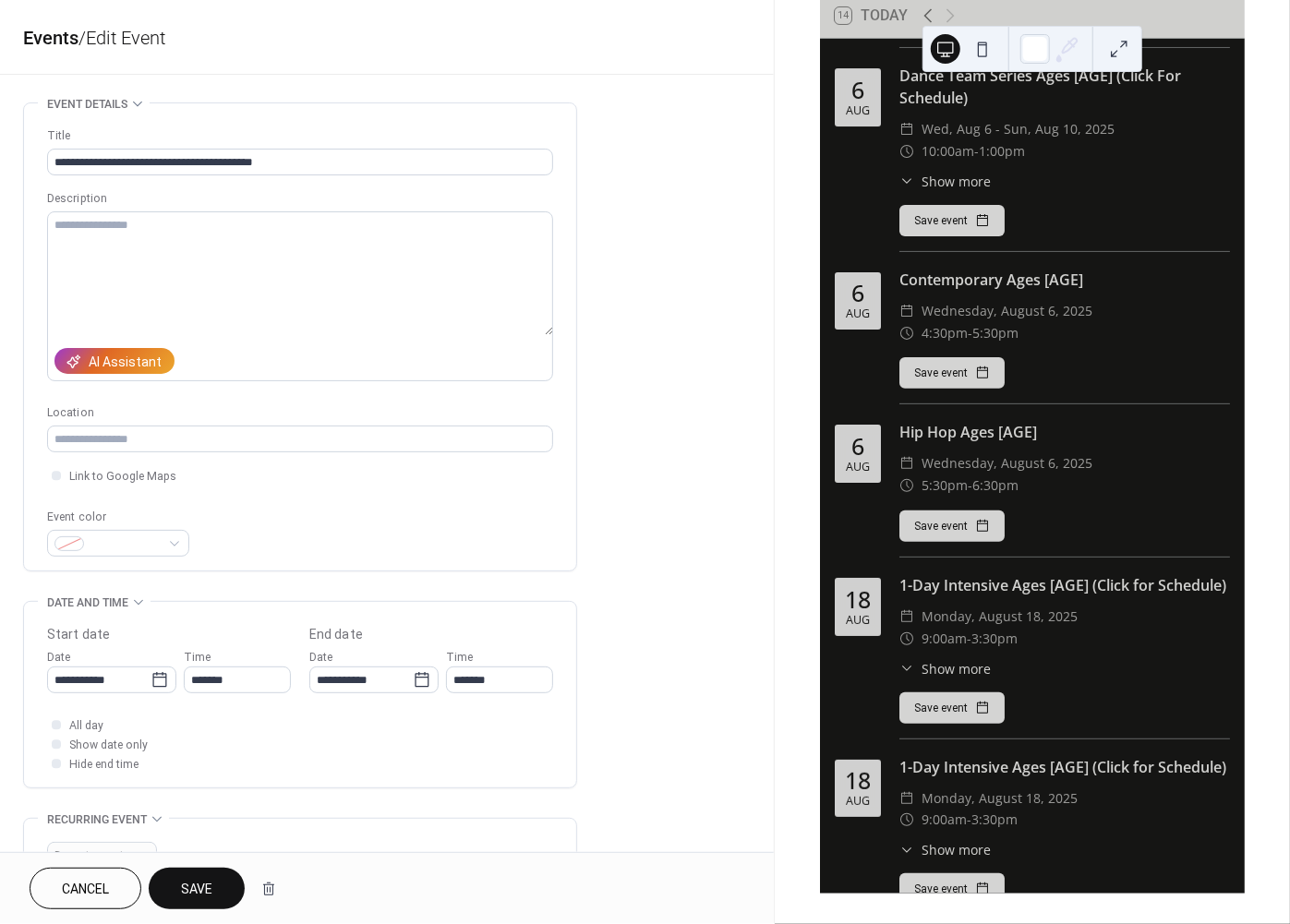 click on "Save" at bounding box center (197, 888) 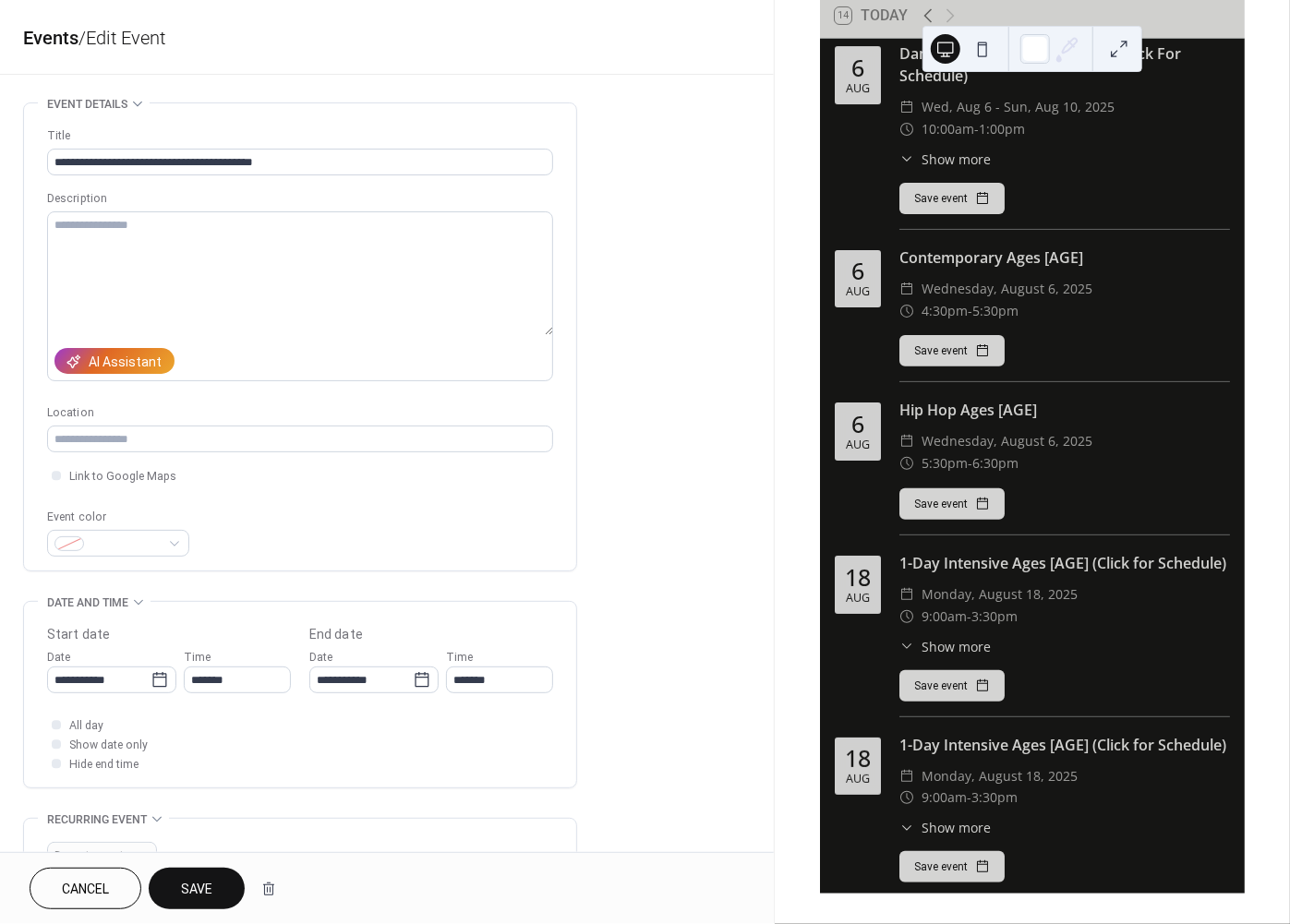 scroll, scrollTop: 3654, scrollLeft: 0, axis: vertical 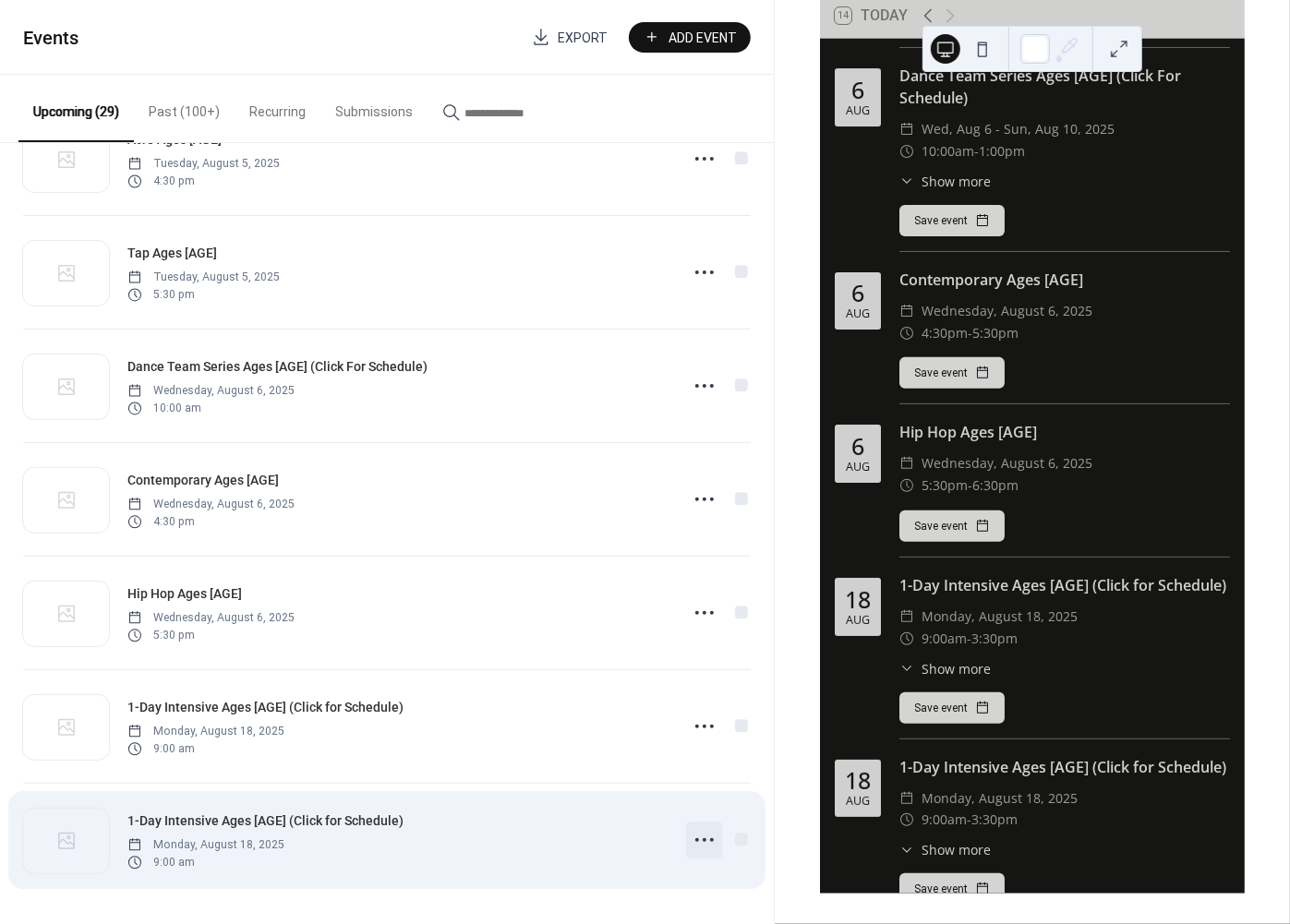 click 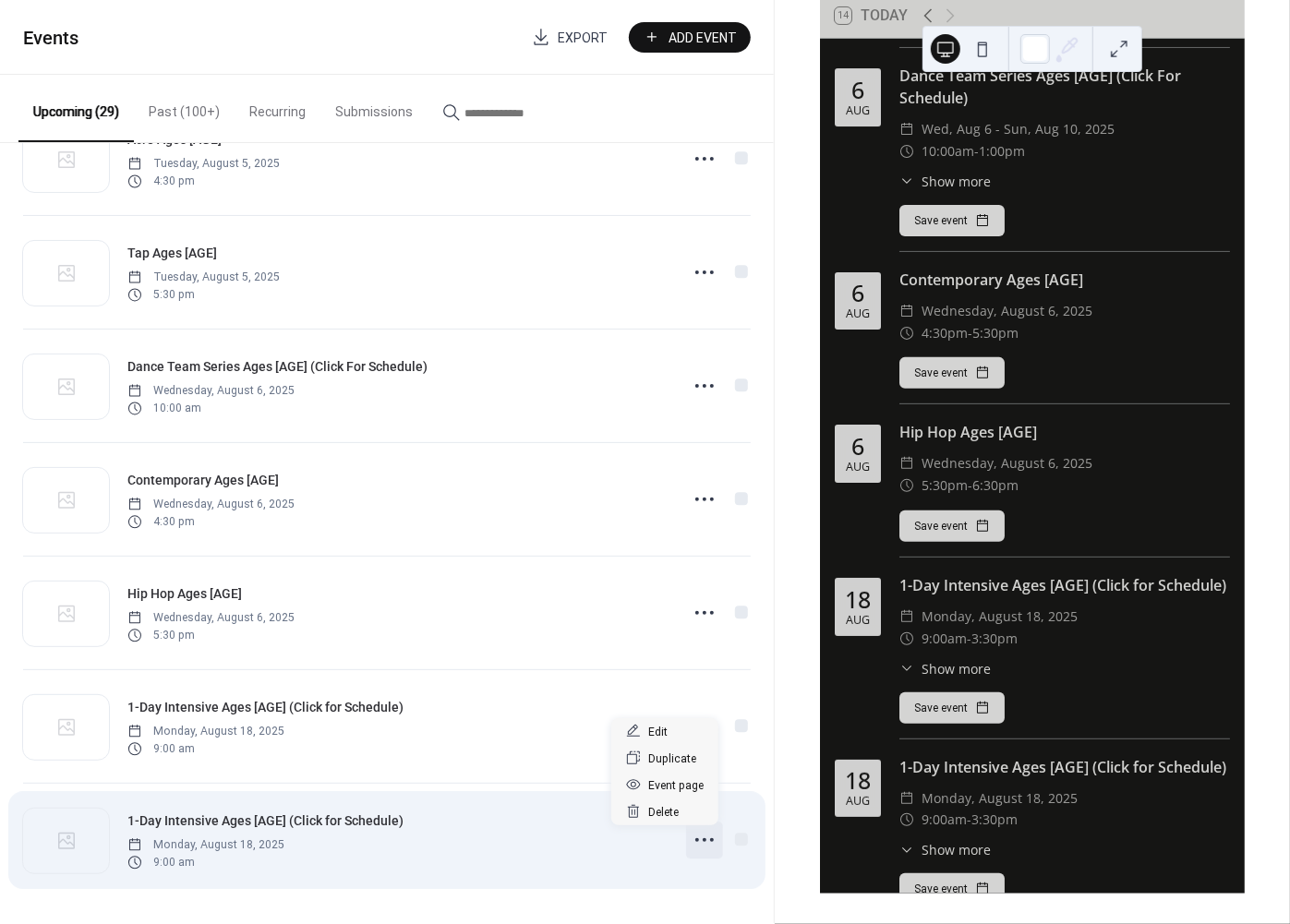 click 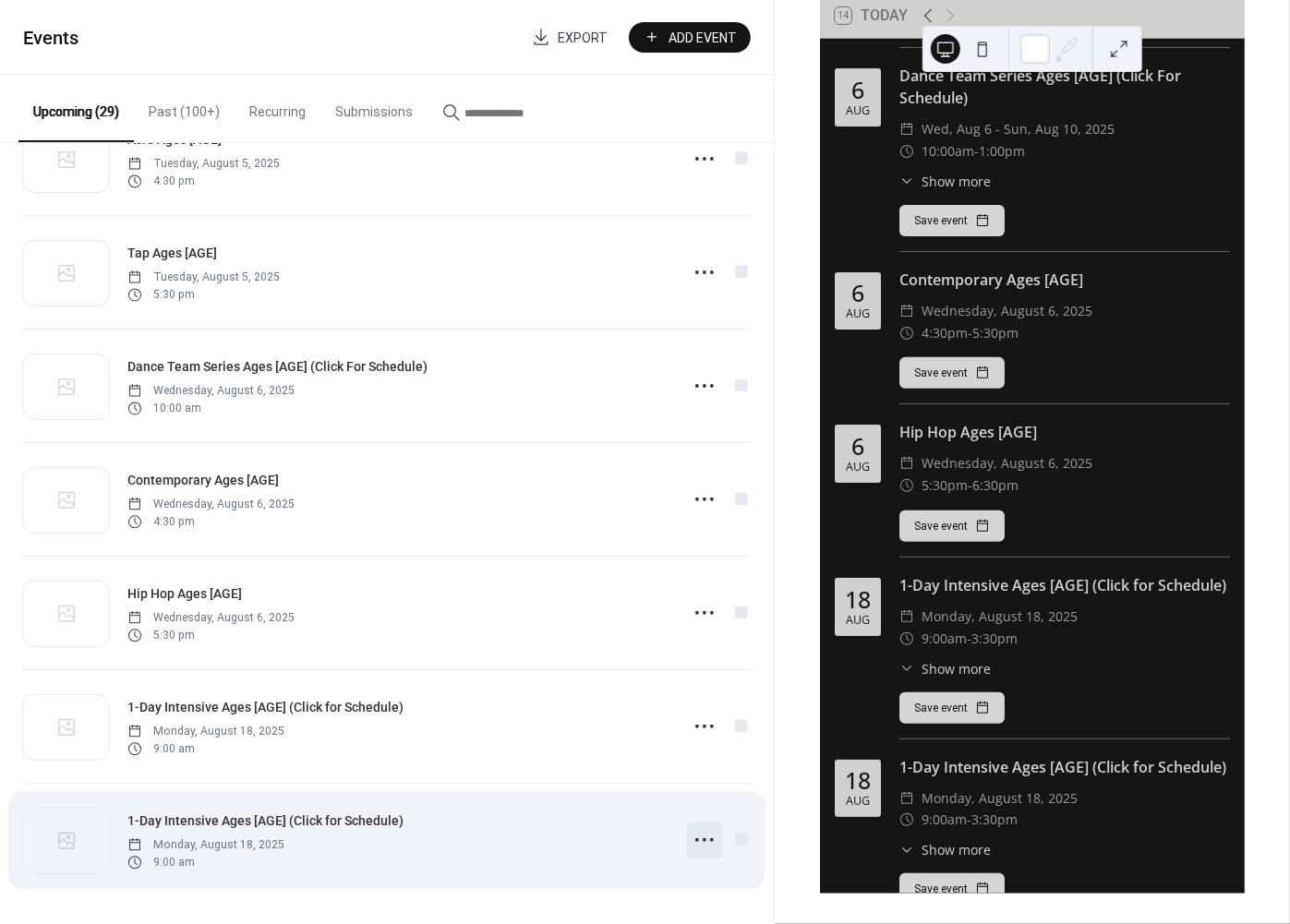 click 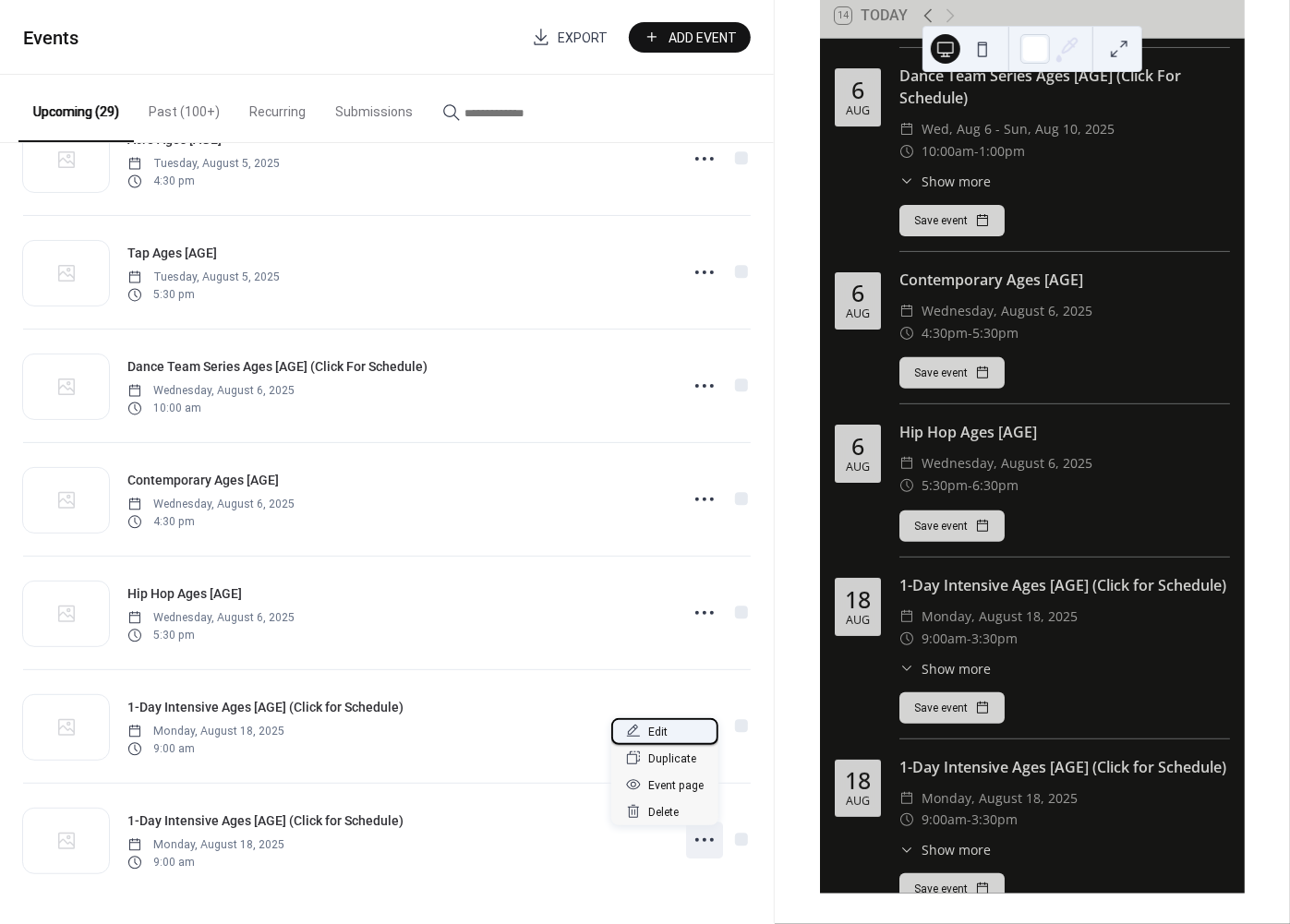 click on "Edit" at bounding box center [657, 732] 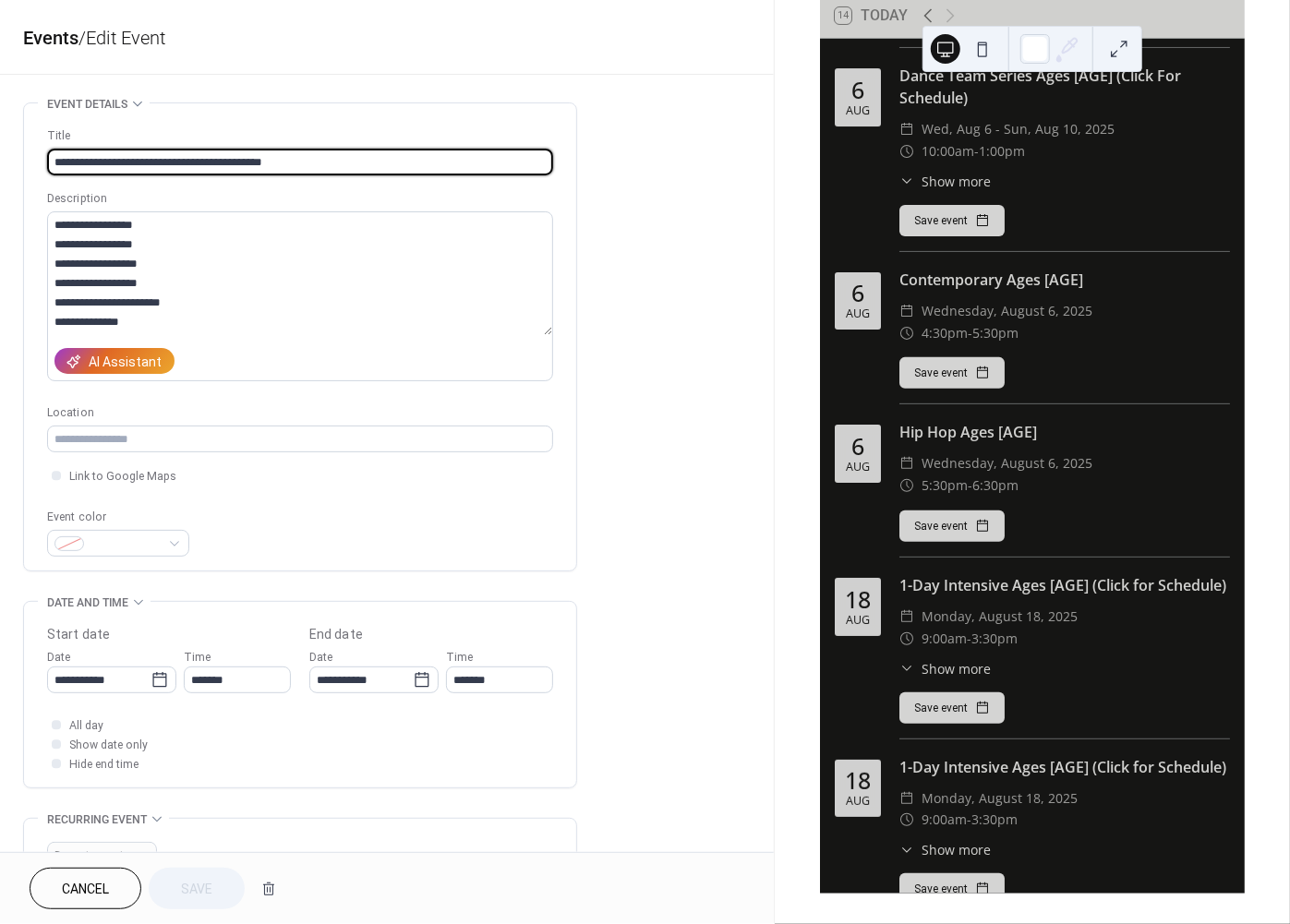 click on "Cancel" at bounding box center (85, 888) 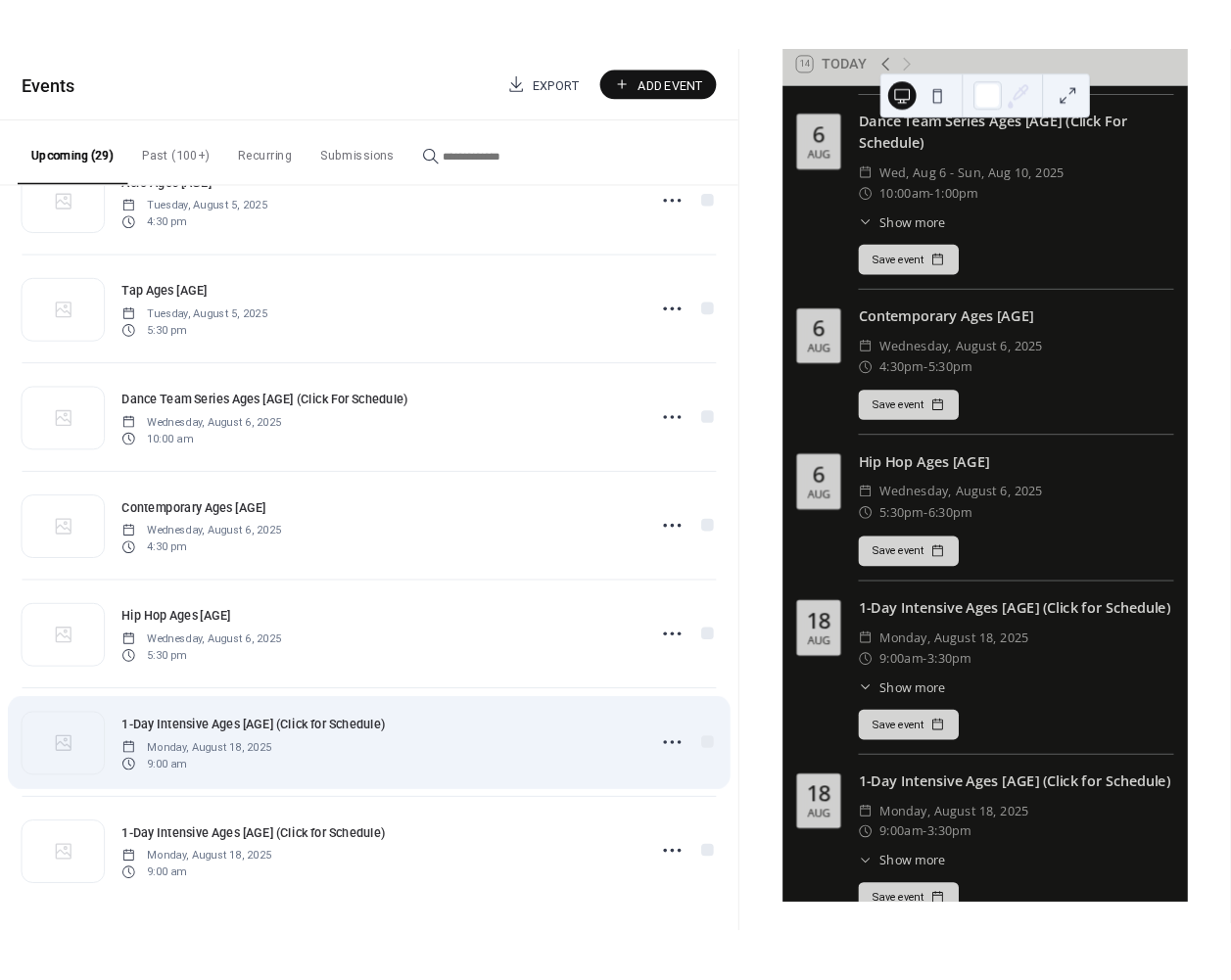 scroll, scrollTop: 2730, scrollLeft: 0, axis: vertical 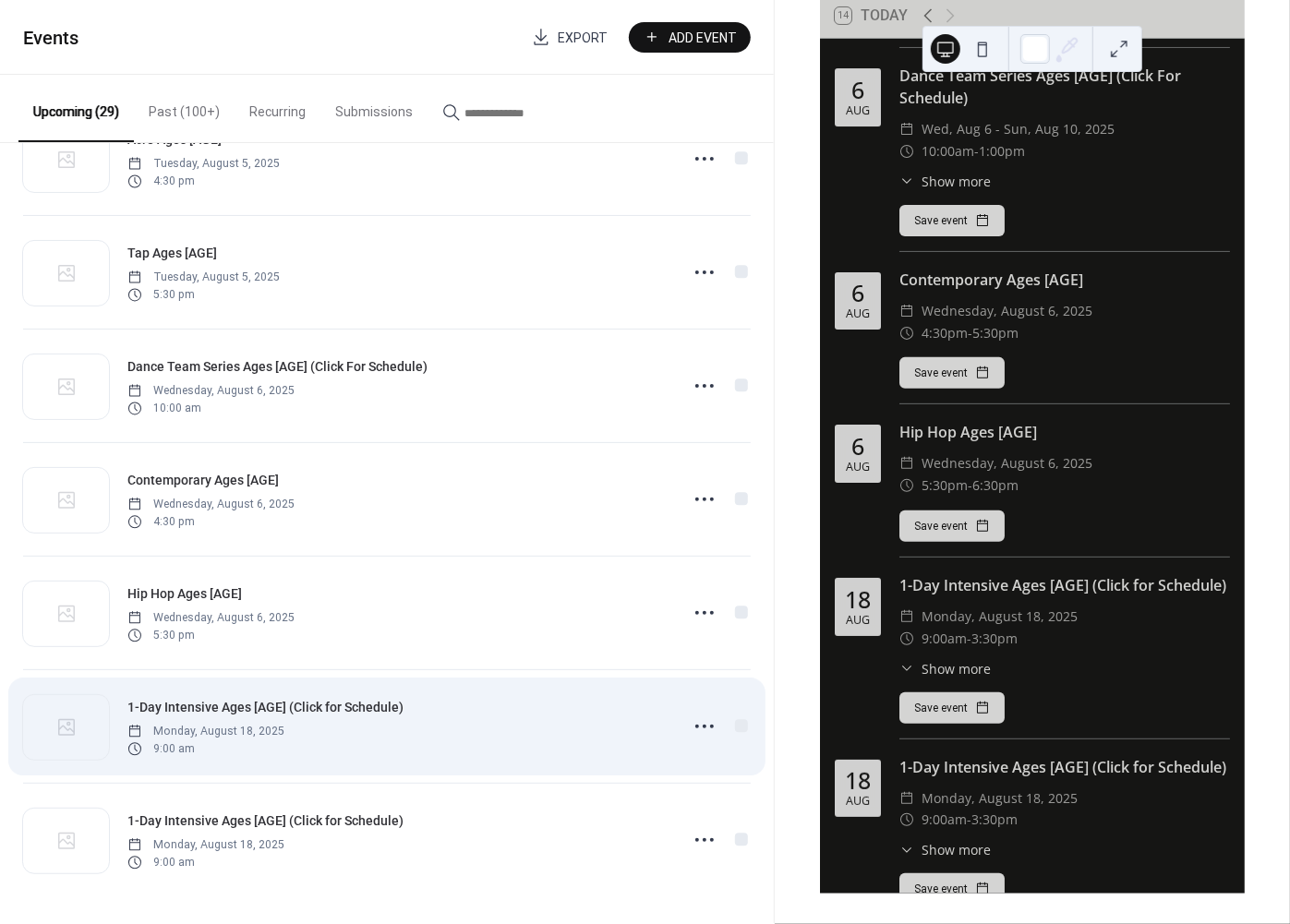 click on "1-Day Intensive Ages [AGE] (Click for Schedule)  Monday, [MONTH] 18, [YEAR] 9:00 am" at bounding box center (387, 726) 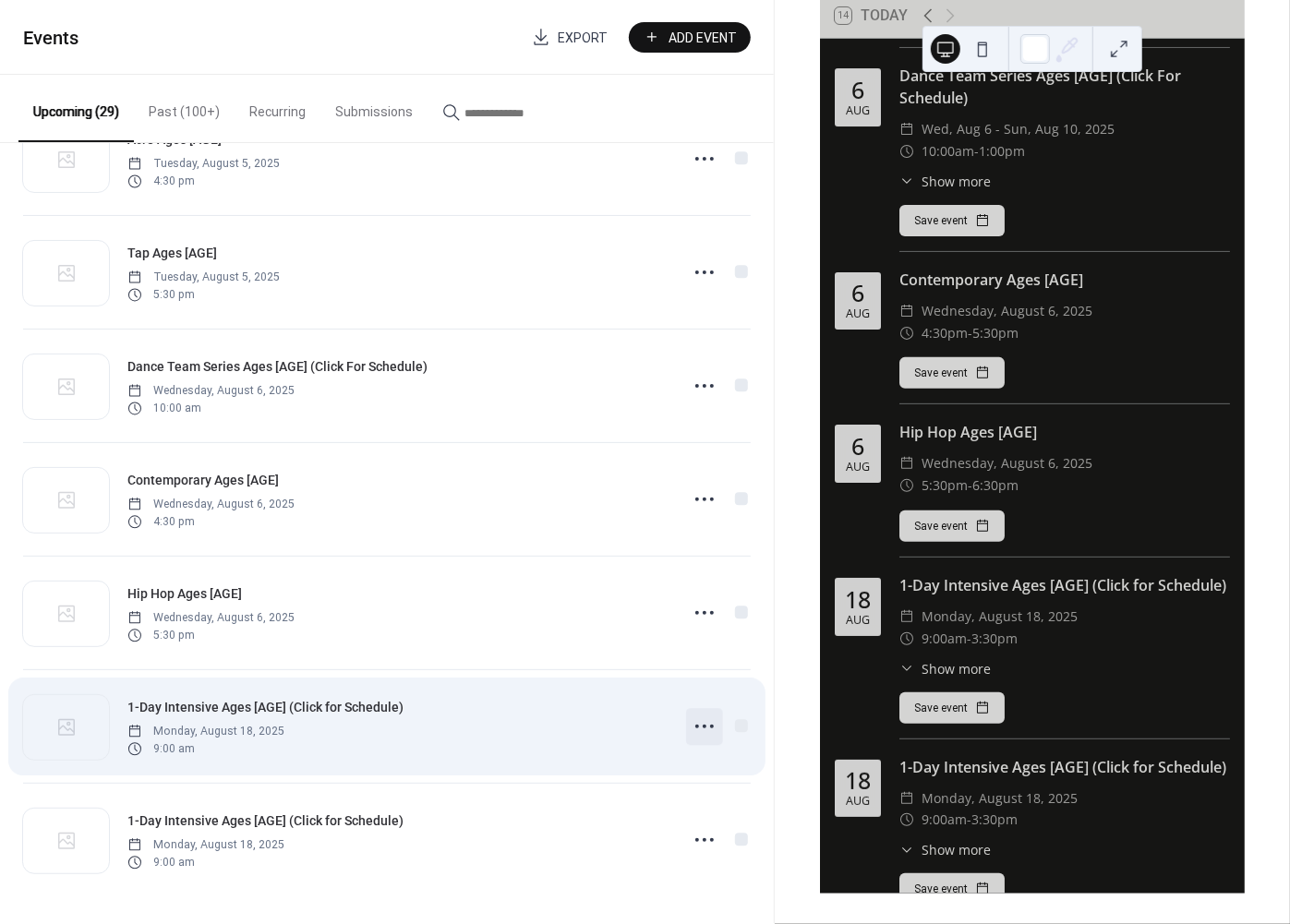 click 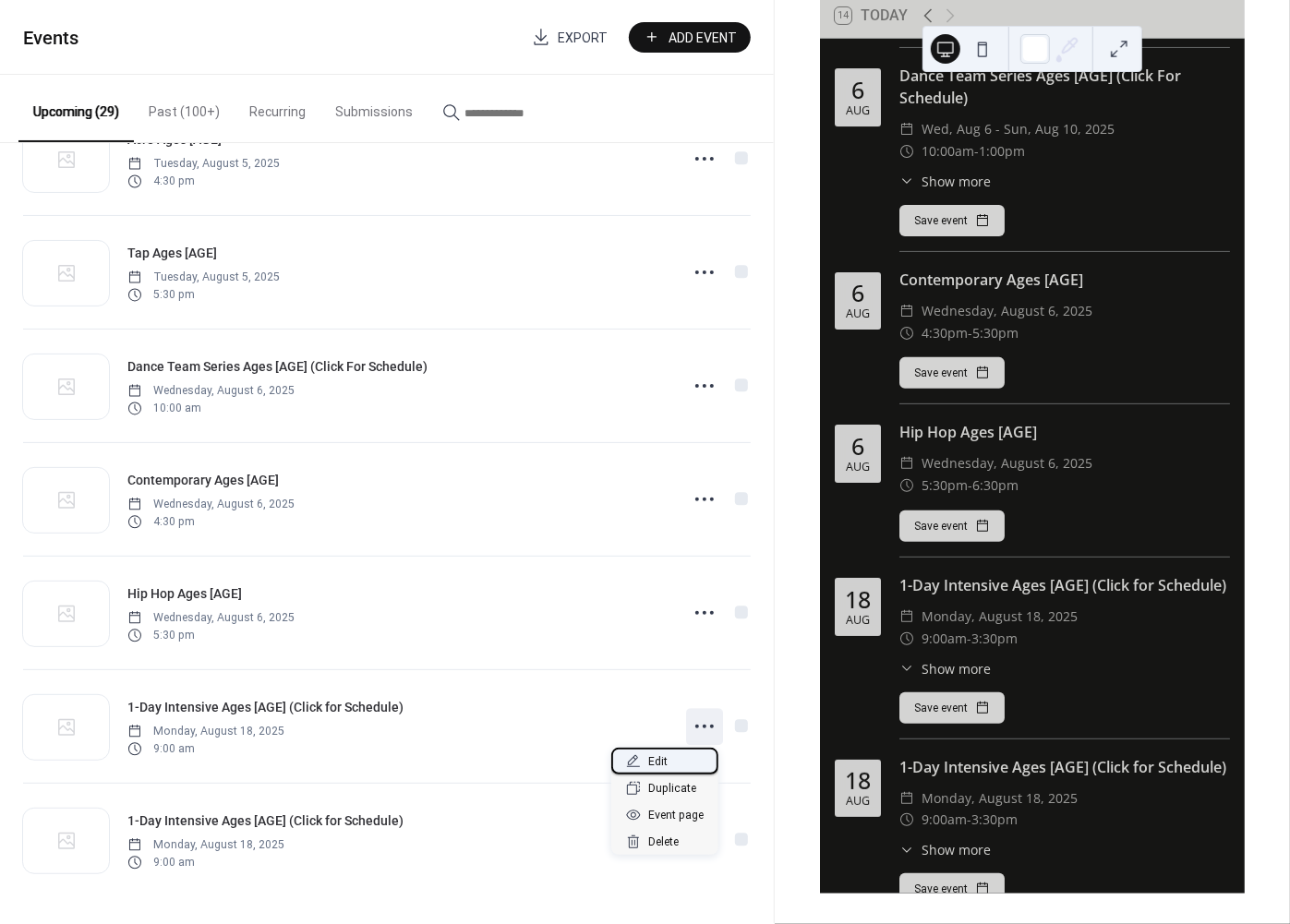click on "Edit" at bounding box center (657, 762) 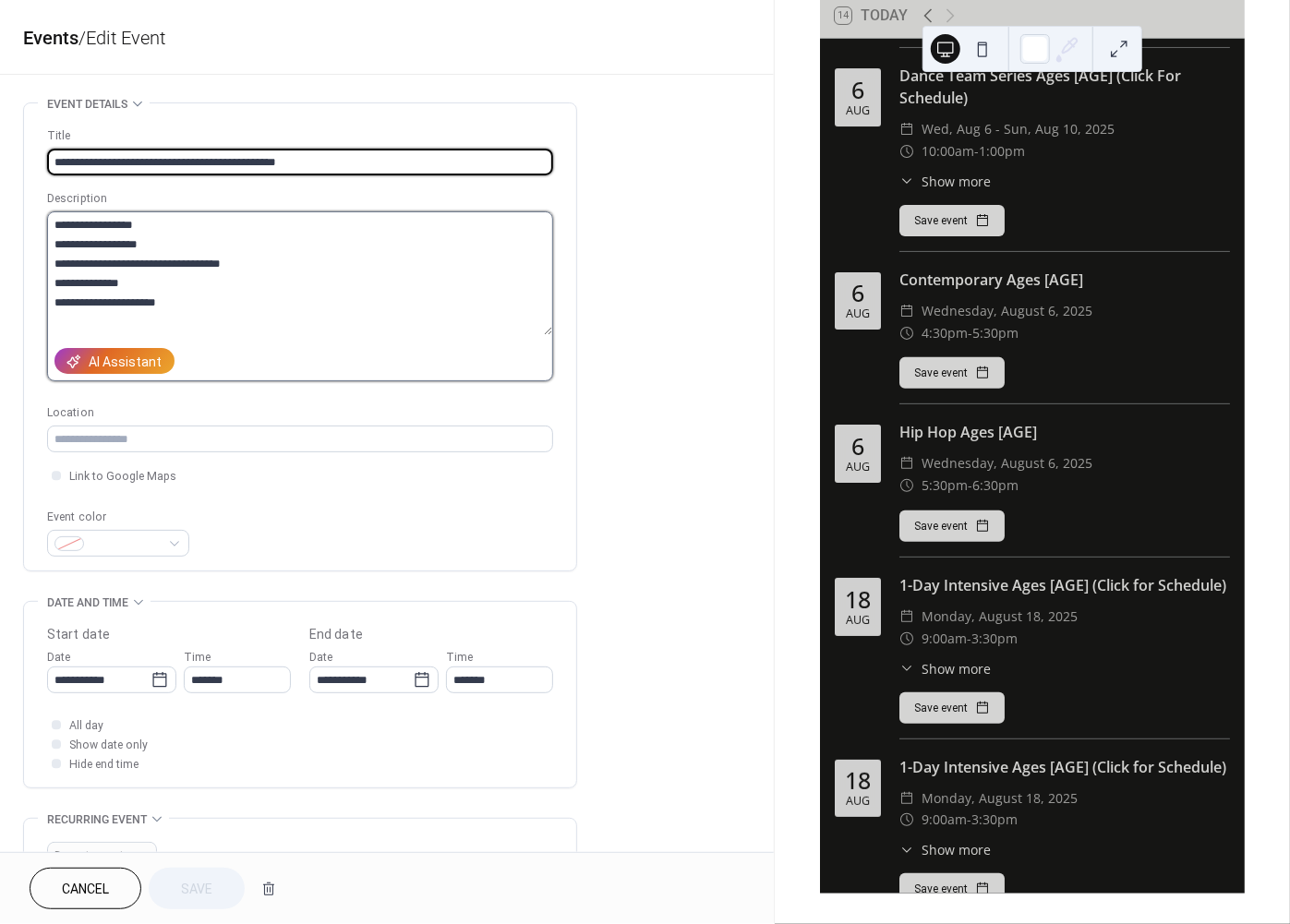 click on "**********" at bounding box center (299, 273) 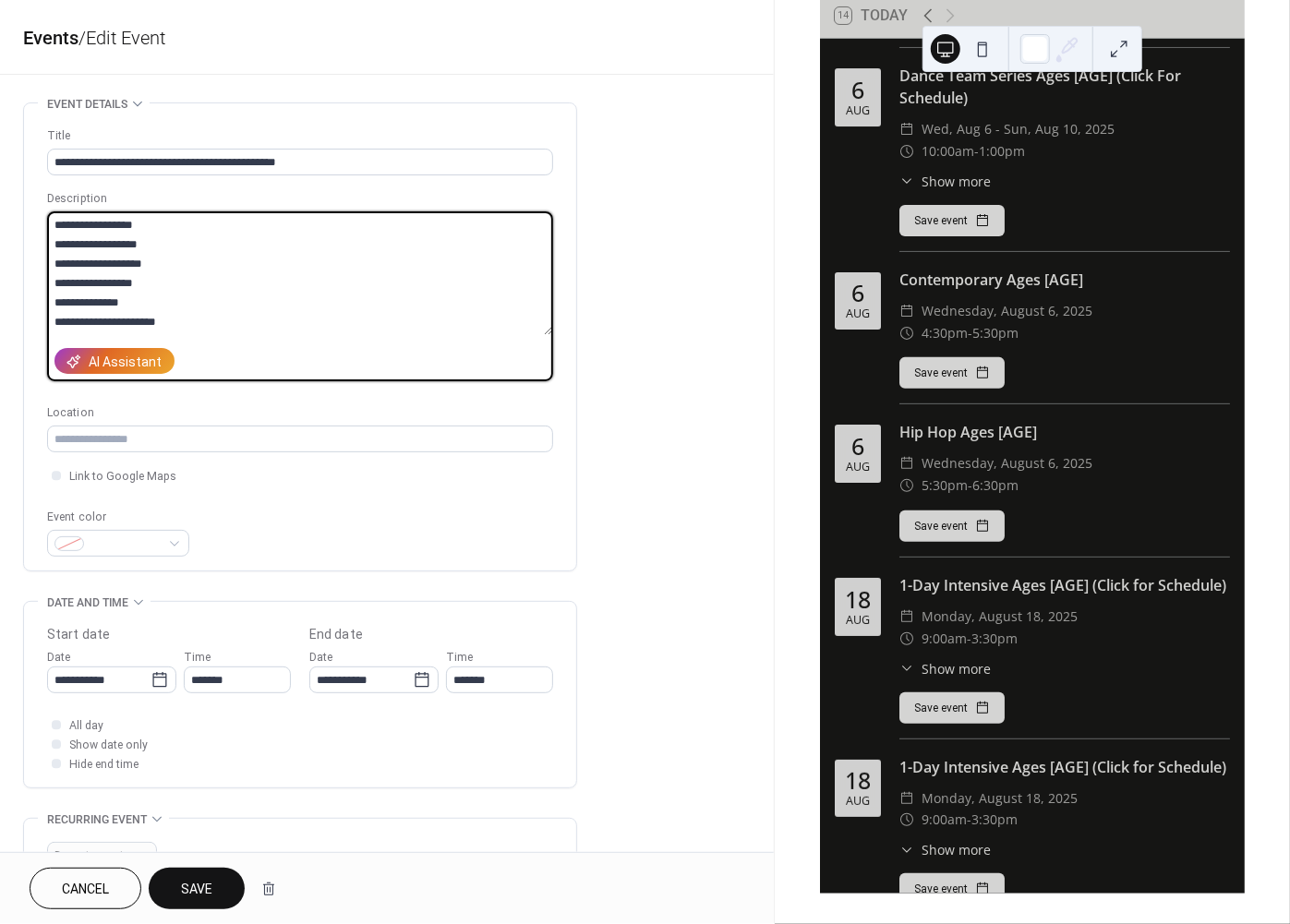 type on "**********" 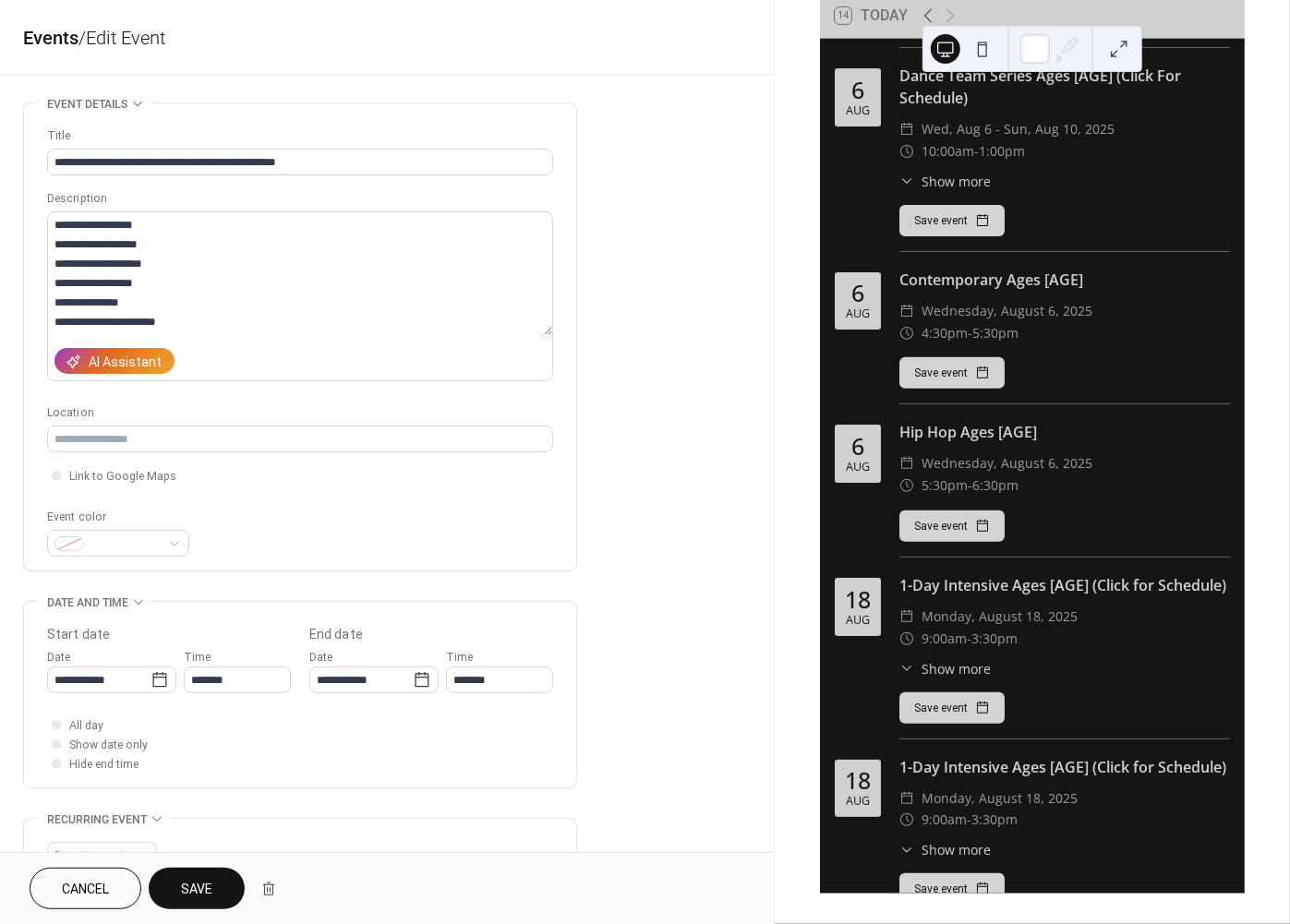 click on "Save" at bounding box center [197, 890] 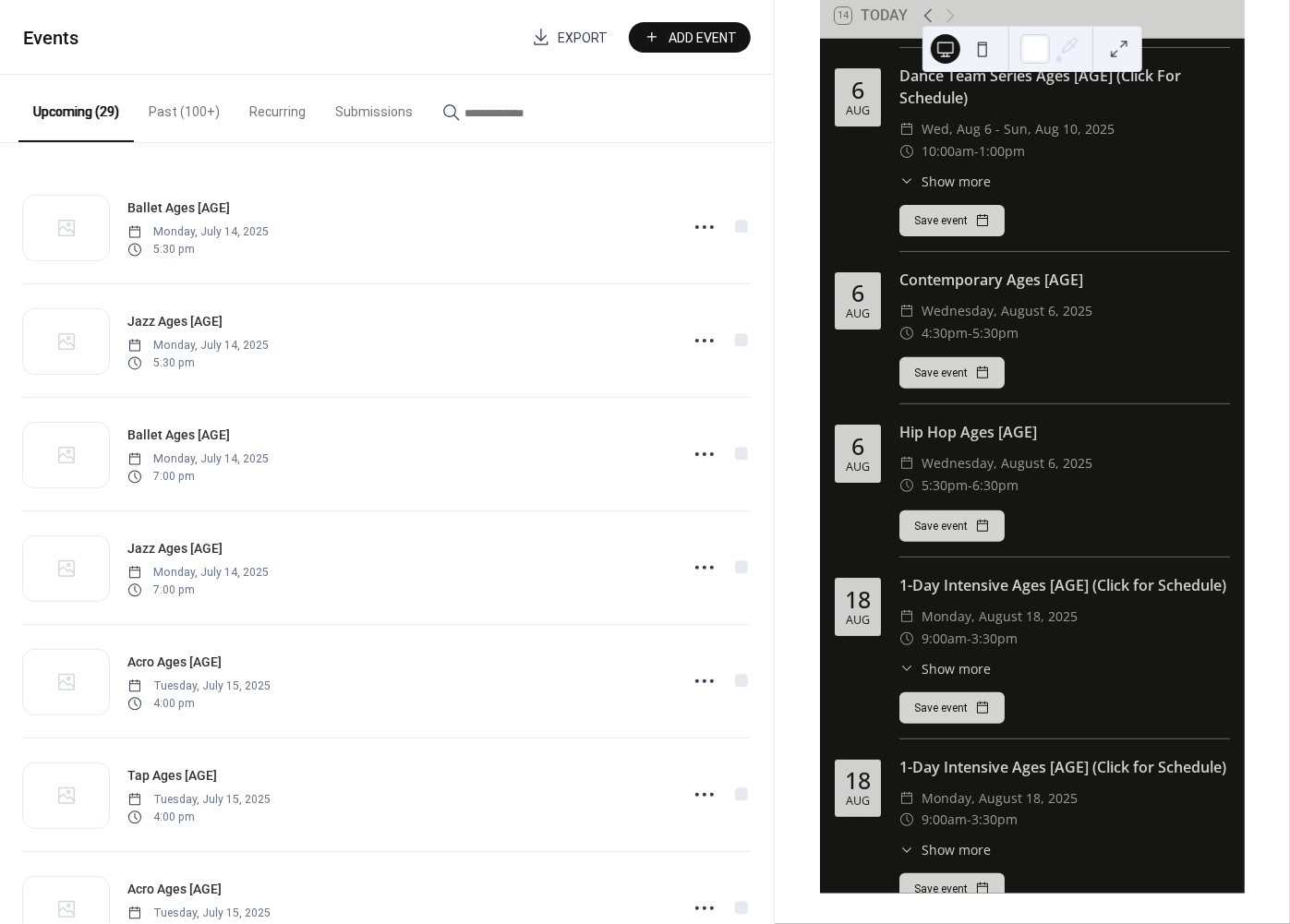click on "Events Export Add Event" at bounding box center (387, 37) 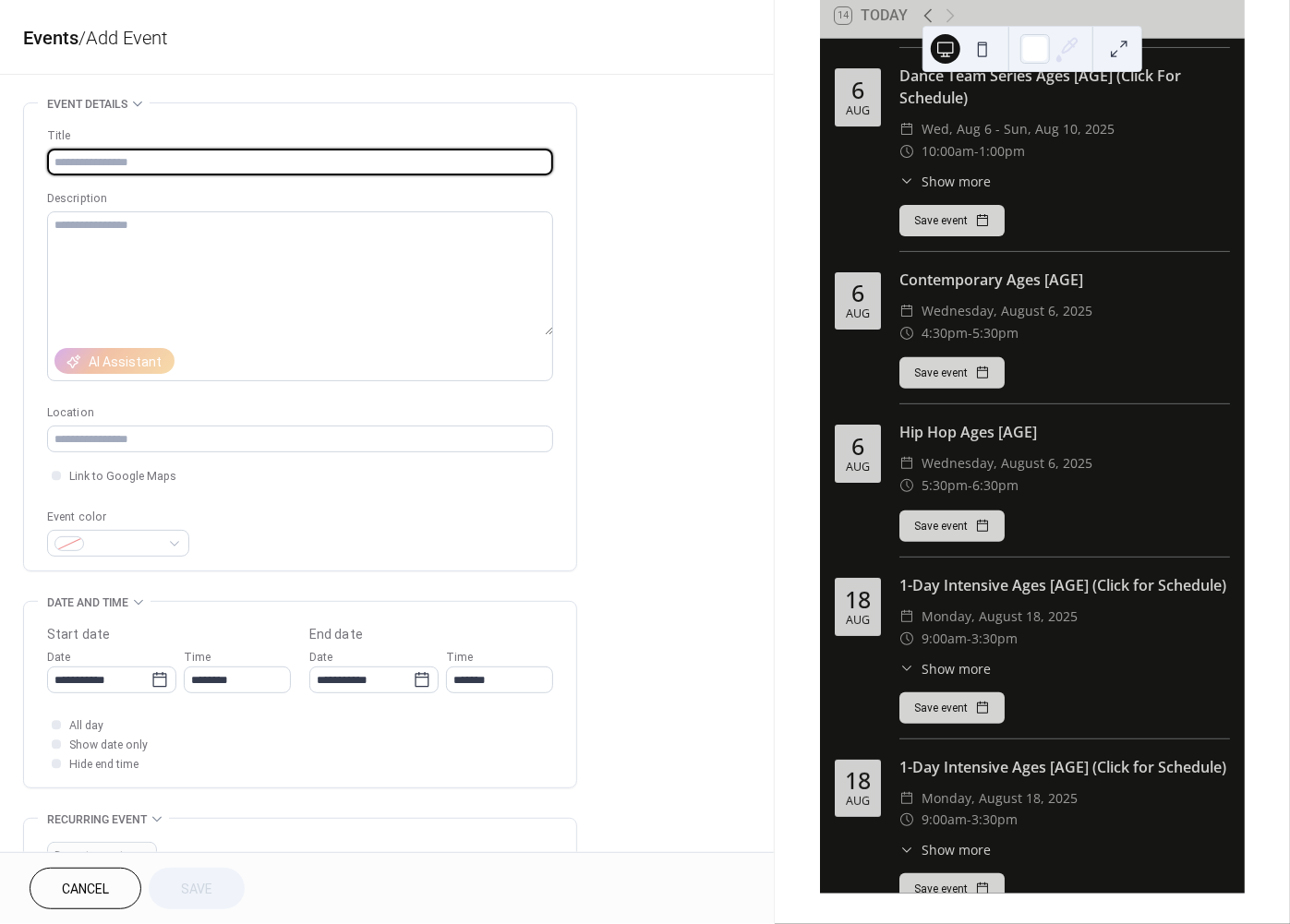 click on "Cancel" at bounding box center (85, 888) 